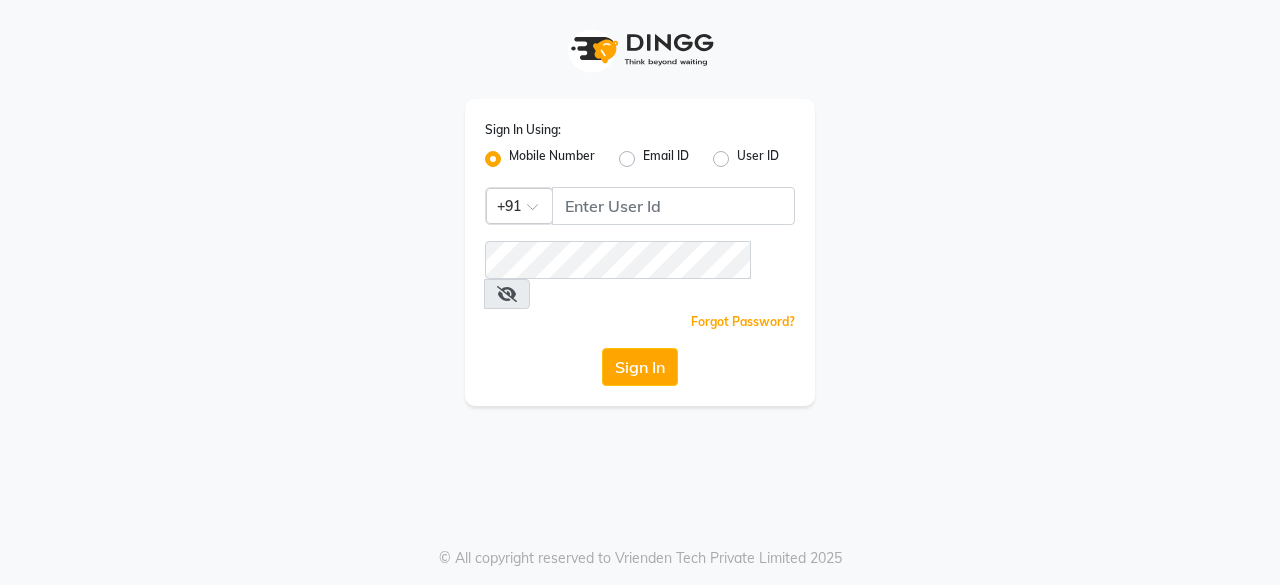 scroll, scrollTop: 0, scrollLeft: 0, axis: both 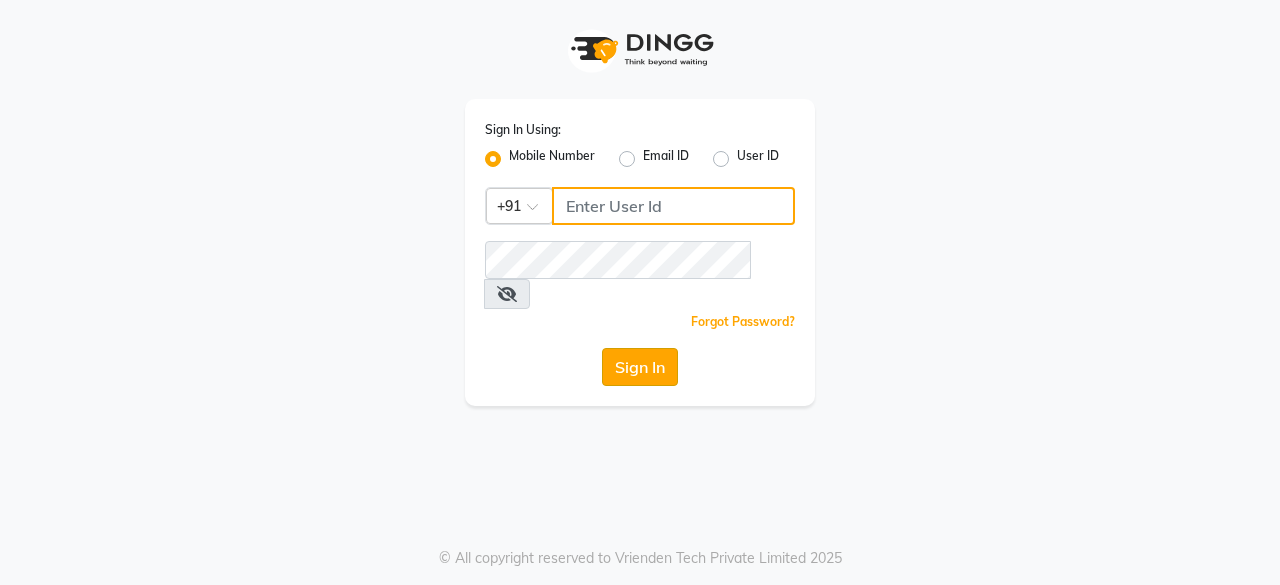 type on "9699483545" 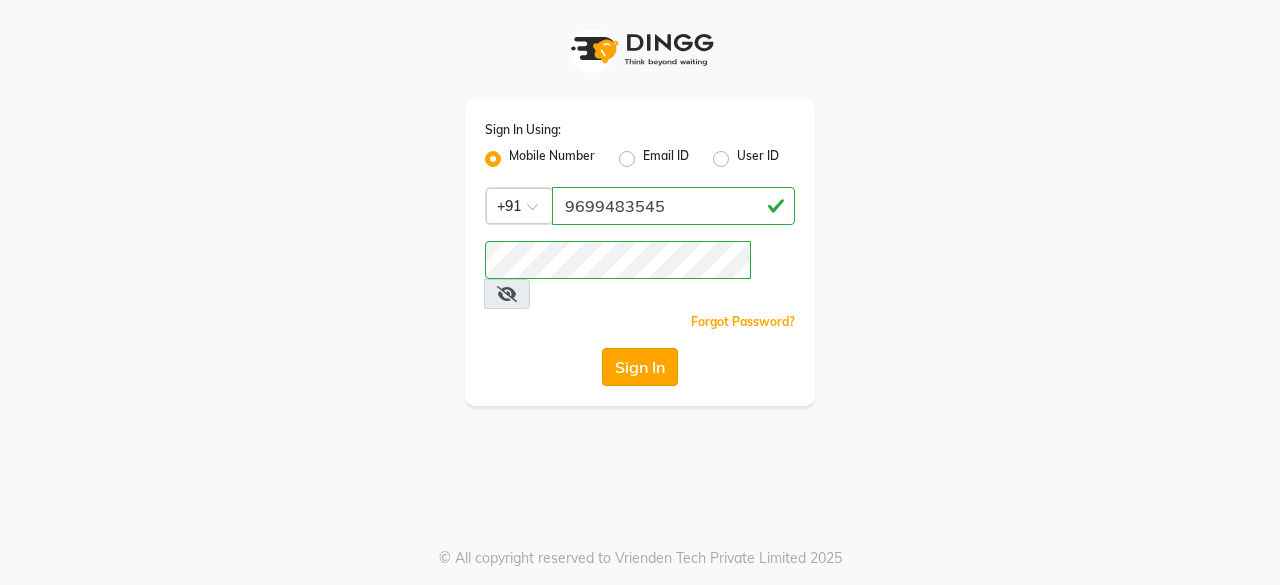 click on "Sign In" 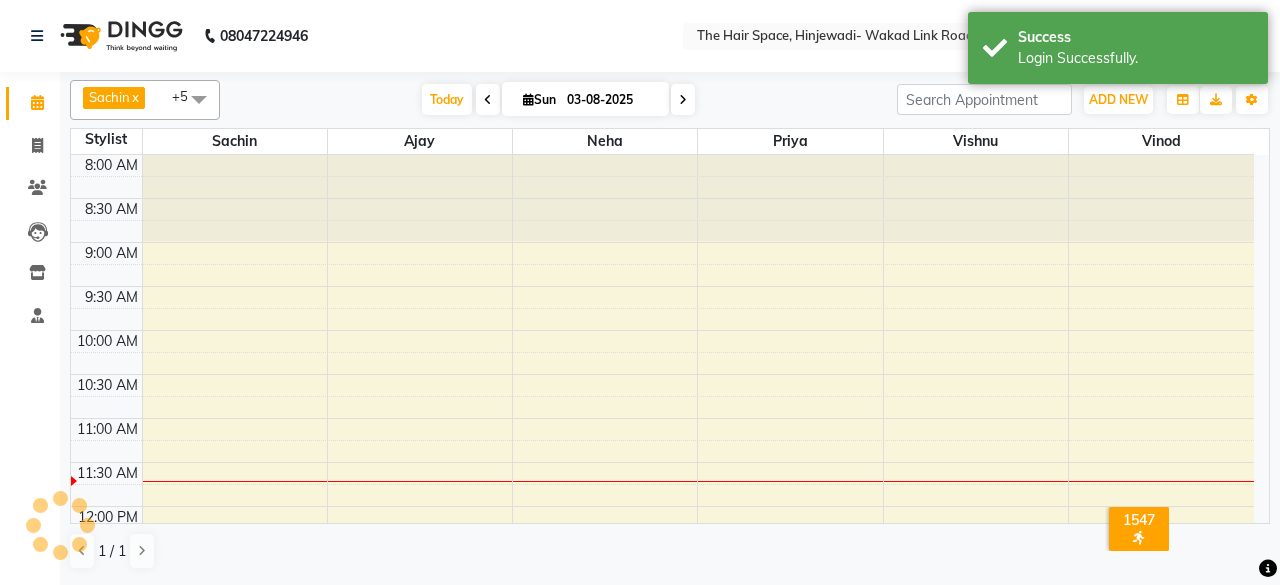 scroll, scrollTop: 0, scrollLeft: 0, axis: both 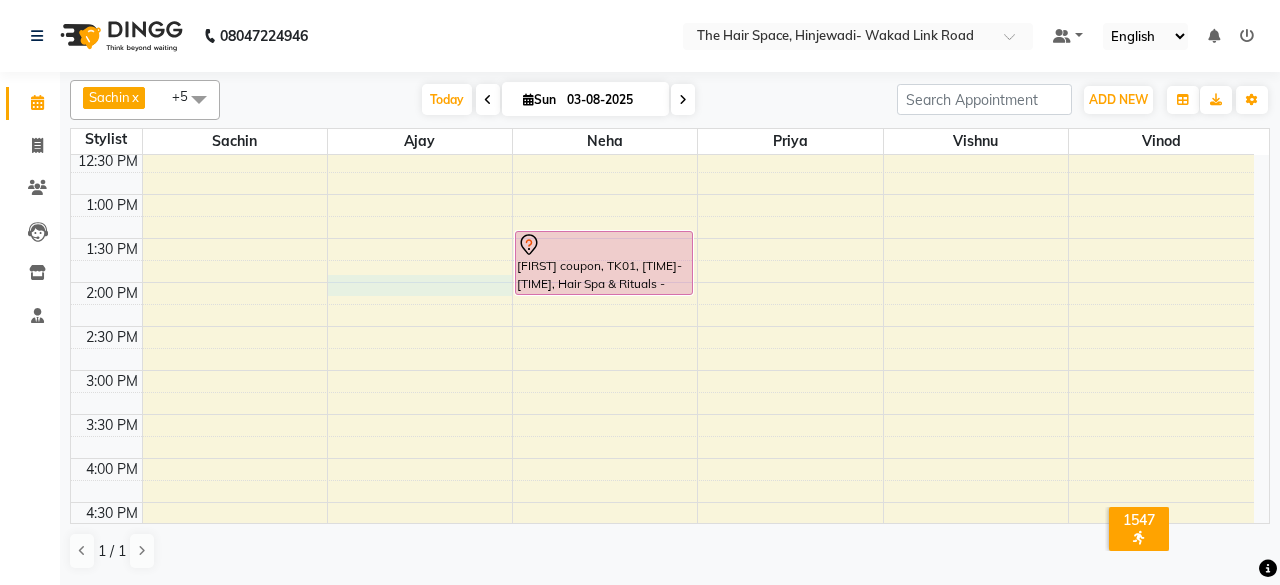 click on "8:00 AM 8:30 AM 9:00 AM 9:30 AM 10:00 AM 10:30 AM 11:00 AM 11:30 AM 12:00 PM 12:30 PM 1:00 PM 1:30 PM 2:00 PM 2:30 PM 3:00 PM 3:30 PM 4:00 PM 4:30 PM 5:00 PM 5:30 PM 6:00 PM 6:30 PM 7:00 PM 7:30 PM 8:00 PM 8:30 PM 9:00 PM 9:30 PM 10:00 PM 10:30 PM             Nikki coupon, TK01, 01:30 PM-02:15 PM, Hair Spa & Rituals - Exclusive" at bounding box center [662, 414] 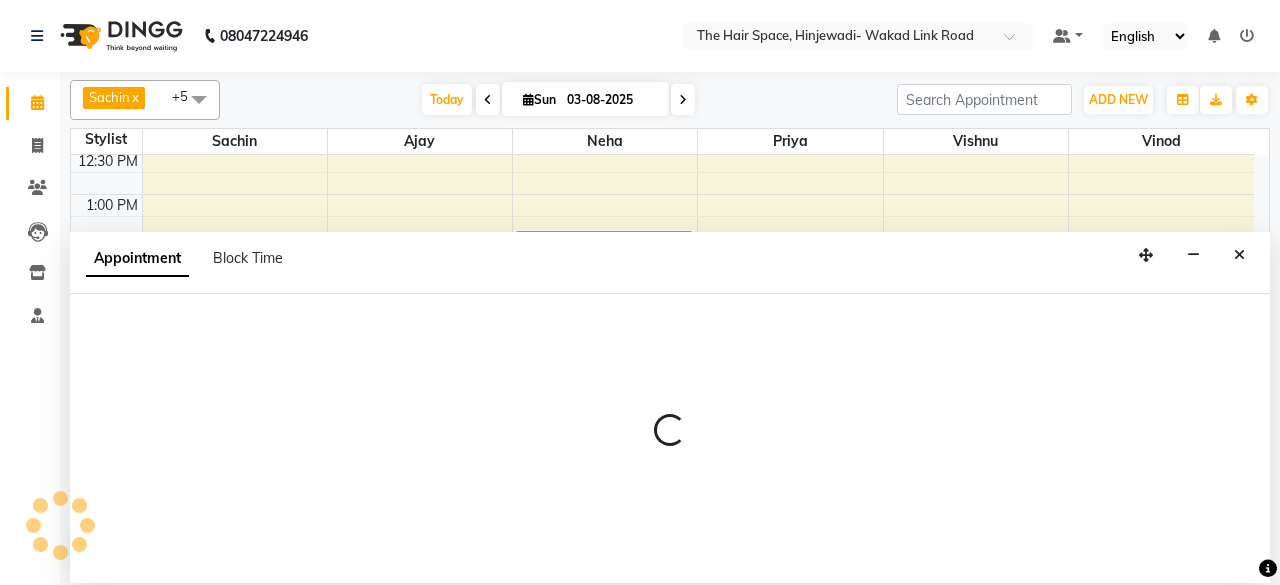 select on "52403" 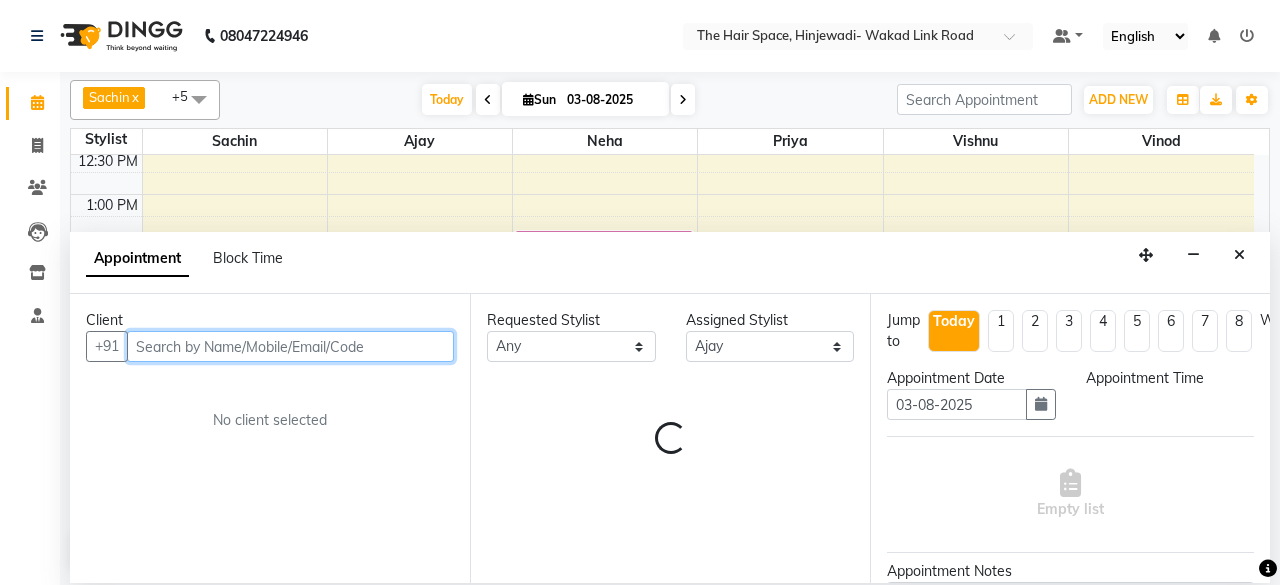 select on "840" 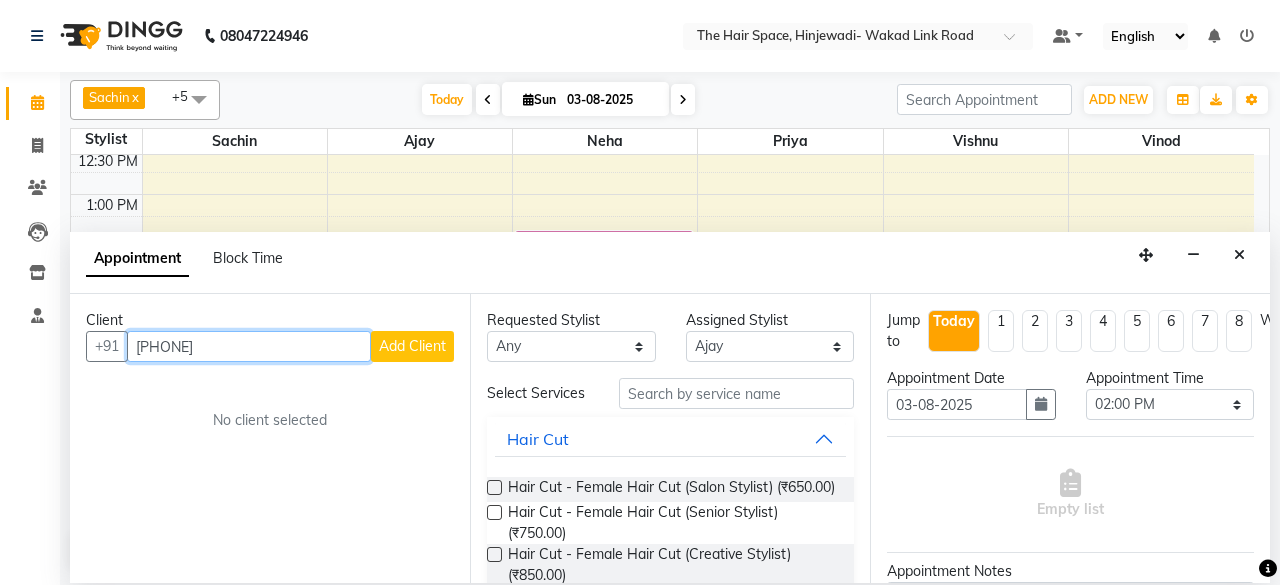 type on "[PHONE]" 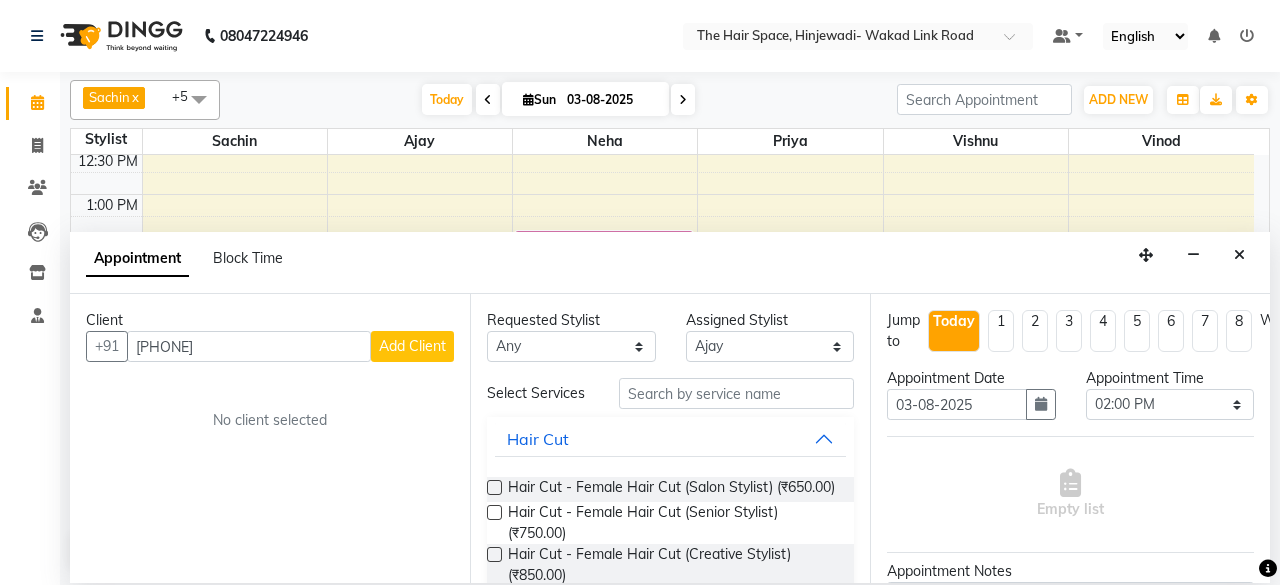 click on "Add Client" at bounding box center [412, 346] 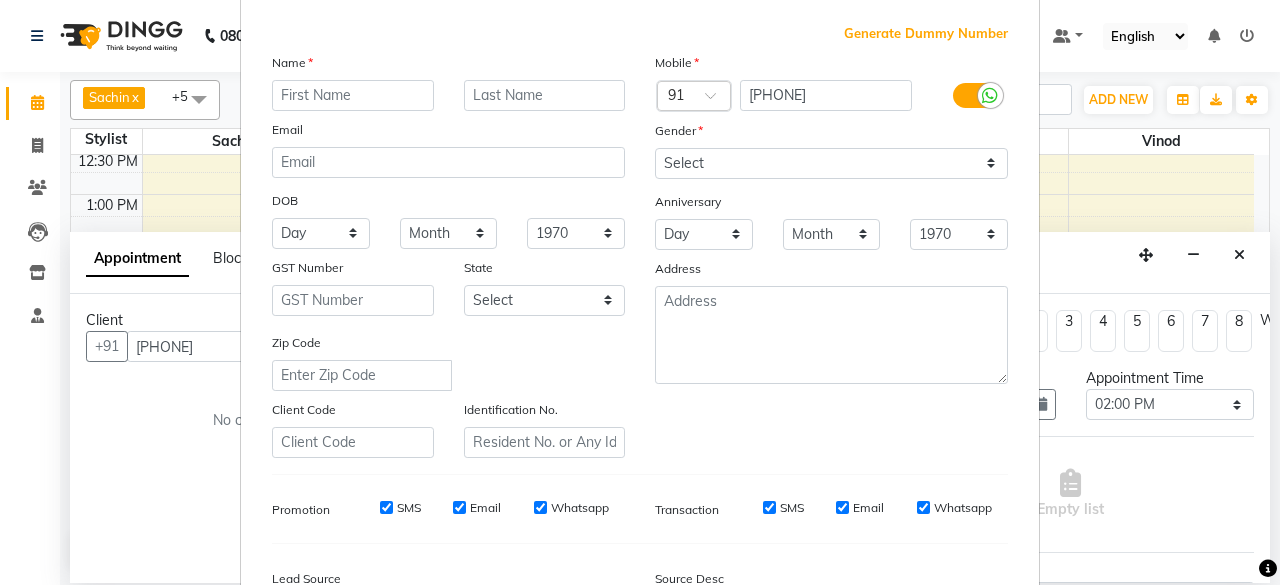 scroll, scrollTop: 0, scrollLeft: 0, axis: both 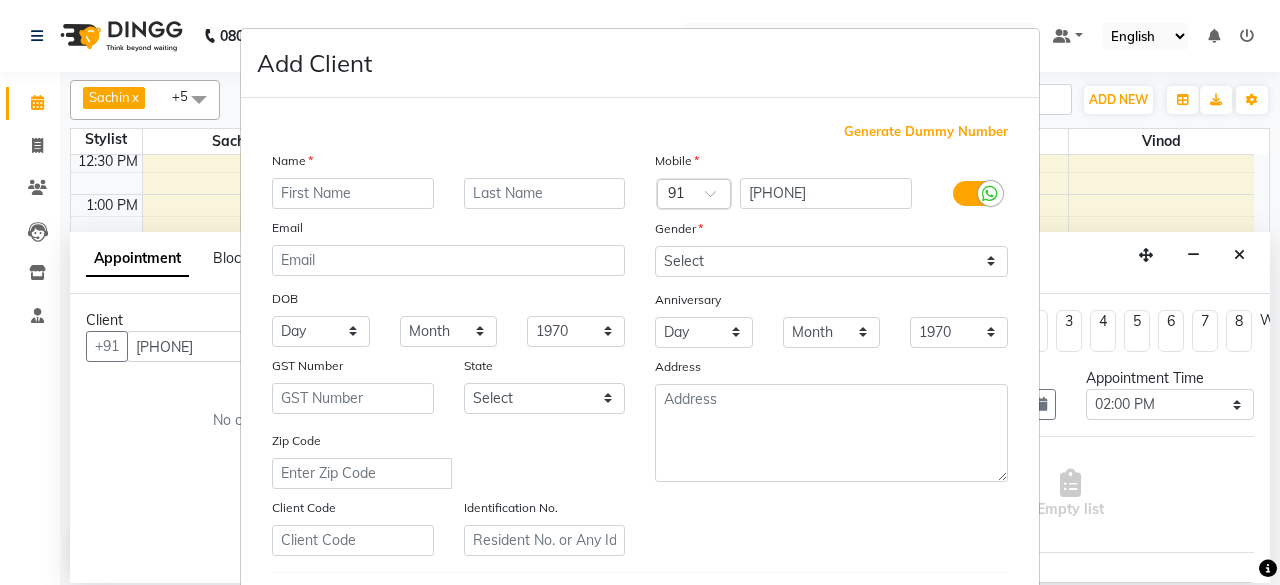 drag, startPoint x: 325, startPoint y: 196, endPoint x: 338, endPoint y: 191, distance: 13.928389 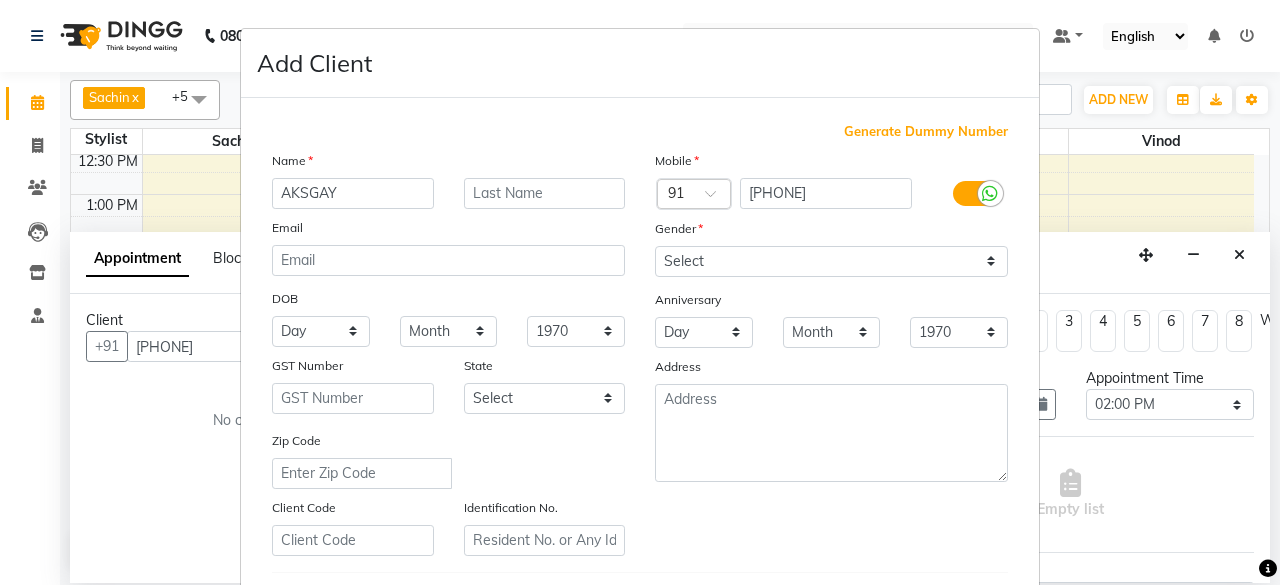click on "AKSGAY" at bounding box center [353, 193] 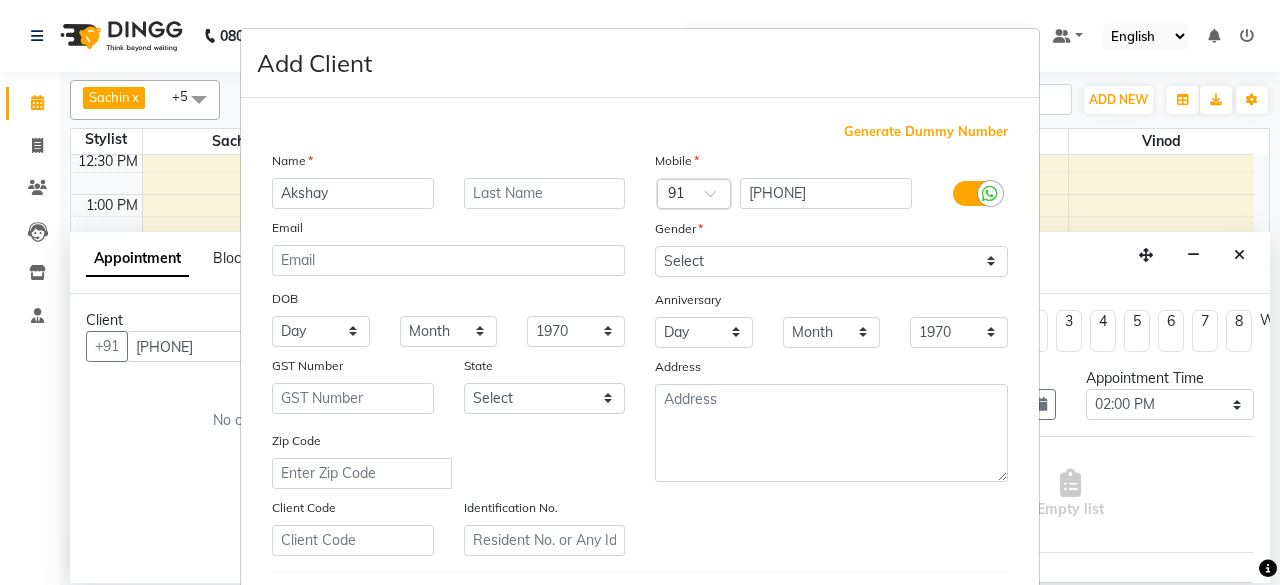 type on "Akshay" 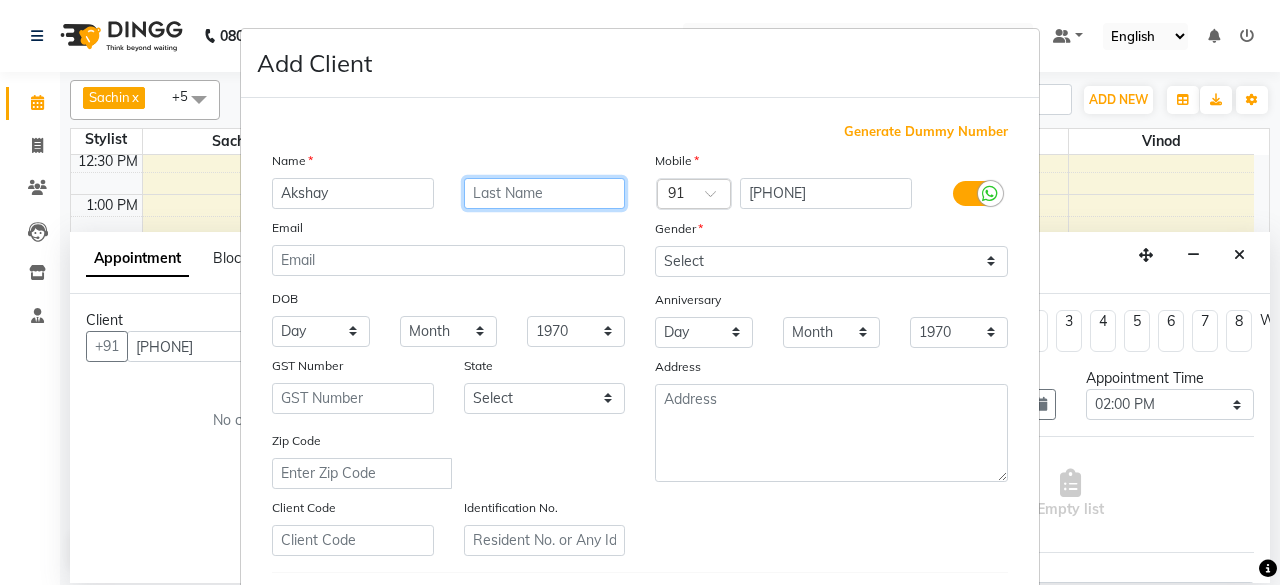 click at bounding box center (545, 193) 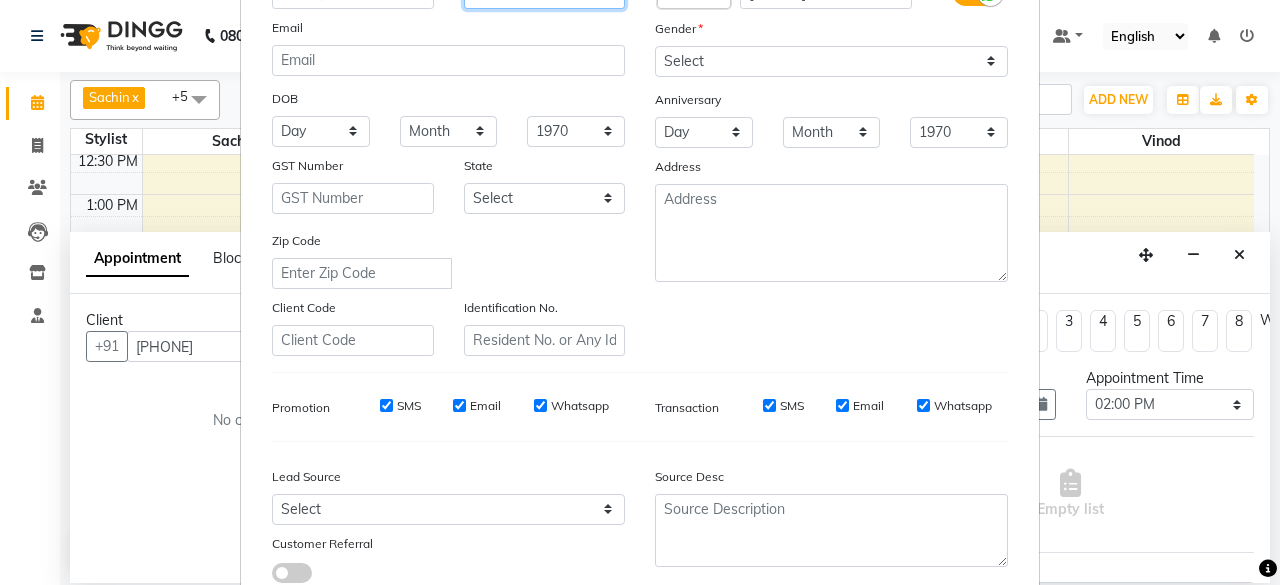 scroll, scrollTop: 100, scrollLeft: 0, axis: vertical 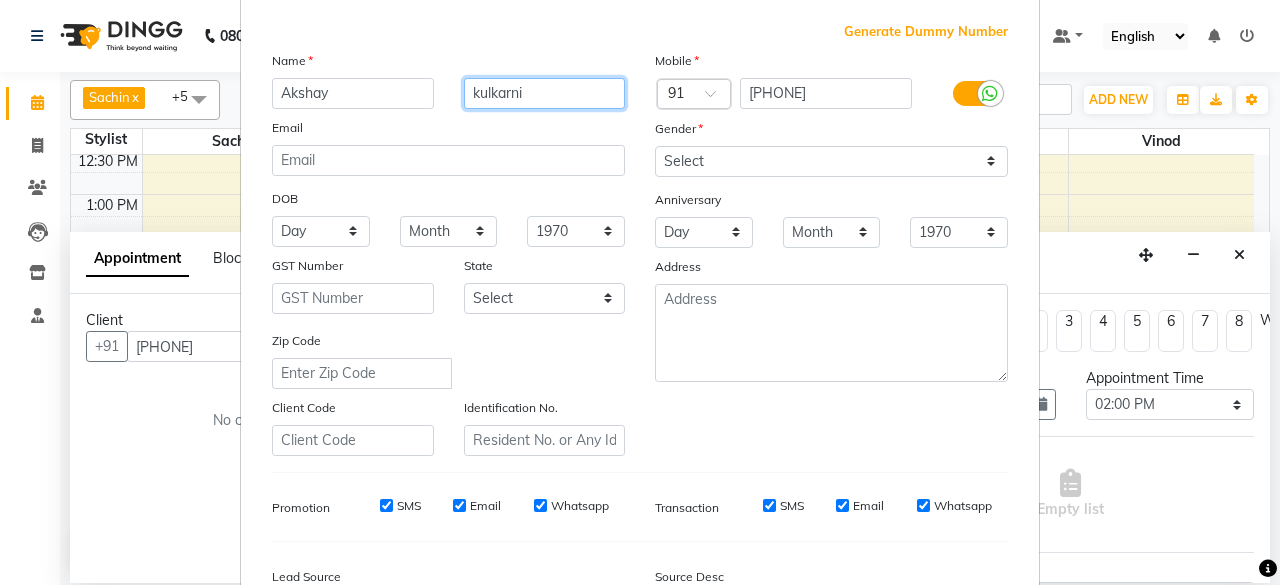 type on "kulkarni" 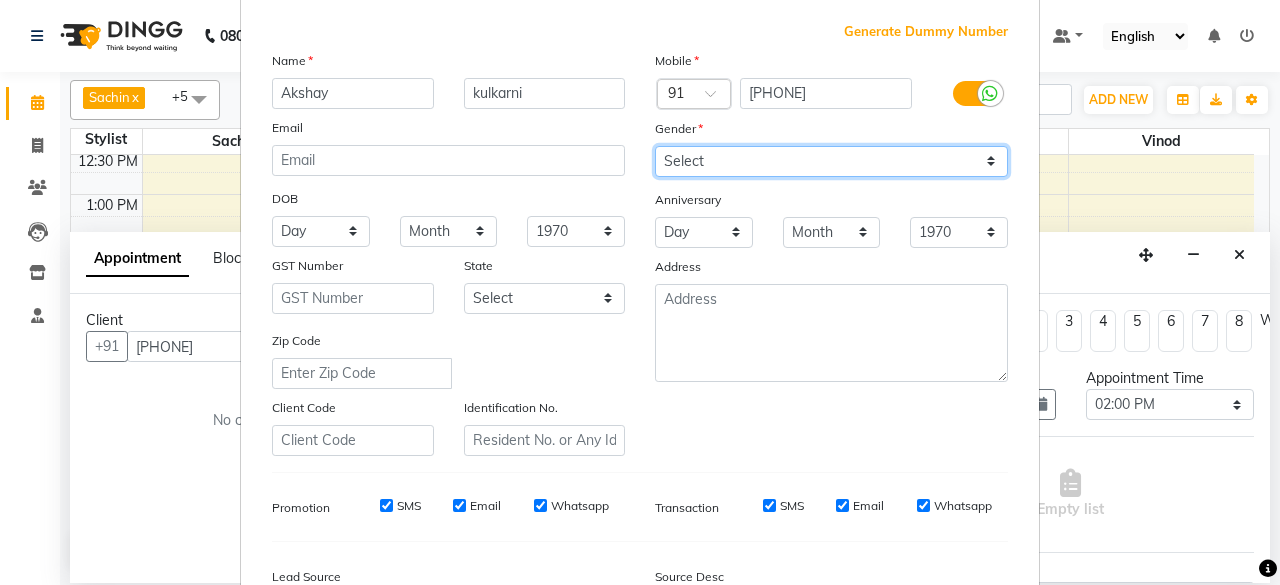 click on "Select Male Female Other Prefer Not To Say" at bounding box center [831, 161] 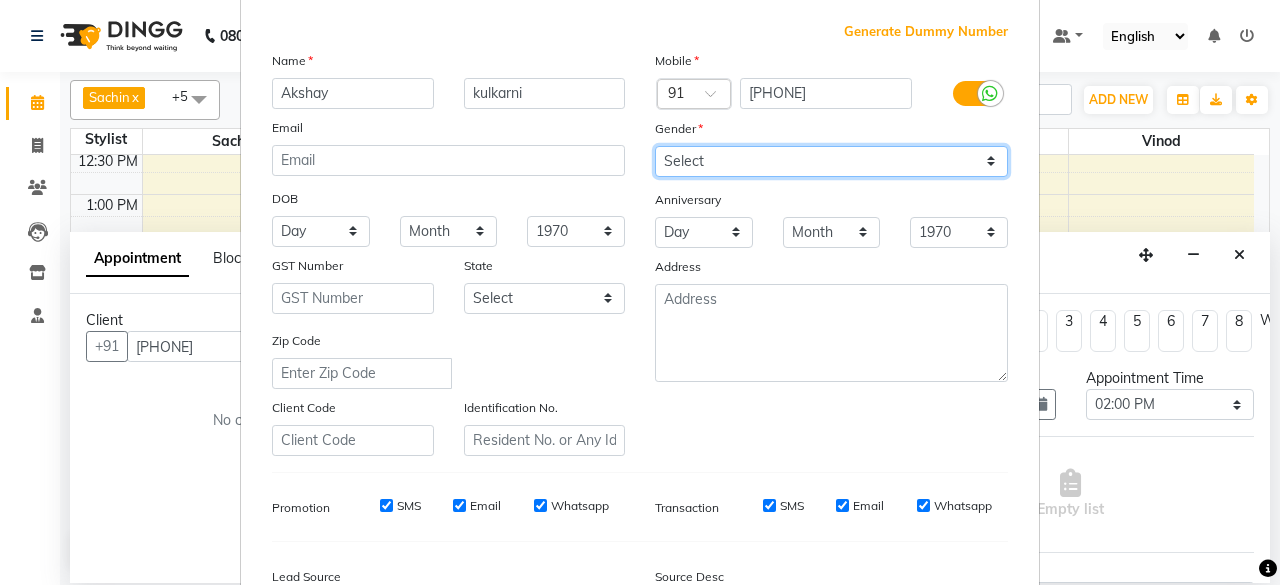 select on "male" 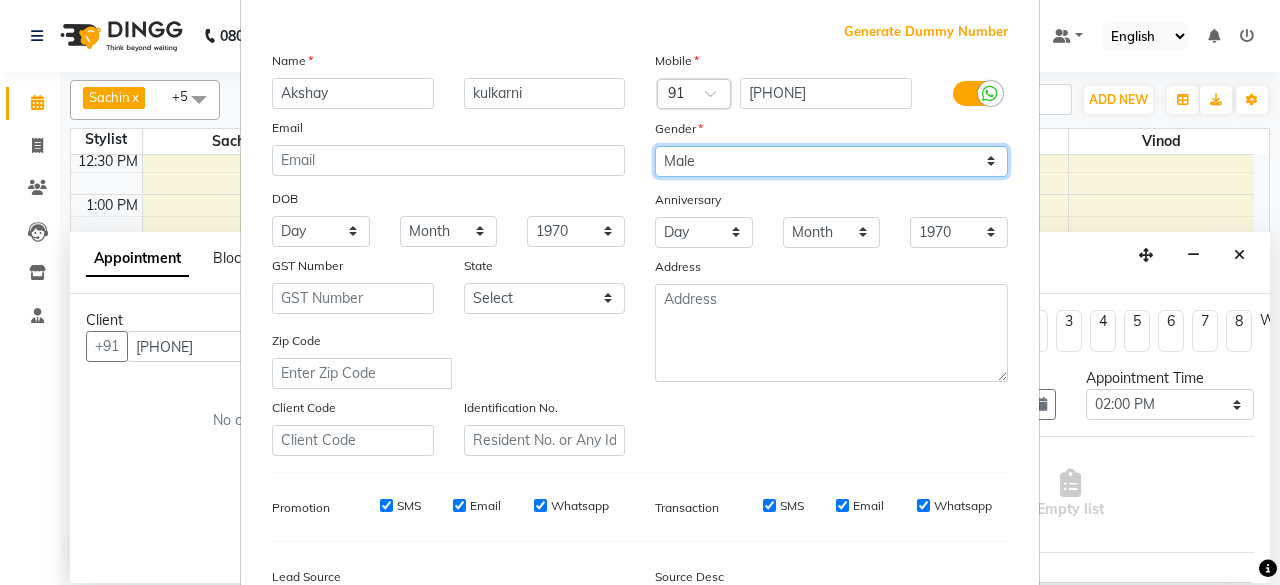 click on "Select Male Female Other Prefer Not To Say" at bounding box center (831, 161) 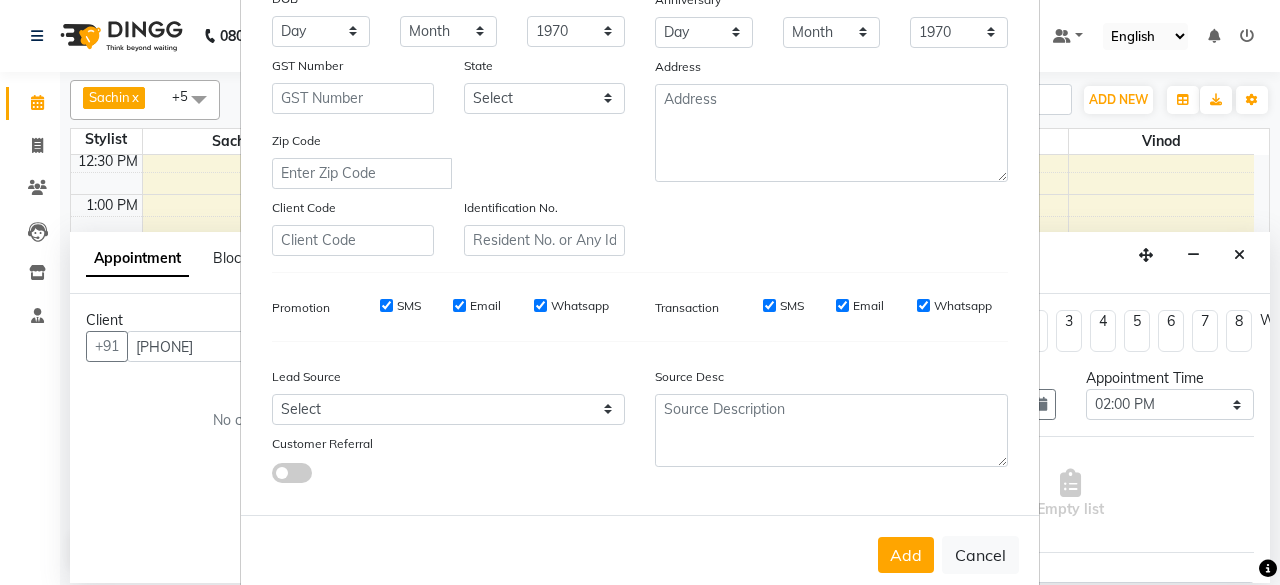 scroll, scrollTop: 334, scrollLeft: 0, axis: vertical 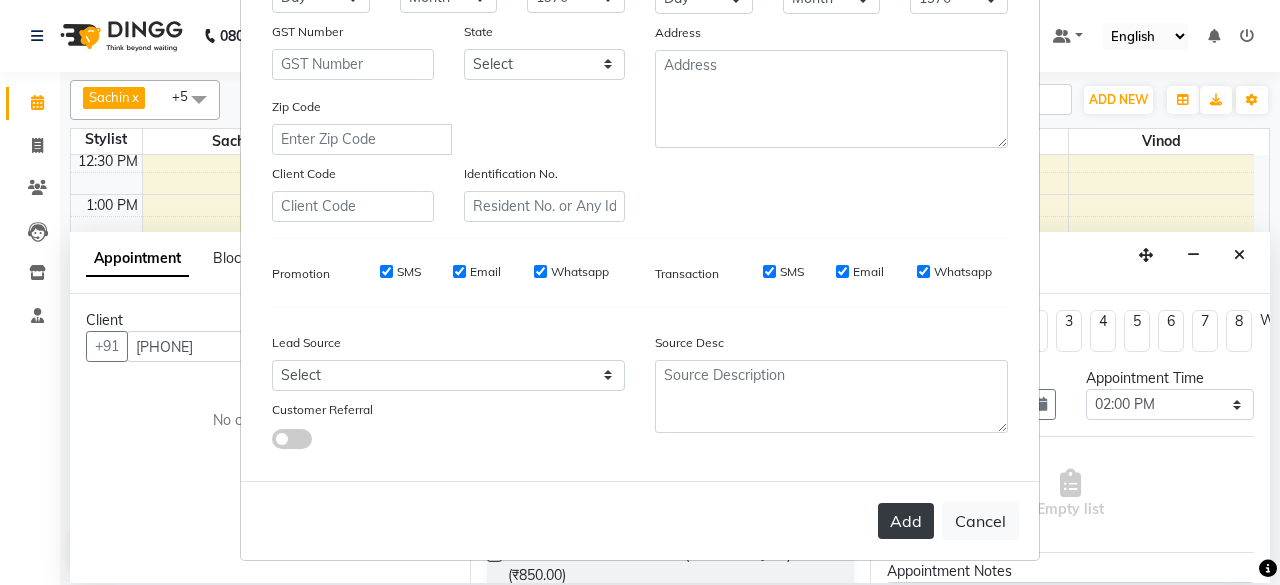 click on "Add" at bounding box center (906, 521) 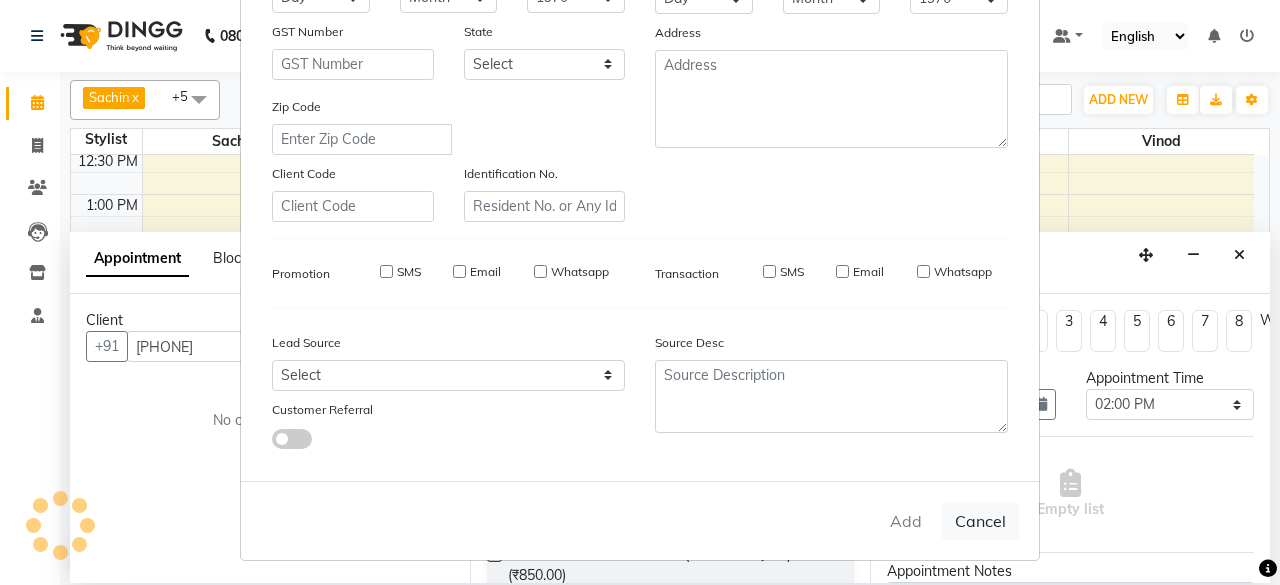 type 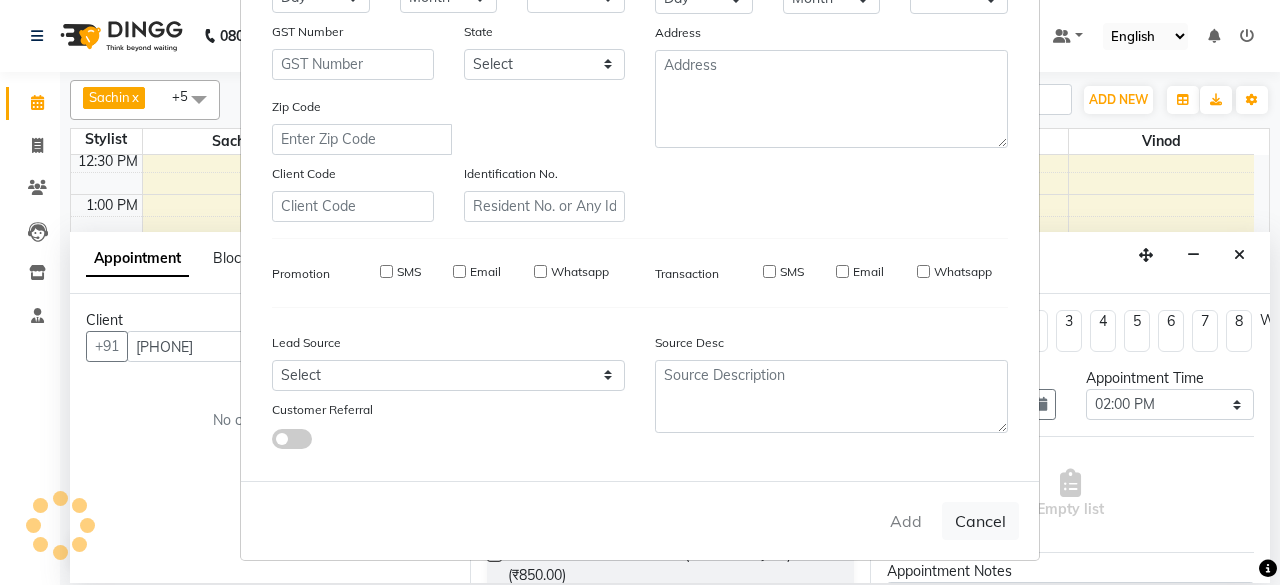 checkbox on "false" 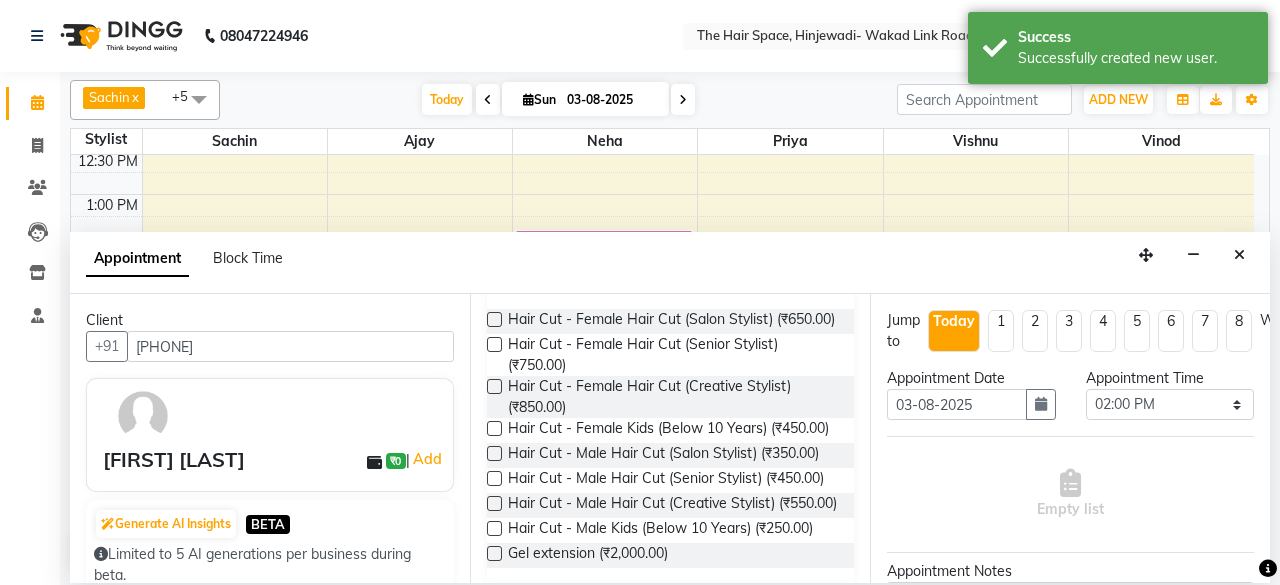 scroll, scrollTop: 200, scrollLeft: 0, axis: vertical 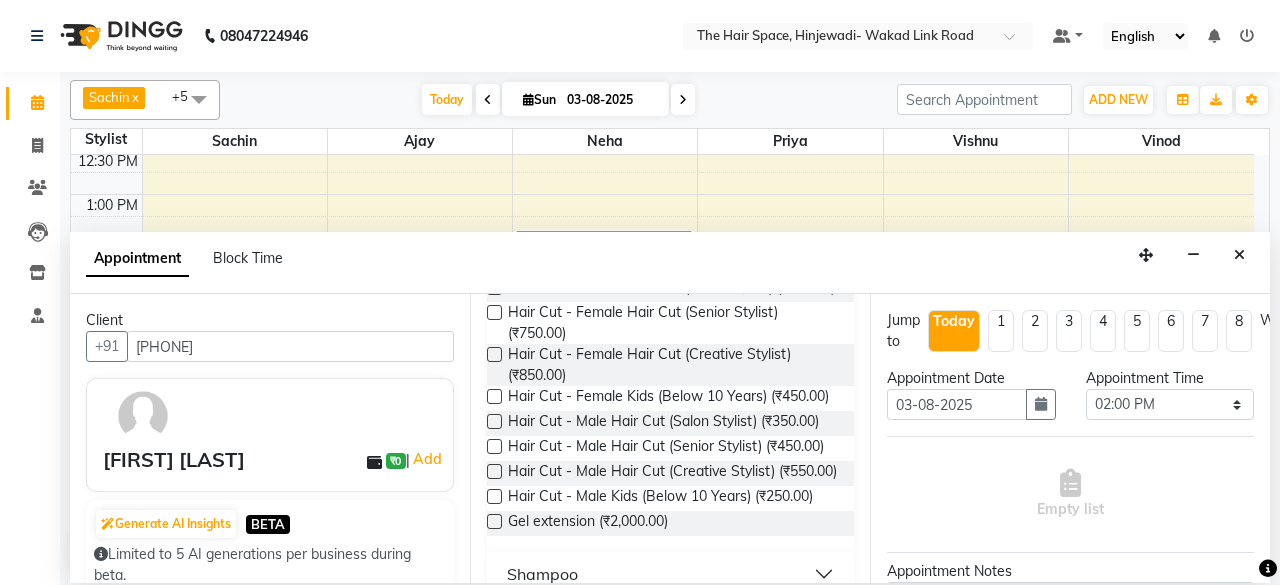 click at bounding box center (494, 446) 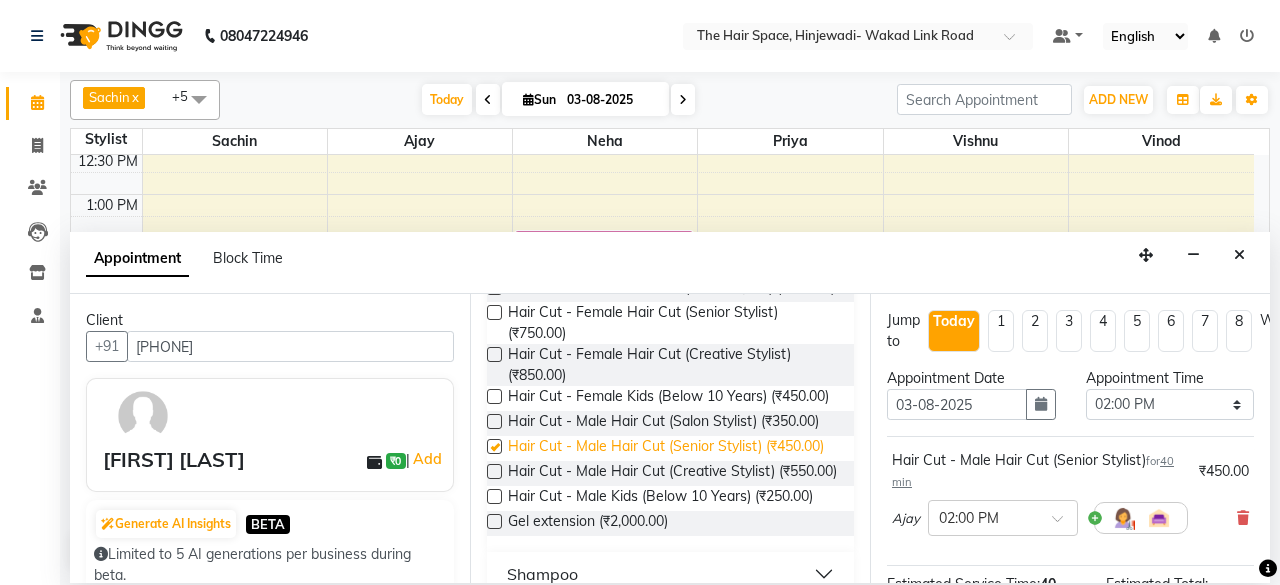 checkbox on "false" 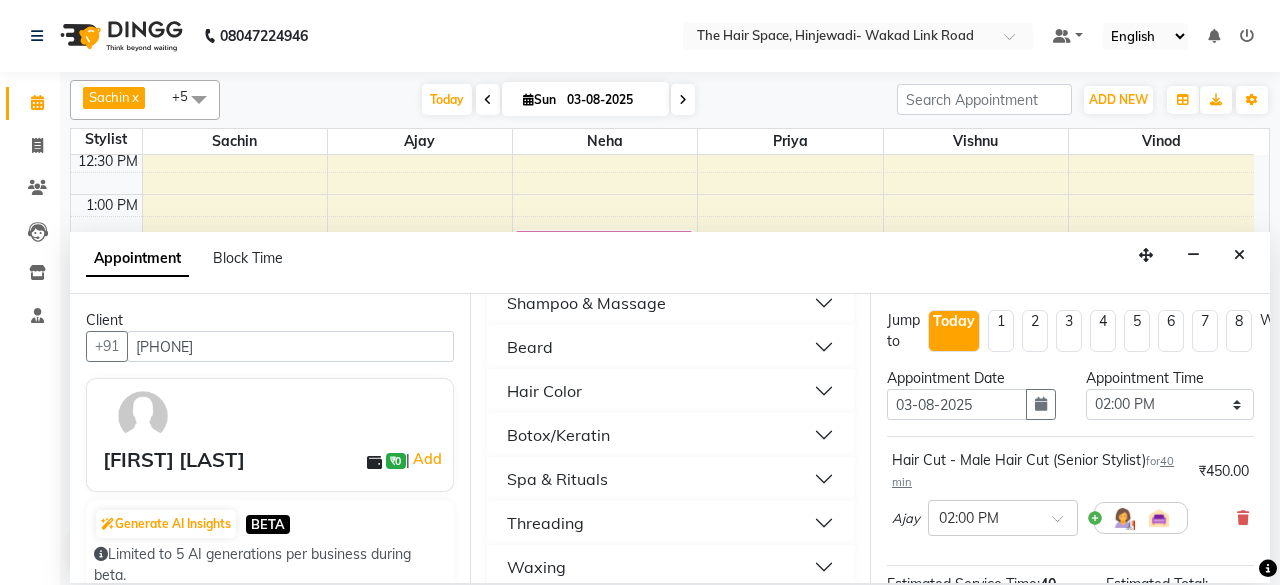 scroll, scrollTop: 700, scrollLeft: 0, axis: vertical 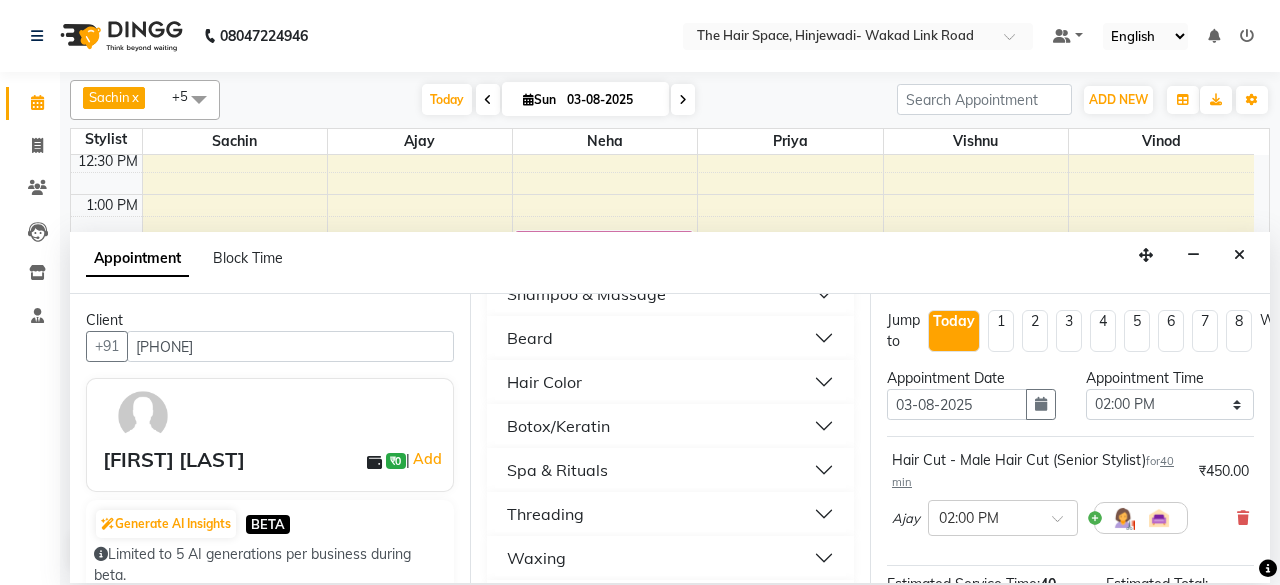 click on "Beard" at bounding box center (670, 338) 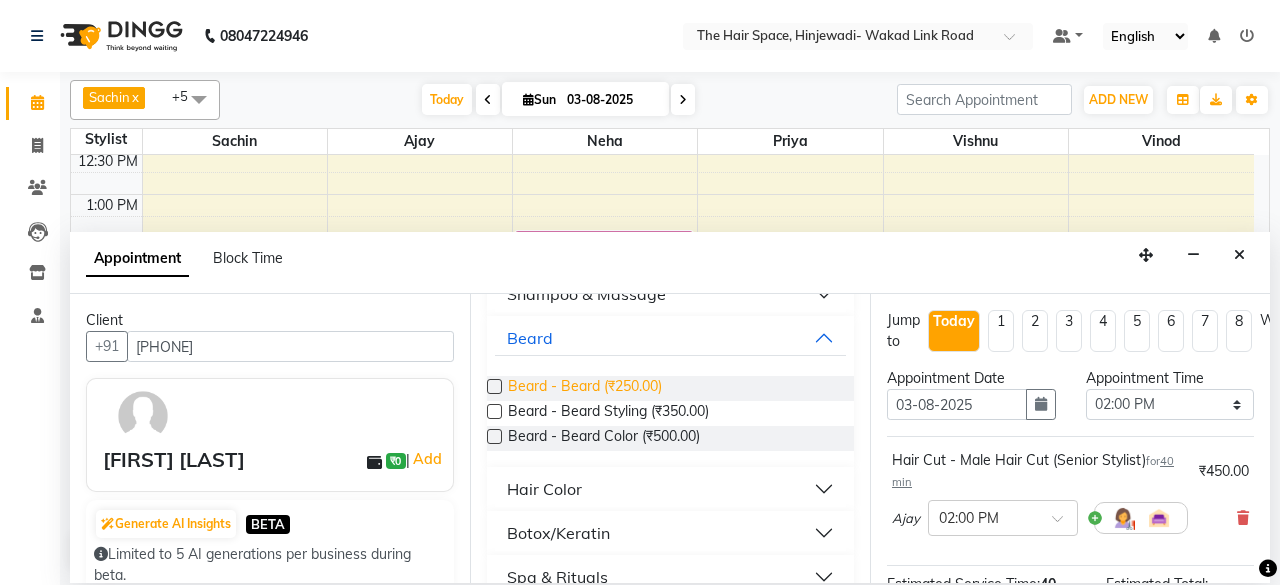 click on "Beard - Beard (₹250.00)" at bounding box center [585, 388] 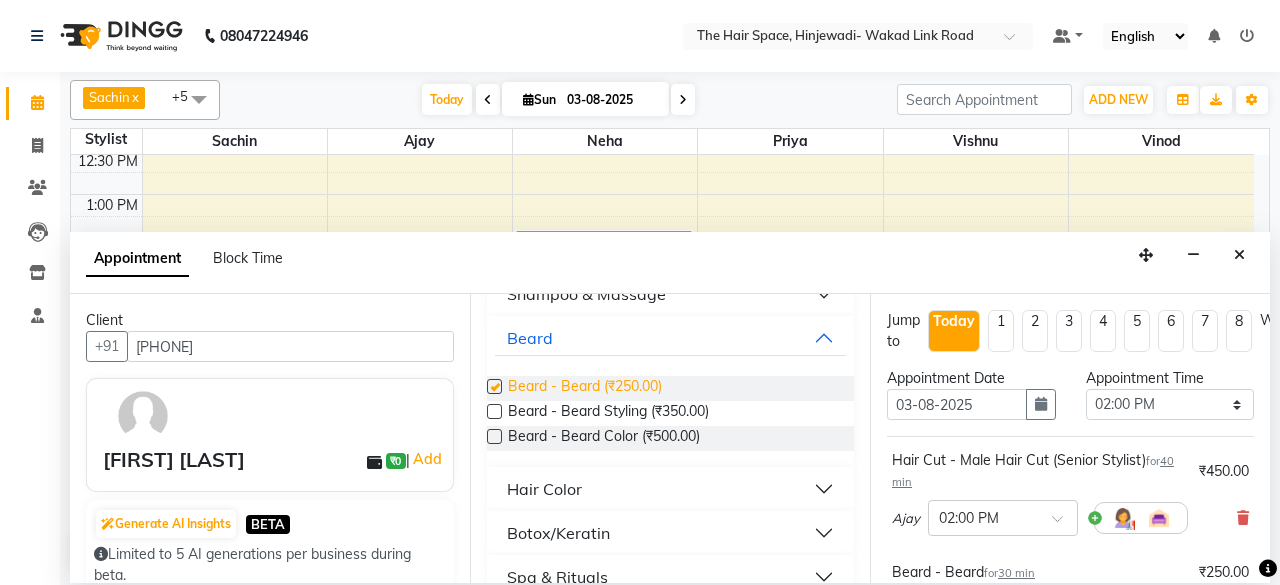 checkbox on "false" 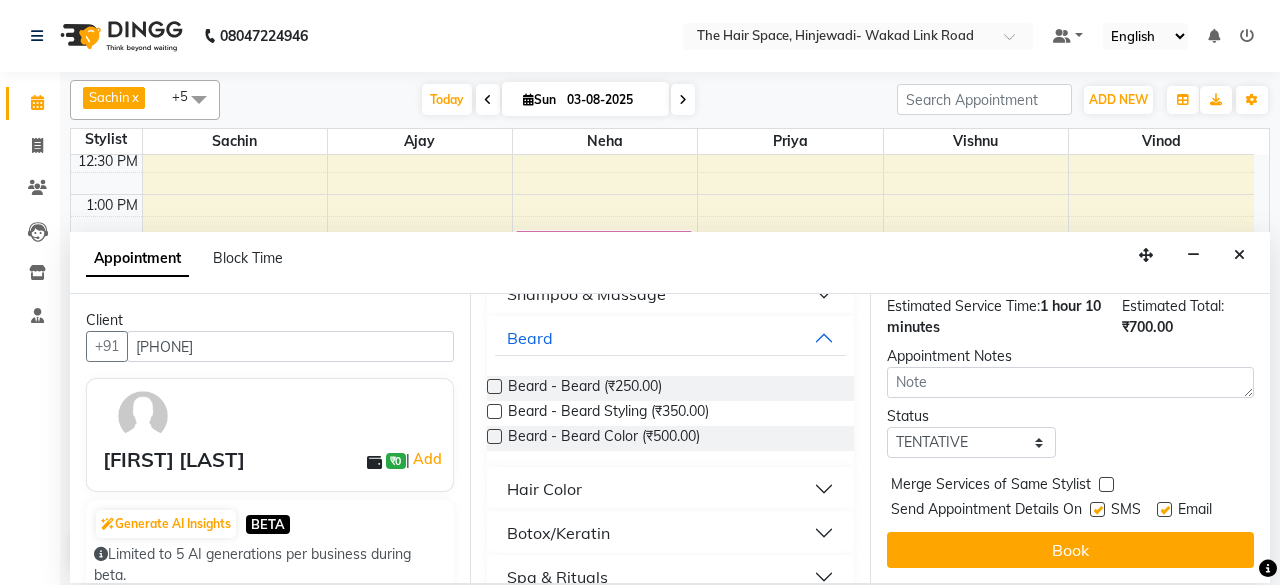 scroll, scrollTop: 384, scrollLeft: 0, axis: vertical 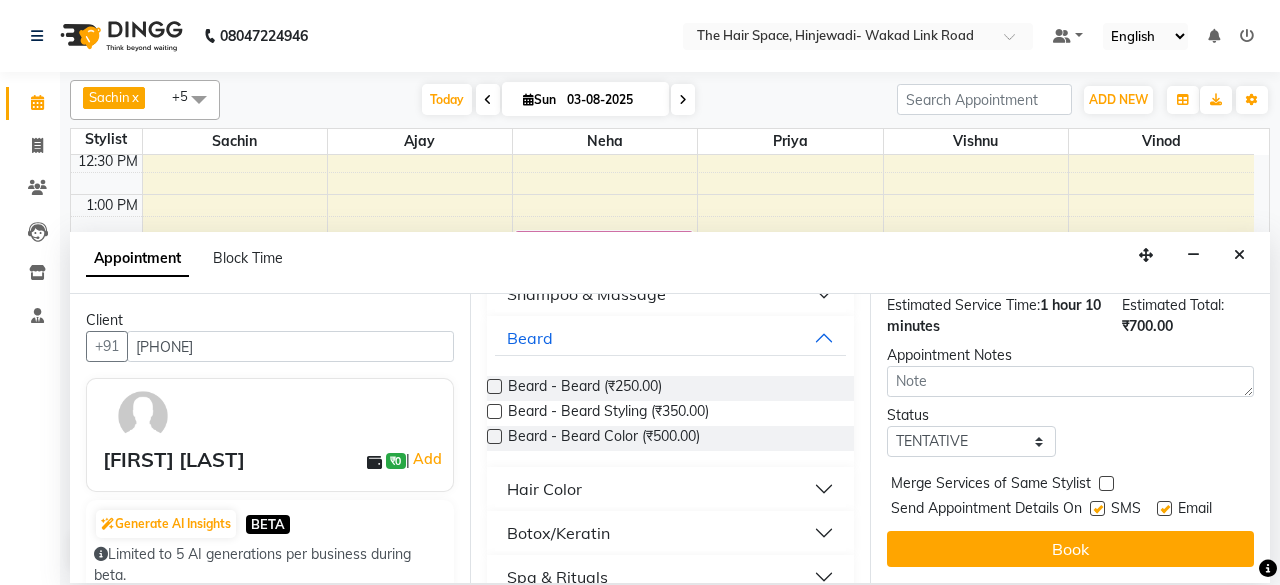 click at bounding box center [1097, 508] 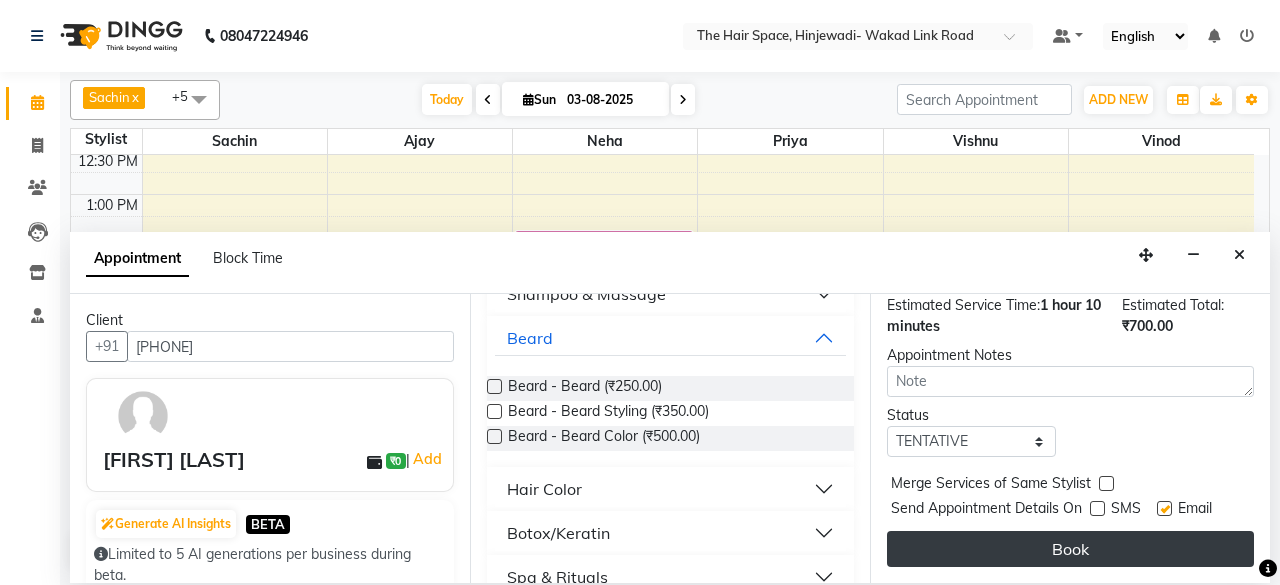 click on "Book" at bounding box center (1070, 549) 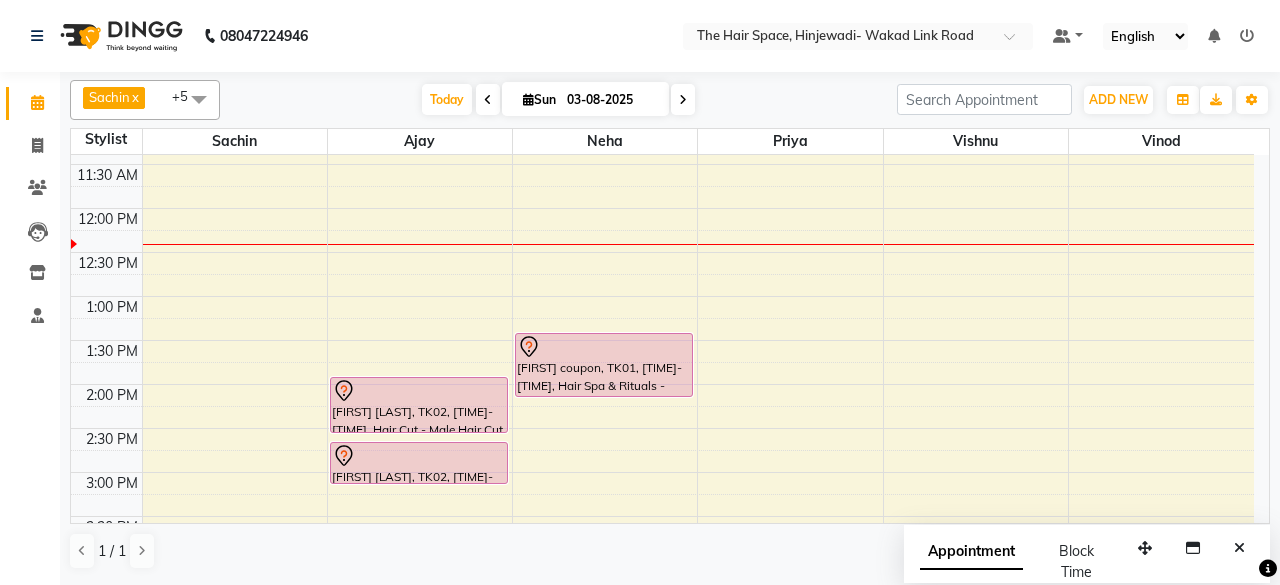 scroll, scrollTop: 300, scrollLeft: 0, axis: vertical 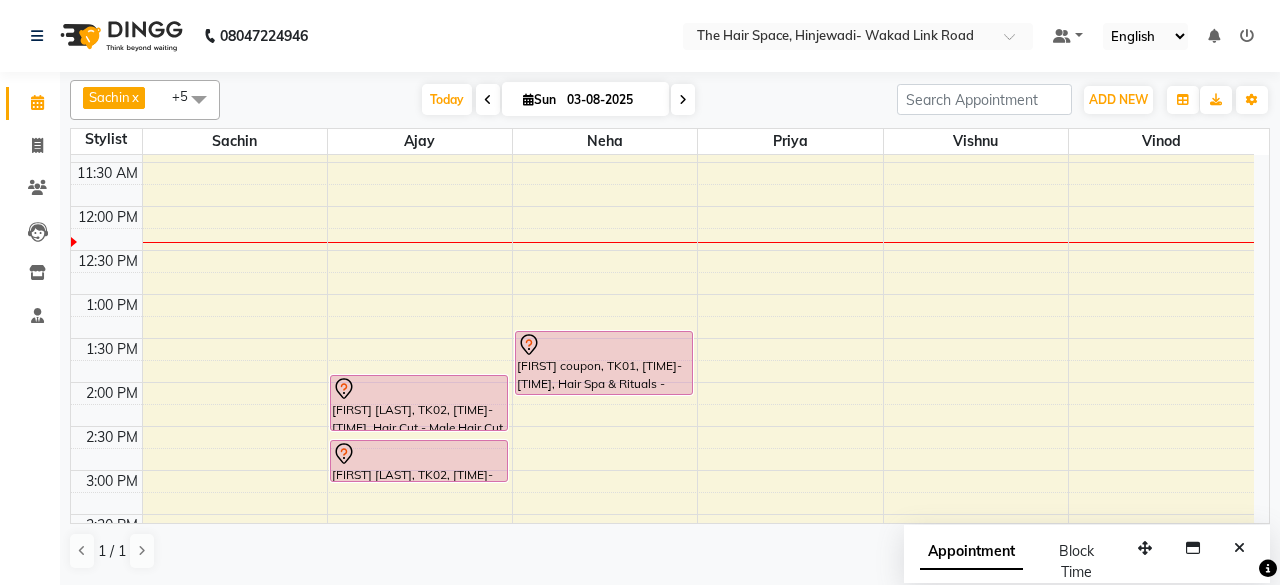 click on "8:00 AM 8:30 AM 9:00 AM 9:30 AM 10:00 AM 10:30 AM 11:00 AM 11:30 AM 12:00 PM 12:30 PM 1:00 PM 1:30 PM 2:00 PM 2:30 PM 3:00 PM 3:30 PM 4:00 PM 4:30 PM 5:00 PM 5:30 PM 6:00 PM 6:30 PM 7:00 PM 7:30 PM 8:00 PM 8:30 PM 9:00 PM 9:30 PM 10:00 PM 10:30 PM             Akshay kulkarni, TK02, 02:00 PM-02:40 PM, Hair Cut - Male Hair Cut (Senior Stylist)             Akshay kulkarni, TK02, 02:45 PM-03:15 PM, Beard - Beard             Nikki coupon, TK01, 01:30 PM-02:15 PM, Hair Spa & Rituals - Exclusive" at bounding box center [662, 514] 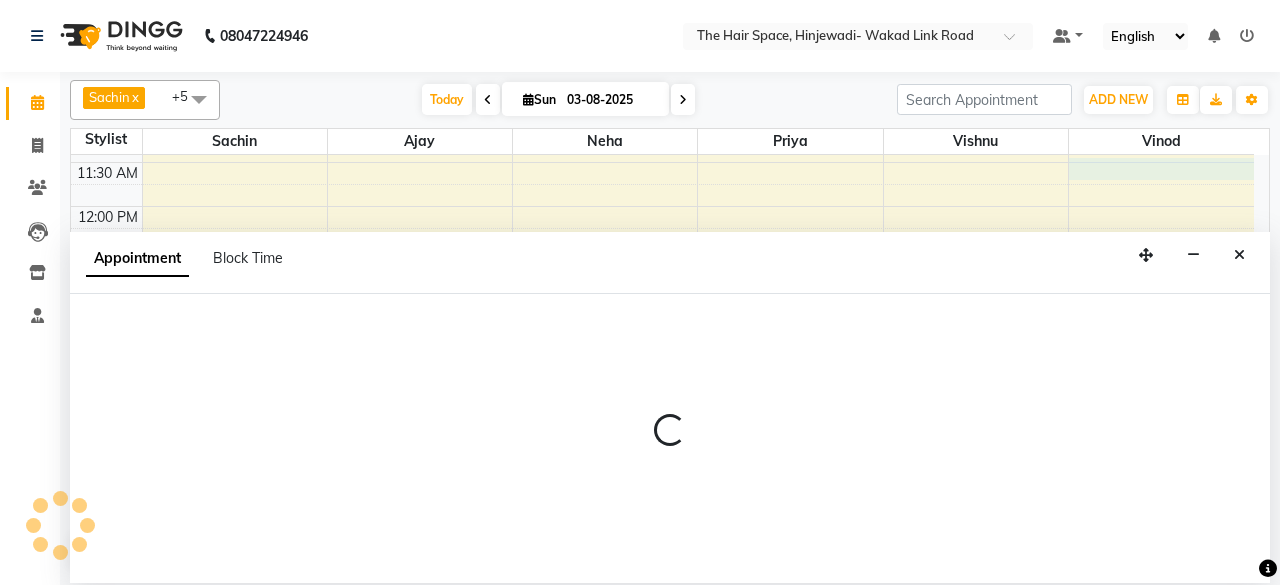 select on "84667" 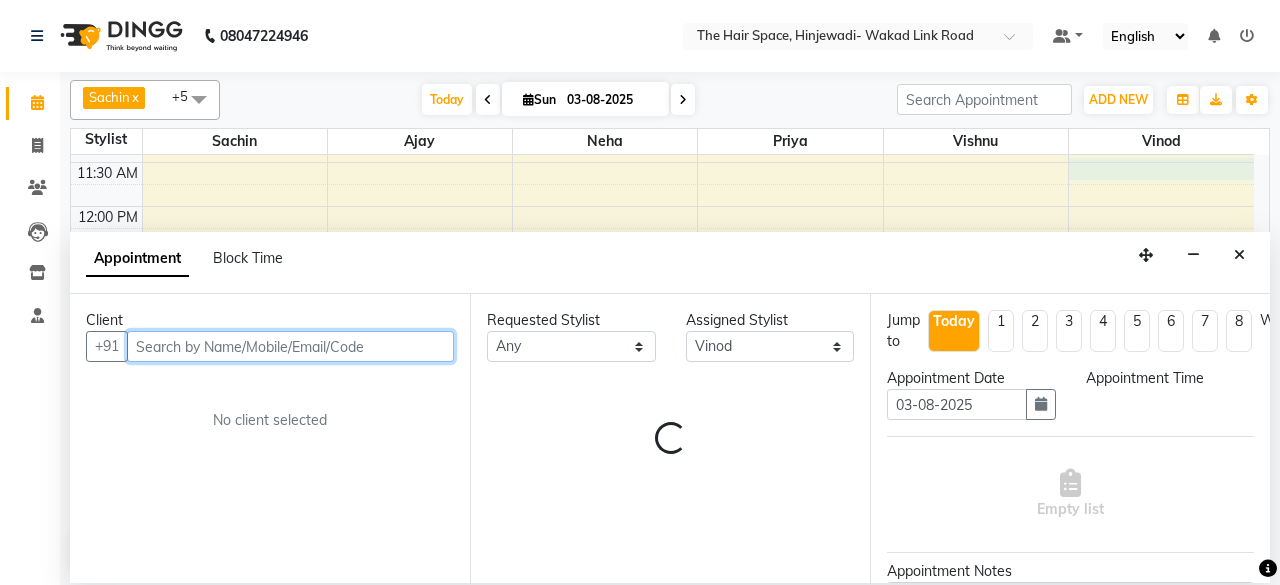 select on "690" 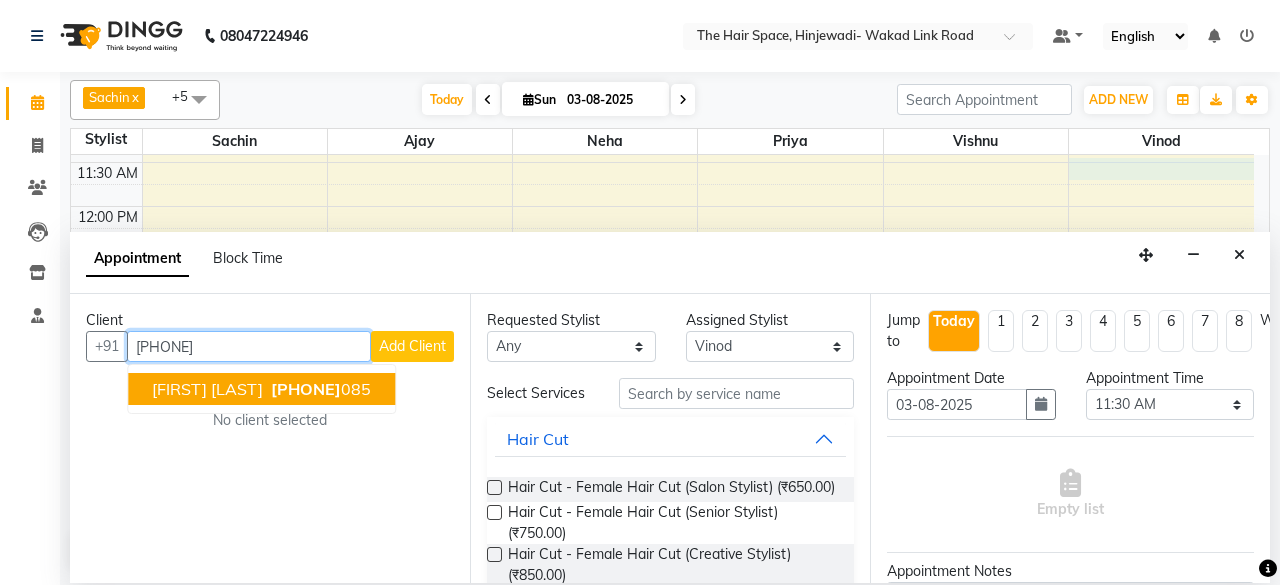 click on "9619654" at bounding box center [306, 389] 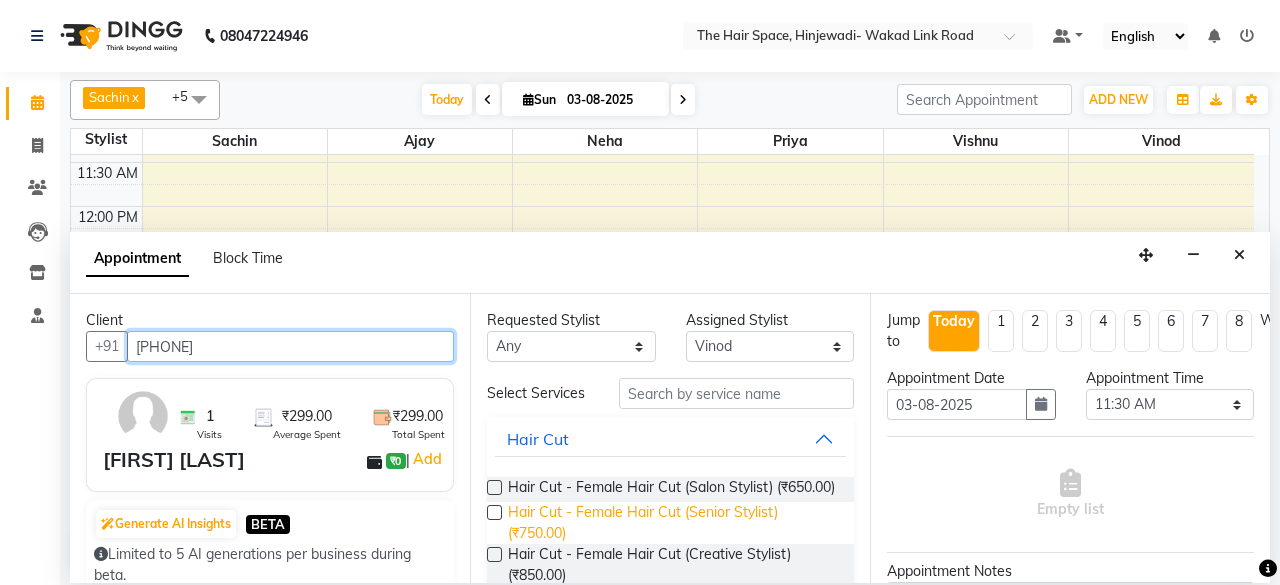 scroll, scrollTop: 300, scrollLeft: 0, axis: vertical 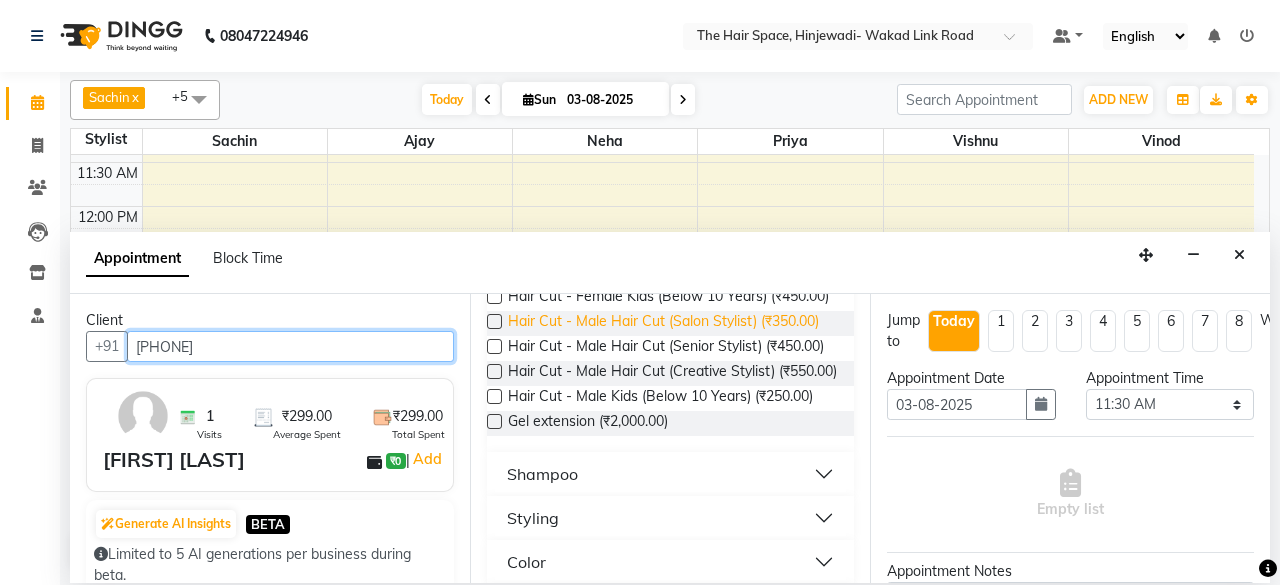 type on "9619654085" 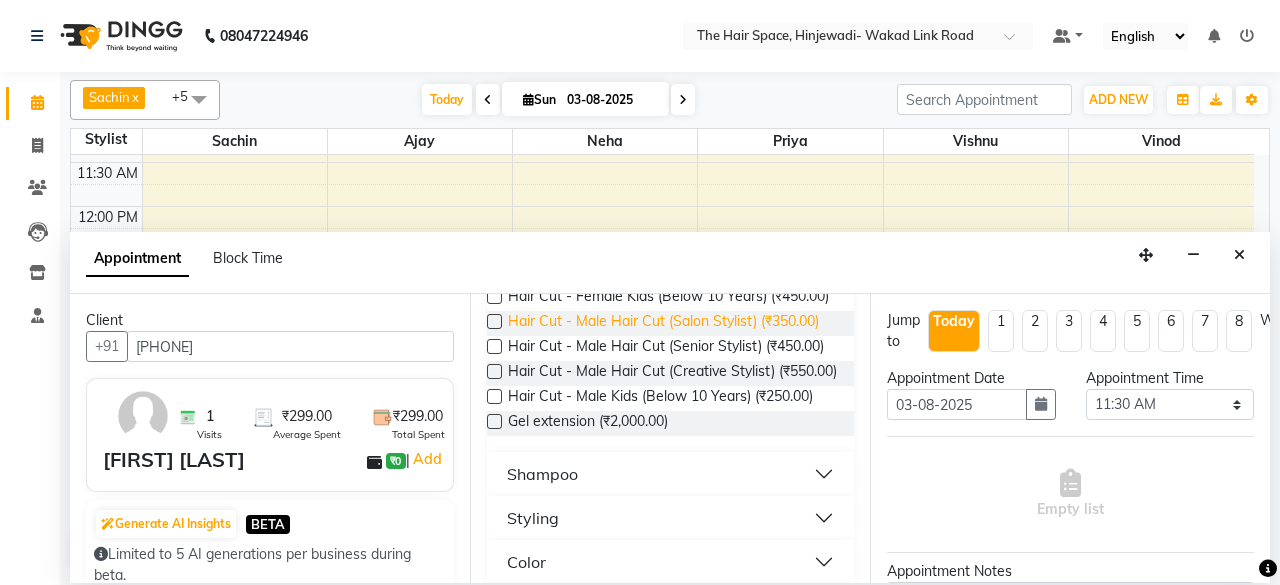 click on "Hair Cut - Male Hair Cut (Salon Stylist) (₹350.00)" at bounding box center [663, 323] 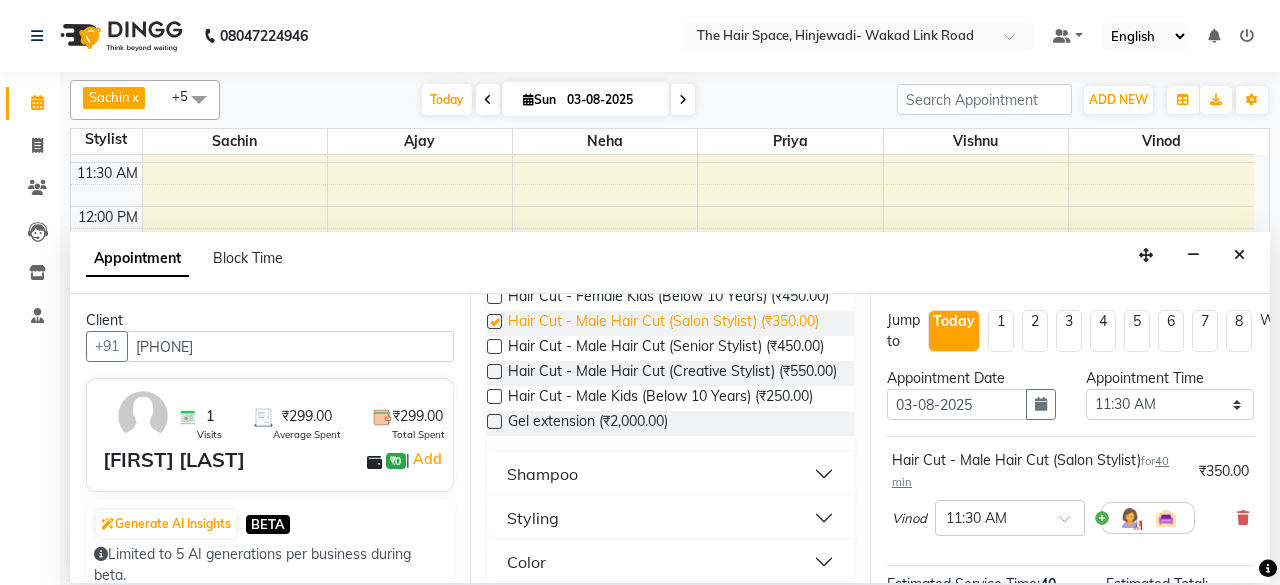 checkbox on "false" 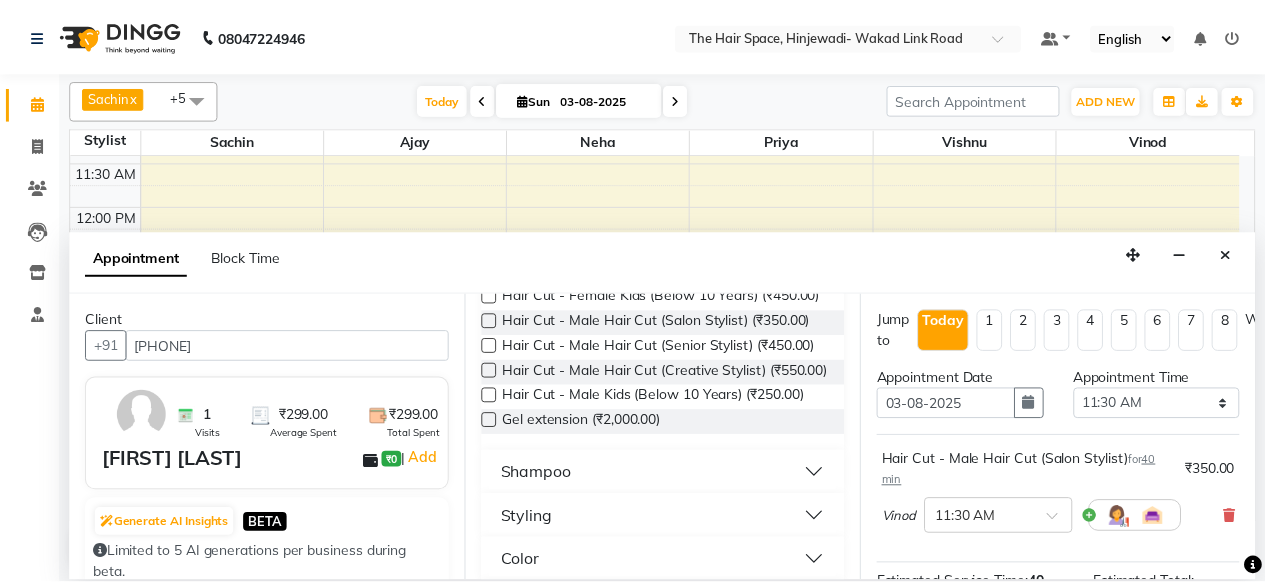 scroll, scrollTop: 293, scrollLeft: 0, axis: vertical 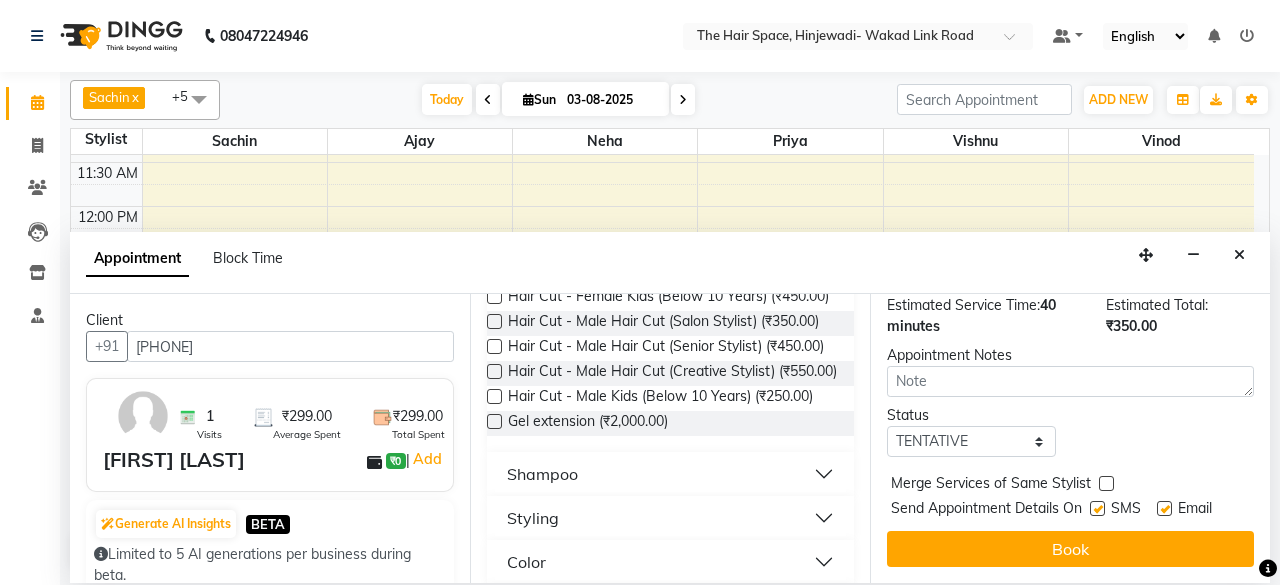 drag, startPoint x: 1094, startPoint y: 492, endPoint x: 1118, endPoint y: 492, distance: 24 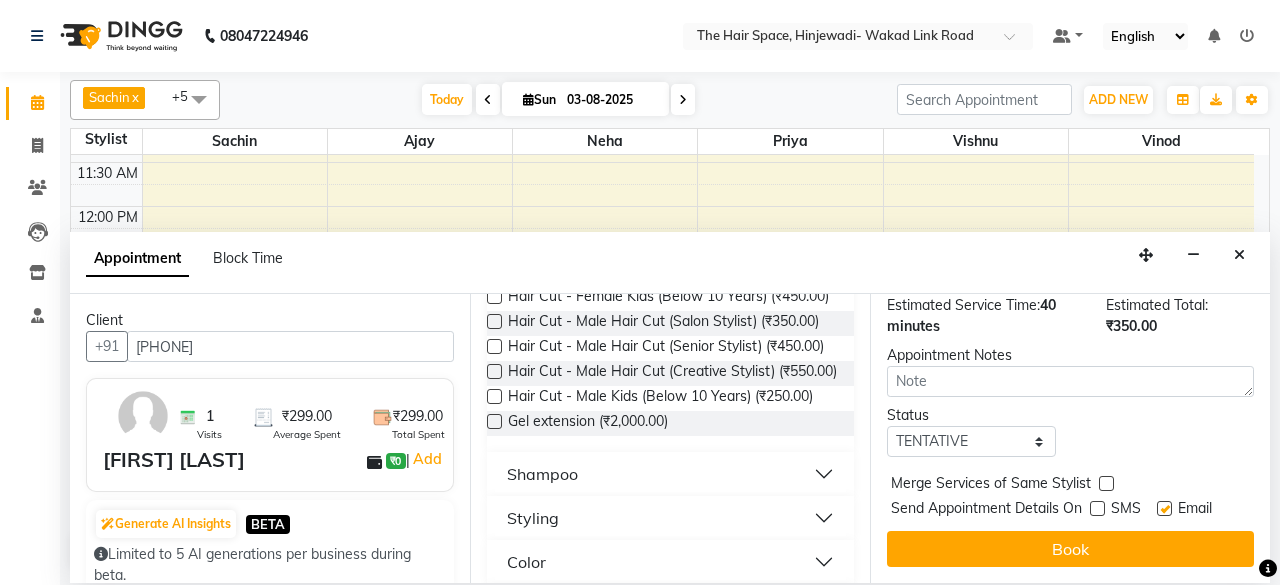 click at bounding box center [1164, 508] 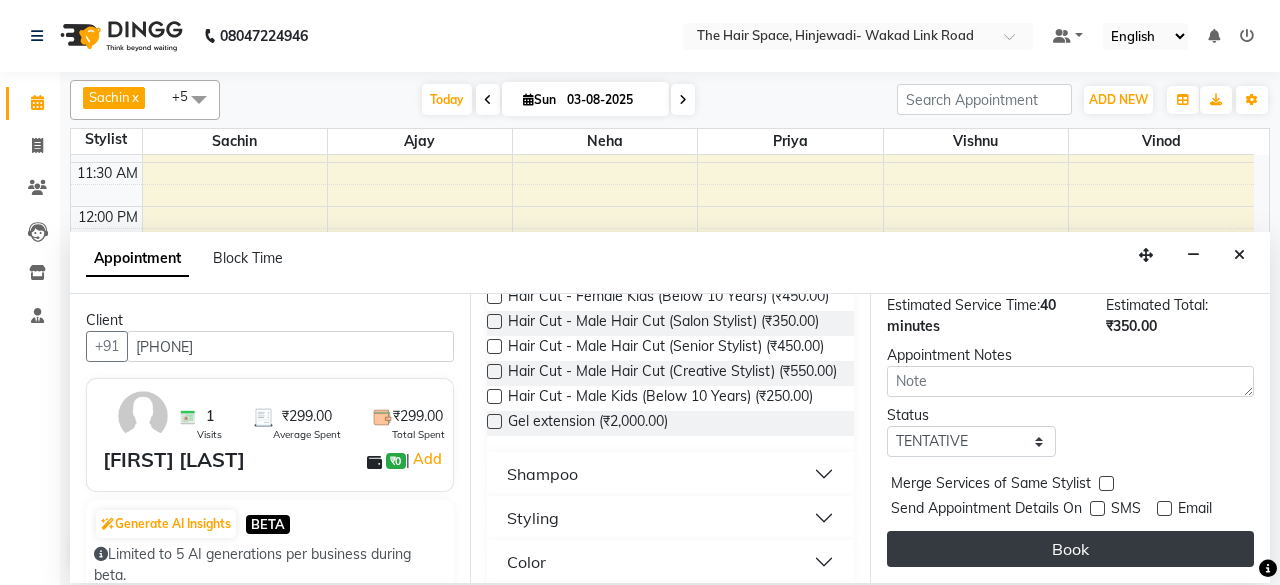 click on "Book" at bounding box center [1070, 549] 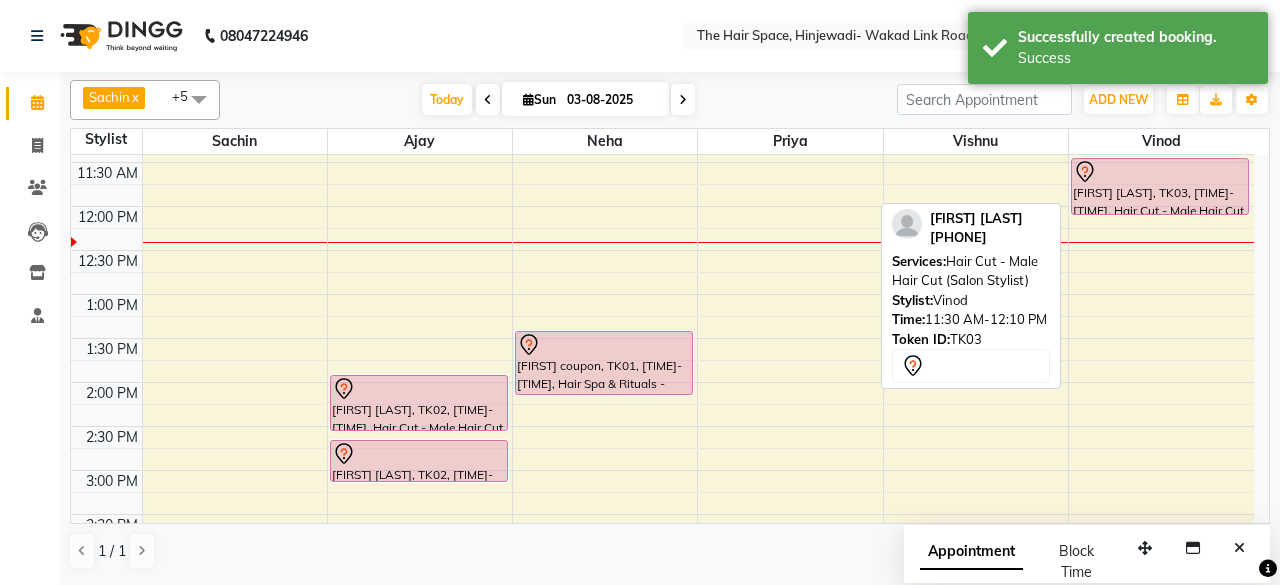 click on "[FIRST] [LAST], TK03, 11:30 AM-12:10 PM, Hair Cut - Male Hair Cut (Salon Stylist)" at bounding box center [1160, 186] 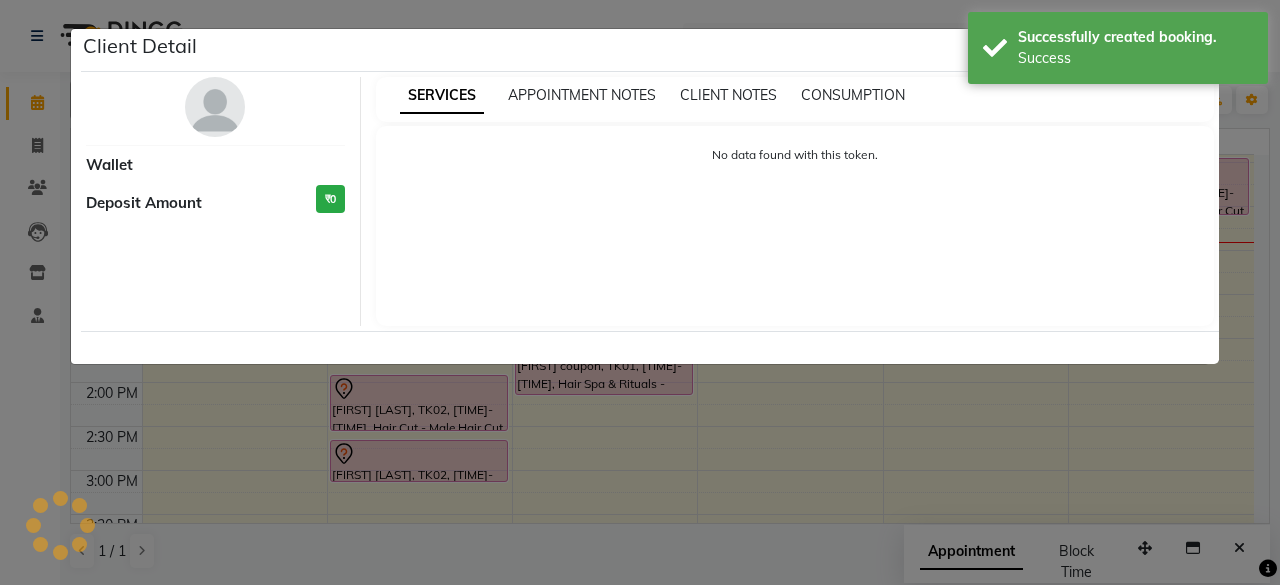 select on "7" 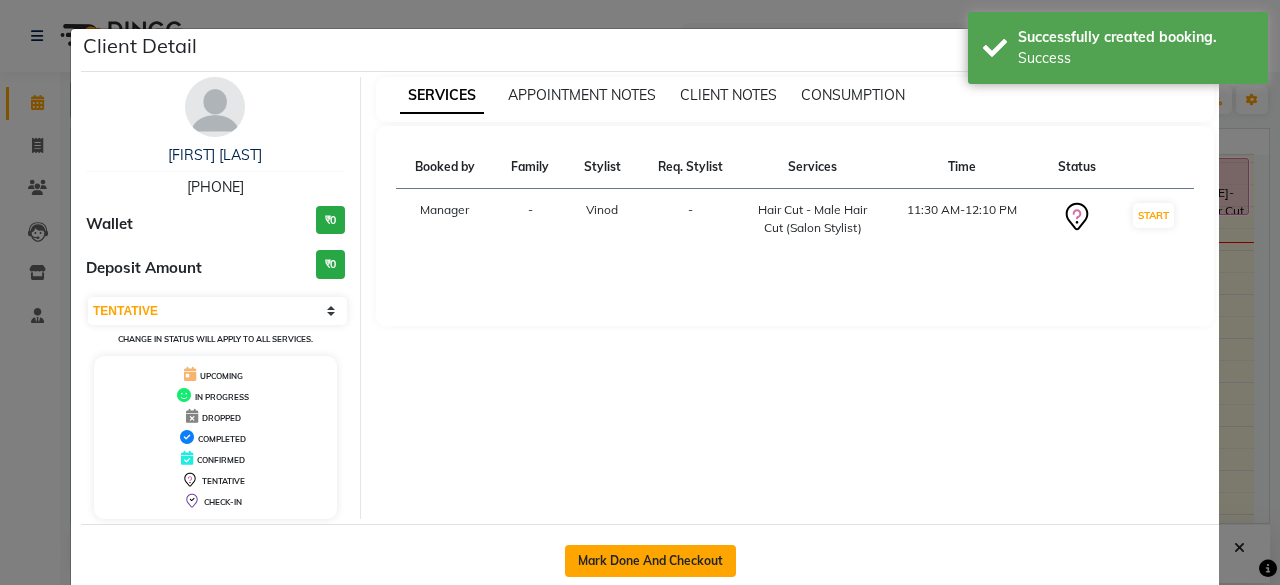 click on "Mark Done And Checkout" 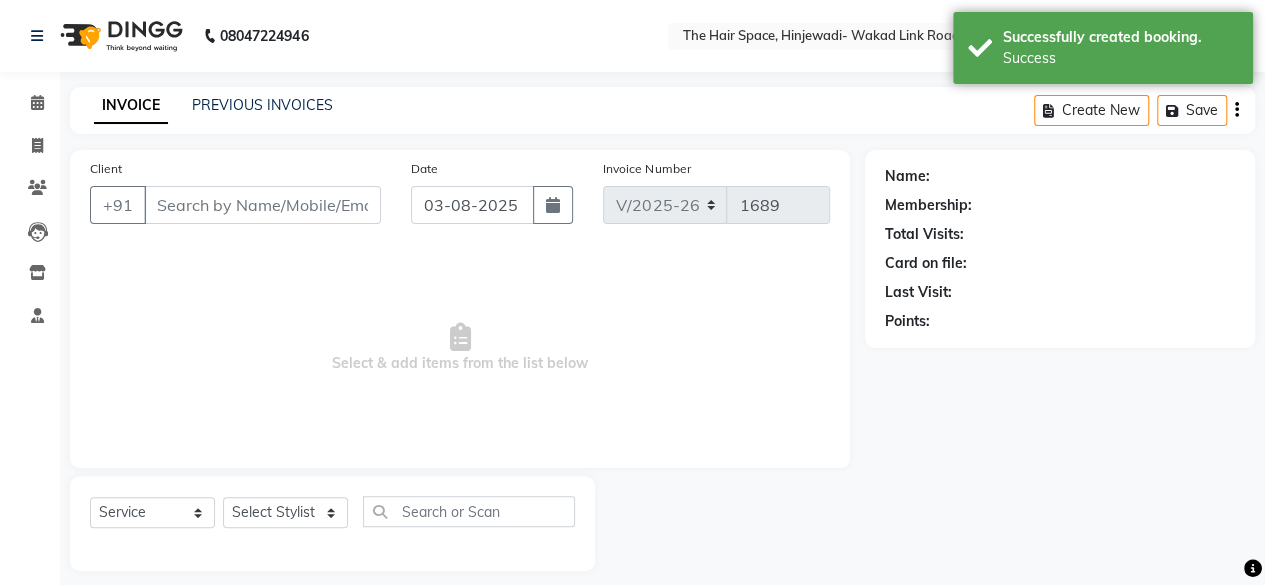 type on "9619654085" 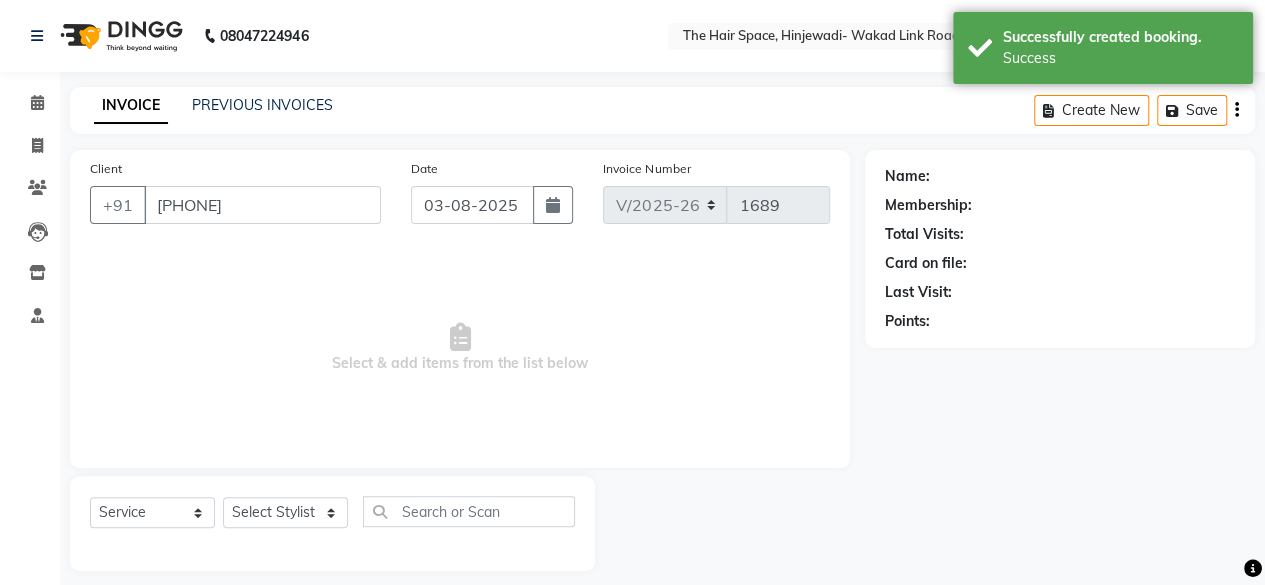 select on "84667" 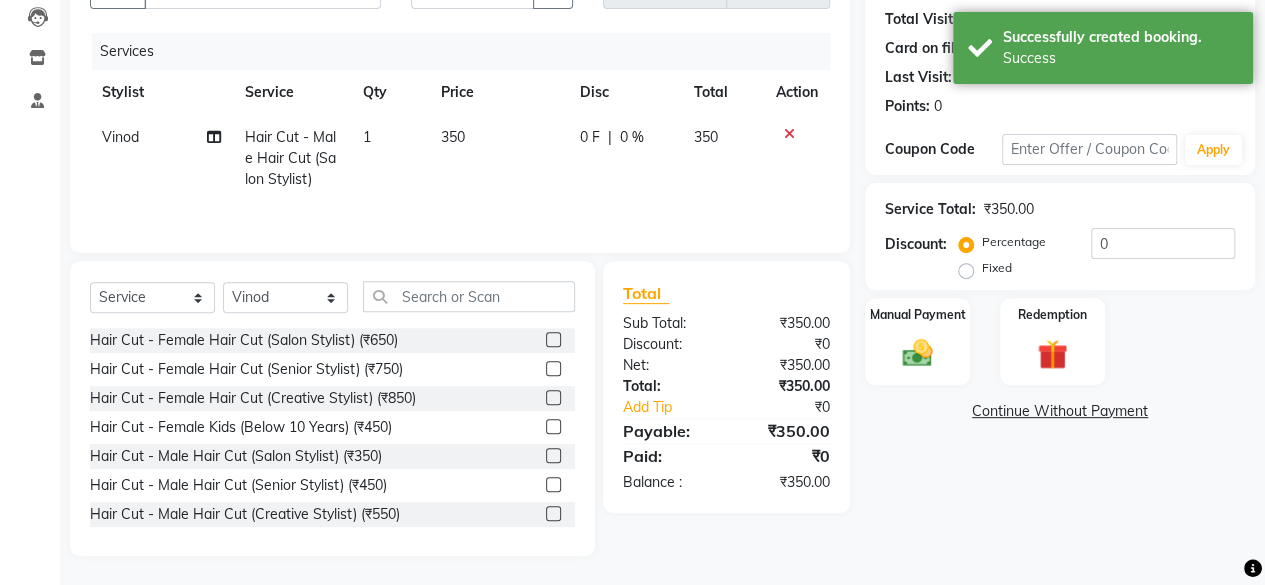 scroll, scrollTop: 15, scrollLeft: 0, axis: vertical 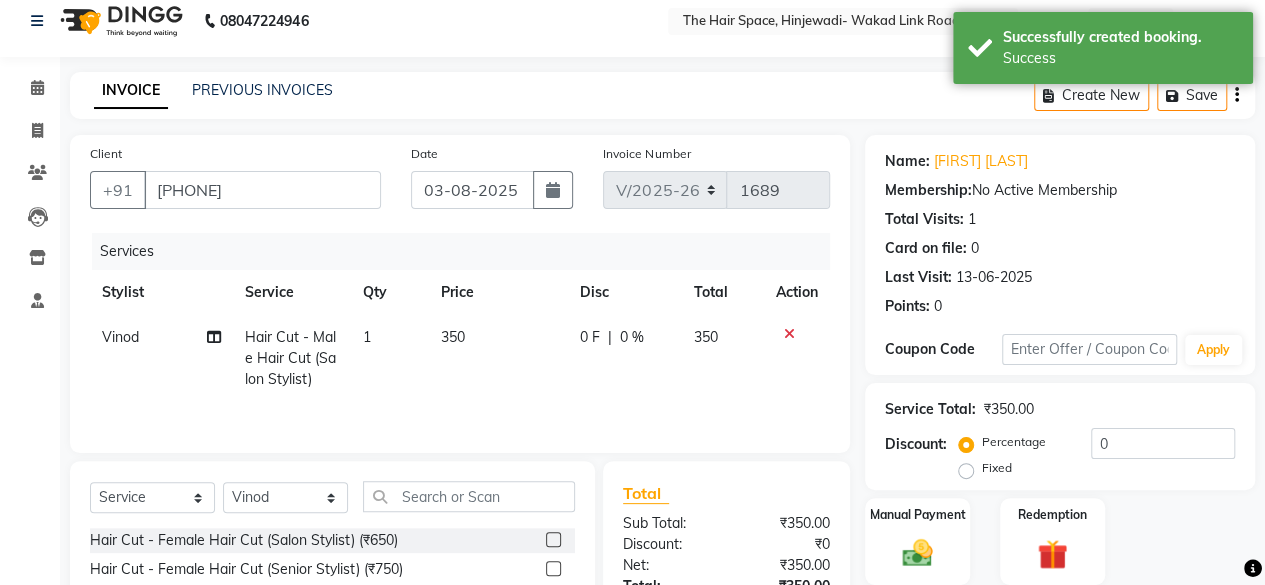 click on "350" 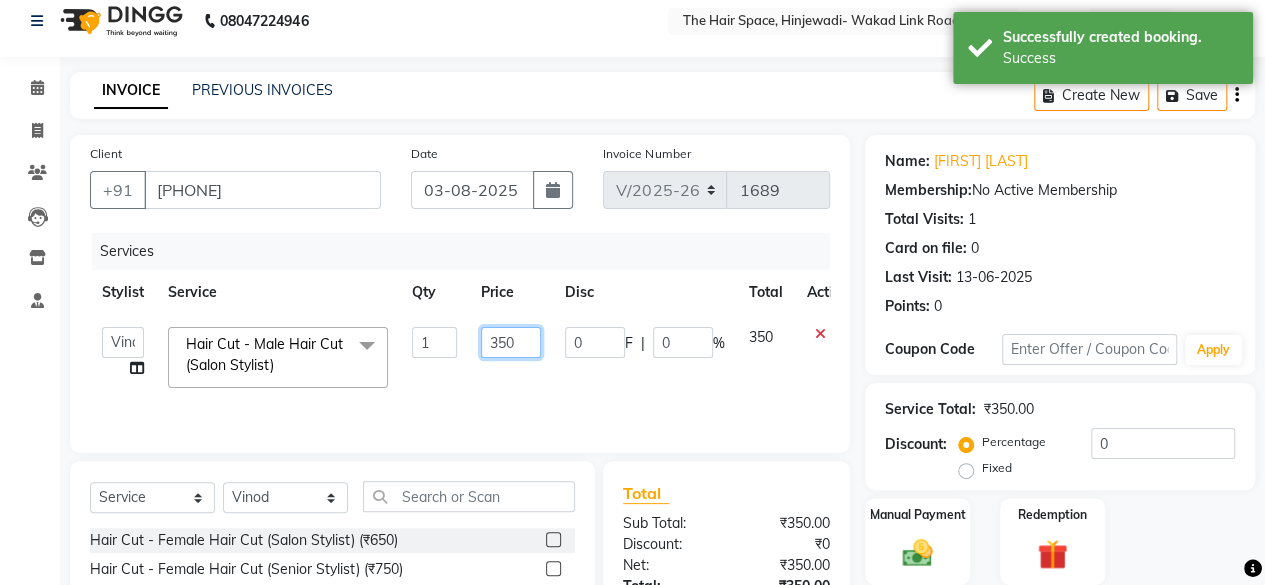 click on "350" 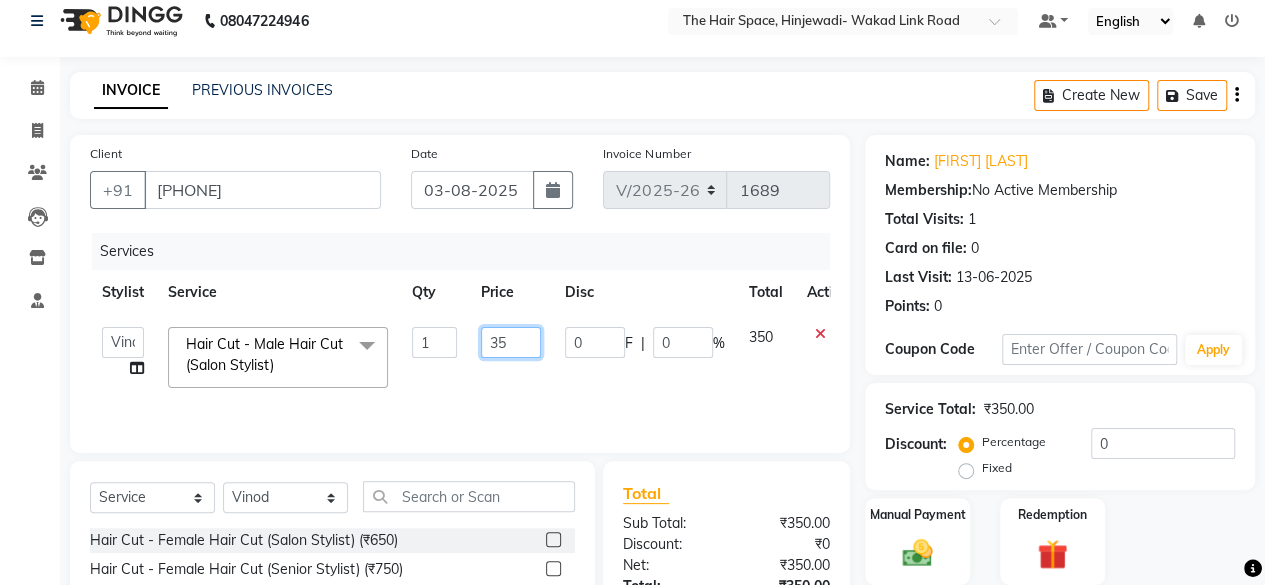 type on "3" 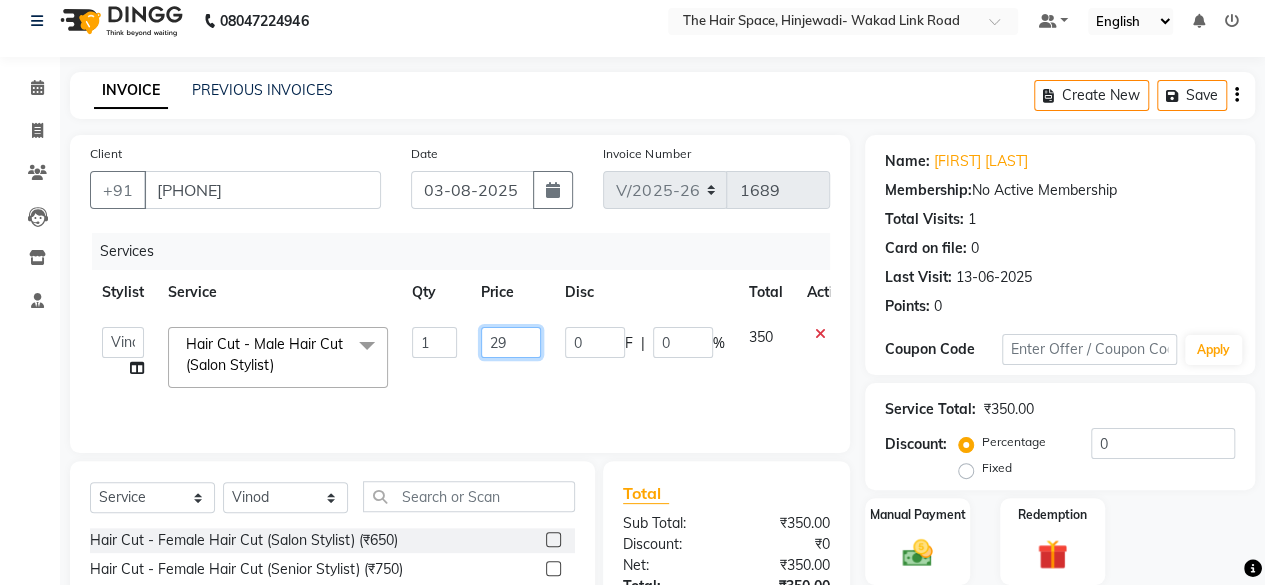 type on "299" 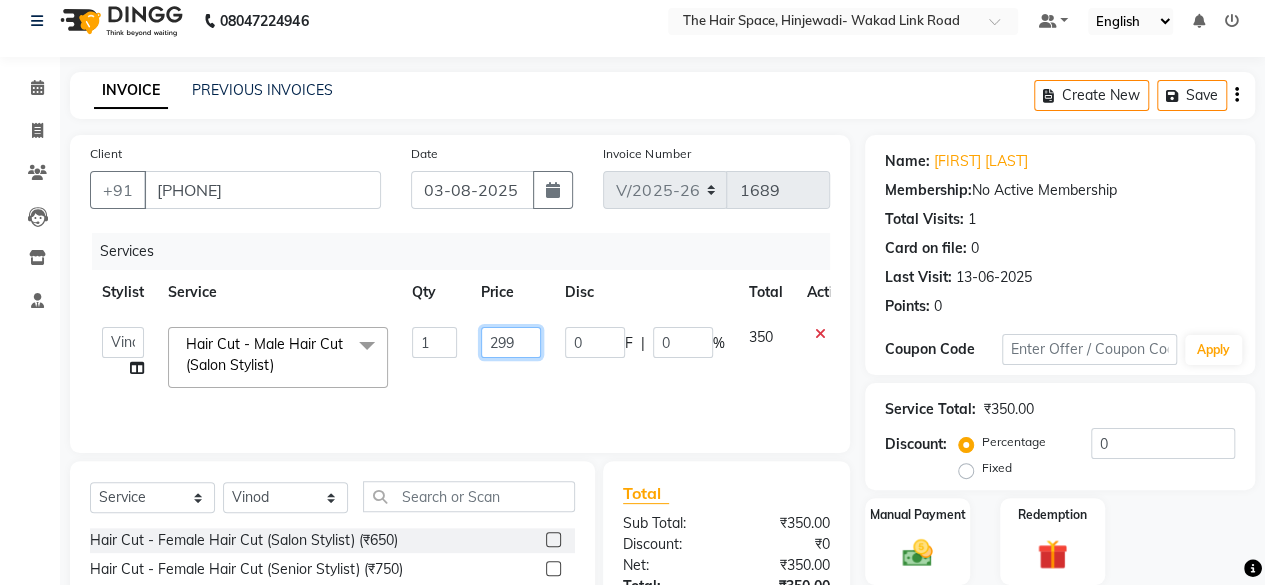 scroll, scrollTop: 215, scrollLeft: 0, axis: vertical 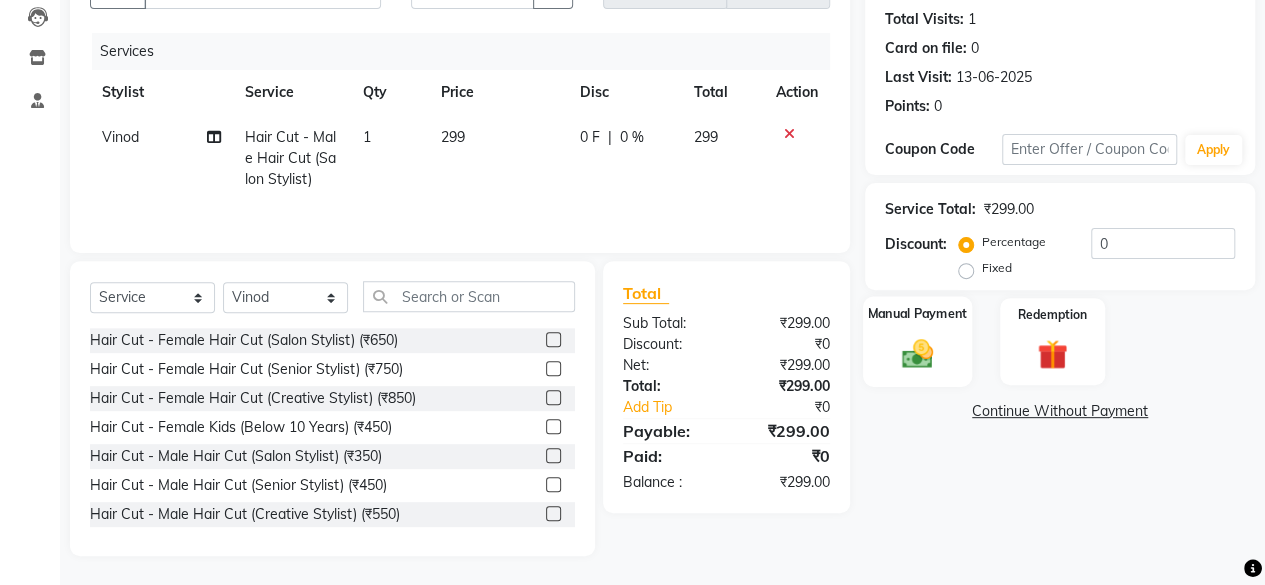 click on "Manual Payment" 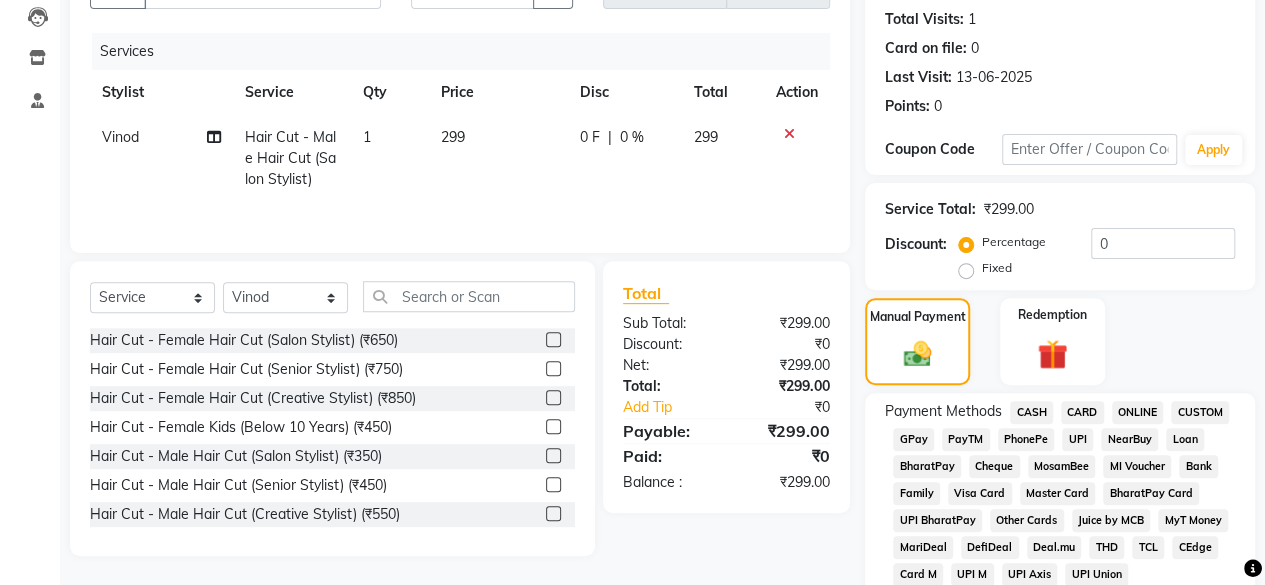 click on "PhonePe" 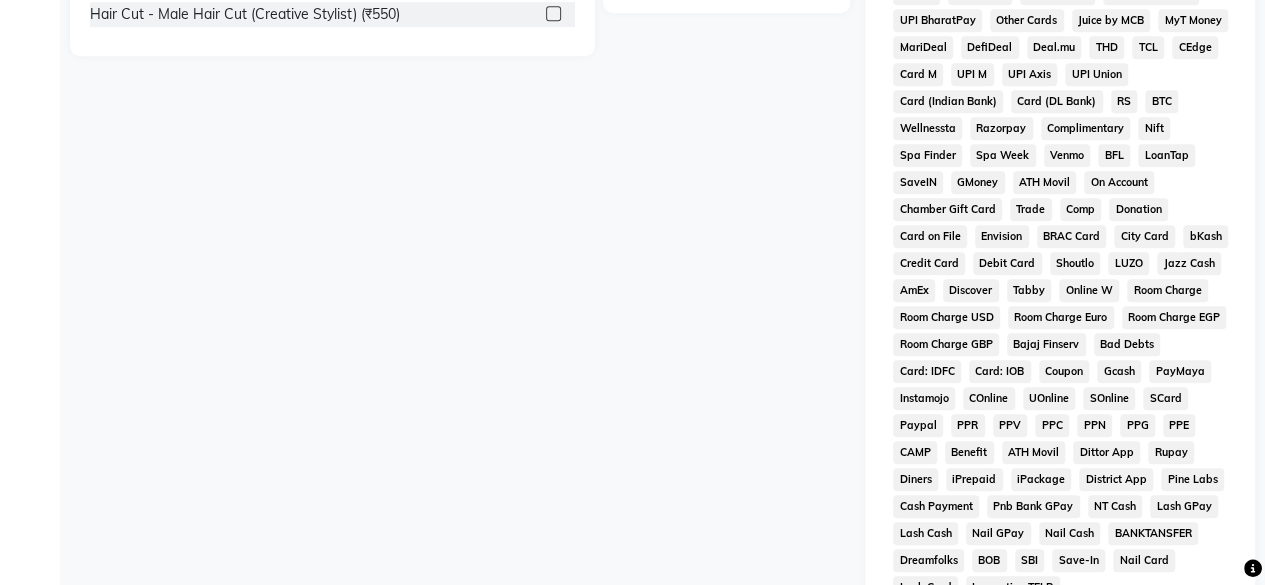 scroll, scrollTop: 999, scrollLeft: 0, axis: vertical 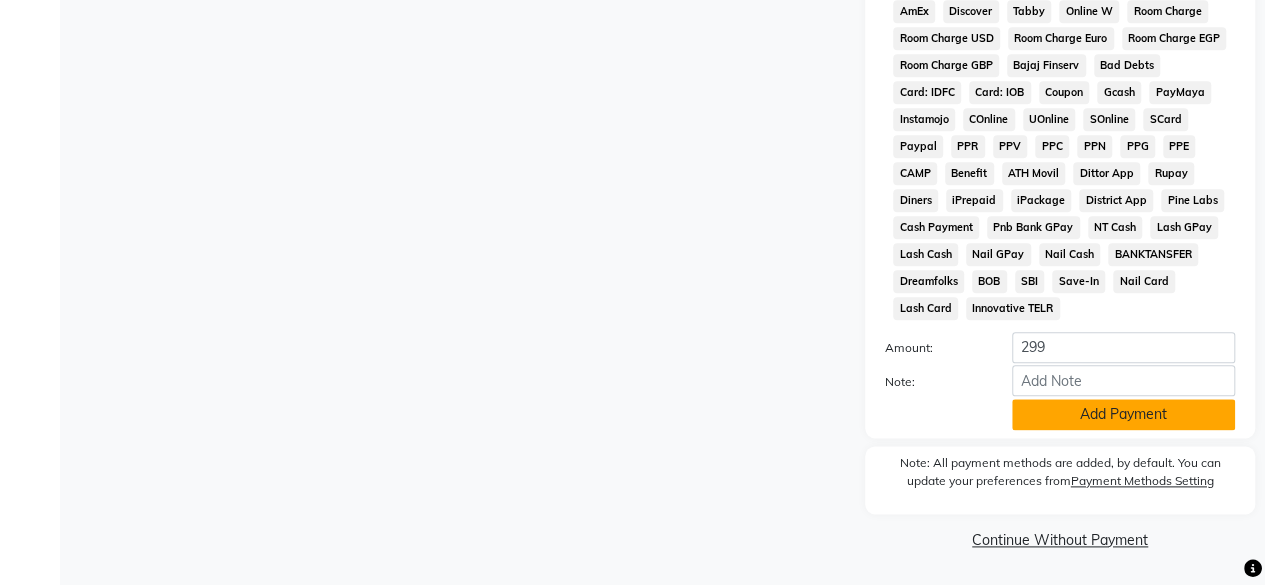 click on "Add Payment" 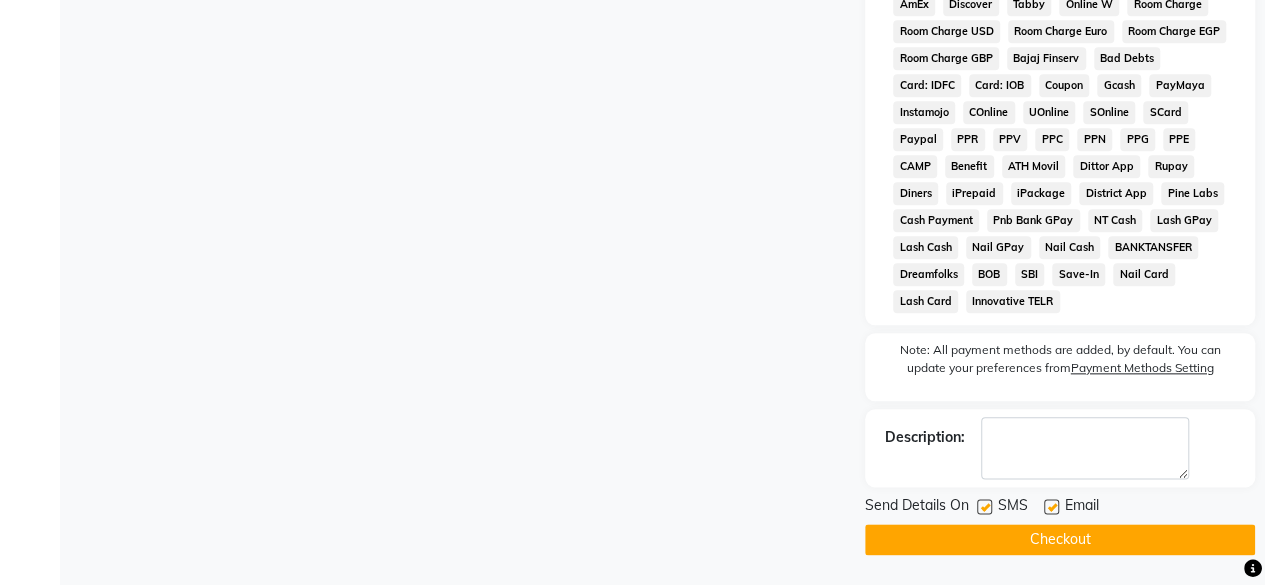 scroll, scrollTop: 1006, scrollLeft: 0, axis: vertical 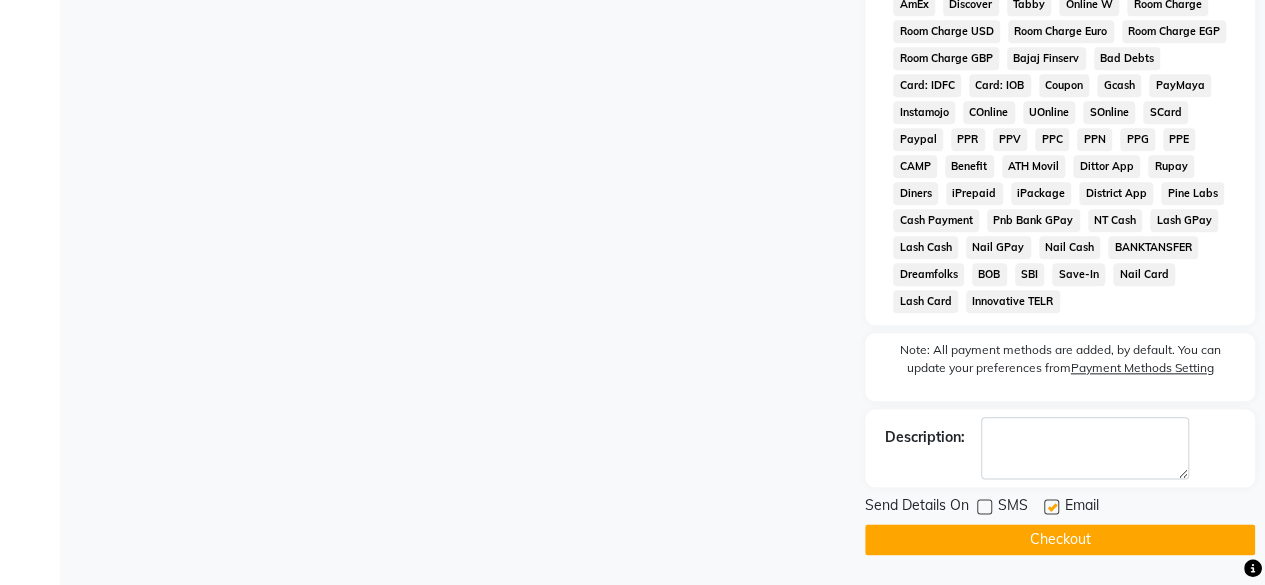 click 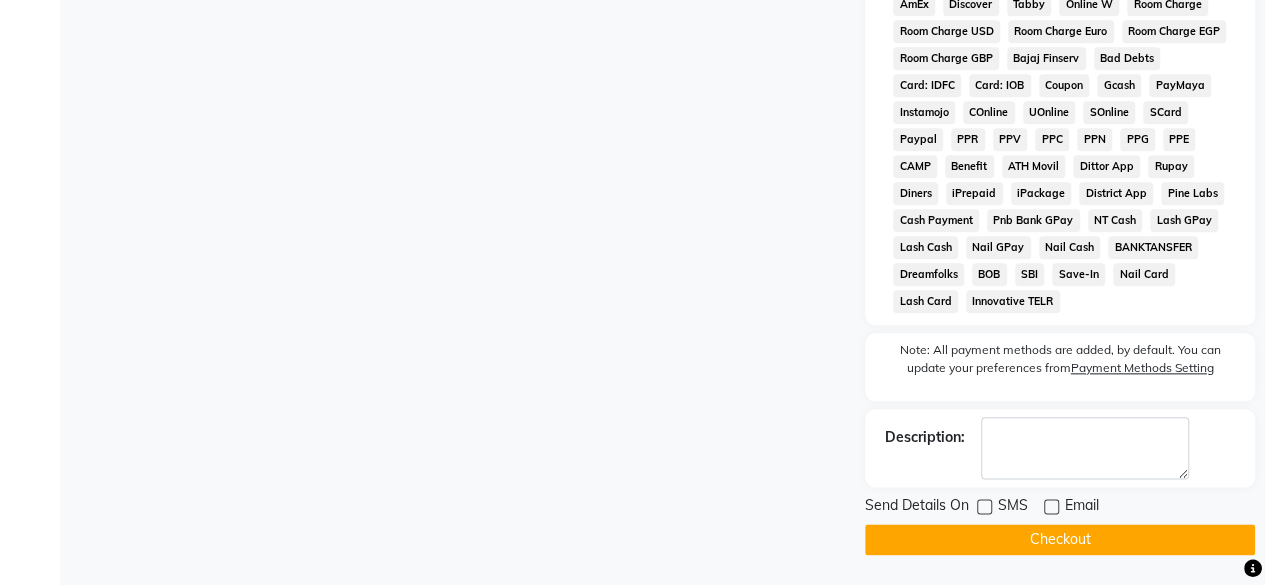 click on "Checkout" 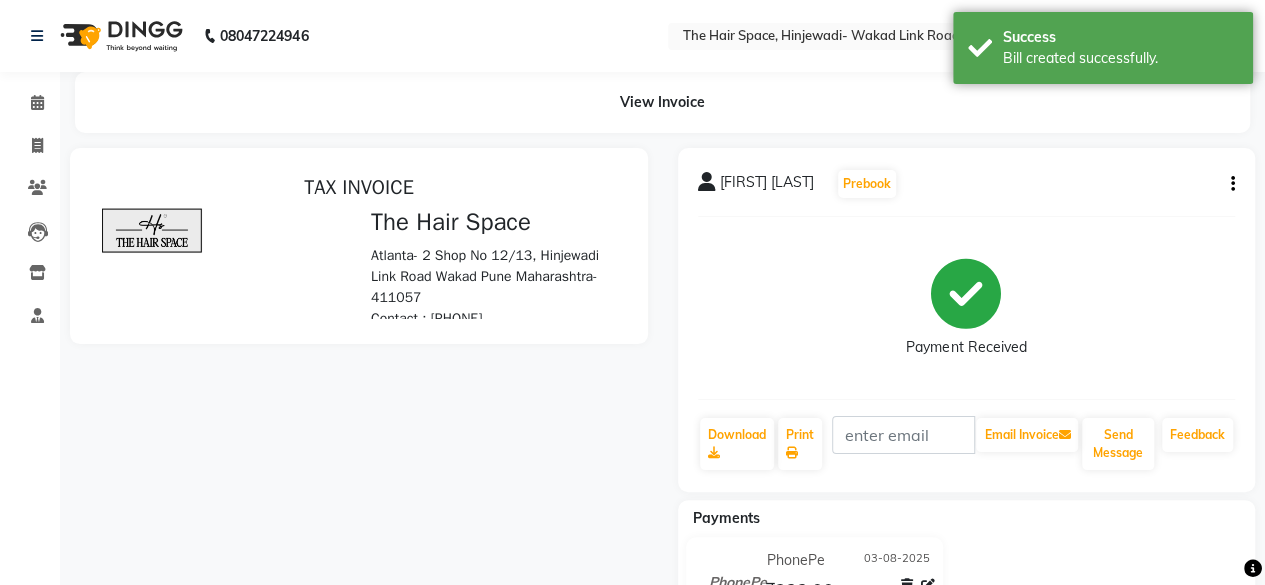 scroll, scrollTop: 0, scrollLeft: 0, axis: both 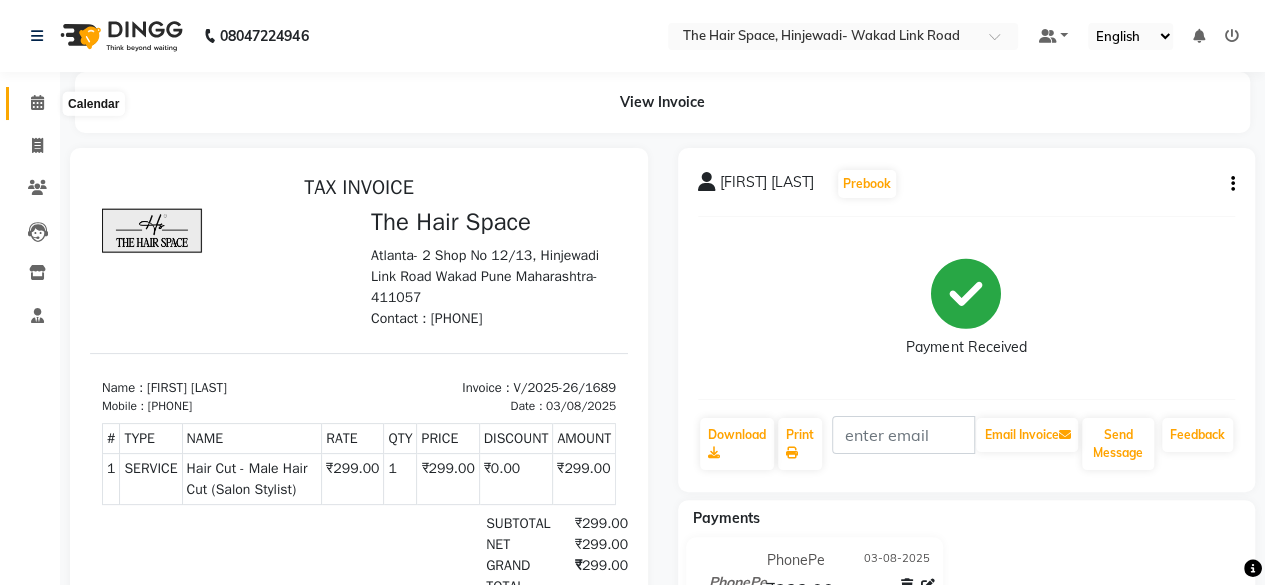 drag, startPoint x: 33, startPoint y: 107, endPoint x: 55, endPoint y: 122, distance: 26.627054 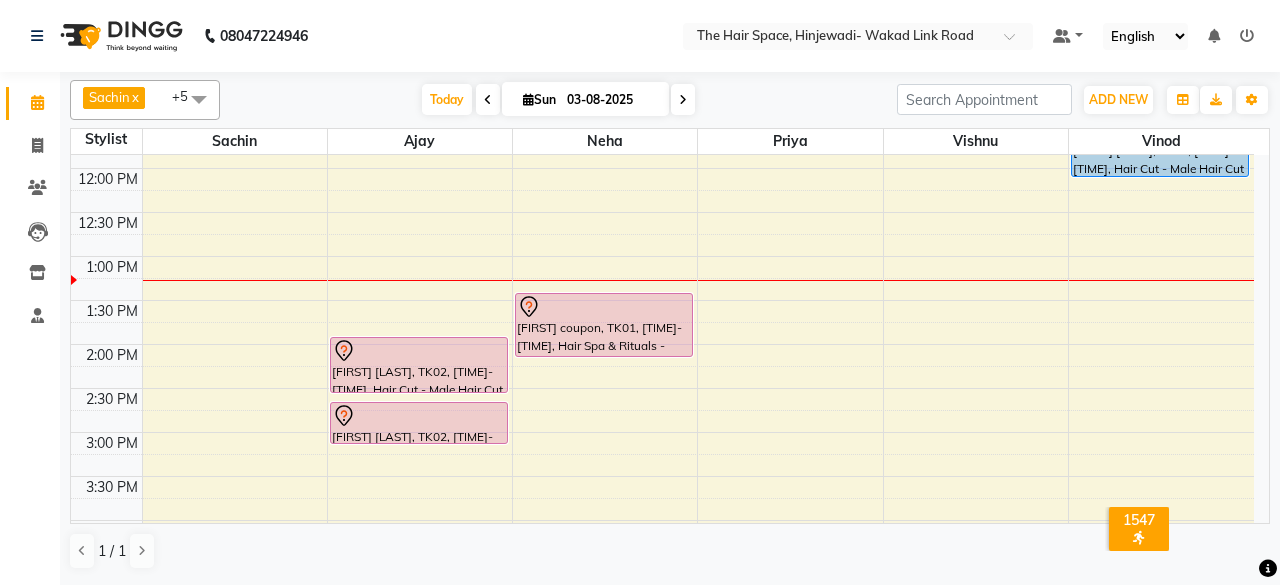 scroll, scrollTop: 329, scrollLeft: 0, axis: vertical 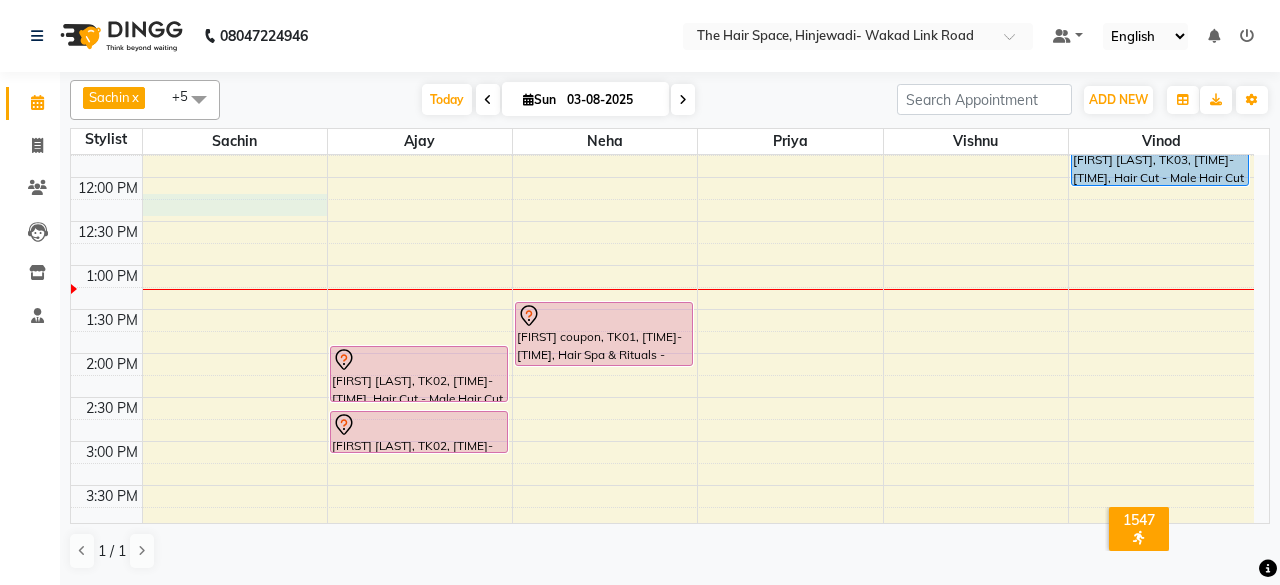 click on "8:00 AM 8:30 AM 9:00 AM 9:30 AM 10:00 AM 10:30 AM 11:00 AM 11:30 AM 12:00 PM 12:30 PM 1:00 PM 1:30 PM 2:00 PM 2:30 PM 3:00 PM 3:30 PM 4:00 PM 4:30 PM 5:00 PM 5:30 PM 6:00 PM 6:30 PM 7:00 PM 7:30 PM 8:00 PM 8:30 PM 9:00 PM 9:30 PM 10:00 PM 10:30 PM             Akshay kulkarni, TK02, 02:00 PM-02:40 PM, Hair Cut - Male Hair Cut (Senior Stylist)             Akshay kulkarni, TK02, 02:45 PM-03:15 PM, Beard - Beard             Nikki coupon, TK01, 01:30 PM-02:15 PM, Hair Spa & Rituals - Exclusive     Vinayak Chodhari, TK03, 11:30 AM-12:10 PM, Hair Cut - Male Hair Cut (Salon Stylist)" at bounding box center (662, 485) 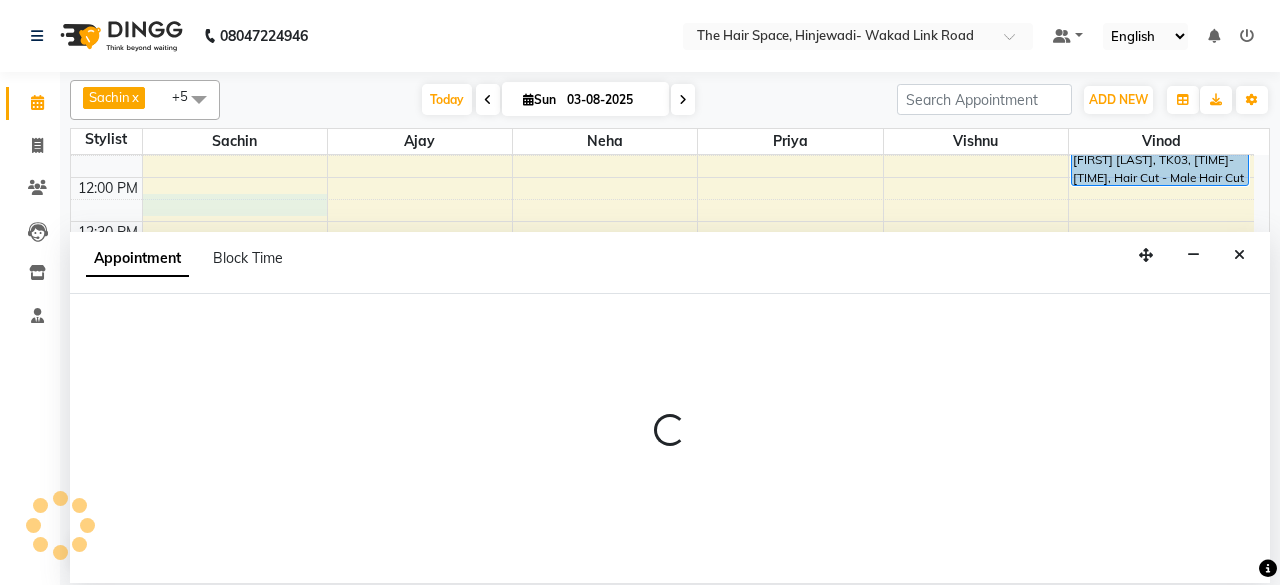 select on "52136" 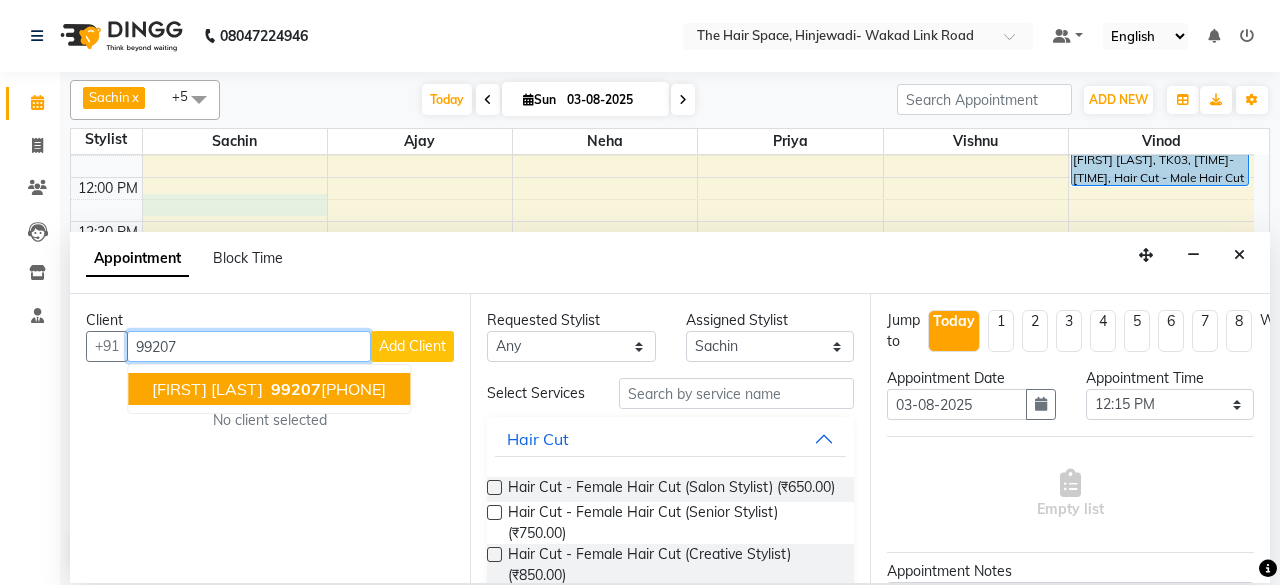 click on "Tushar Holkar   99207 12561" at bounding box center (269, 389) 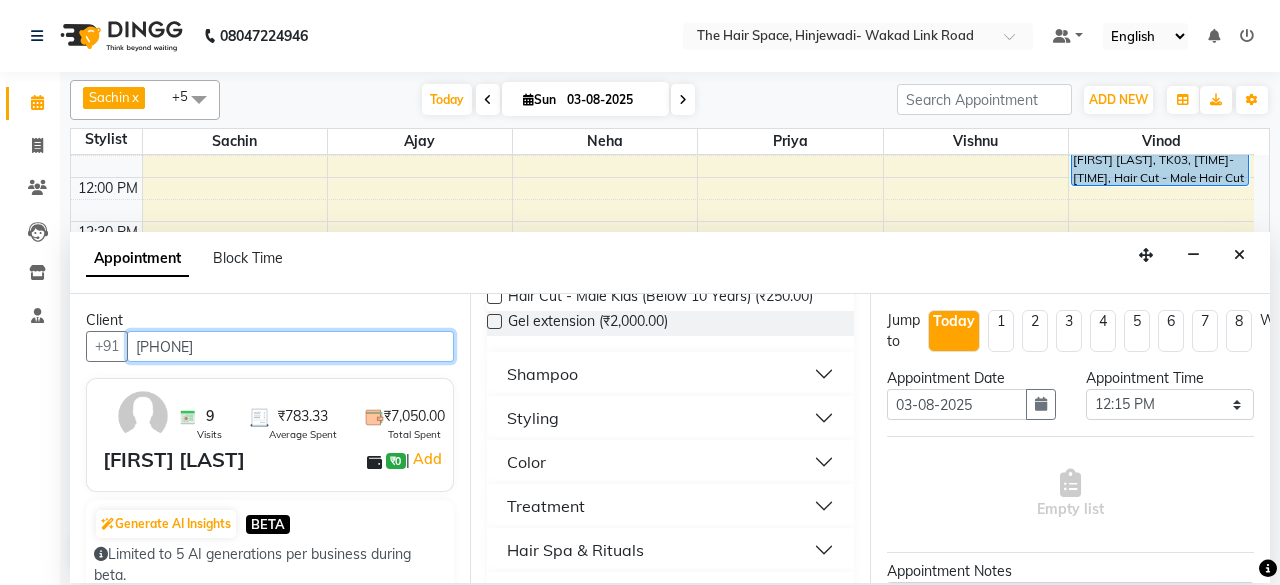 scroll, scrollTop: 300, scrollLeft: 0, axis: vertical 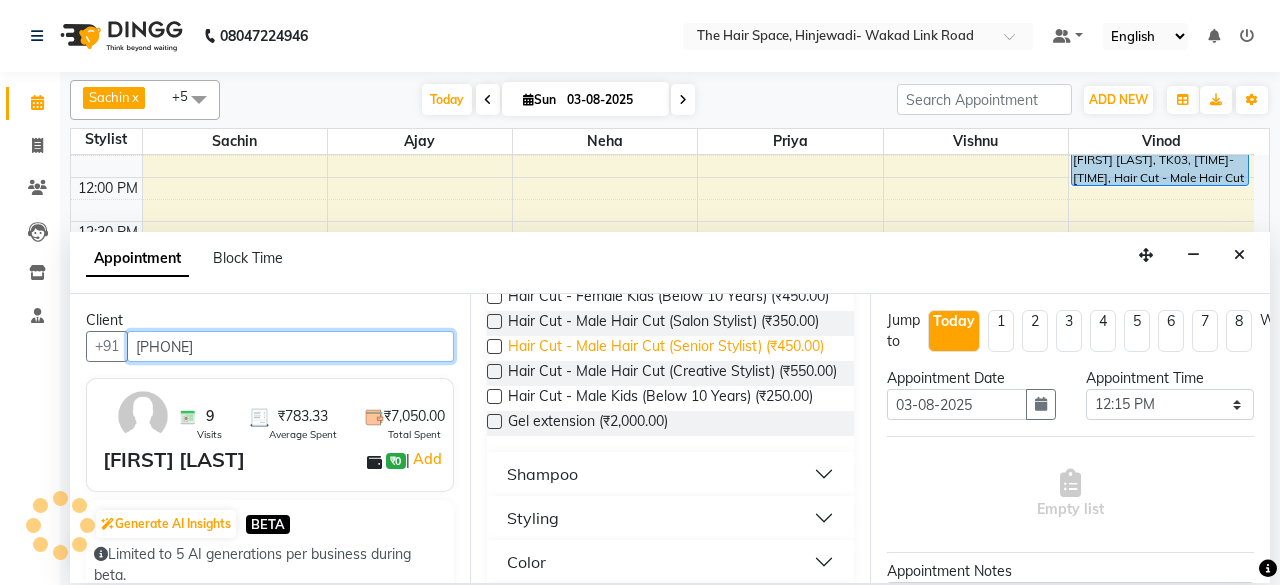 type on "[PHONE]" 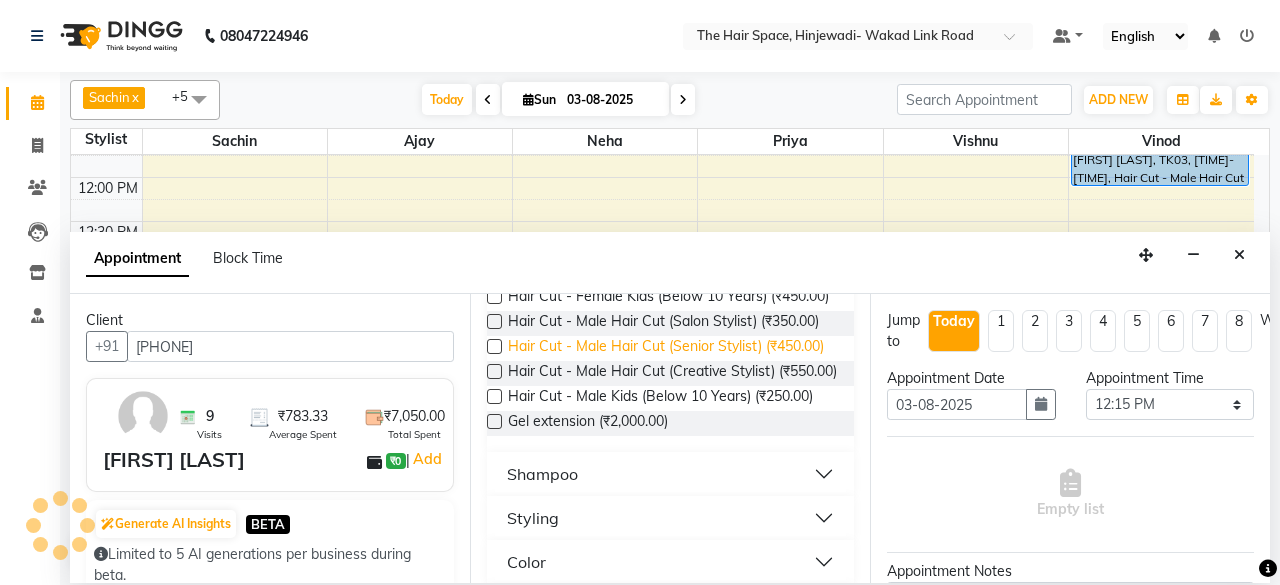 click on "Hair Cut - Male Hair Cut (Senior Stylist) (₹450.00)" at bounding box center [666, 348] 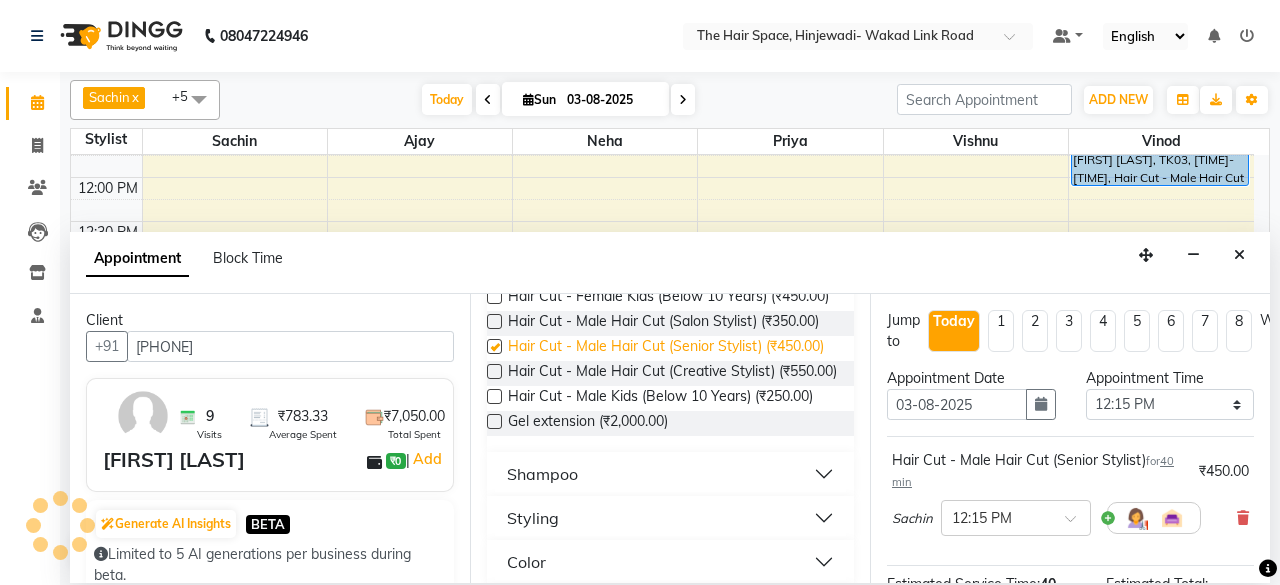 checkbox on "false" 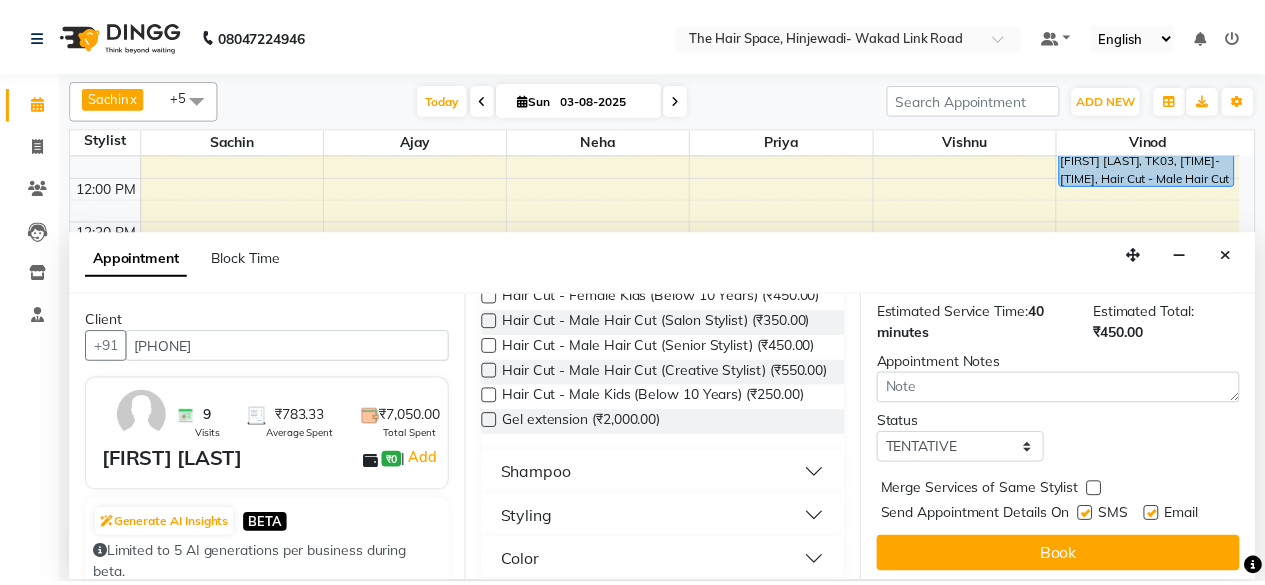scroll, scrollTop: 293, scrollLeft: 0, axis: vertical 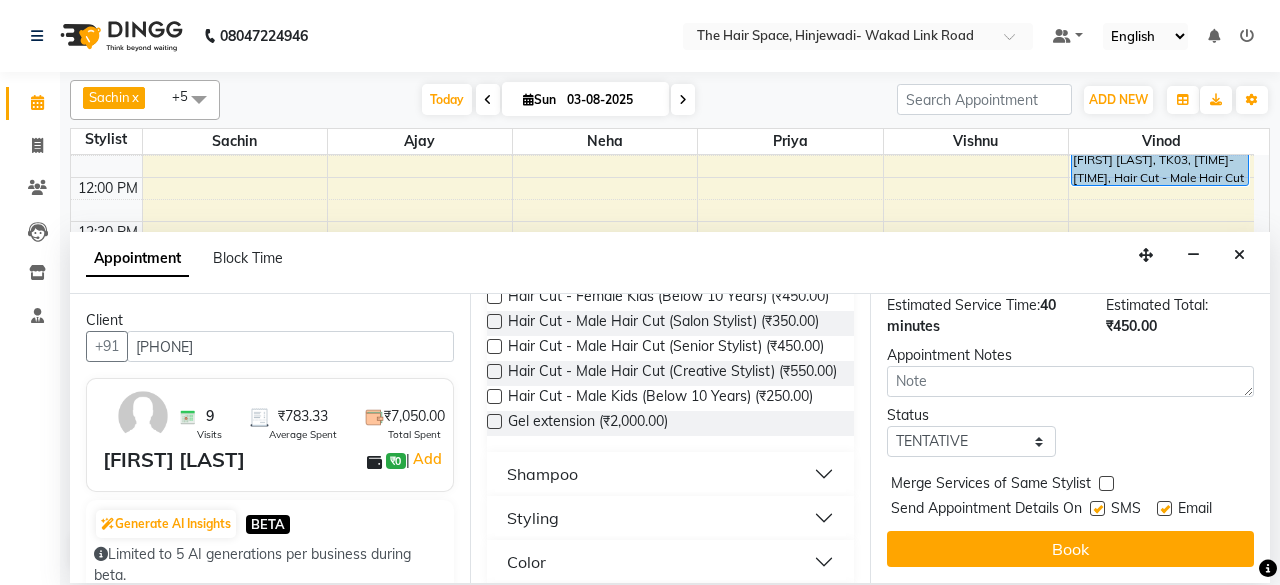 click at bounding box center (1097, 508) 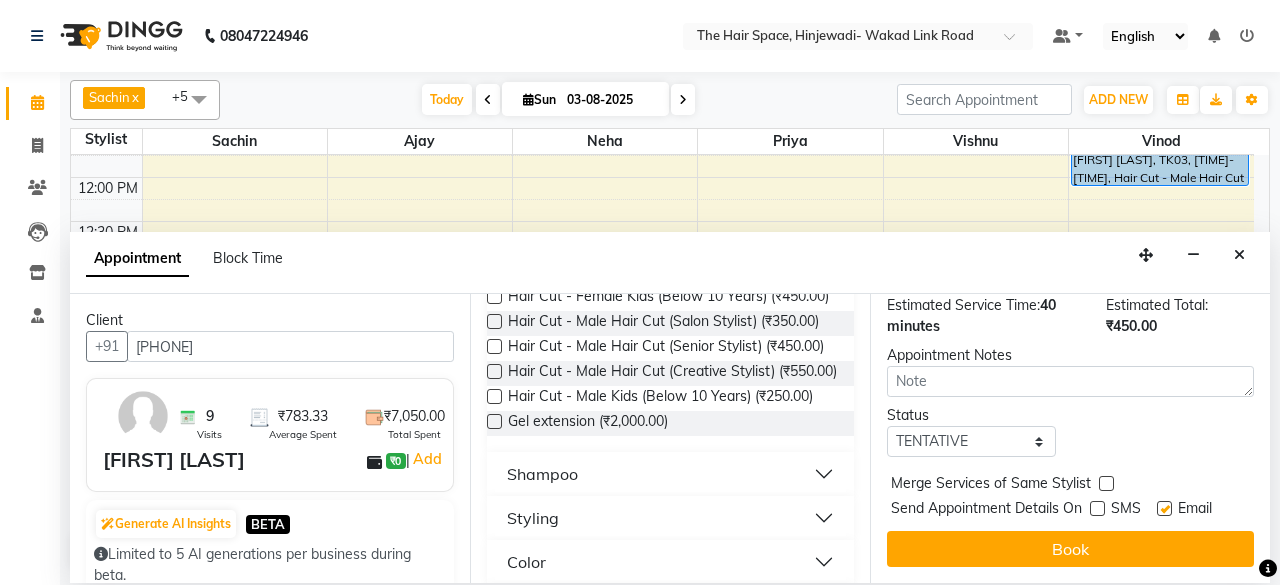 click at bounding box center [1164, 508] 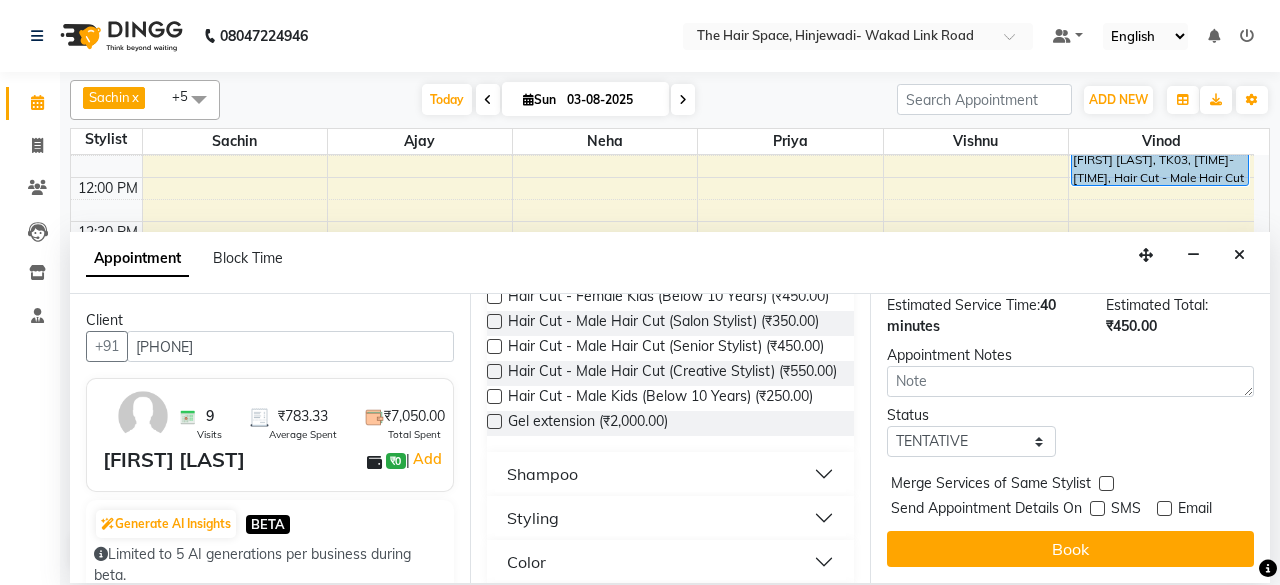 click on "Book" at bounding box center (1070, 549) 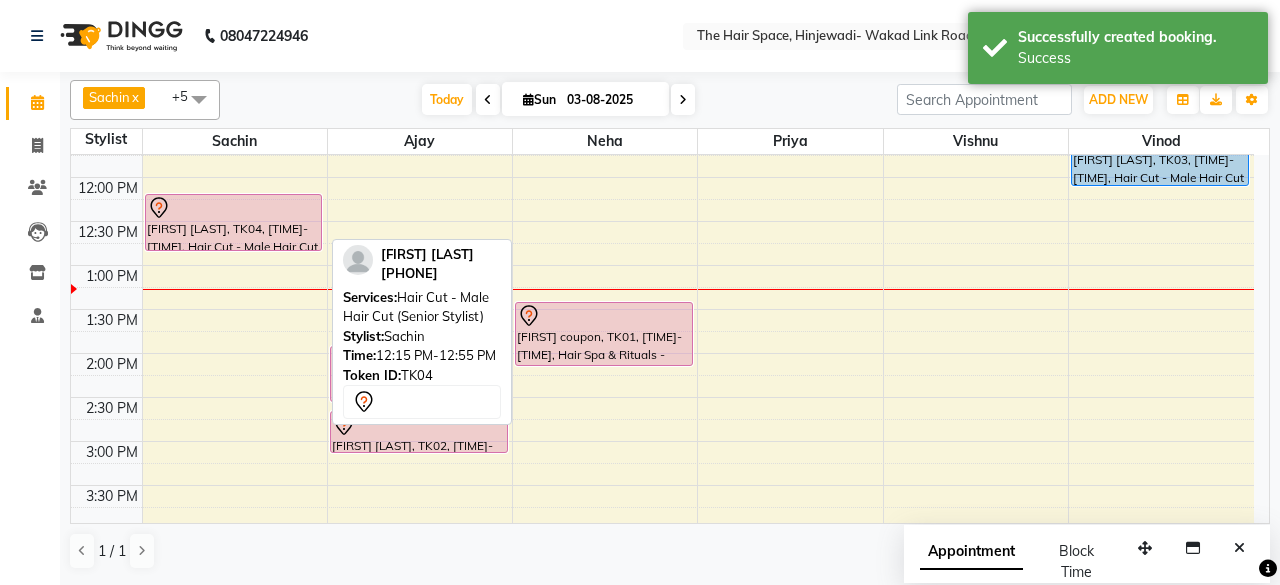 click at bounding box center [234, 208] 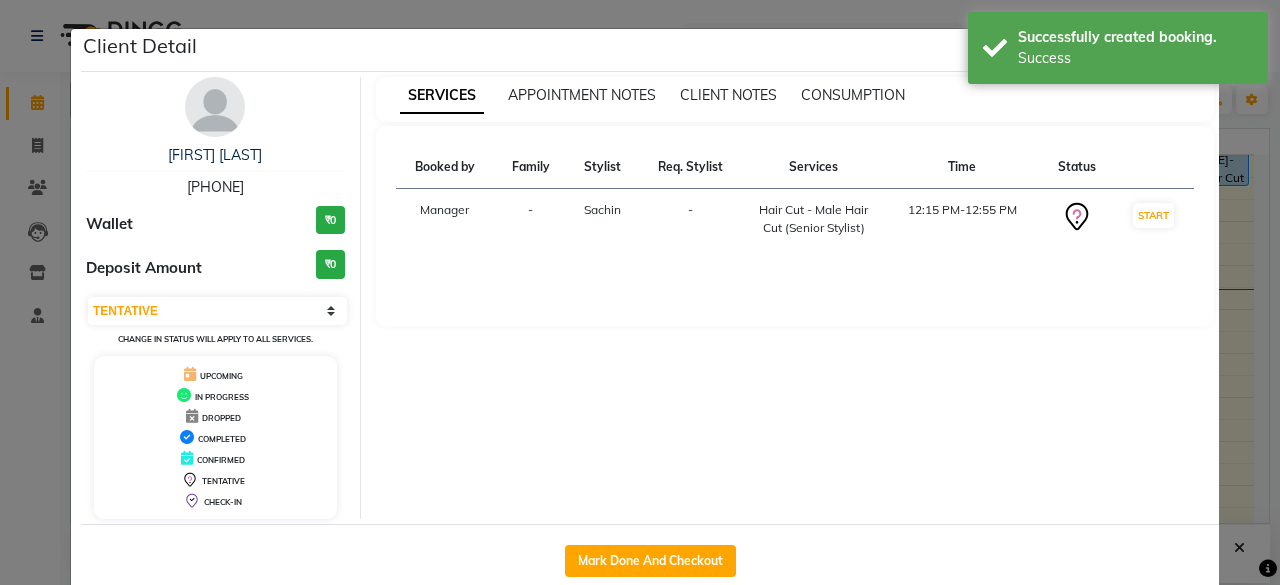 click at bounding box center (215, 107) 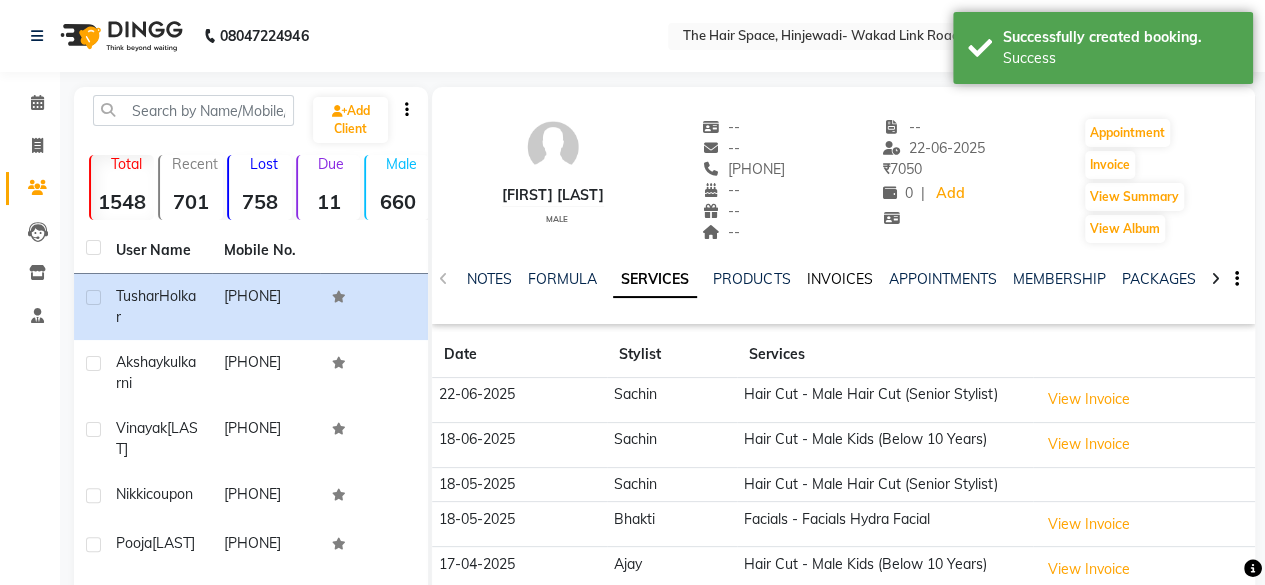 drag, startPoint x: 828, startPoint y: 281, endPoint x: 805, endPoint y: 297, distance: 28.01785 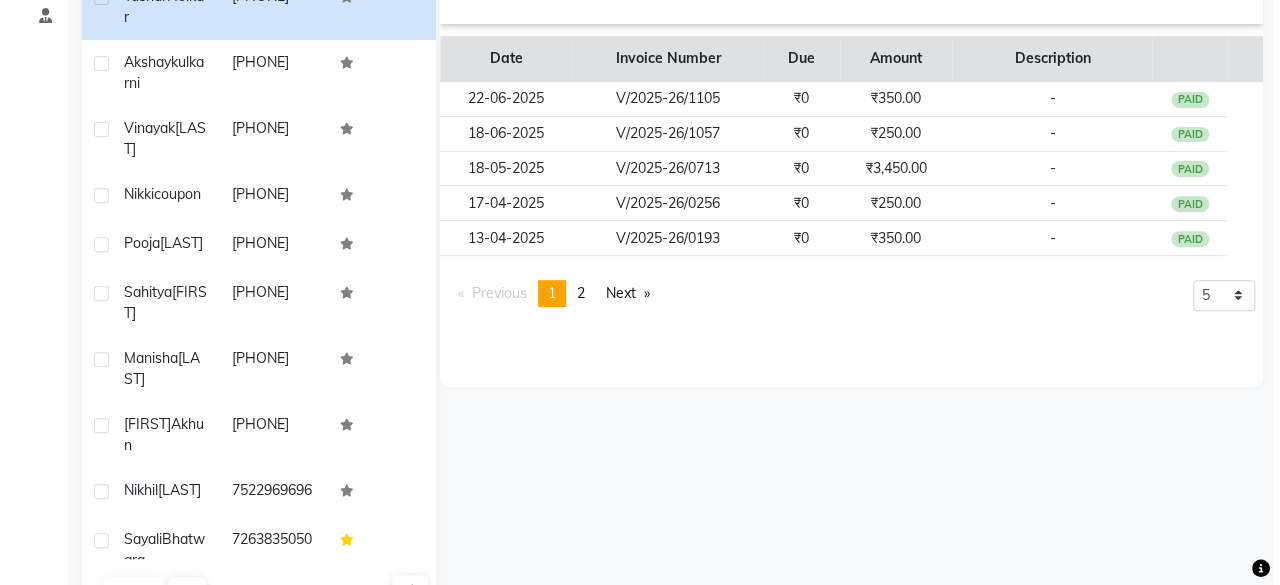 scroll, scrollTop: 0, scrollLeft: 0, axis: both 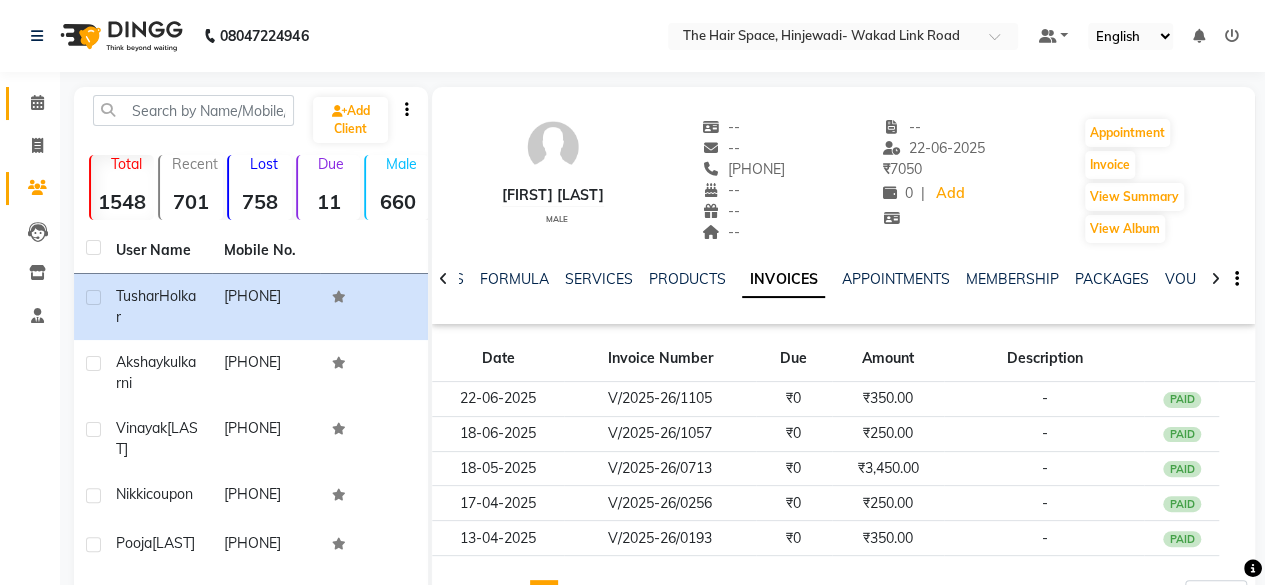 click 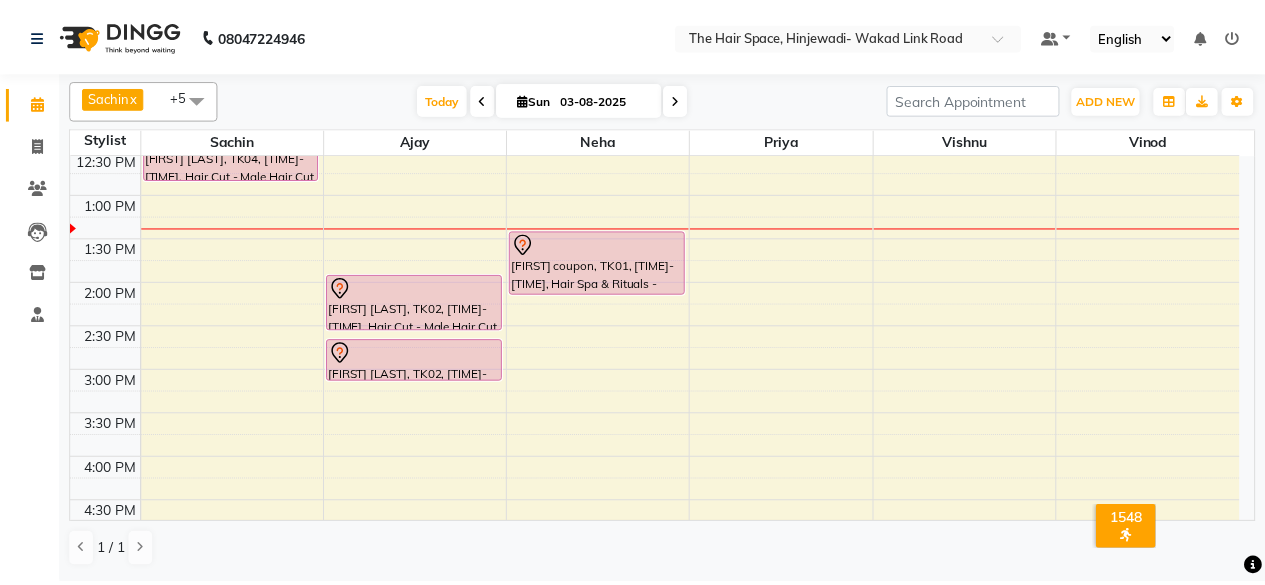 scroll, scrollTop: 200, scrollLeft: 0, axis: vertical 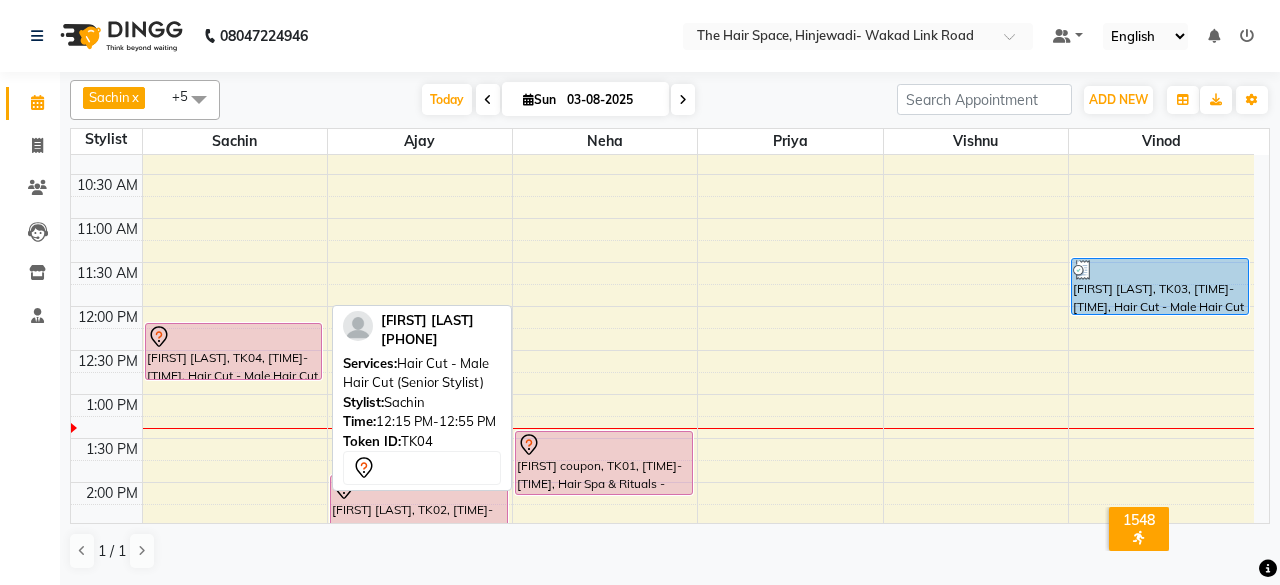 click on "[FIRST] [LAST], TK04, 12:15 PM-12:55 PM, Hair Cut - Male Hair Cut (Senior Stylist)" at bounding box center [234, 351] 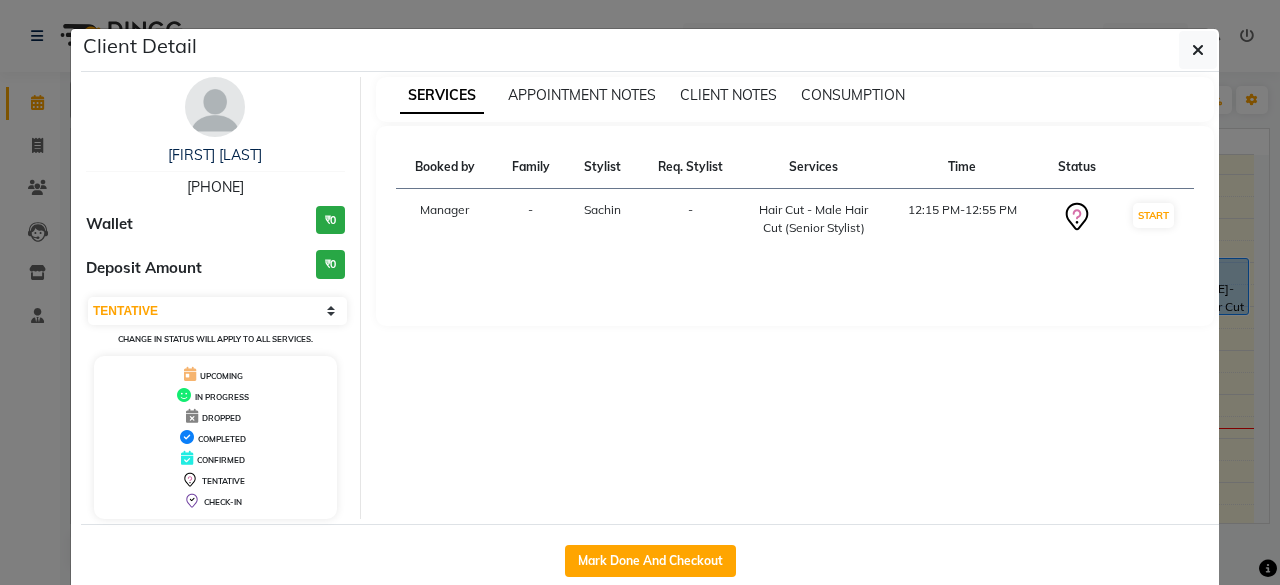 click on "Client Detail  Tushar Holkar   9920712561 Wallet ₹0 Deposit Amount  ₹0  Select IN SERVICE CONFIRMED TENTATIVE CHECK IN MARK DONE DROPPED UPCOMING Change in status will apply to all services. UPCOMING IN PROGRESS DROPPED COMPLETED CONFIRMED TENTATIVE CHECK-IN SERVICES APPOINTMENT NOTES CLIENT NOTES CONSUMPTION Booked by Family Stylist Req. Stylist Services Time Status  Manager  - Sachin  -  Hair Cut - Male Hair Cut (Senior Stylist)   12:15 PM-12:55 PM   START   Mark Done And Checkout" 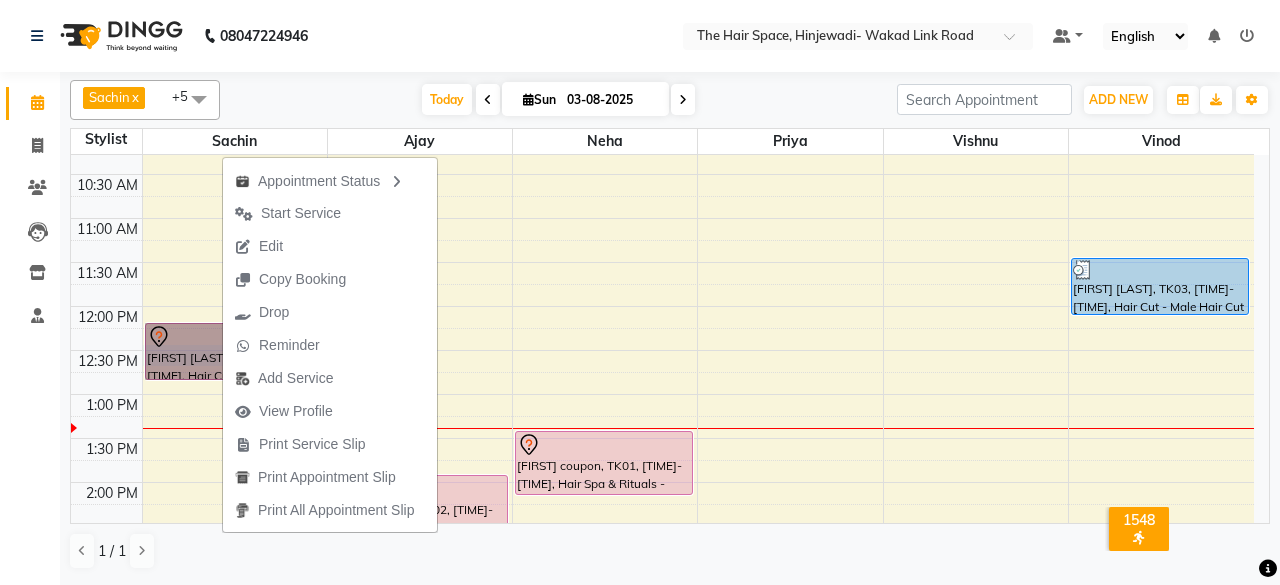 click on "8:00 AM 8:30 AM 9:00 AM 9:30 AM 10:00 AM 10:30 AM 11:00 AM 11:30 AM 12:00 PM 12:30 PM 1:00 PM 1:30 PM 2:00 PM 2:30 PM 3:00 PM 3:30 PM 4:00 PM 4:30 PM 5:00 PM 5:30 PM 6:00 PM 6:30 PM 7:00 PM 7:30 PM 8:00 PM 8:30 PM 9:00 PM 9:30 PM 10:00 PM 10:30 PM             Tushar Holkar, TK04, 12:15 PM-12:55 PM, Hair Cut - Male Hair Cut (Senior Stylist)             Akshay kulkarni, TK02, 02:00 PM-02:40 PM, Hair Cut - Male Hair Cut (Senior Stylist)             Akshay kulkarni, TK02, 02:45 PM-03:15 PM, Beard - Beard             Nikki coupon, TK01, 01:30 PM-02:15 PM, Hair Spa & Rituals - Exclusive     Vinayak Chodhari, TK03, 11:30 AM-12:10 PM, Hair Cut - Male Hair Cut (Salon Stylist)" at bounding box center [662, 614] 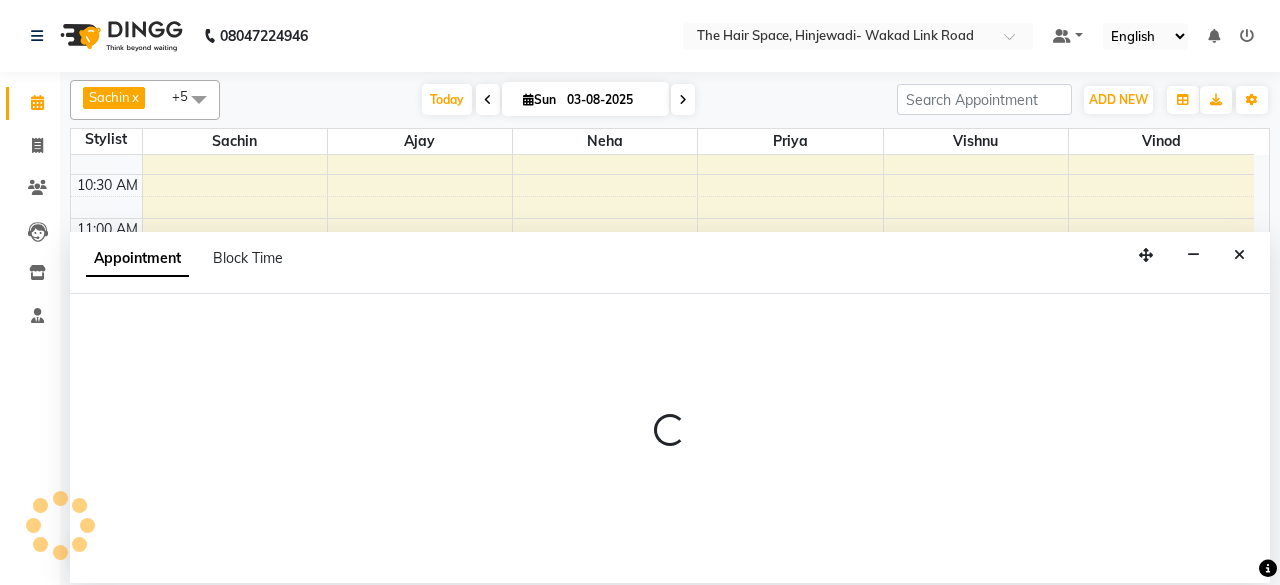 select on "52136" 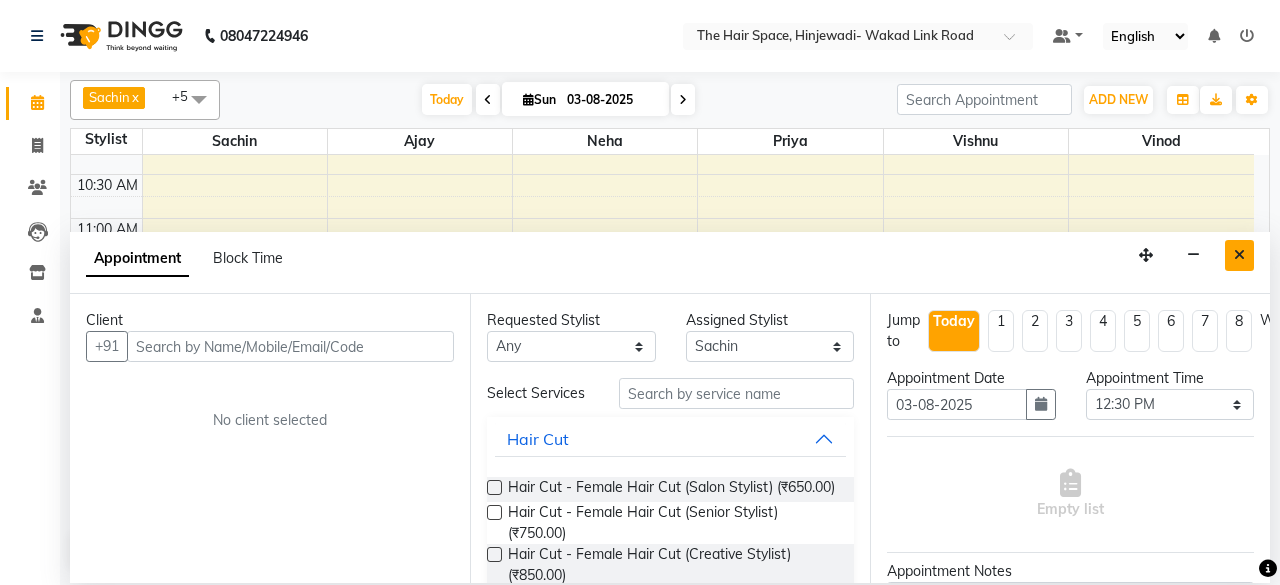 click at bounding box center (1239, 255) 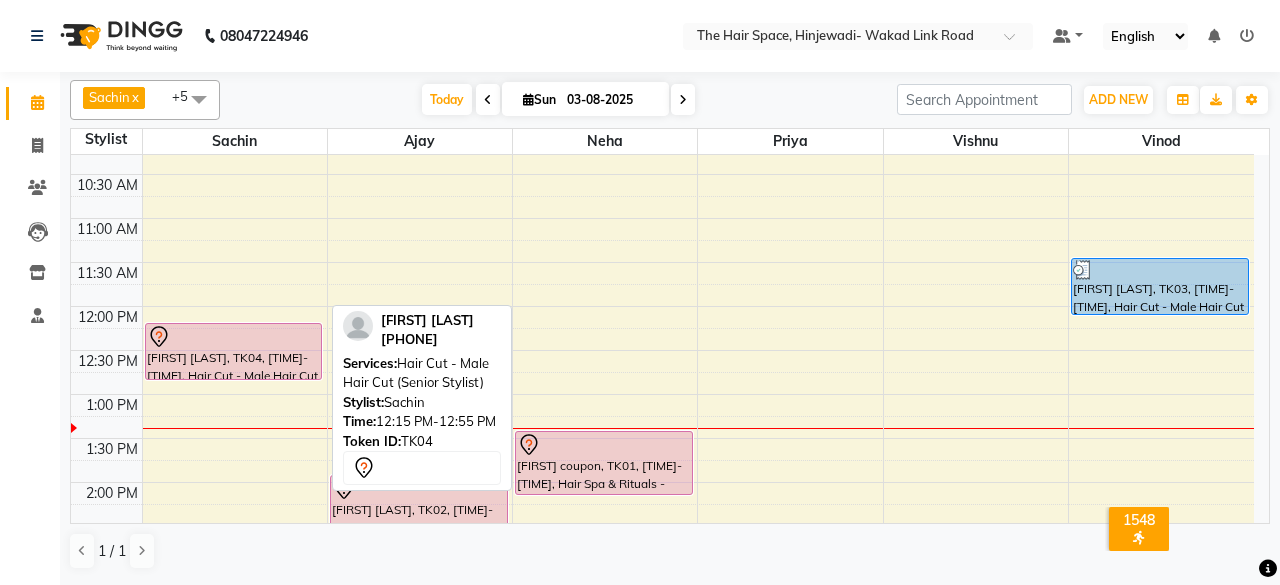 click on "[FIRST] [LAST], TK04, 12:15 PM-12:55 PM, Hair Cut - Male Hair Cut (Senior Stylist)" at bounding box center [234, 351] 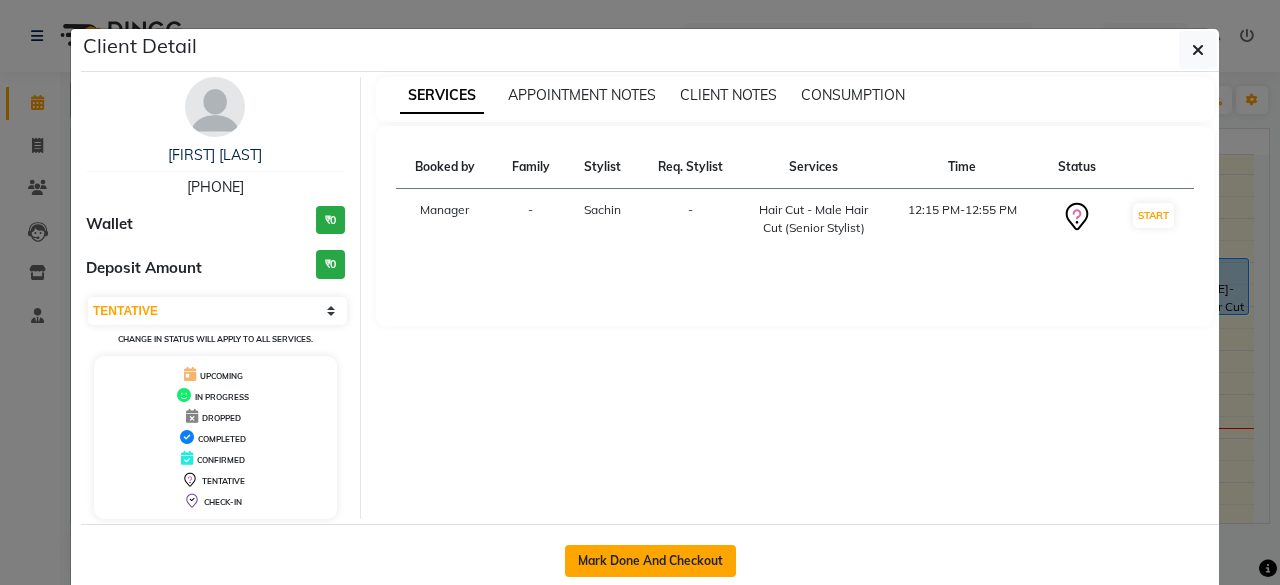 click on "Mark Done And Checkout" 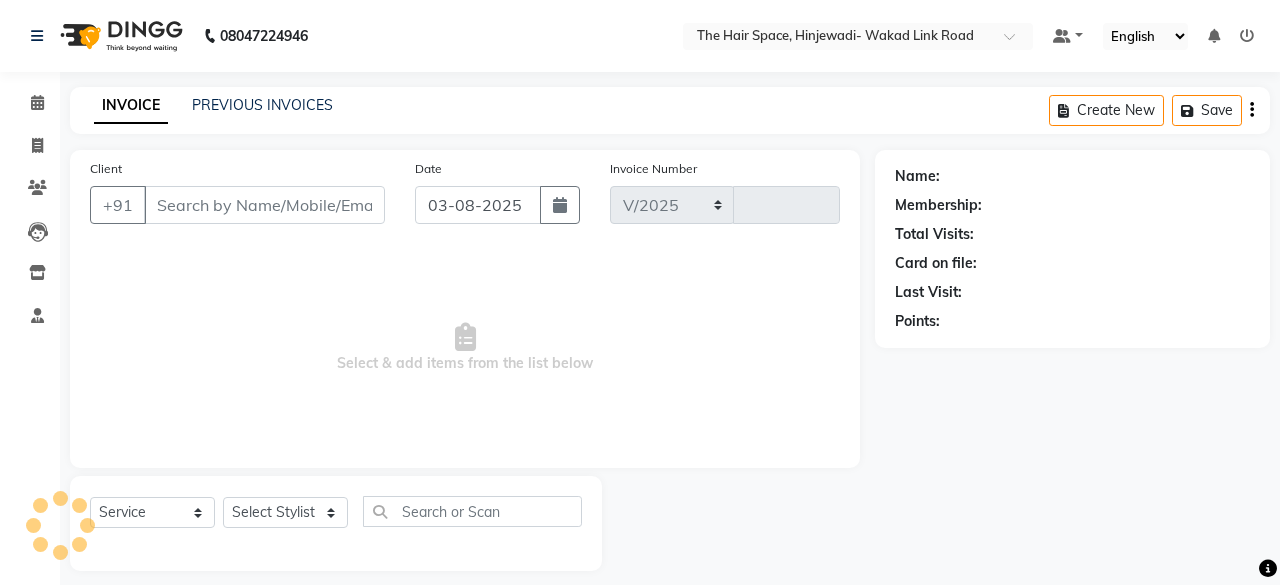 select on "6697" 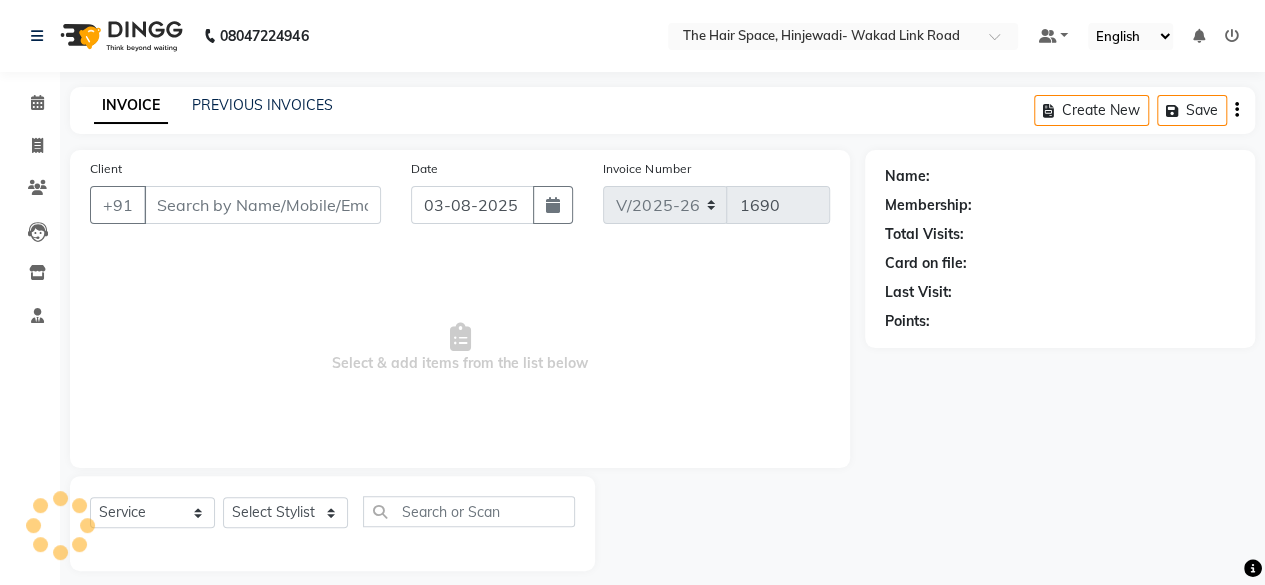 type on "[PHONE]" 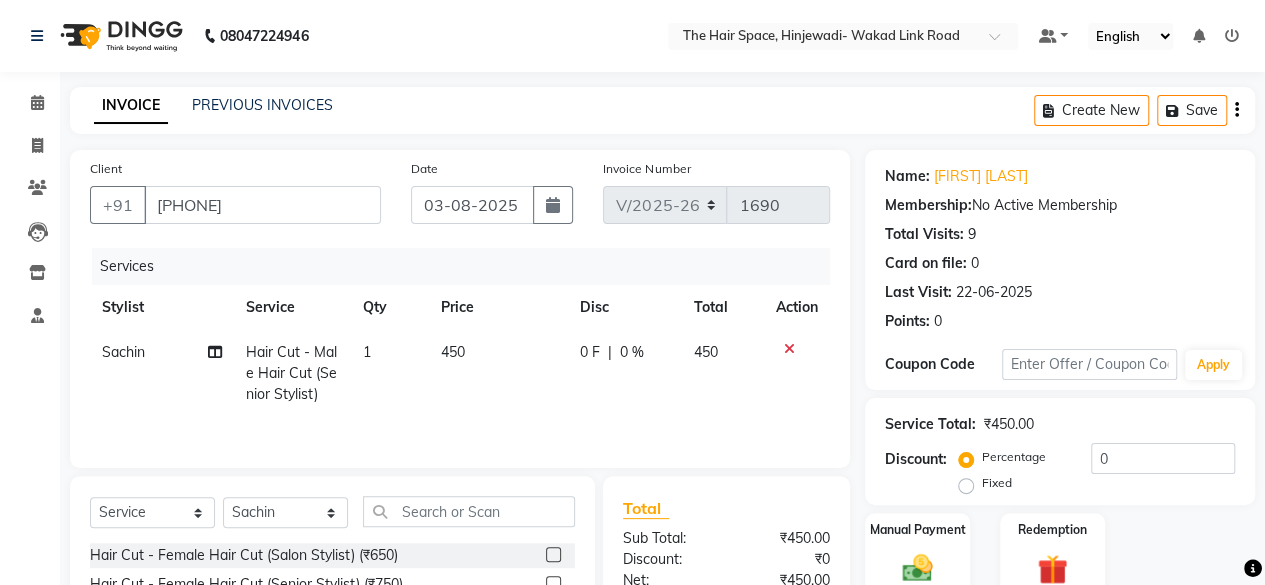 drag, startPoint x: 469, startPoint y: 373, endPoint x: 468, endPoint y: 361, distance: 12.0415945 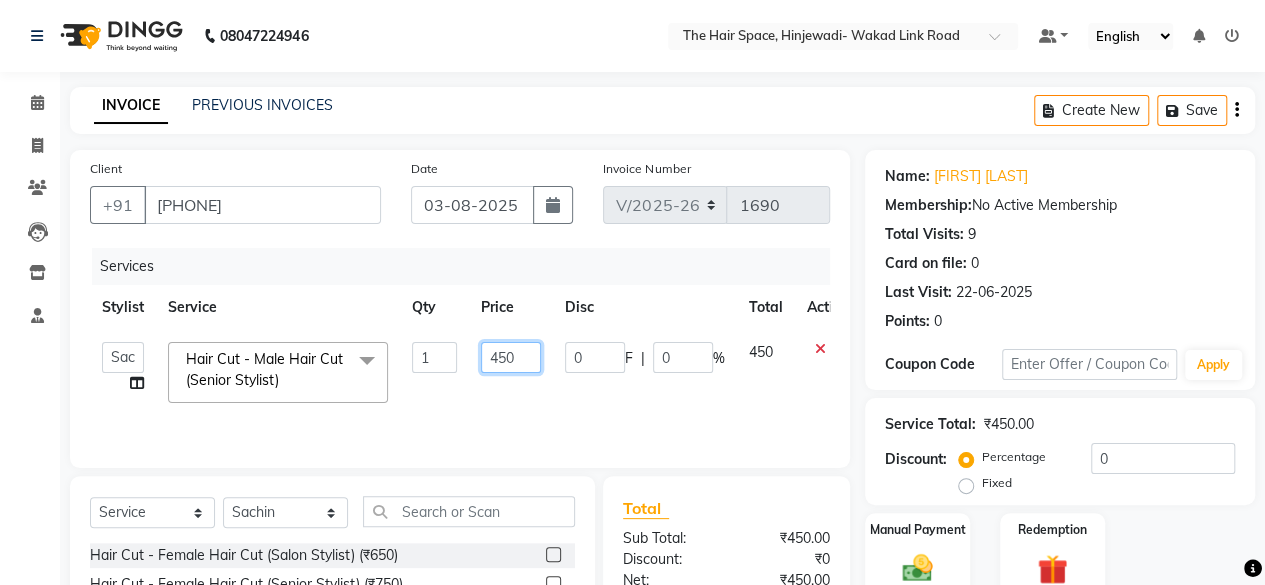 click on "450" 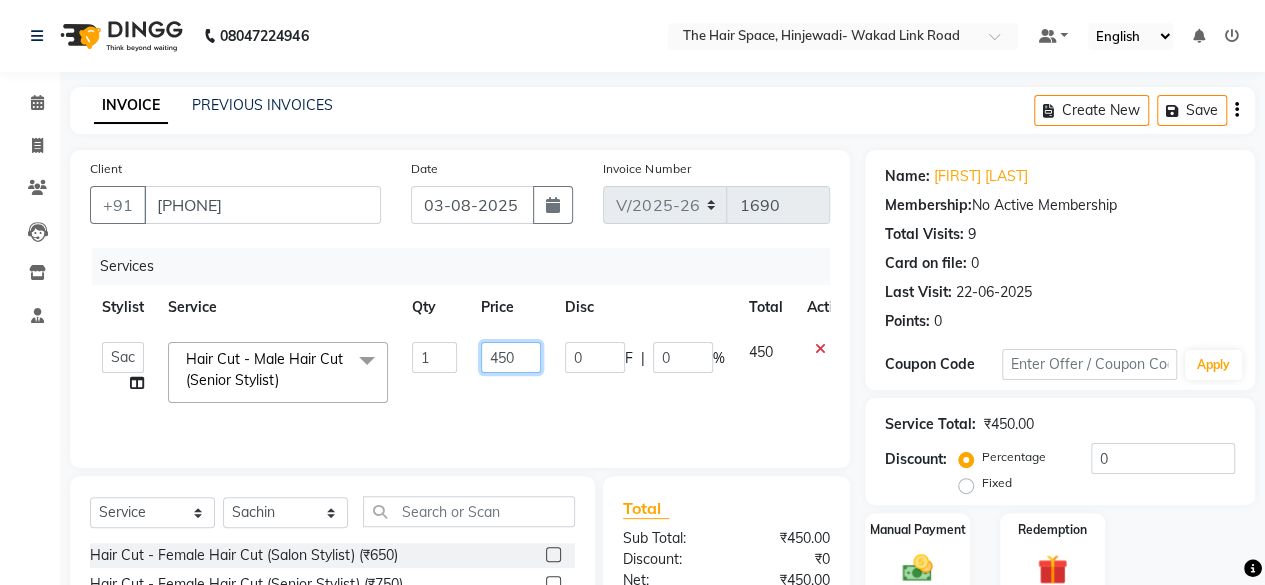 click on "450" 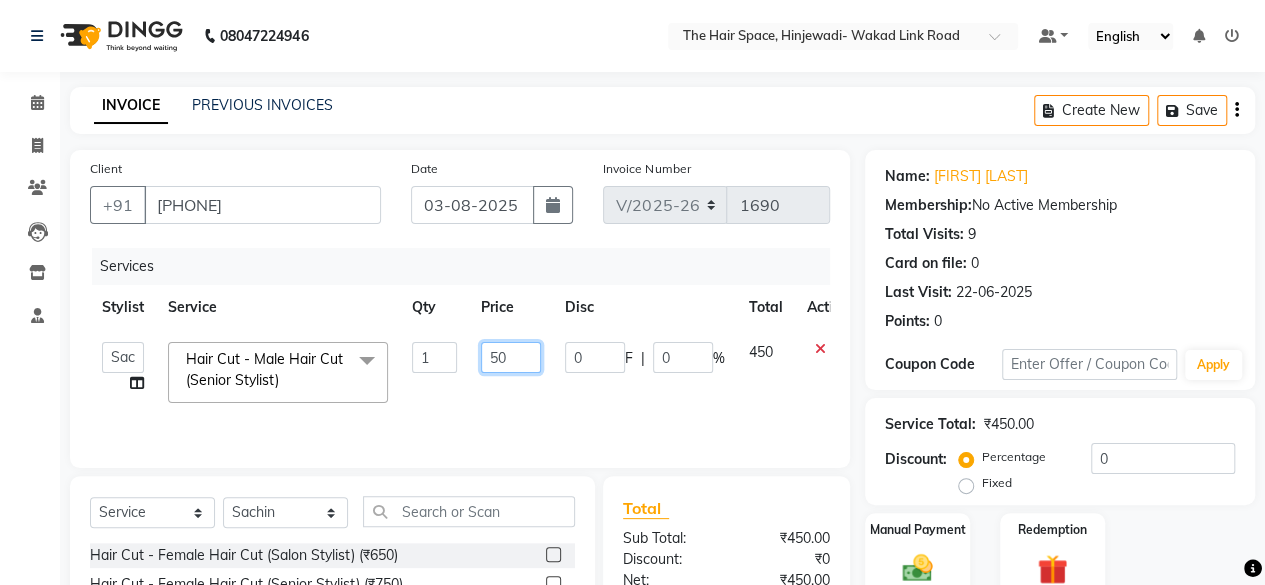 type on "350" 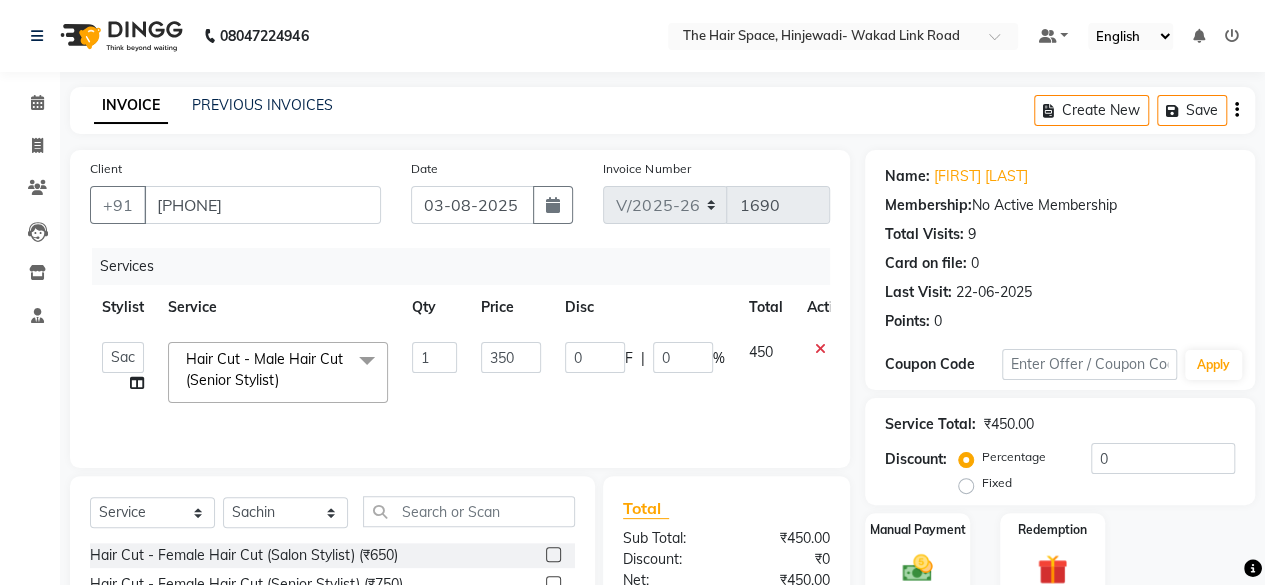 click on "350" 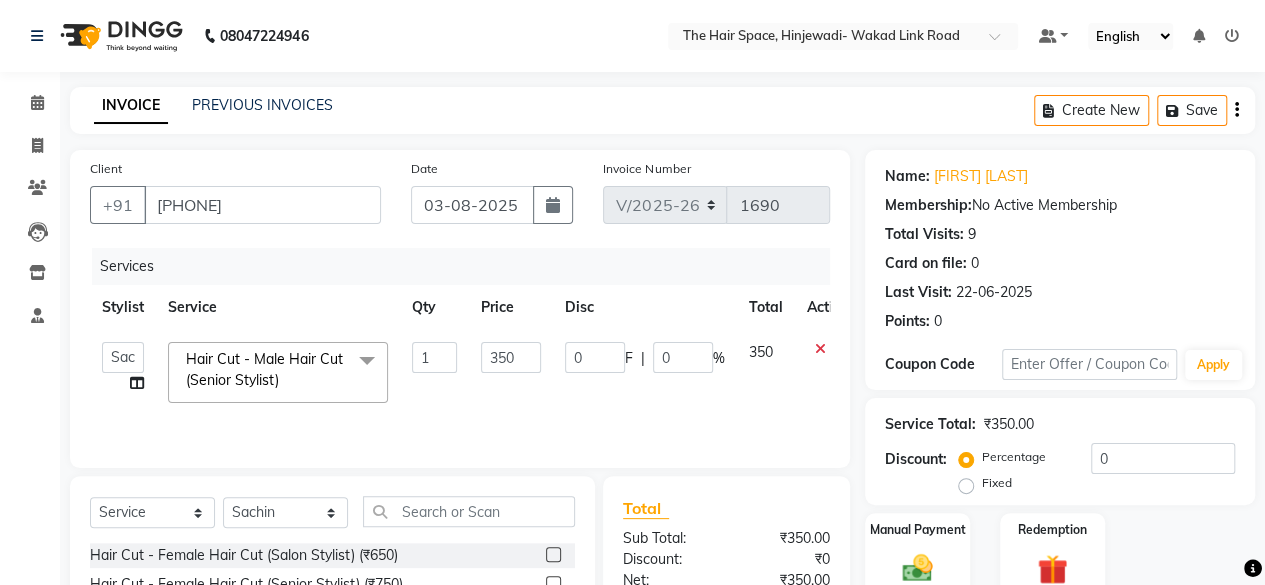 scroll, scrollTop: 100, scrollLeft: 0, axis: vertical 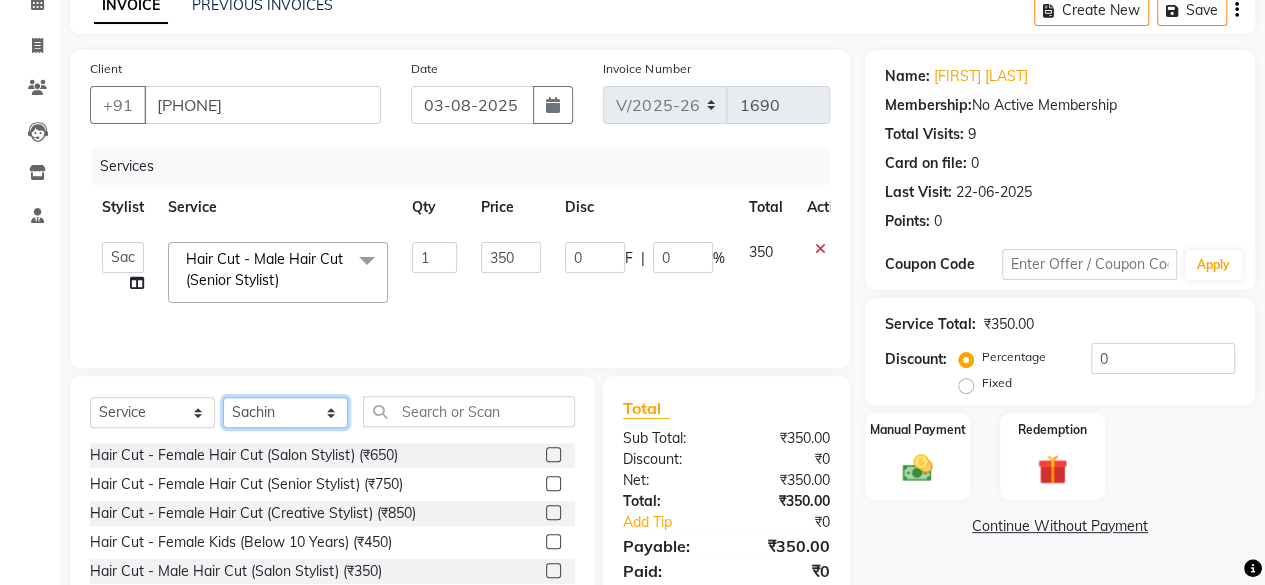 click on "Select Stylist Ajay Bhakti Jyoti Lucy Manager Neha Pankaj Priya Sachin  Sanika  Vinod Vishnu" 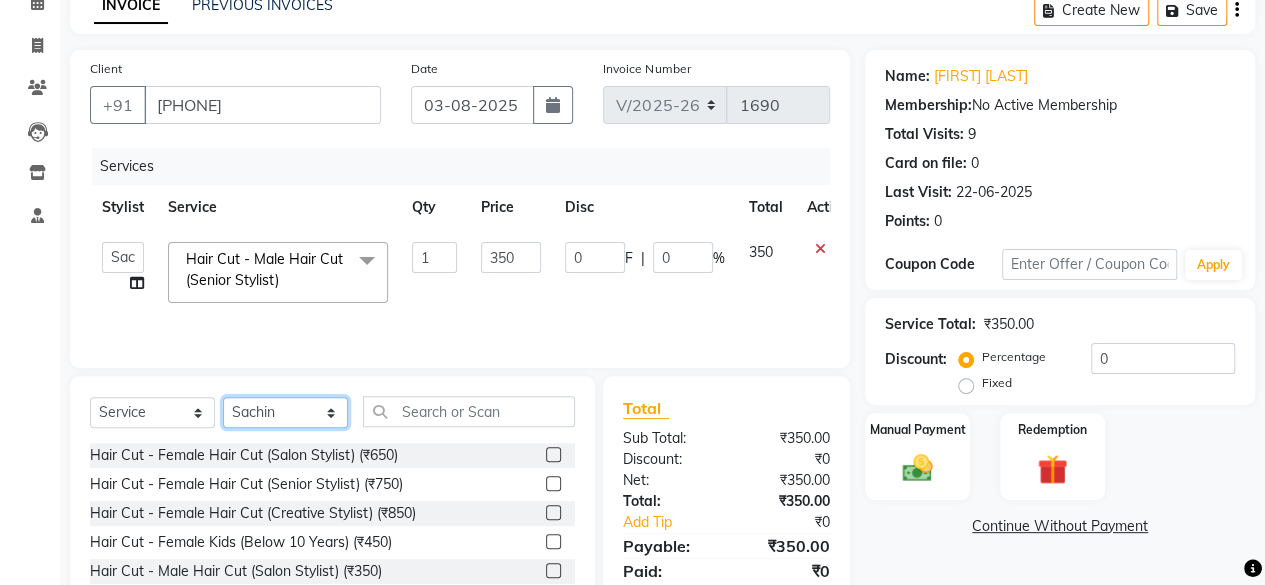 select on "52403" 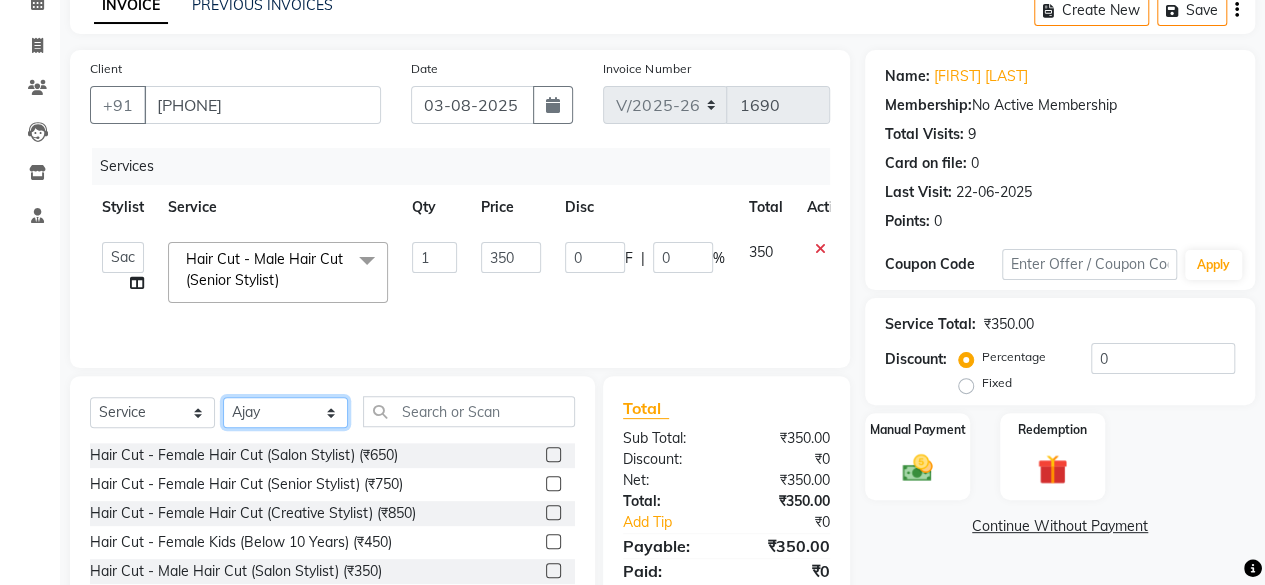 click on "Select Stylist Ajay Bhakti Jyoti Lucy Manager Neha Pankaj Priya Sachin  Sanika  Vinod Vishnu" 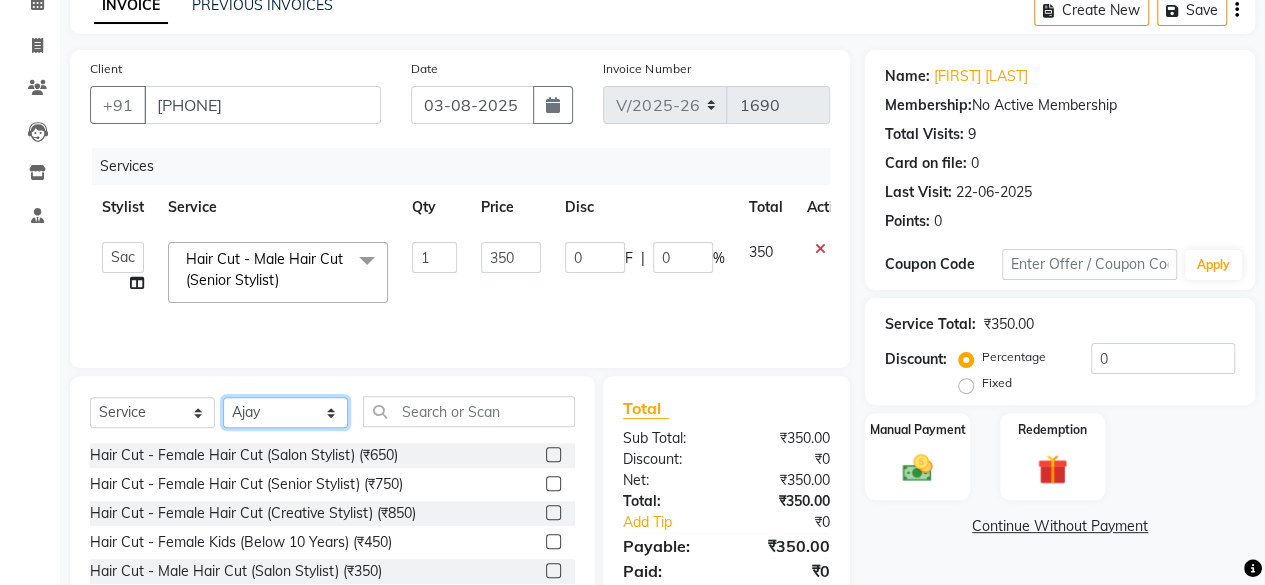 scroll, scrollTop: 215, scrollLeft: 0, axis: vertical 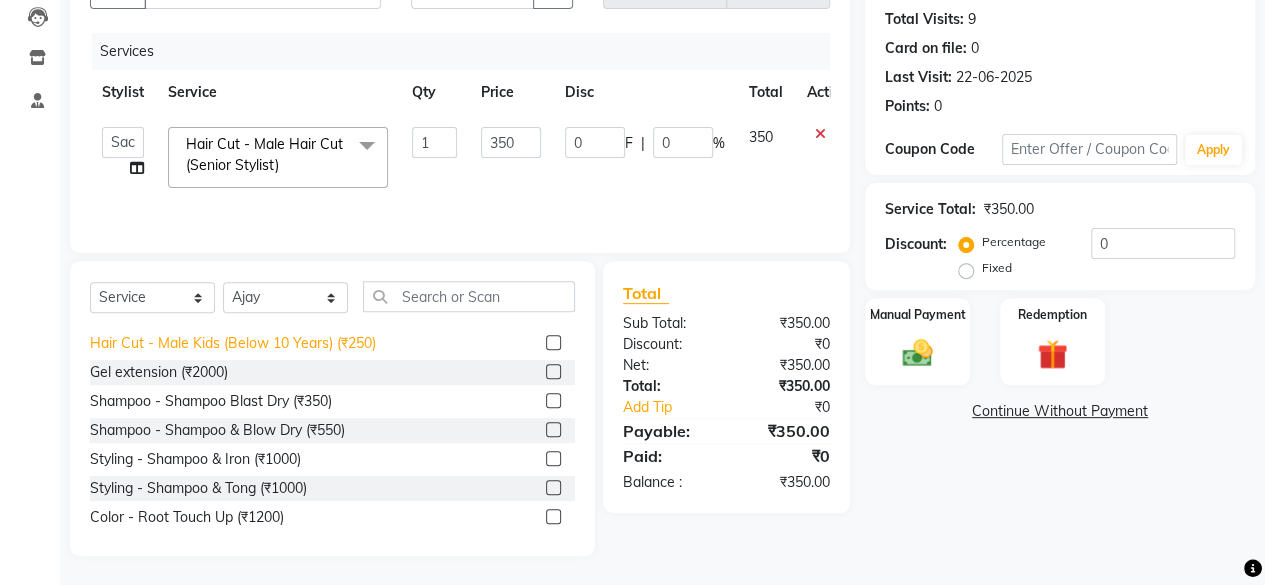 click on "Hair Cut - Male Kids (Below 10 Years) (₹250)" 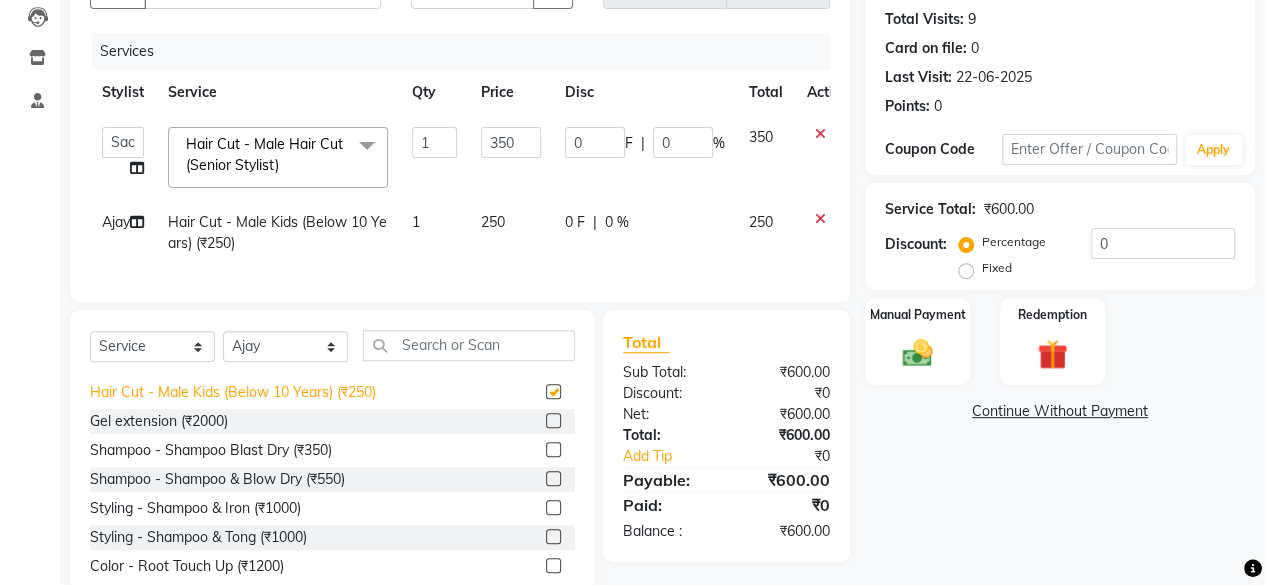 checkbox on "false" 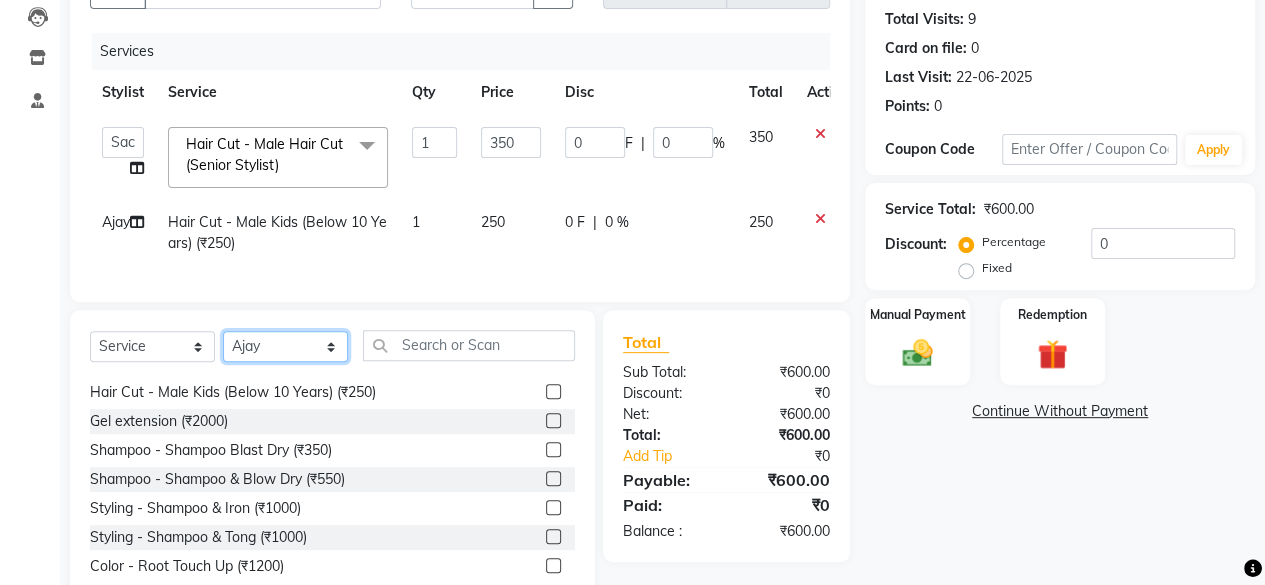 click on "Select Stylist Ajay Bhakti Jyoti Lucy Manager Neha Pankaj Priya Sachin  Sanika  Vinod Vishnu" 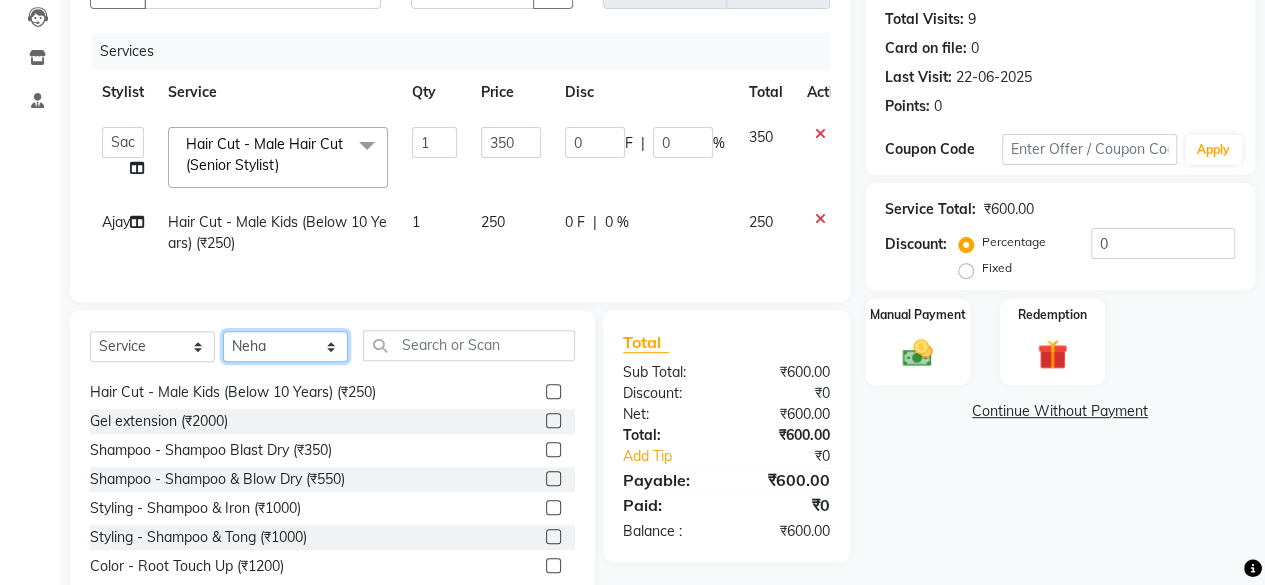 click on "Select Stylist Ajay Bhakti Jyoti Lucy Manager Neha Pankaj Priya Sachin  Sanika  Vinod Vishnu" 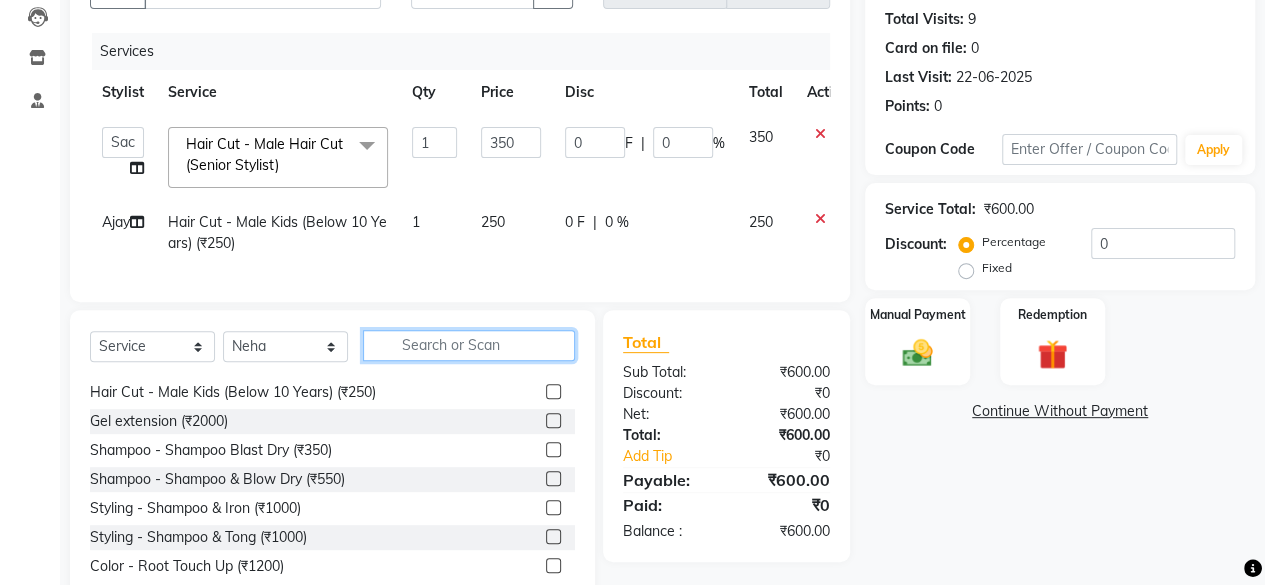 click 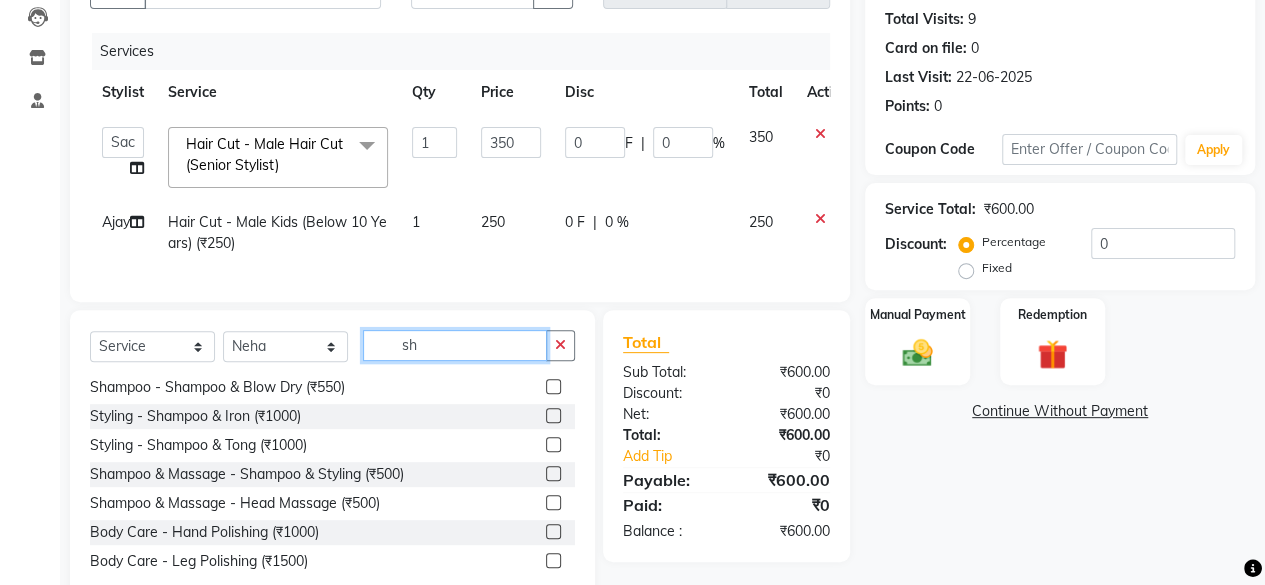scroll, scrollTop: 0, scrollLeft: 0, axis: both 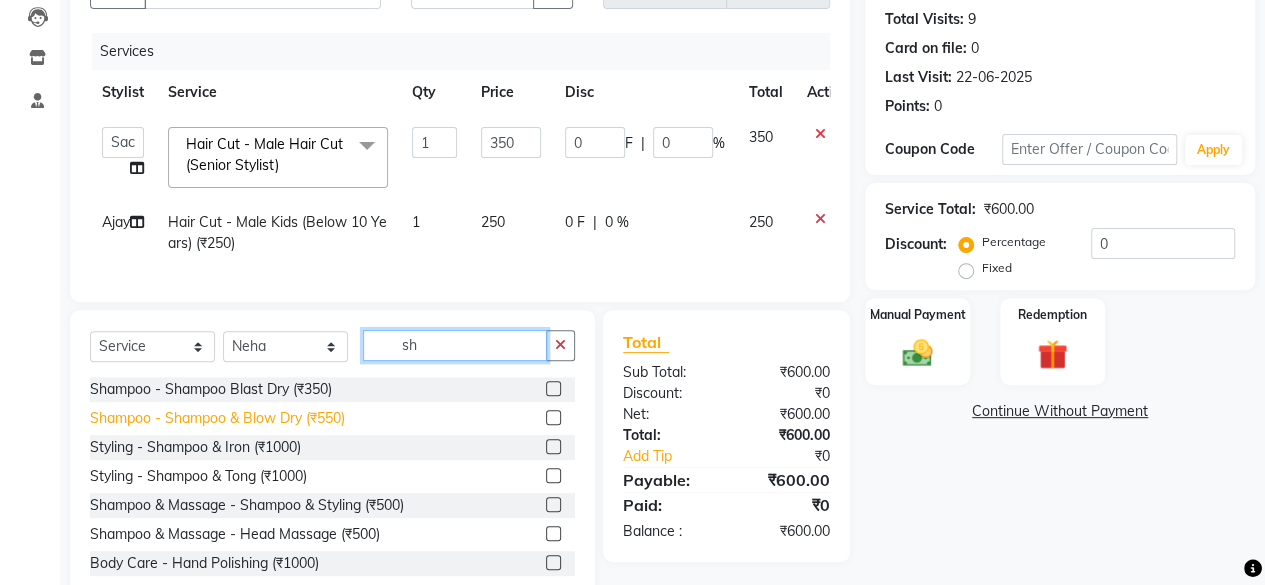 type on "sh" 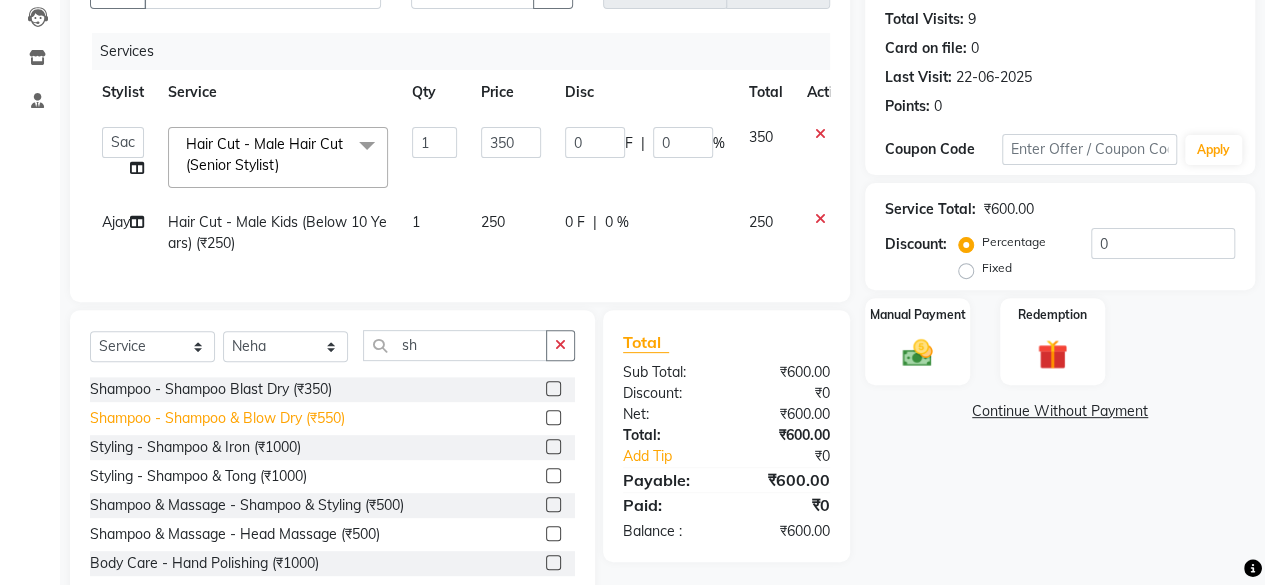 click on "Shampoo - Shampoo & Blow Dry (₹550)" 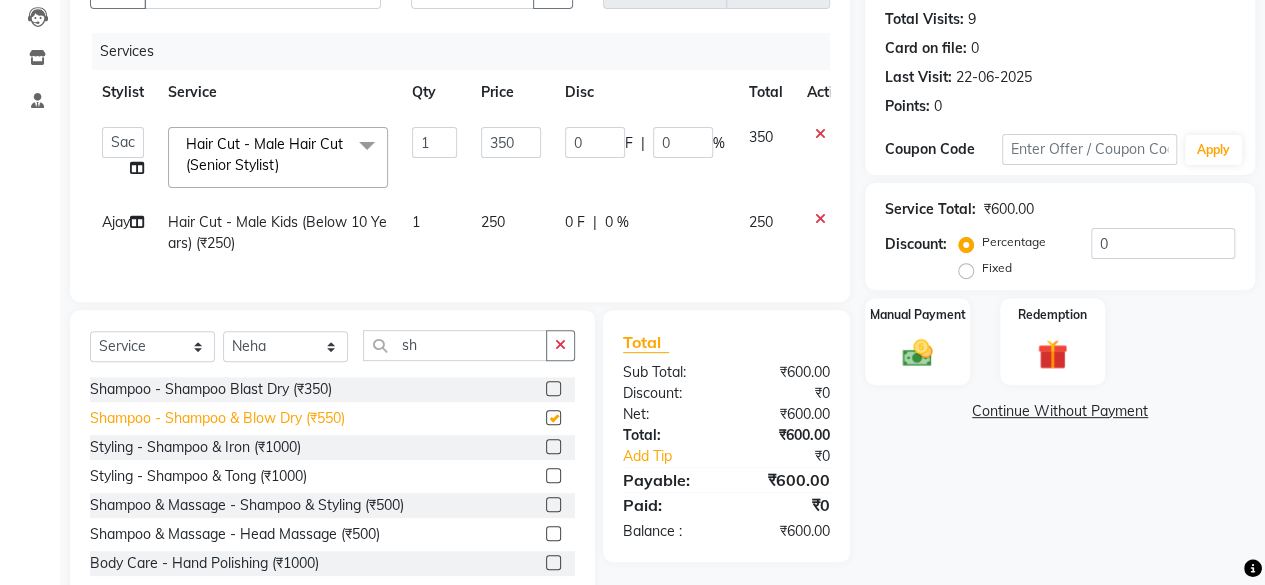 checkbox on "false" 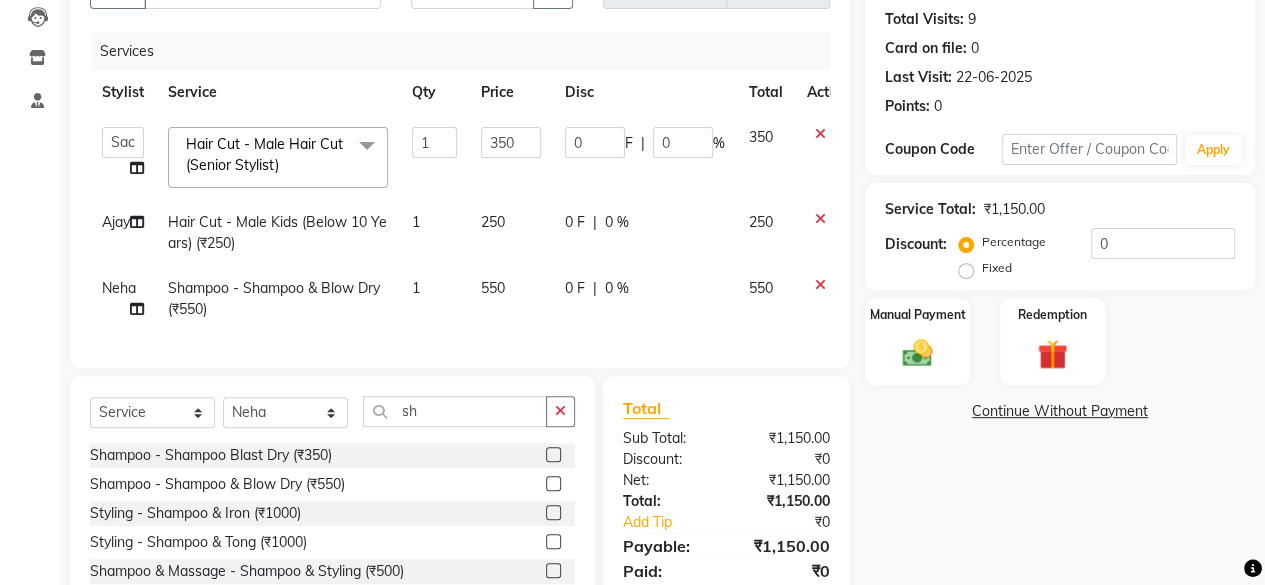 click on "550" 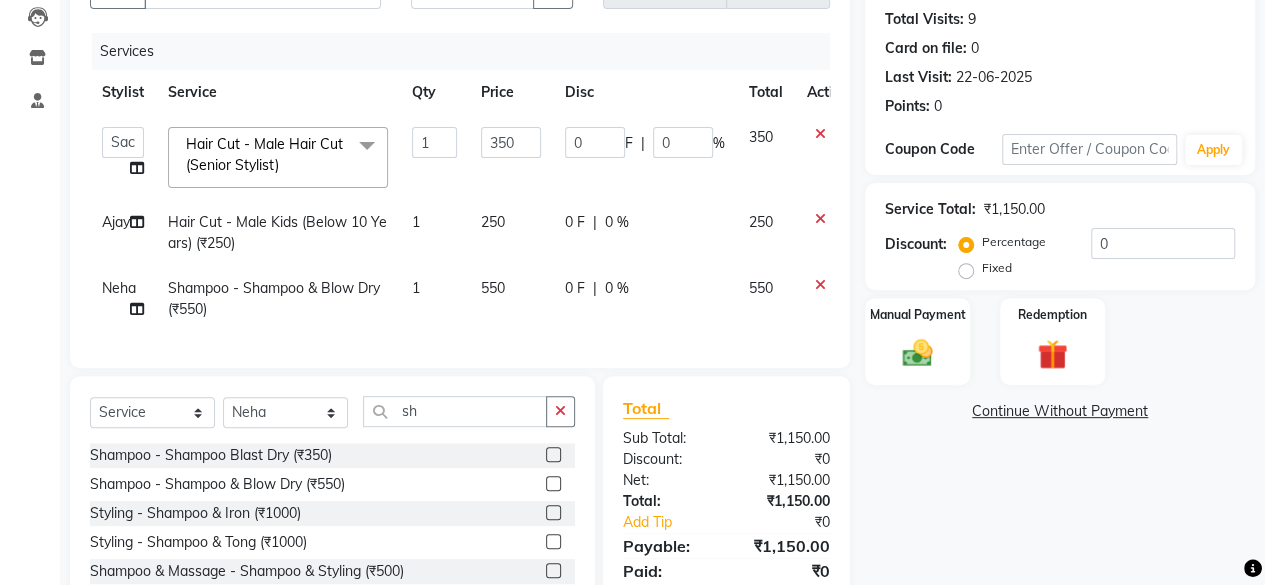 select on "78024" 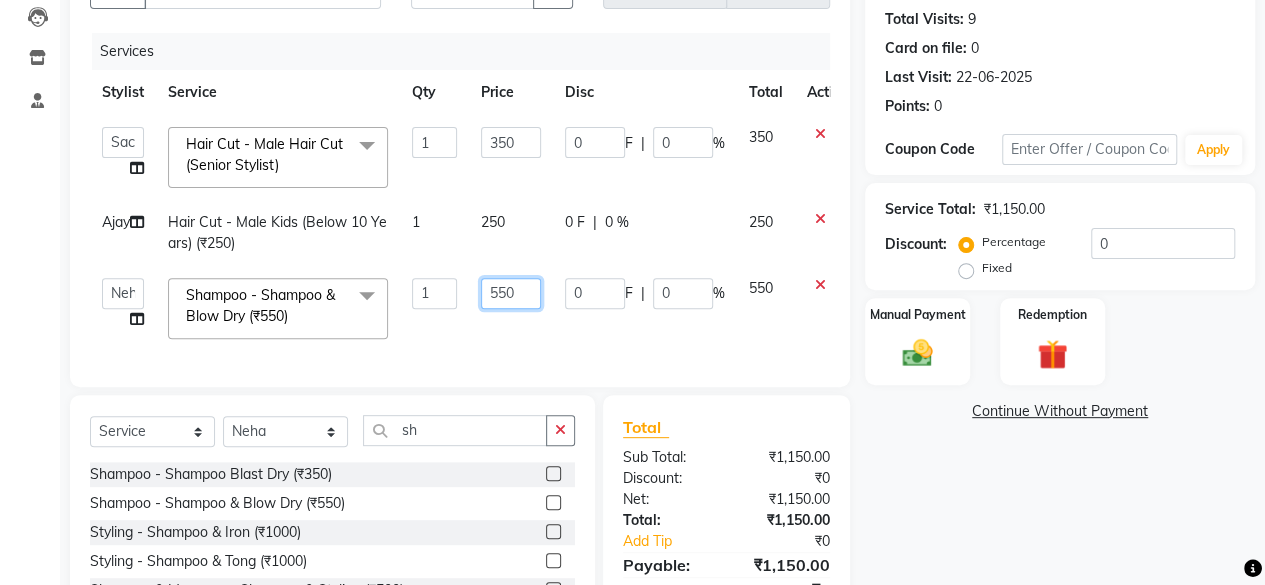 click on "550" 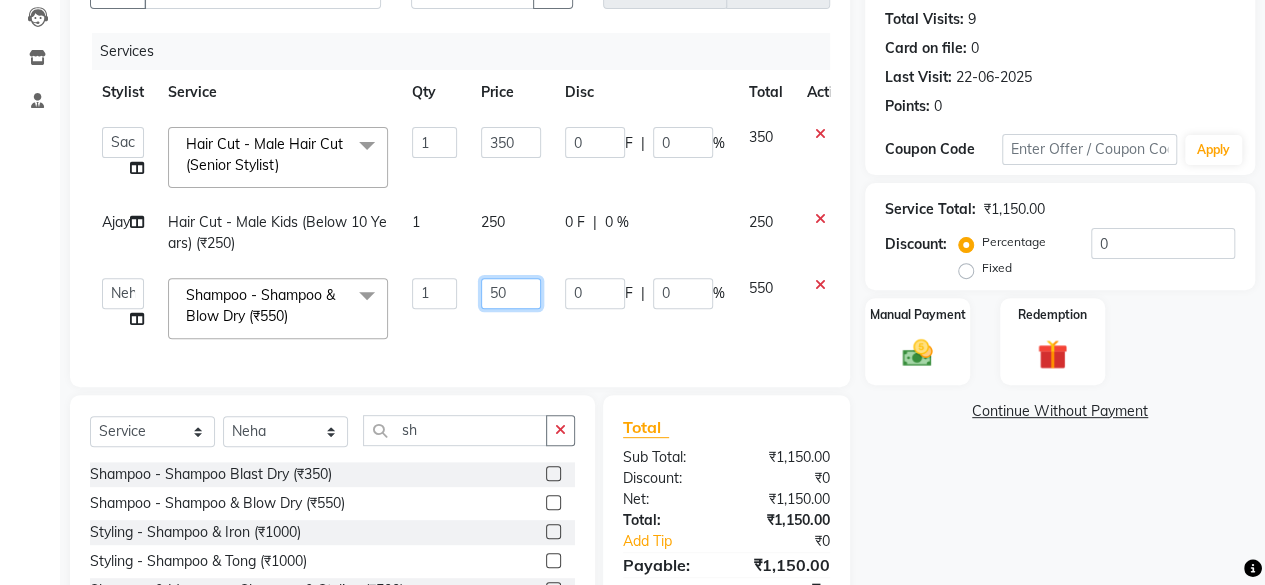 type on "450" 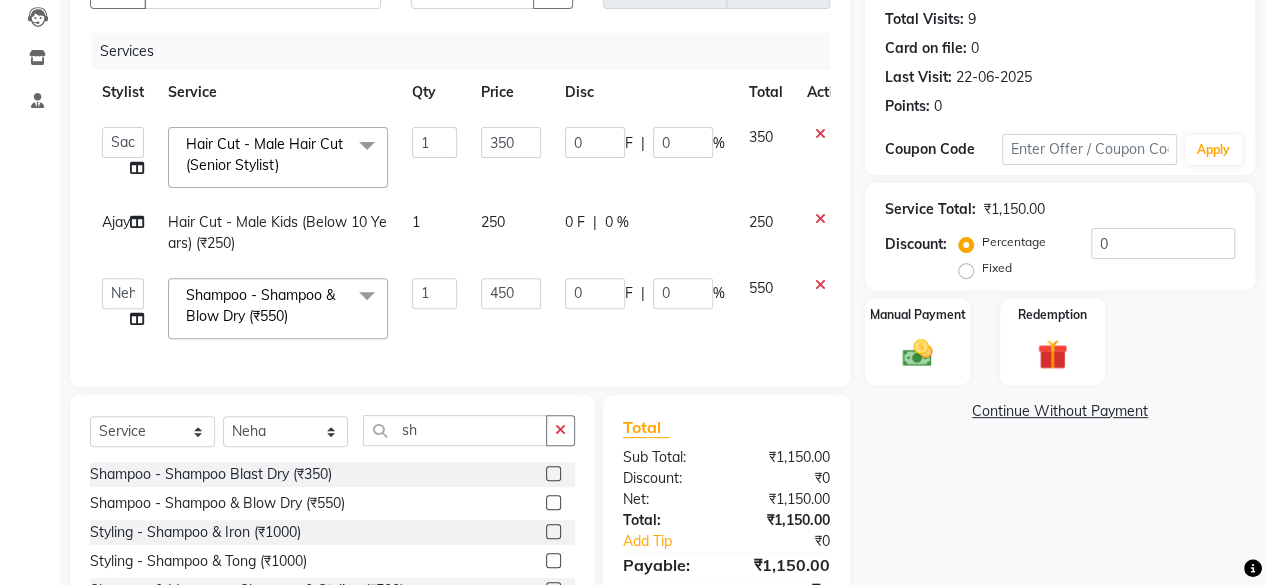 click on "Services Stylist Service Qty Price Disc Total Action  Ajay   Bhakti   Jyoti   Lucy   Manager   Neha   Pankaj   Priya   Sachin    Sanika    Vinod   Vishnu  Hair Cut - Male Hair Cut (Senior Stylist)  x Hair Cut - Female Hair Cut (Salon Stylist) (₹650) Hair Cut - Female Hair Cut (Senior Stylist) (₹750) Hair Cut - Female Hair Cut (Creative Stylist) (₹850) Hair Cut - Female Kids (Below 10 Years) (₹450) Hair Cut - Male Hair Cut (Salon Stylist) (₹350) Hair Cut - Male Hair Cut (Senior Stylist) (₹450) Hair Cut - Male Hair Cut (Creative Stylist) (₹550) Hair Cut - Male Kids (Below 10 Years) (₹250) Gel extension  (₹2000) Shampoo - Shampoo Blast Dry (₹350) Shampoo - Shampoo & Blow Dry (₹550) Styling - Shampoo & Iron (₹1000) Styling - Shampoo & Tong (₹1000) Color - Root Touch Up (₹1200) Color - Global (₹3500) Color - Highlights (₹4500) Color - Balayage (₹4000) Color - Ombre (₹4000) Treatment - Keratin (₹5000) Treatment - Botox (₹5500) Hair Spa & Rituals - Premium (₹1500) 1 350 0 F" 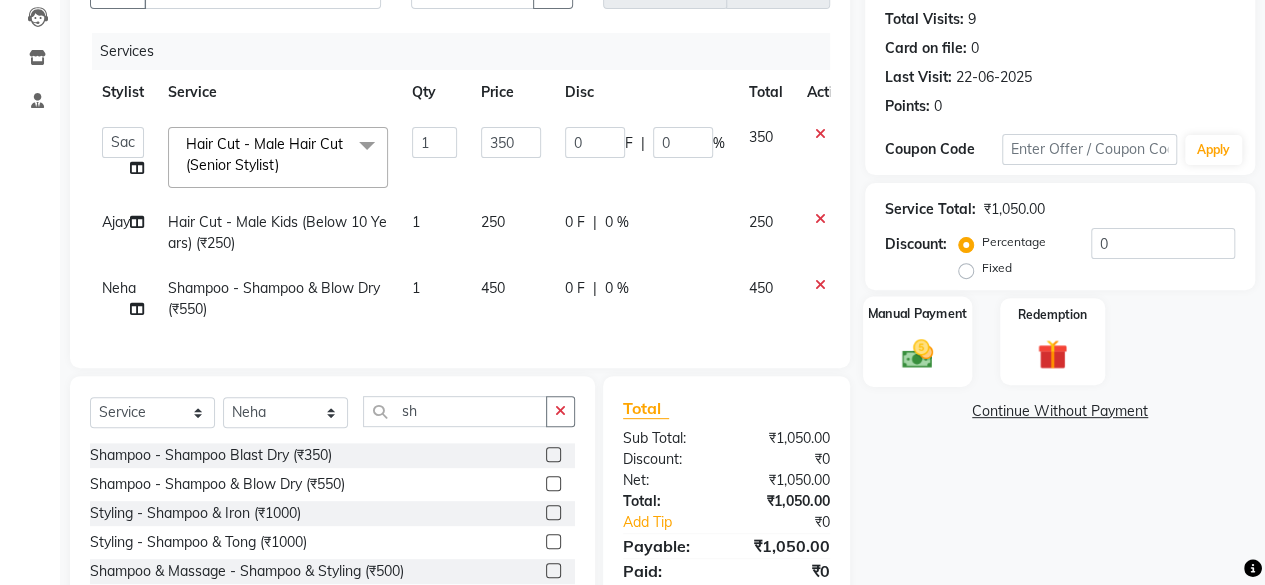 click 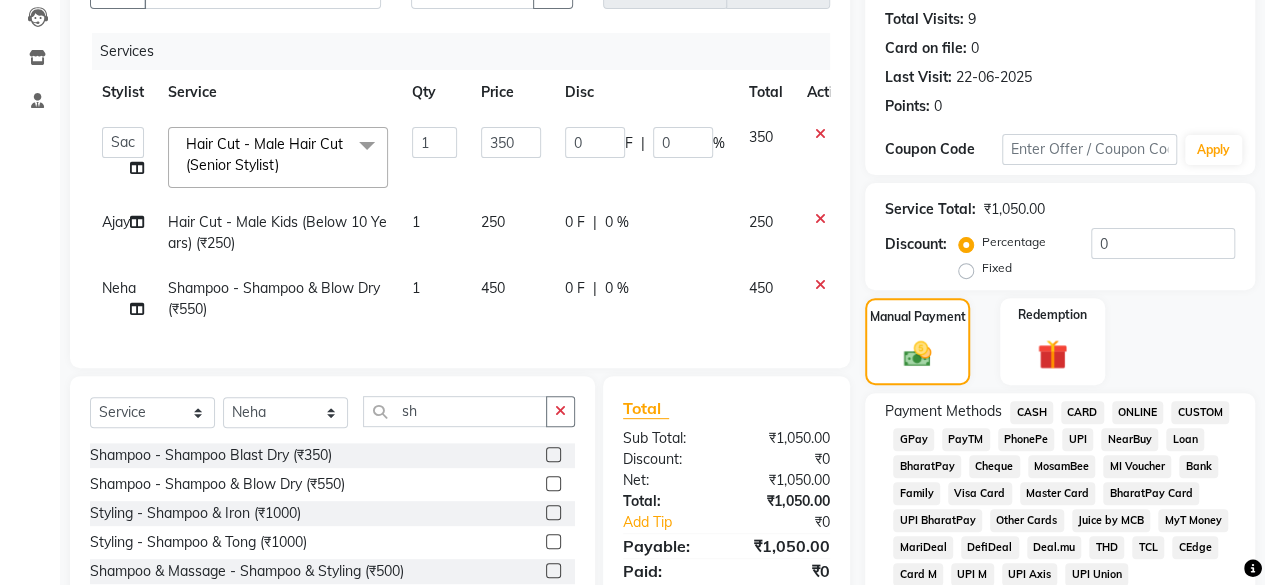 click on "GPay" 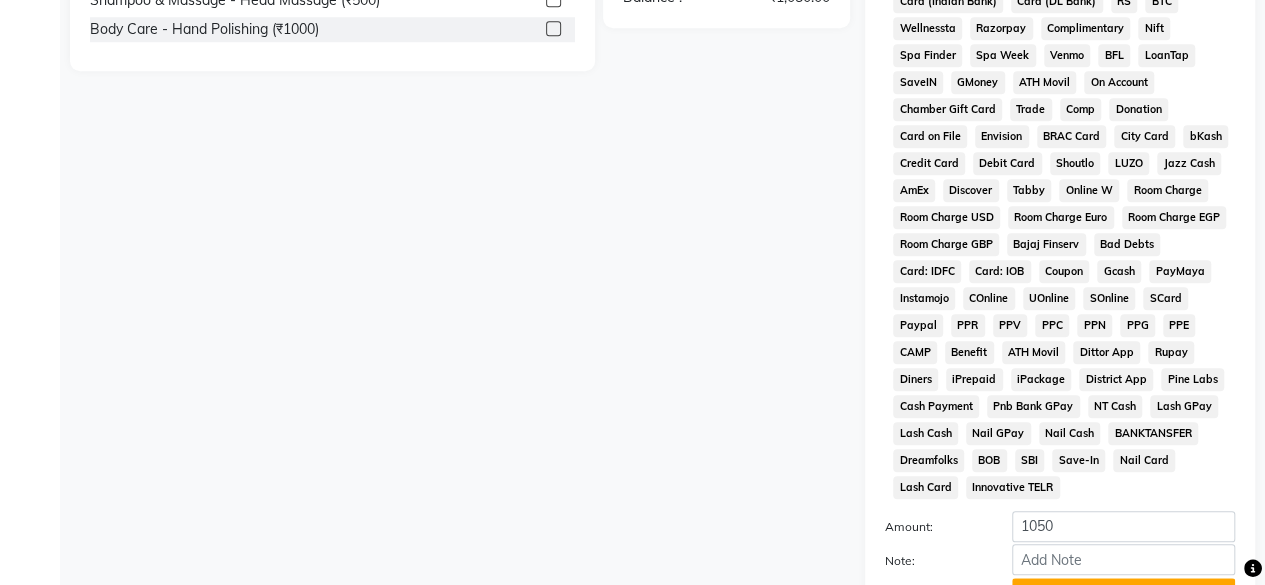 scroll, scrollTop: 999, scrollLeft: 0, axis: vertical 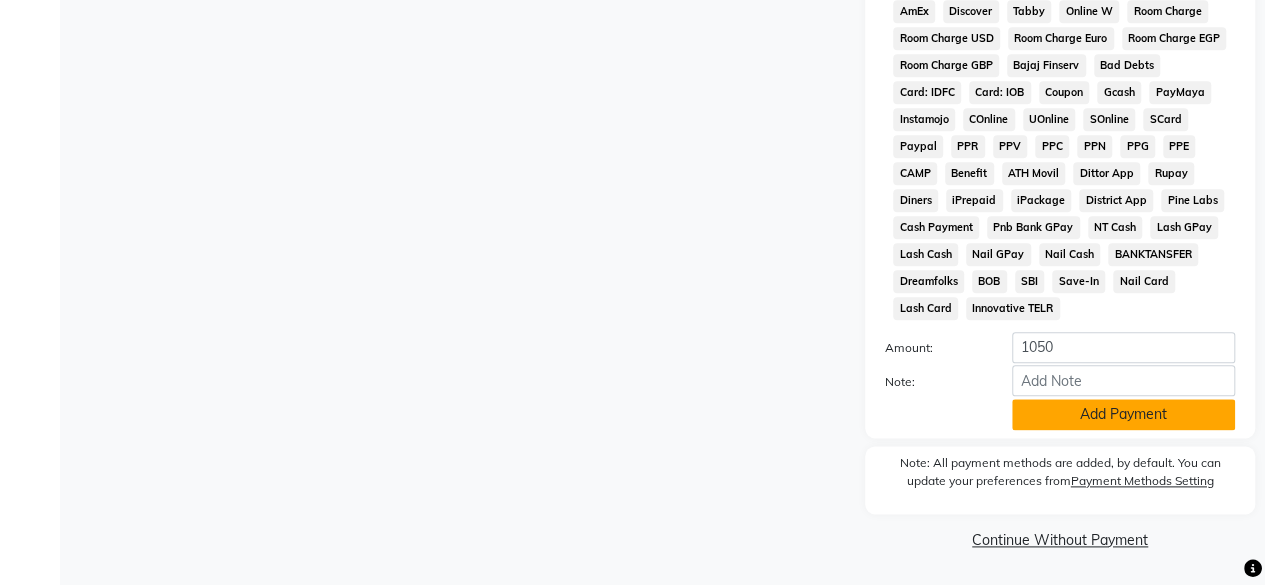 click on "Add Payment" 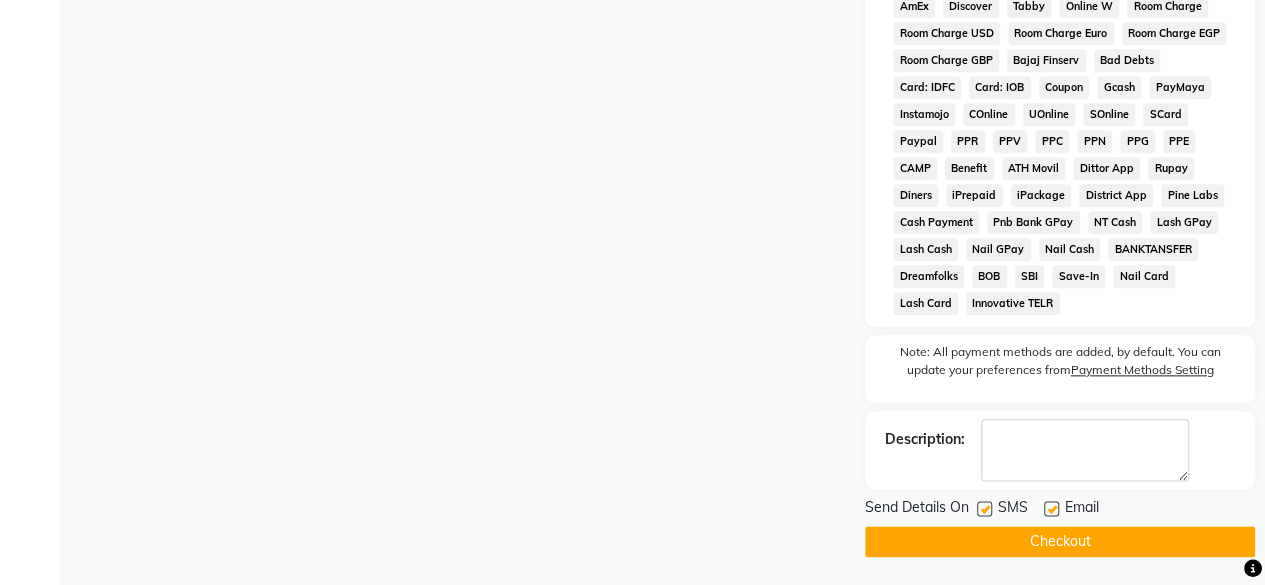 scroll, scrollTop: 1006, scrollLeft: 0, axis: vertical 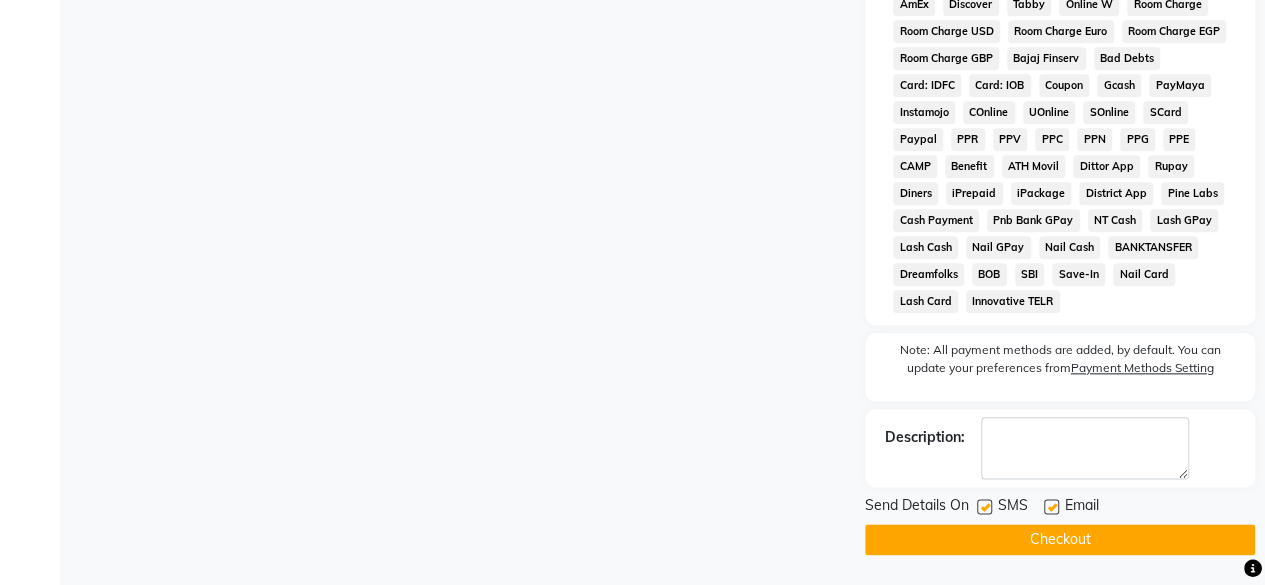 click on "SMS" 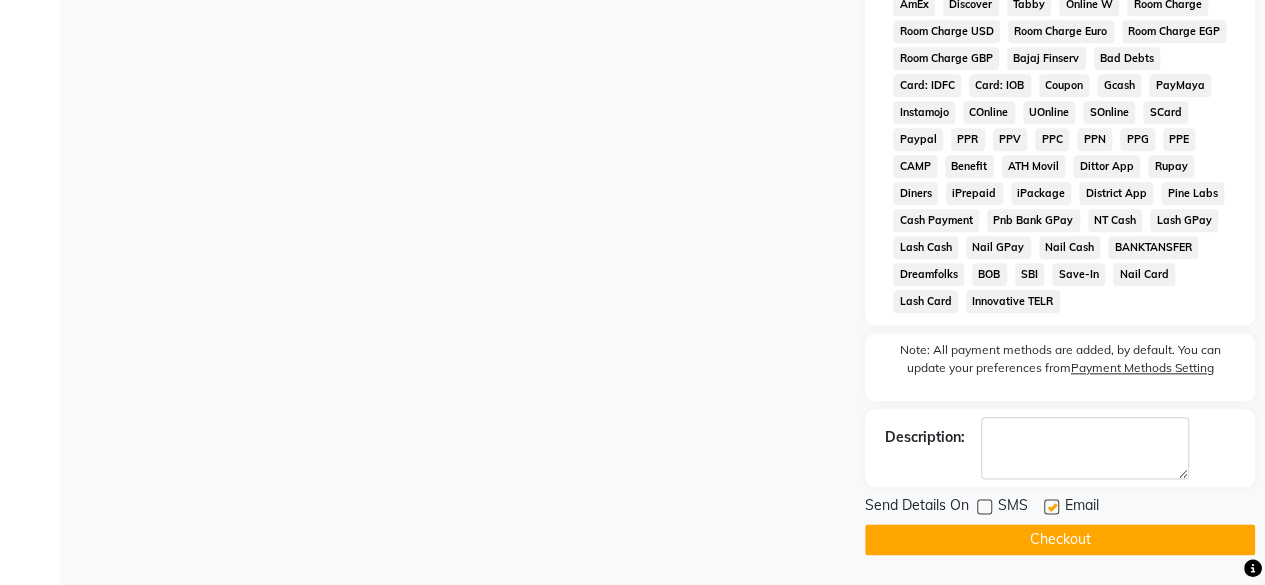 click on "Checkout" 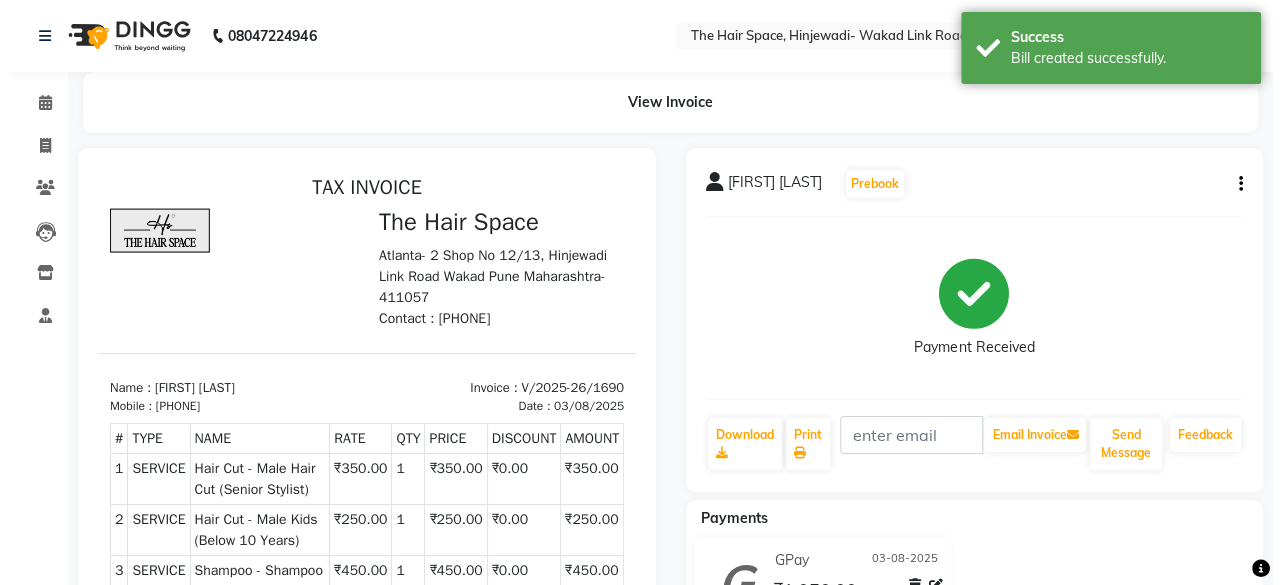 scroll, scrollTop: 0, scrollLeft: 0, axis: both 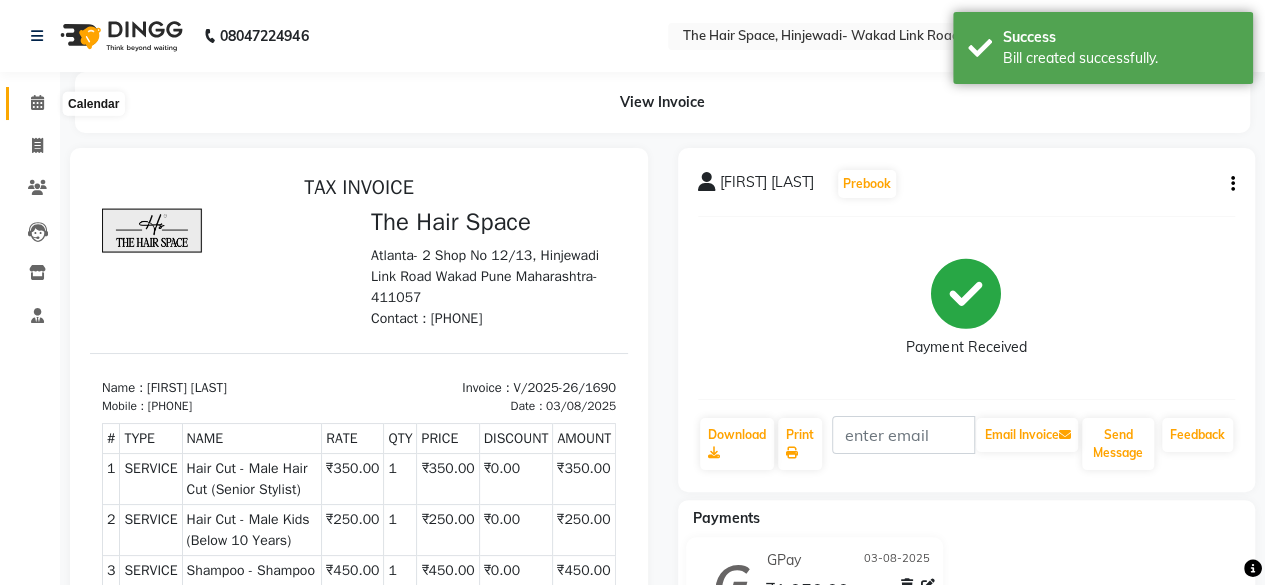 click 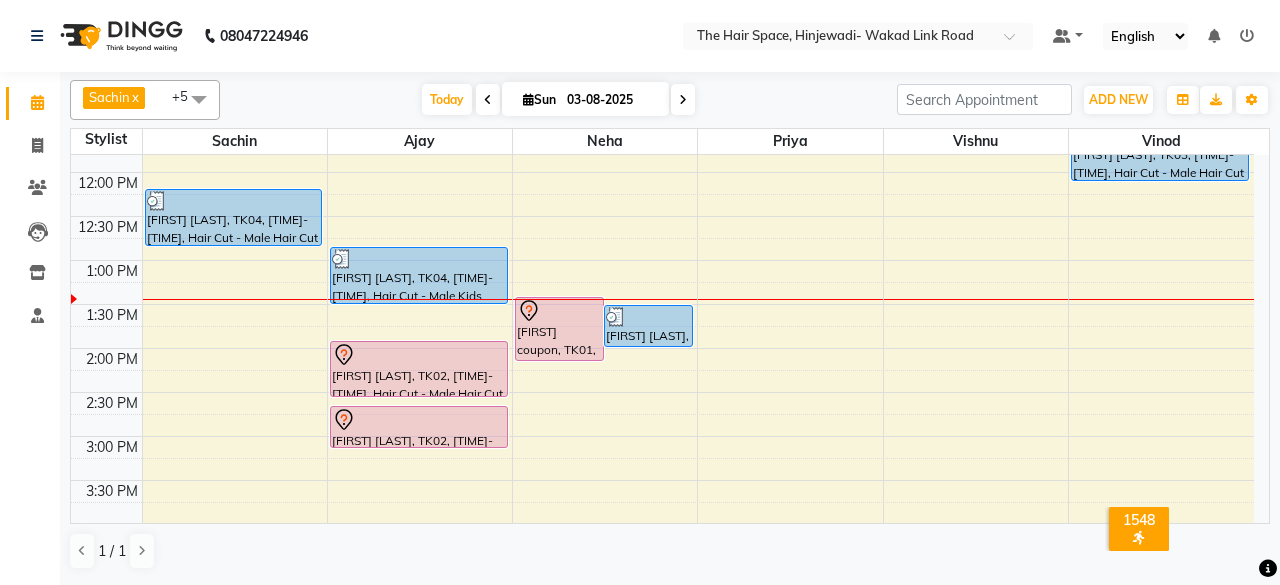 scroll, scrollTop: 335, scrollLeft: 0, axis: vertical 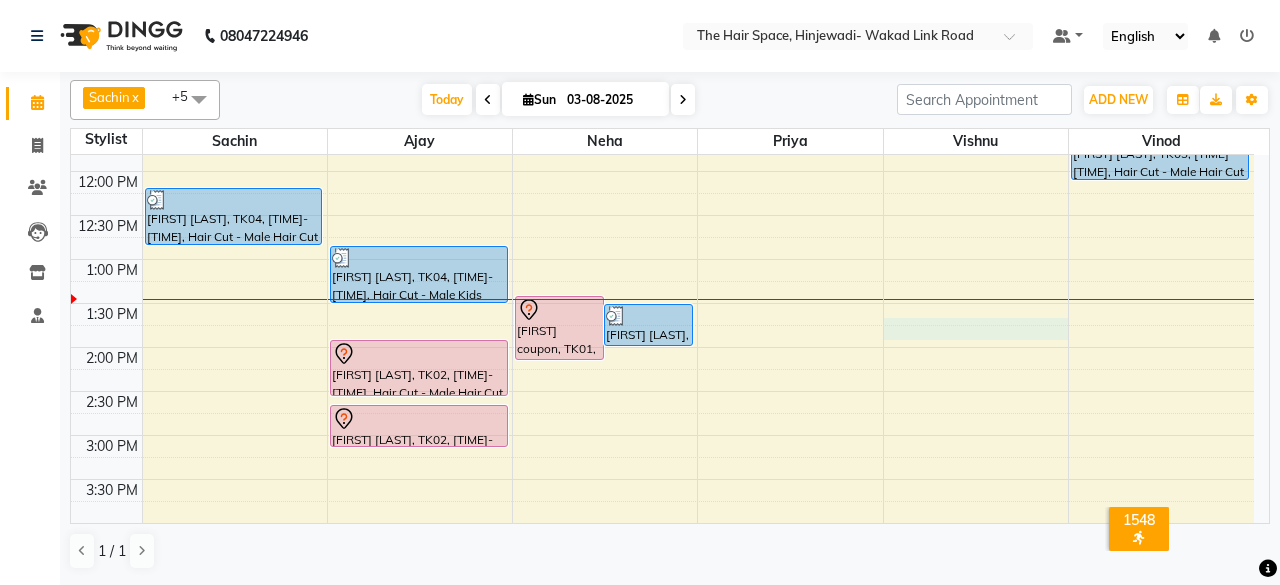 click on "8:00 AM 8:30 AM 9:00 AM 9:30 AM 10:00 AM 10:30 AM 11:00 AM 11:30 AM 12:00 PM 12:30 PM 1:00 PM 1:30 PM 2:00 PM 2:30 PM 3:00 PM 3:30 PM 4:00 PM 4:30 PM 5:00 PM 5:30 PM 6:00 PM 6:30 PM 7:00 PM 7:30 PM 8:00 PM 8:30 PM 9:00 PM 9:30 PM 10:00 PM 10:30 PM     Tushar Holkar, TK04, 12:15 PM-12:55 PM, Hair Cut - Male Hair Cut (Senior Stylist)     Tushar Holkar, TK04, 12:55 PM-01:35 PM, Hair Cut - Male Kids (Below 10 Years) (₹250)             Akshay kulkarni, TK02, 02:00 PM-02:40 PM, Hair Cut - Male Hair Cut (Senior Stylist)             Akshay kulkarni, TK02, 02:45 PM-03:15 PM, Beard - Beard             Nikki coupon, TK01, 01:30 PM-02:15 PM, Hair Spa & Rituals - Exclusive     Tushar Holkar, TK04, 01:35 PM-02:05 PM, Shampoo - Shampoo & Blow Dry (₹550)     Vinayak Chodhari, TK03, 11:30 AM-12:10 PM, Hair Cut - Male Hair Cut (Salon Stylist)" at bounding box center [662, 479] 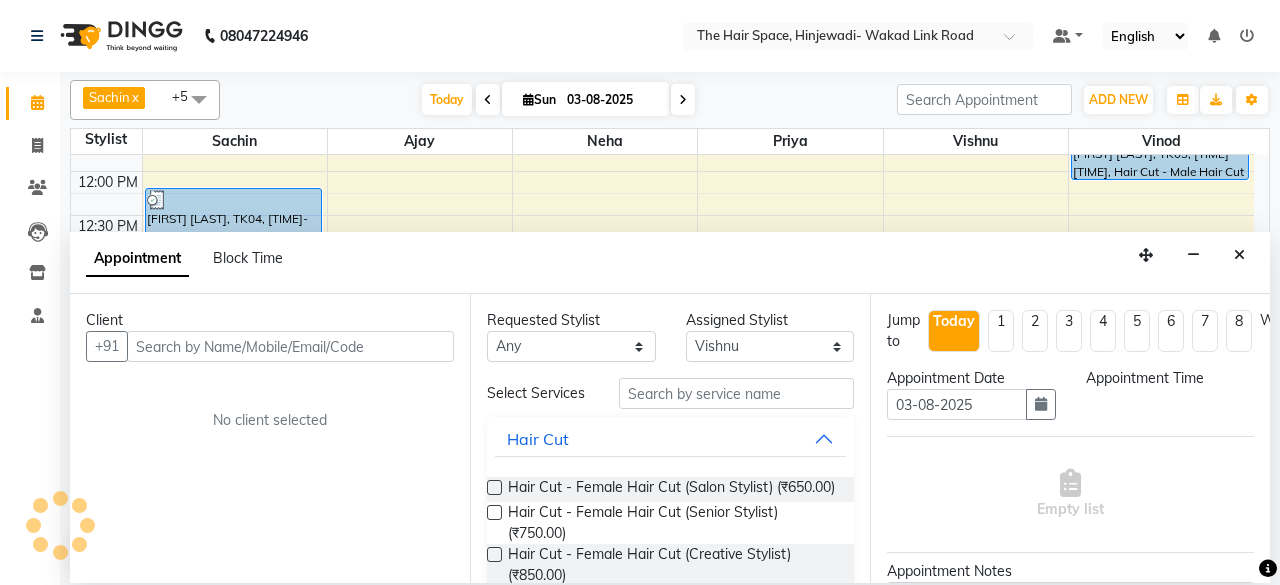 select on "825" 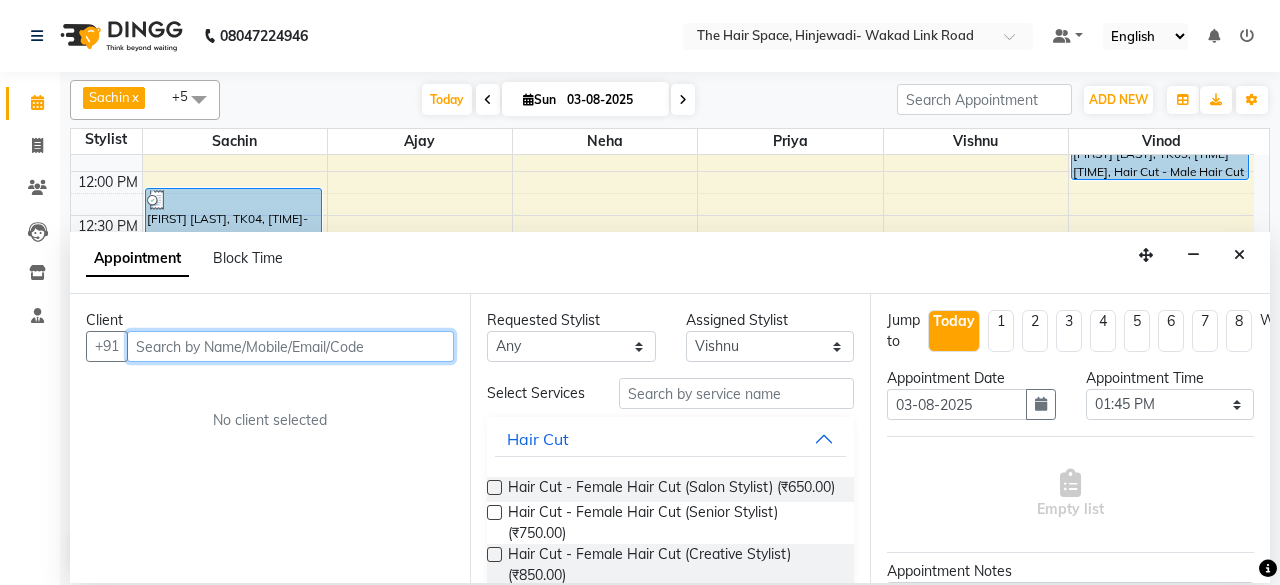 click at bounding box center (290, 346) 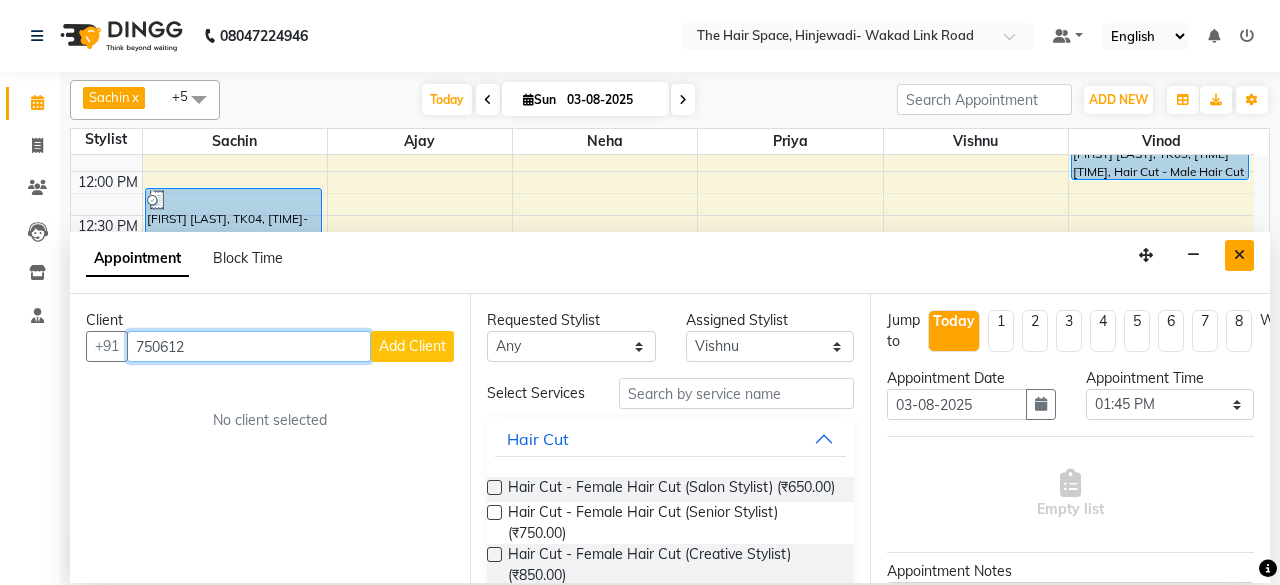 type on "750612" 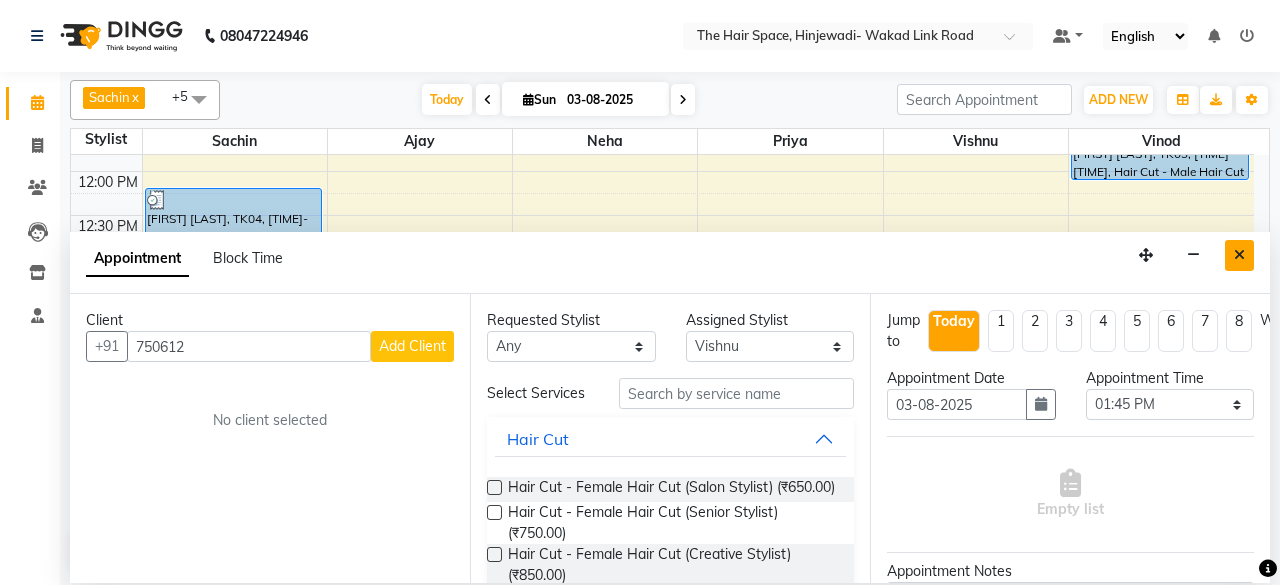 click at bounding box center [1239, 255] 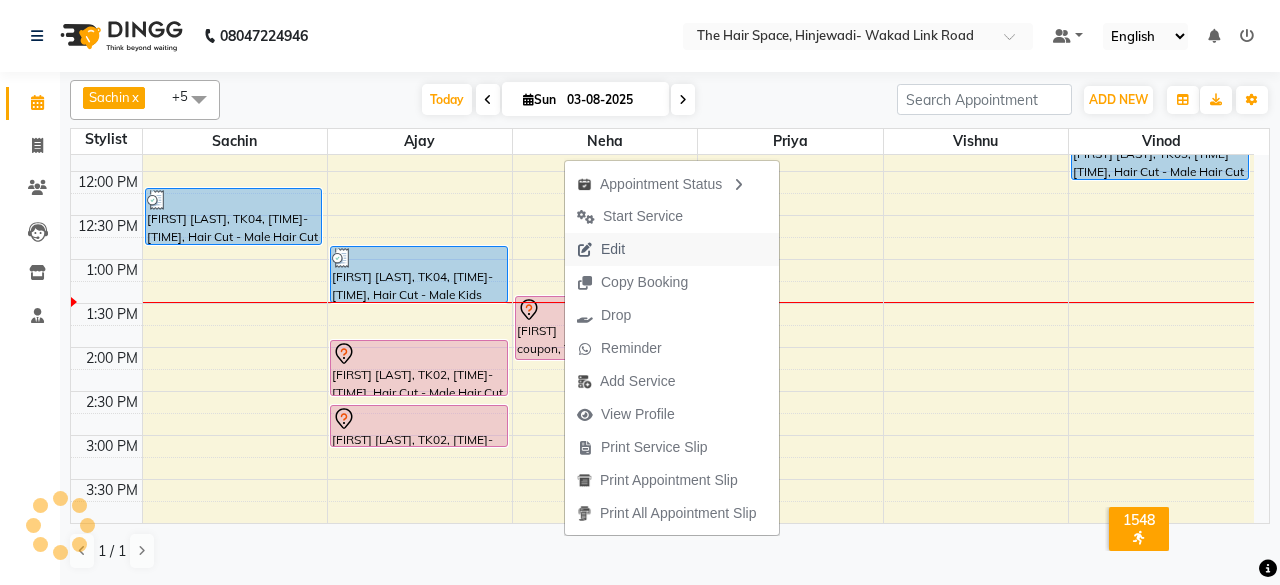 click on "Edit" at bounding box center (613, 249) 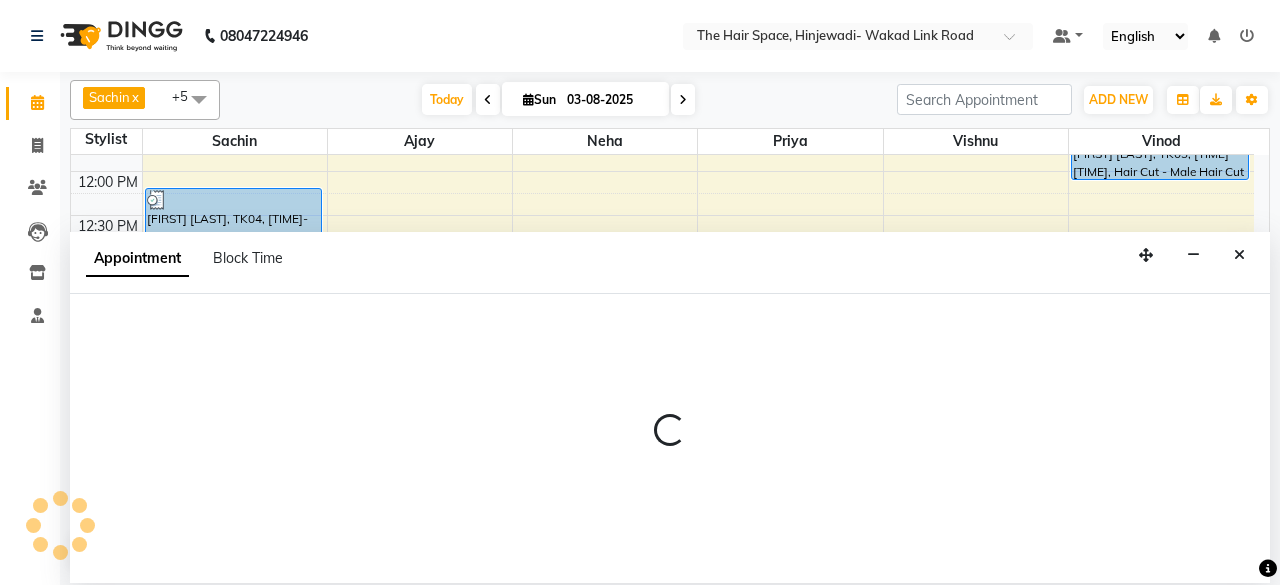 select on "tentative" 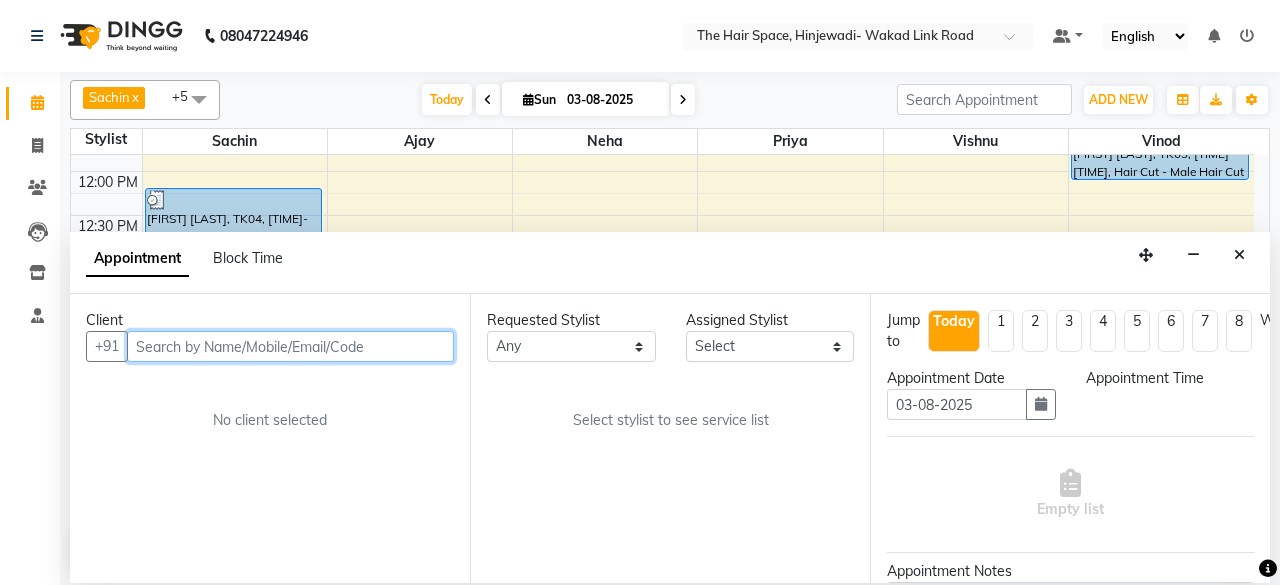 select on "78024" 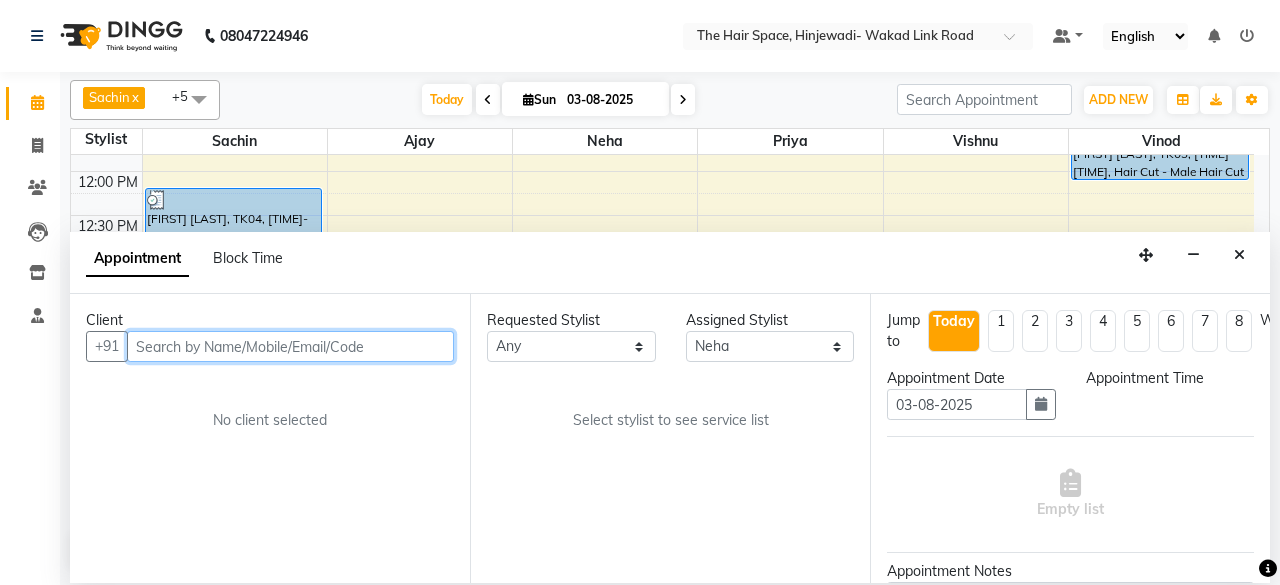 scroll, scrollTop: 434, scrollLeft: 0, axis: vertical 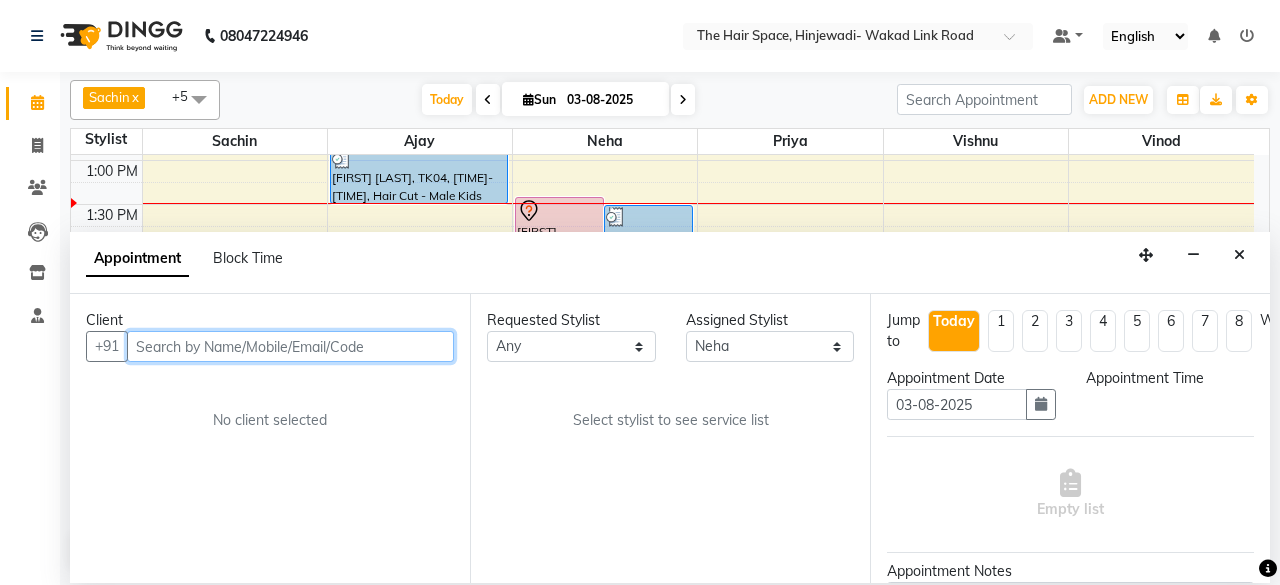 select on "810" 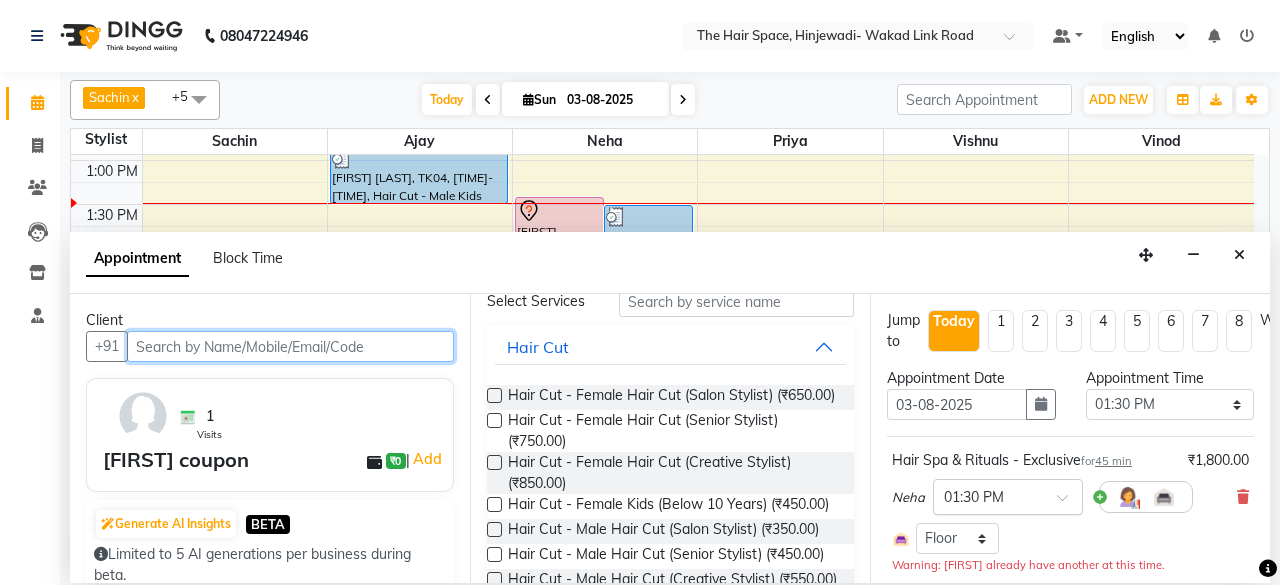 scroll, scrollTop: 100, scrollLeft: 0, axis: vertical 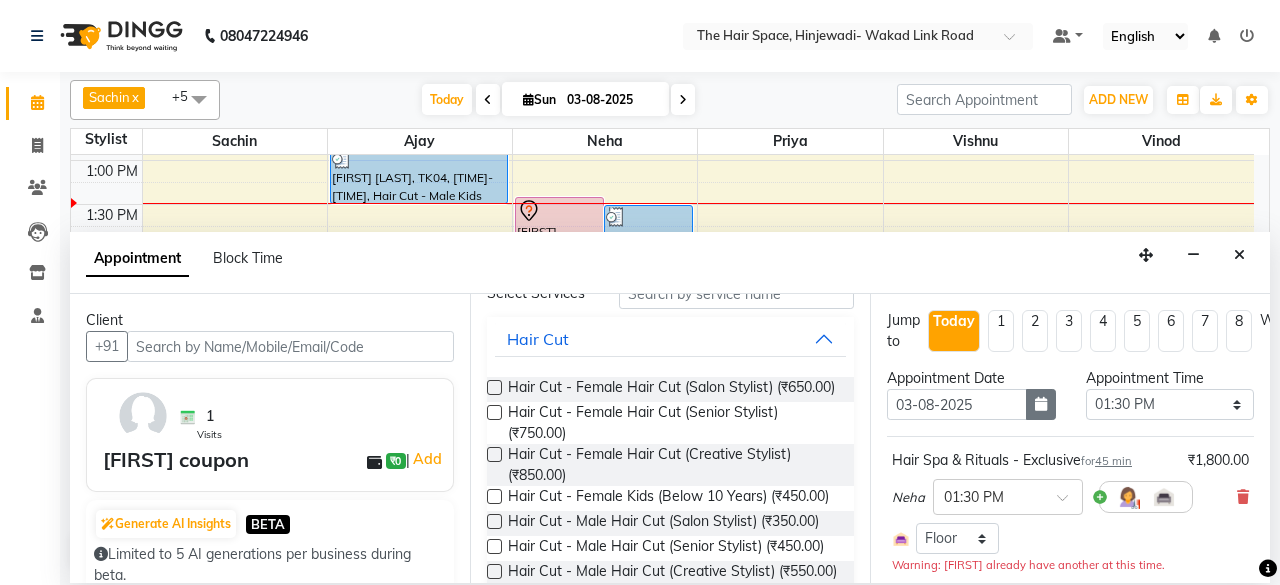 click at bounding box center (1041, 404) 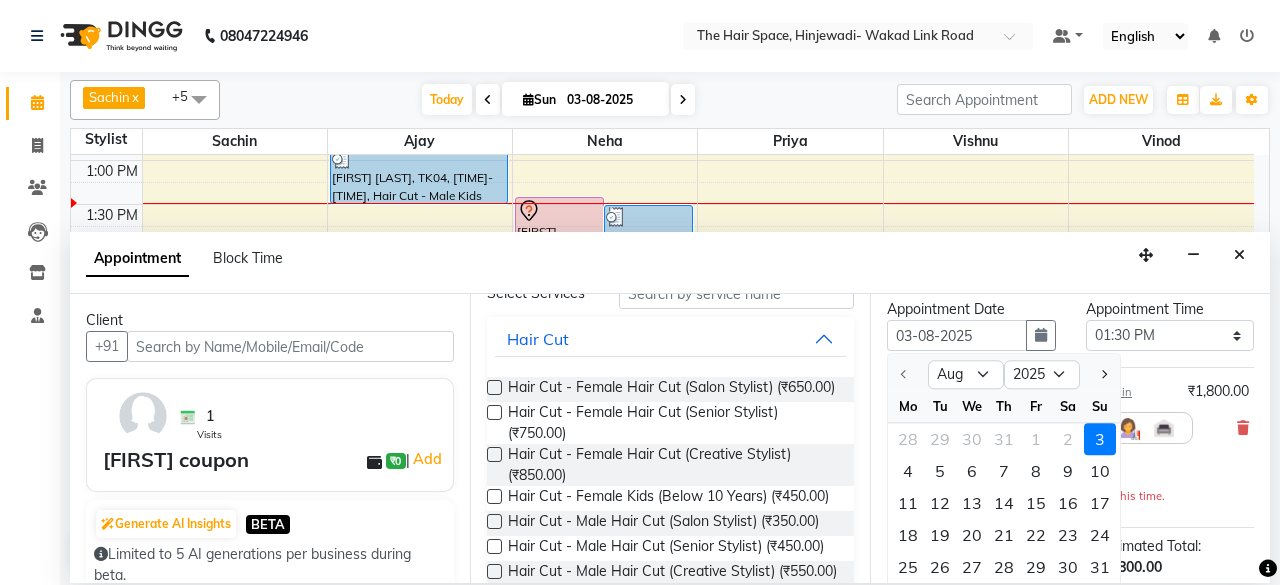 scroll, scrollTop: 100, scrollLeft: 0, axis: vertical 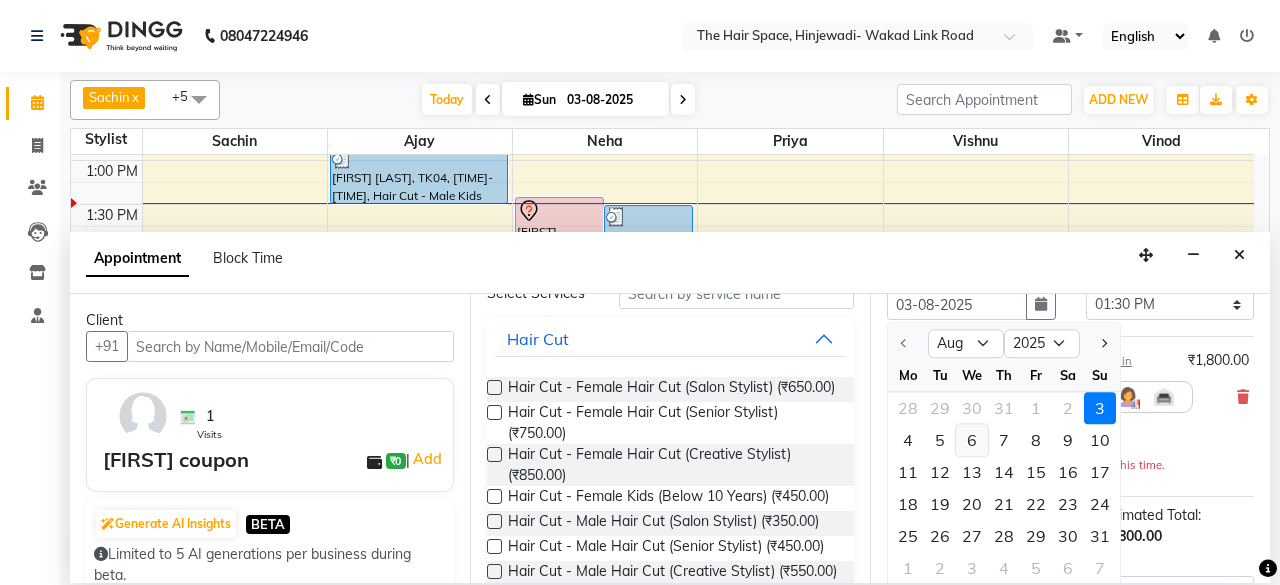 click on "6" at bounding box center (972, 441) 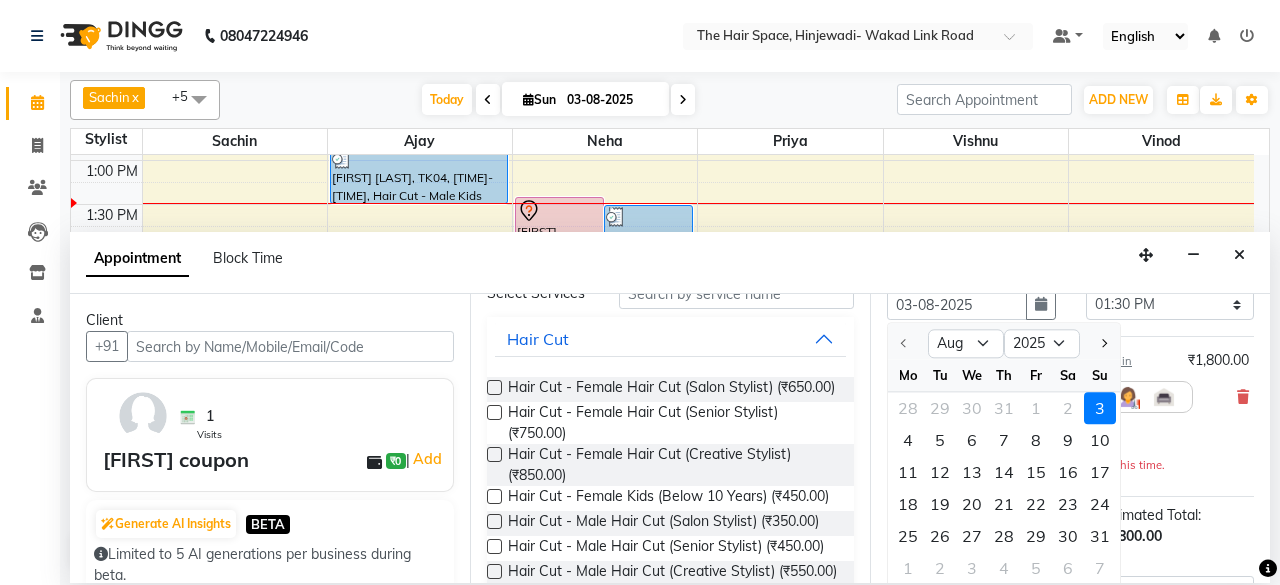 type on "06-08-2025" 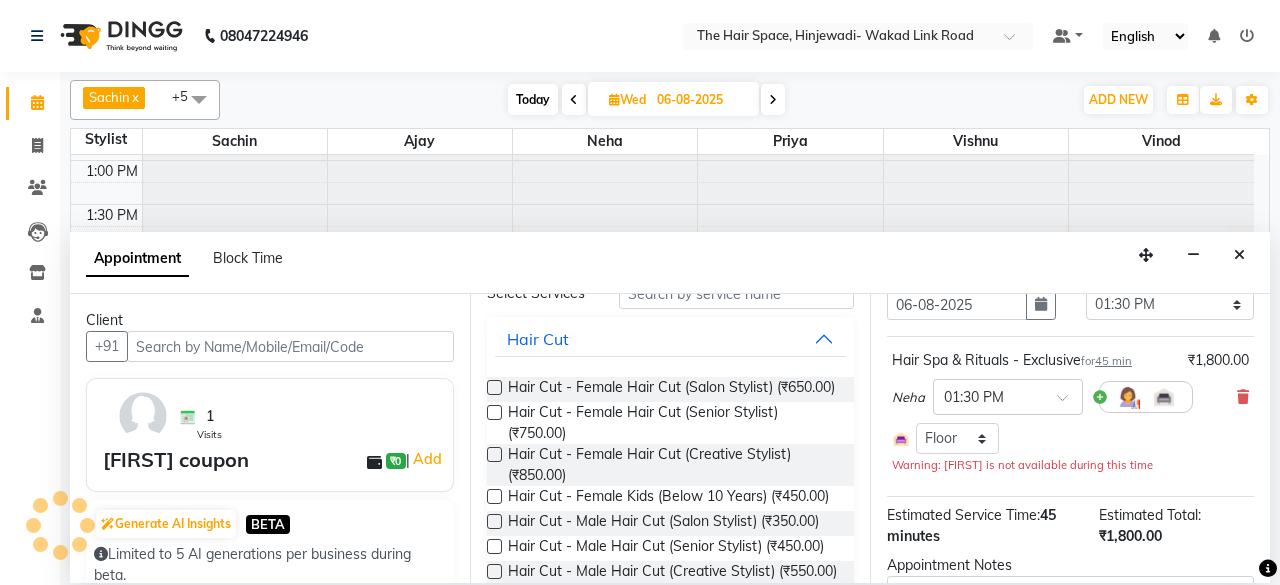 scroll, scrollTop: 0, scrollLeft: 0, axis: both 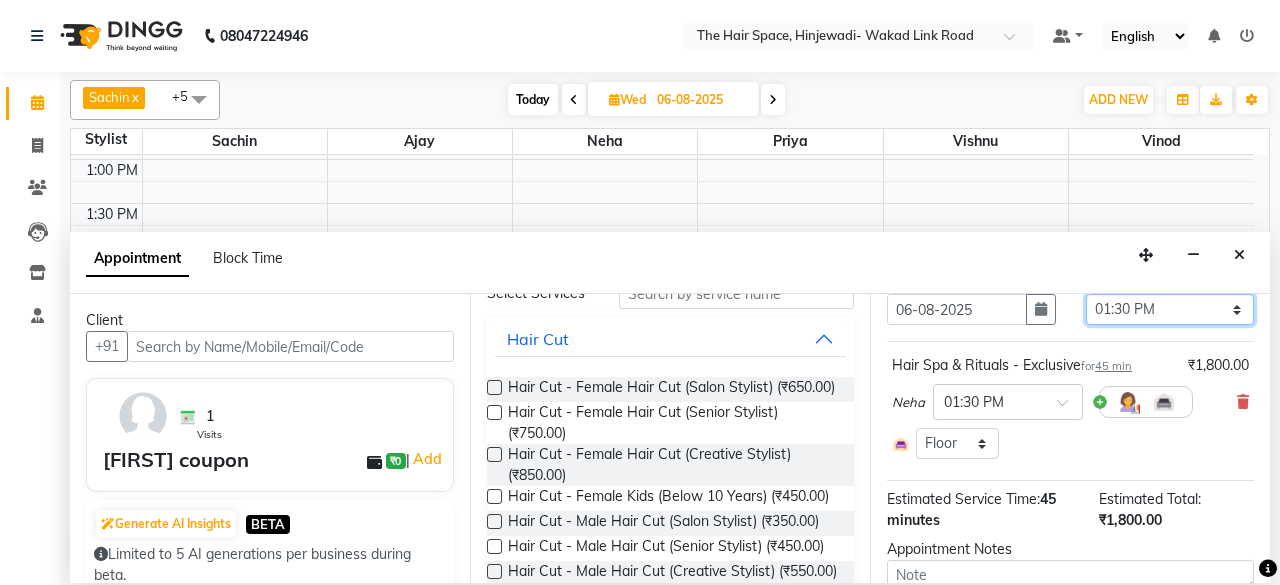click on "Select 09:00 AM 09:15 AM 09:30 AM 09:45 AM 10:00 AM 10:15 AM 10:30 AM 10:45 AM 11:00 AM 11:15 AM 11:30 AM 11:45 AM 12:00 PM 12:15 PM 12:30 PM 12:45 PM 01:00 PM 01:15 PM 01:30 PM 01:45 PM 02:00 PM 02:15 PM 02:30 PM 02:45 PM 03:00 PM 03:15 PM 03:30 PM 03:45 PM 04:00 PM 04:15 PM 04:30 PM 04:45 PM 05:00 PM 05:15 PM 05:30 PM 05:45 PM 06:00 PM 06:15 PM 06:30 PM 06:45 PM 07:00 PM 07:15 PM 07:30 PM 07:45 PM 08:00 PM 08:15 PM 08:30 PM 08:45 PM 09:00 PM 09:15 PM 09:30 PM 09:45 PM 10:00 PM" at bounding box center (1170, 309) 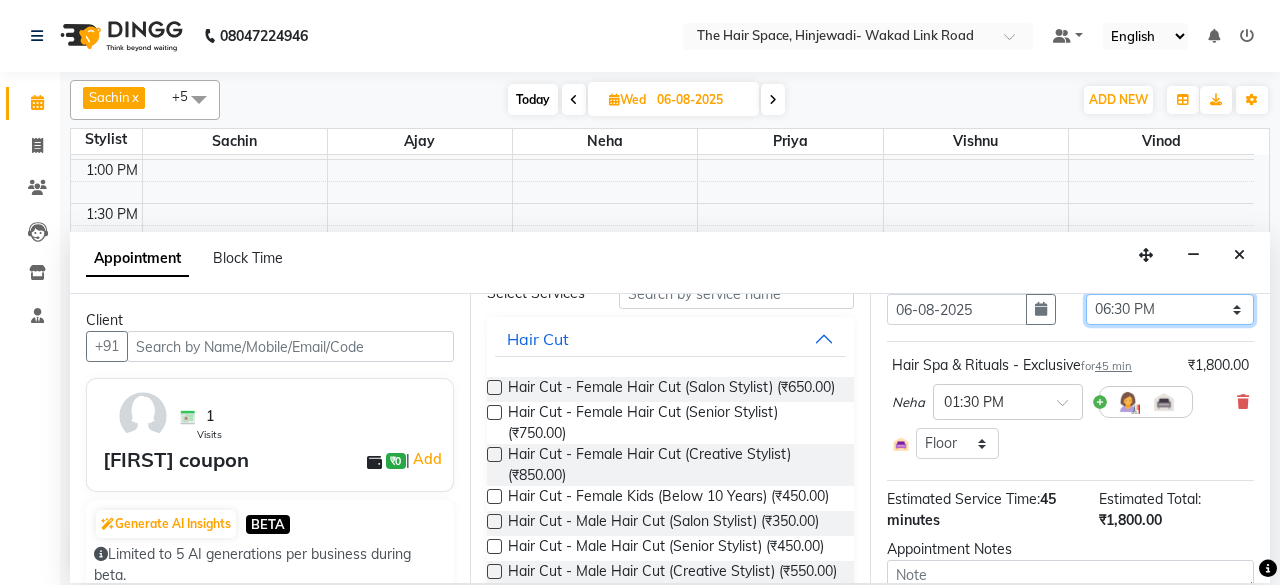 click on "Select 09:00 AM 09:15 AM 09:30 AM 09:45 AM 10:00 AM 10:15 AM 10:30 AM 10:45 AM 11:00 AM 11:15 AM 11:30 AM 11:45 AM 12:00 PM 12:15 PM 12:30 PM 12:45 PM 01:00 PM 01:15 PM 01:30 PM 01:45 PM 02:00 PM 02:15 PM 02:30 PM 02:45 PM 03:00 PM 03:15 PM 03:30 PM 03:45 PM 04:00 PM 04:15 PM 04:30 PM 04:45 PM 05:00 PM 05:15 PM 05:30 PM 05:45 PM 06:00 PM 06:15 PM 06:30 PM 06:45 PM 07:00 PM 07:15 PM 07:30 PM 07:45 PM 08:00 PM 08:15 PM 08:30 PM 08:45 PM 09:00 PM 09:15 PM 09:30 PM 09:45 PM 10:00 PM" at bounding box center [1170, 309] 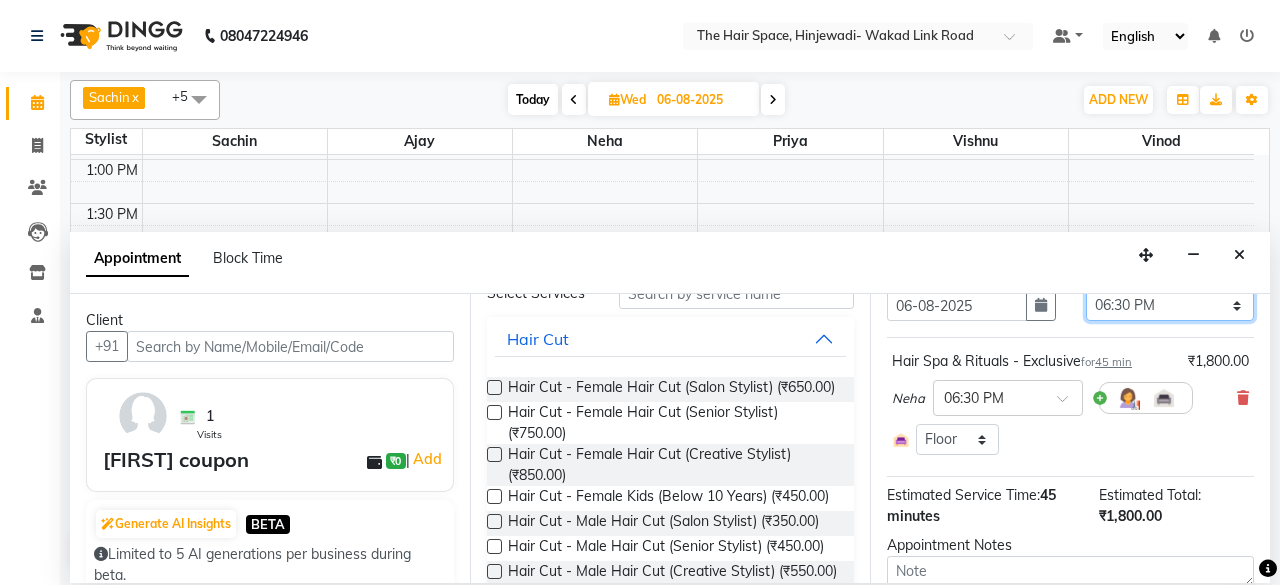 scroll, scrollTop: 245, scrollLeft: 0, axis: vertical 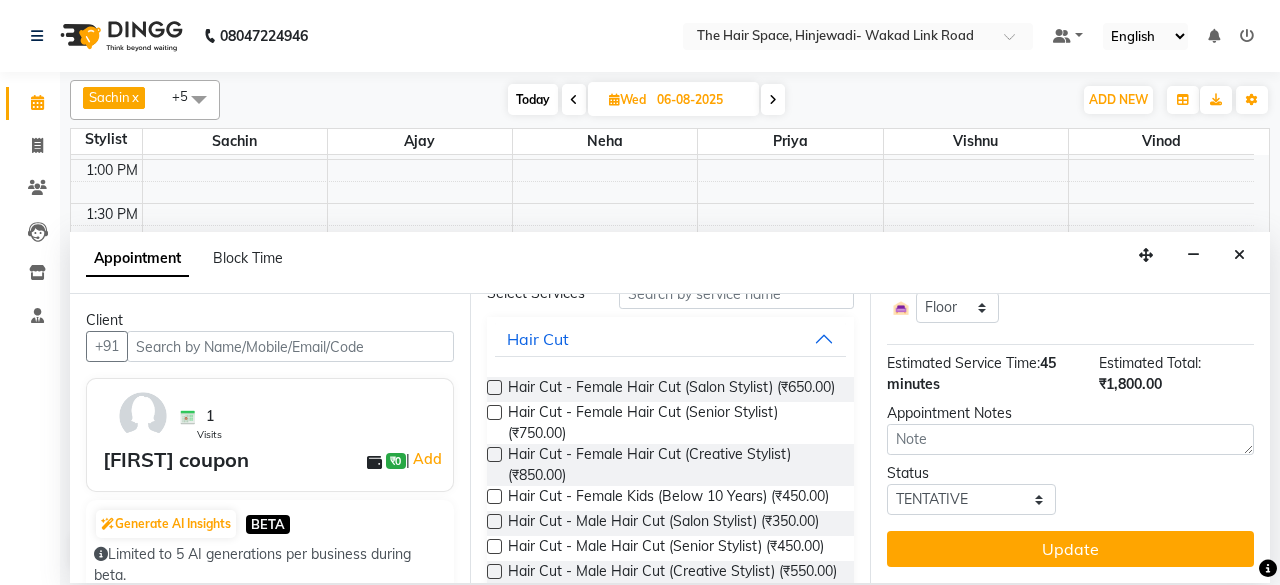 click on "Update" at bounding box center [1070, 549] 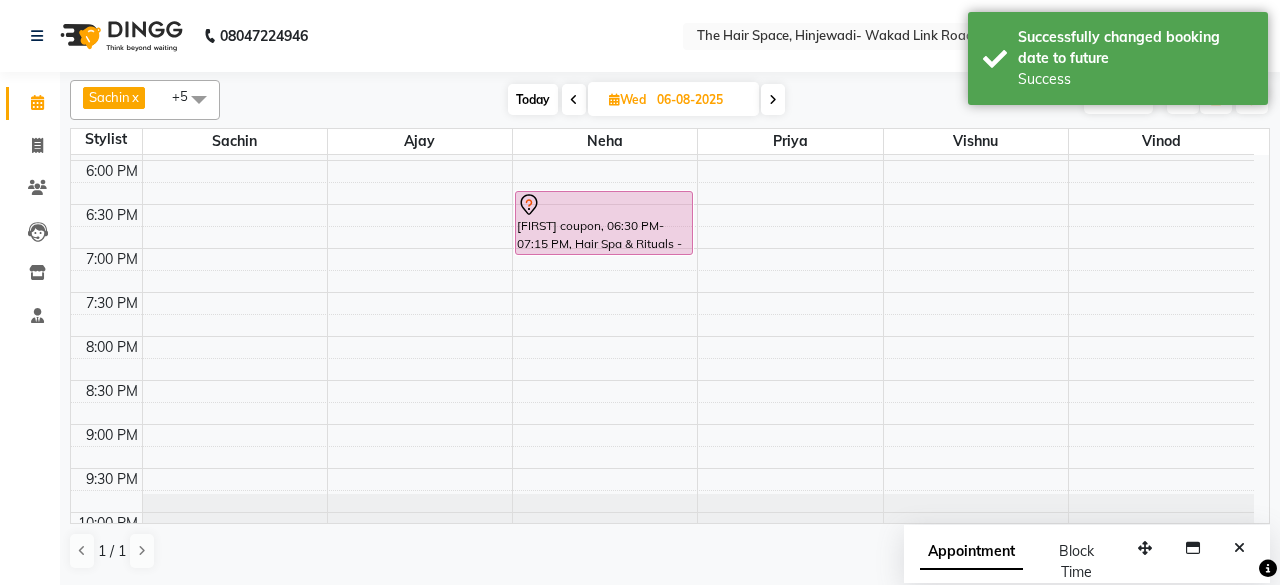 scroll, scrollTop: 929, scrollLeft: 0, axis: vertical 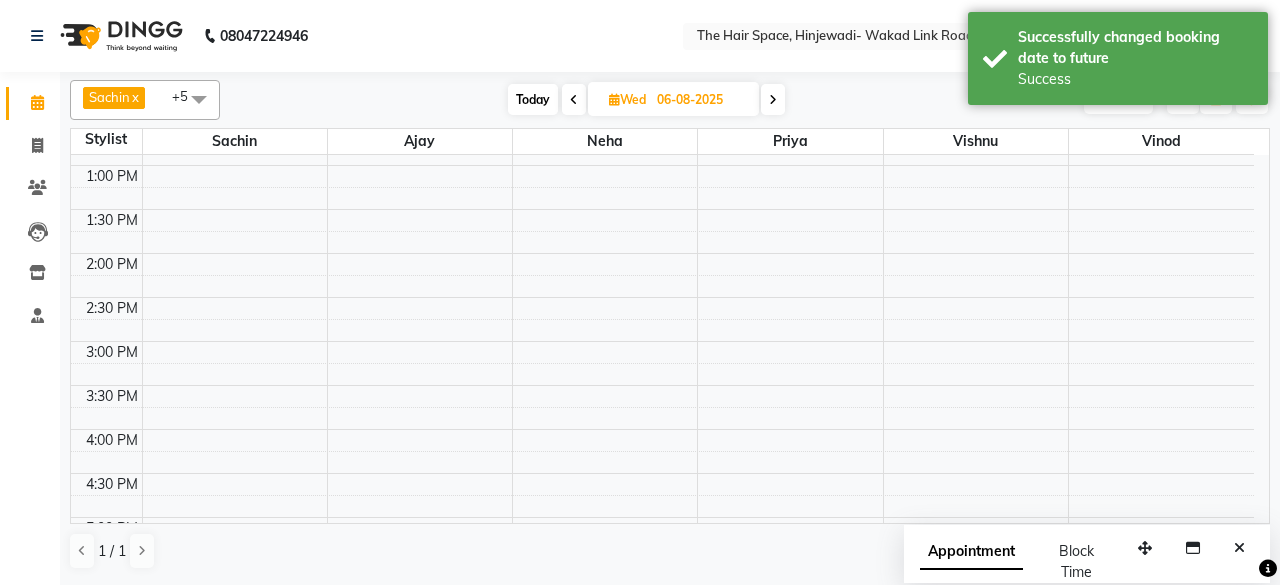 click on "Today" at bounding box center (533, 99) 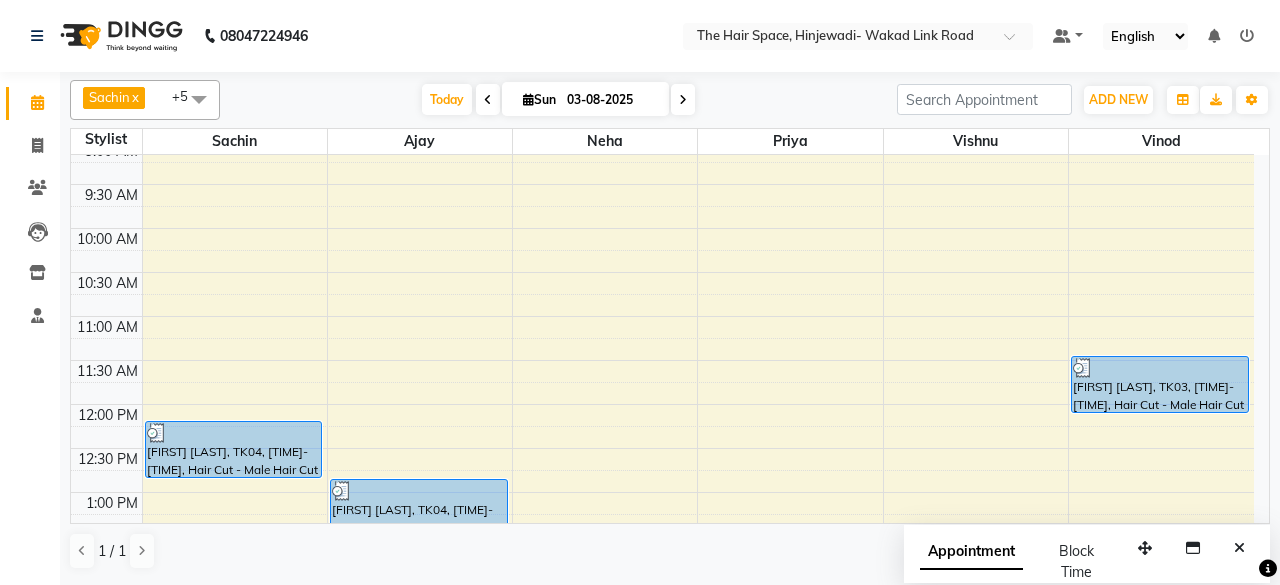 scroll, scrollTop: 134, scrollLeft: 0, axis: vertical 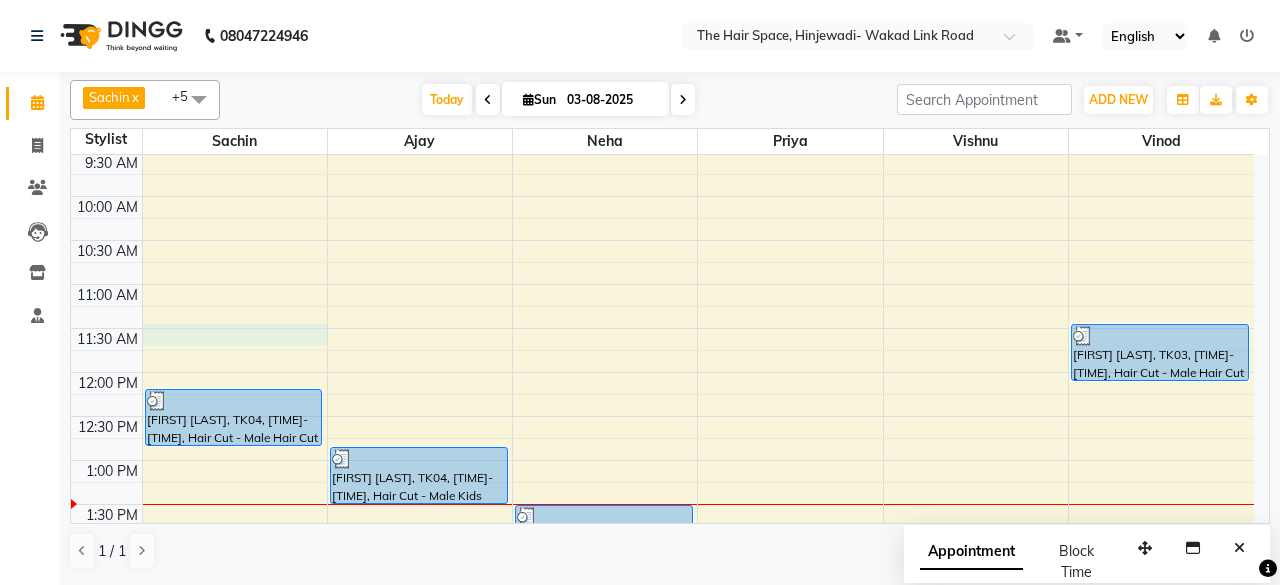 click on "8:00 AM 8:30 AM 9:00 AM 9:30 AM 10:00 AM 10:30 AM 11:00 AM 11:30 AM 12:00 PM 12:30 PM 1:00 PM 1:30 PM 2:00 PM 2:30 PM 3:00 PM 3:30 PM 4:00 PM 4:30 PM 5:00 PM 5:30 PM 6:00 PM 6:30 PM 7:00 PM 7:30 PM 8:00 PM 8:30 PM 9:00 PM 9:30 PM 10:00 PM 10:30 PM     Tushar Holkar, TK04, 12:15 PM-12:55 PM, Hair Cut - Male Hair Cut (Senior Stylist)     Tushar Holkar, TK04, 12:55 PM-01:35 PM, Hair Cut - Male Kids (Below 10 Years) (₹250)             Akshay kulkarni, TK02, 02:00 PM-02:40 PM, Hair Cut - Male Hair Cut (Senior Stylist)             Akshay kulkarni, TK02, 02:45 PM-03:15 PM, Beard - Beard     Tushar Holkar, TK04, 01:35 PM-02:05 PM, Shampoo - Shampoo & Blow Dry (₹550)     Vinayak Chodhari, TK03, 11:30 AM-12:10 PM, Hair Cut - Male Hair Cut (Salon Stylist)" at bounding box center (662, 680) 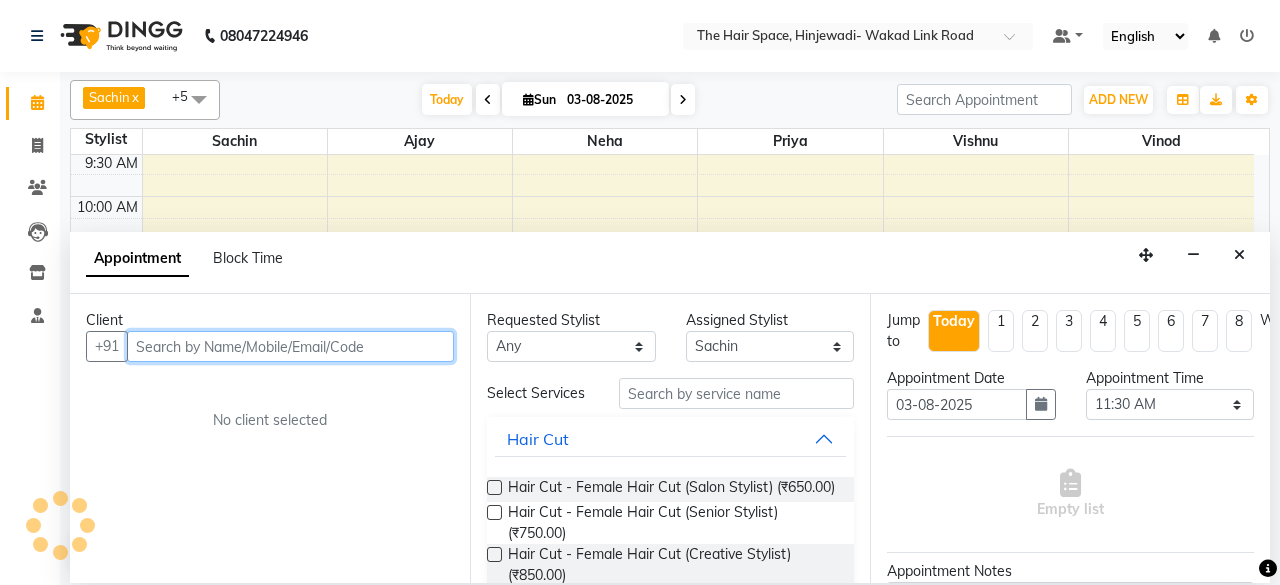 click at bounding box center [290, 346] 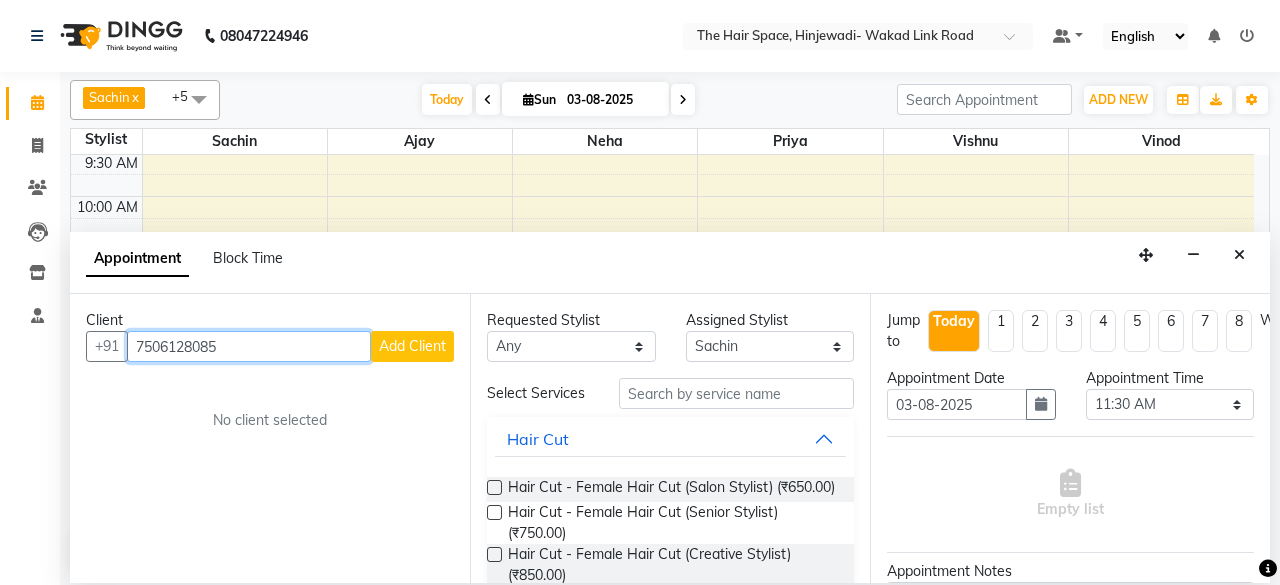 type on "7506128085" 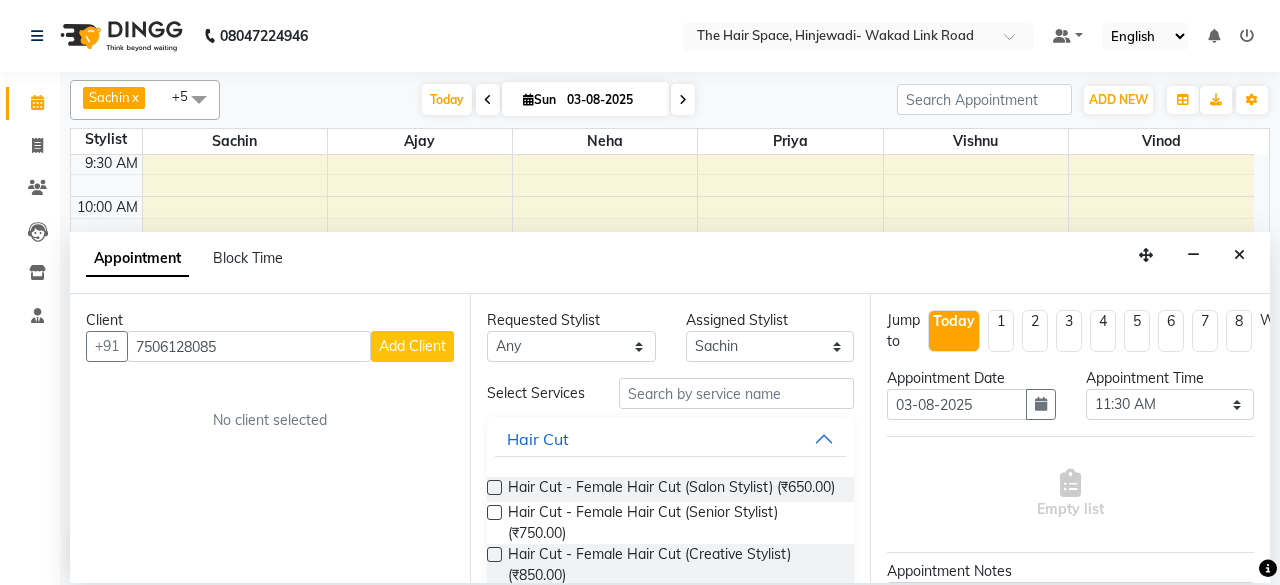 click on "Add Client" at bounding box center [412, 346] 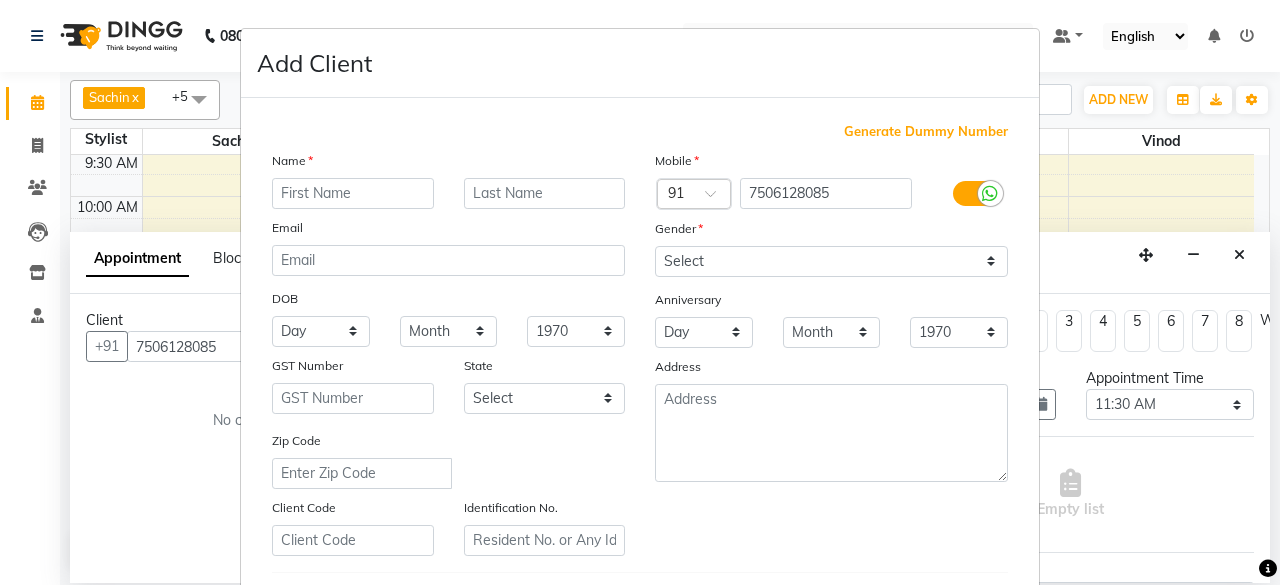 click at bounding box center (353, 193) 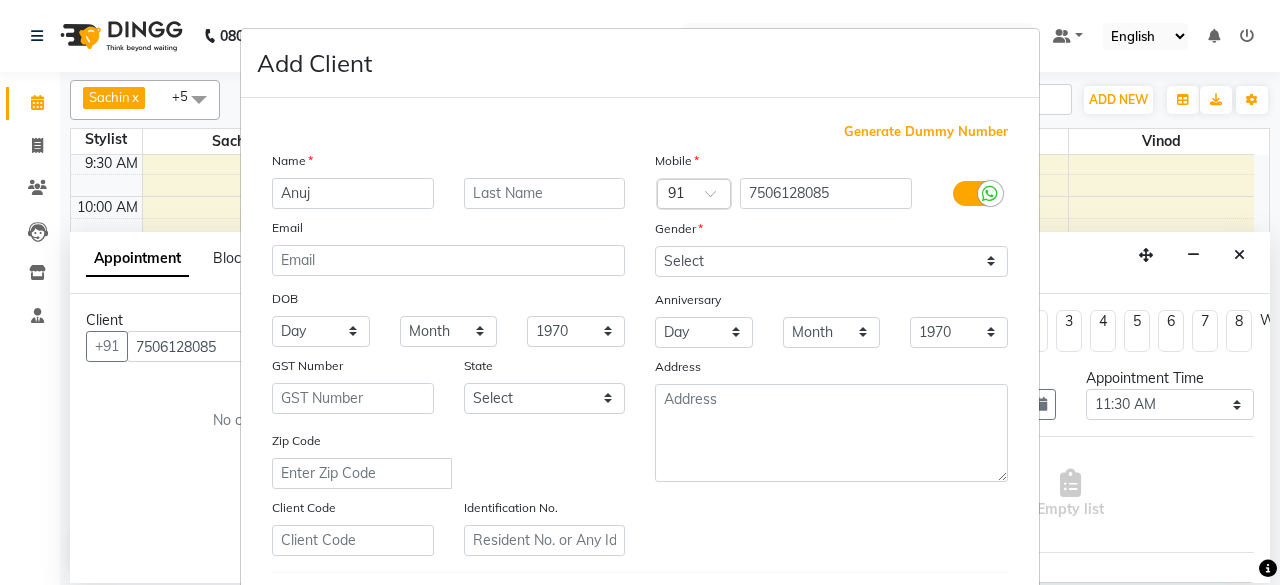 type on "Anuj" 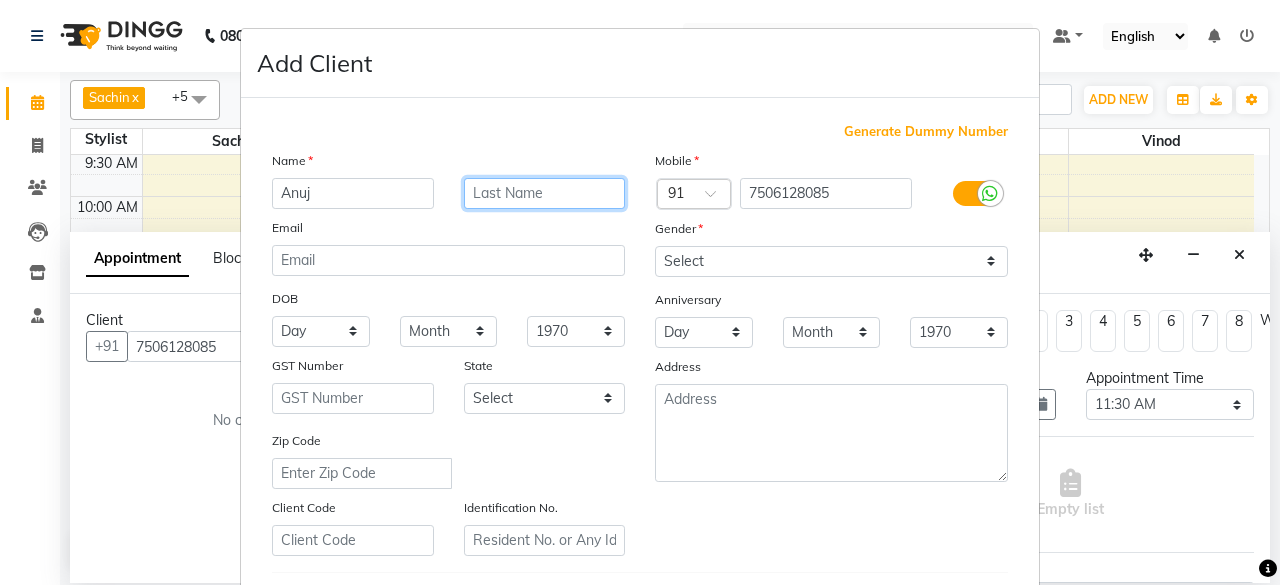 click at bounding box center [545, 193] 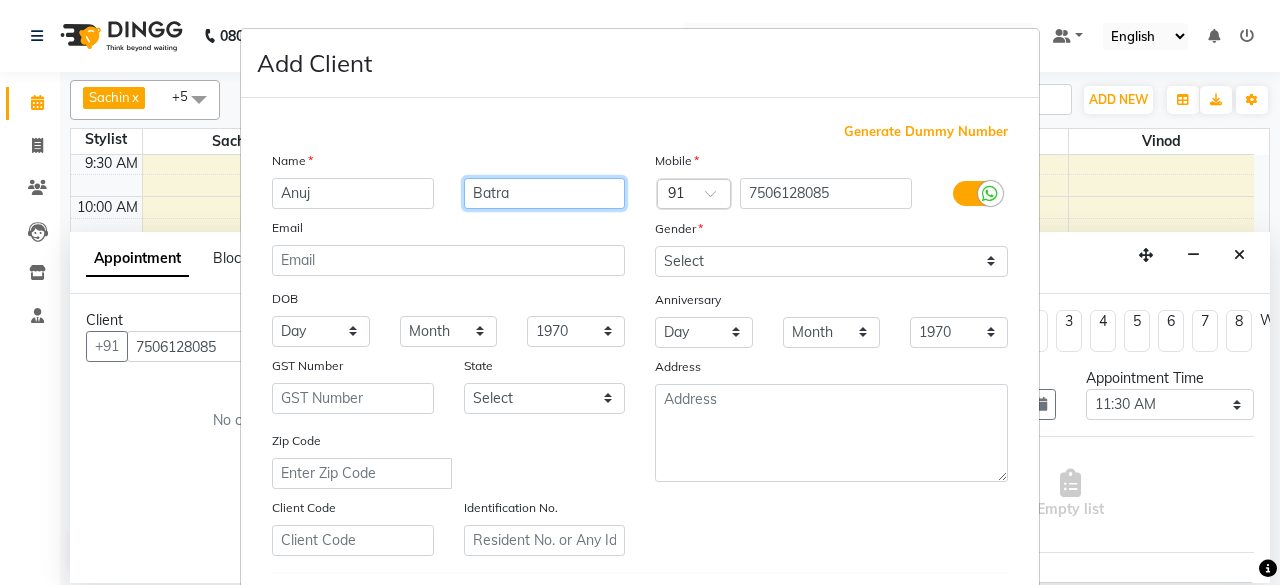 type on "Batra" 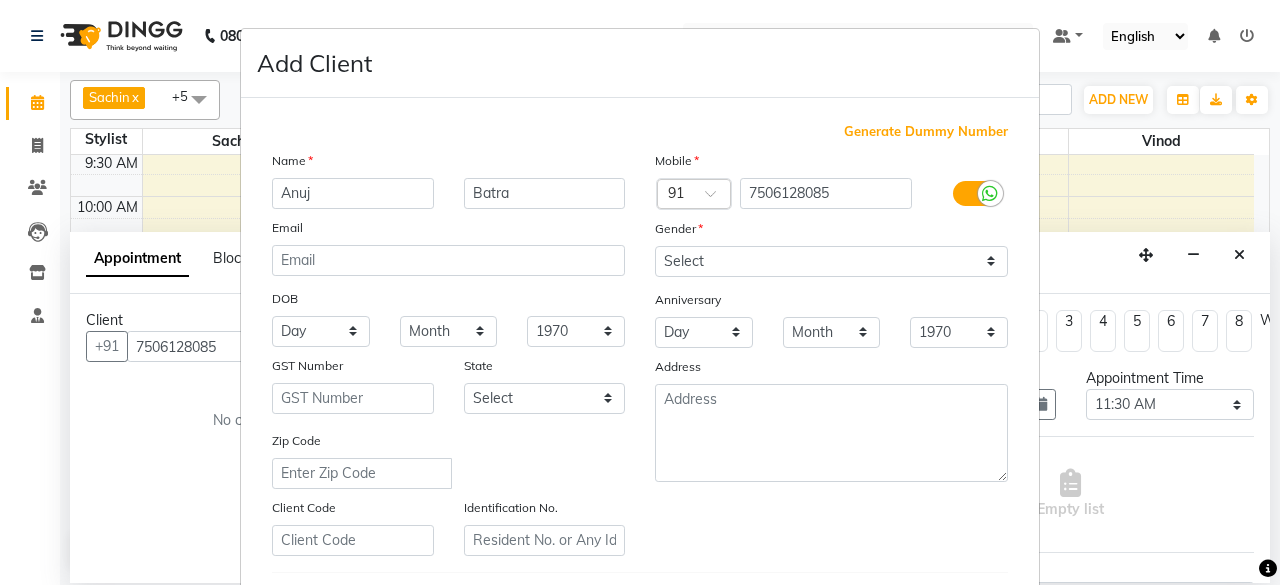 click on "Gender" at bounding box center (831, 232) 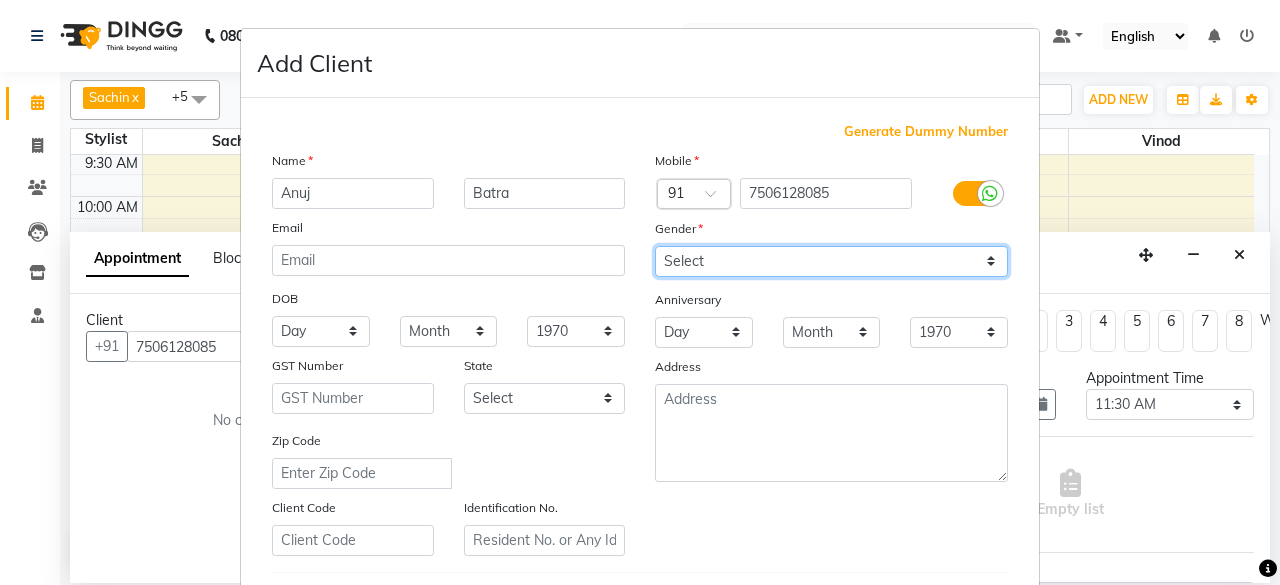click on "Select Male Female Other Prefer Not To Say" at bounding box center [831, 261] 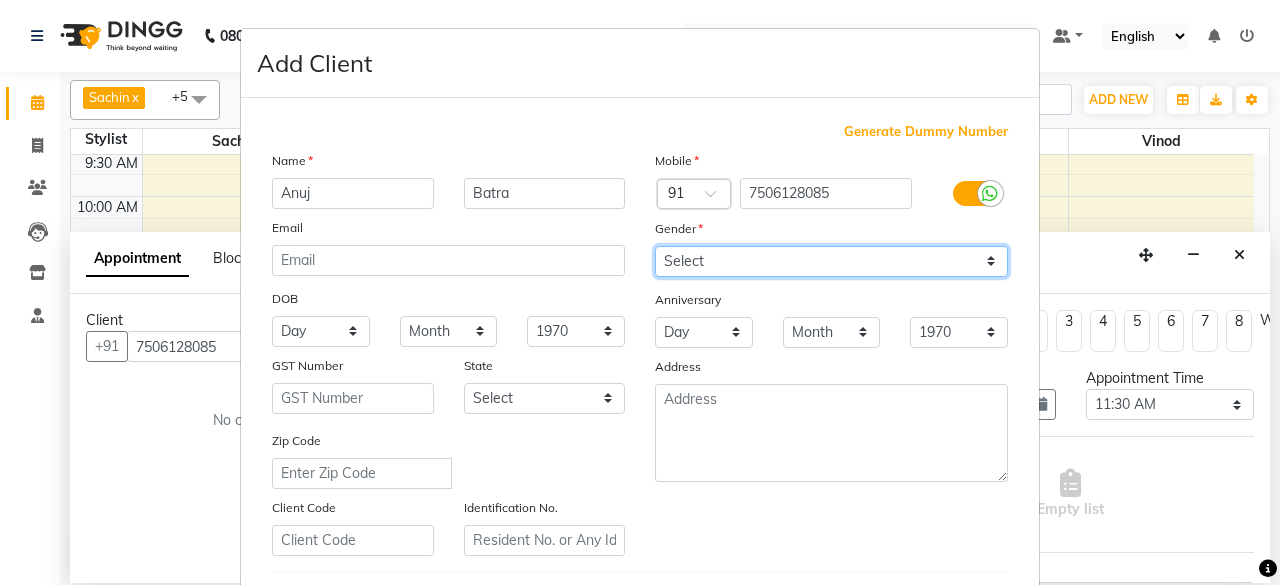 select on "male" 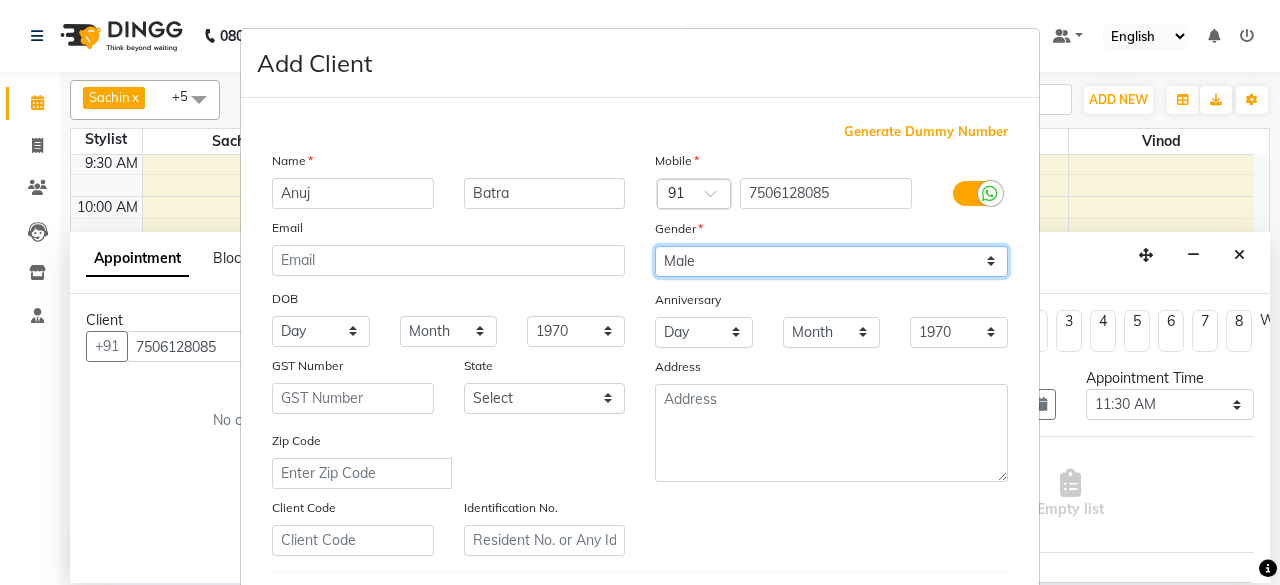 click on "Select Male Female Other Prefer Not To Say" at bounding box center [831, 261] 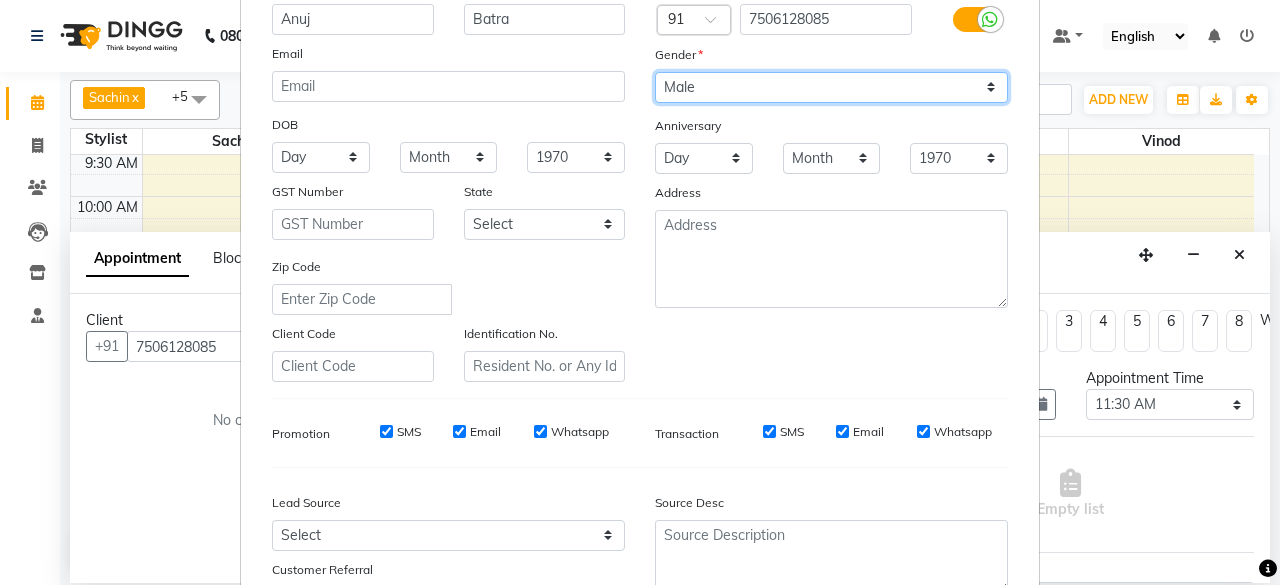scroll, scrollTop: 334, scrollLeft: 0, axis: vertical 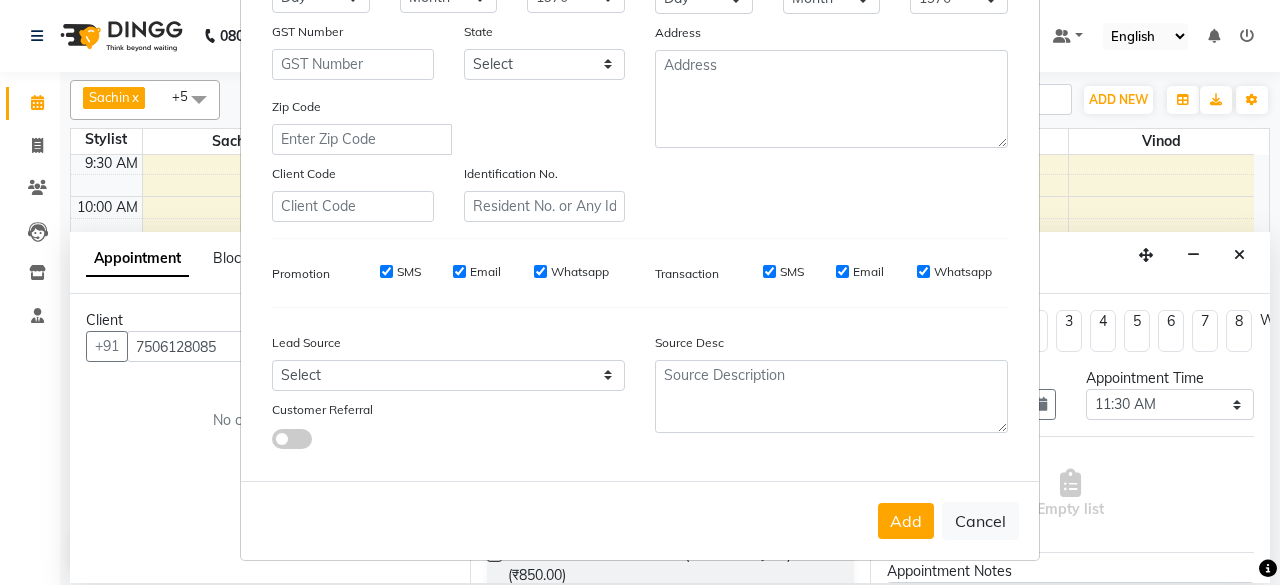 click on "Add" at bounding box center [906, 521] 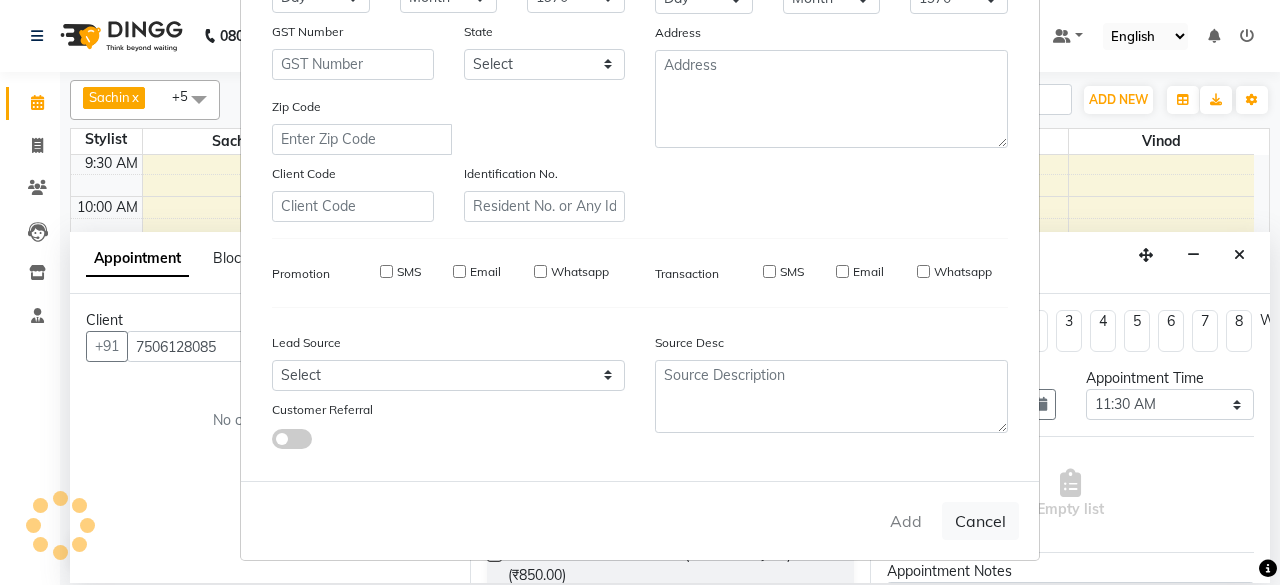 type 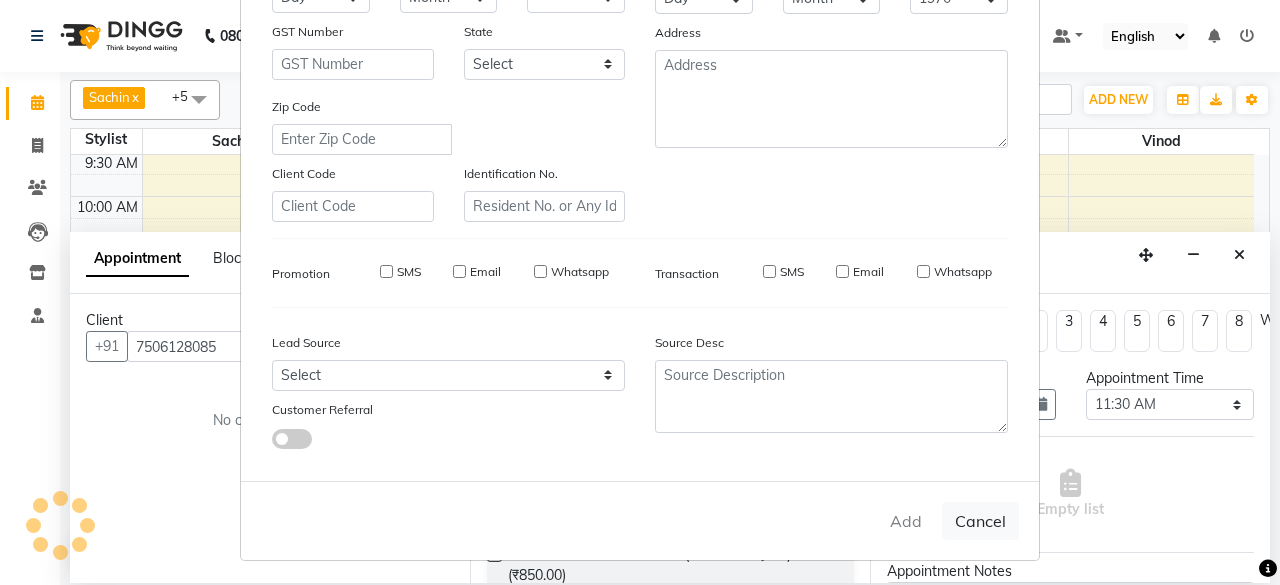select 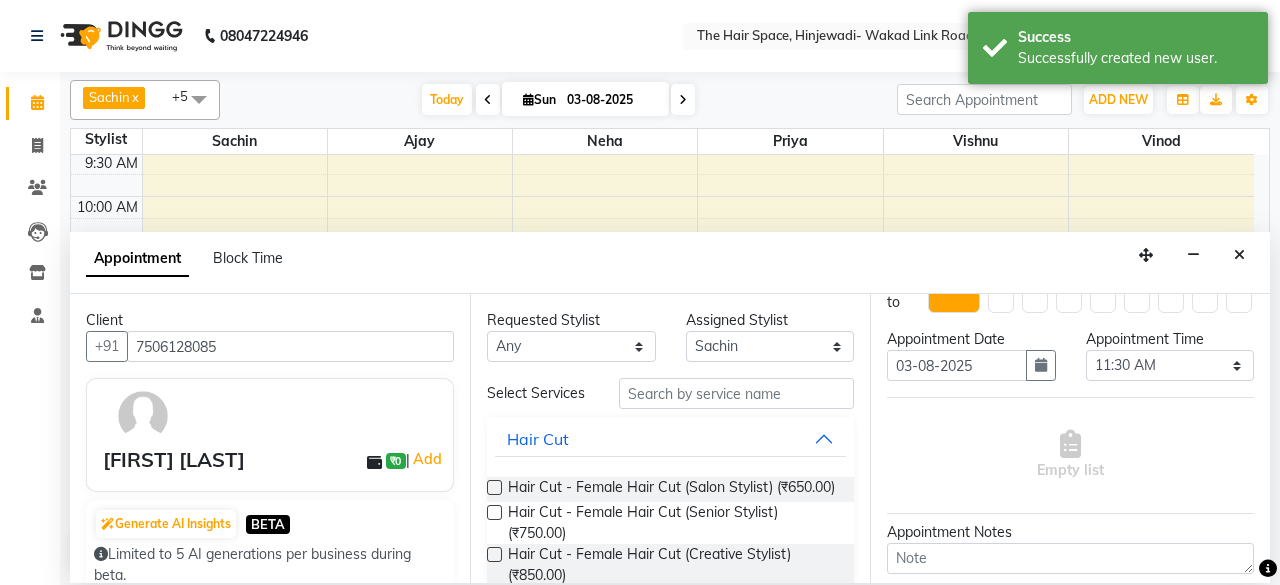 scroll, scrollTop: 100, scrollLeft: 0, axis: vertical 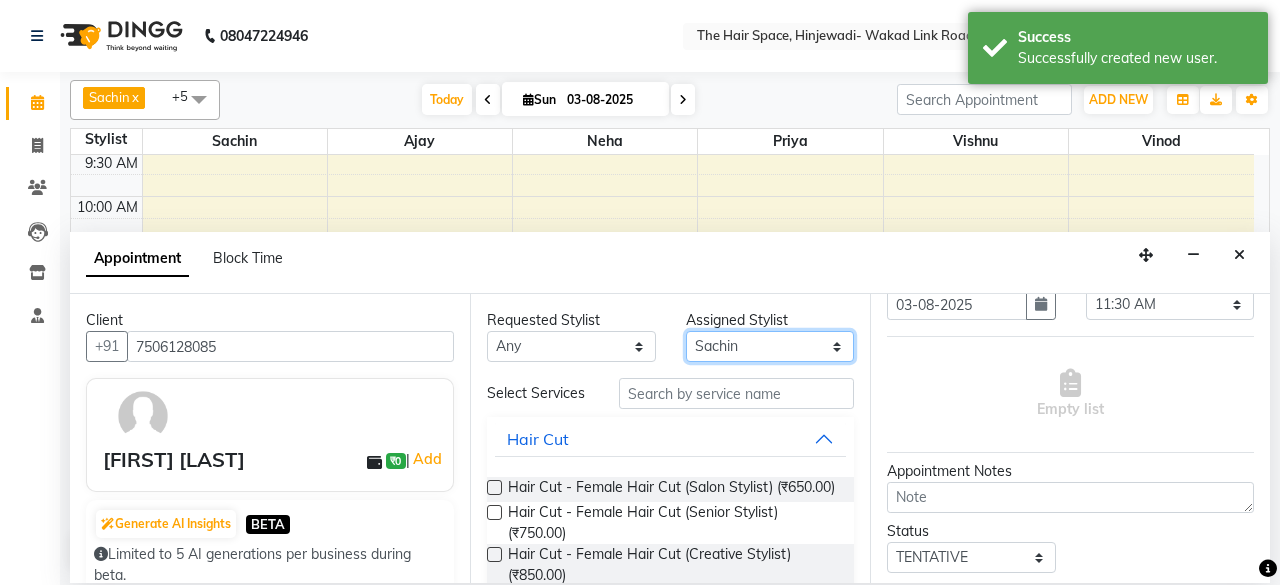 click on "Select Ajay Bhakti Jyoti Lucy Neha Pankaj Priya Sachin  Sanika  Vinod Vishnu" at bounding box center (770, 346) 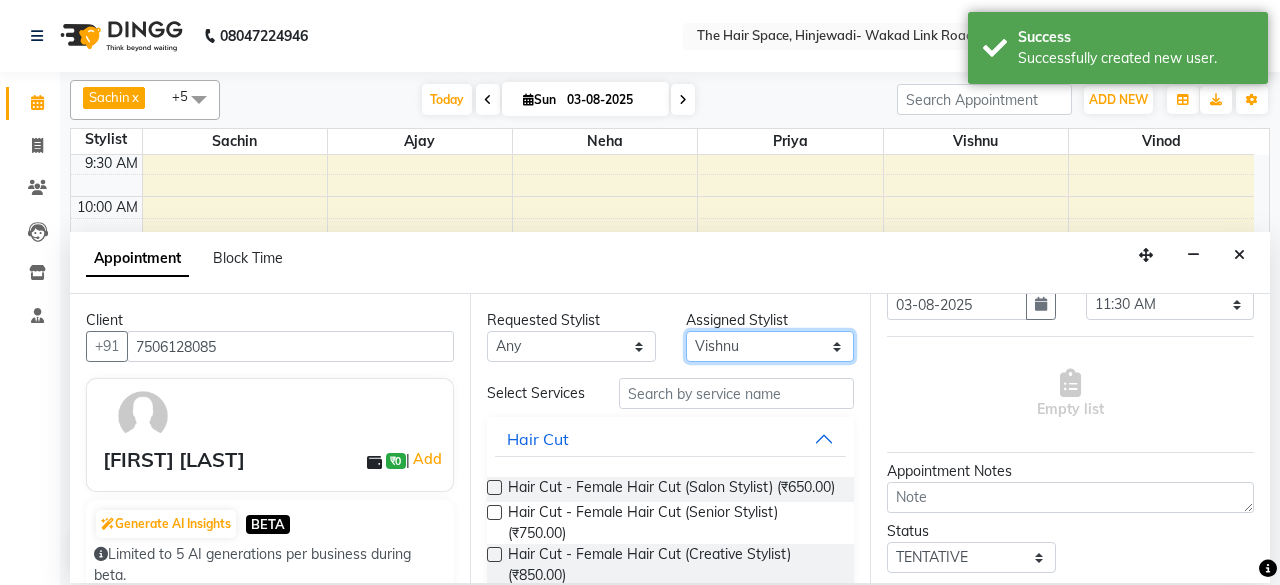 click on "Select Ajay Bhakti Jyoti Lucy Neha Pankaj Priya Sachin  Sanika  Vinod Vishnu" at bounding box center (770, 346) 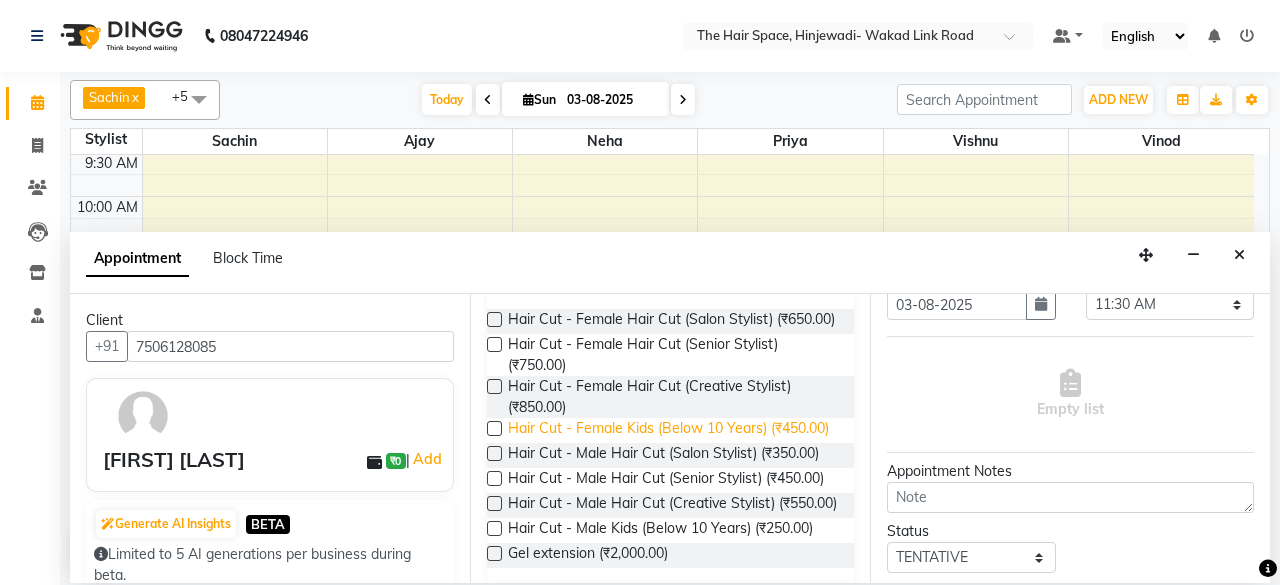 scroll, scrollTop: 200, scrollLeft: 0, axis: vertical 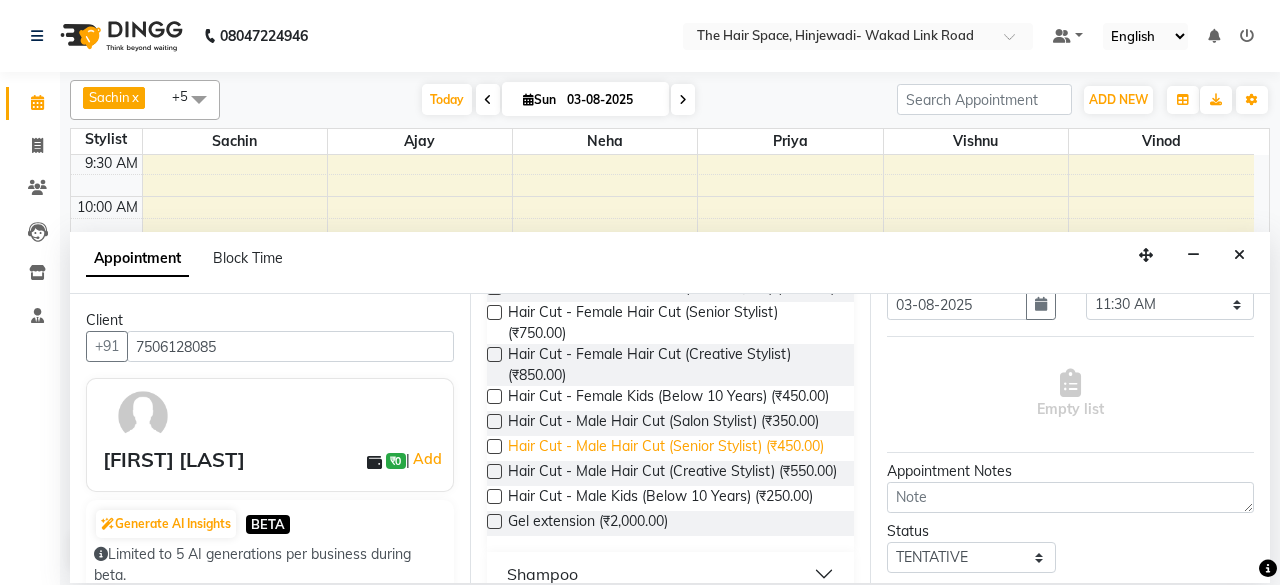 click on "Hair Cut - Male Hair Cut (Senior Stylist) (₹450.00)" at bounding box center [666, 448] 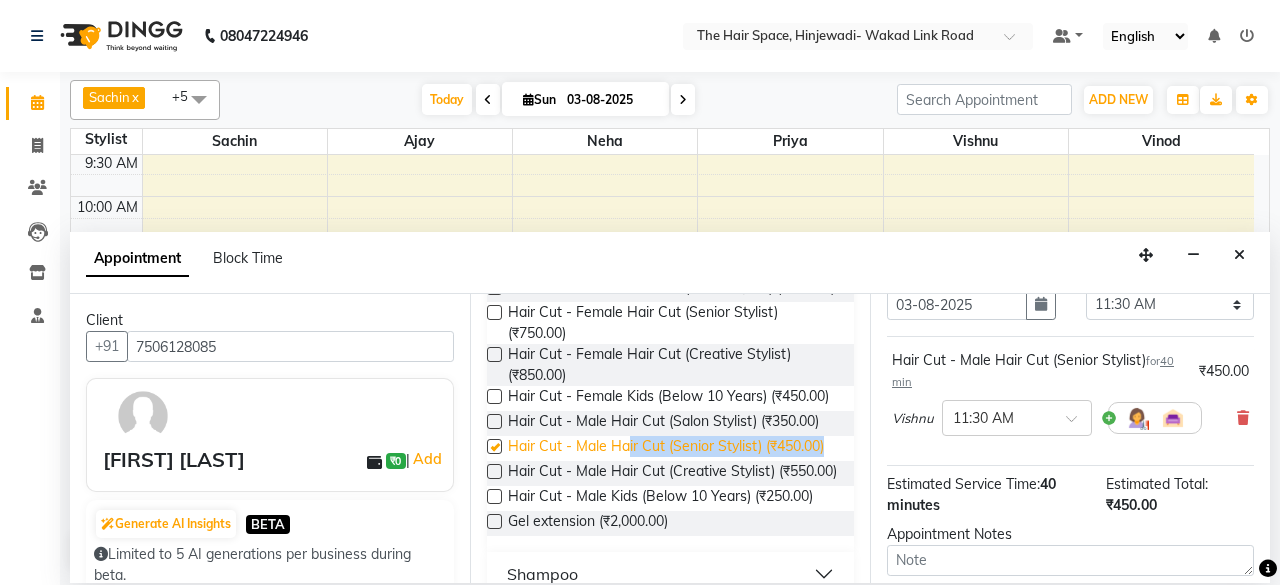 checkbox on "false" 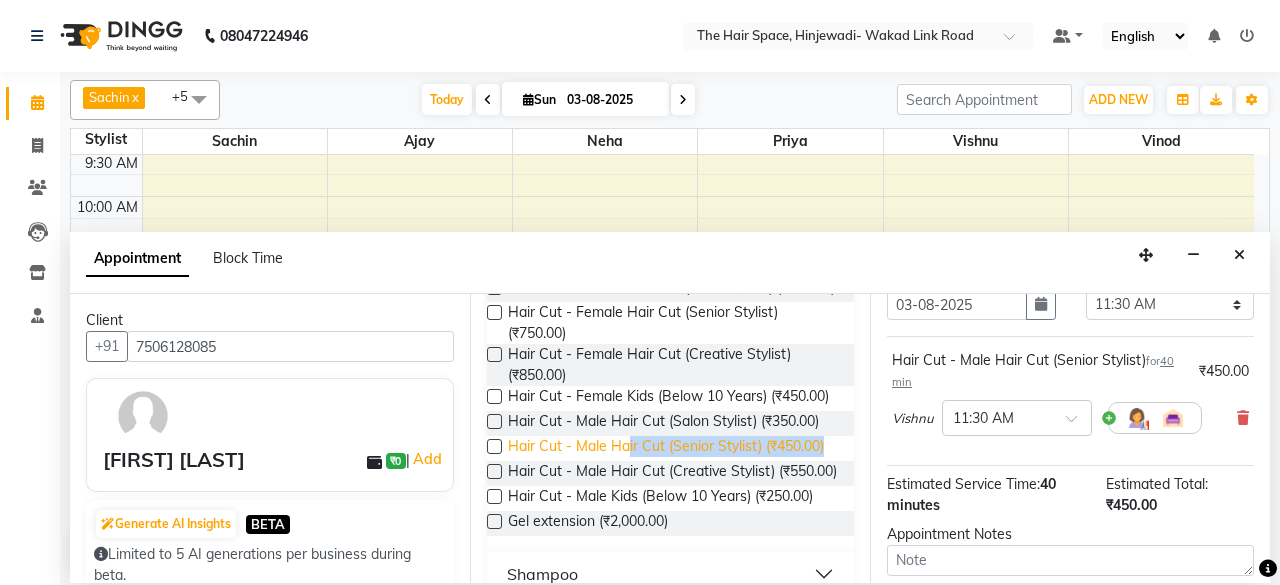 scroll, scrollTop: 0, scrollLeft: 0, axis: both 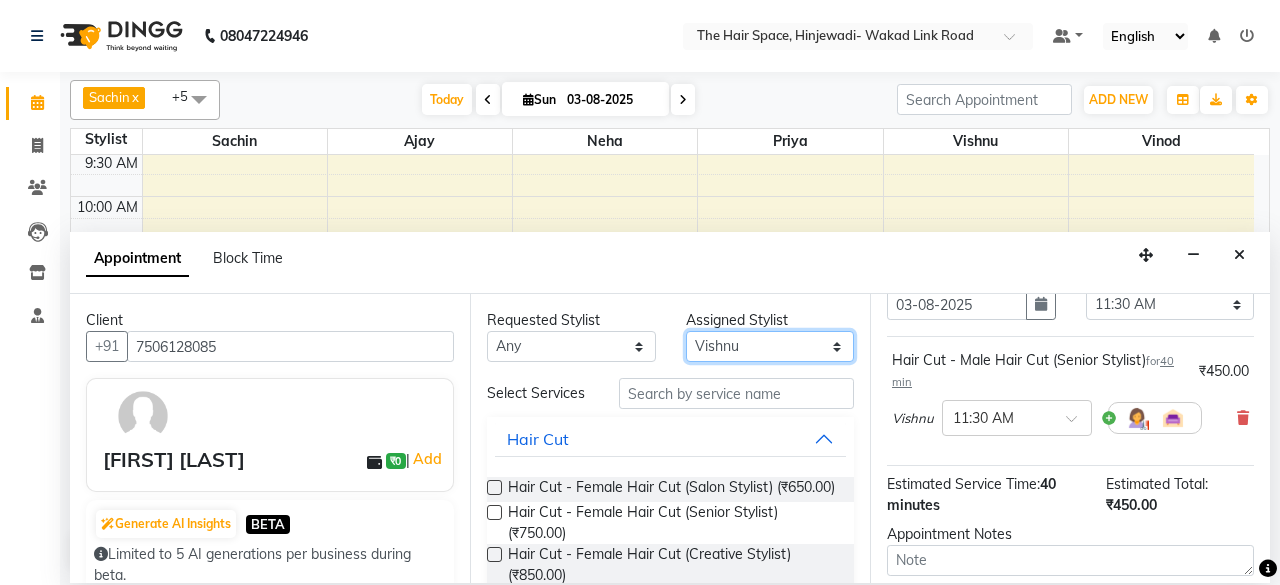 click on "Select Ajay Bhakti Jyoti Lucy Neha Pankaj Priya Sachin  Sanika  Vinod Vishnu" at bounding box center [770, 346] 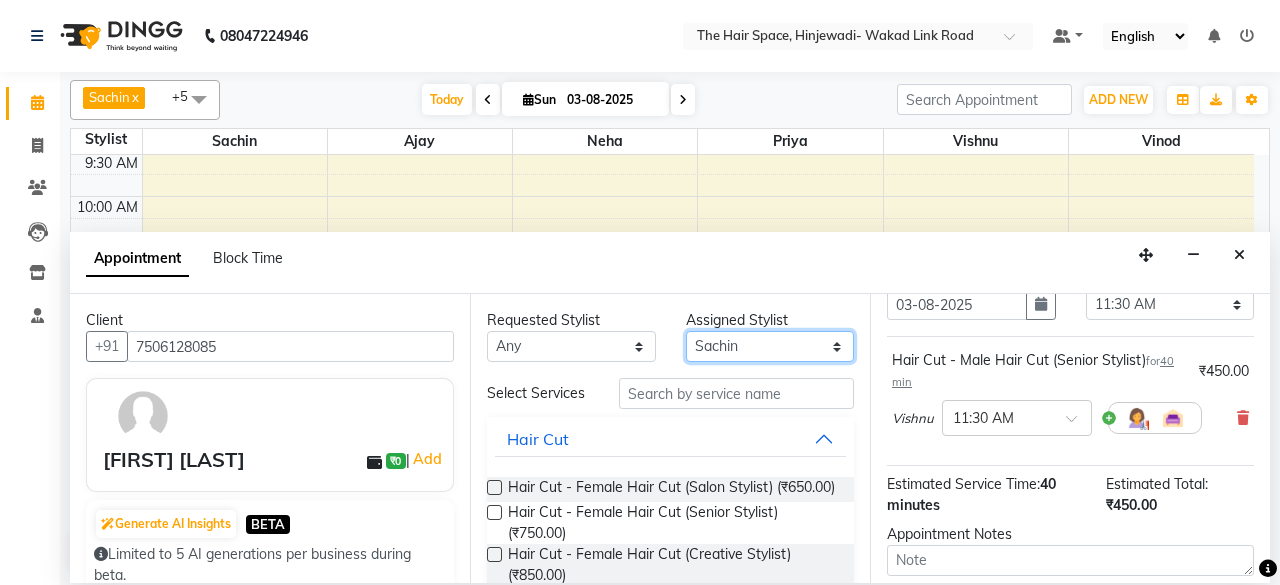 click on "Select Ajay Bhakti Jyoti Lucy Neha Pankaj Priya Sachin  Sanika  Vinod Vishnu" at bounding box center [770, 346] 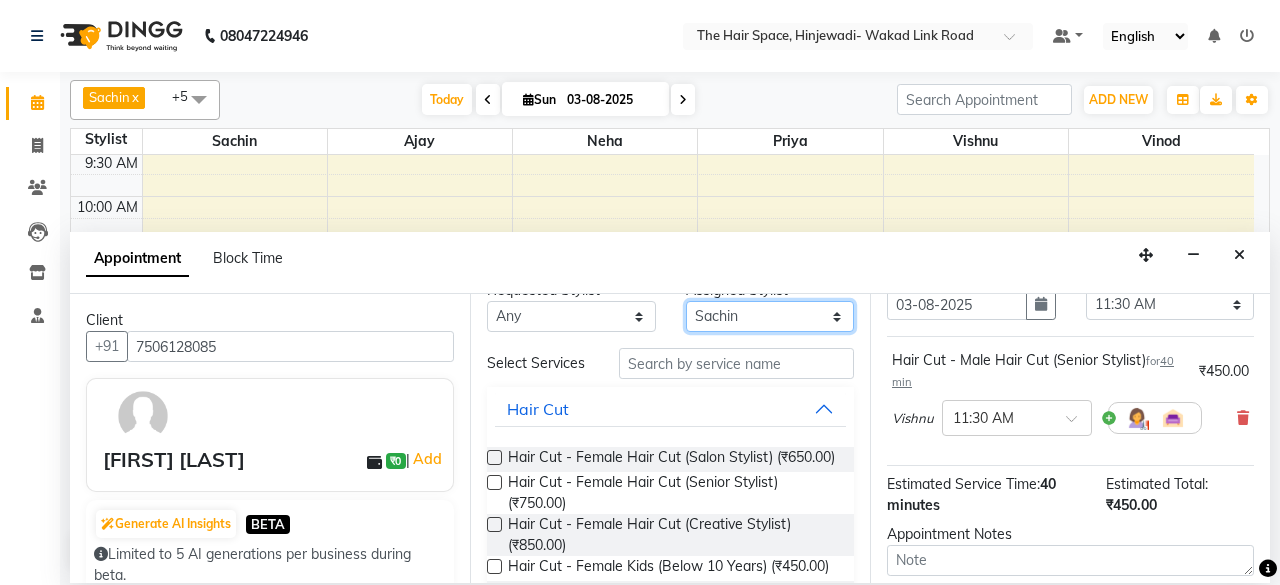 scroll, scrollTop: 0, scrollLeft: 0, axis: both 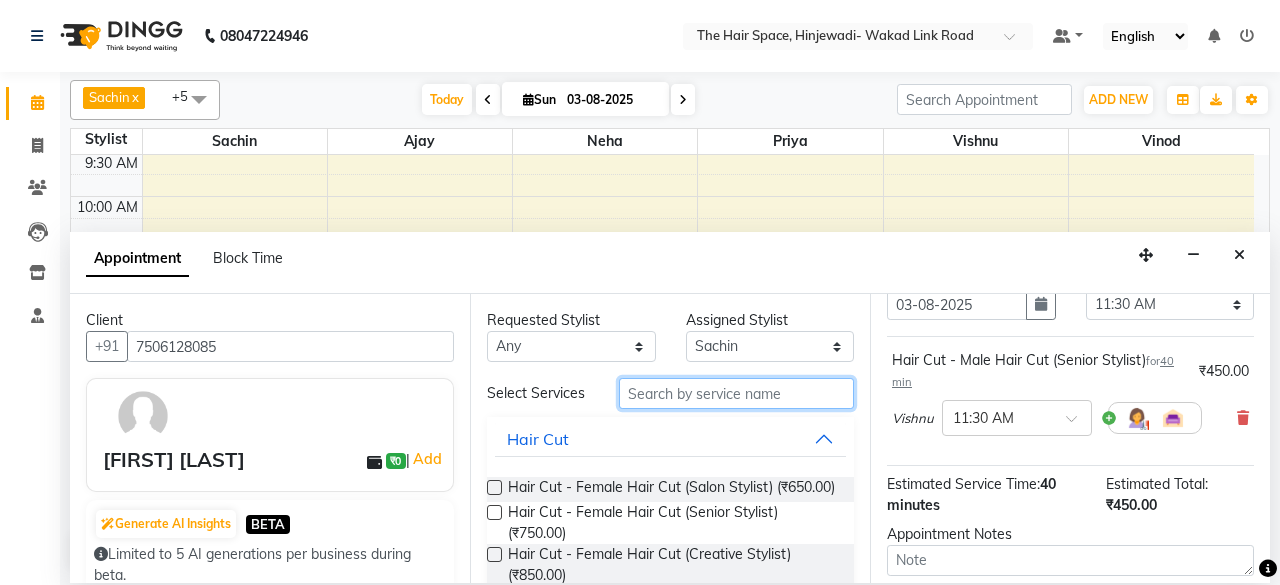 click at bounding box center [736, 393] 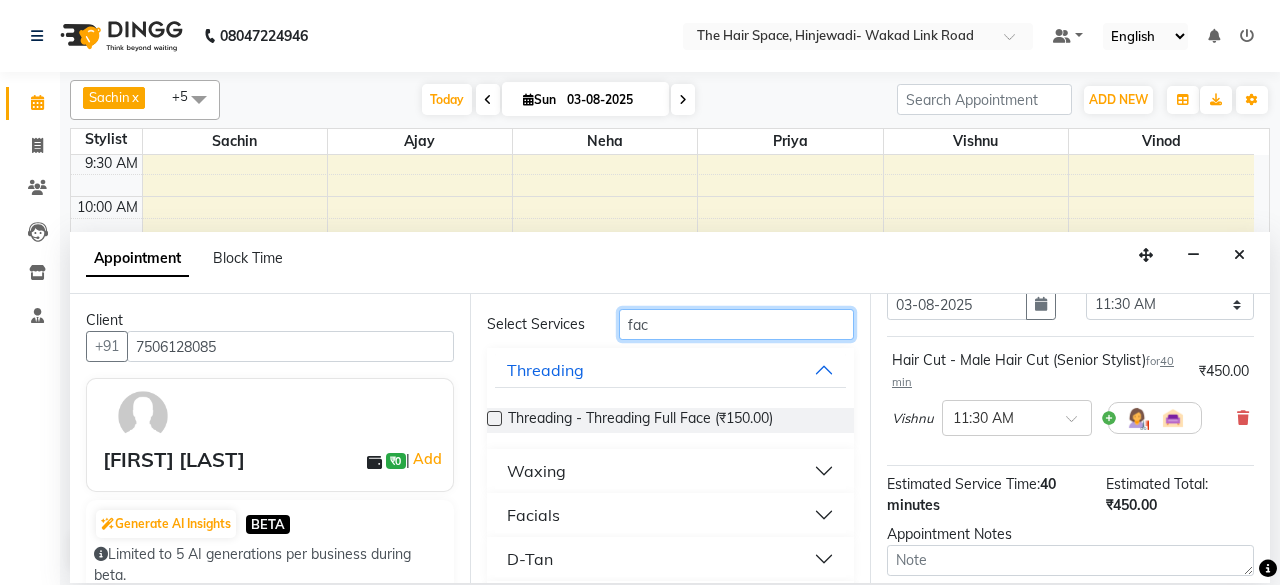 scroll, scrollTop: 100, scrollLeft: 0, axis: vertical 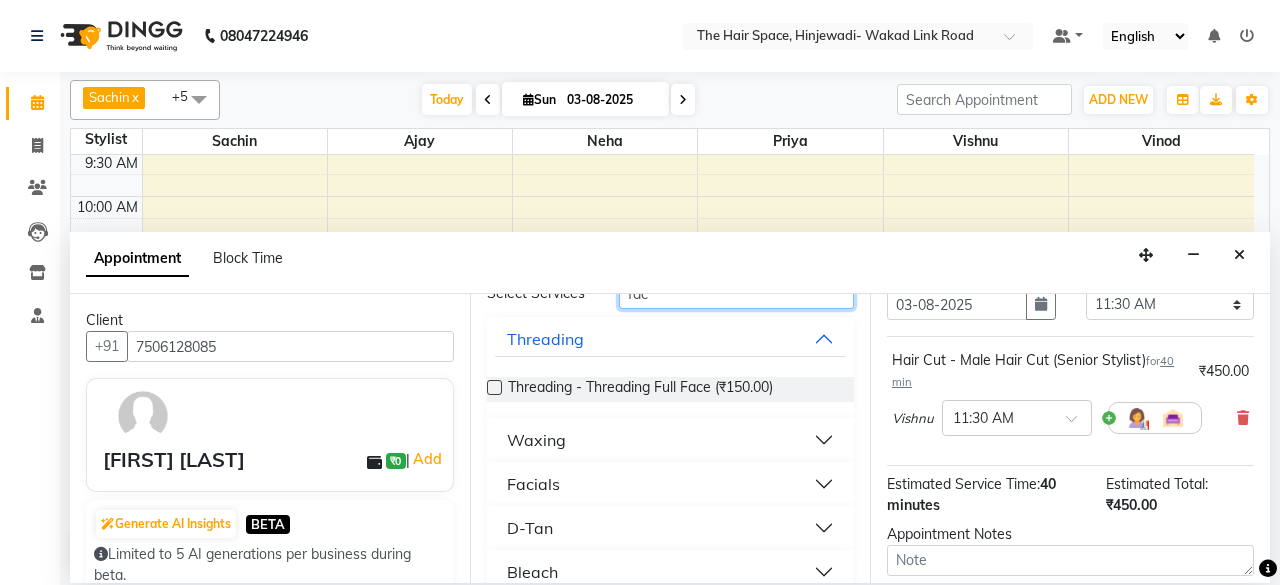 type on "fac" 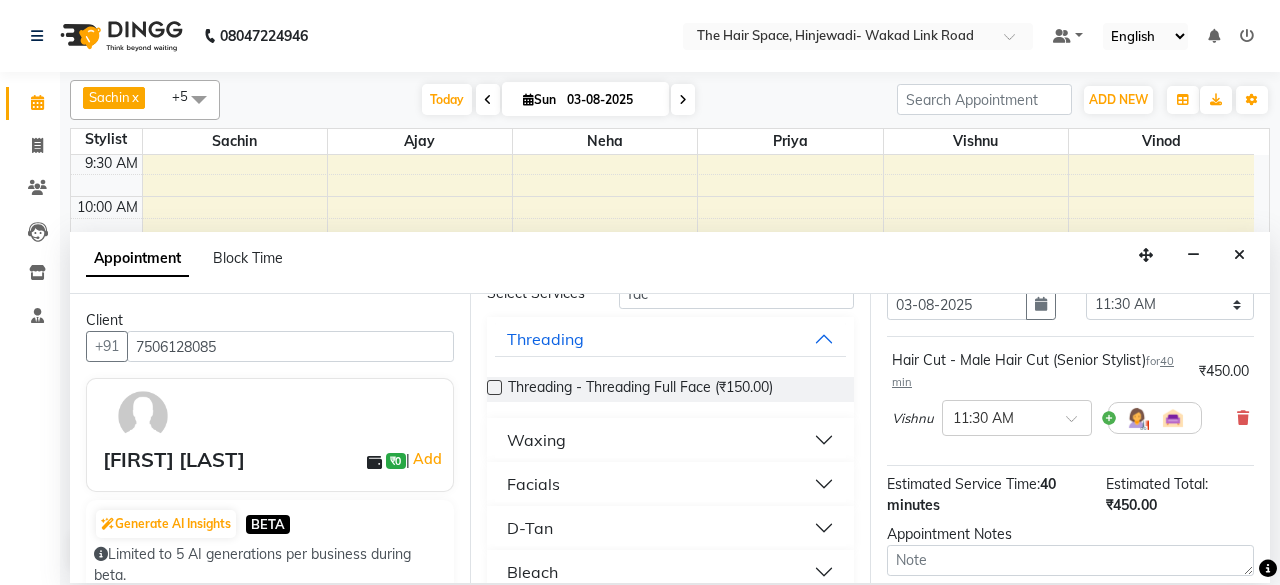 click on "Facials" at bounding box center [670, 484] 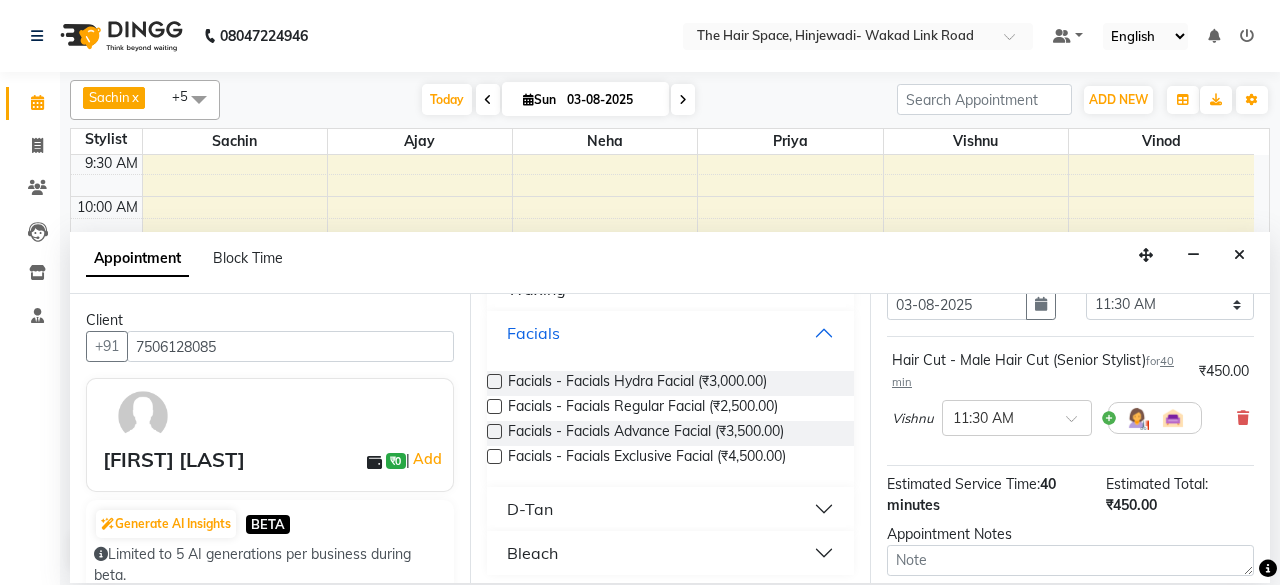 scroll, scrollTop: 258, scrollLeft: 0, axis: vertical 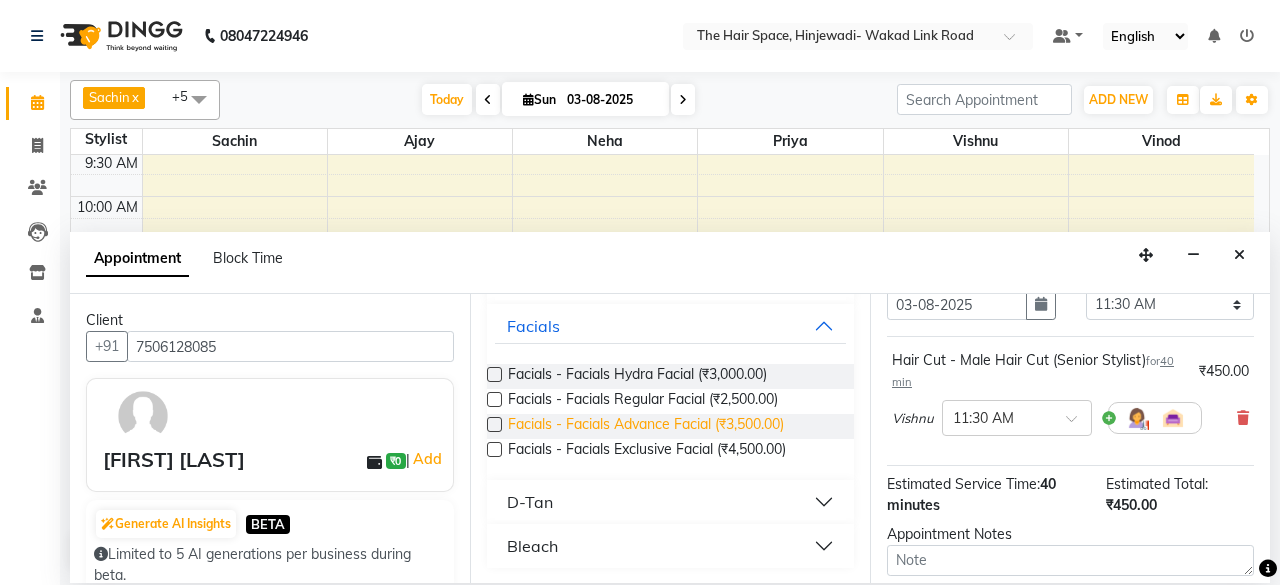 click on "Facials - Facials Advance Facial (₹3,500.00)" at bounding box center (646, 426) 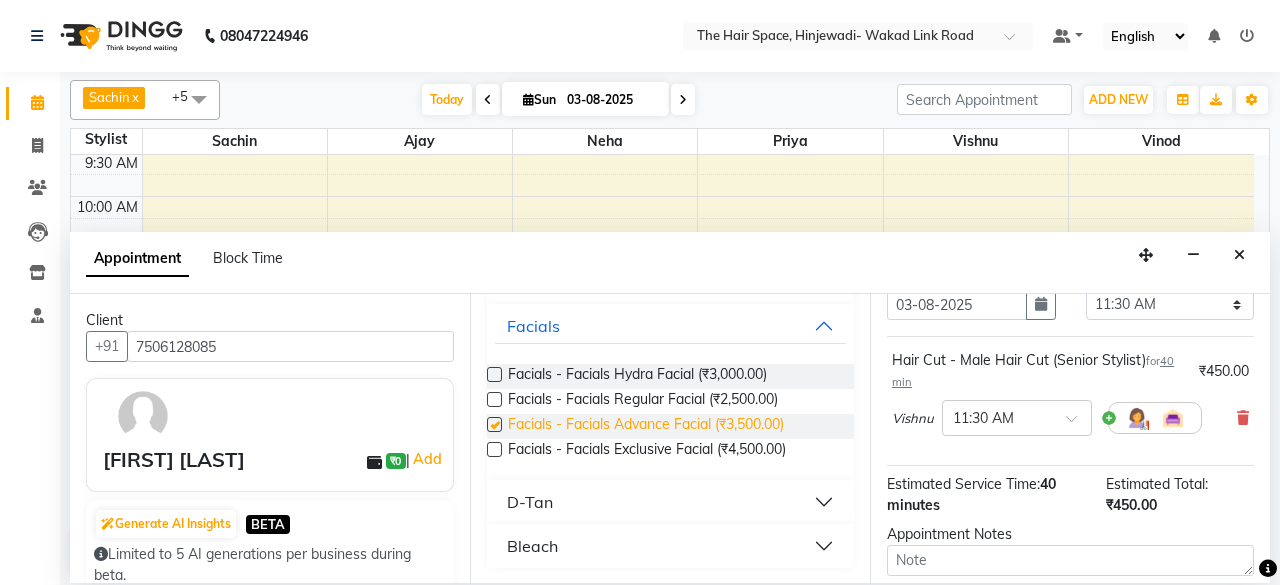 checkbox on "false" 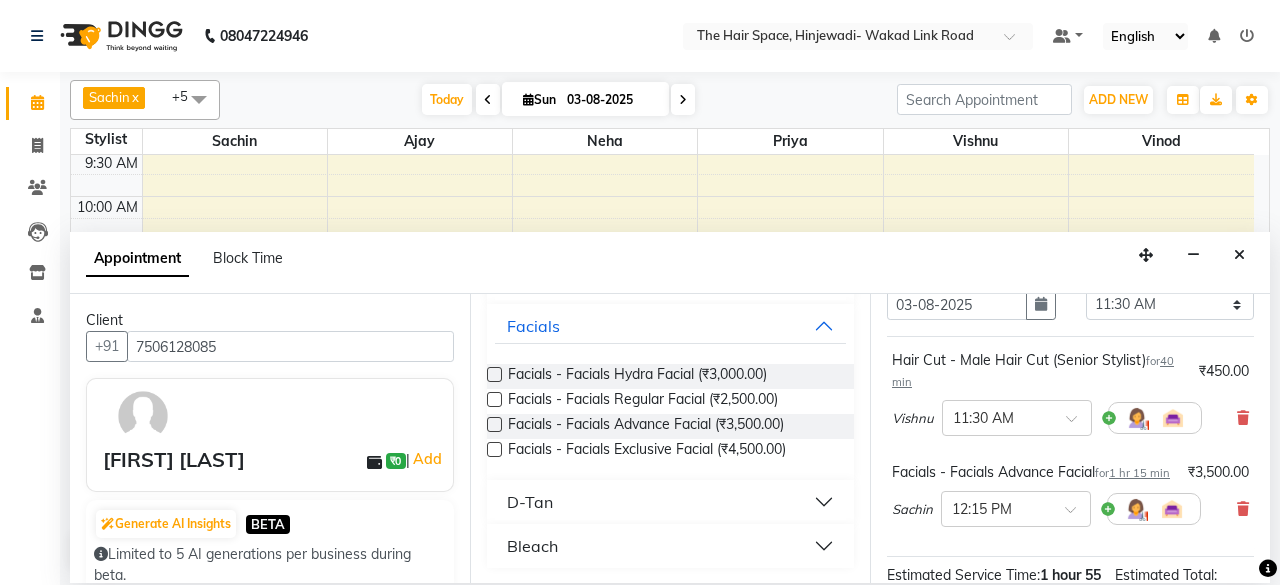 click on "D-Tan" at bounding box center (670, 502) 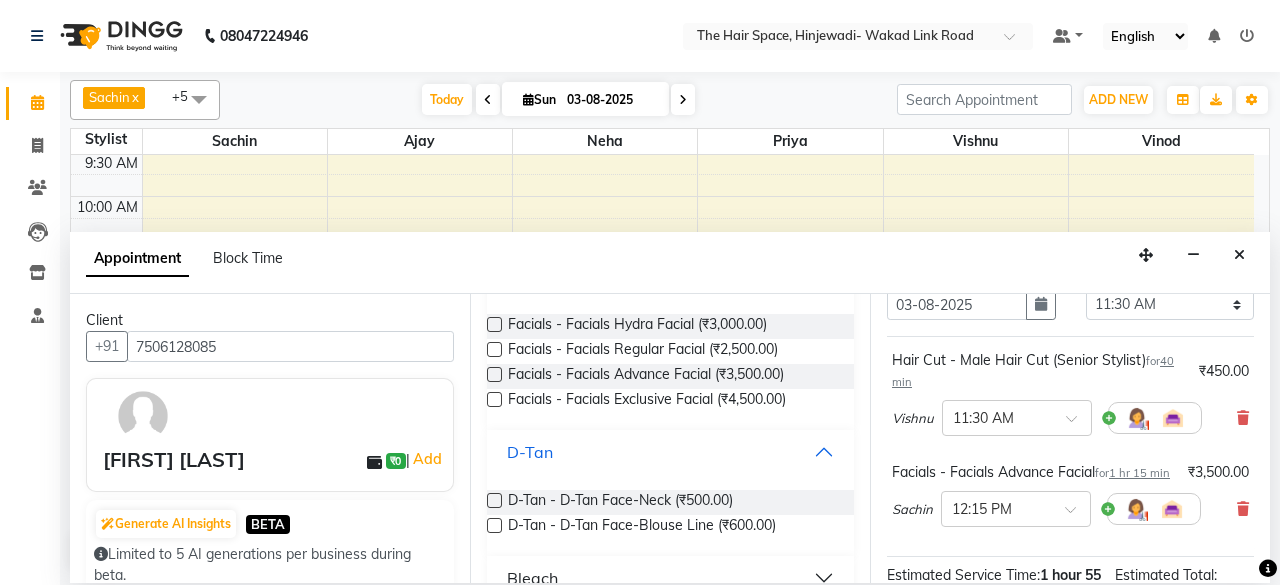 scroll, scrollTop: 336, scrollLeft: 0, axis: vertical 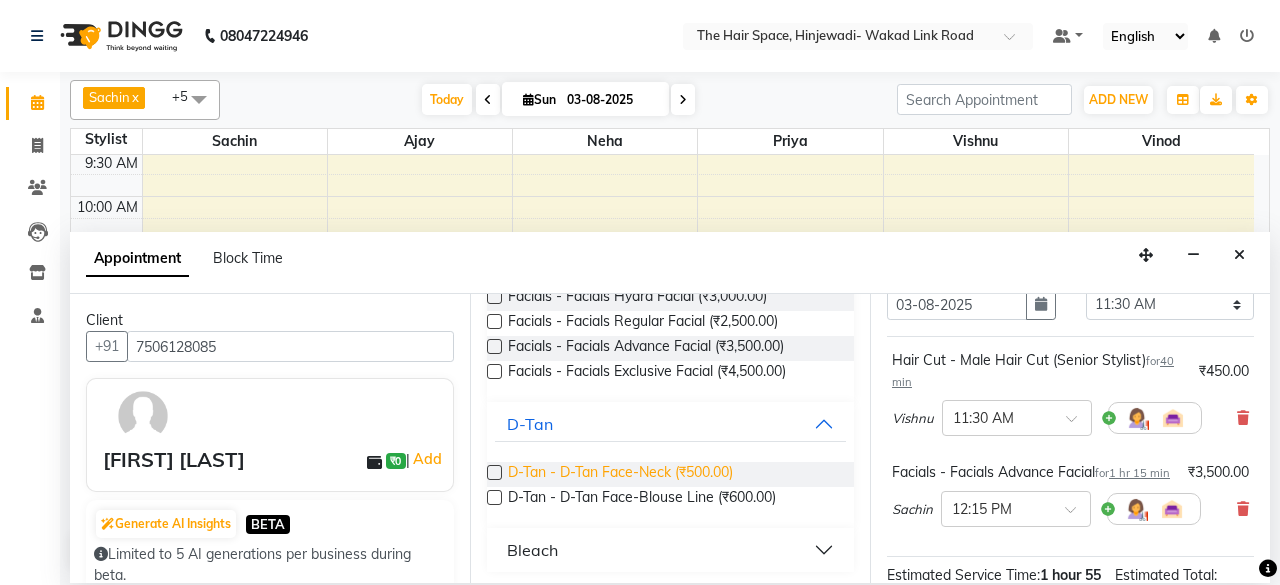 click on "D-Tan - D-Tan Face-Neck (₹500.00)" at bounding box center [620, 474] 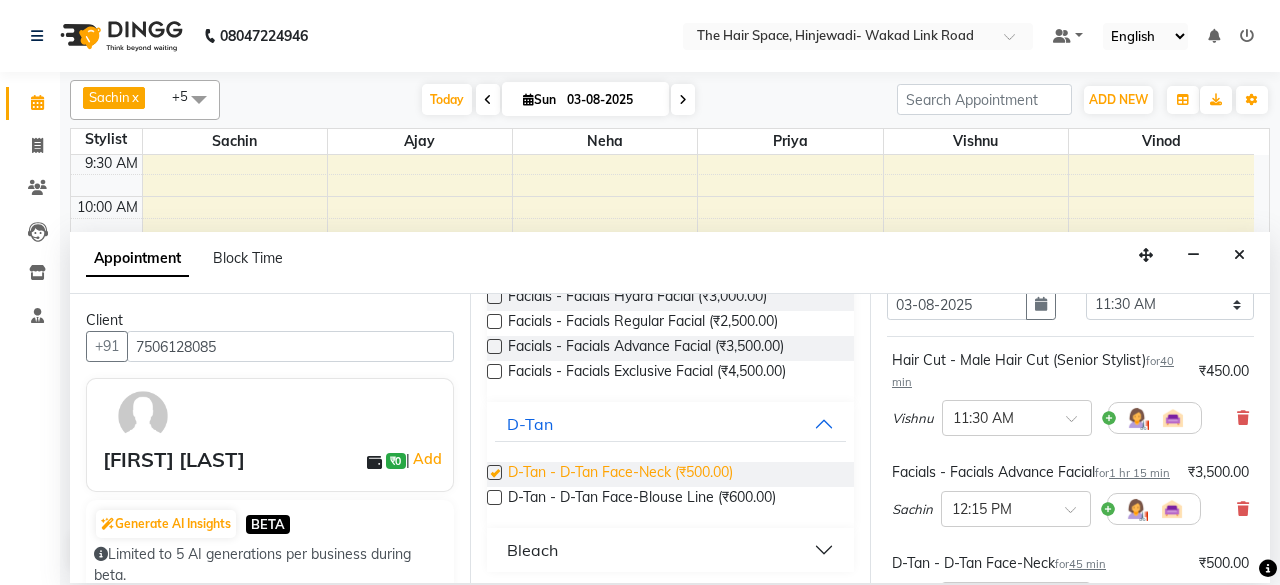 checkbox on "false" 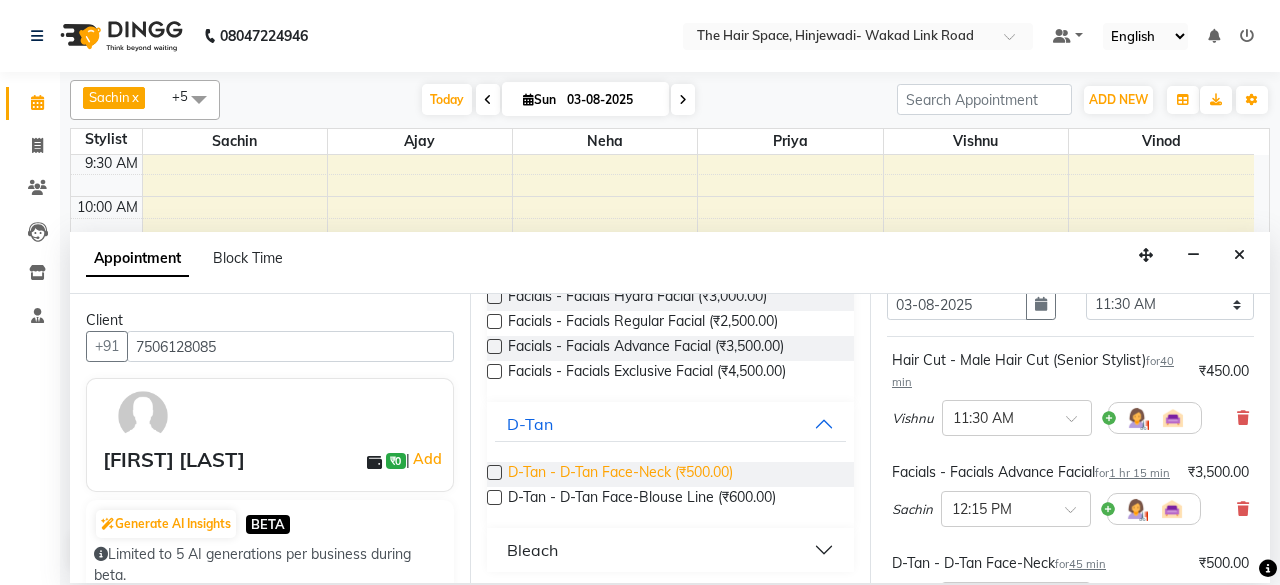 scroll, scrollTop: 340, scrollLeft: 0, axis: vertical 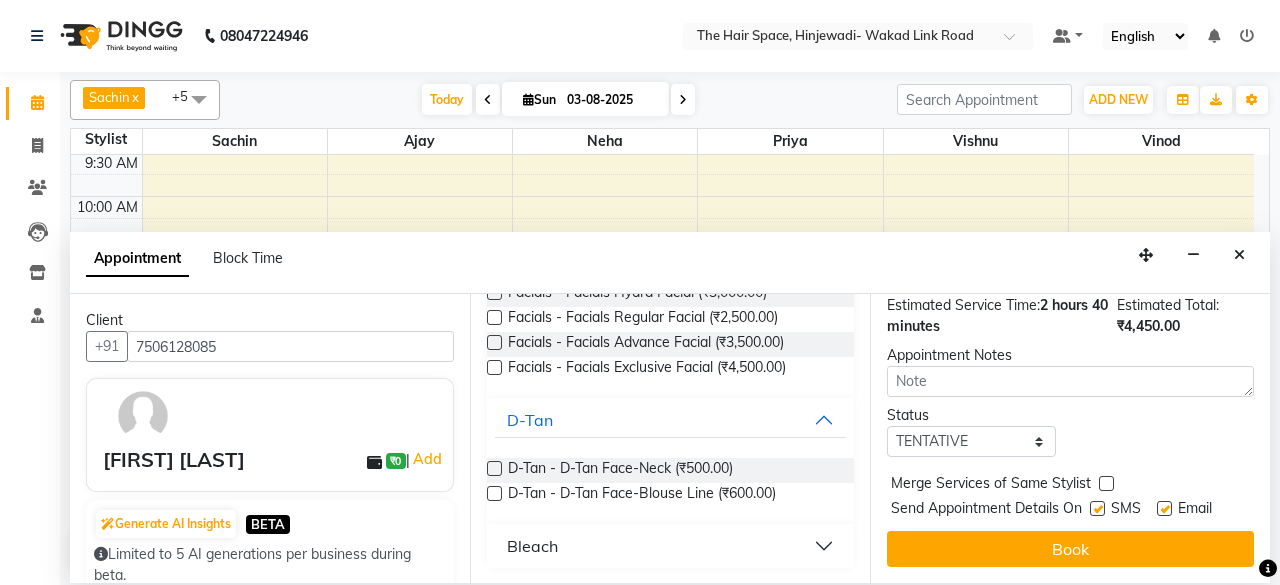click at bounding box center (1097, 508) 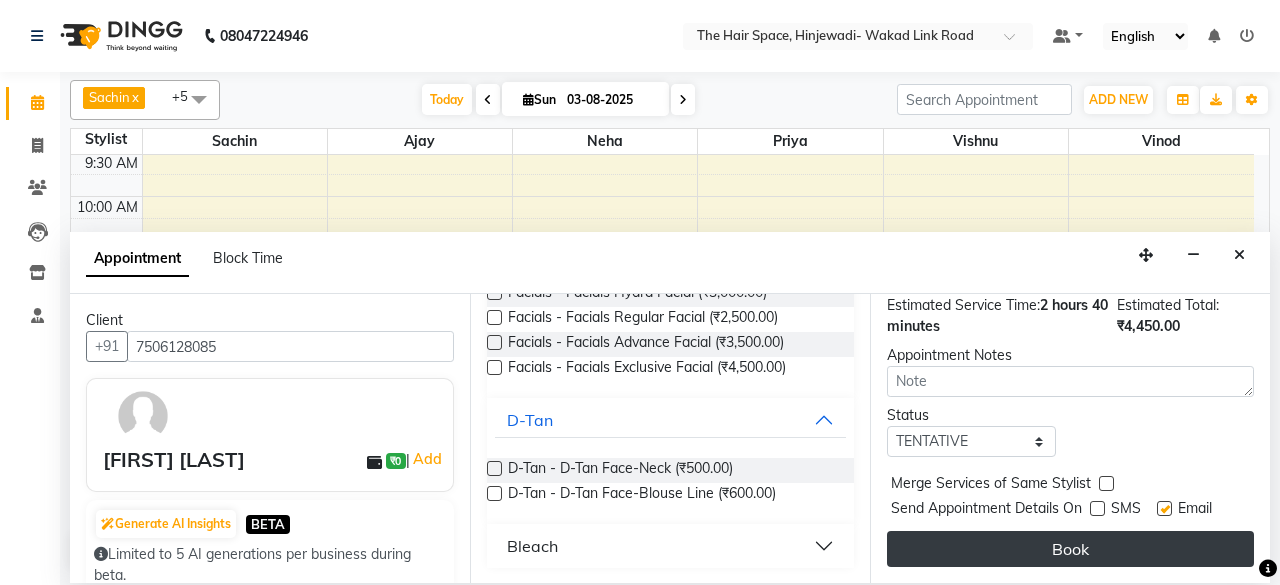 click on "Book" at bounding box center (1070, 549) 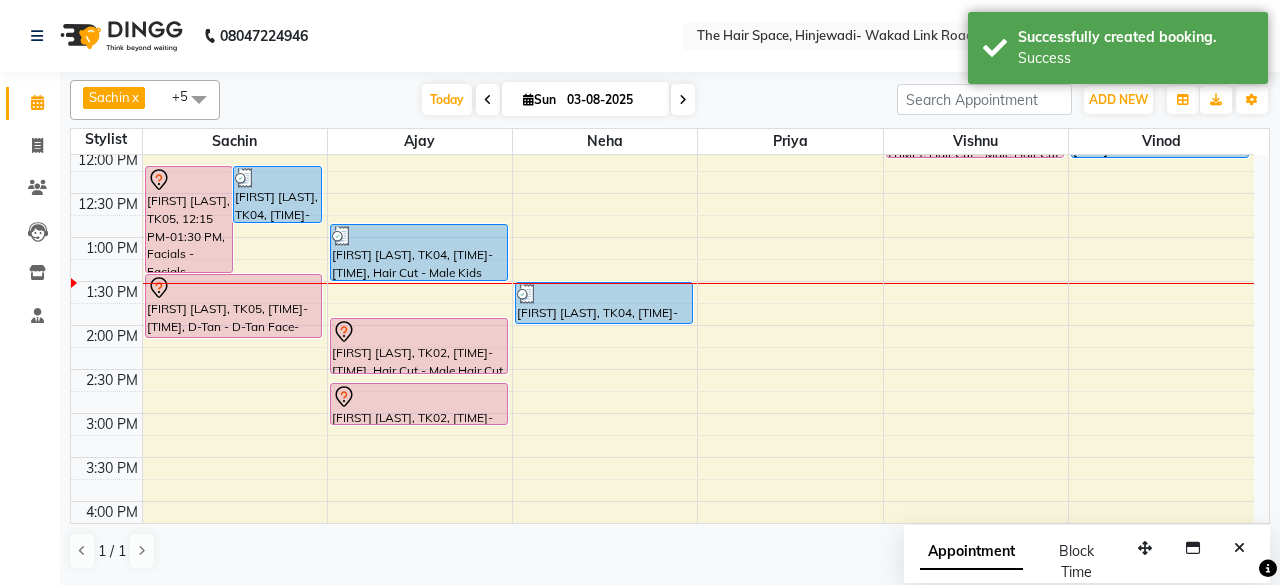 scroll, scrollTop: 300, scrollLeft: 0, axis: vertical 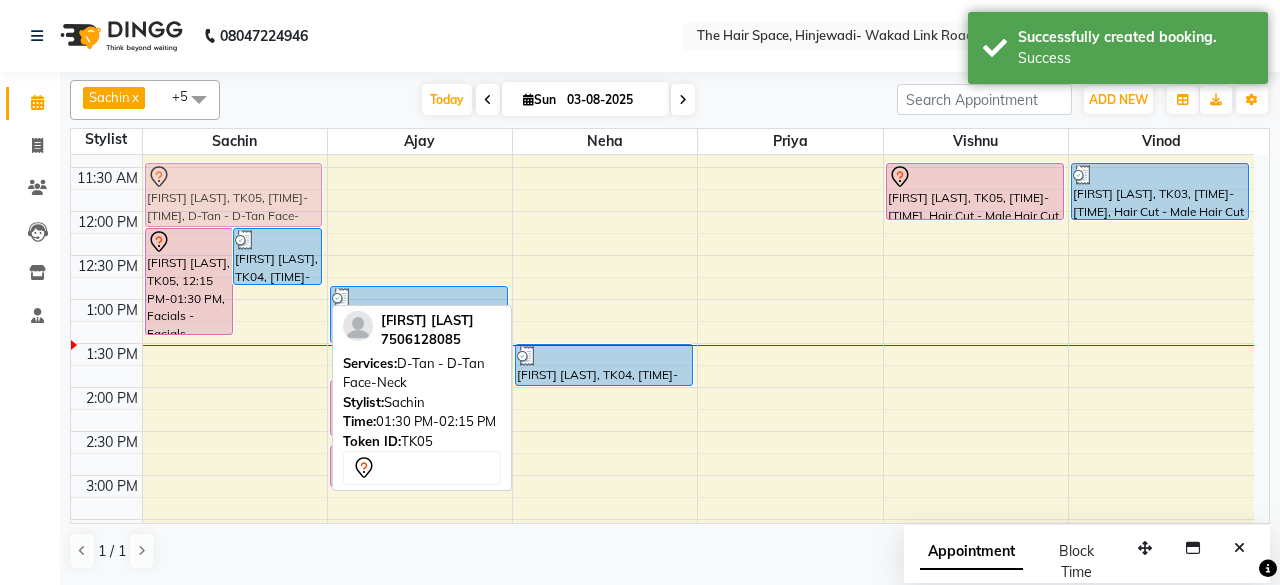 drag, startPoint x: 214, startPoint y: 361, endPoint x: 251, endPoint y: 191, distance: 173.97989 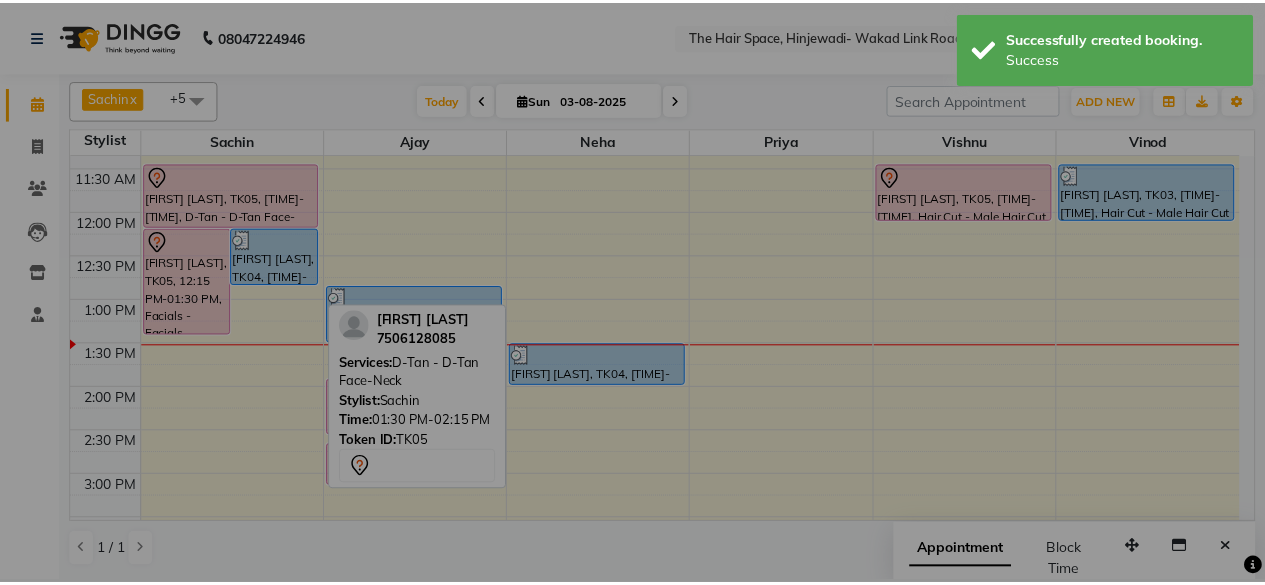 scroll, scrollTop: 294, scrollLeft: 0, axis: vertical 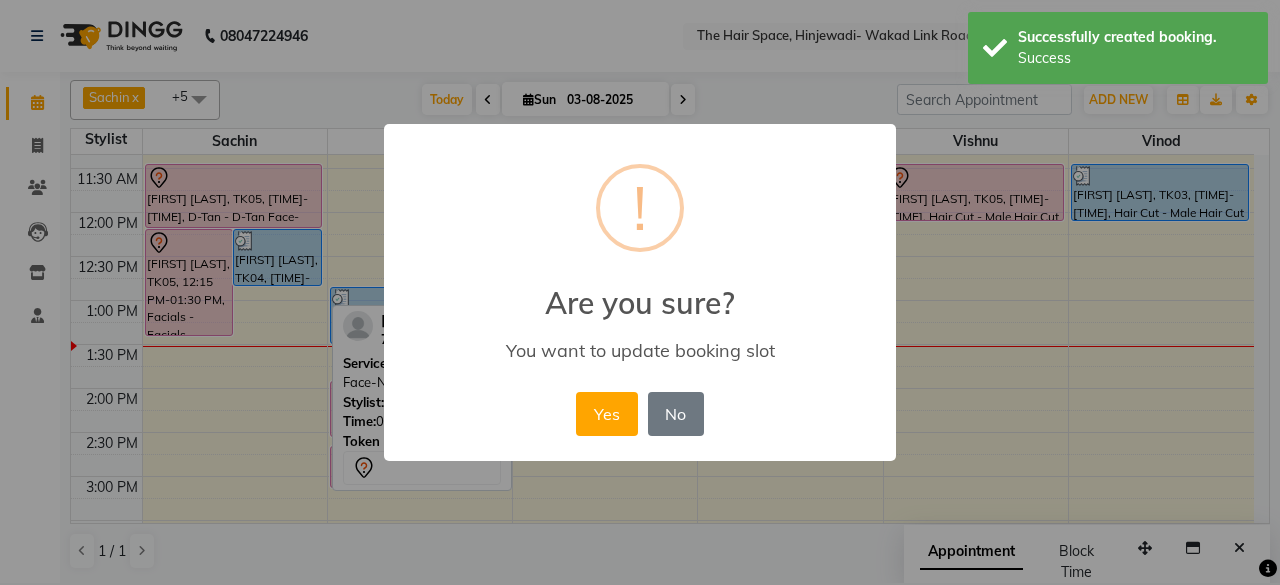 click on "Yes" at bounding box center [606, 414] 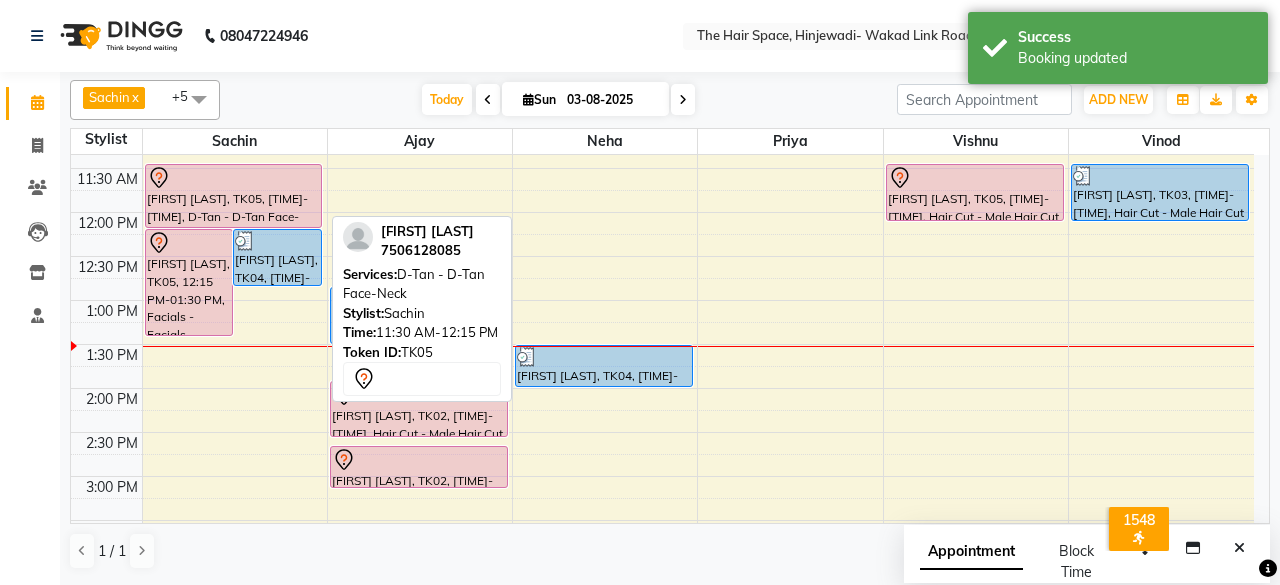 click at bounding box center (234, 178) 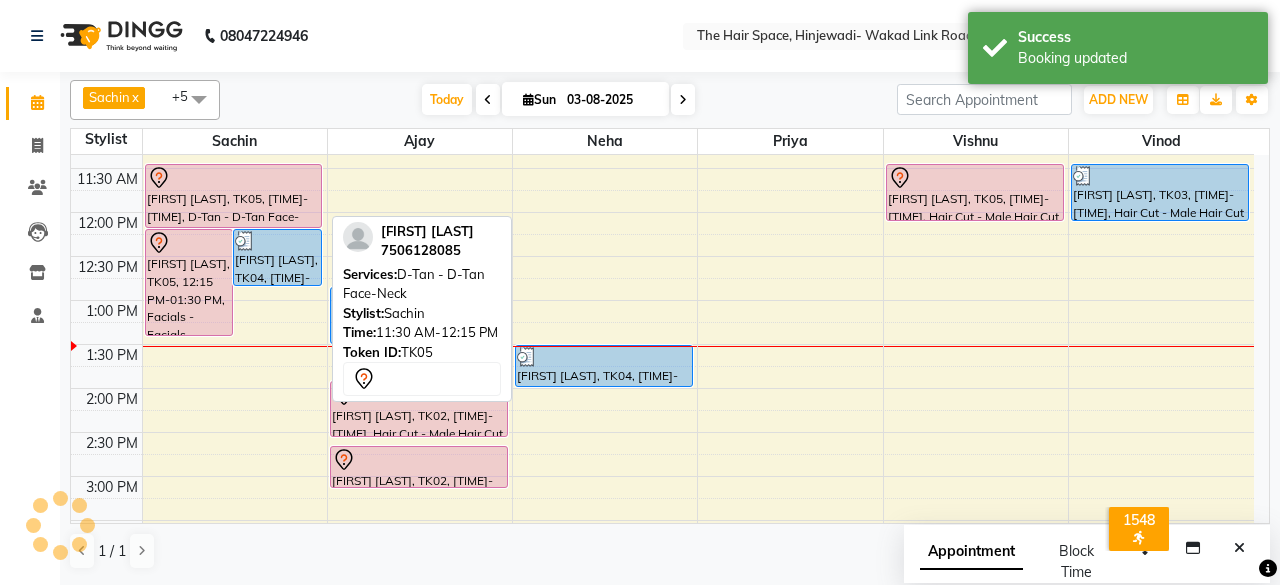 click on "[FIRST] [LAST], TK05, 11:30 AM-12:15 PM, D-Tan - D-Tan Face-Neck" at bounding box center [234, 196] 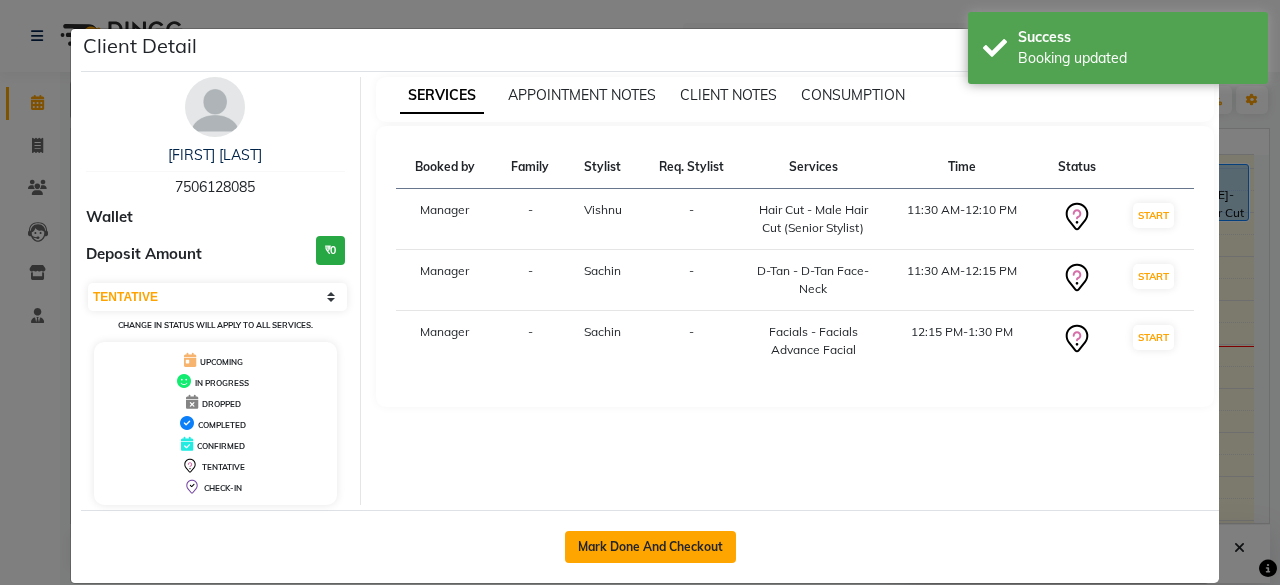 click on "Mark Done And Checkout" 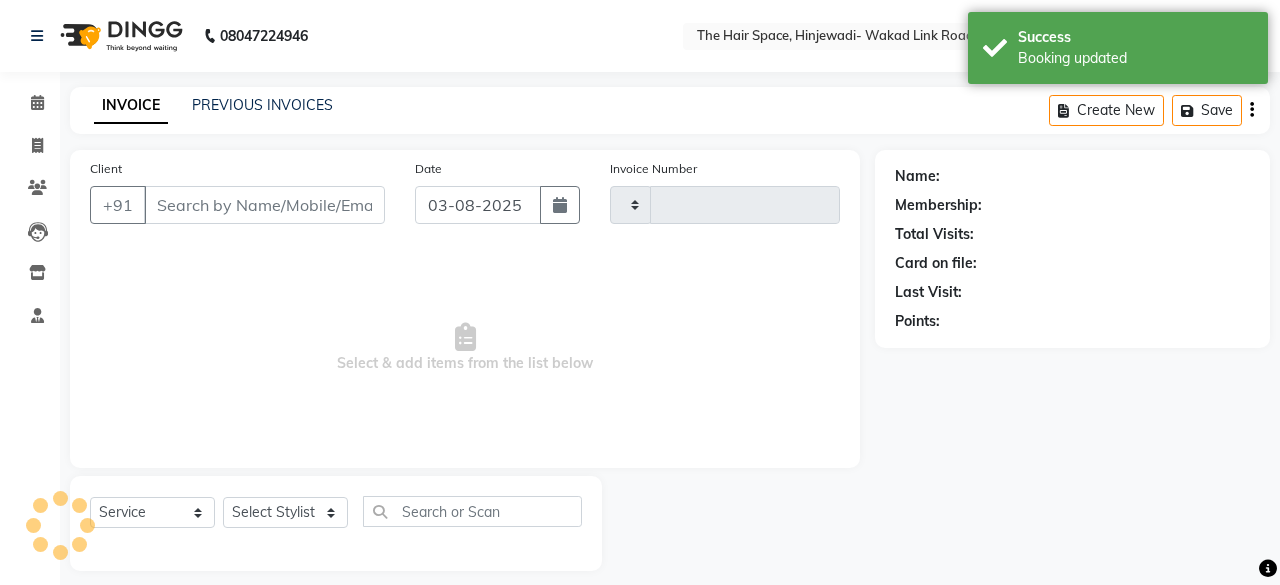 type on "1691" 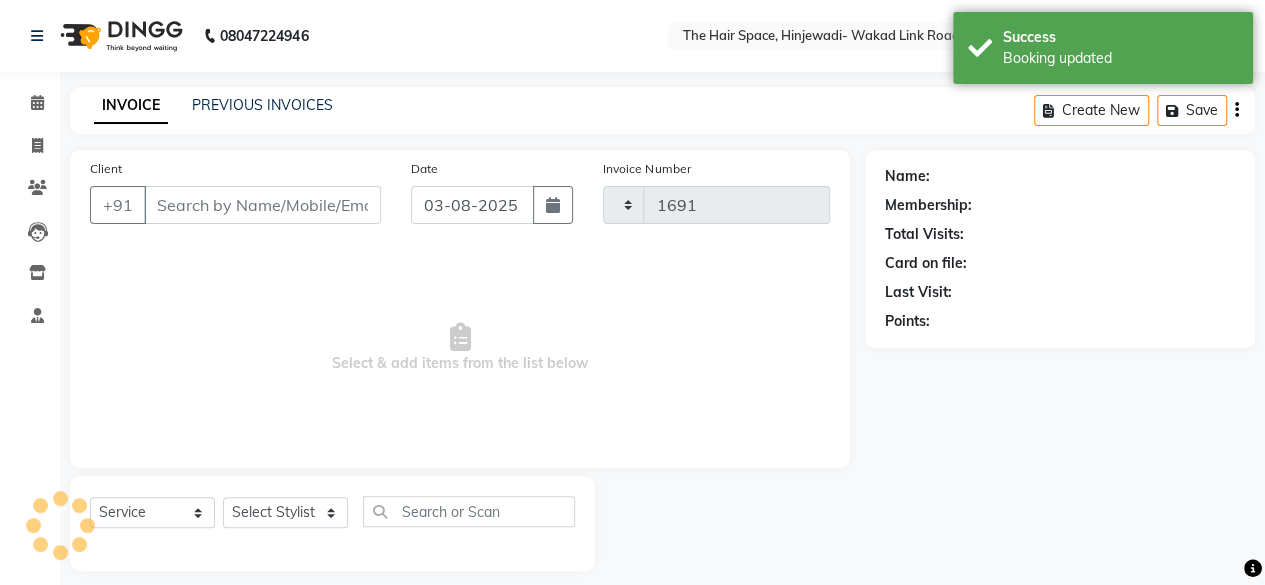 select on "6697" 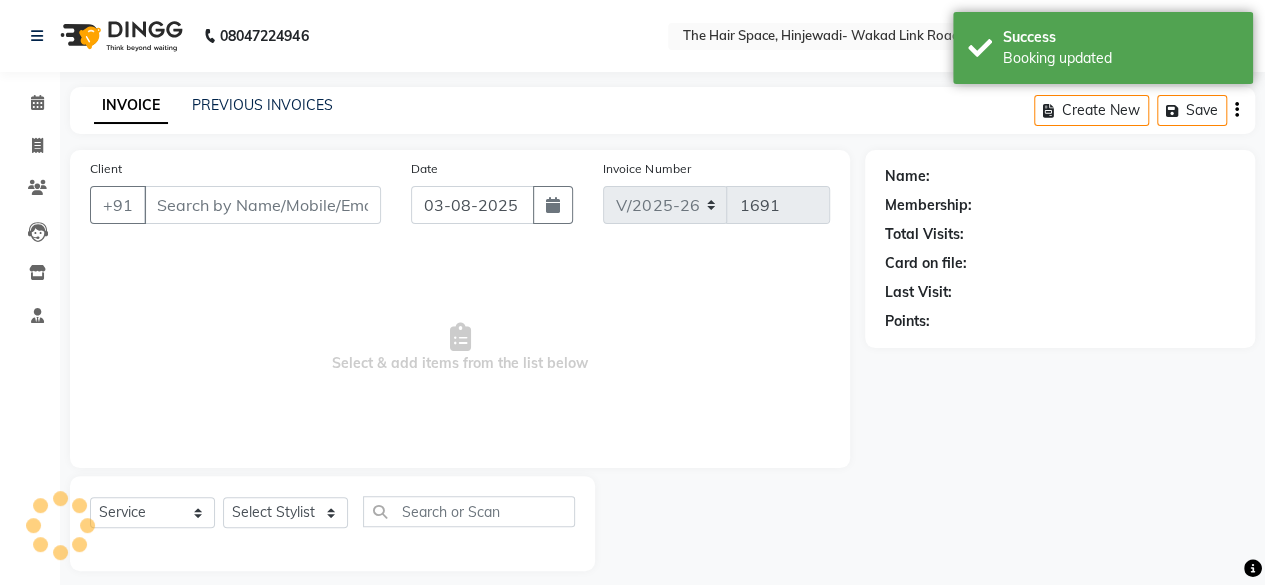 type on "7506128085" 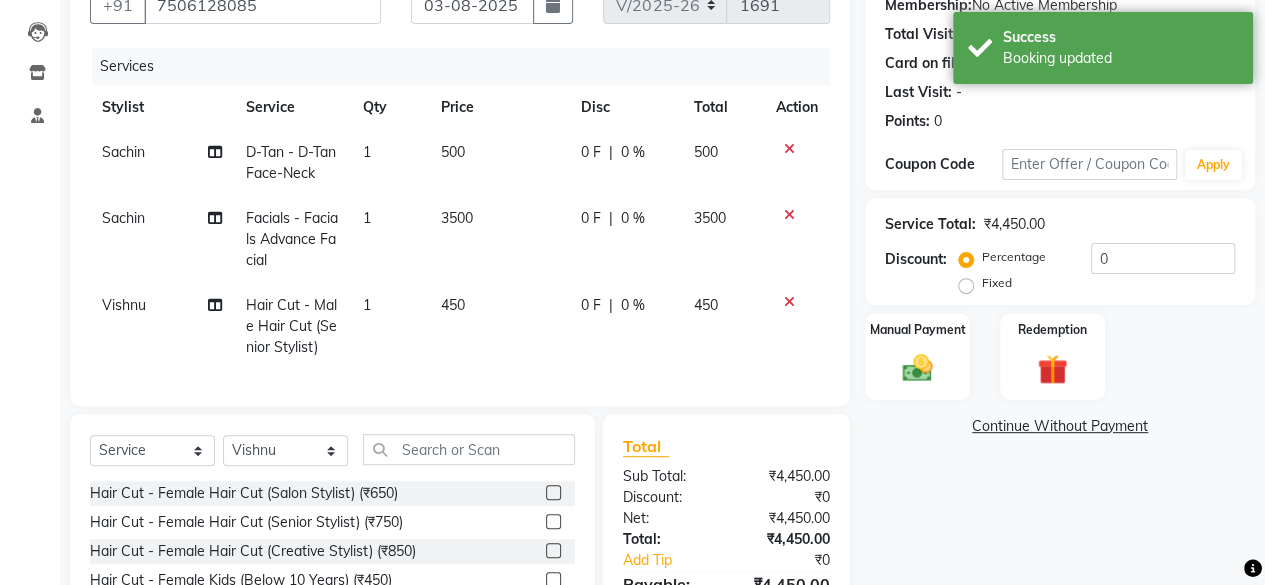 scroll, scrollTop: 368, scrollLeft: 0, axis: vertical 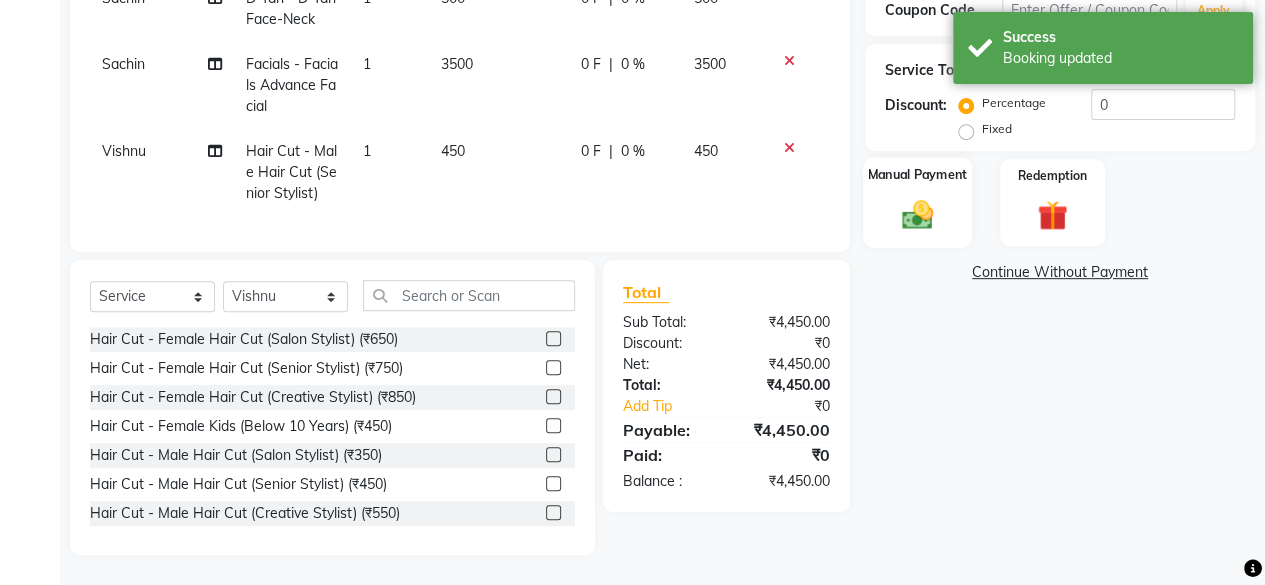 click 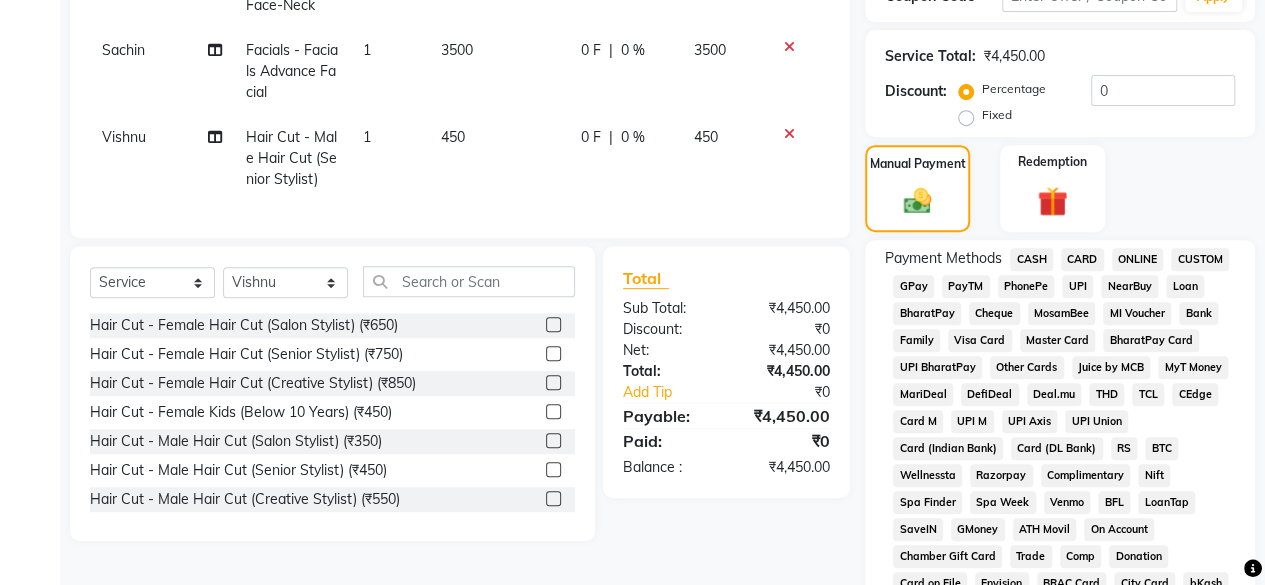 scroll, scrollTop: 268, scrollLeft: 0, axis: vertical 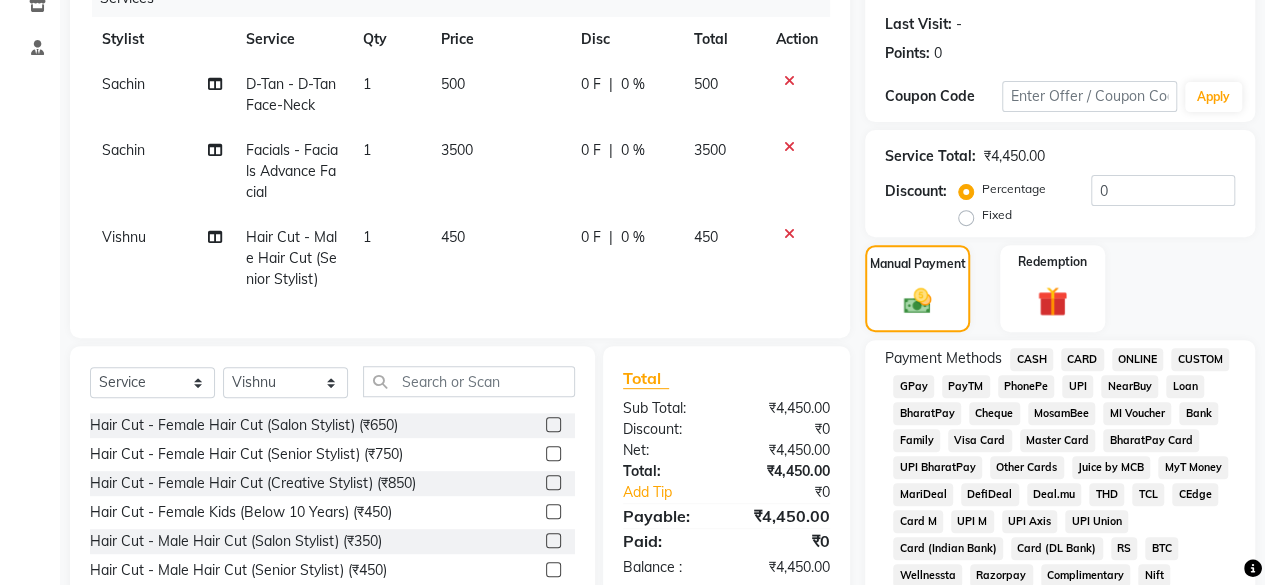 click on "CARD" 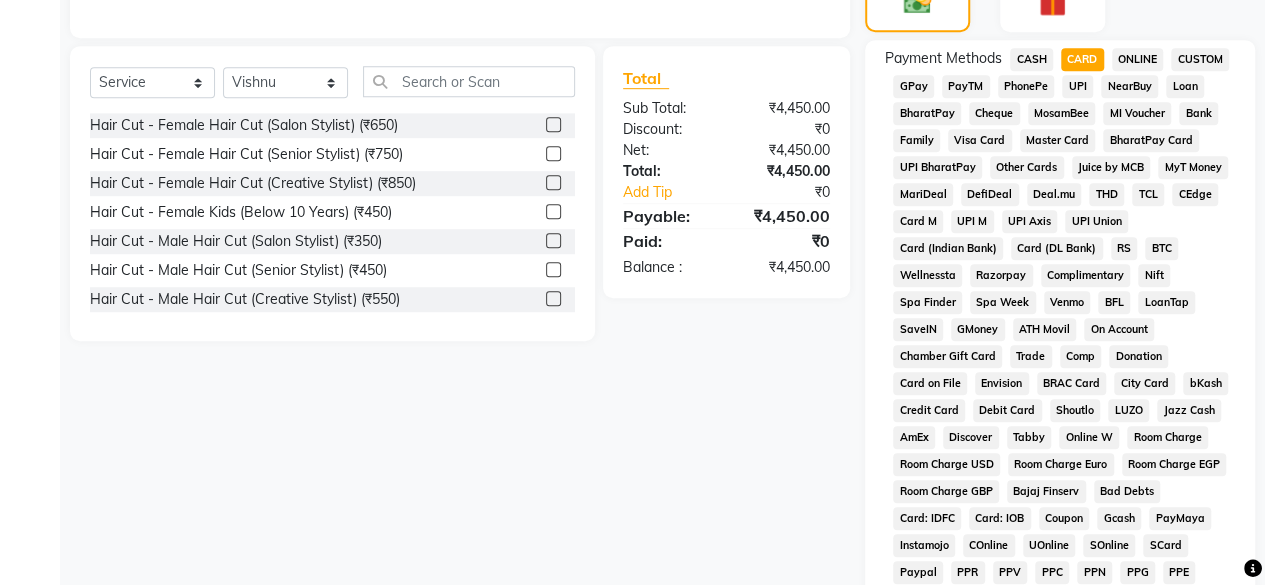 scroll, scrollTop: 968, scrollLeft: 0, axis: vertical 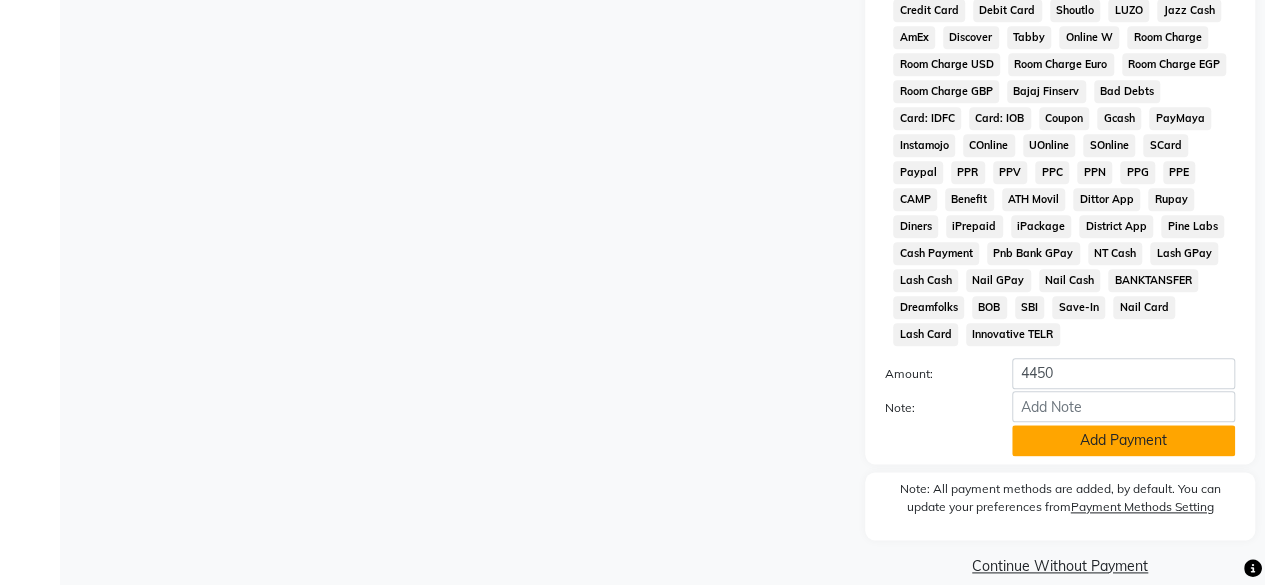 click on "Add Payment" 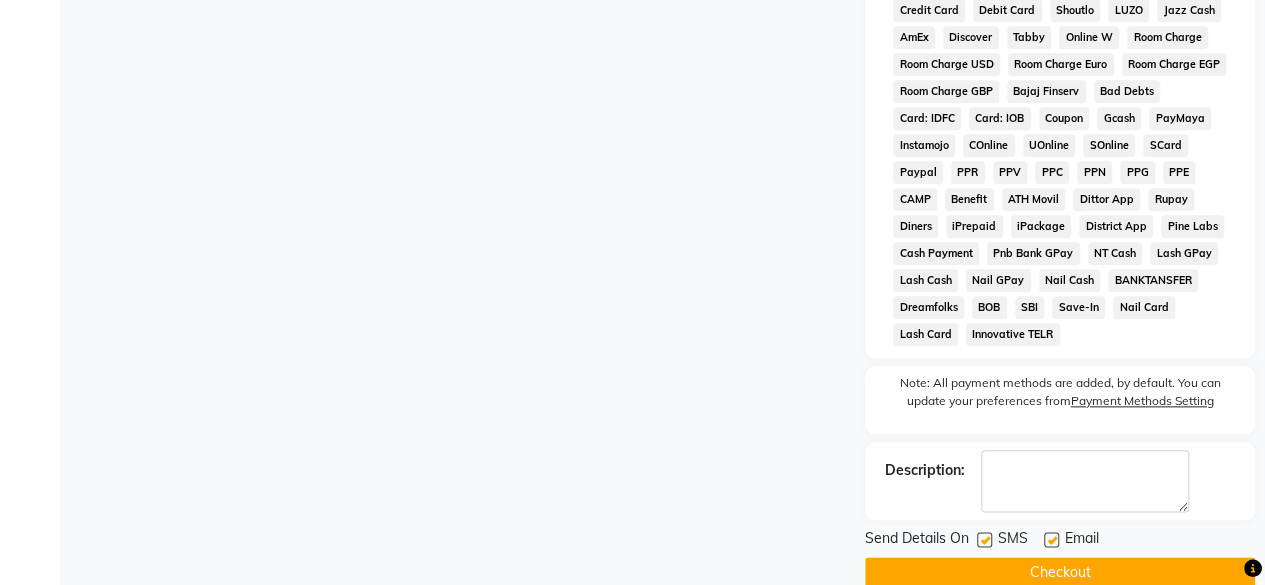 scroll, scrollTop: 1006, scrollLeft: 0, axis: vertical 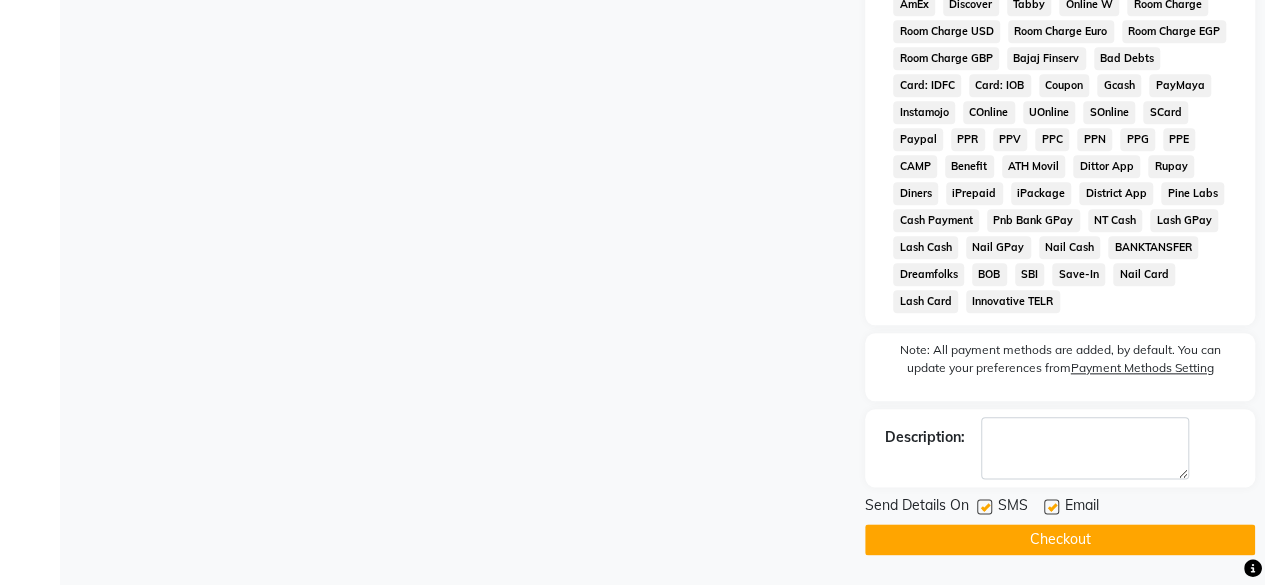 click 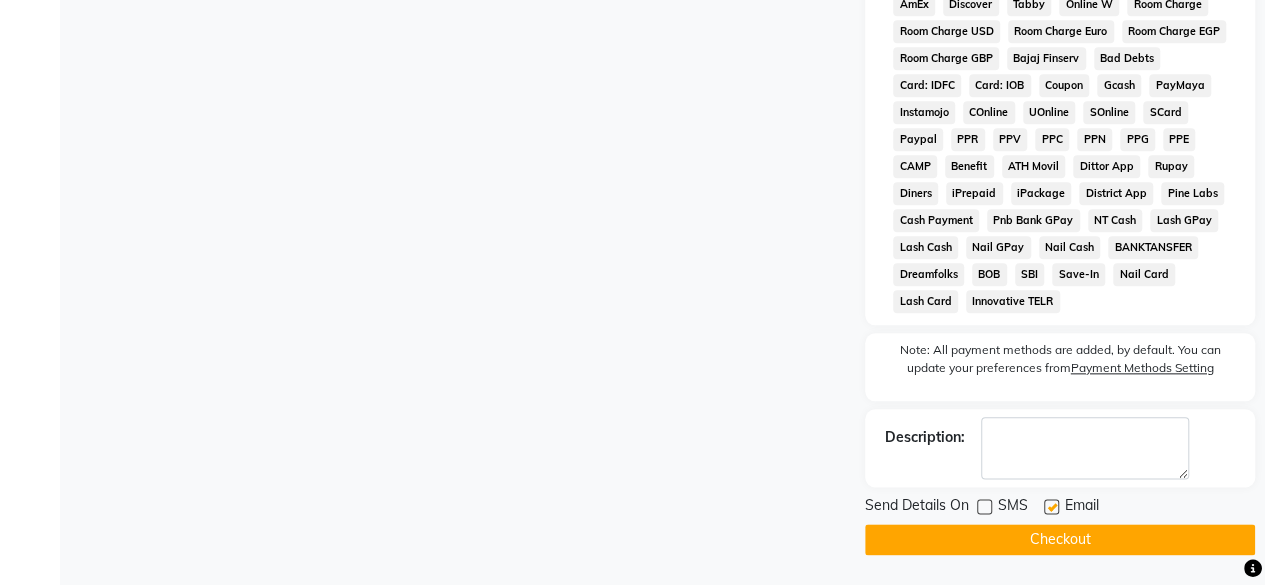 click on "Checkout" 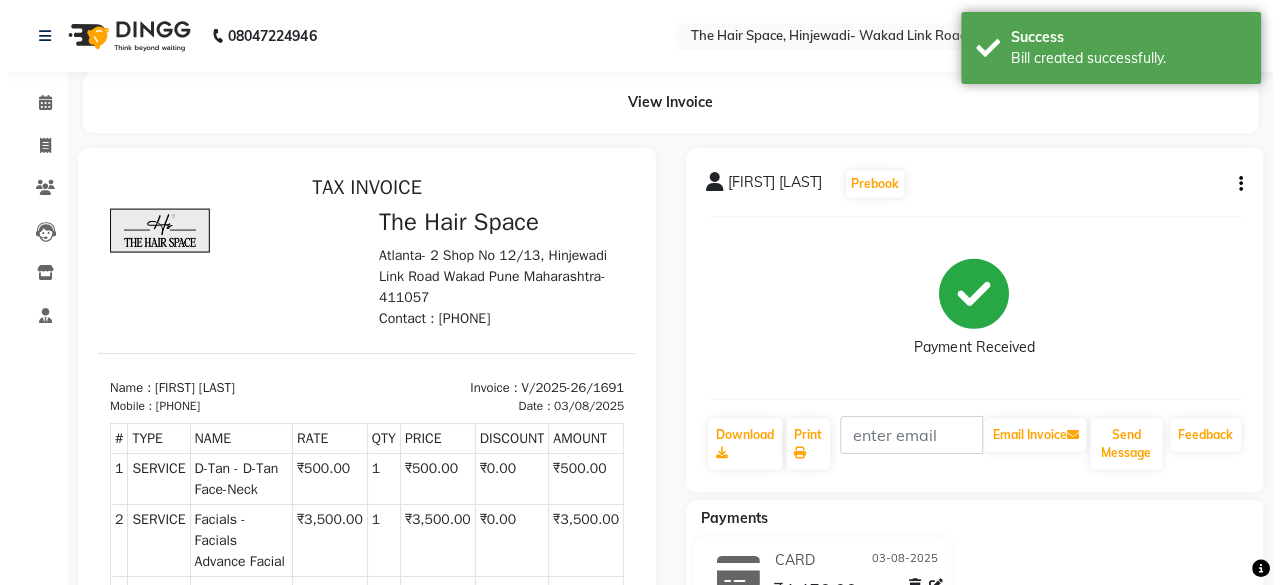 scroll, scrollTop: 0, scrollLeft: 0, axis: both 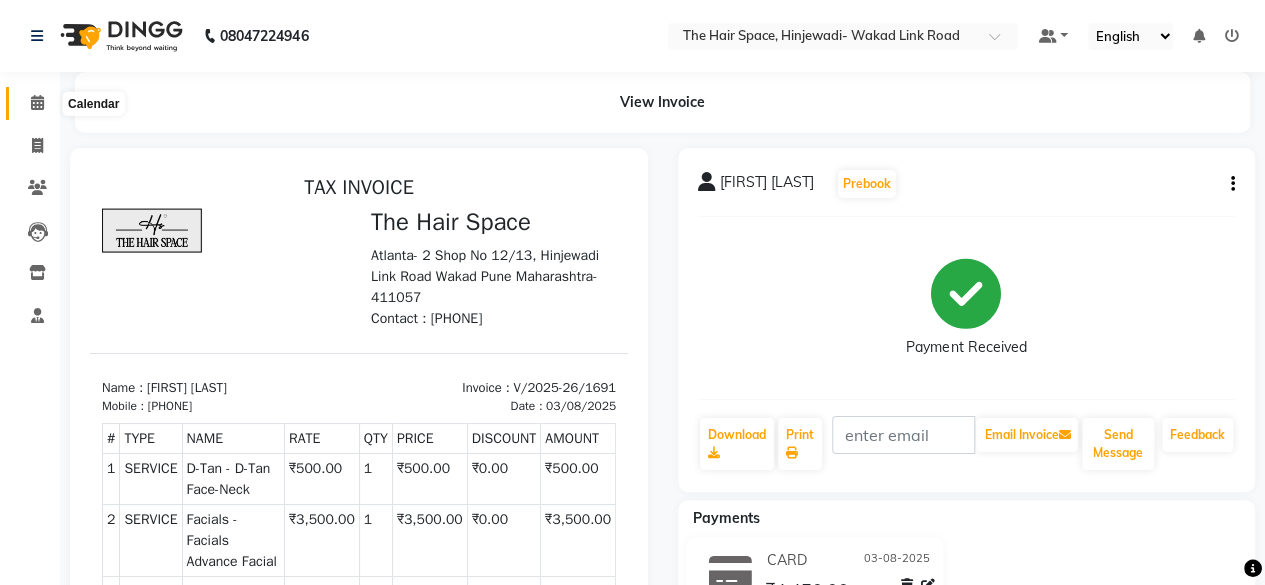 click 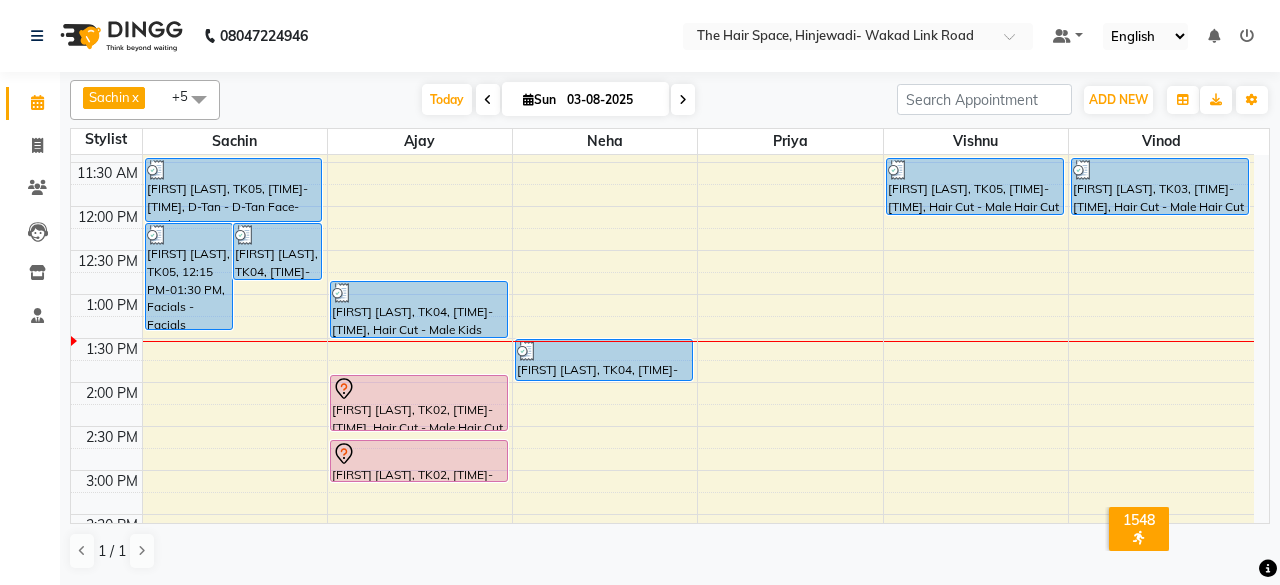 scroll, scrollTop: 100, scrollLeft: 0, axis: vertical 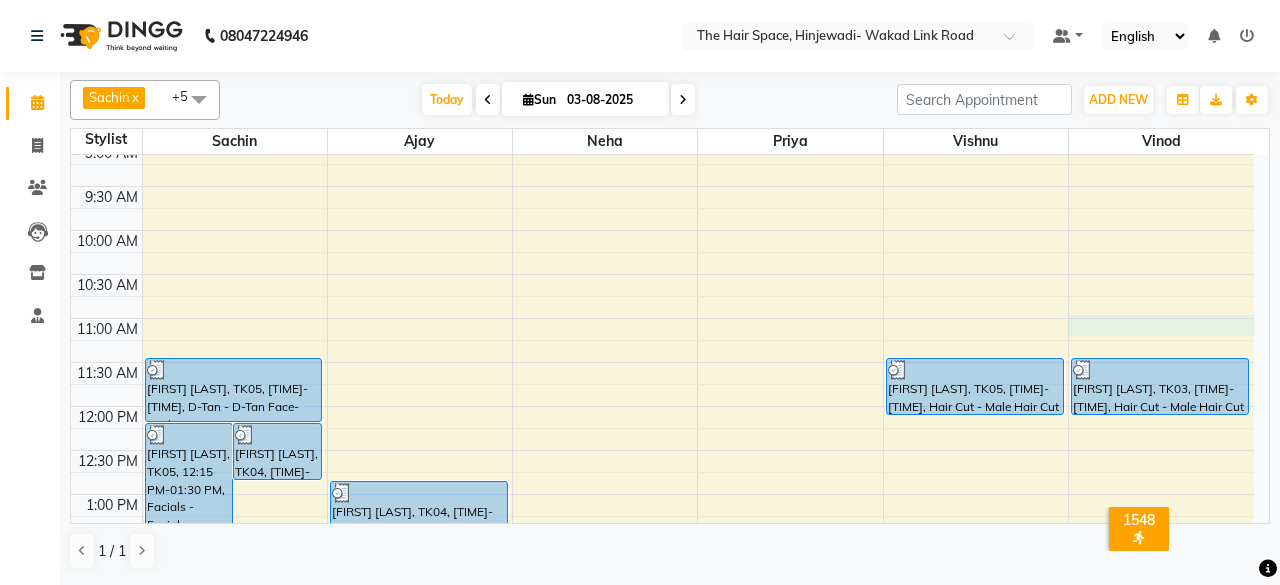 click on "8:00 AM 8:30 AM 9:00 AM 9:30 AM 10:00 AM 10:30 AM 11:00 AM 11:30 AM 12:00 PM 12:30 PM 1:00 PM 1:30 PM 2:00 PM 2:30 PM 3:00 PM 3:30 PM 4:00 PM 4:30 PM 5:00 PM 5:30 PM 6:00 PM 6:30 PM 7:00 PM 7:30 PM 8:00 PM 8:30 PM 9:00 PM 9:30 PM 10:00 PM 10:30 PM     Anuj Batra, TK05, 12:15 PM-01:30 PM, Facials - Facials Advance Facial     Tushar Holkar, TK04, 12:15 PM-12:55 PM, Hair Cut - Male Hair Cut (Senior Stylist)     Anuj Batra, TK05, 11:30 AM-12:15 PM, D-Tan - D-Tan Face-Neck     Tushar Holkar, TK04, 12:55 PM-01:35 PM, Hair Cut - Male Kids (Below 10 Years) (₹250)             Akshay kulkarni, TK02, 02:00 PM-02:40 PM, Hair Cut - Male Hair Cut (Senior Stylist)             Akshay kulkarni, TK02, 02:45 PM-03:15 PM, Beard - Beard     Tushar Holkar, TK04, 01:35 PM-02:05 PM, Shampoo - Shampoo & Blow Dry (₹550)     Anuj Batra, TK05, 11:30 AM-12:10 PM, Hair Cut - Male Hair Cut (Senior Stylist)     Vinayak Chodhari, TK03, 11:30 AM-12:10 PM, Hair Cut - Male Hair Cut (Salon Stylist)" at bounding box center (662, 714) 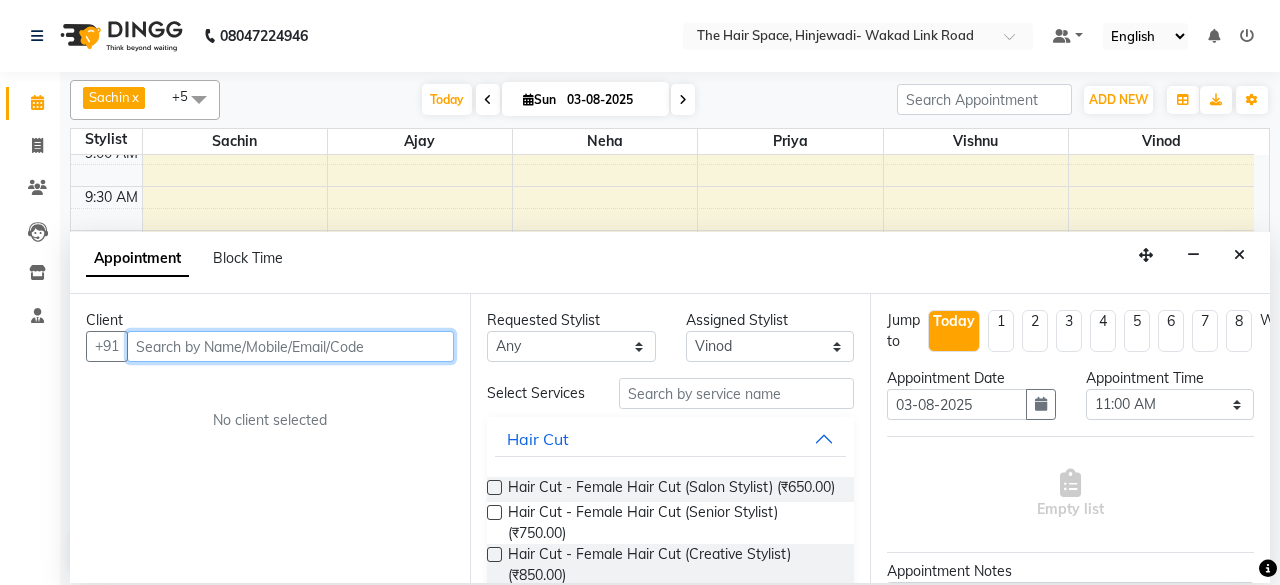click at bounding box center (290, 346) 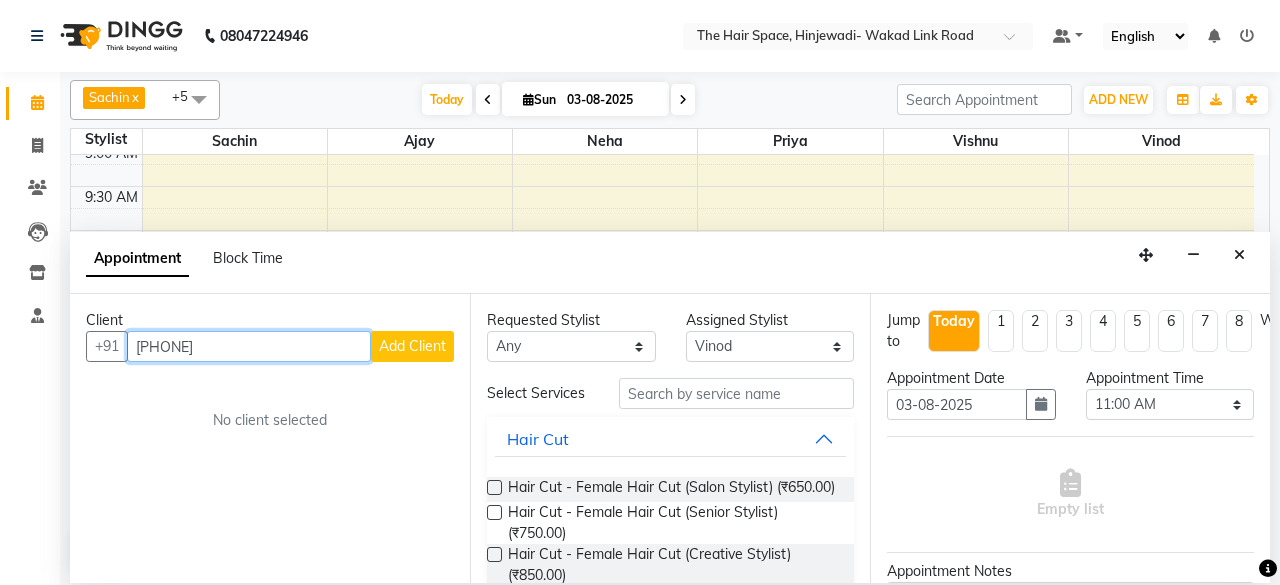 type on "[PHONE]" 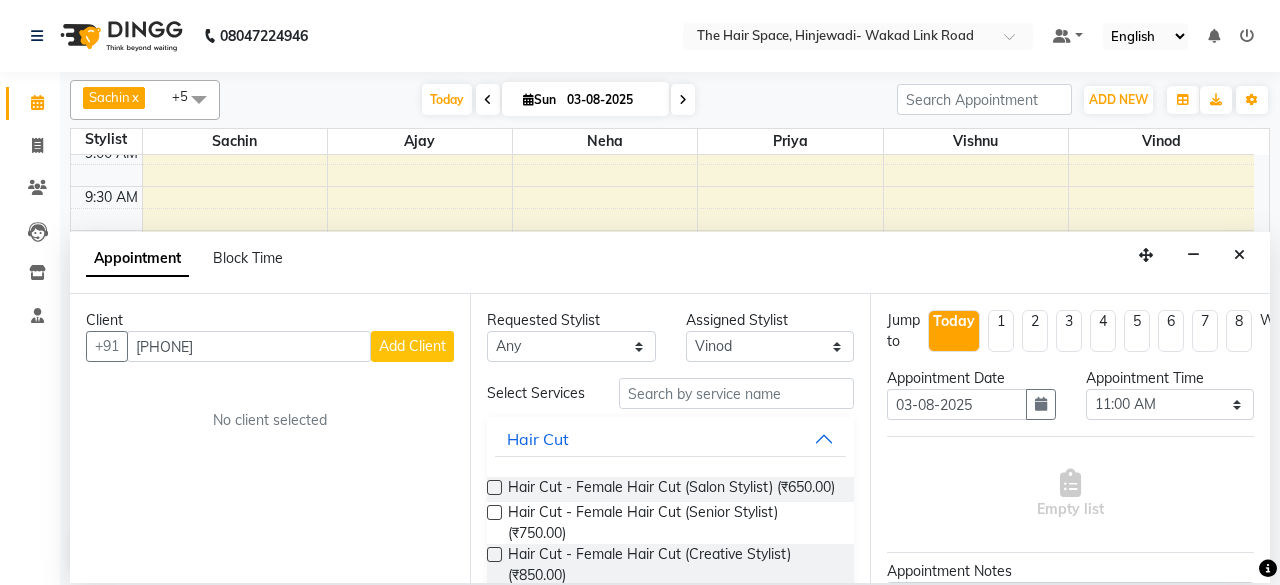 click on "Add Client" at bounding box center [412, 346] 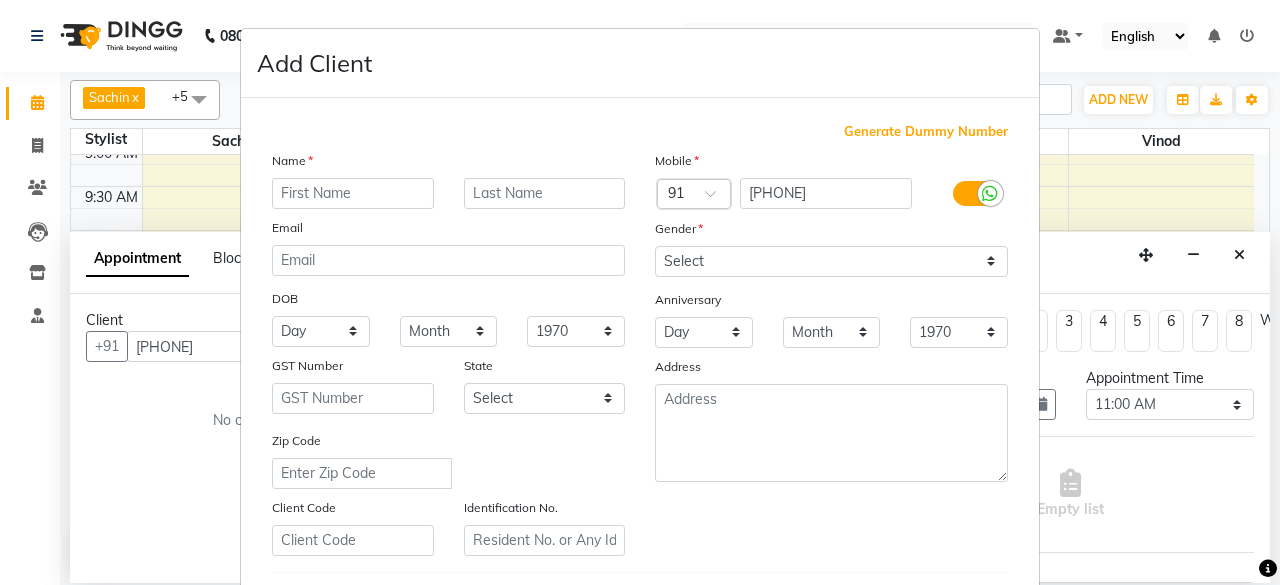 click at bounding box center (353, 193) 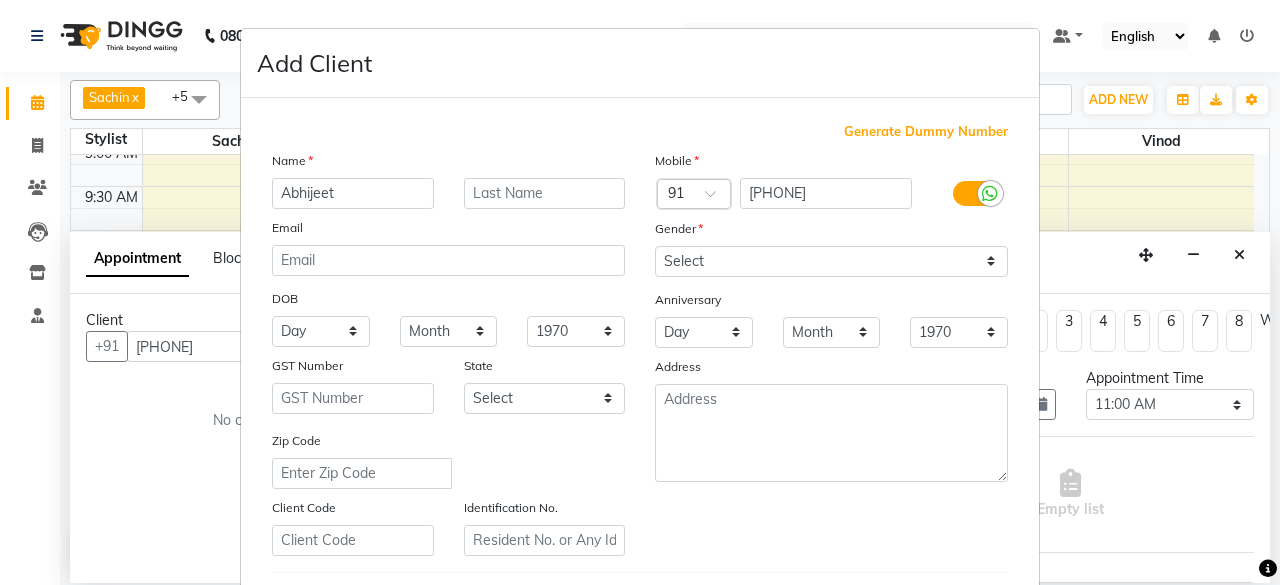 type on "Abhijeet" 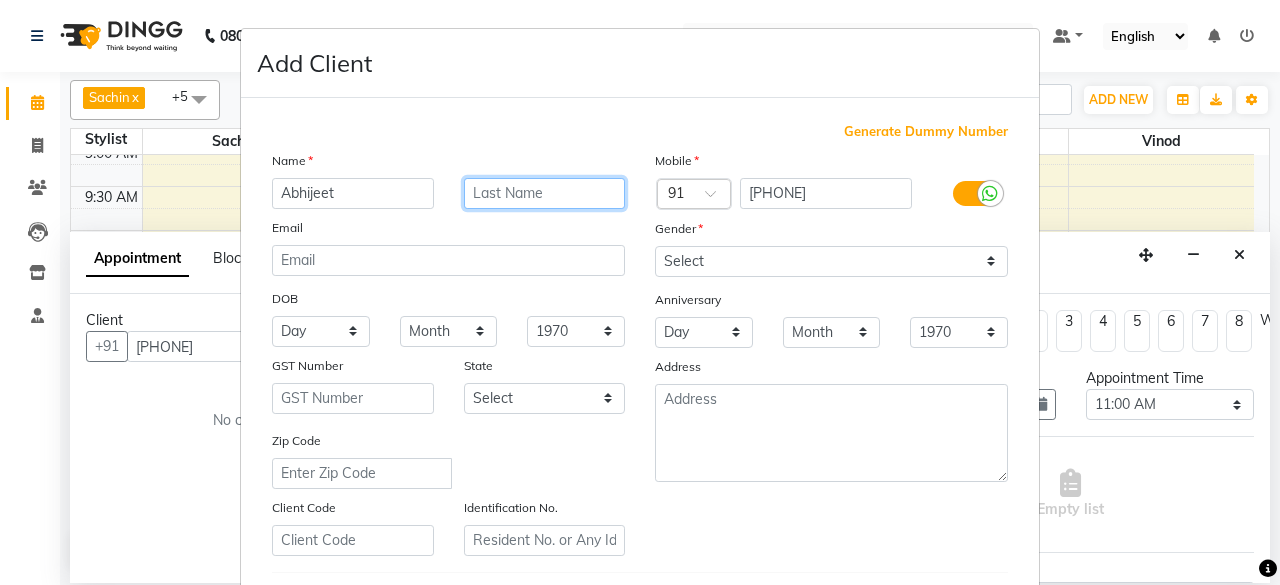 click at bounding box center [545, 193] 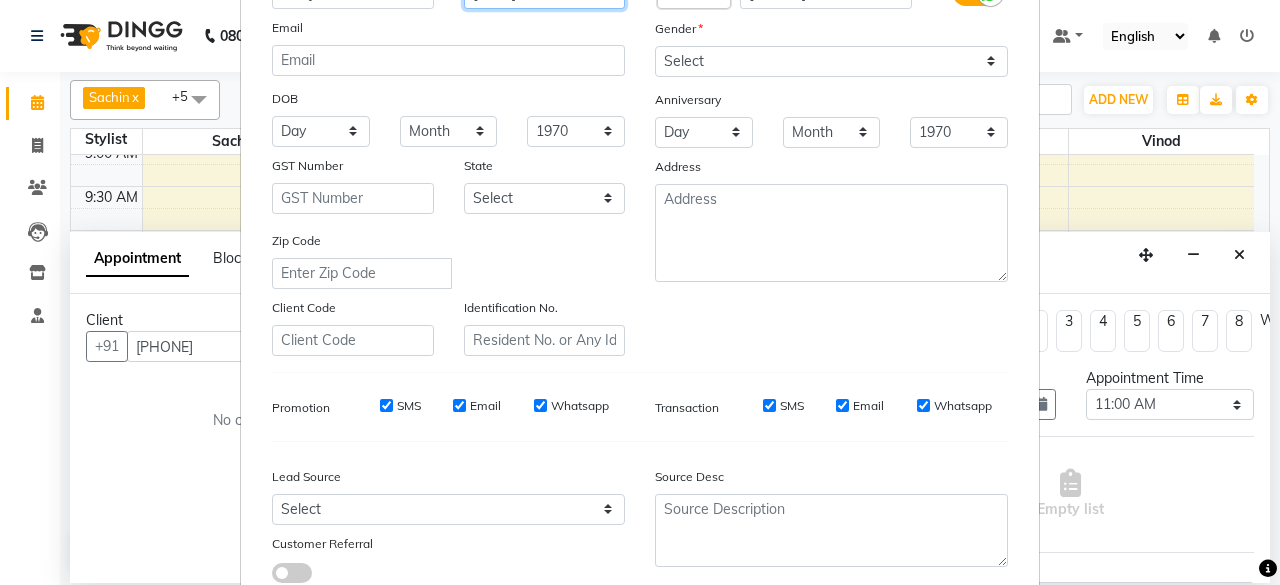 scroll, scrollTop: 334, scrollLeft: 0, axis: vertical 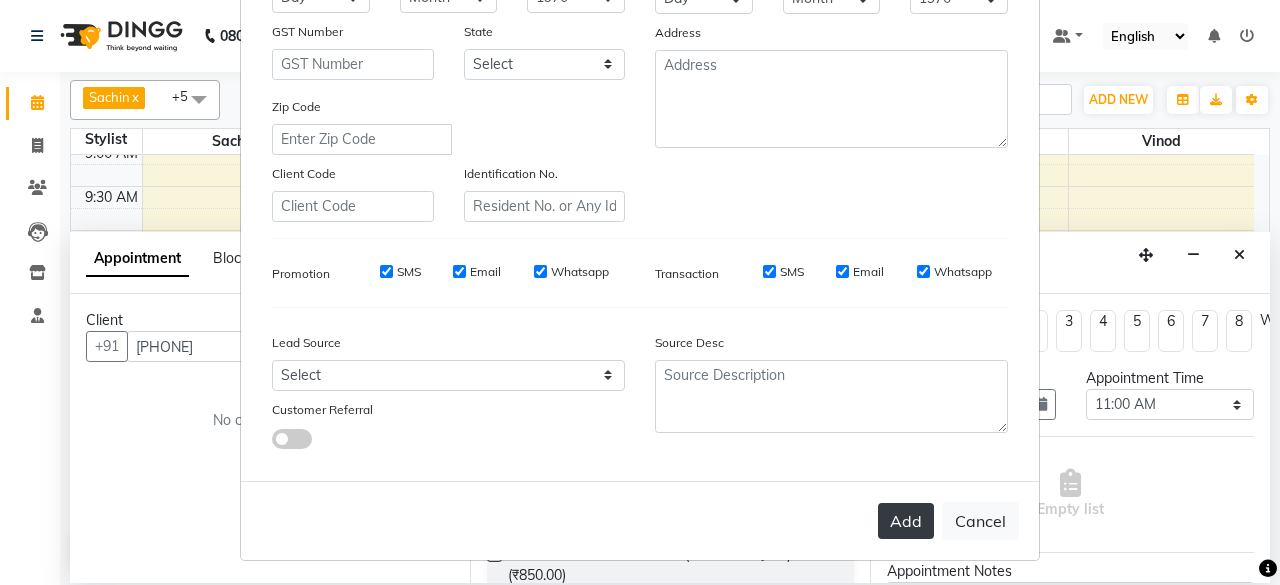 type on "[LAST]" 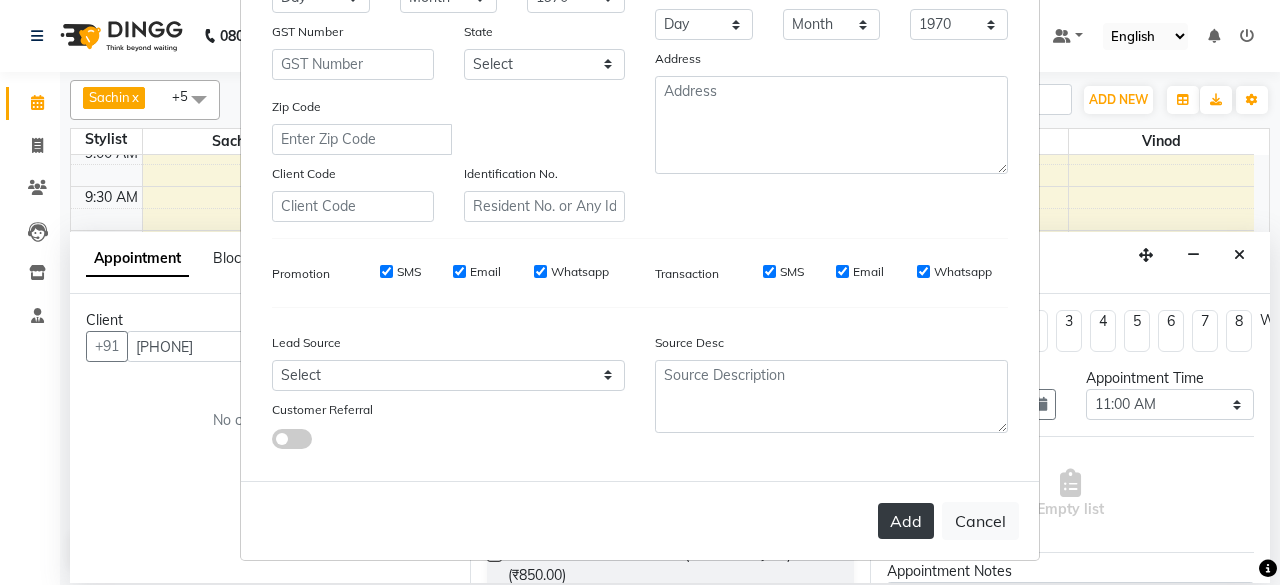 click on "Add" at bounding box center (906, 521) 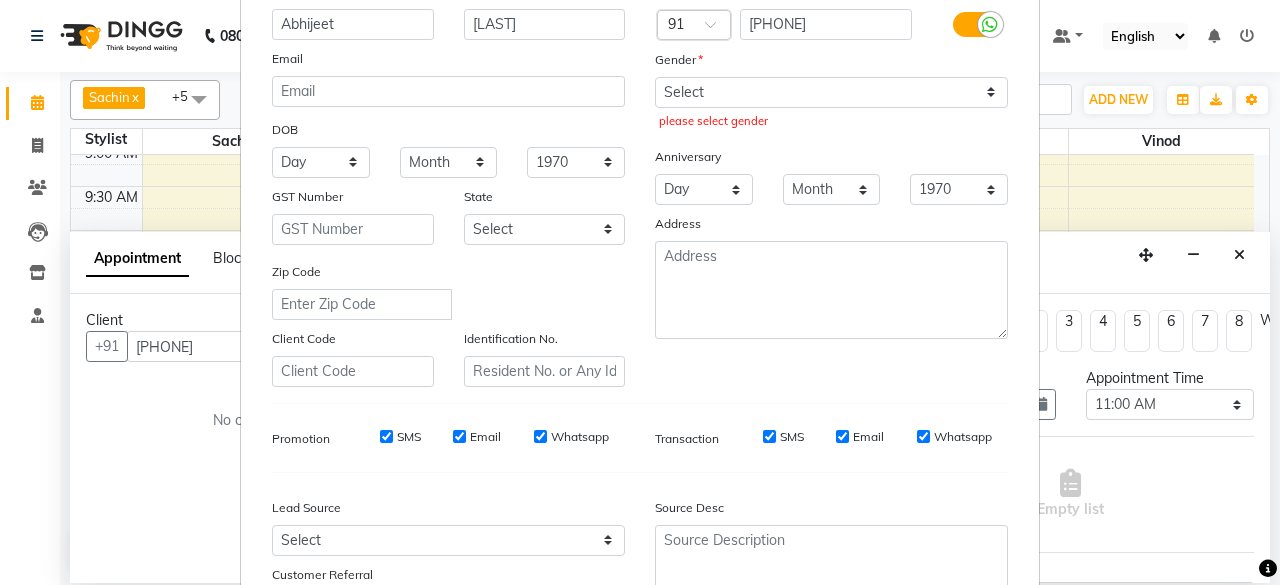 scroll, scrollTop: 0, scrollLeft: 0, axis: both 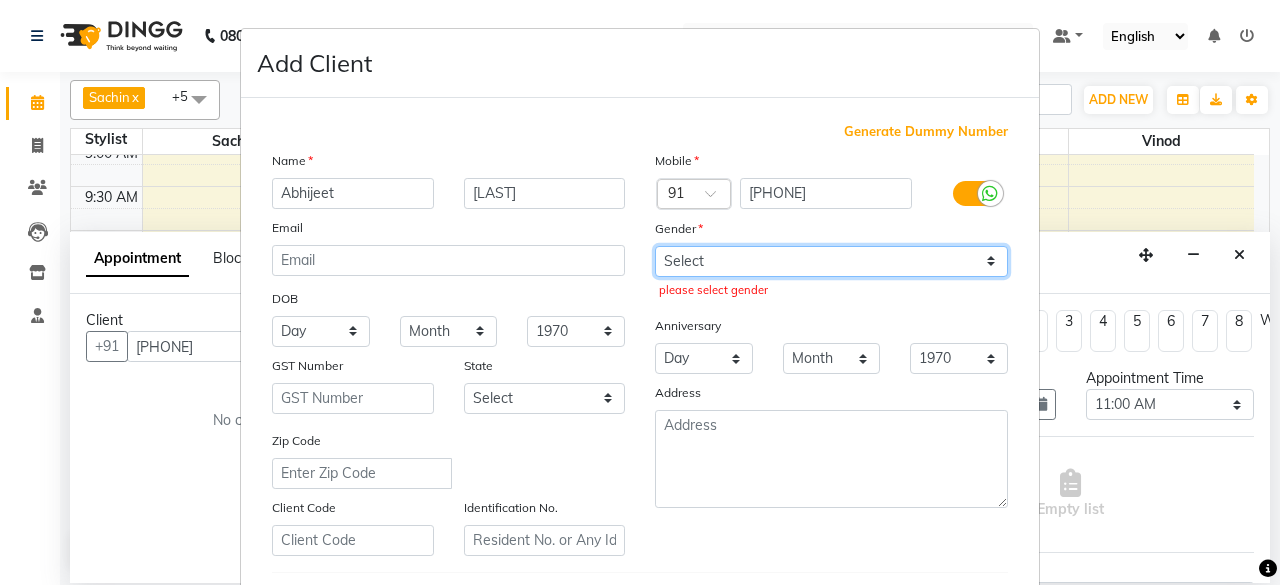 drag, startPoint x: 947, startPoint y: 252, endPoint x: 942, endPoint y: 263, distance: 12.083046 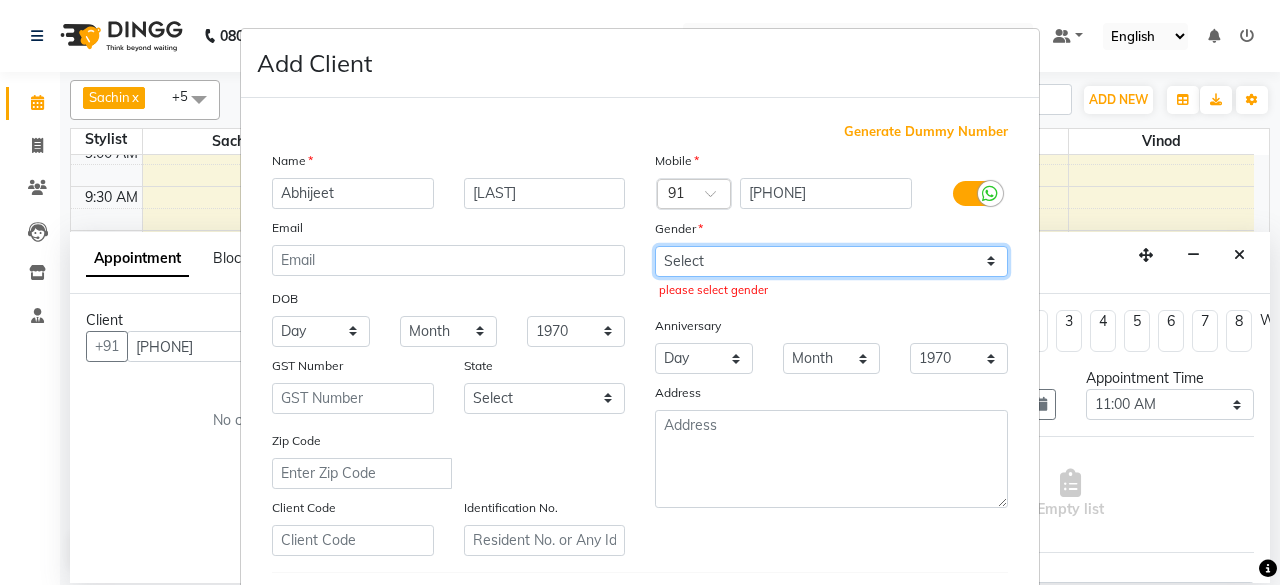 click on "Select Male Female Other Prefer Not To Say" at bounding box center [831, 261] 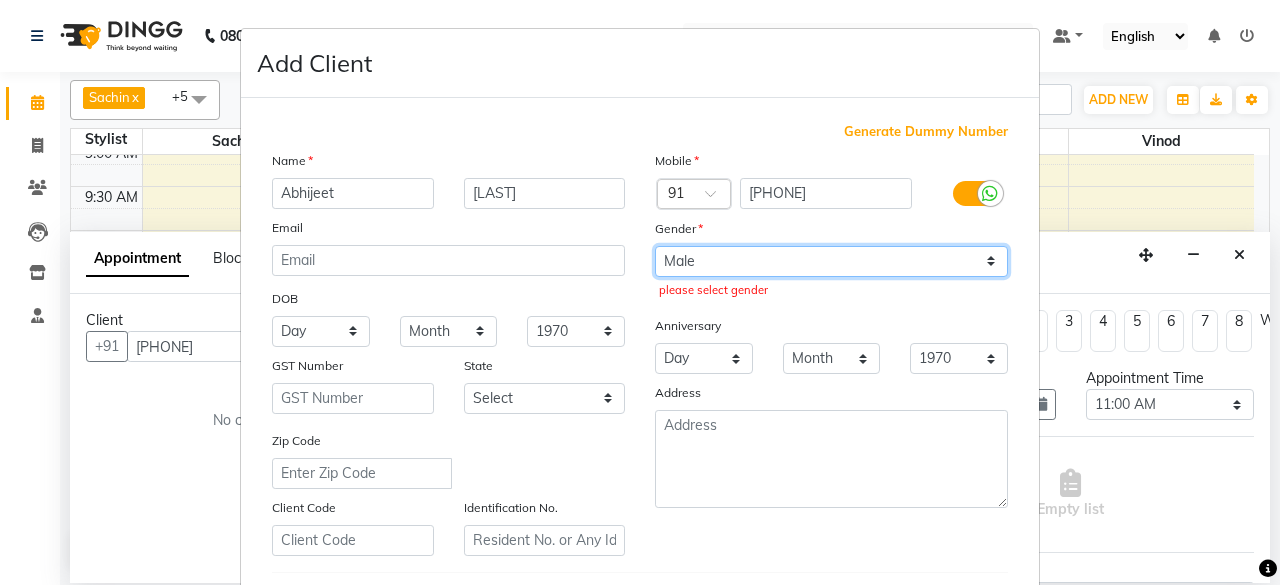 click on "Select Male Female Other Prefer Not To Say" at bounding box center (831, 261) 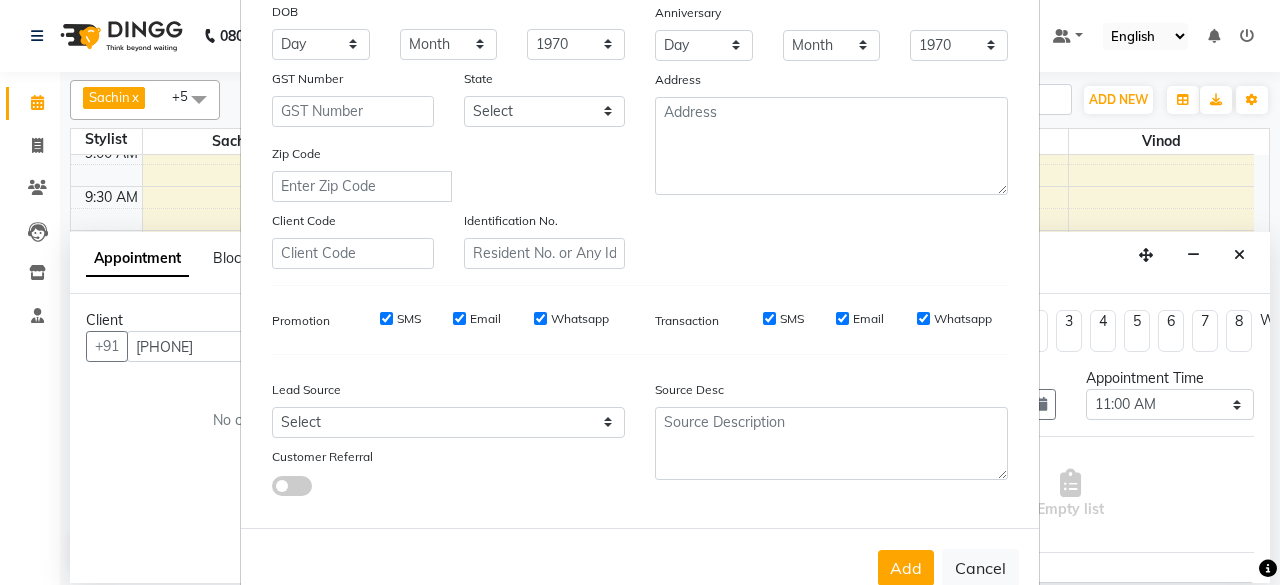 scroll, scrollTop: 334, scrollLeft: 0, axis: vertical 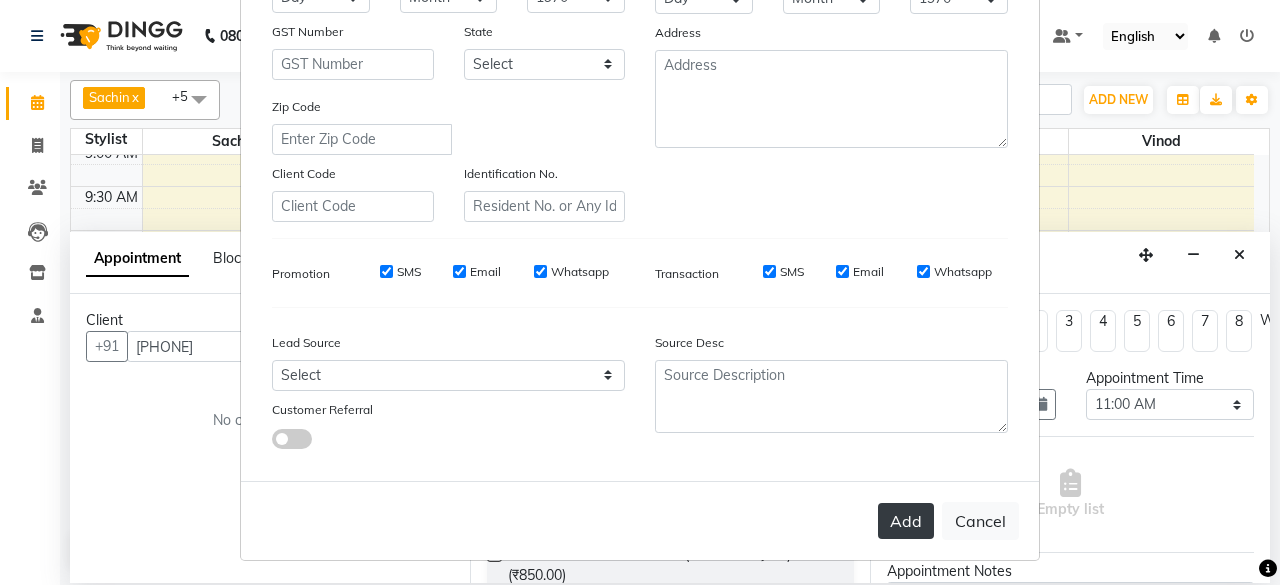 click on "Add" at bounding box center [906, 521] 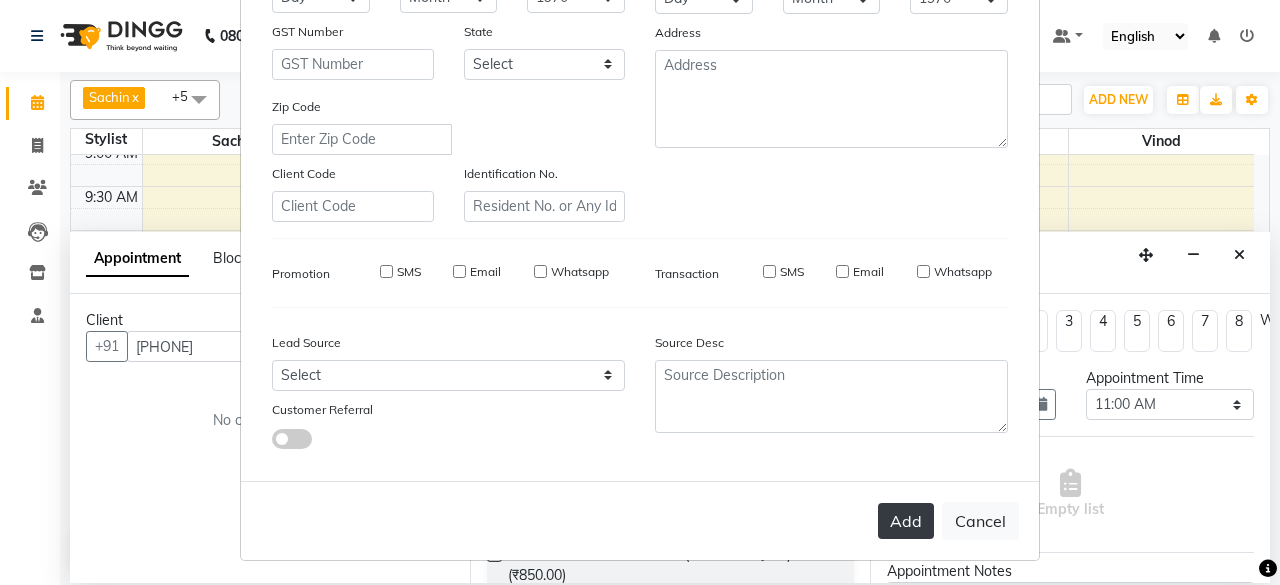 type 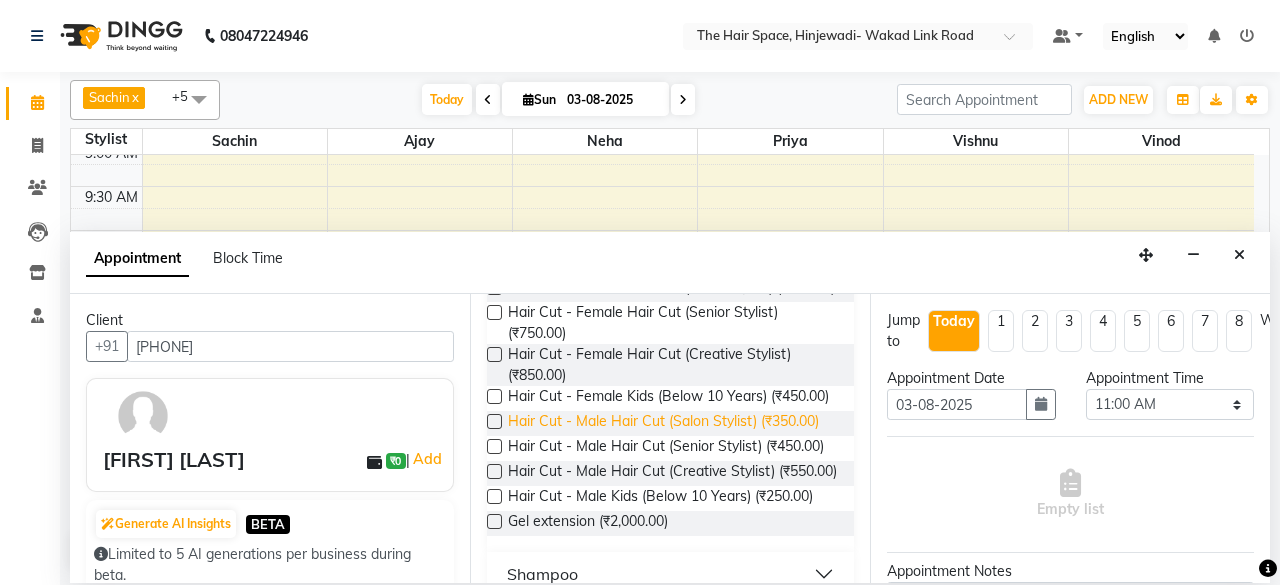 scroll, scrollTop: 100, scrollLeft: 0, axis: vertical 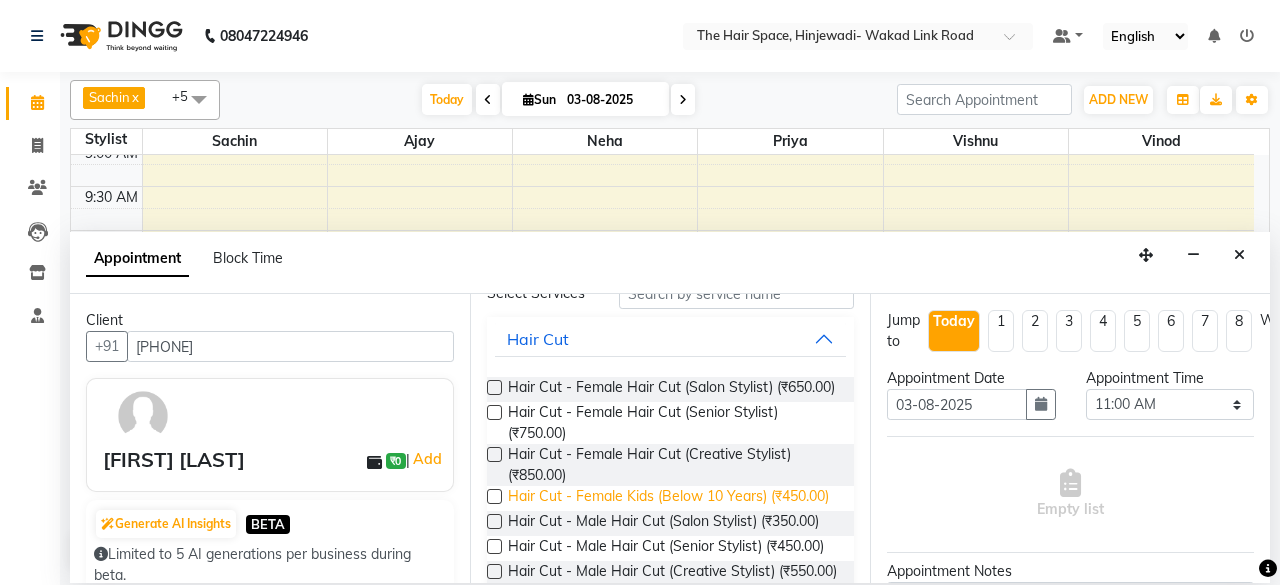click on "Hair Cut - Female Kids (Below 10 Years) (₹450.00)" at bounding box center [668, 498] 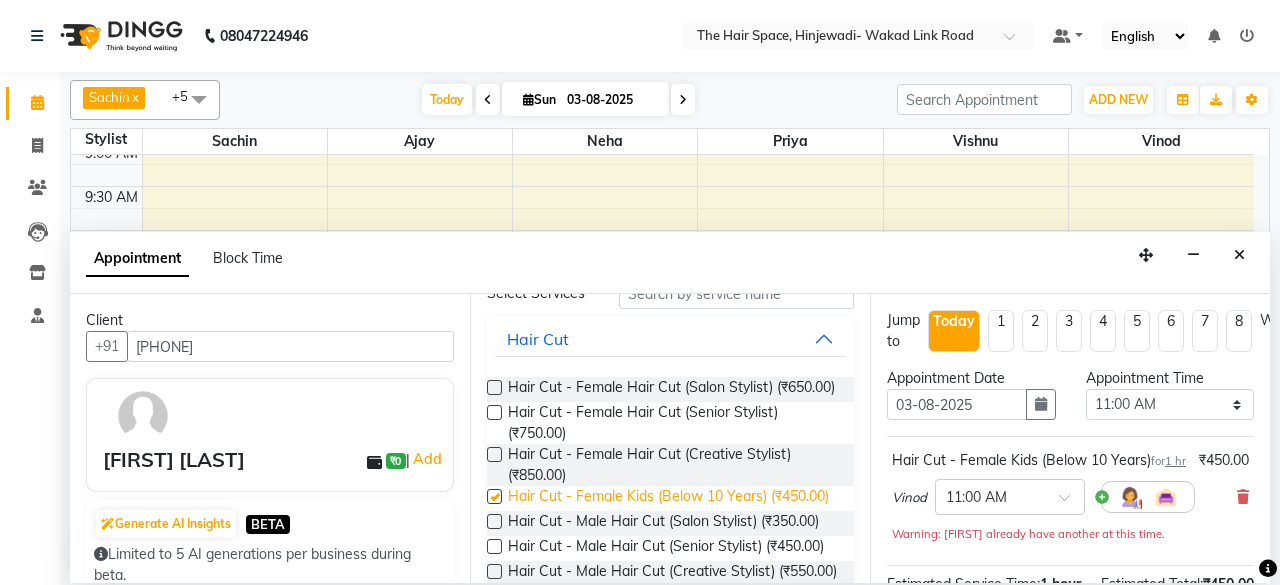 checkbox on "false" 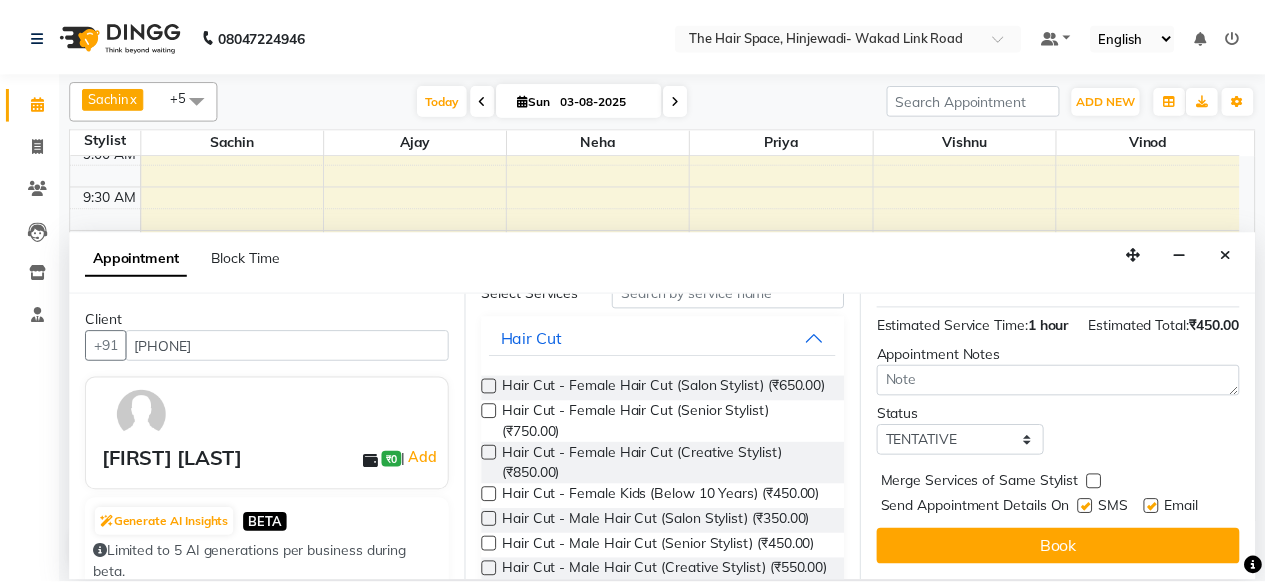 scroll, scrollTop: 314, scrollLeft: 0, axis: vertical 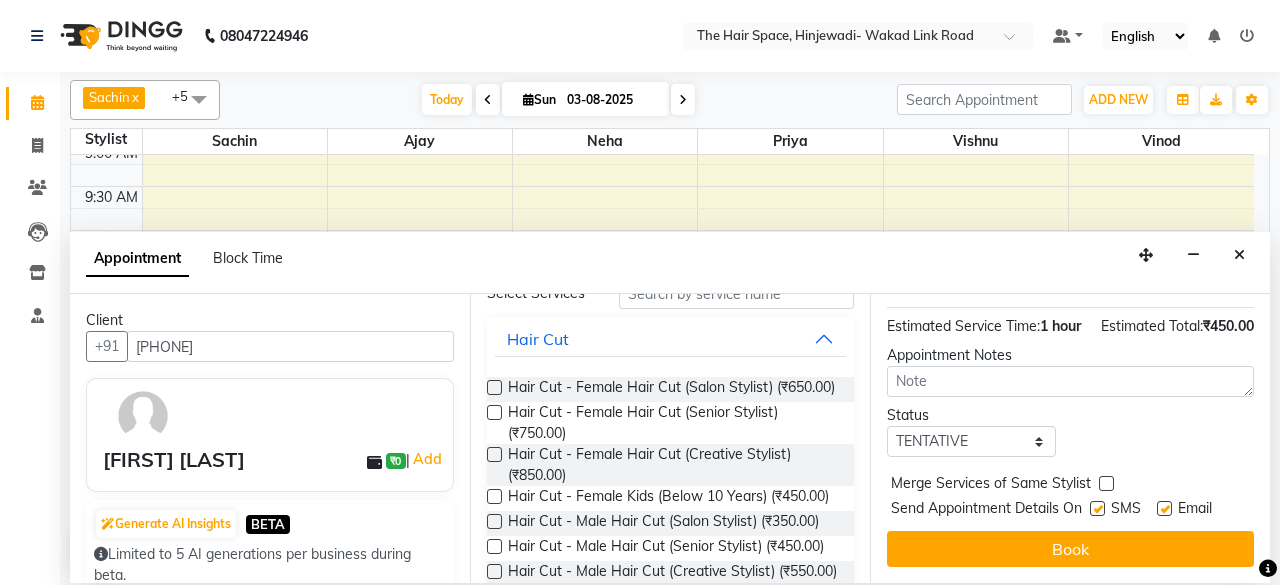 click at bounding box center (1097, 508) 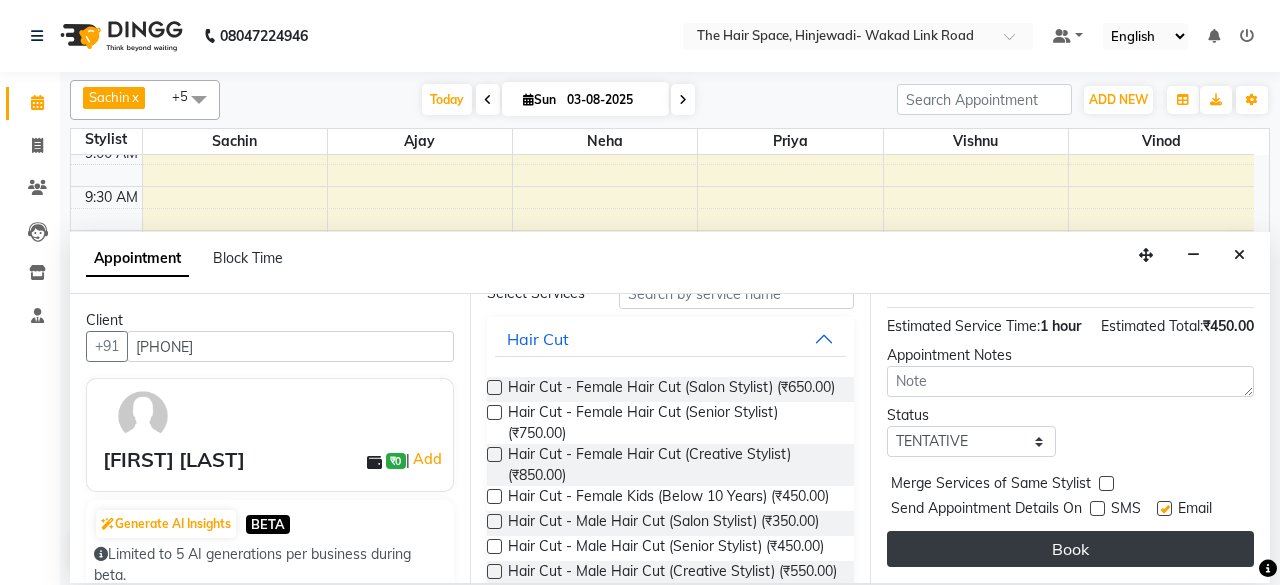 click on "Book" at bounding box center [1070, 549] 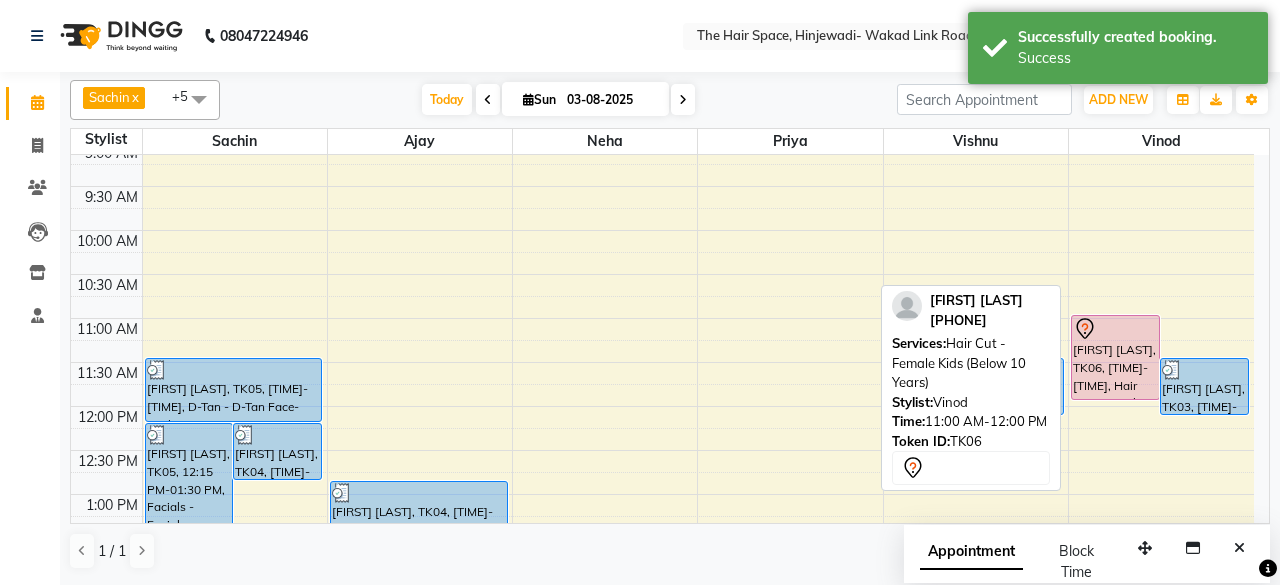 click on "[FIRST] [LAST], TK06, 11:00 AM-12:00 PM, Hair Cut - Female Kids (Below 10 Years)" at bounding box center [1115, 357] 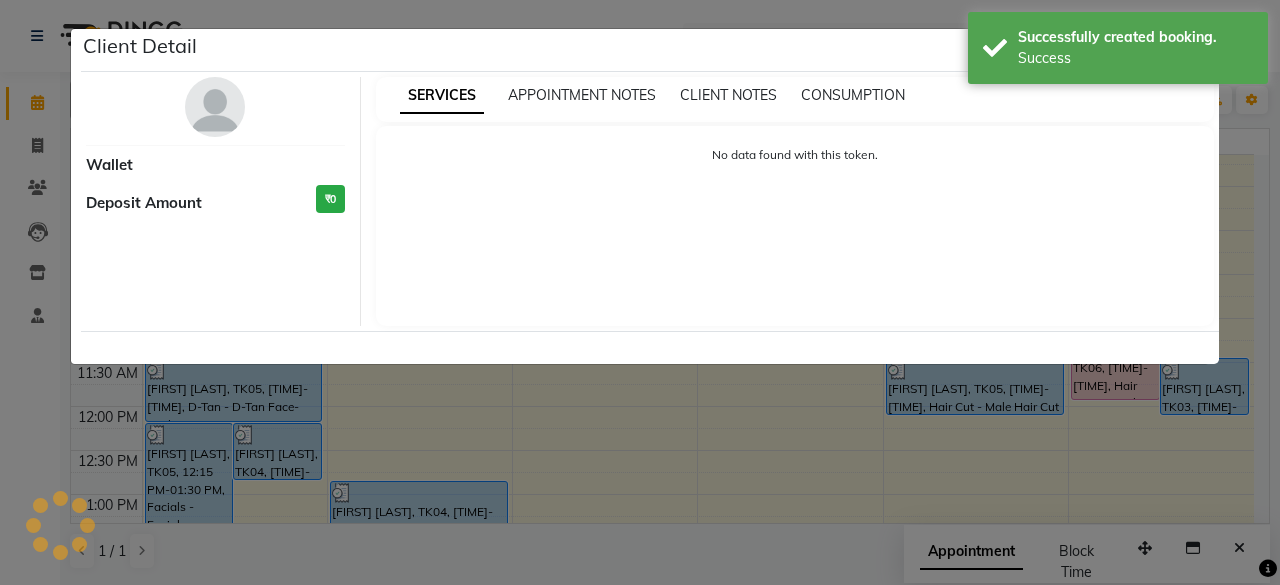select on "7" 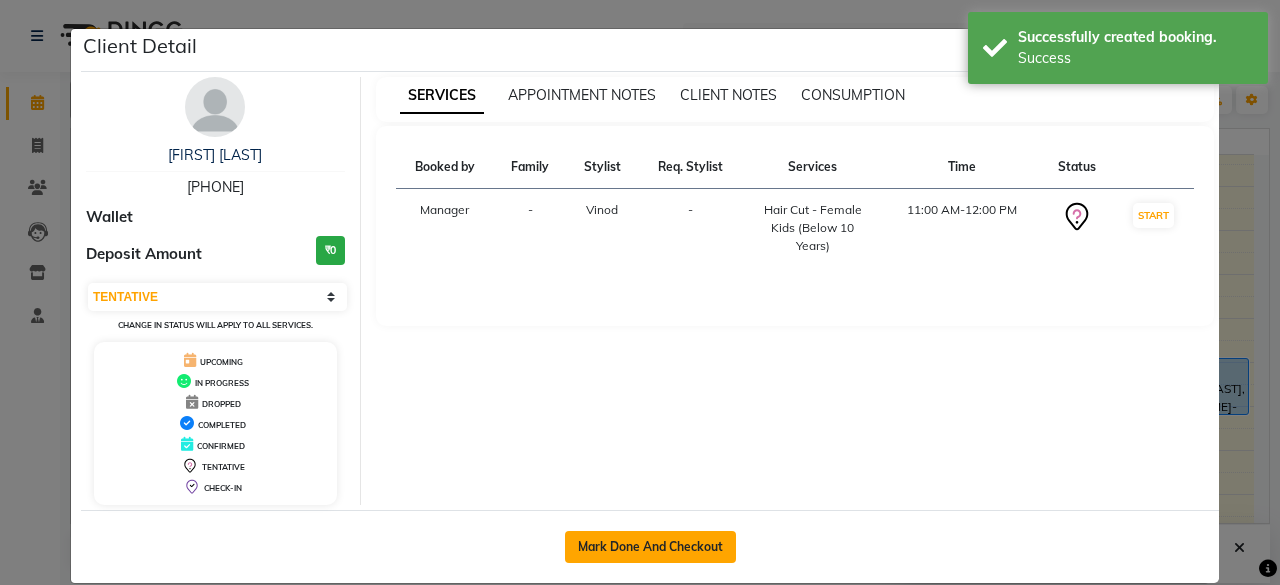 click on "Mark Done And Checkout" 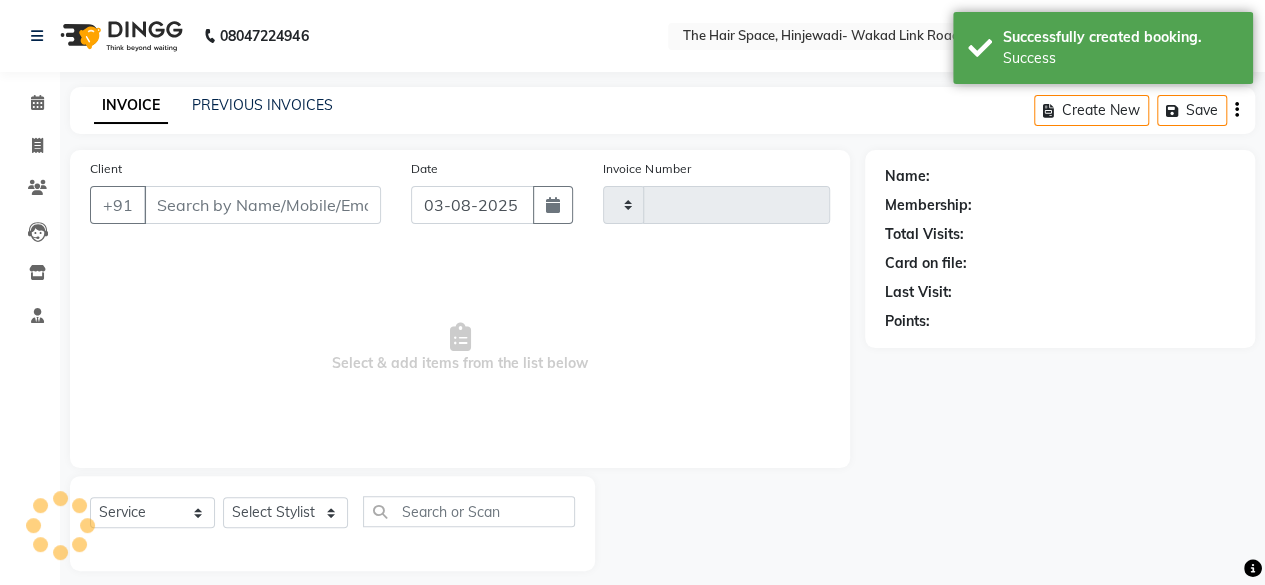 type on "1692" 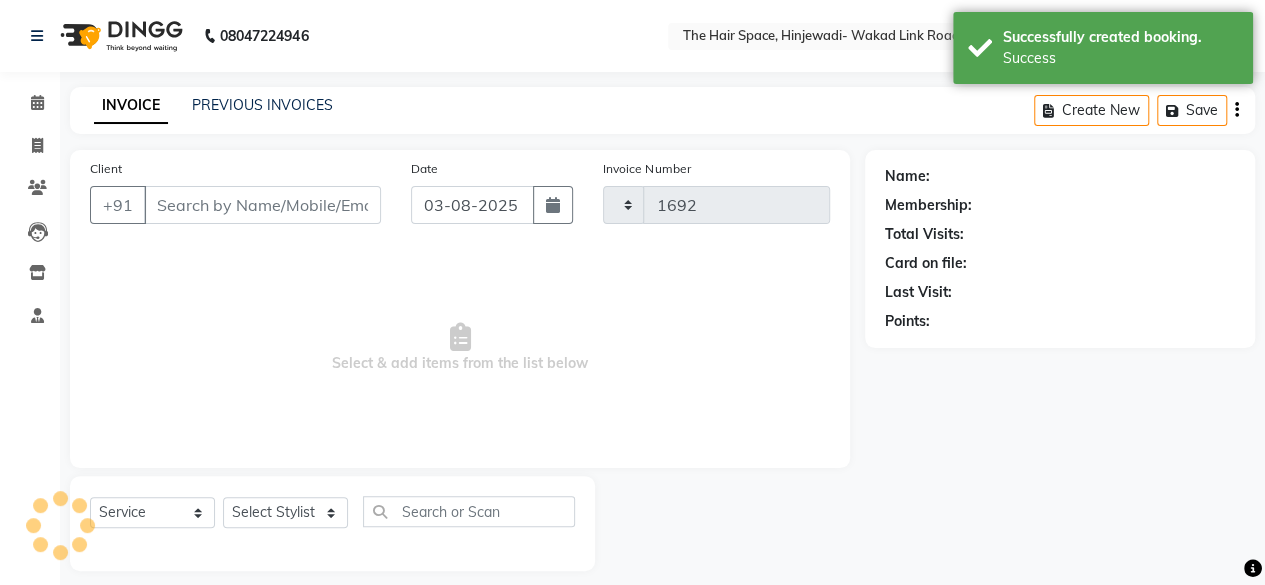 select on "6697" 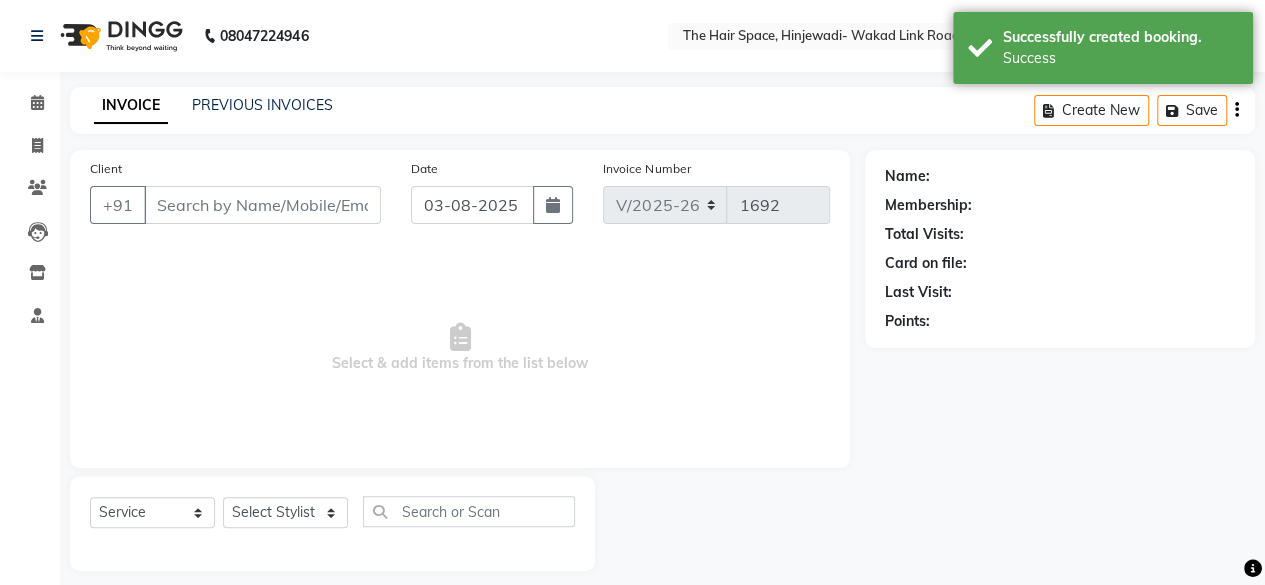 type on "[PHONE]" 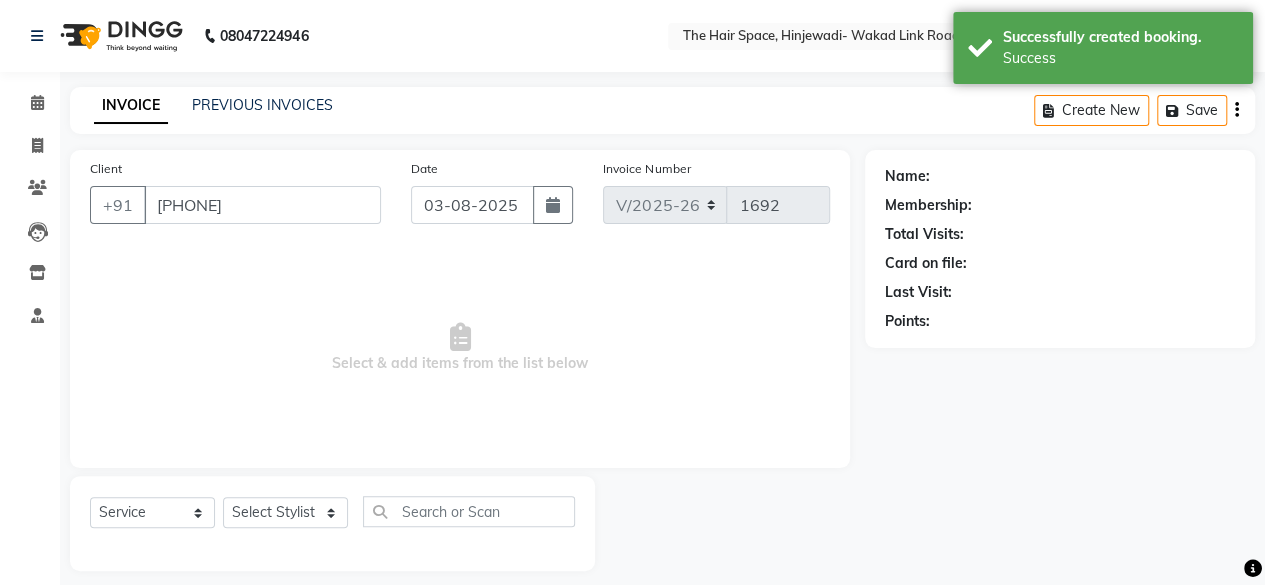 select on "84667" 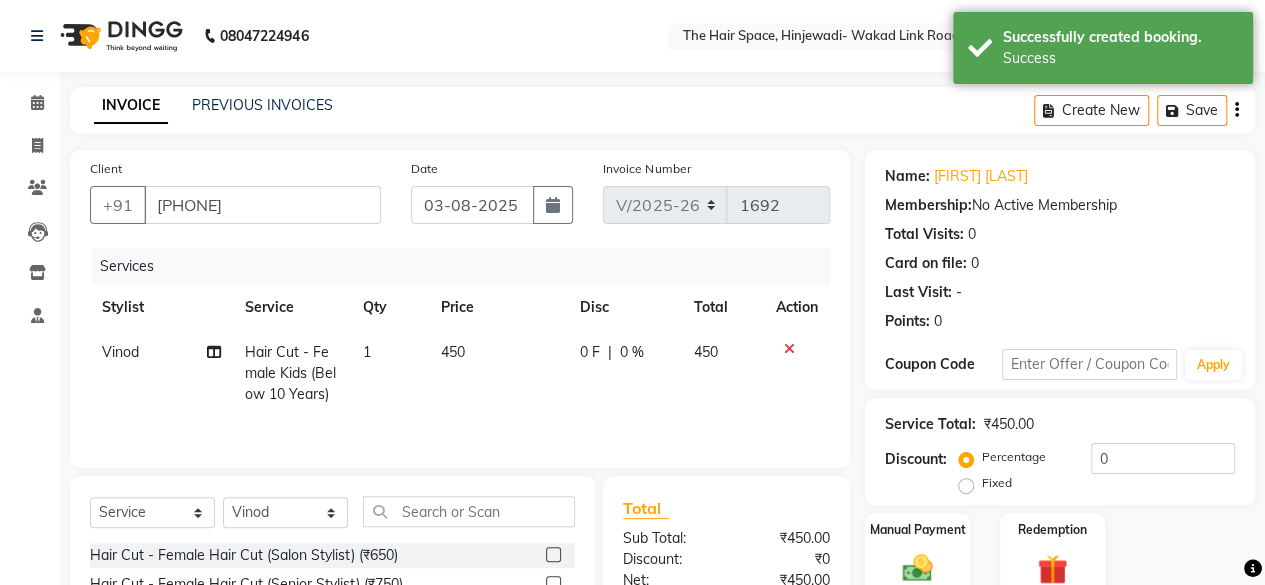 click on "450" 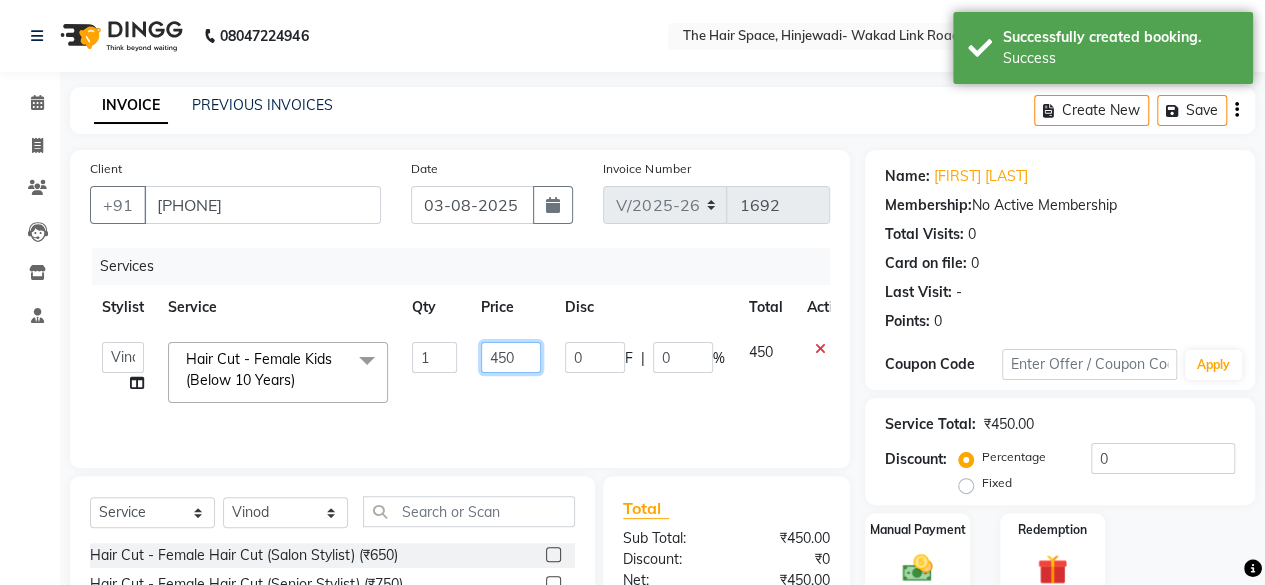 click on "450" 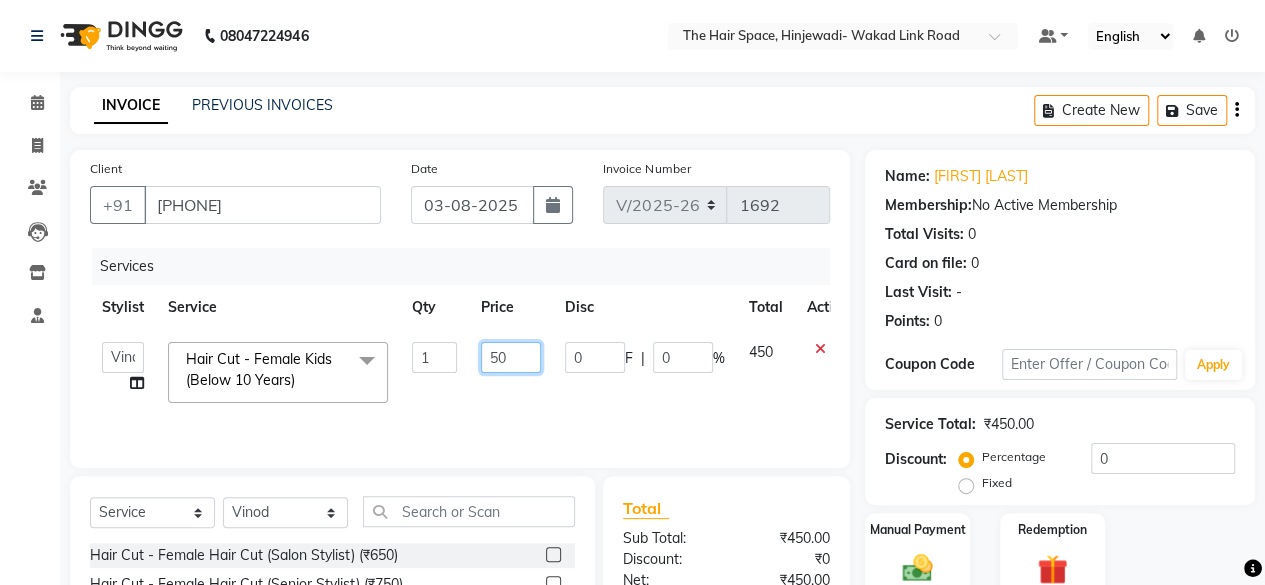 type on "350" 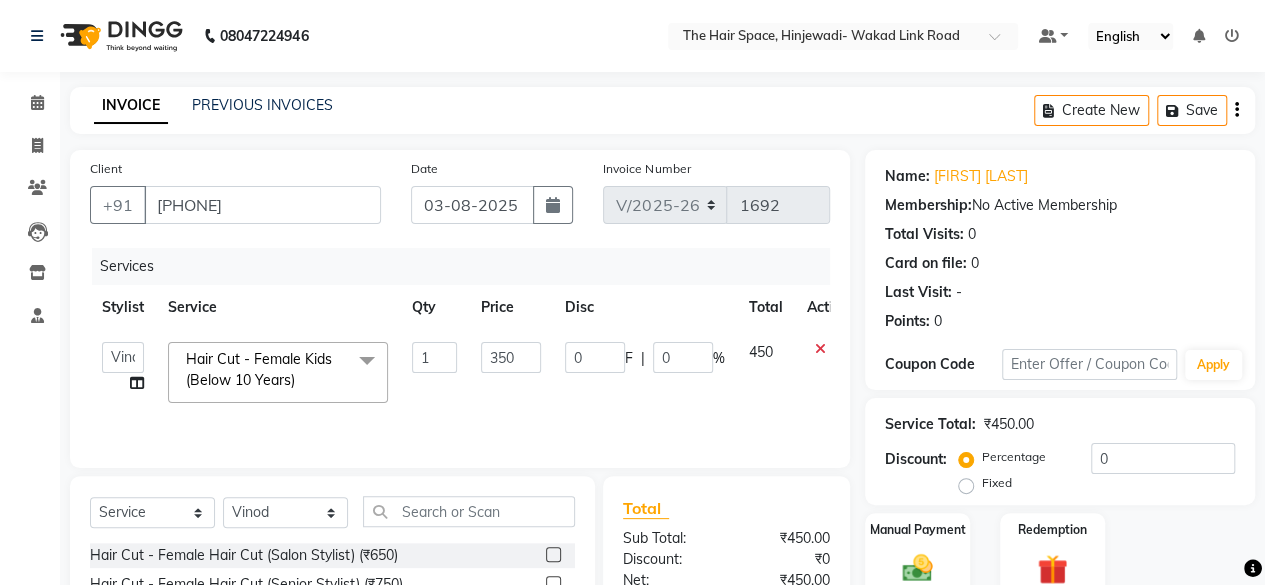click on "0 F | 0 %" 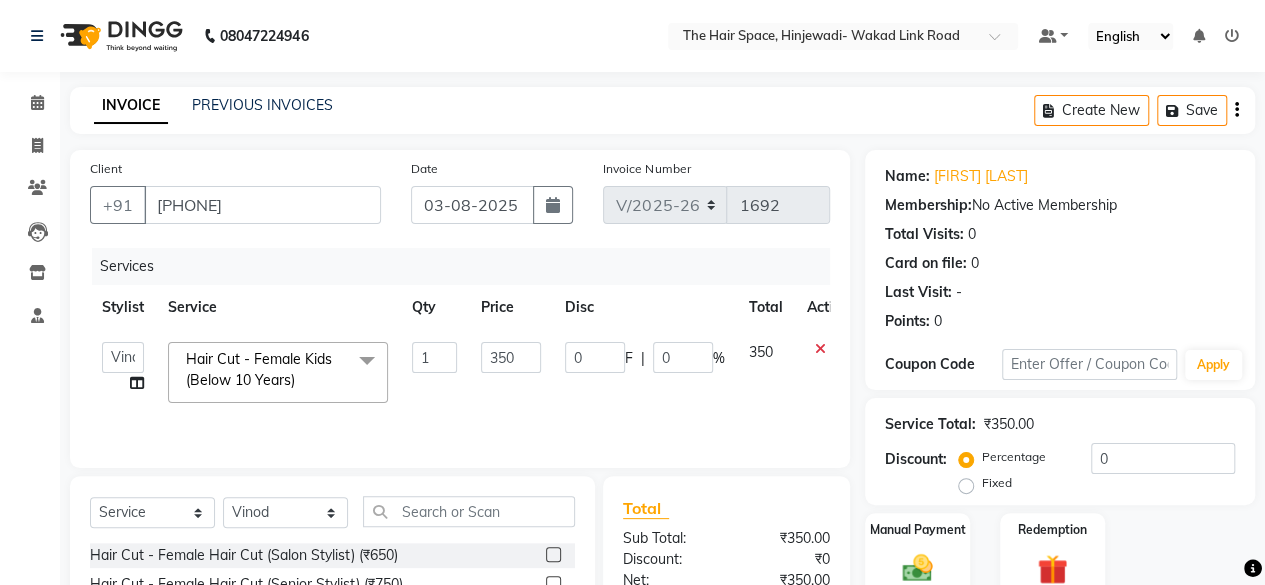 scroll, scrollTop: 215, scrollLeft: 0, axis: vertical 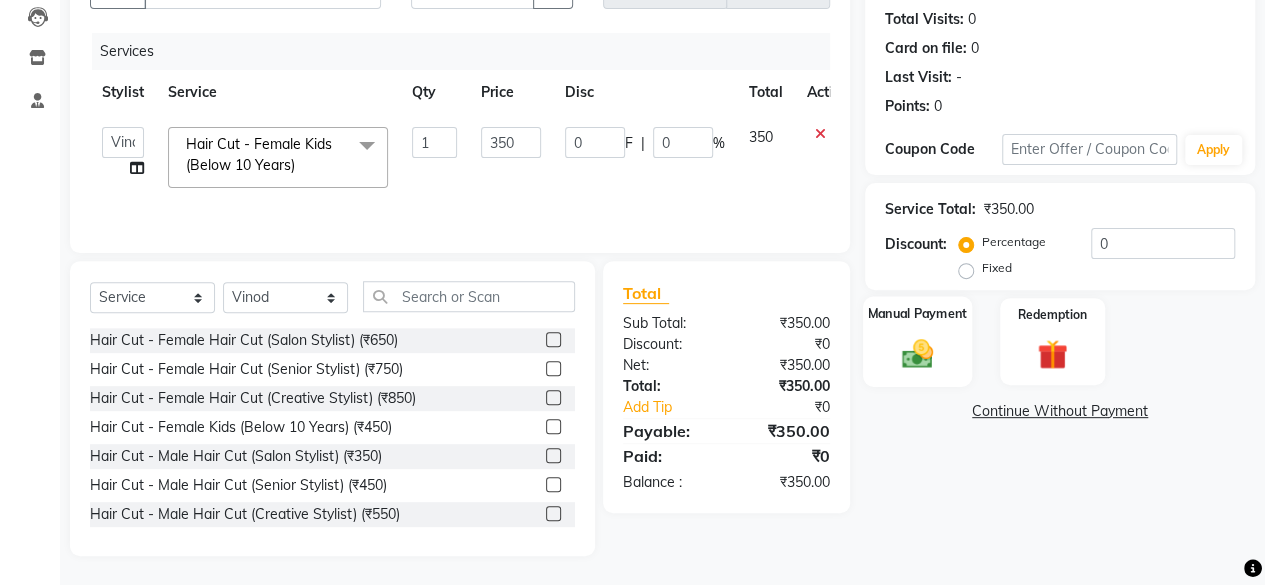 click 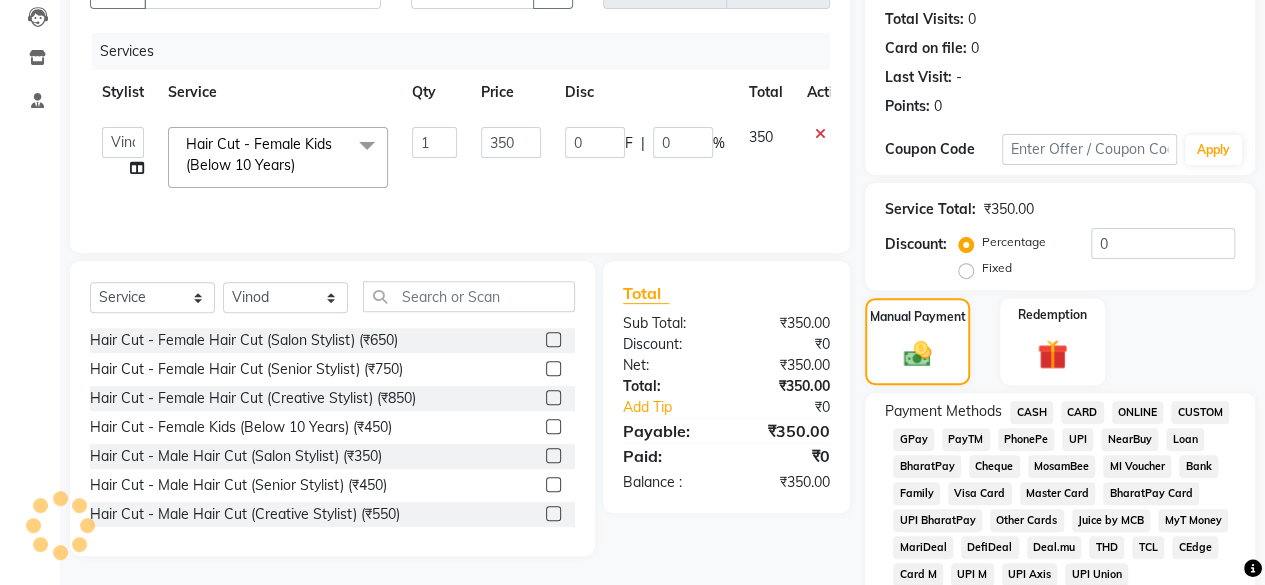 click on "GPay" 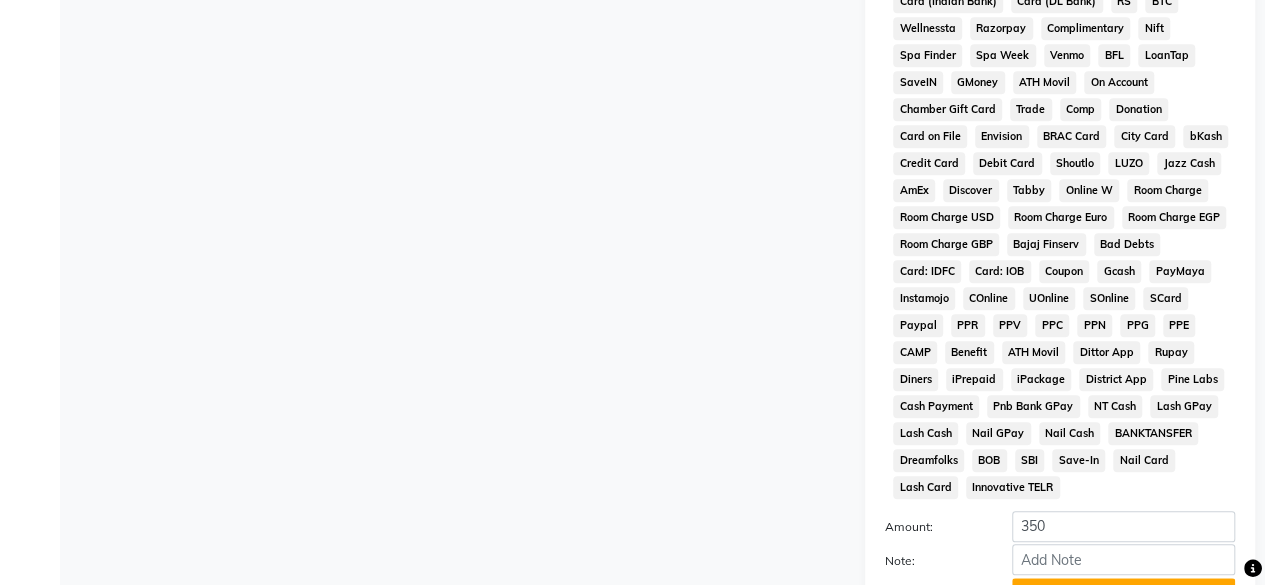 scroll, scrollTop: 999, scrollLeft: 0, axis: vertical 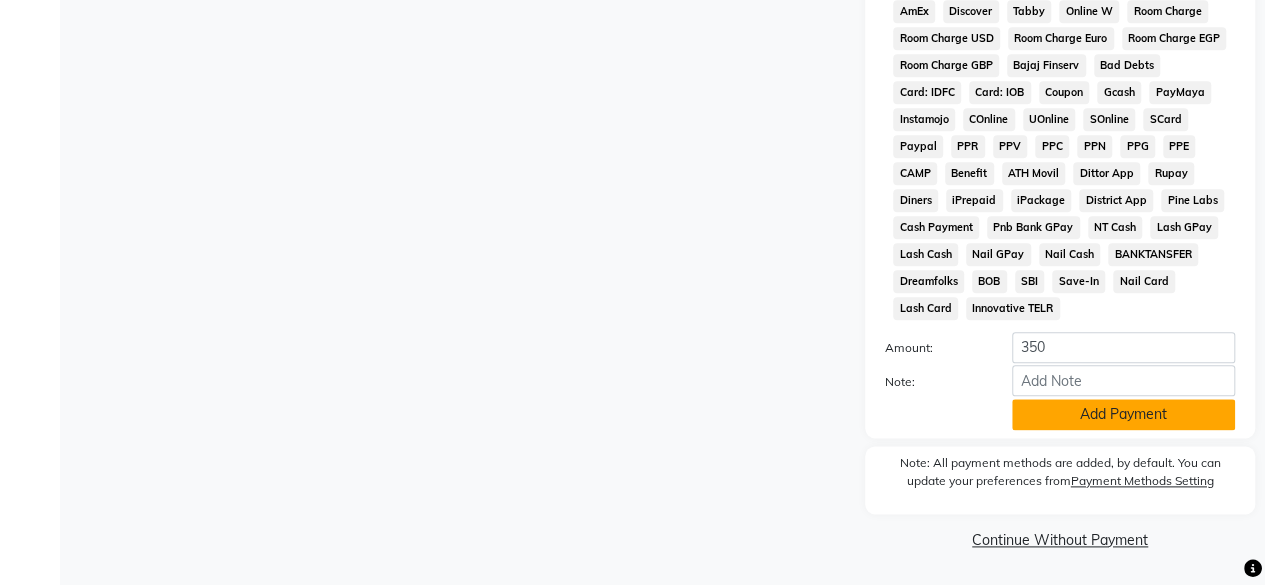 click on "Add Payment" 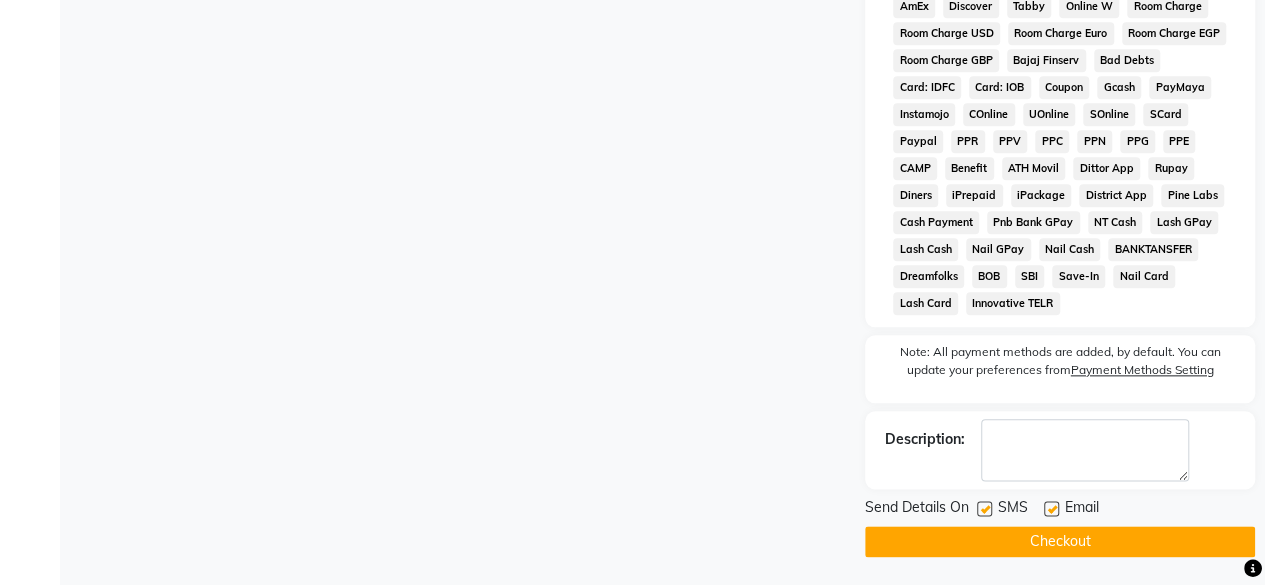 scroll, scrollTop: 1006, scrollLeft: 0, axis: vertical 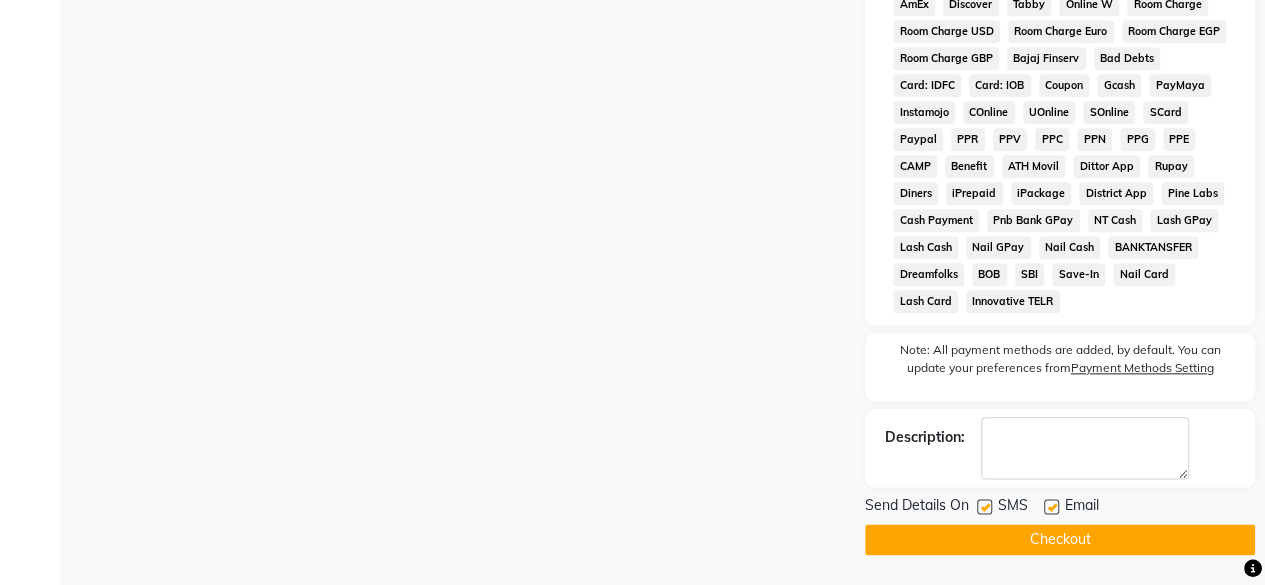 click 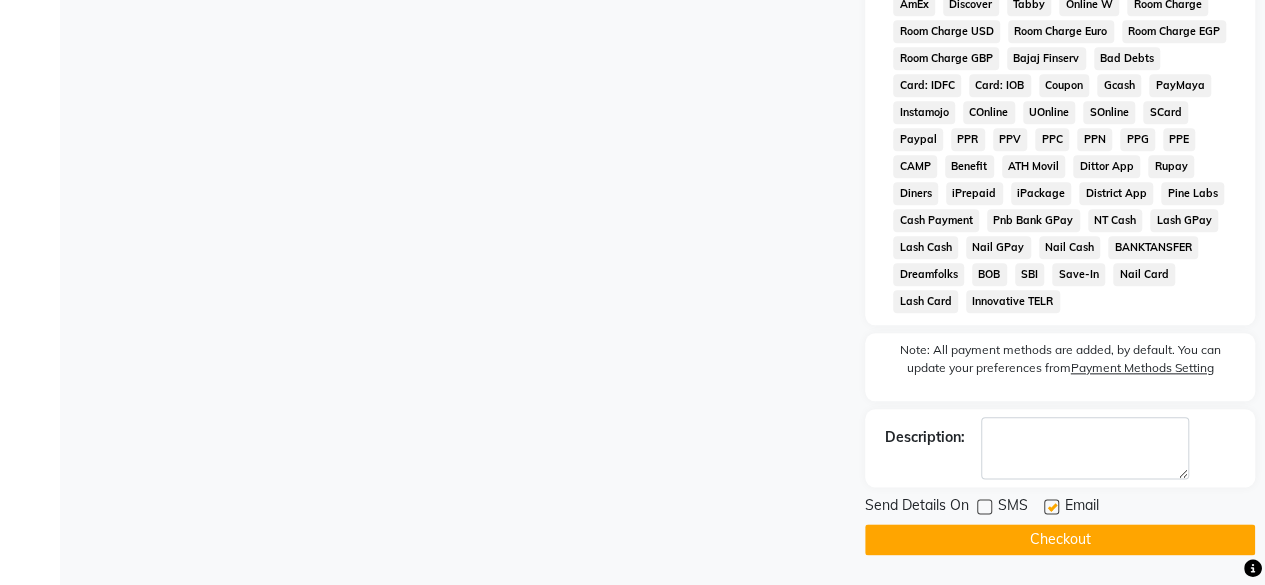 click on "Send Details On SMS Email  Checkout" 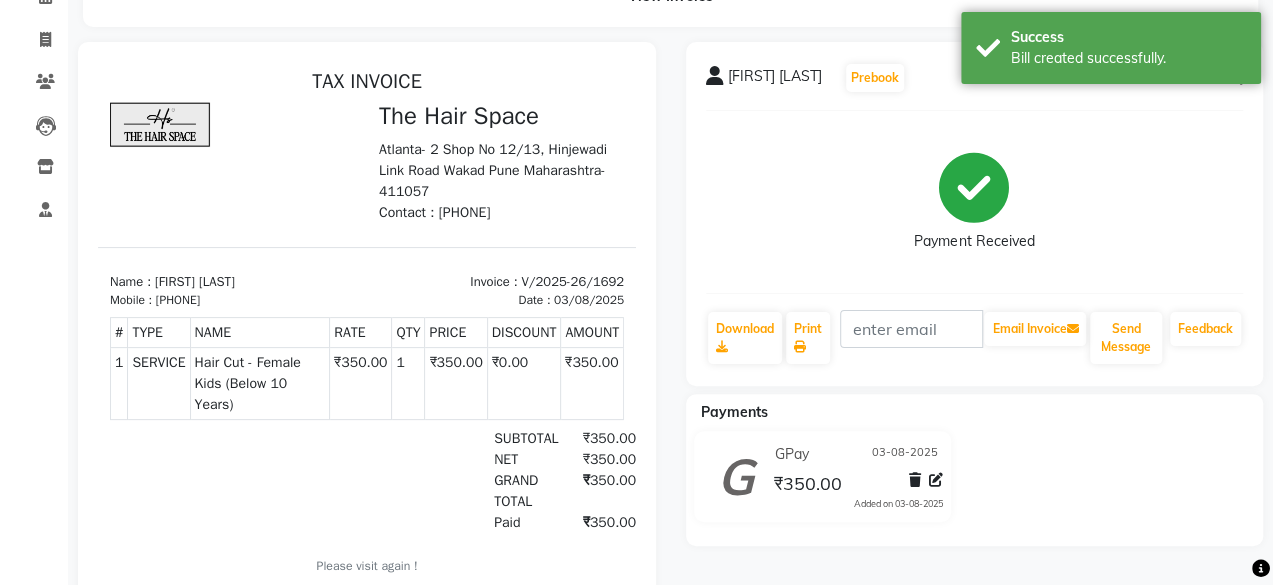 scroll, scrollTop: 0, scrollLeft: 0, axis: both 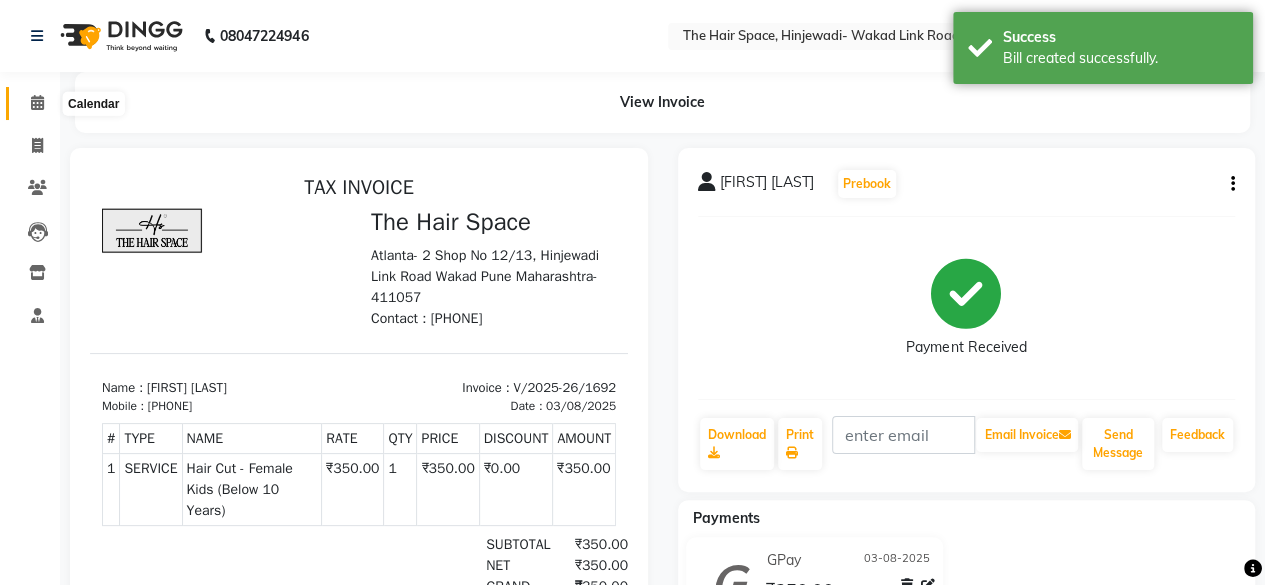 click 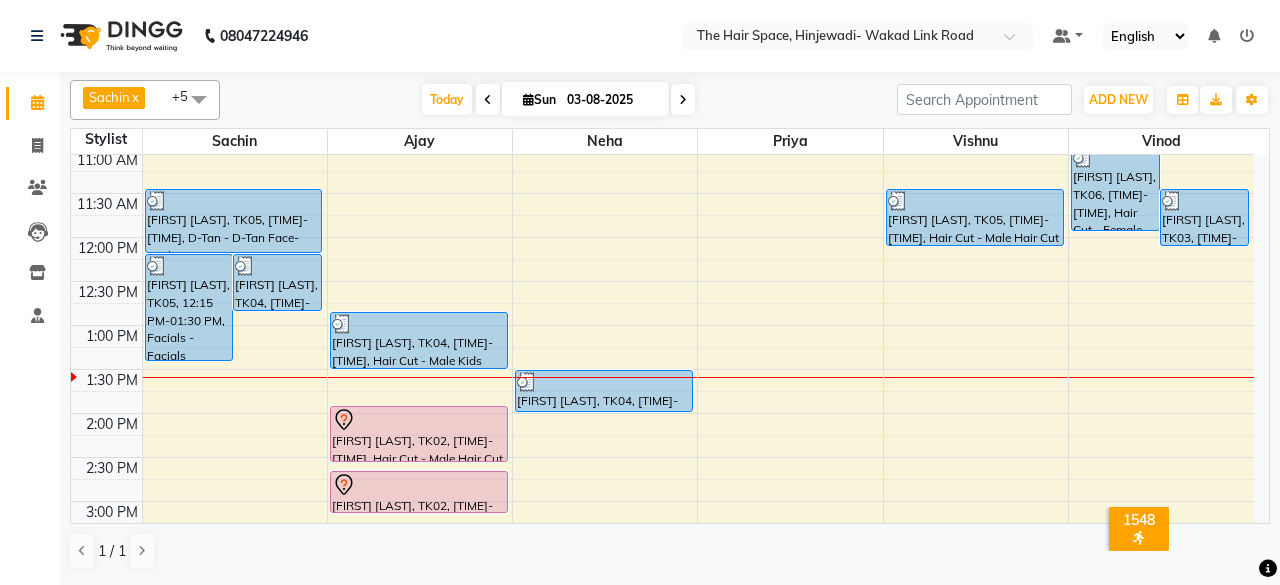 scroll, scrollTop: 300, scrollLeft: 0, axis: vertical 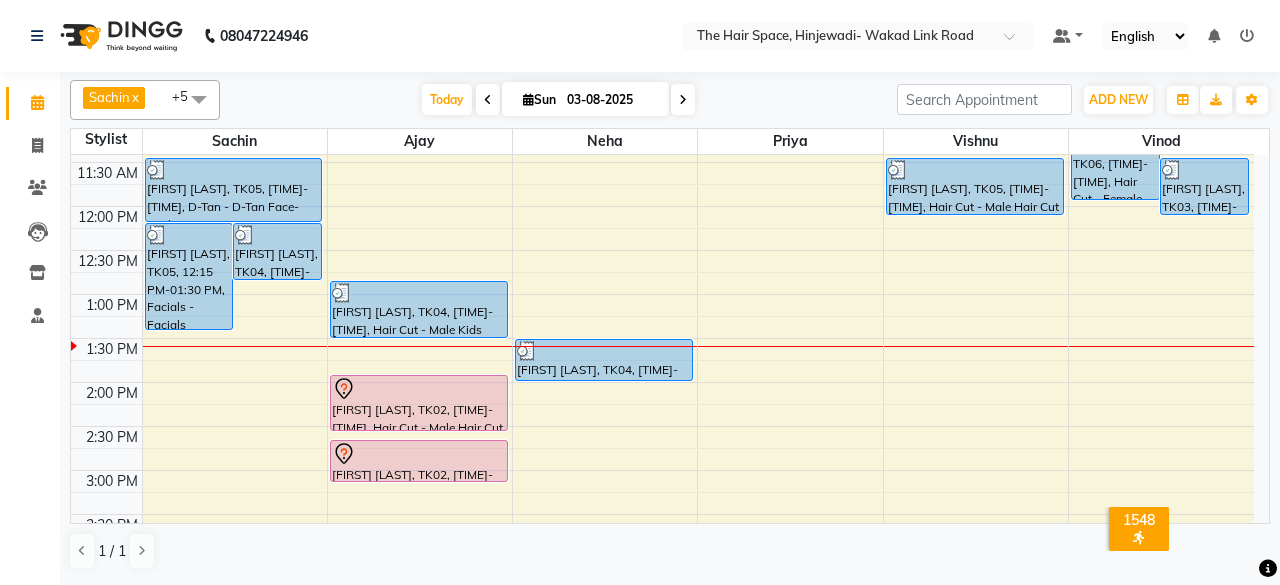 click on "8:00 AM 8:30 AM 9:00 AM 9:30 AM 10:00 AM 10:30 AM 11:00 AM 11:30 AM 12:00 PM 12:30 PM 1:00 PM 1:30 PM 2:00 PM 2:30 PM 3:00 PM 3:30 PM 4:00 PM 4:30 PM 5:00 PM 5:30 PM 6:00 PM 6:30 PM 7:00 PM 7:30 PM 8:00 PM 8:30 PM 9:00 PM 9:30 PM 10:00 PM 10:30 PM     Anuj Batra, TK05, 12:15 PM-01:30 PM, Facials - Facials Advance Facial     Tushar Holkar, TK04, 12:15 PM-12:55 PM, Hair Cut - Male Hair Cut (Senior Stylist)     Anuj Batra, TK05, 11:30 AM-12:15 PM, D-Tan - D-Tan Face-Neck     Tushar Holkar, TK04, 12:55 PM-01:35 PM, Hair Cut - Male Kids (Below 10 Years) (₹250)             Akshay kulkarni, TK02, 02:00 PM-02:40 PM, Hair Cut - Male Hair Cut (Senior Stylist)             Akshay kulkarni, TK02, 02:45 PM-03:15 PM, Beard - Beard     Tushar Holkar, TK04, 01:35 PM-02:05 PM, Shampoo - Shampoo & Blow Dry (₹550)     Anuj Batra, TK05, 11:30 AM-12:10 PM, Hair Cut - Male Hair Cut (Senior Stylist)     Abhijeet Dube, TK06, 11:00 AM-12:00 PM, Hair Cut - Female Kids (Below 10 Years)" at bounding box center [662, 514] 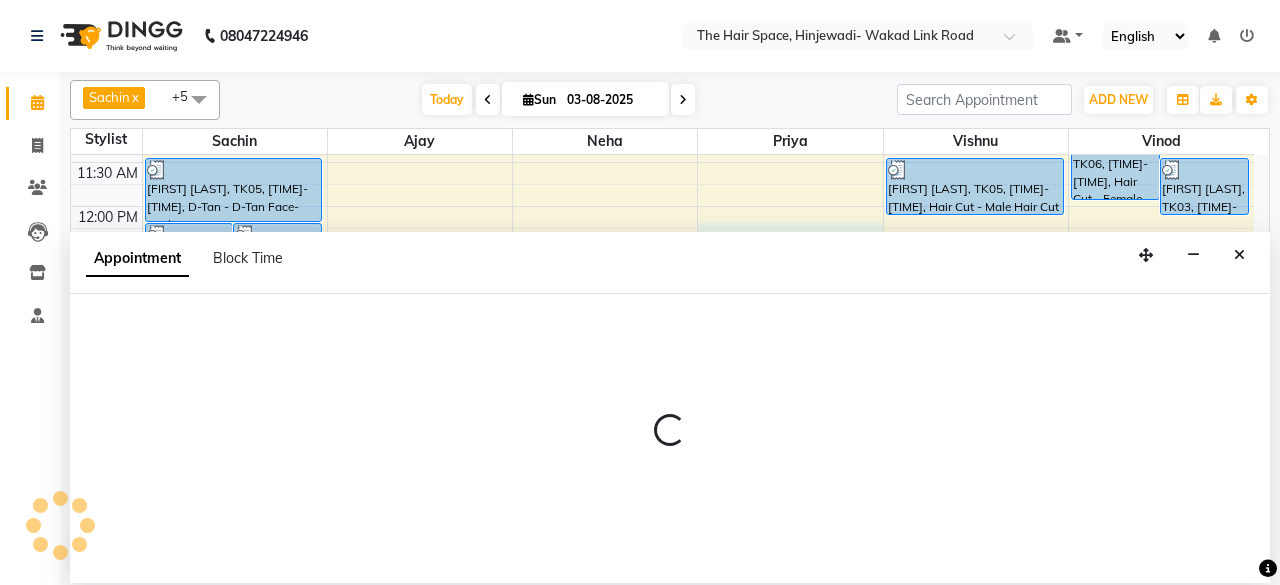 select on "84665" 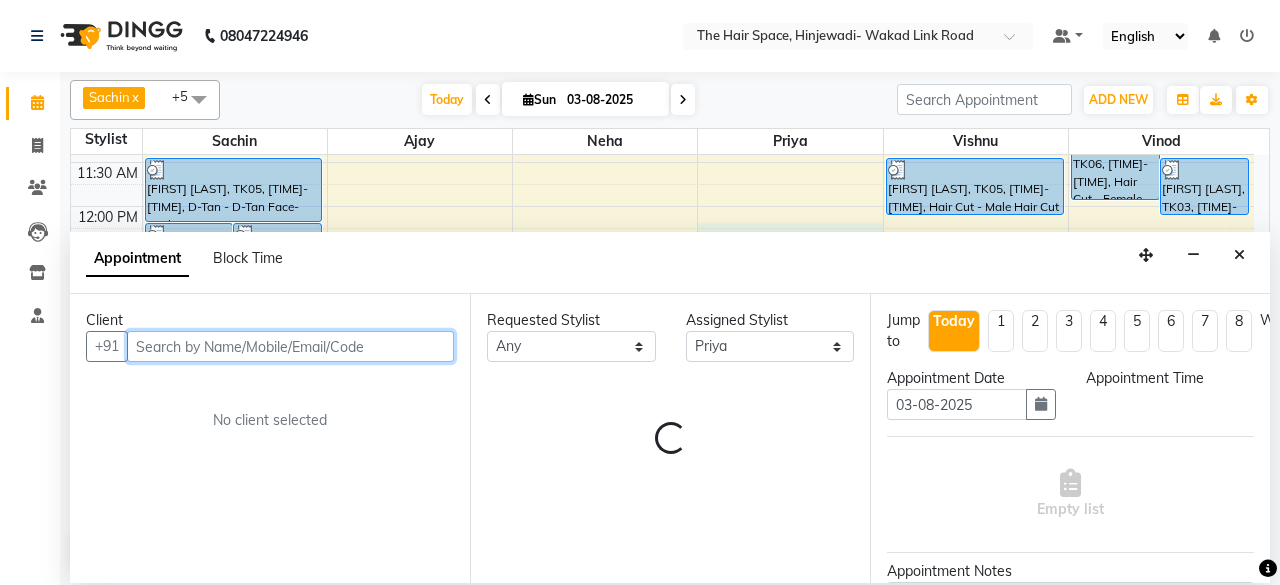 select on "735" 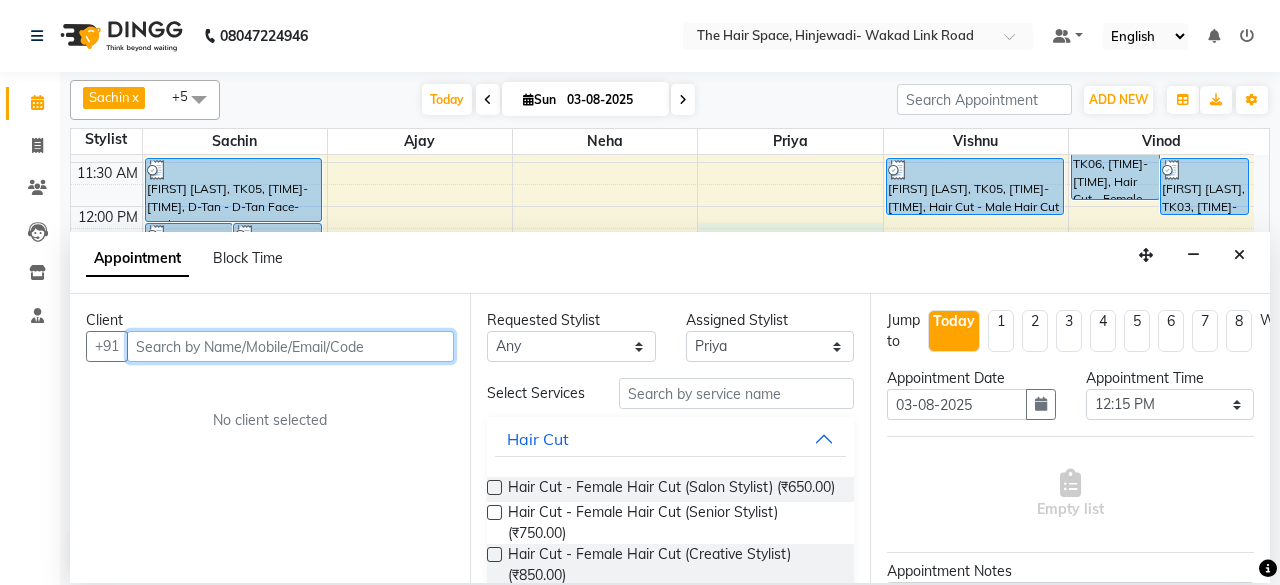 click at bounding box center [290, 346] 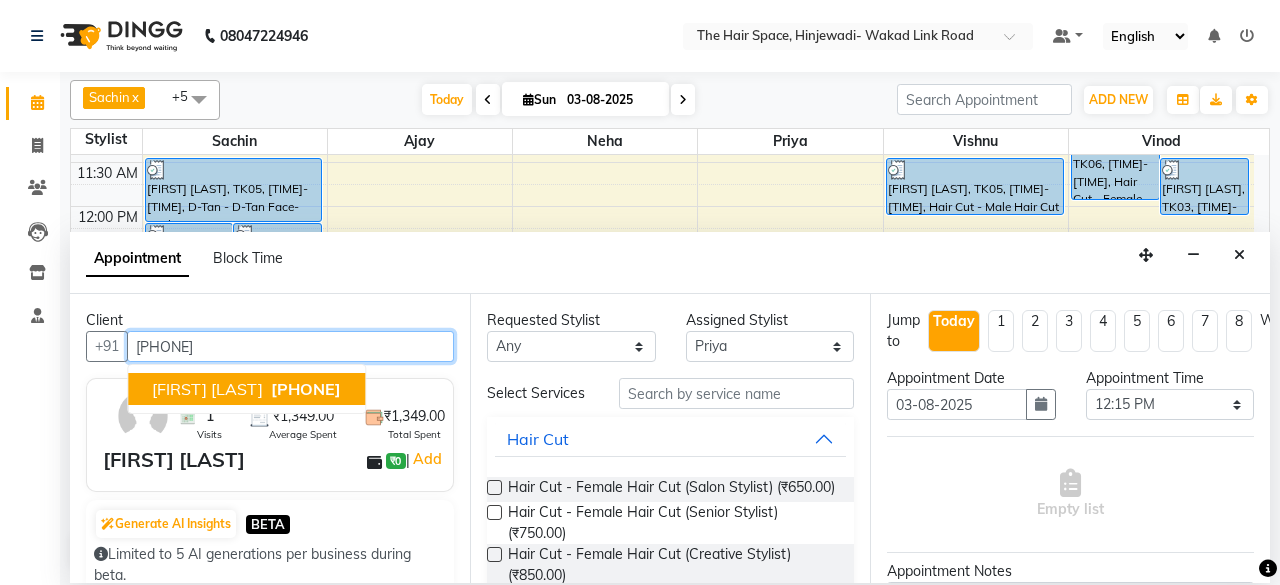 click on "[PHONE]" at bounding box center [306, 389] 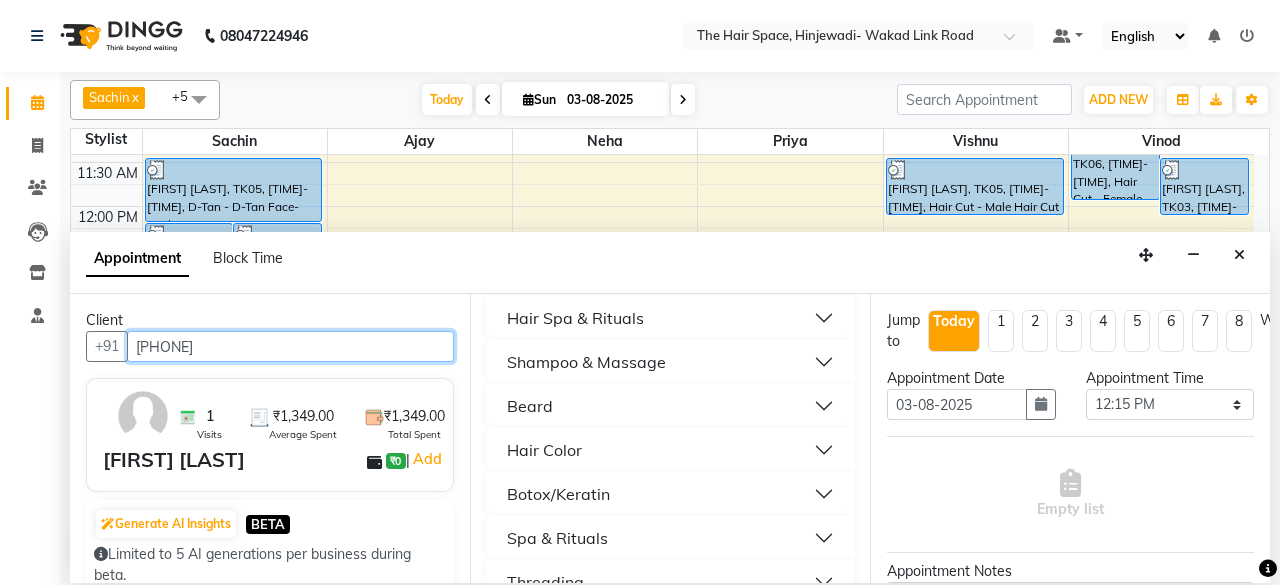 scroll, scrollTop: 800, scrollLeft: 0, axis: vertical 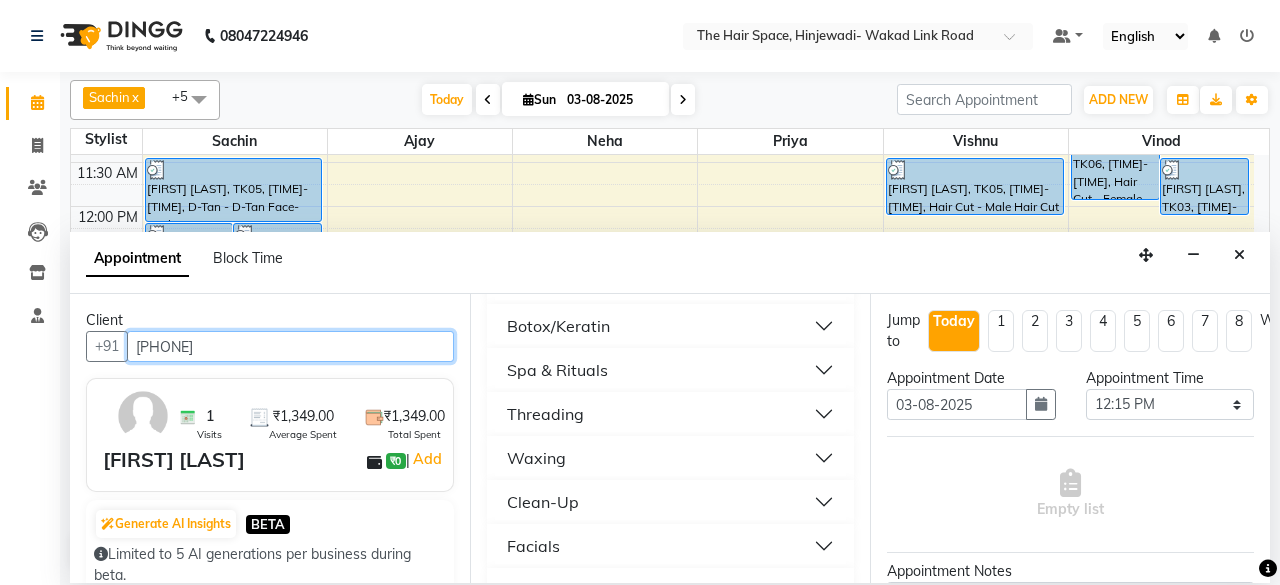 type on "[PHONE]" 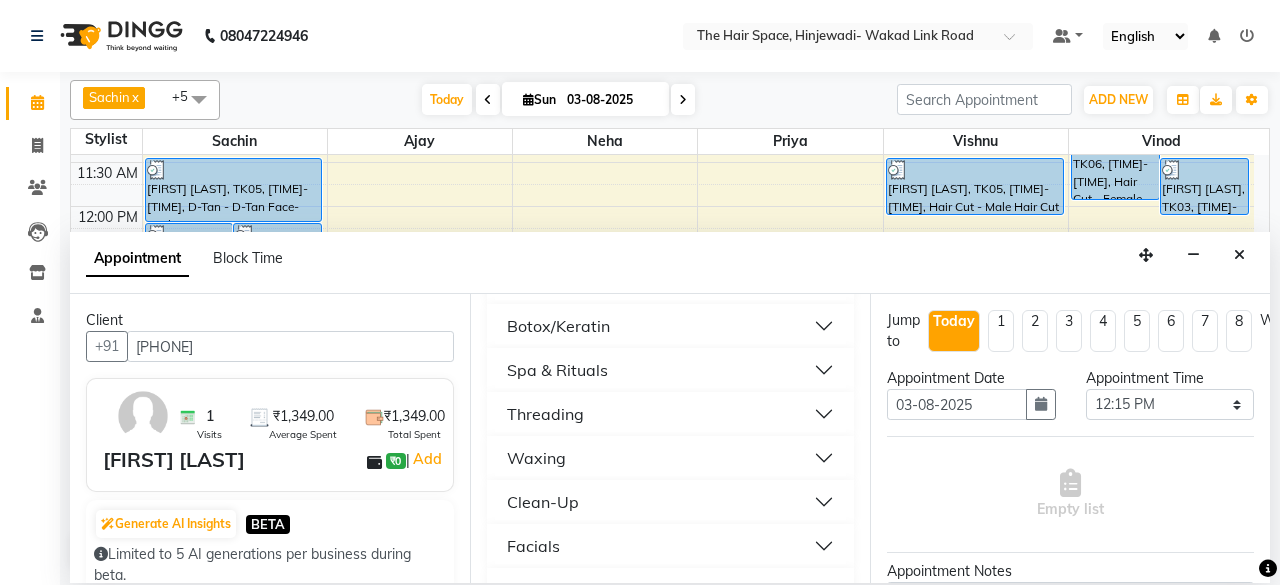 click on "Threading" at bounding box center (670, 414) 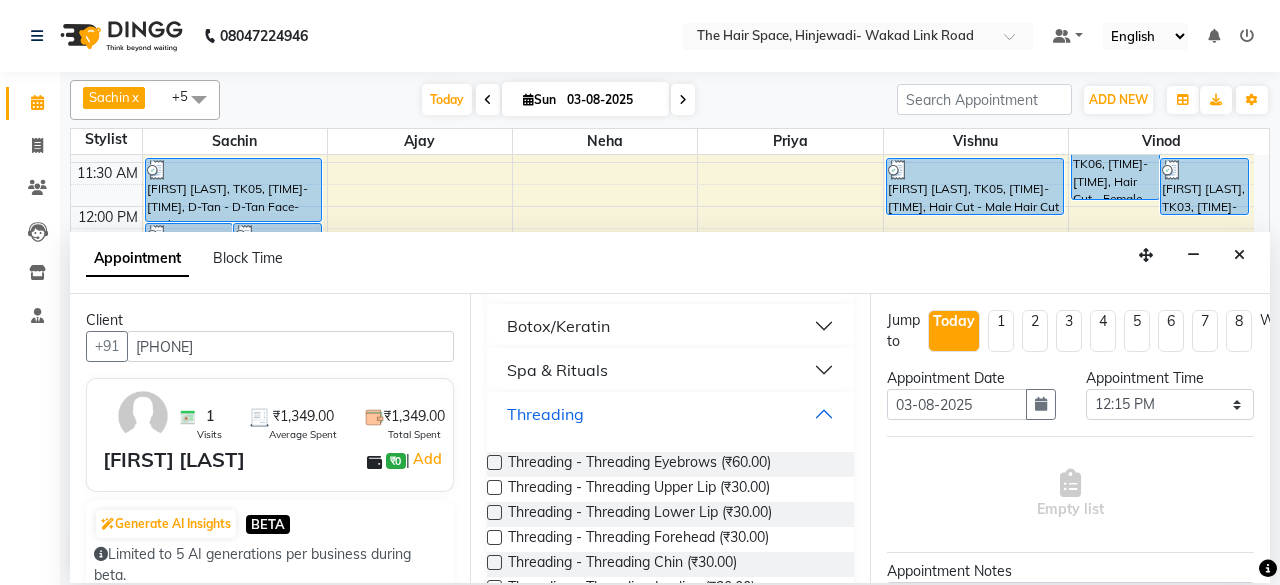 scroll, scrollTop: 1000, scrollLeft: 0, axis: vertical 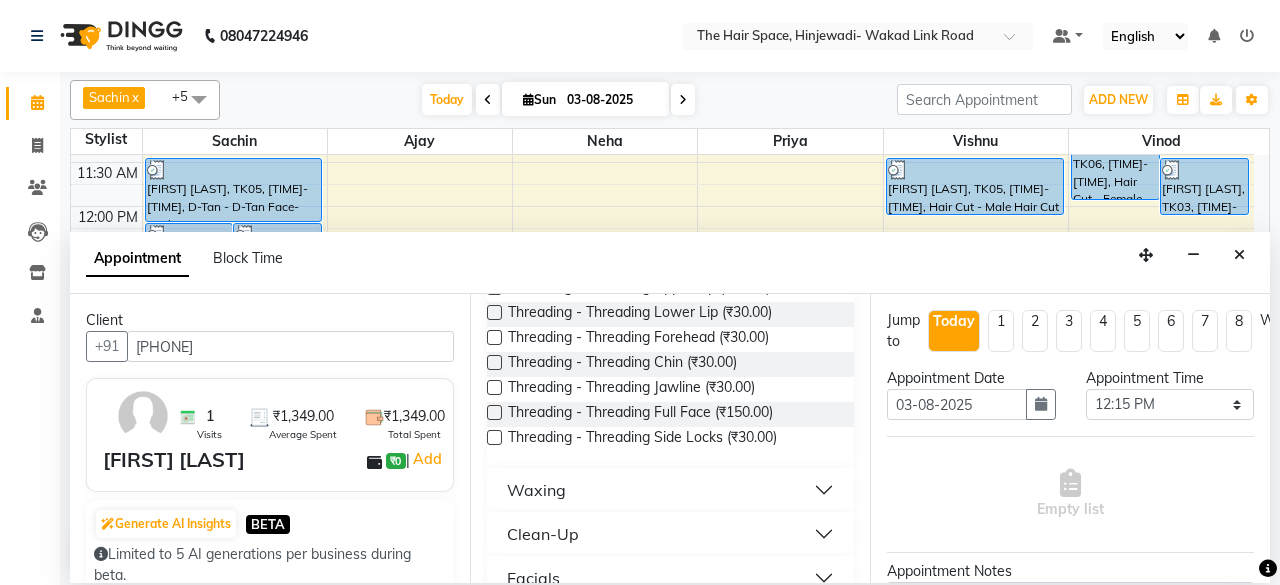 click on "Threading - Threading Eyebrows (₹60.00)" at bounding box center (639, 264) 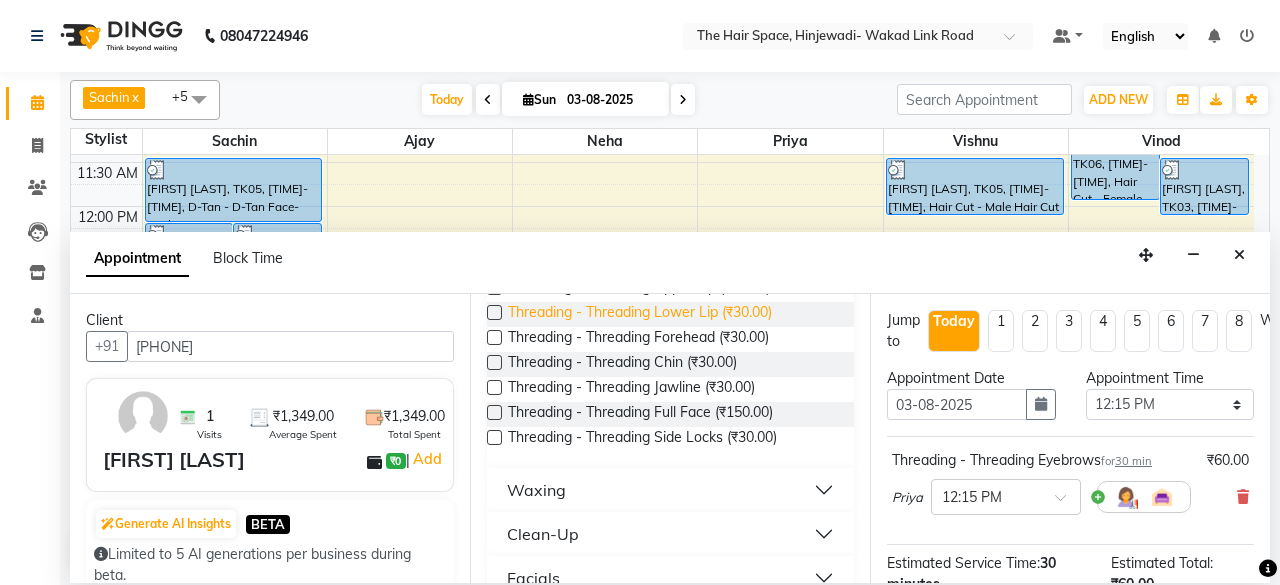 checkbox on "false" 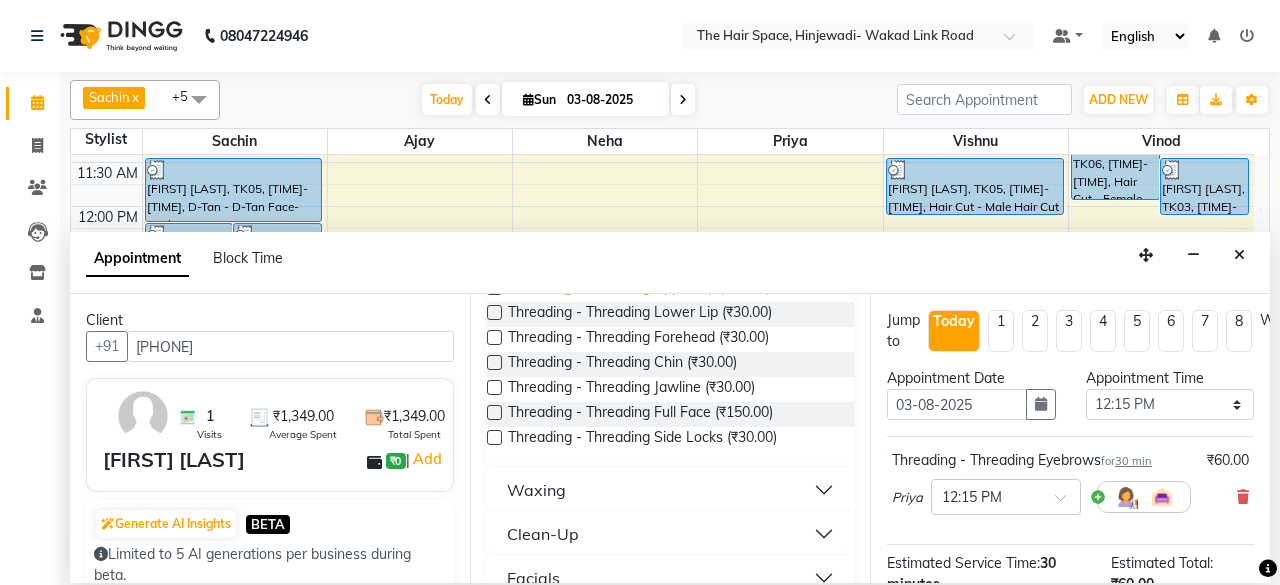 click on "Threading - Threading Upper Lip (₹30.00)" at bounding box center [639, 289] 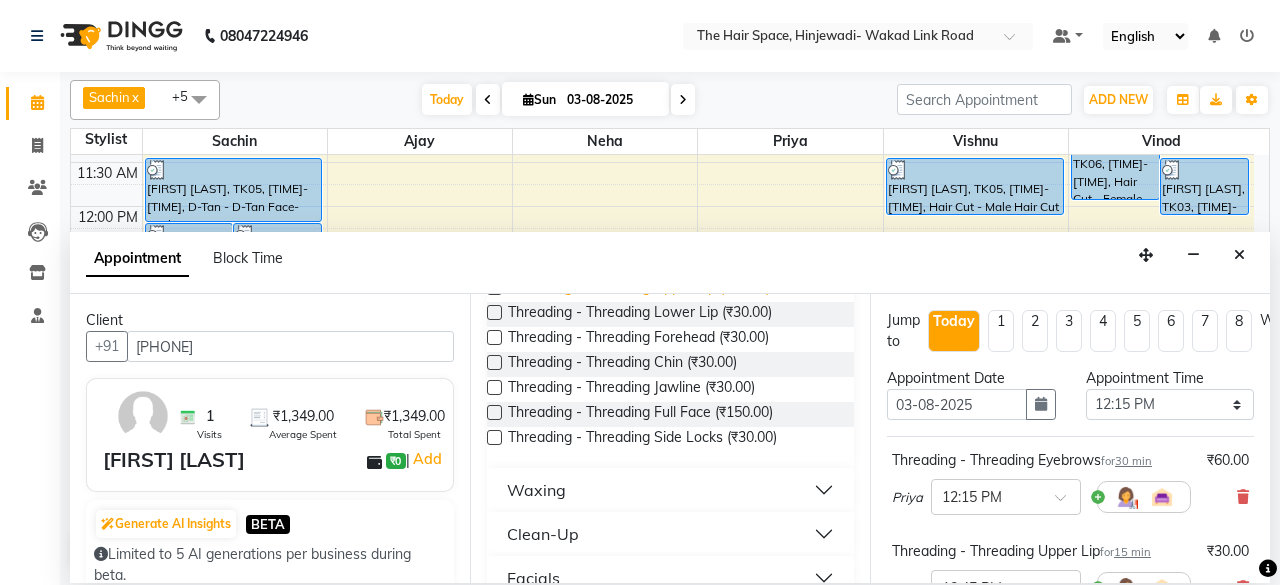 checkbox on "false" 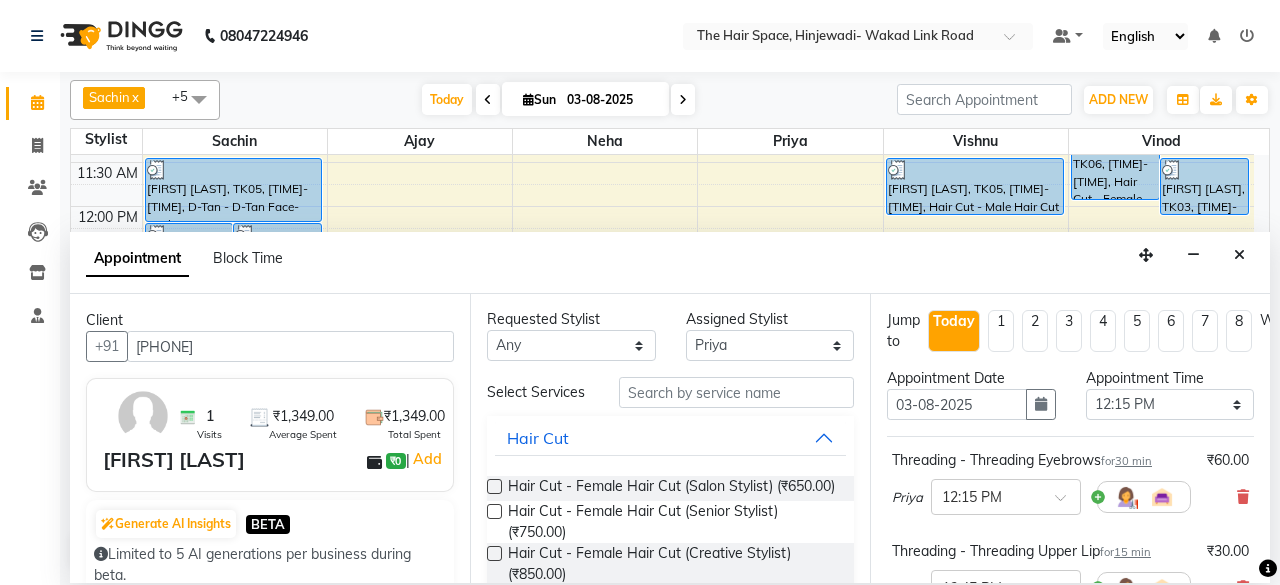 scroll, scrollTop: 0, scrollLeft: 0, axis: both 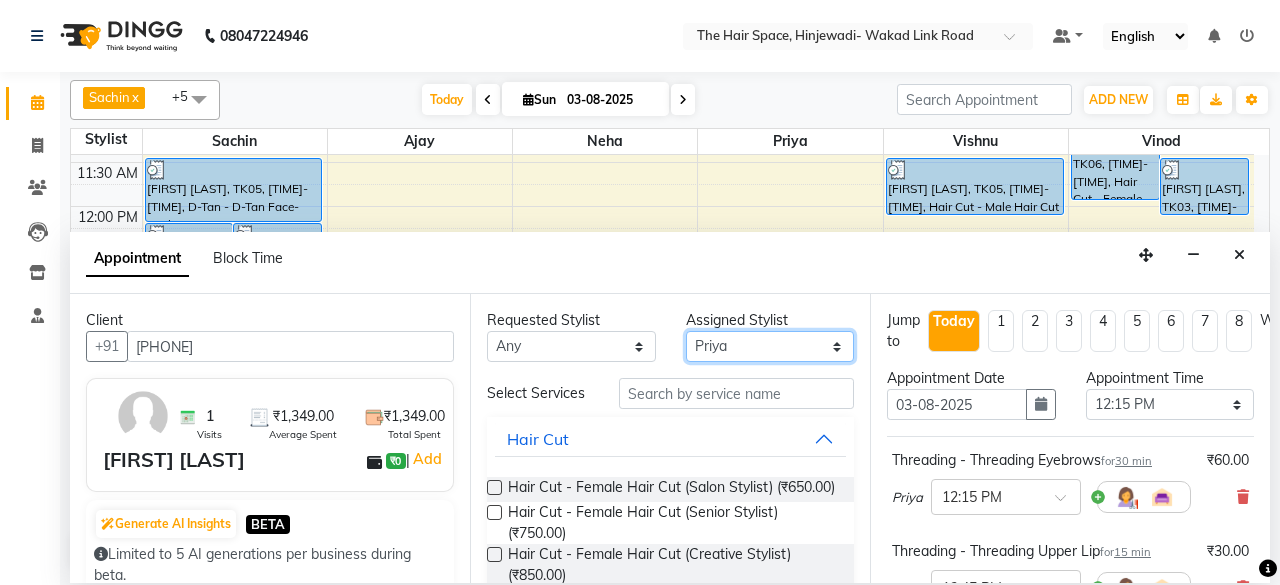 click on "Select Ajay Bhakti Jyoti Lucy Neha Pankaj Priya Sachin  Sanika  Vinod Vishnu" at bounding box center [770, 346] 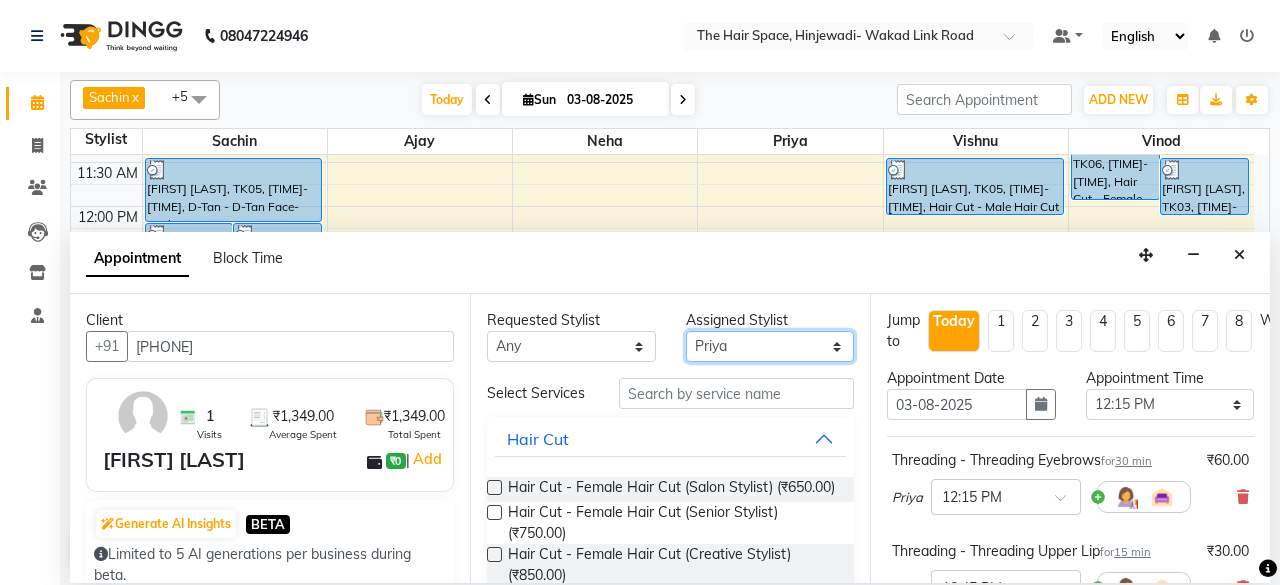 select on "52403" 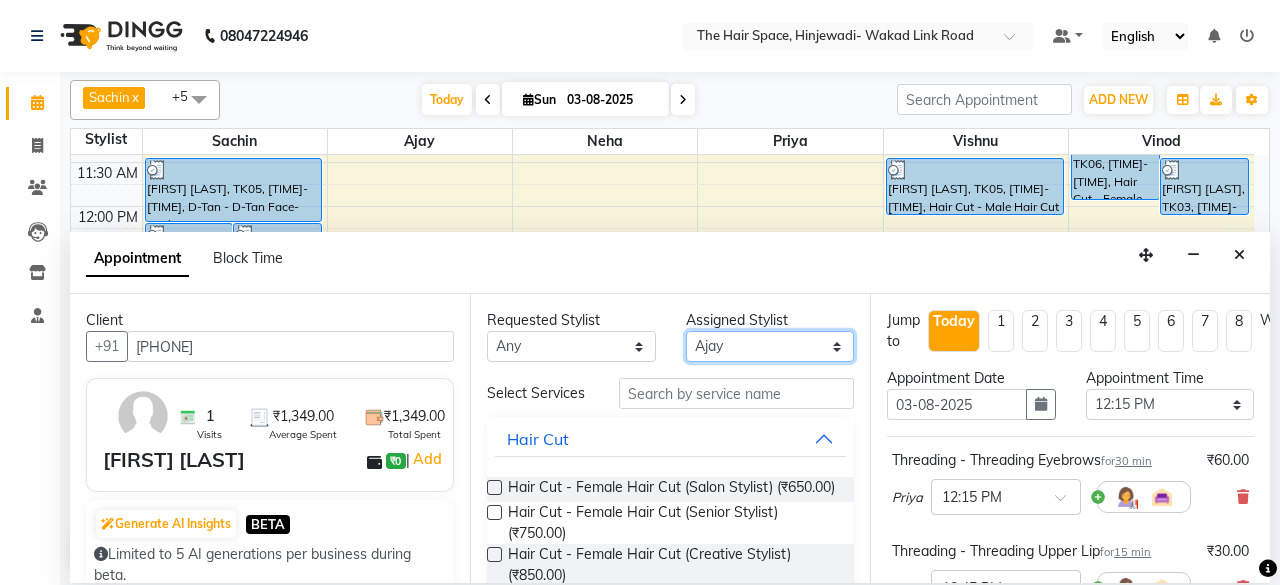 click on "Select Ajay Bhakti Jyoti Lucy Neha Pankaj Priya Sachin  Sanika  Vinod Vishnu" at bounding box center (770, 346) 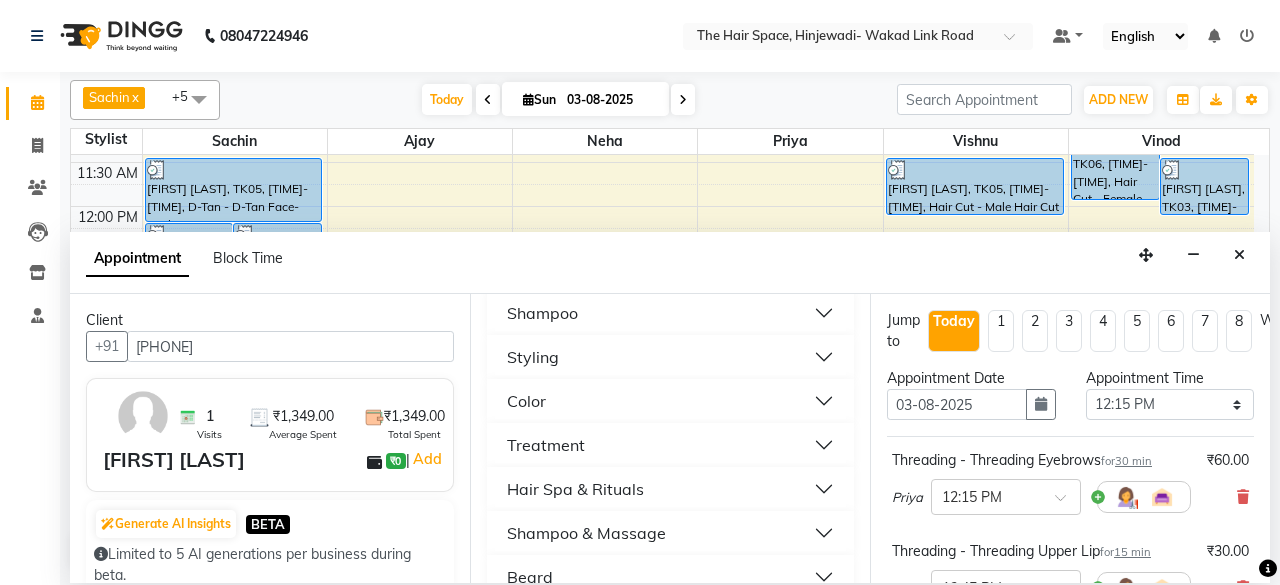 scroll, scrollTop: 500, scrollLeft: 0, axis: vertical 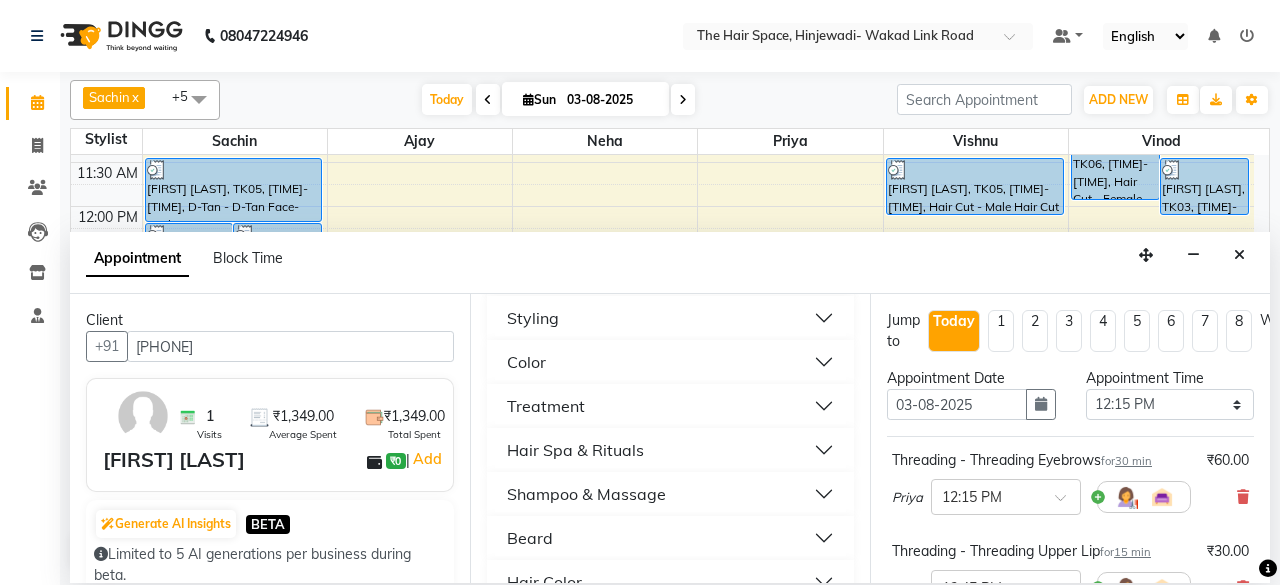 click on "Color" at bounding box center (670, 362) 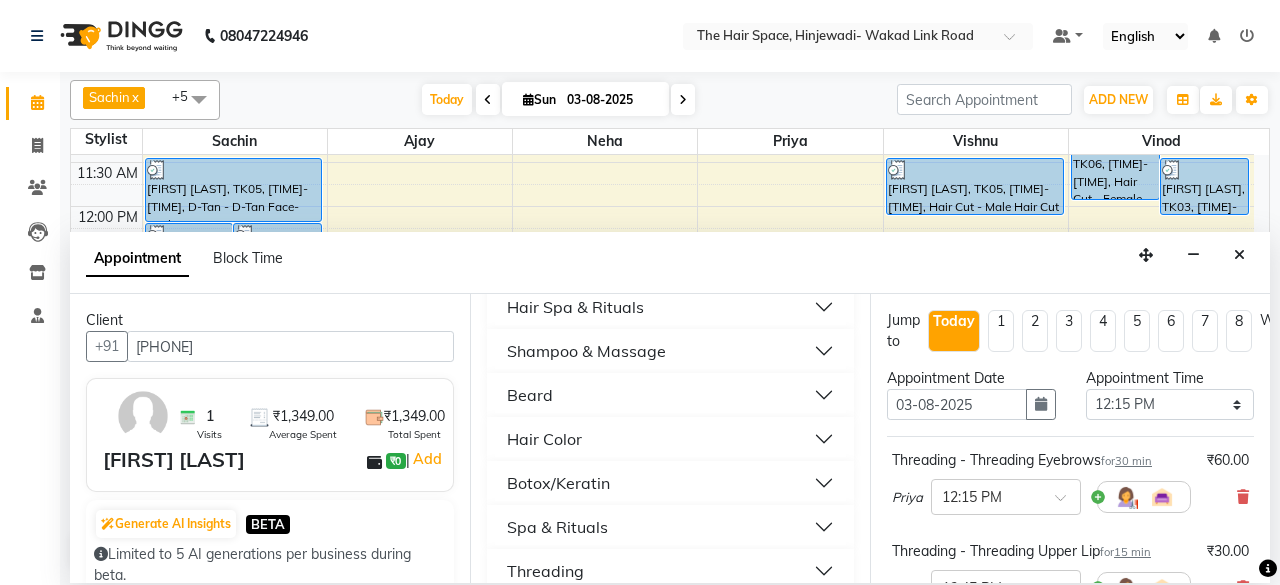 scroll, scrollTop: 900, scrollLeft: 0, axis: vertical 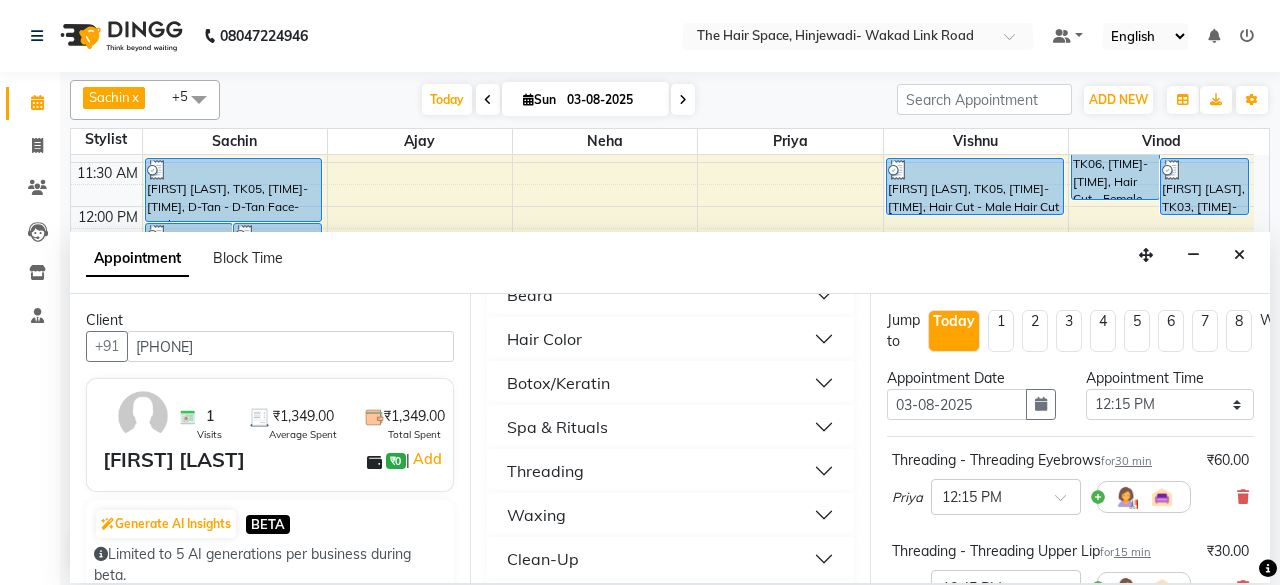 click on "Hair Color" at bounding box center (670, 339) 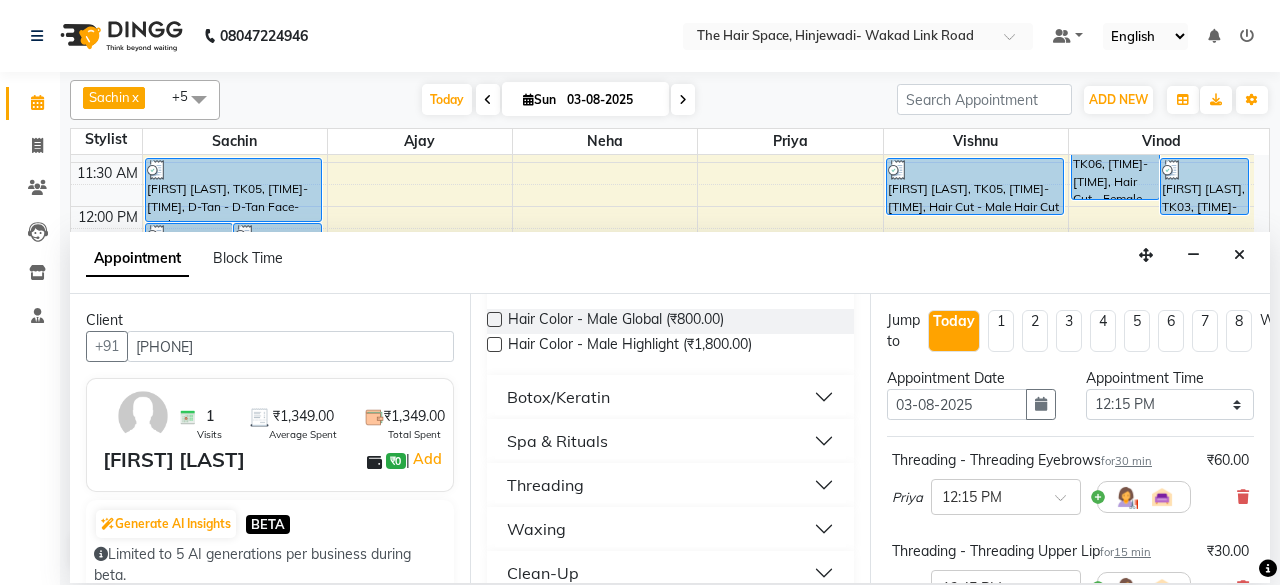 scroll, scrollTop: 1000, scrollLeft: 0, axis: vertical 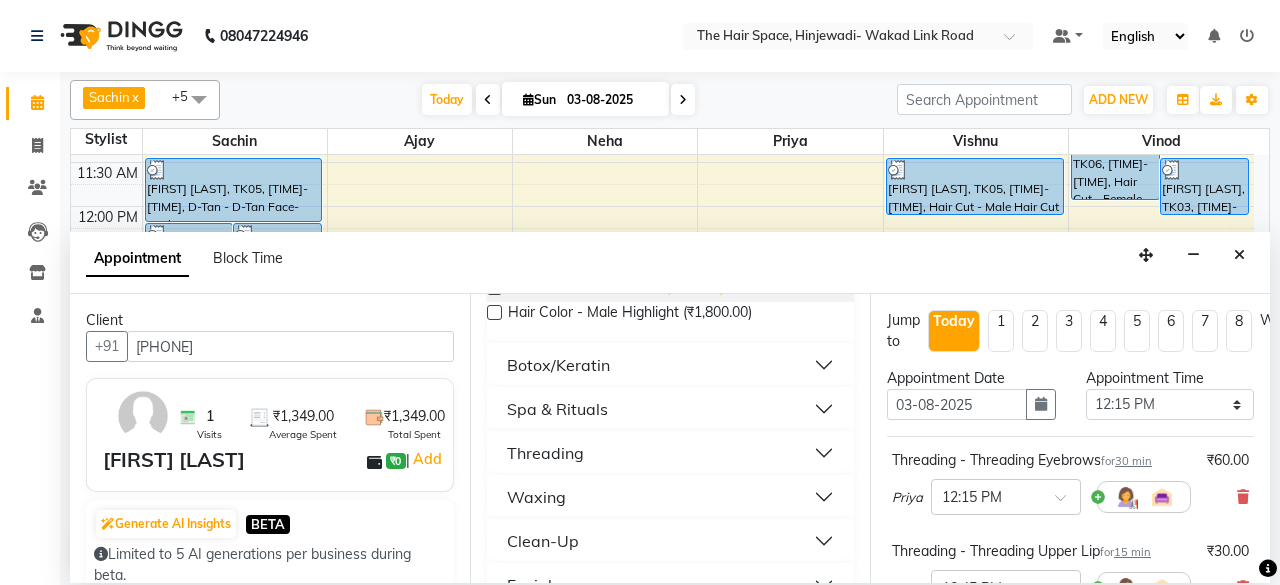 click on "Hair Color - Male Global (₹800.00)" at bounding box center (616, 289) 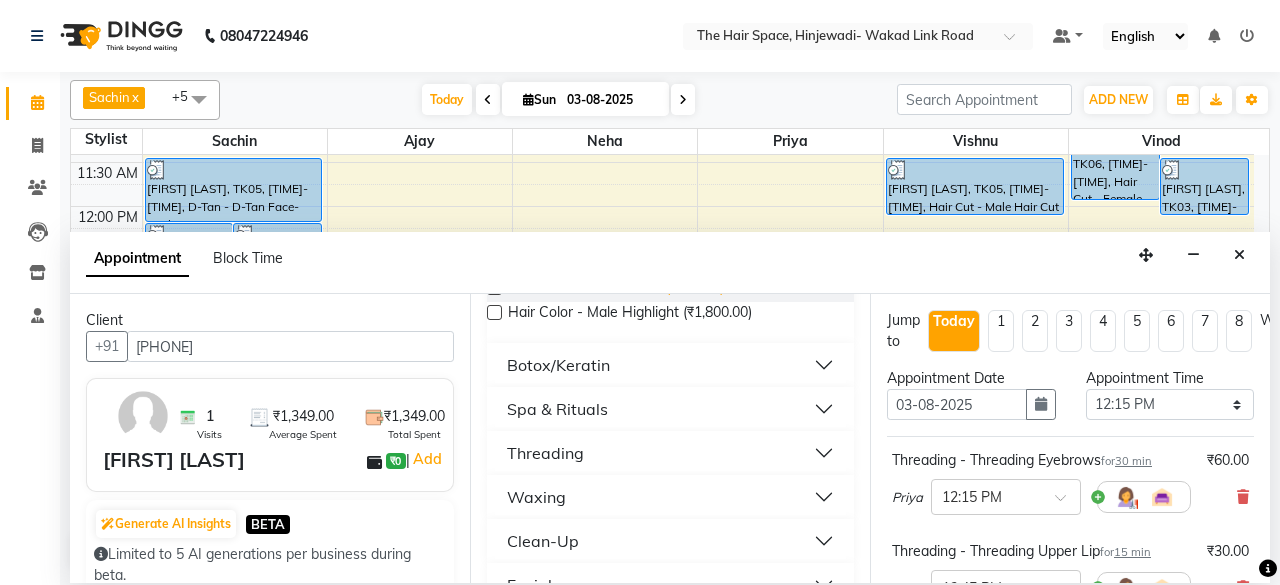 checkbox on "false" 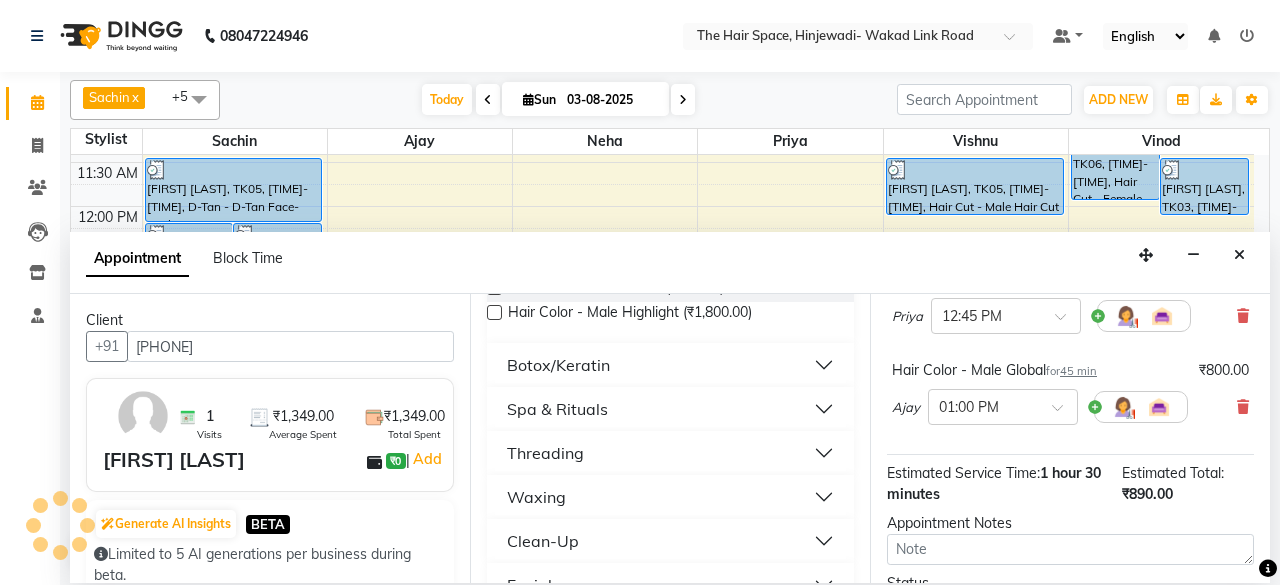 scroll, scrollTop: 454, scrollLeft: 0, axis: vertical 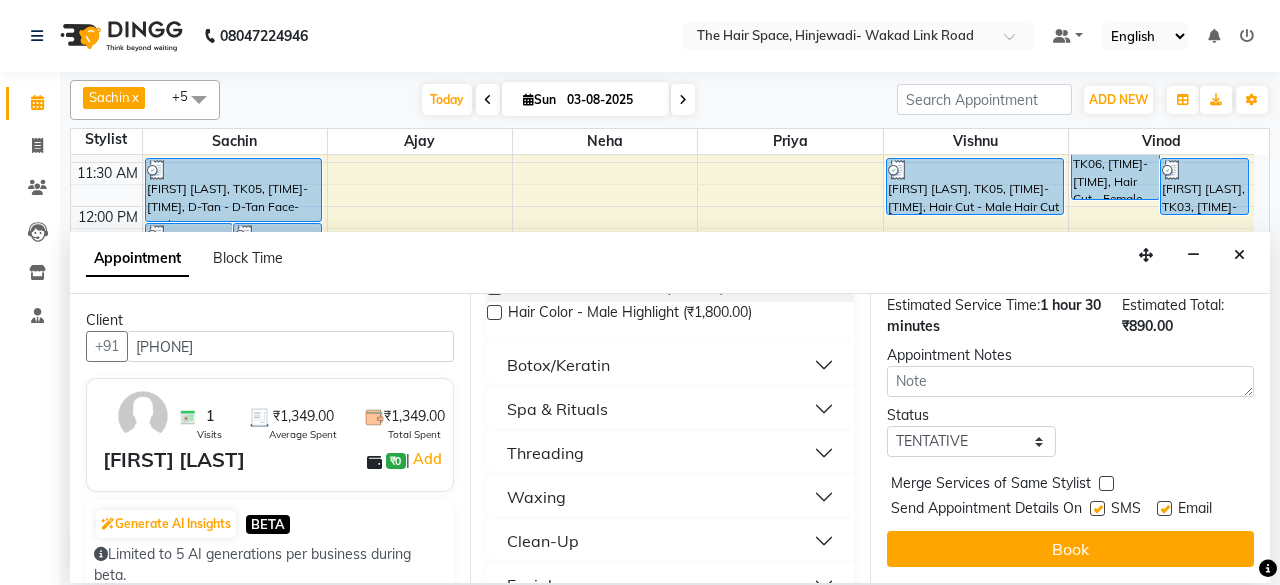 click at bounding box center [1097, 508] 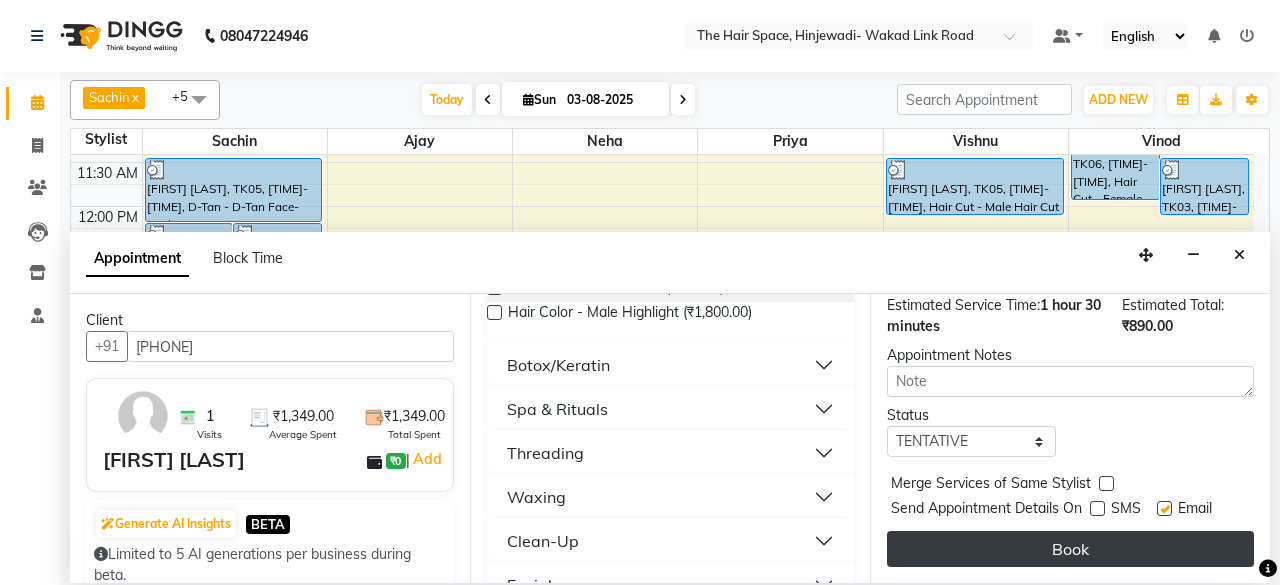 click on "Book" at bounding box center (1070, 549) 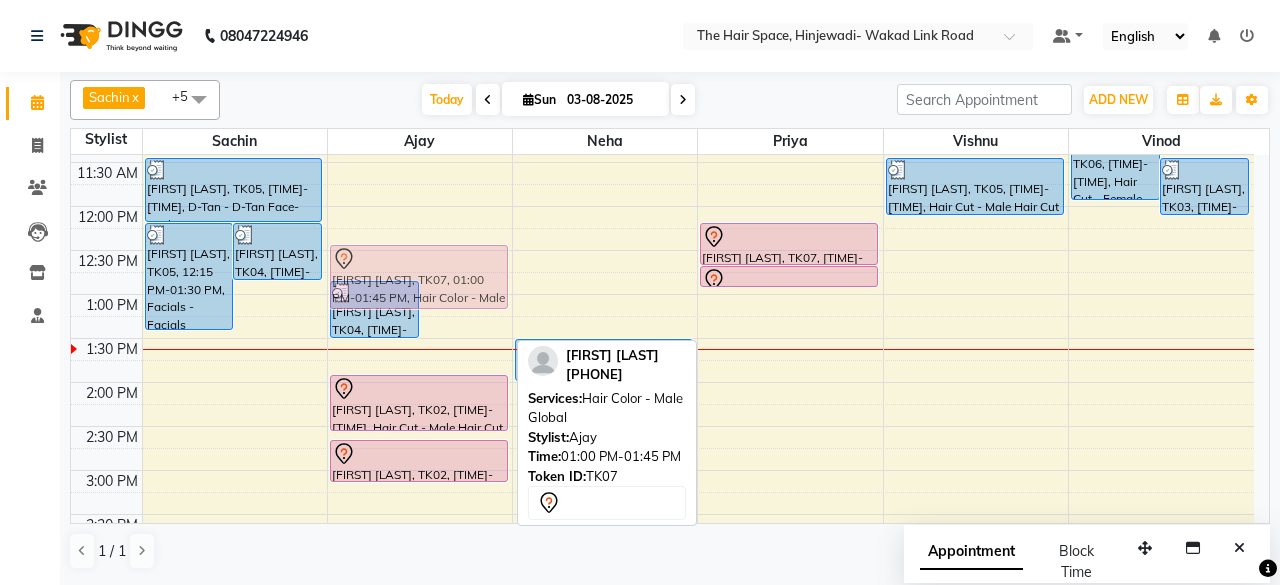 drag, startPoint x: 453, startPoint y: 322, endPoint x: 460, endPoint y: 285, distance: 37.65634 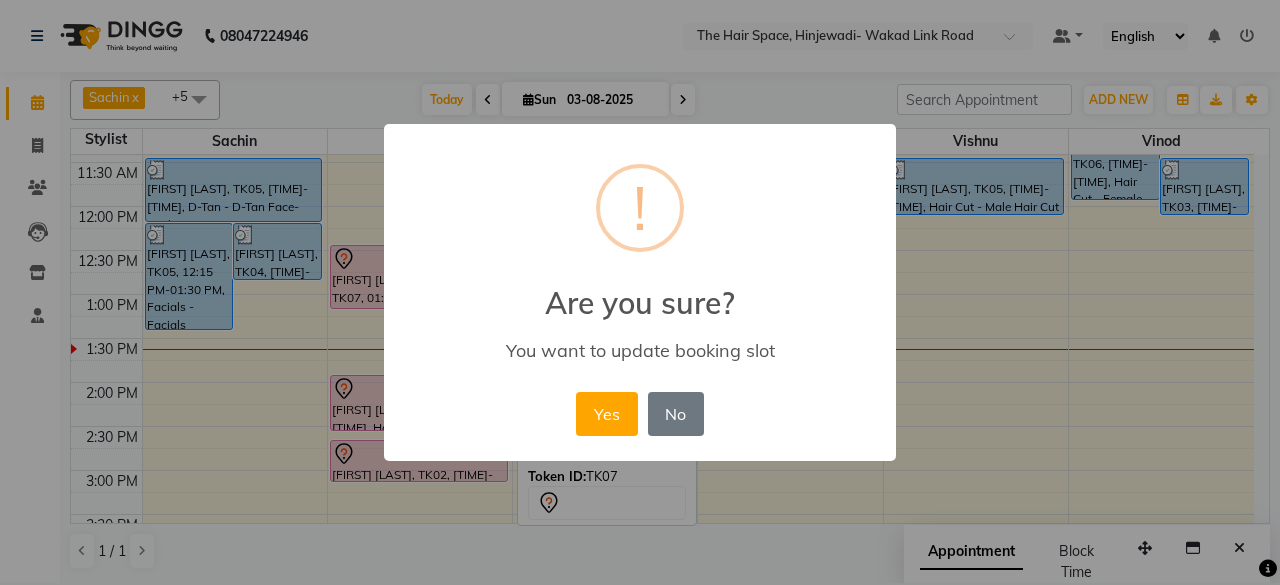 click on "Yes" at bounding box center (606, 414) 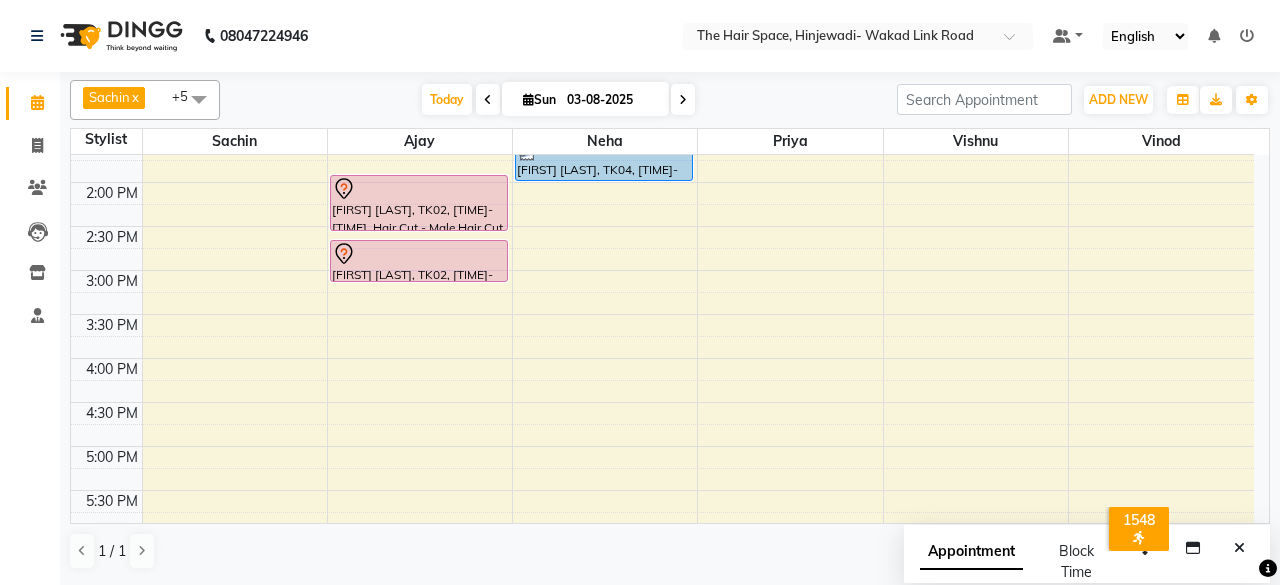 scroll, scrollTop: 400, scrollLeft: 0, axis: vertical 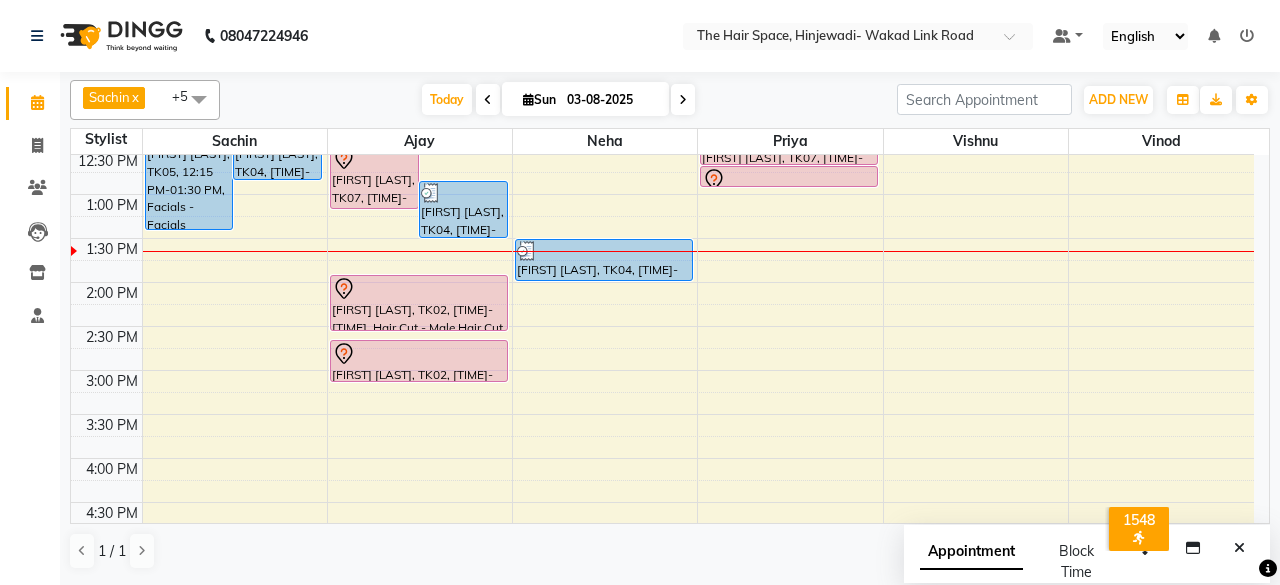 click on "8:00 AM 8:30 AM 9:00 AM 9:30 AM 10:00 AM 10:30 AM 11:00 AM 11:30 AM 12:00 PM 12:30 PM 1:00 PM 1:30 PM 2:00 PM 2:30 PM 3:00 PM 3:30 PM 4:00 PM 4:30 PM 5:00 PM 5:30 PM 6:00 PM 6:30 PM 7:00 PM 7:30 PM 8:00 PM 8:30 PM 9:00 PM 9:30 PM 10:00 PM 10:30 PM     Anuj Batra, TK05, 12:15 PM-01:30 PM, Facials - Facials Advance Facial     Tushar Holkar, TK04, 12:15 PM-12:55 PM, Hair Cut - Male Hair Cut (Senior Stylist)     Anuj Batra, TK05, 11:30 AM-12:15 PM, D-Tan - D-Tan Face-Neck             Prasanna Y, TK07, 12:30 PM-01:15 PM, Hair Color - Male Global     Tushar Holkar, TK04, 12:55 PM-01:35 PM, Hair Cut - Male Kids (Below 10 Years) (₹250)             Akshay kulkarni, TK02, 02:00 PM-02:40 PM, Hair Cut - Male Hair Cut (Senior Stylist)             Akshay kulkarni, TK02, 02:45 PM-03:15 PM, Beard - Beard     Tushar Holkar, TK04, 01:35 PM-02:05 PM, Shampoo - Shampoo & Blow Dry (₹550)             Prasanna Y, TK07, 12:15 PM-12:45 PM, Threading - Threading Eyebrows" at bounding box center (662, 414) 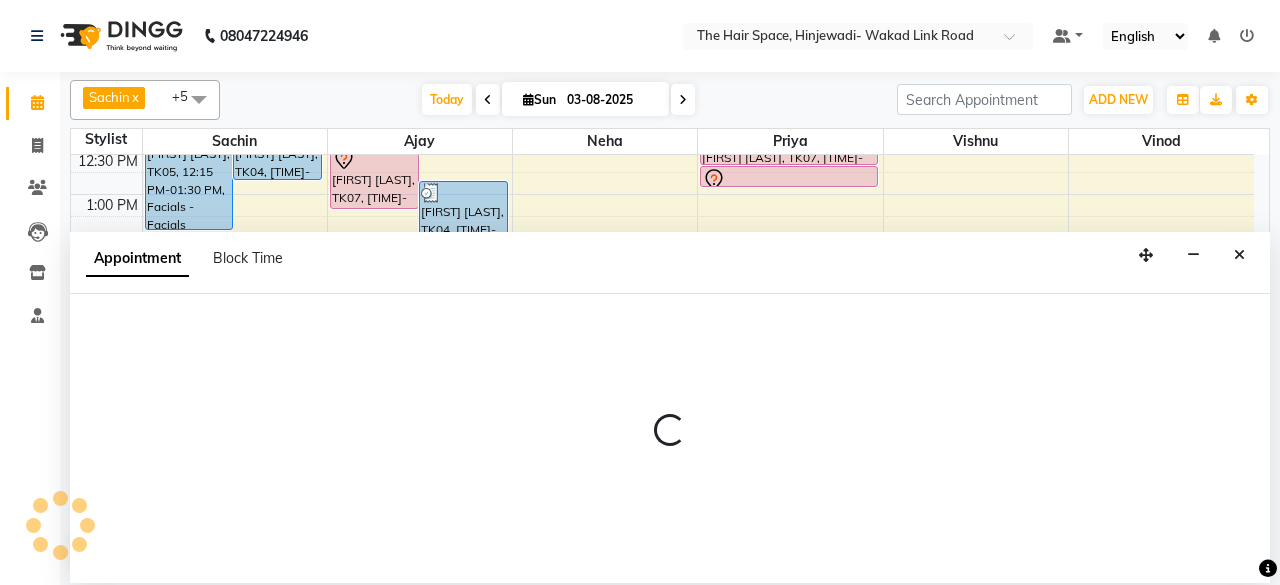 select on "52403" 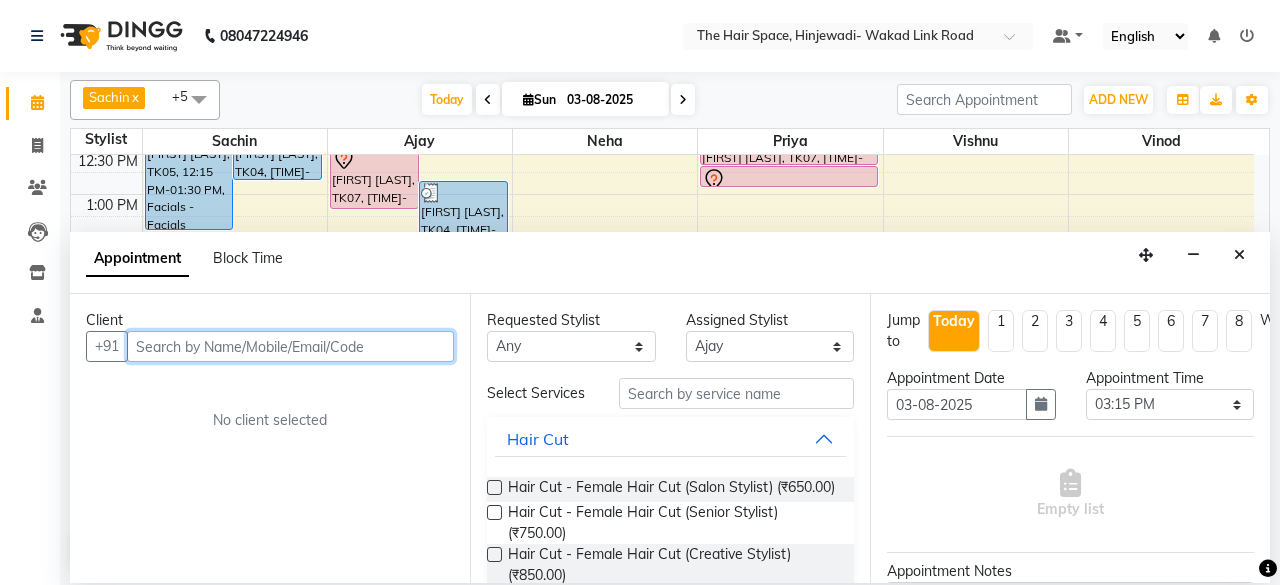 click at bounding box center [290, 346] 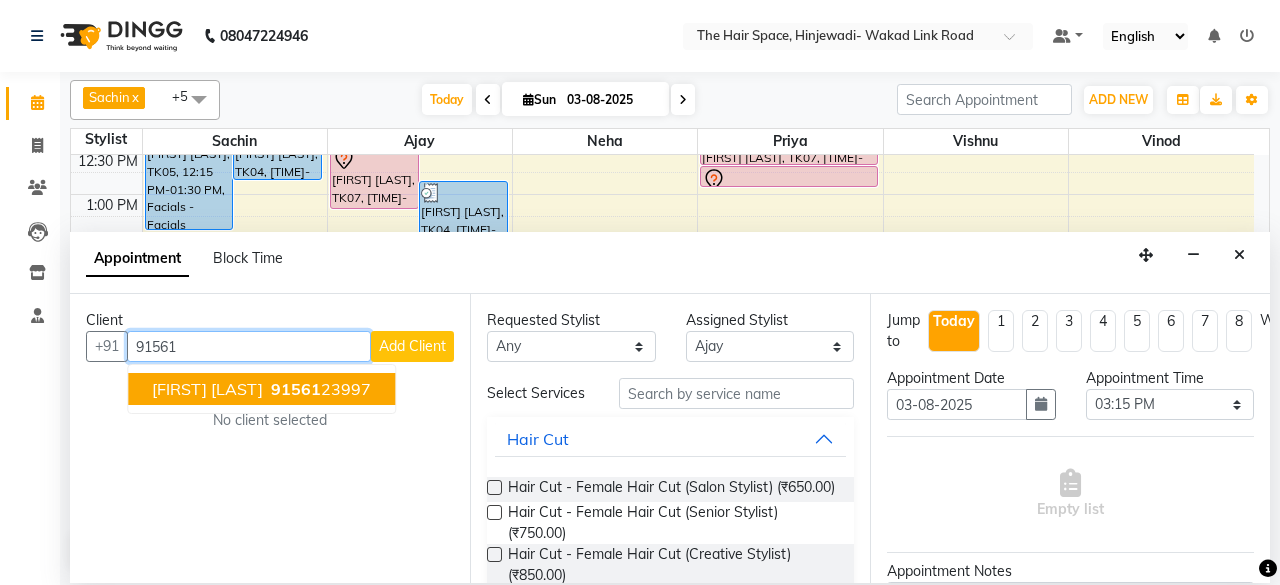 click on "Ashwamedh Bahod   91561 23997" at bounding box center [261, 389] 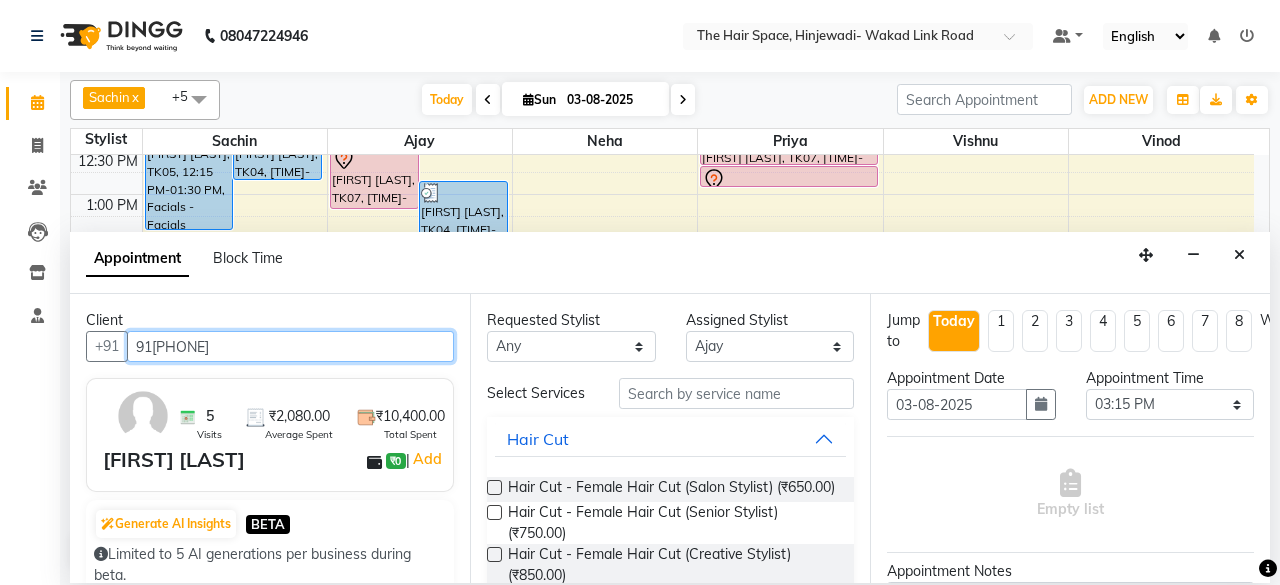type on "[PHONE]" 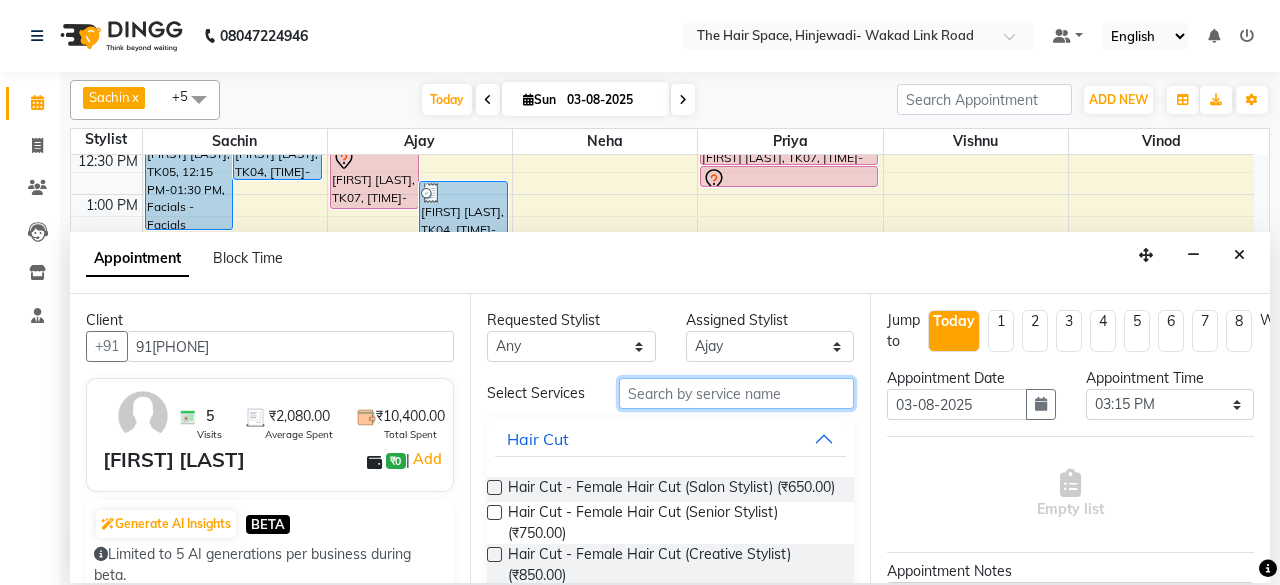 click at bounding box center (736, 393) 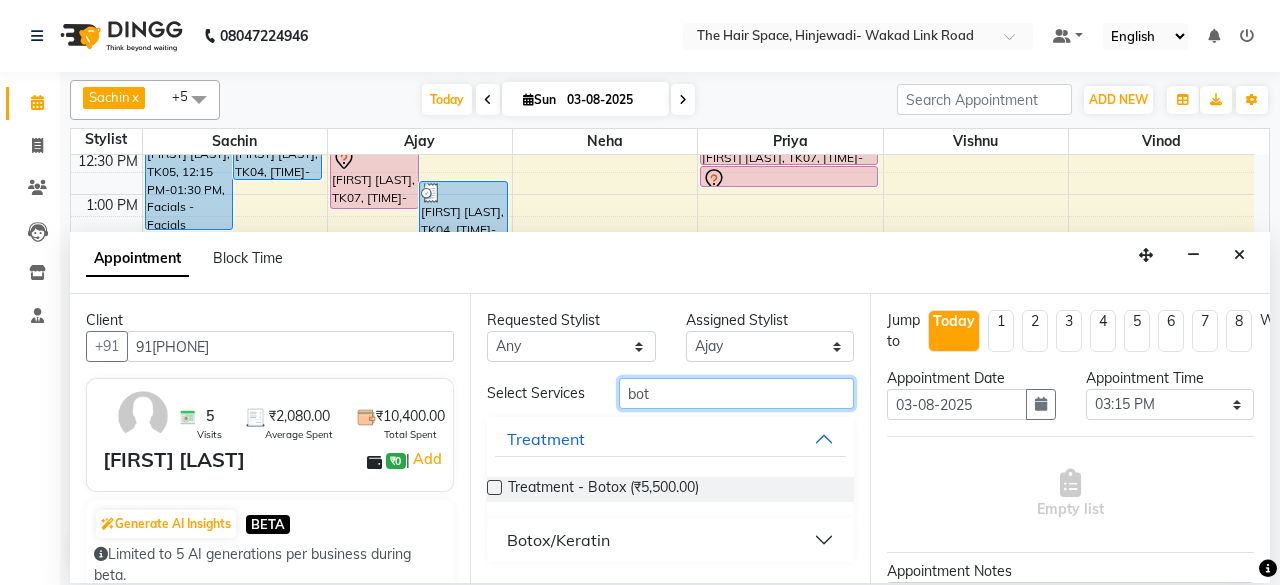 type on "bot" 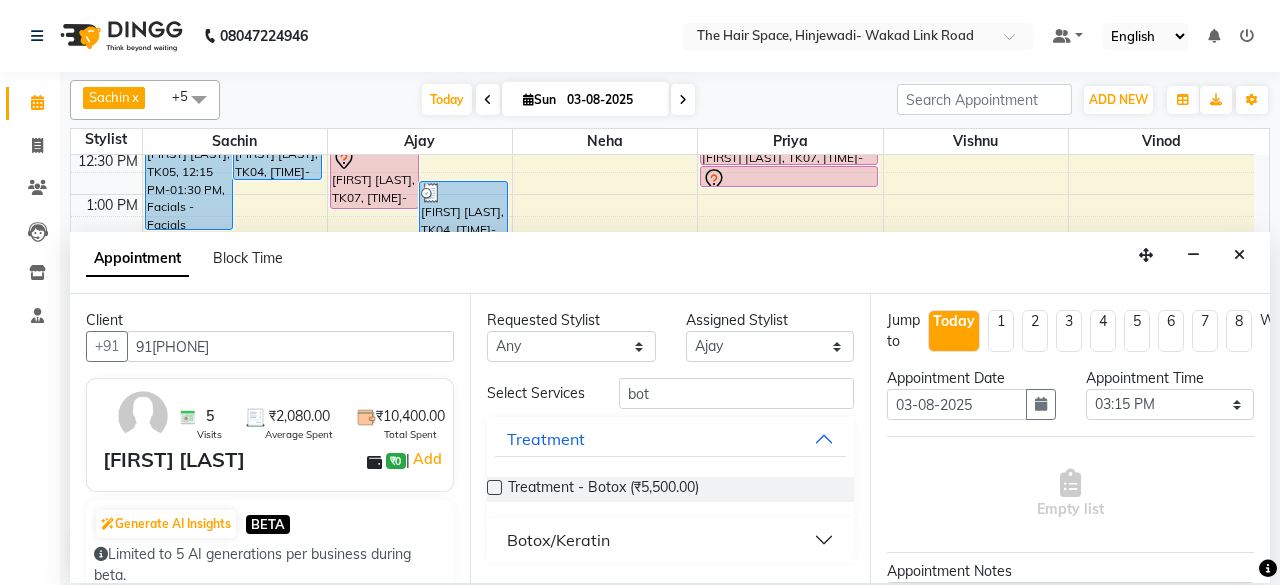 click on "Botox/Keratin" at bounding box center (670, 540) 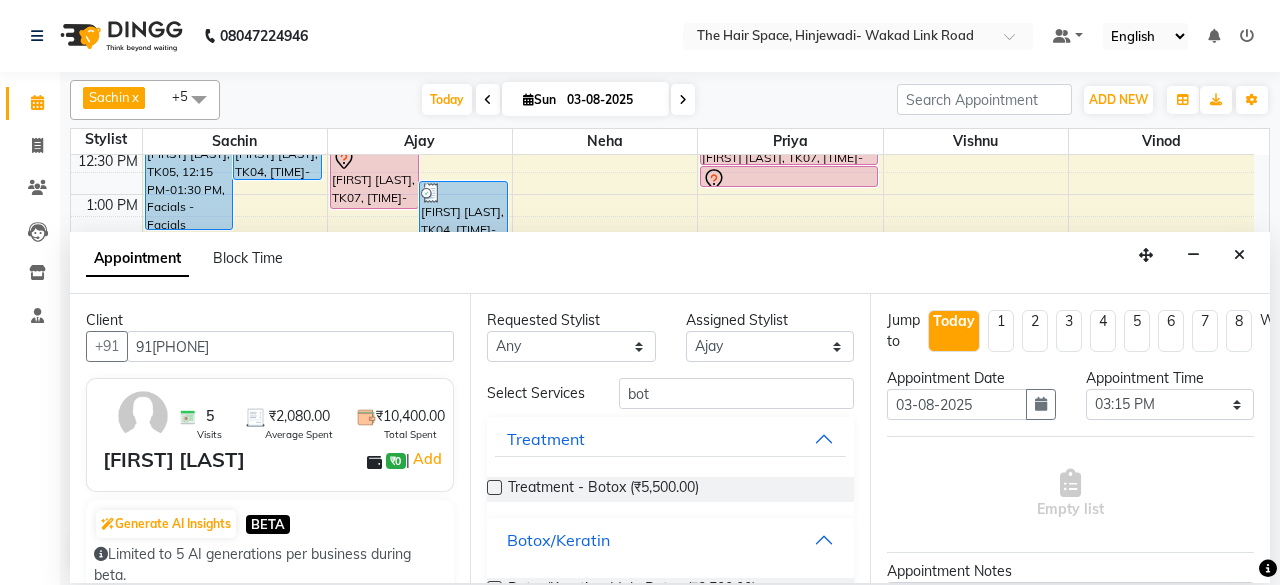 scroll, scrollTop: 76, scrollLeft: 0, axis: vertical 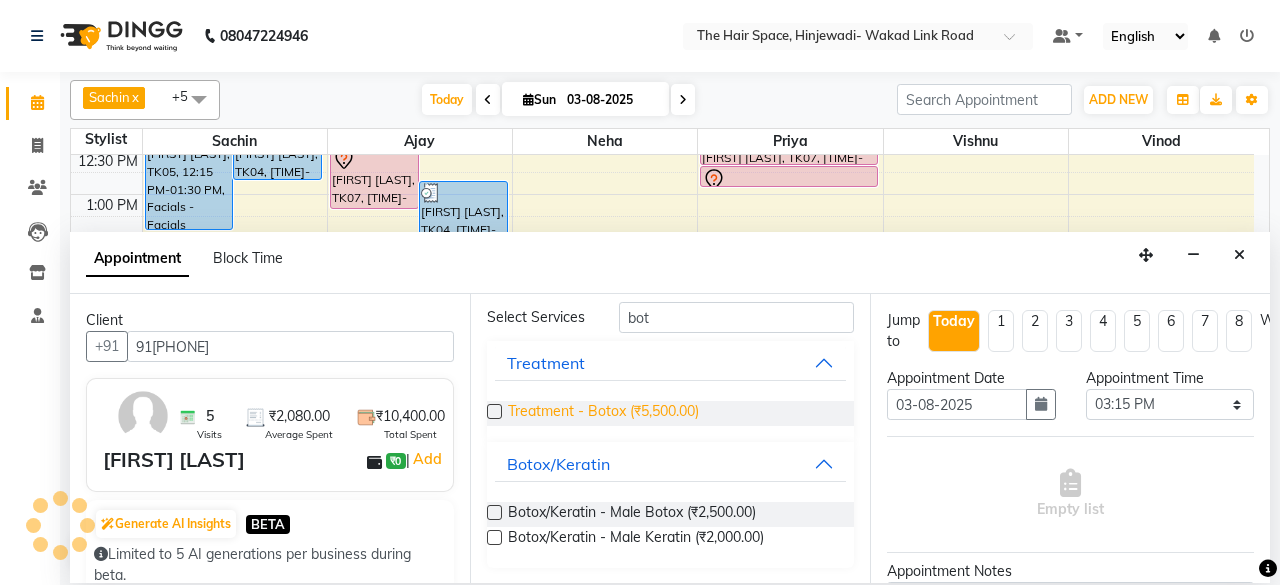 click on "Treatment - Botox (₹5,500.00)" at bounding box center [603, 413] 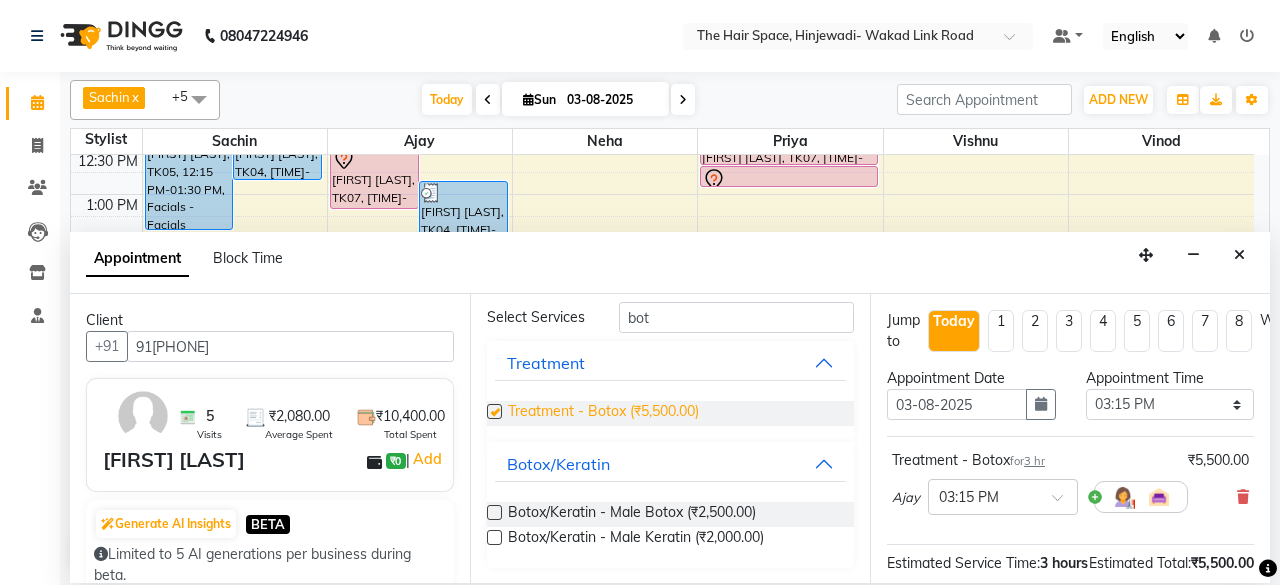 checkbox on "false" 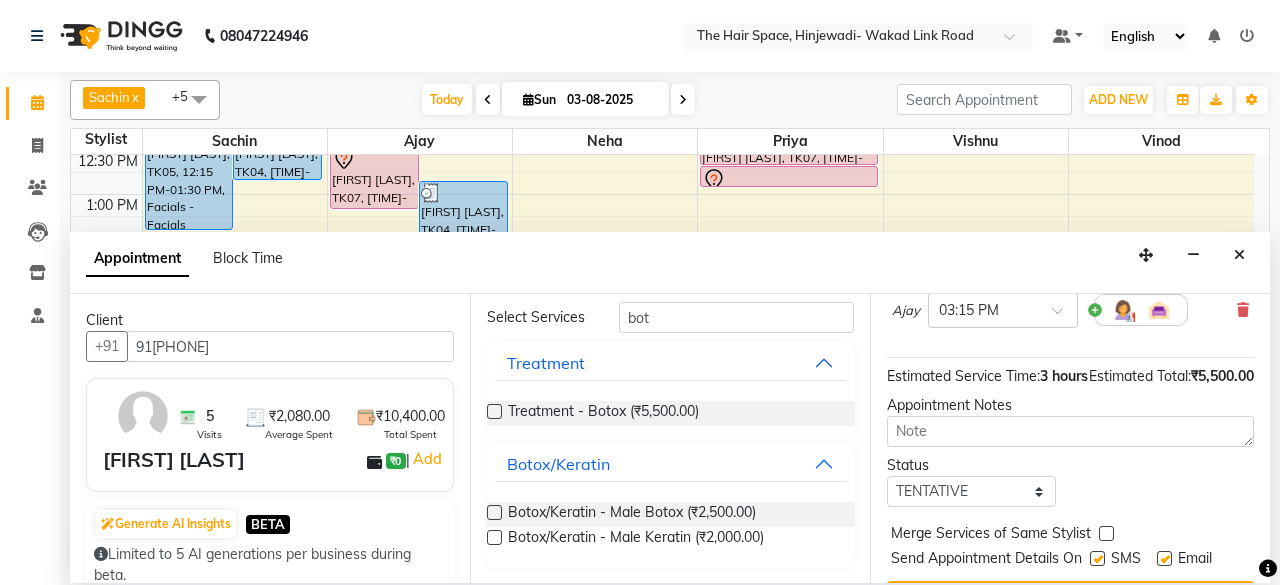 scroll, scrollTop: 72, scrollLeft: 0, axis: vertical 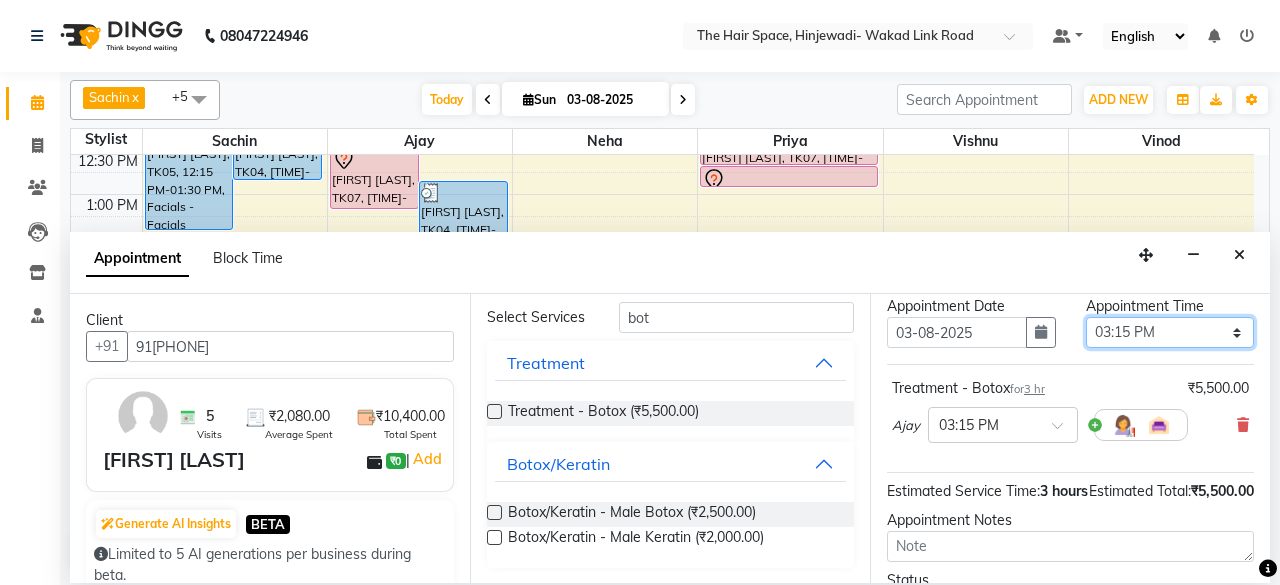 click on "Select 09:00 AM 09:15 AM 09:30 AM 09:45 AM 10:00 AM 10:15 AM 10:30 AM 10:45 AM 11:00 AM 11:15 AM 11:30 AM 11:45 AM 12:00 PM 12:15 PM 12:30 PM 12:45 PM 01:00 PM 01:15 PM 01:30 PM 01:45 PM 02:00 PM 02:15 PM 02:30 PM 02:45 PM 03:00 PM 03:15 PM 03:30 PM 03:45 PM 04:00 PM 04:15 PM 04:30 PM 04:45 PM 05:00 PM 05:15 PM 05:30 PM 05:45 PM 06:00 PM 06:15 PM 06:30 PM 06:45 PM 07:00 PM 07:15 PM 07:30 PM 07:45 PM 08:00 PM 08:15 PM 08:30 PM 08:45 PM 09:00 PM 09:15 PM 09:30 PM 09:45 PM 10:00 PM" at bounding box center (1170, 332) 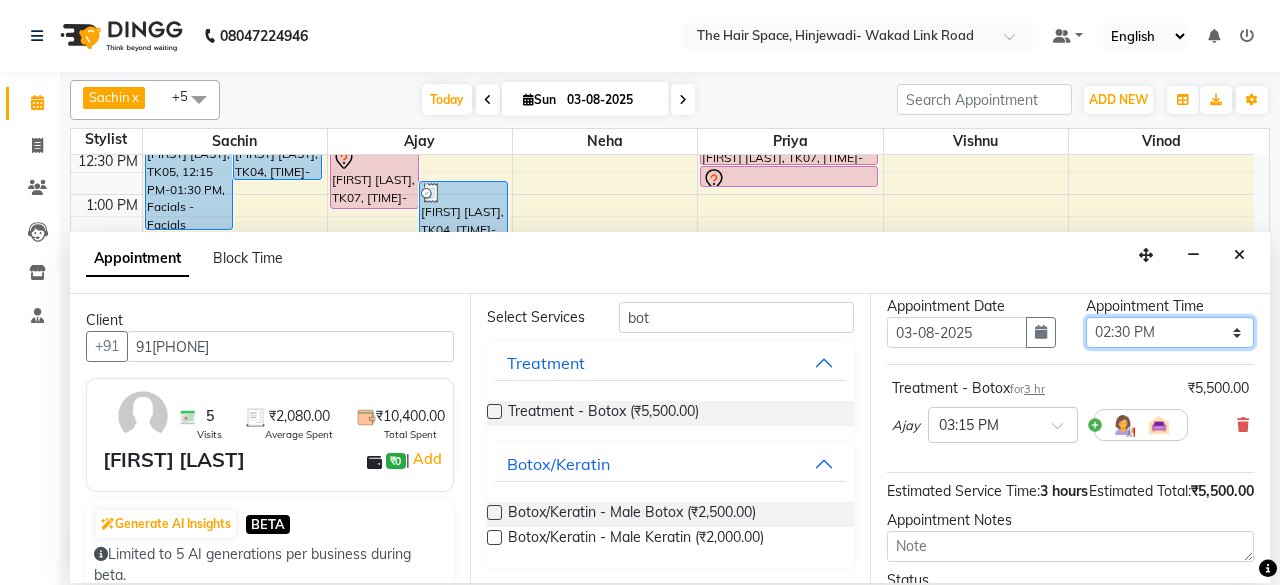 click on "Select 09:00 AM 09:15 AM 09:30 AM 09:45 AM 10:00 AM 10:15 AM 10:30 AM 10:45 AM 11:00 AM 11:15 AM 11:30 AM 11:45 AM 12:00 PM 12:15 PM 12:30 PM 12:45 PM 01:00 PM 01:15 PM 01:30 PM 01:45 PM 02:00 PM 02:15 PM 02:30 PM 02:45 PM 03:00 PM 03:15 PM 03:30 PM 03:45 PM 04:00 PM 04:15 PM 04:30 PM 04:45 PM 05:00 PM 05:15 PM 05:30 PM 05:45 PM 06:00 PM 06:15 PM 06:30 PM 06:45 PM 07:00 PM 07:15 PM 07:30 PM 07:45 PM 08:00 PM 08:15 PM 08:30 PM 08:45 PM 09:00 PM 09:15 PM 09:30 PM 09:45 PM 10:00 PM" at bounding box center (1170, 332) 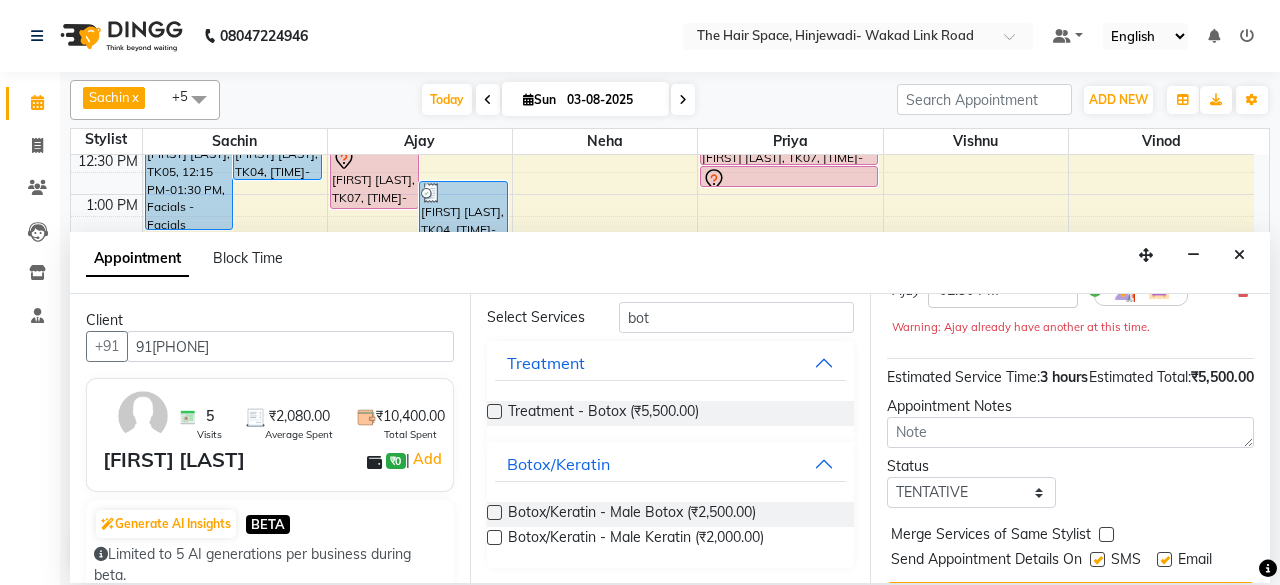 scroll, scrollTop: 293, scrollLeft: 0, axis: vertical 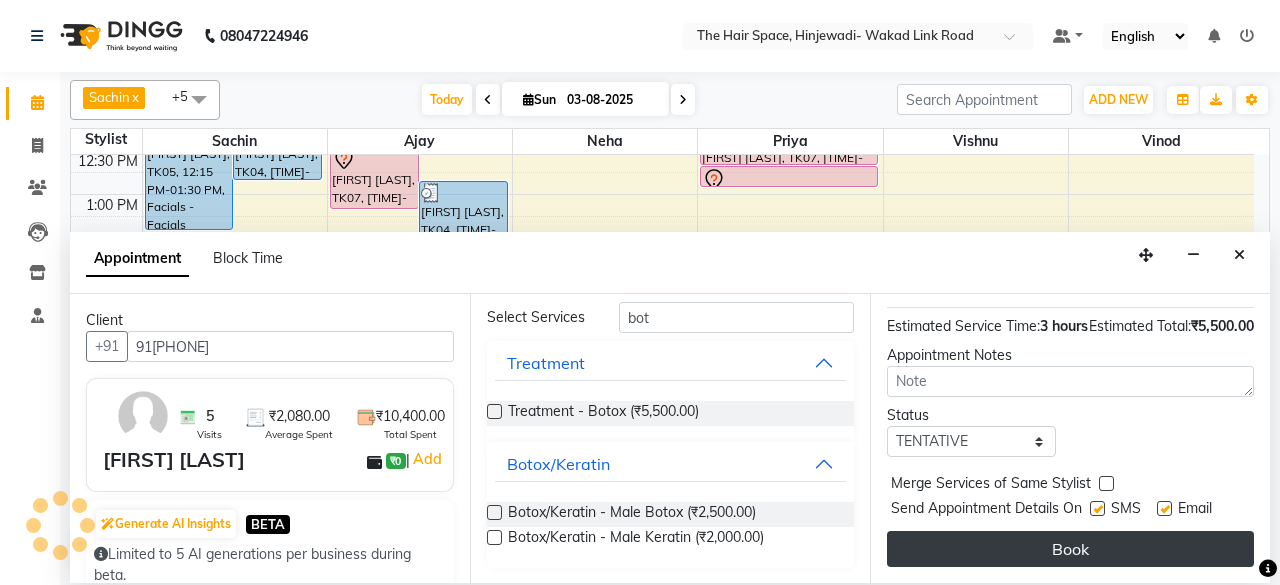 click on "Book" at bounding box center (1070, 549) 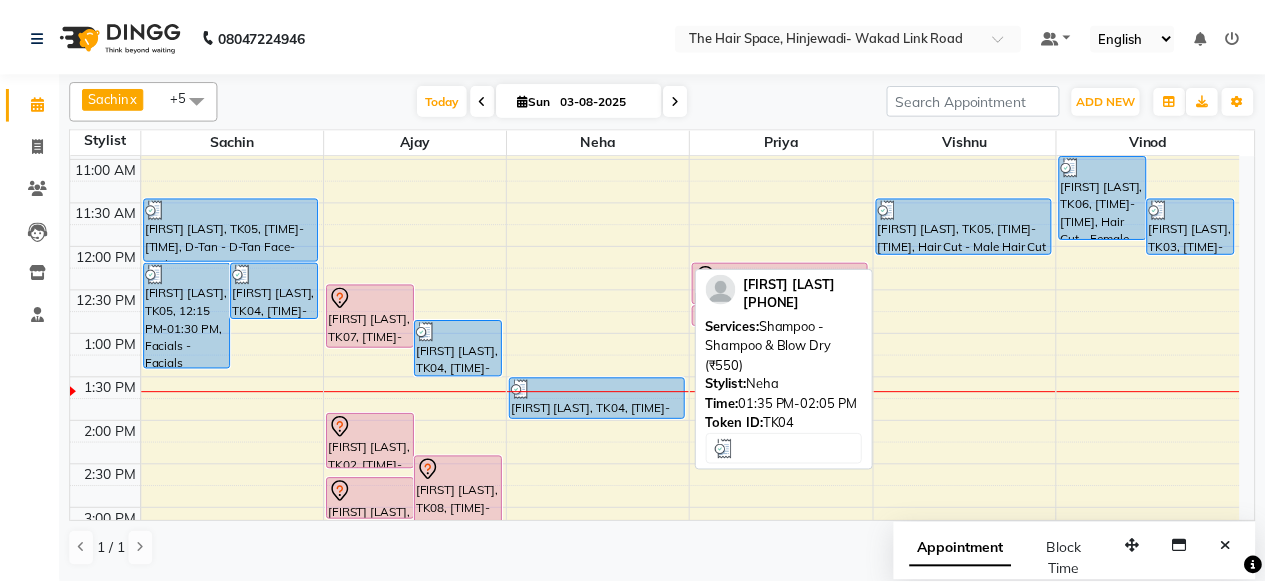 scroll, scrollTop: 200, scrollLeft: 0, axis: vertical 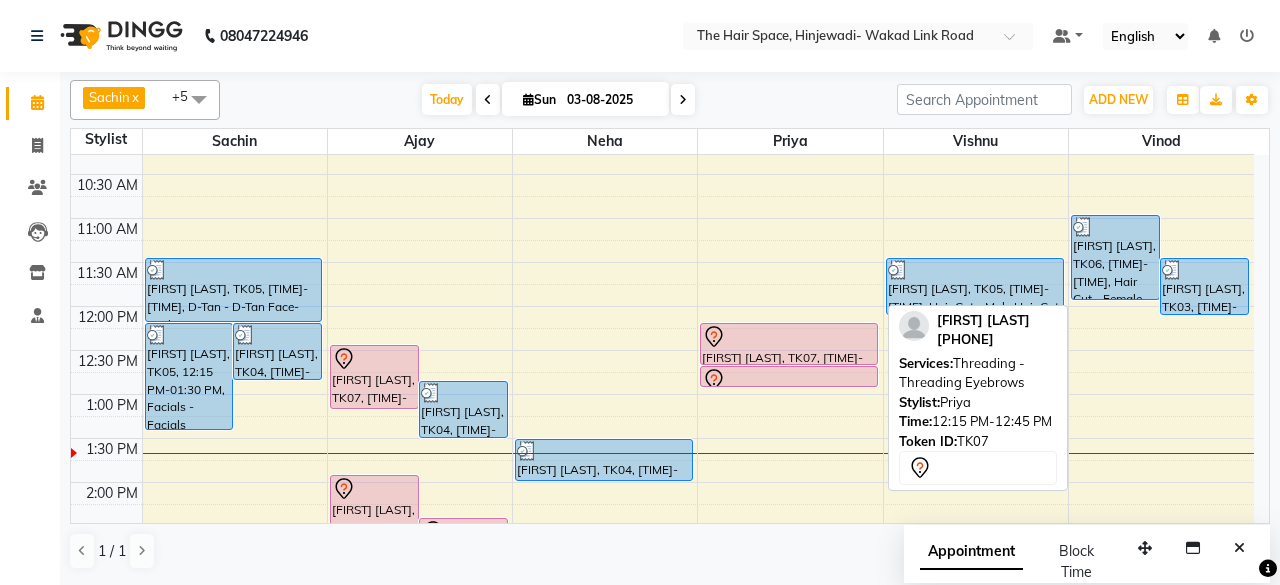 click on "[LAST] [LAST], TK07, 12:15 PM-12:45 PM, Threading - Threading Eyebrows" at bounding box center [789, 344] 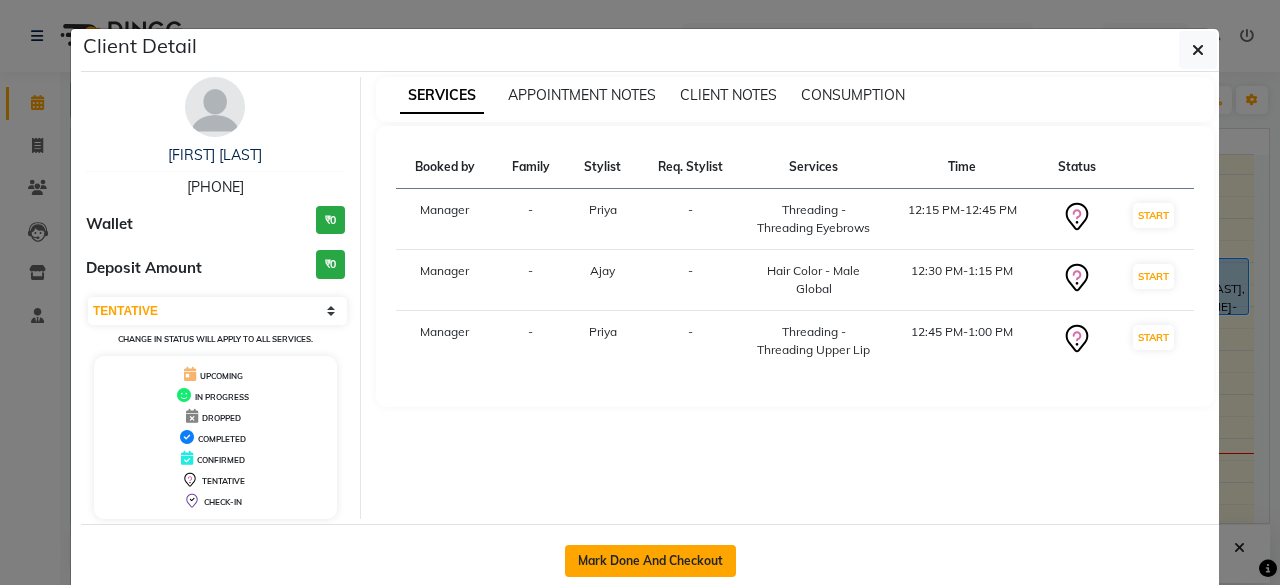 click on "Mark Done And Checkout" 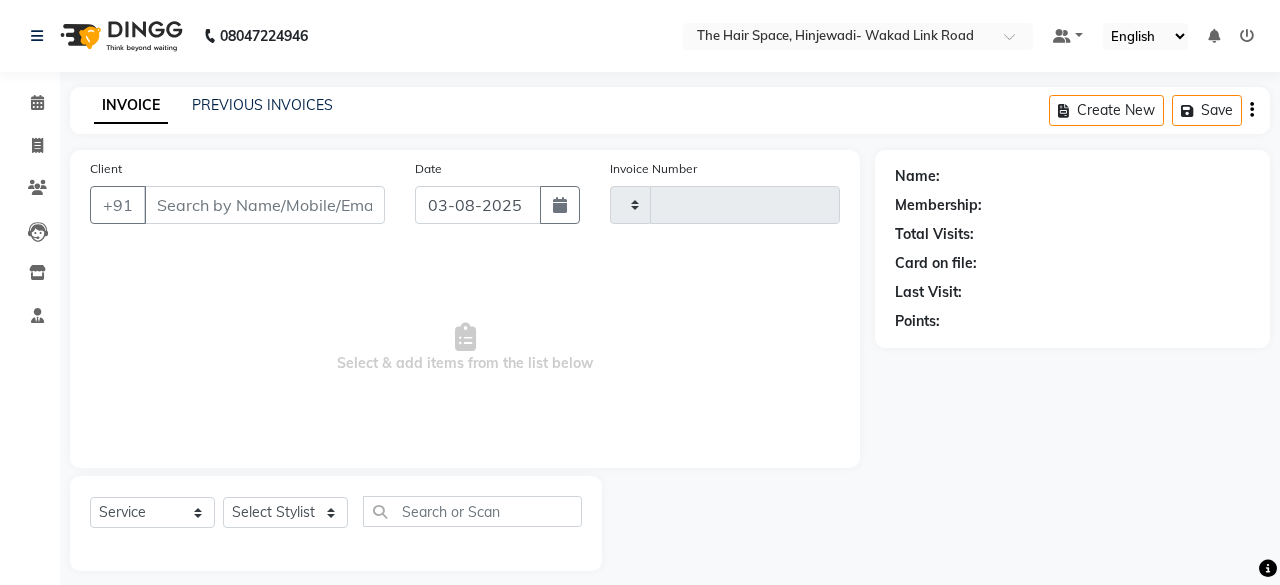 type on "1693" 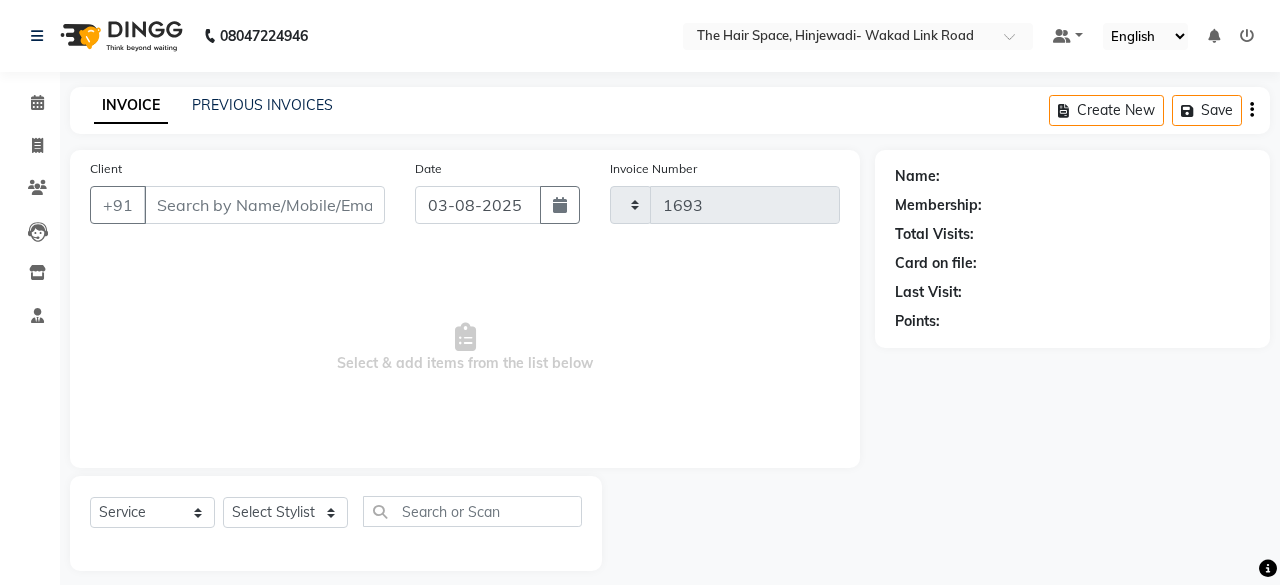 select on "6697" 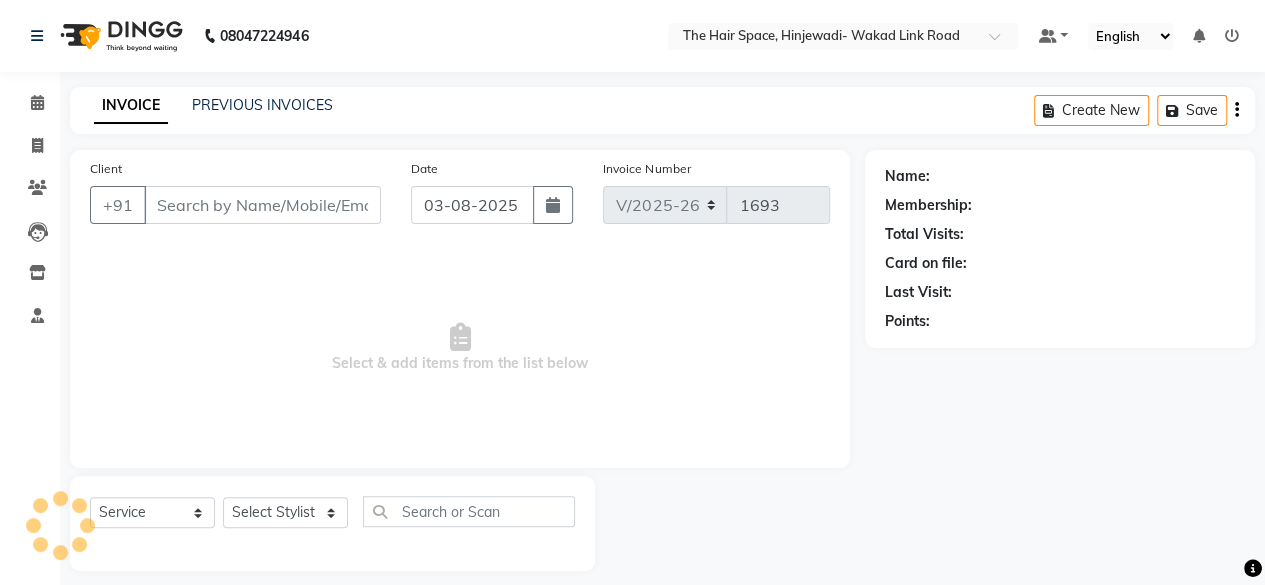 type on "[PHONE]" 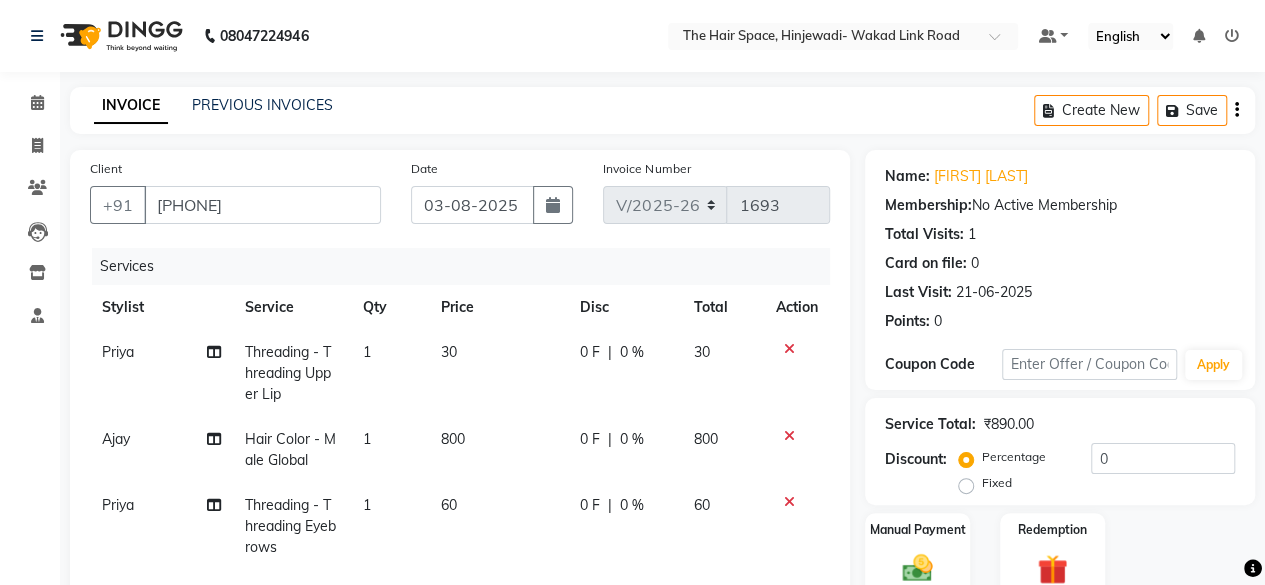 scroll, scrollTop: 300, scrollLeft: 0, axis: vertical 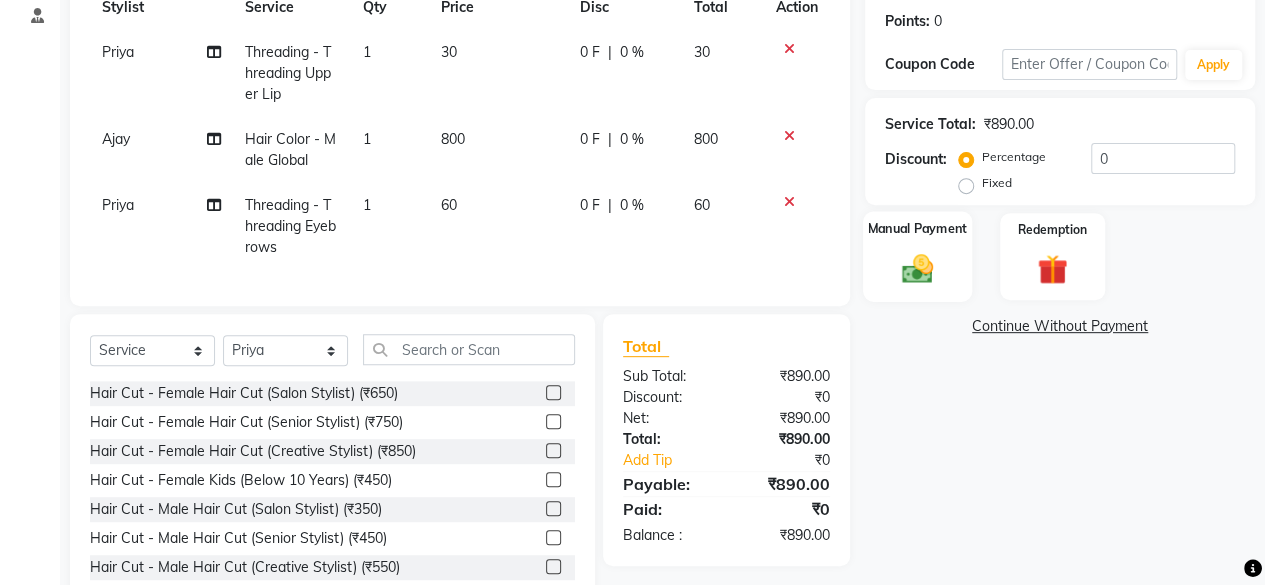 click 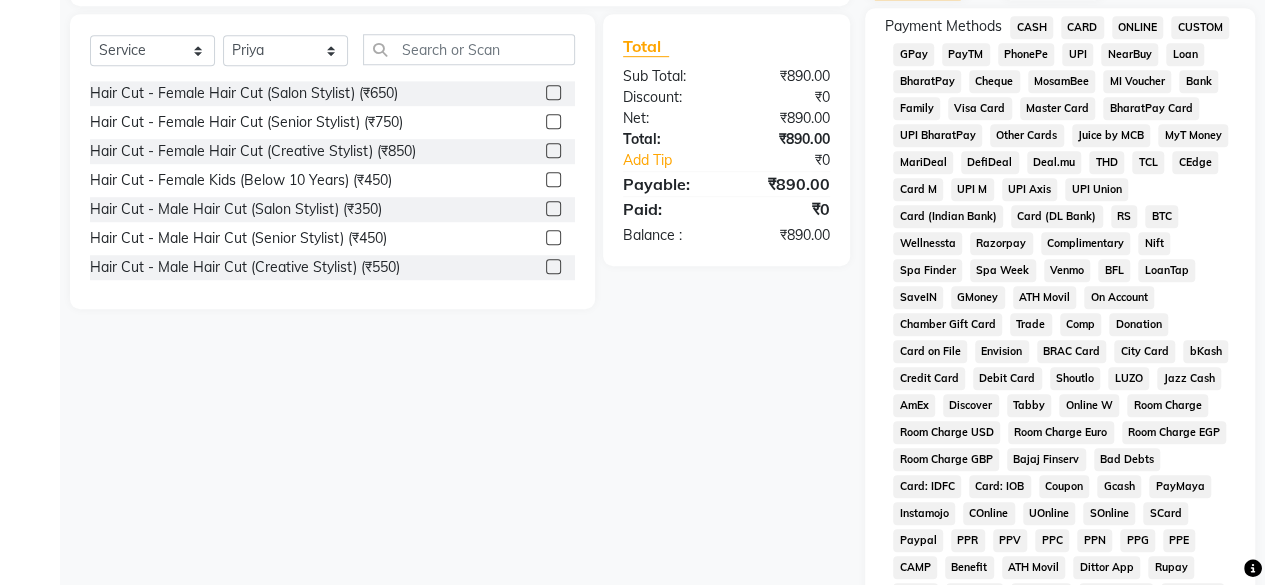 scroll, scrollTop: 300, scrollLeft: 0, axis: vertical 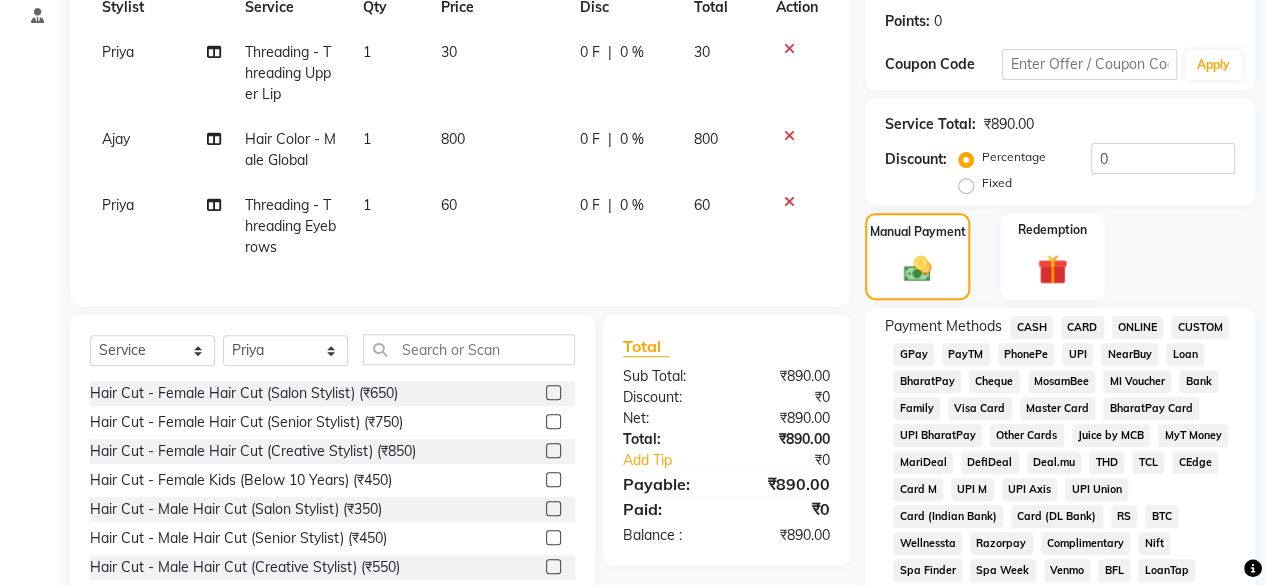 click on "CARD" 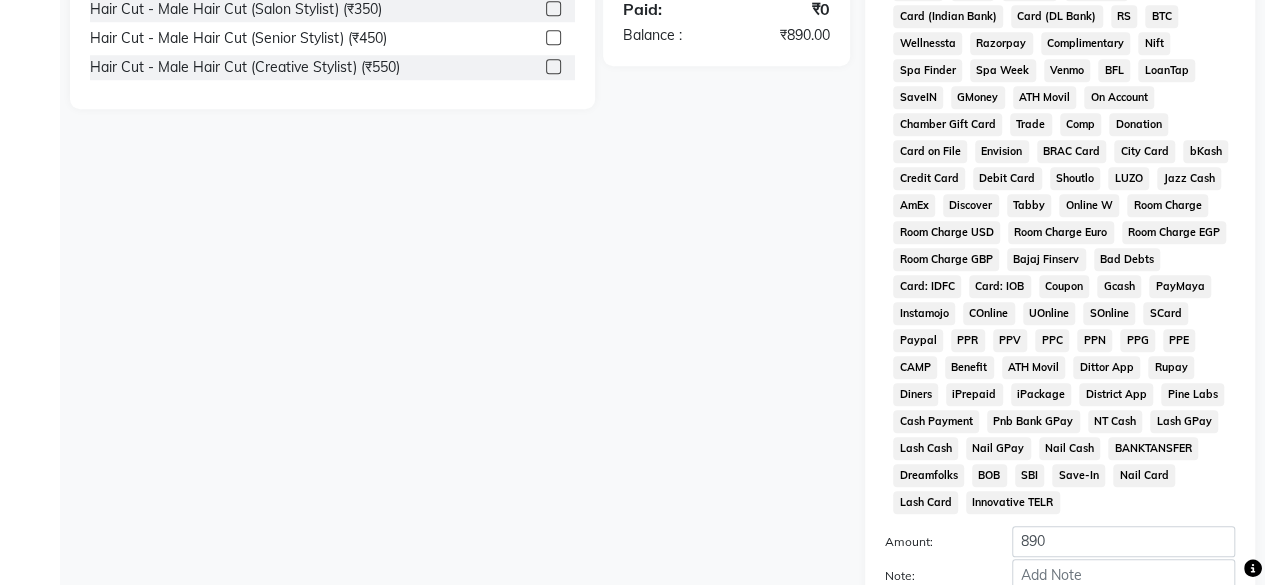 scroll, scrollTop: 999, scrollLeft: 0, axis: vertical 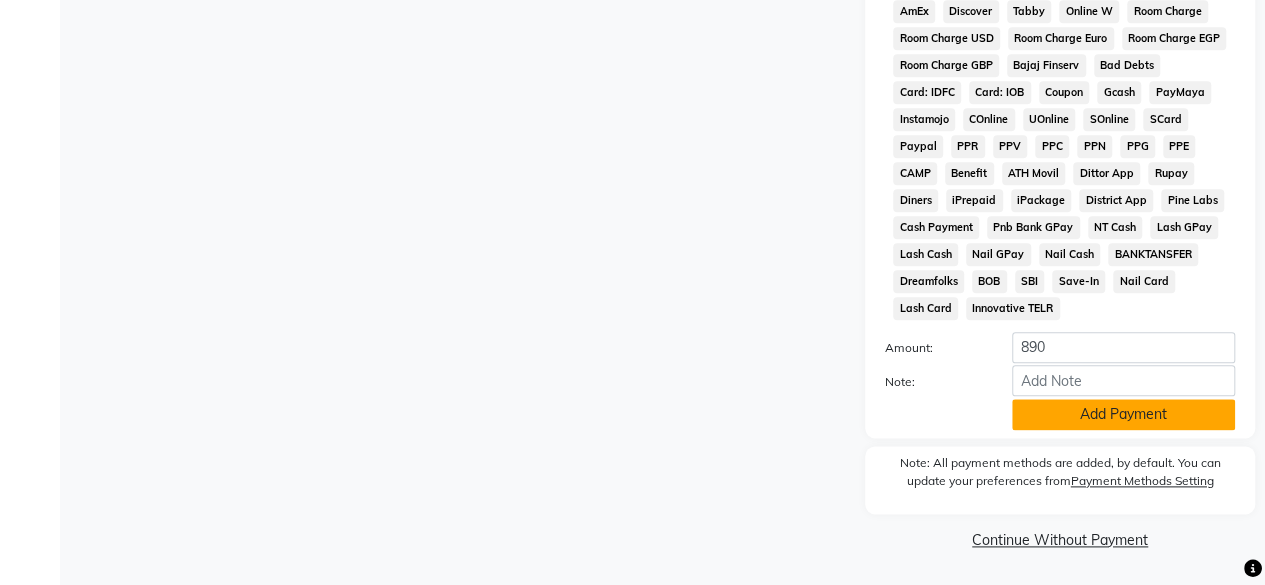 click on "Add Payment" 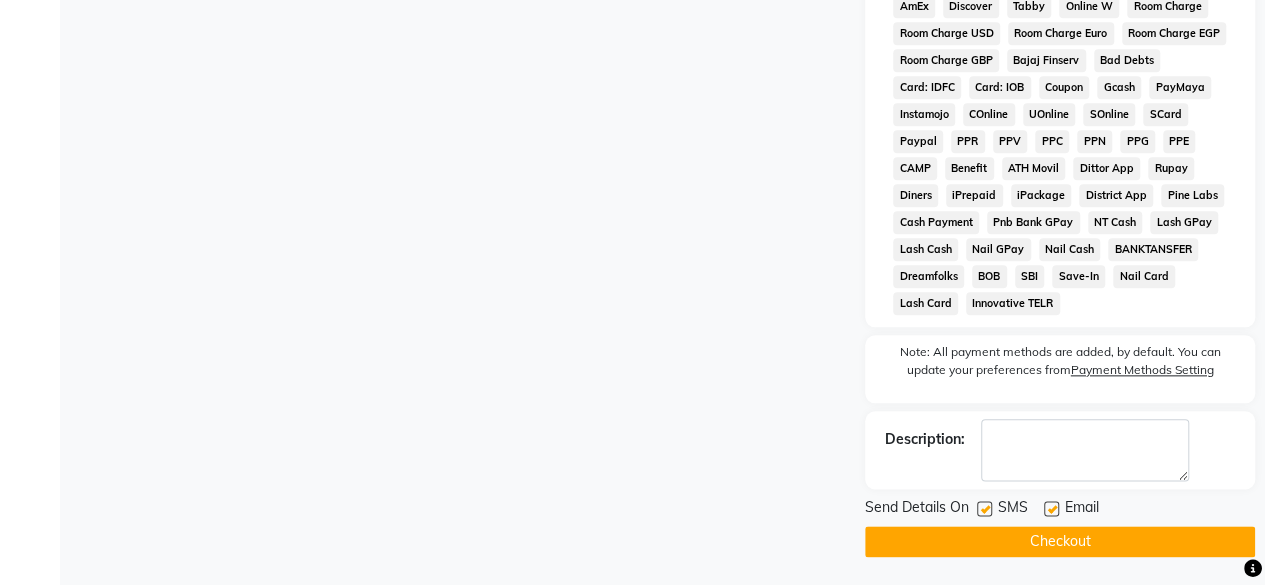 scroll, scrollTop: 1006, scrollLeft: 0, axis: vertical 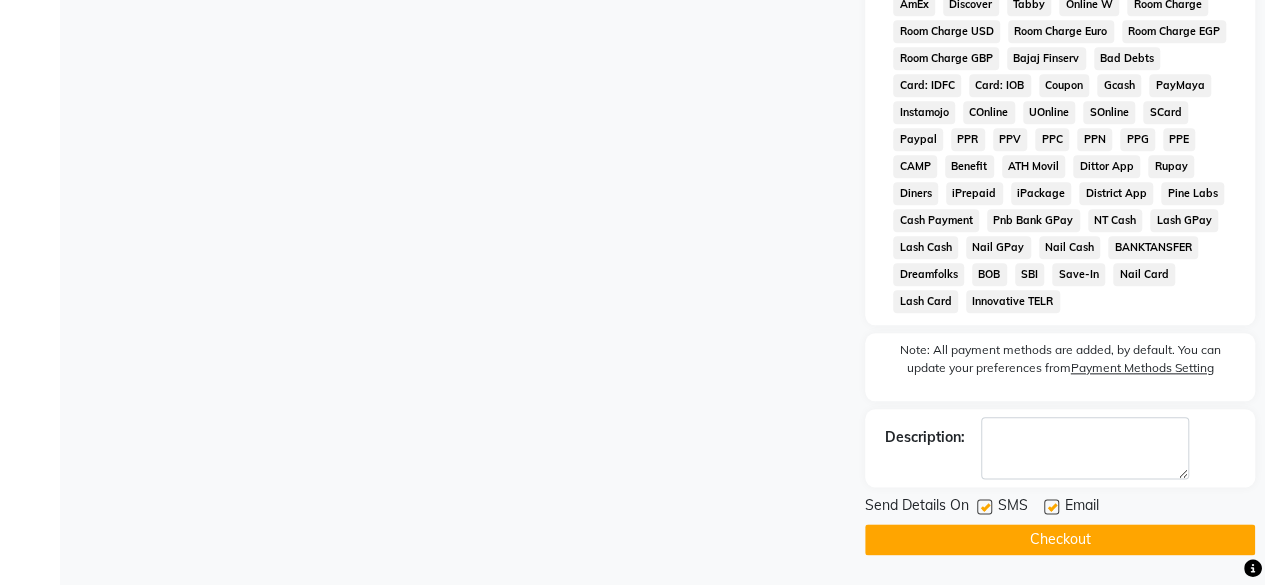 click 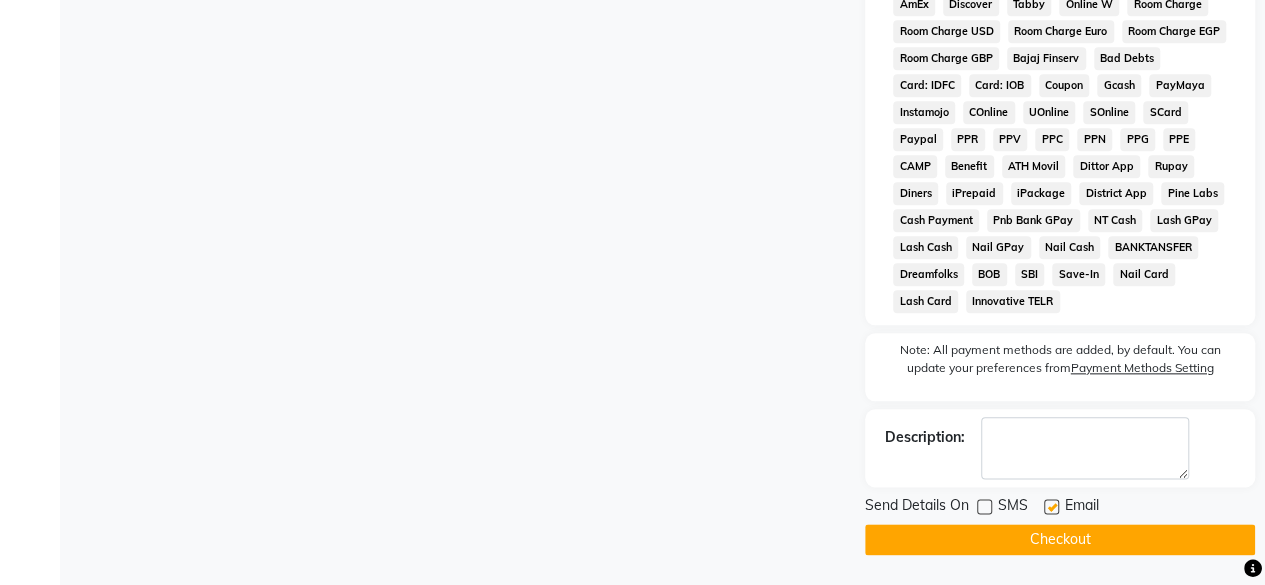 click on "Send Details On SMS Email  Checkout" 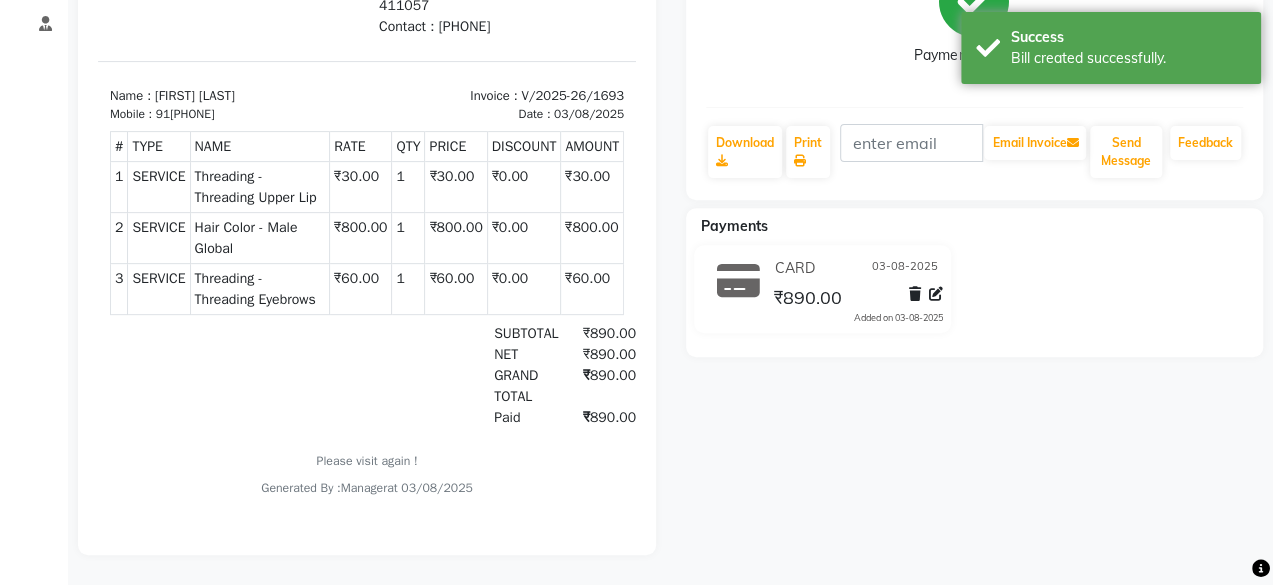 scroll, scrollTop: 0, scrollLeft: 0, axis: both 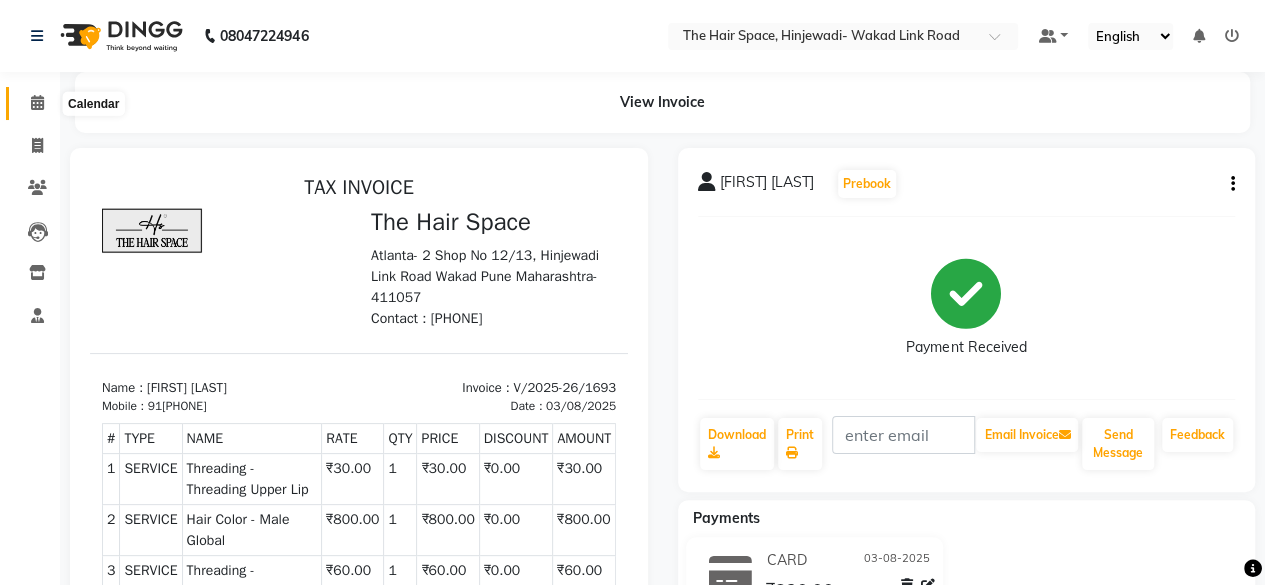 click 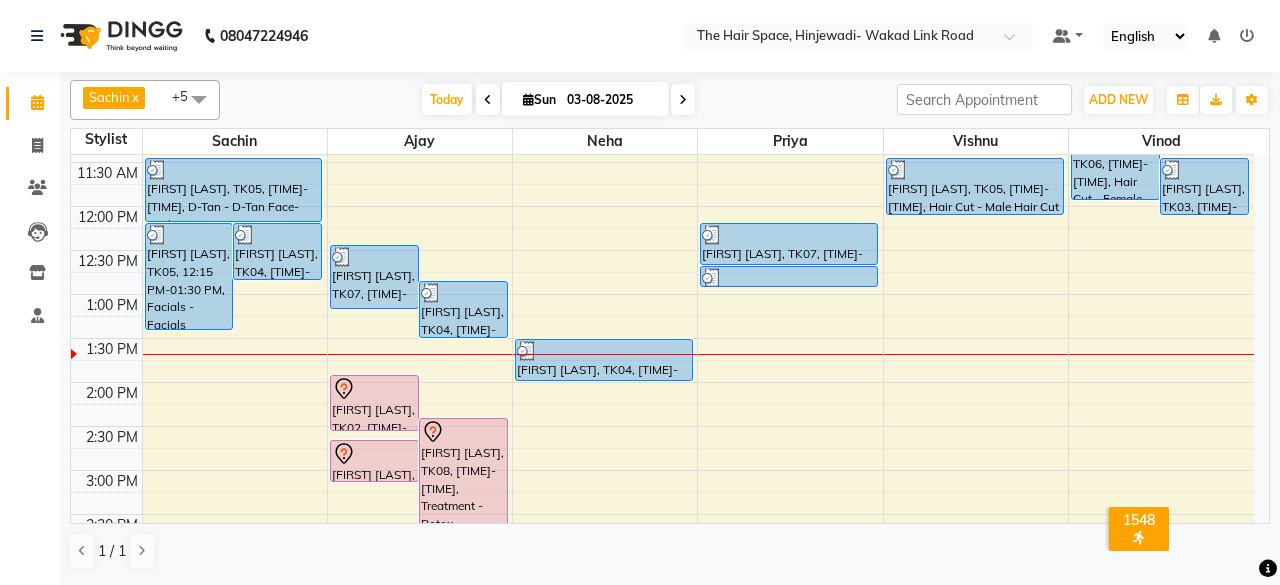 scroll, scrollTop: 200, scrollLeft: 0, axis: vertical 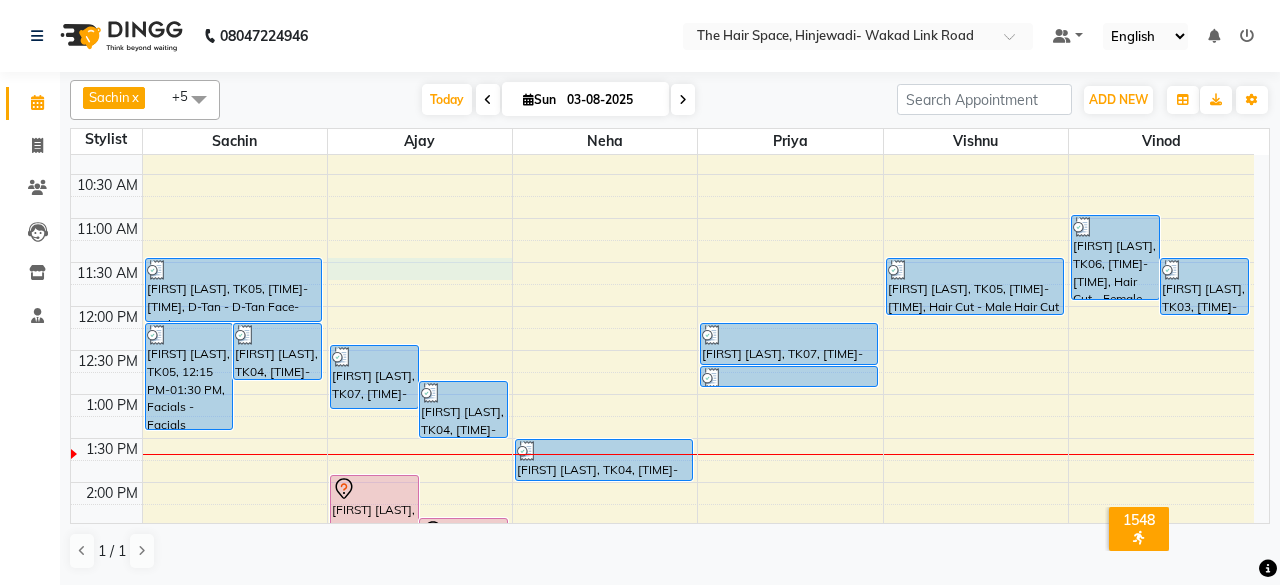 click on "8:00 AM 8:30 AM 9:00 AM 9:30 AM 10:00 AM 10:30 AM 11:00 AM 11:30 AM 12:00 PM 12:30 PM 1:00 PM 1:30 PM 2:00 PM 2:30 PM 3:00 PM 3:30 PM 4:00 PM 4:30 PM 5:00 PM 5:30 PM 6:00 PM 6:30 PM 7:00 PM 7:30 PM 8:00 PM 8:30 PM 9:00 PM 9:30 PM 10:00 PM 10:30 PM     Anuj Batra, TK05, 12:15 PM-01:30 PM, Facials - Facials Advance Facial     Tushar Holkar, TK04, 12:15 PM-12:55 PM, Hair Cut - Male Hair Cut (Senior Stylist)     Anuj Batra, TK05, 11:30 AM-12:15 PM, D-Tan - D-Tan Face-Neck     Prasanna Y, TK07, 12:30 PM-01:15 PM, Hair Color - Male Global     Tushar Holkar, TK04, 12:55 PM-01:35 PM, Hair Cut - Male Kids (Below 10 Years) (₹250)             Akshay kulkarni, TK02, 02:00 PM-02:40 PM, Hair Cut - Male Hair Cut (Senior Stylist)             Ashwamedh Bahod, TK08, 02:30 PM-05:30 PM, Treatment - Botox             Akshay kulkarni, TK02, 02:45 PM-03:15 PM, Beard - Beard     Tushar Holkar, TK04, 01:35 PM-02:05 PM, Shampoo - Shampoo & Blow Dry (₹550)     Prasanna Y, TK07, 12:15 PM-12:45 PM, Threading - Threading Eyebrows" at bounding box center (662, 614) 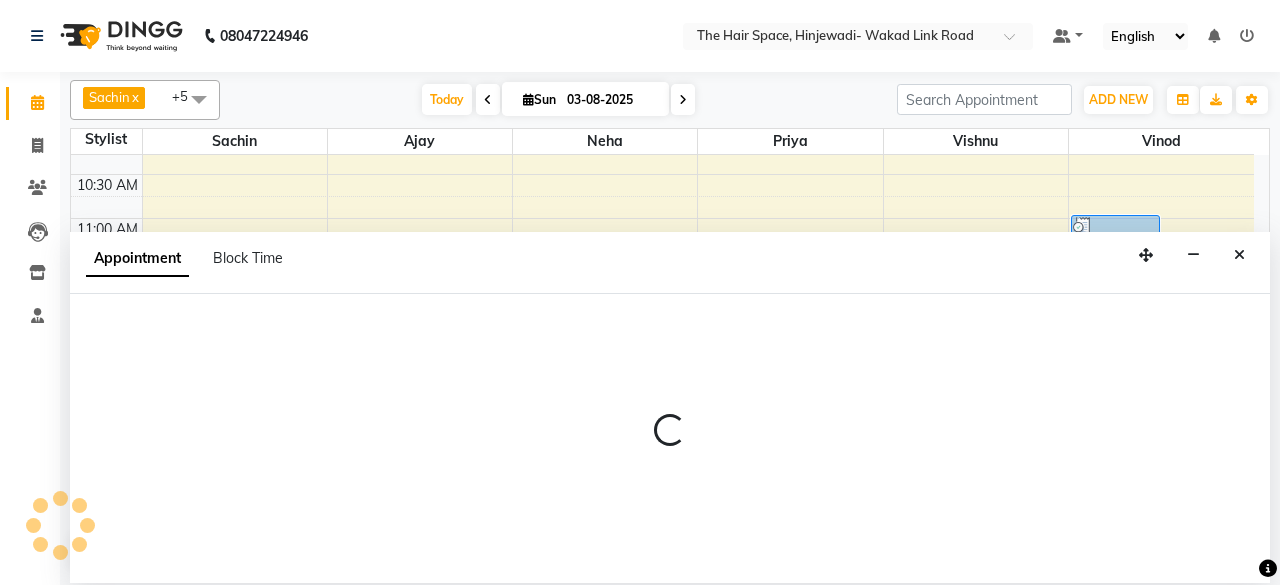 select on "52403" 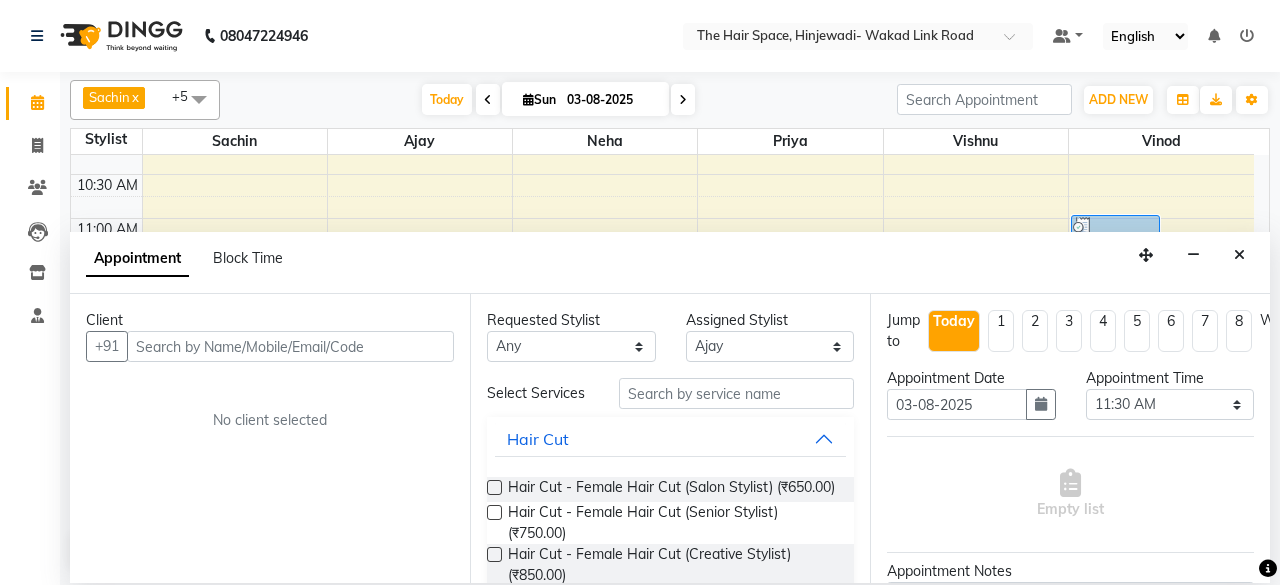 click at bounding box center [290, 346] 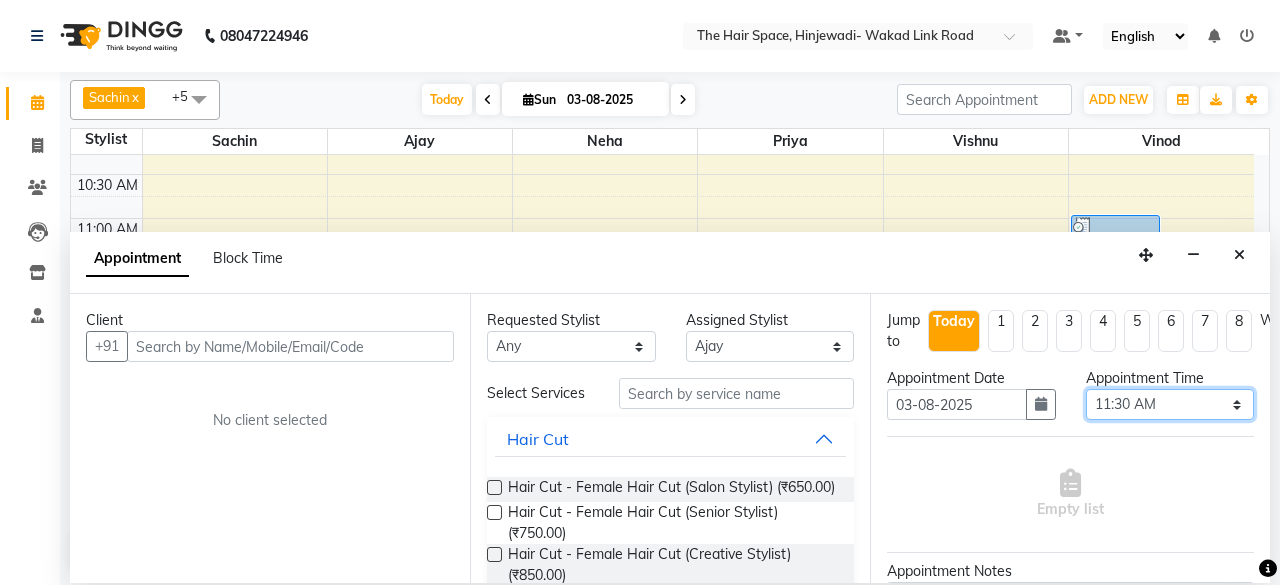 click on "Select 09:00 AM 09:15 AM 09:30 AM 09:45 AM 10:00 AM 10:15 AM 10:30 AM 10:45 AM 11:00 AM 11:15 AM 11:30 AM 11:45 AM 12:00 PM 12:15 PM 12:30 PM 12:45 PM 01:00 PM 01:15 PM 01:30 PM 01:45 PM 02:00 PM 02:15 PM 02:30 PM 02:45 PM 03:00 PM 03:15 PM 03:30 PM 03:45 PM 04:00 PM 04:15 PM 04:30 PM 04:45 PM 05:00 PM 05:15 PM 05:30 PM 05:45 PM 06:00 PM 06:15 PM 06:30 PM 06:45 PM 07:00 PM 07:15 PM 07:30 PM 07:45 PM 08:00 PM 08:15 PM 08:30 PM 08:45 PM 09:00 PM 09:15 PM 09:30 PM 09:45 PM 10:00 PM" at bounding box center (1170, 404) 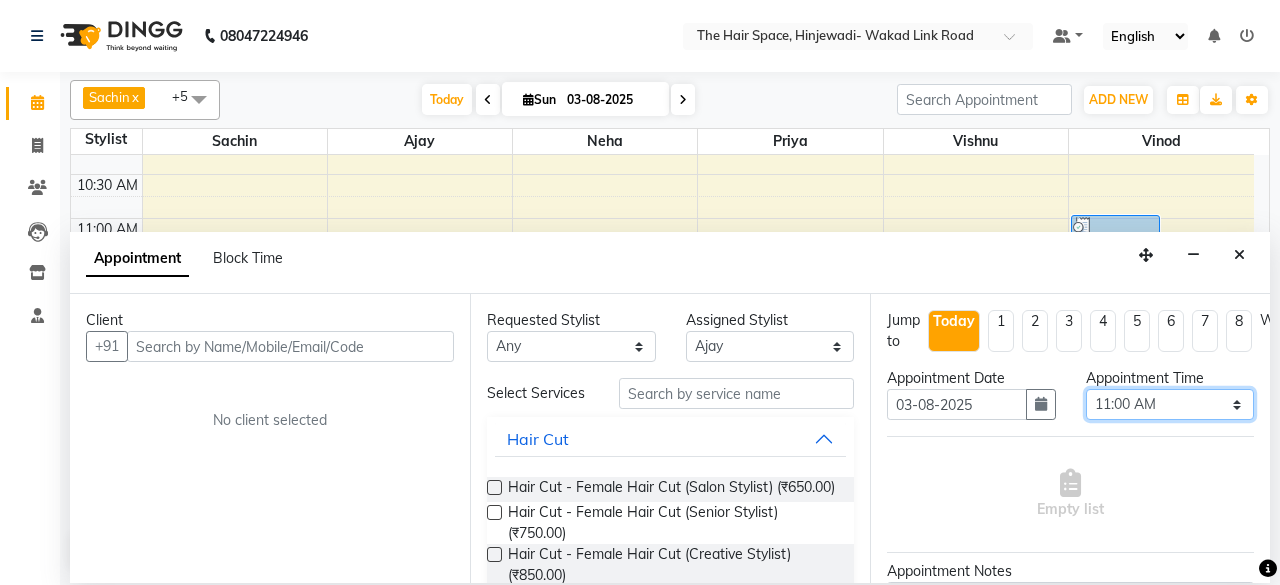 click on "Select 09:00 AM 09:15 AM 09:30 AM 09:45 AM 10:00 AM 10:15 AM 10:30 AM 10:45 AM 11:00 AM 11:15 AM 11:30 AM 11:45 AM 12:00 PM 12:15 PM 12:30 PM 12:45 PM 01:00 PM 01:15 PM 01:30 PM 01:45 PM 02:00 PM 02:15 PM 02:30 PM 02:45 PM 03:00 PM 03:15 PM 03:30 PM 03:45 PM 04:00 PM 04:15 PM 04:30 PM 04:45 PM 05:00 PM 05:15 PM 05:30 PM 05:45 PM 06:00 PM 06:15 PM 06:30 PM 06:45 PM 07:00 PM 07:15 PM 07:30 PM 07:45 PM 08:00 PM 08:15 PM 08:30 PM 08:45 PM 09:00 PM 09:15 PM 09:30 PM 09:45 PM 10:00 PM" at bounding box center [1170, 404] 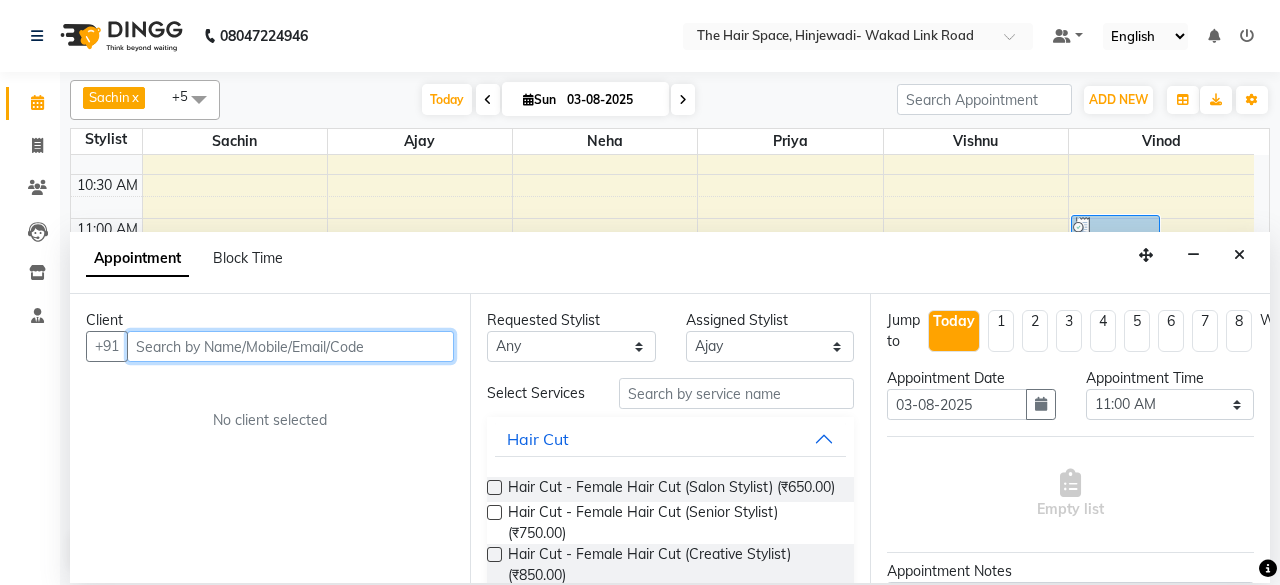 click at bounding box center [290, 346] 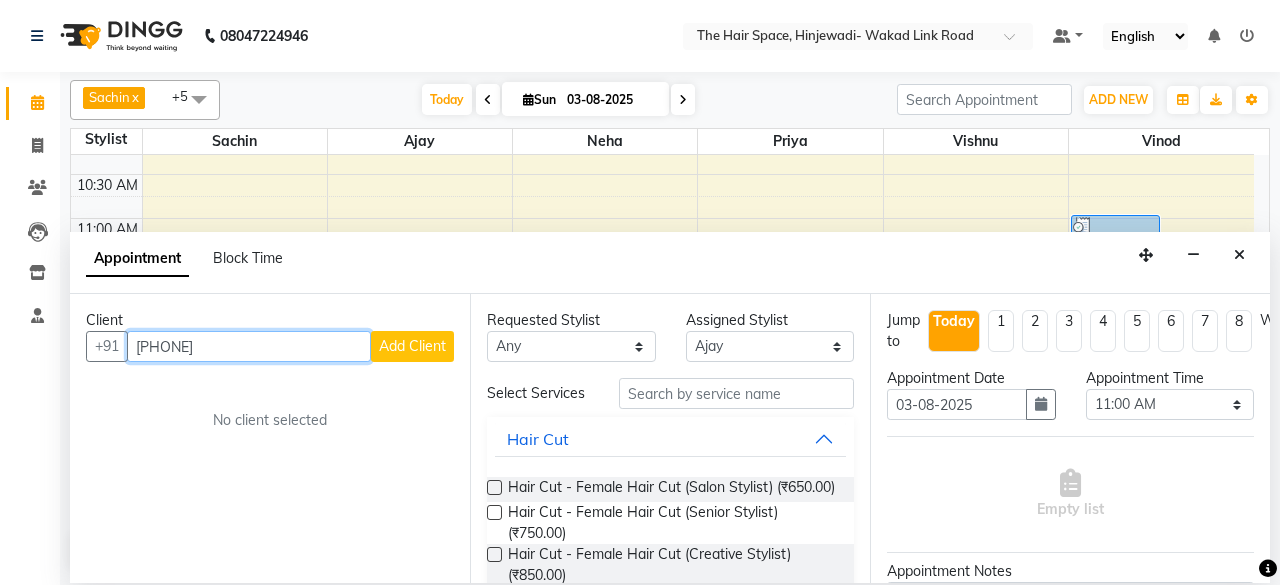 type on "[PHONE]" 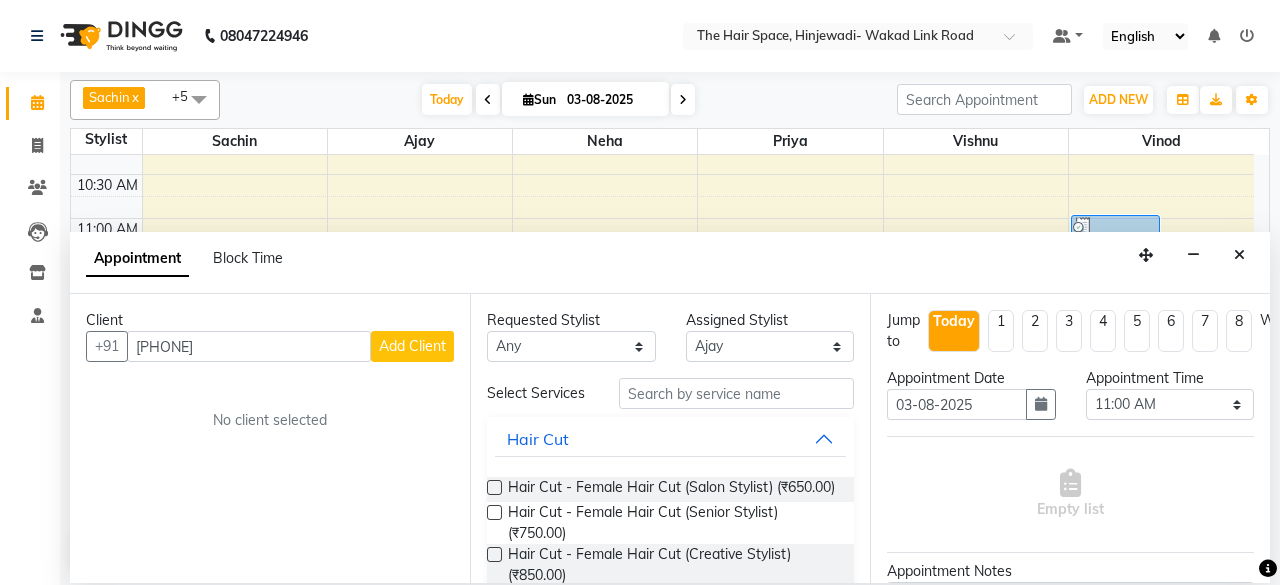 click on "Add Client" at bounding box center [412, 346] 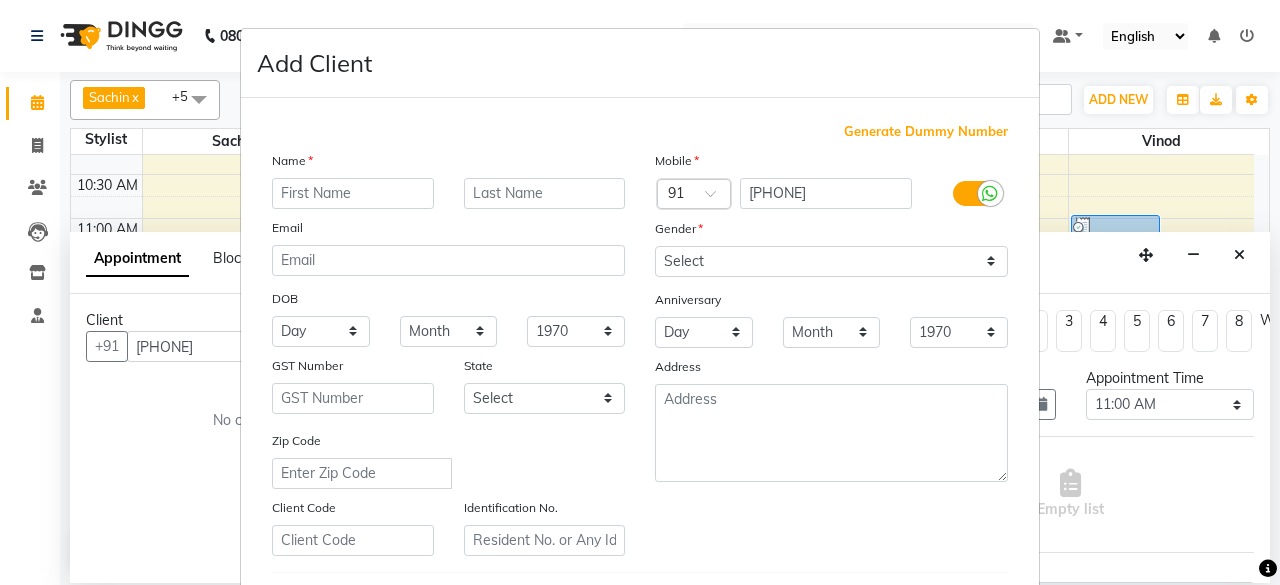 drag, startPoint x: 386, startPoint y: 195, endPoint x: 360, endPoint y: 206, distance: 28.231188 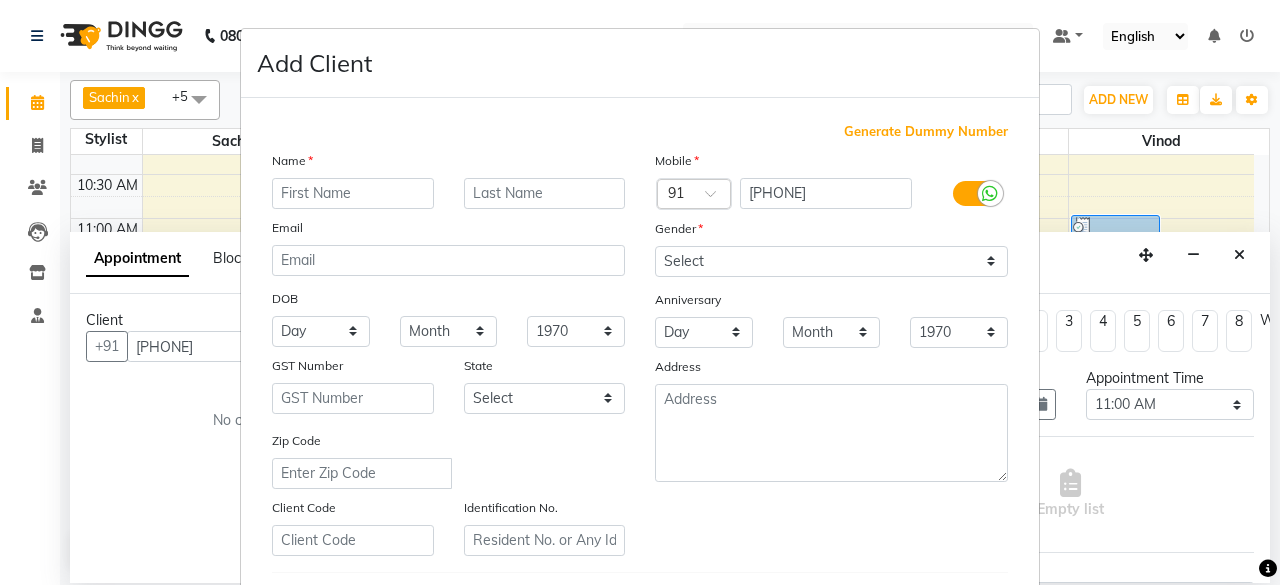 click at bounding box center (353, 193) 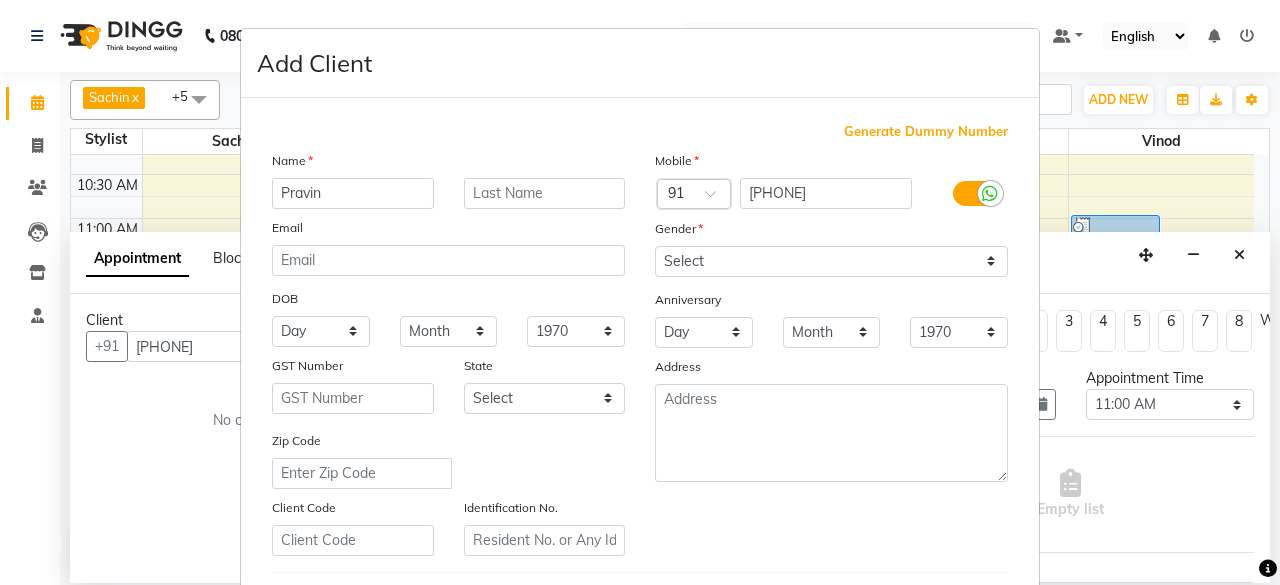 type on "Pravin" 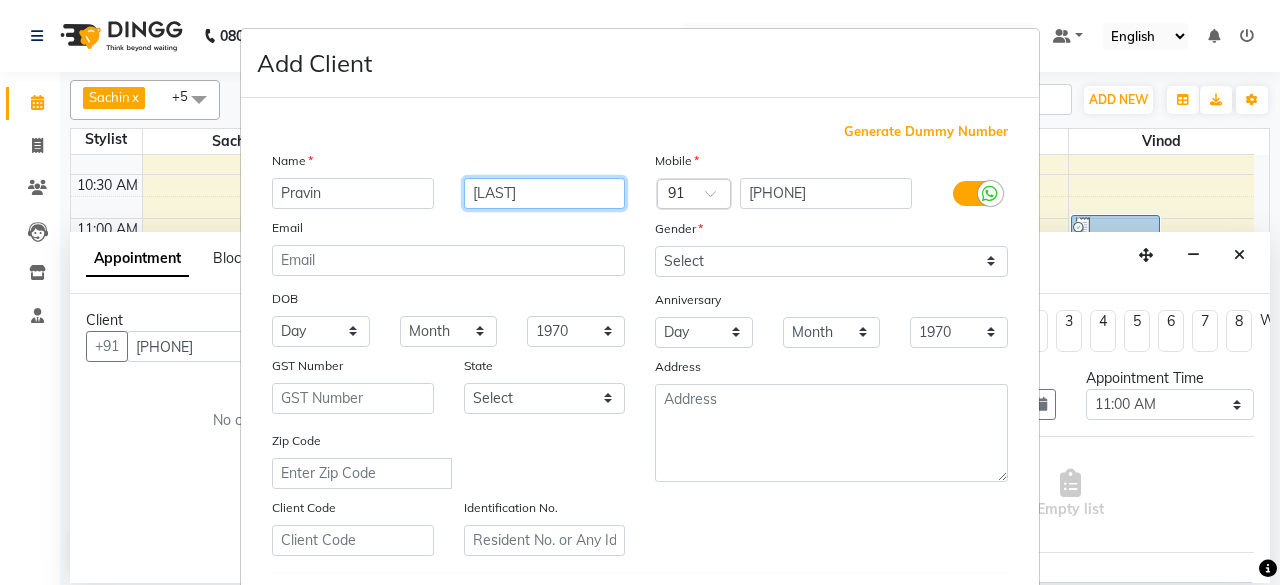 type on "[LAST]" 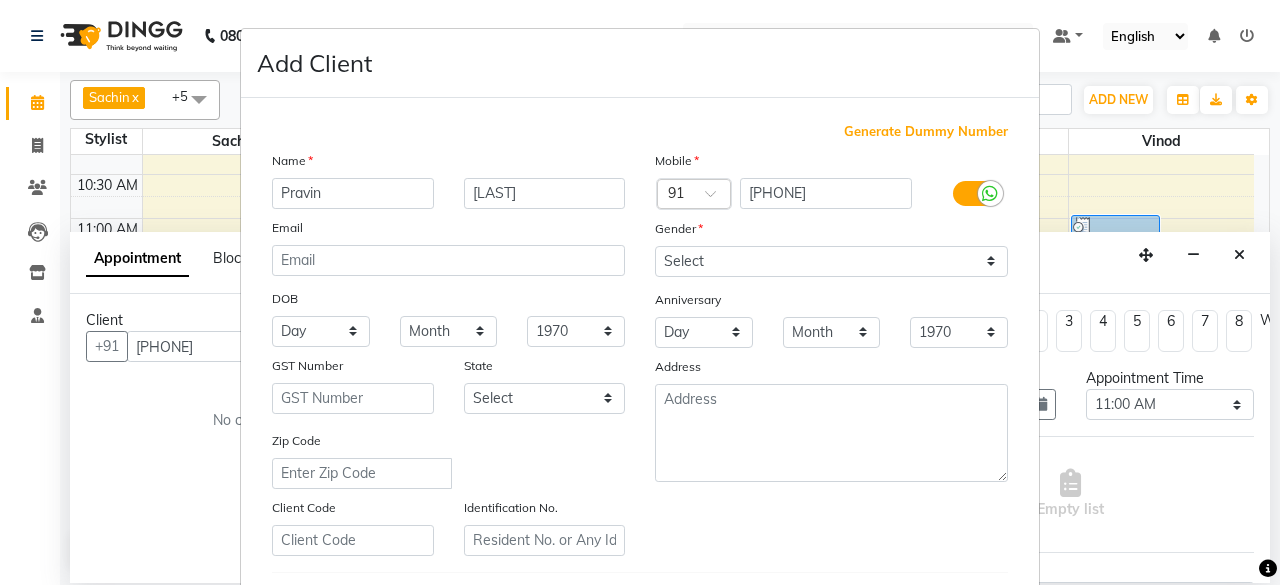 click on "Mobile Country Code × 91 8698524016 Gender Select Male Female Other Prefer Not To Say Anniversary Day 01 02 03 04 05 06 07 08 09 10 11 12 13 14 15 16 17 18 19 20 21 22 23 24 25 26 27 28 29 30 31 Month January February March April May June July August September October November December 1970 1971 1972 1973 1974 1975 1976 1977 1978 1979 1980 1981 1982 1983 1984 1985 1986 1987 1988 1989 1990 1991 1992 1993 1994 1995 1996 1997 1998 1999 2000 2001 2002 2003 2004 2005 2006 2007 2008 2009 2010 2011 2012 2013 2014 2015 2016 2017 2018 2019 2020 2021 2022 2023 2024 2025 Address" at bounding box center (831, 353) 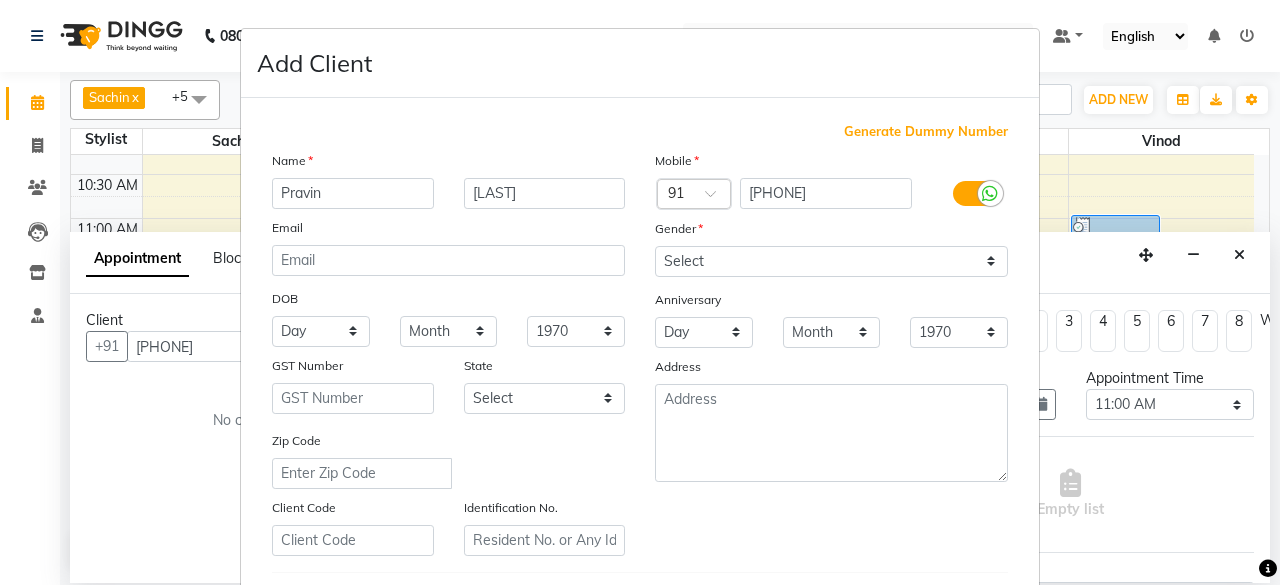 click on "Mobile Country Code × 91 8698524016 Gender Select Male Female Other Prefer Not To Say Anniversary Day 01 02 03 04 05 06 07 08 09 10 11 12 13 14 15 16 17 18 19 20 21 22 23 24 25 26 27 28 29 30 31 Month January February March April May June July August September October November December 1970 1971 1972 1973 1974 1975 1976 1977 1978 1979 1980 1981 1982 1983 1984 1985 1986 1987 1988 1989 1990 1991 1992 1993 1994 1995 1996 1997 1998 1999 2000 2001 2002 2003 2004 2005 2006 2007 2008 2009 2010 2011 2012 2013 2014 2015 2016 2017 2018 2019 2020 2021 2022 2023 2024 2025 Address" at bounding box center [831, 353] 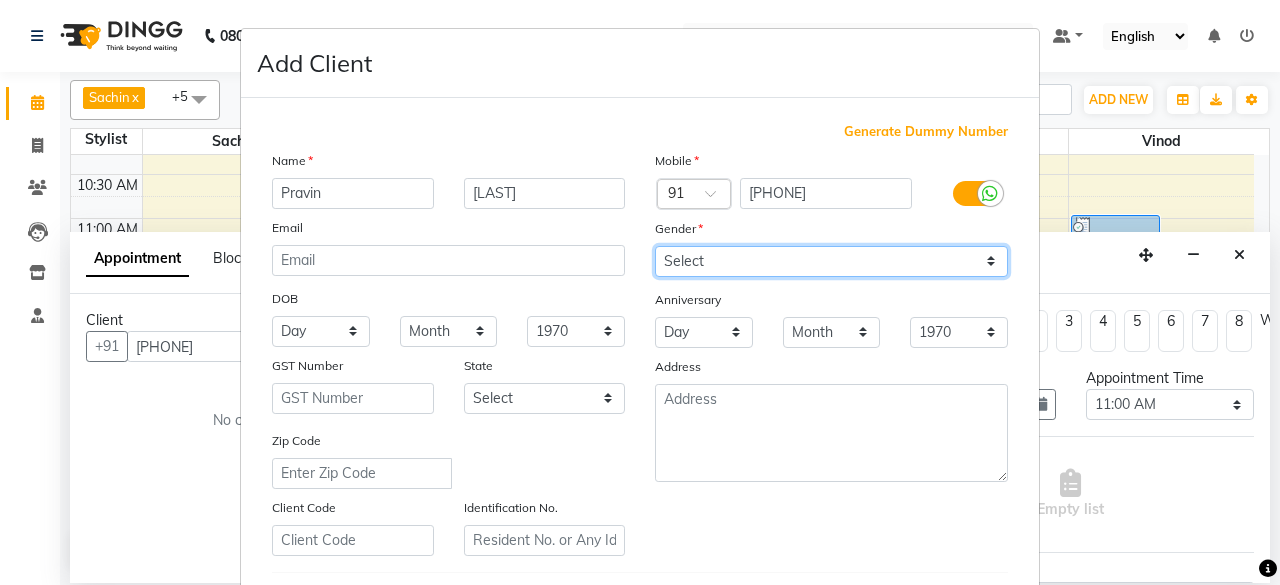 click on "Select Male Female Other Prefer Not To Say" at bounding box center [831, 261] 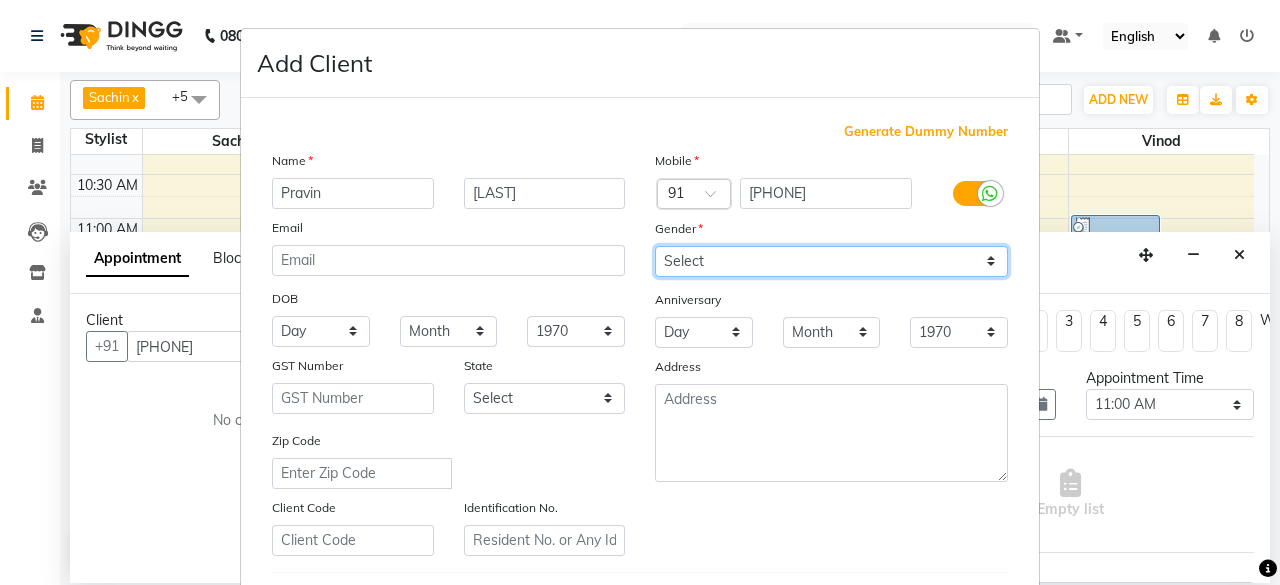 select on "male" 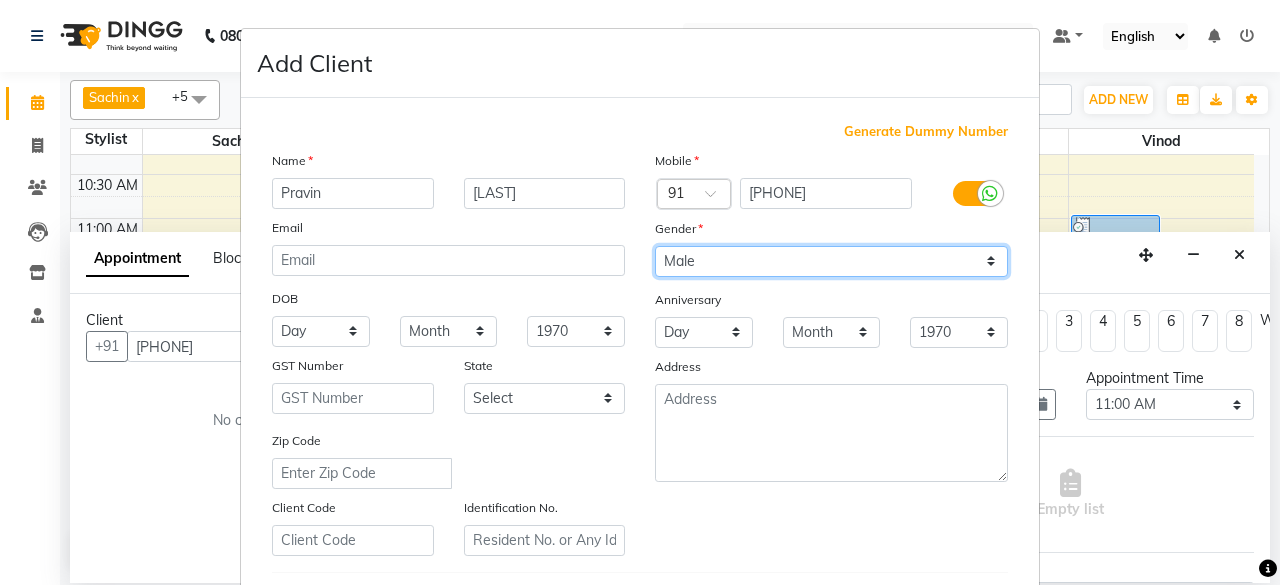 click on "Select Male Female Other Prefer Not To Say" at bounding box center [831, 261] 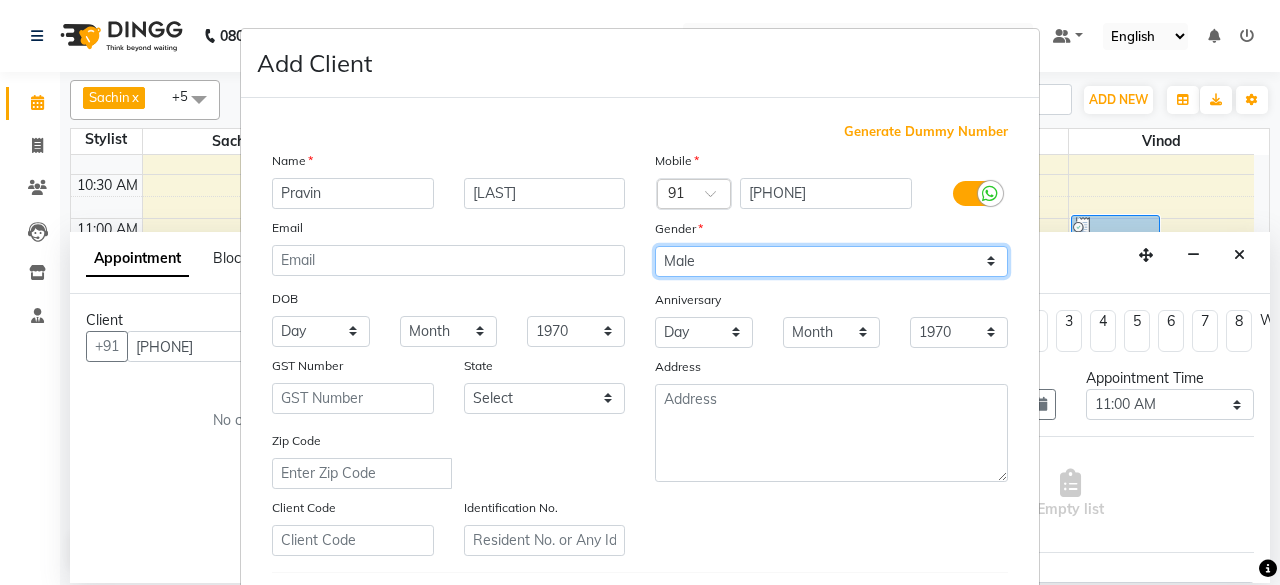 scroll, scrollTop: 334, scrollLeft: 0, axis: vertical 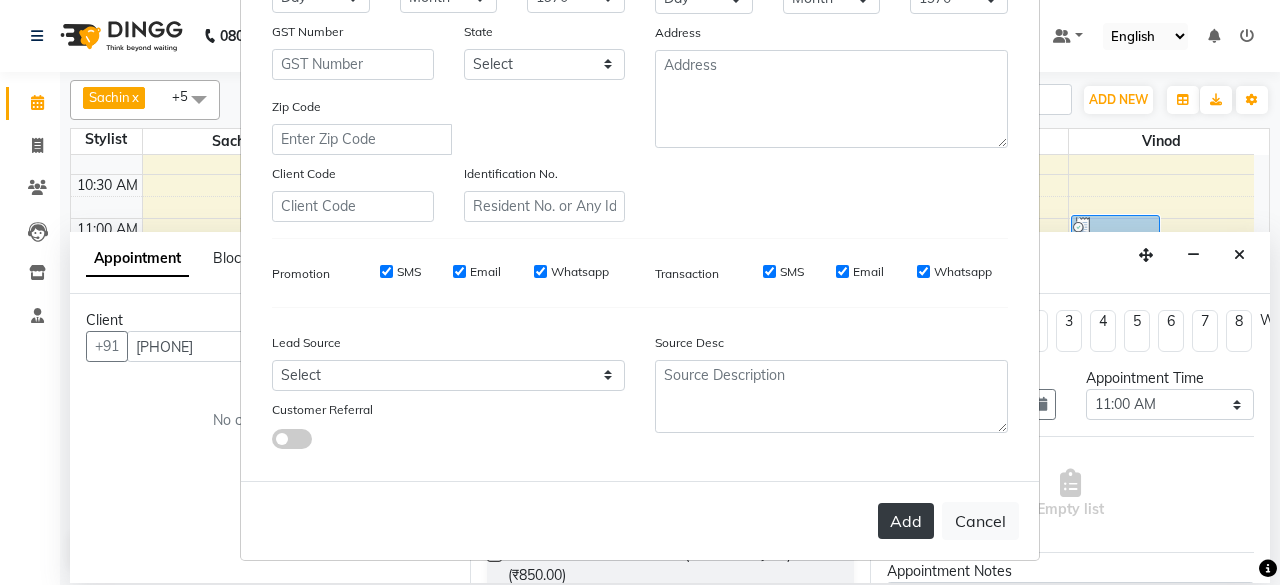 click on "Add" at bounding box center (906, 521) 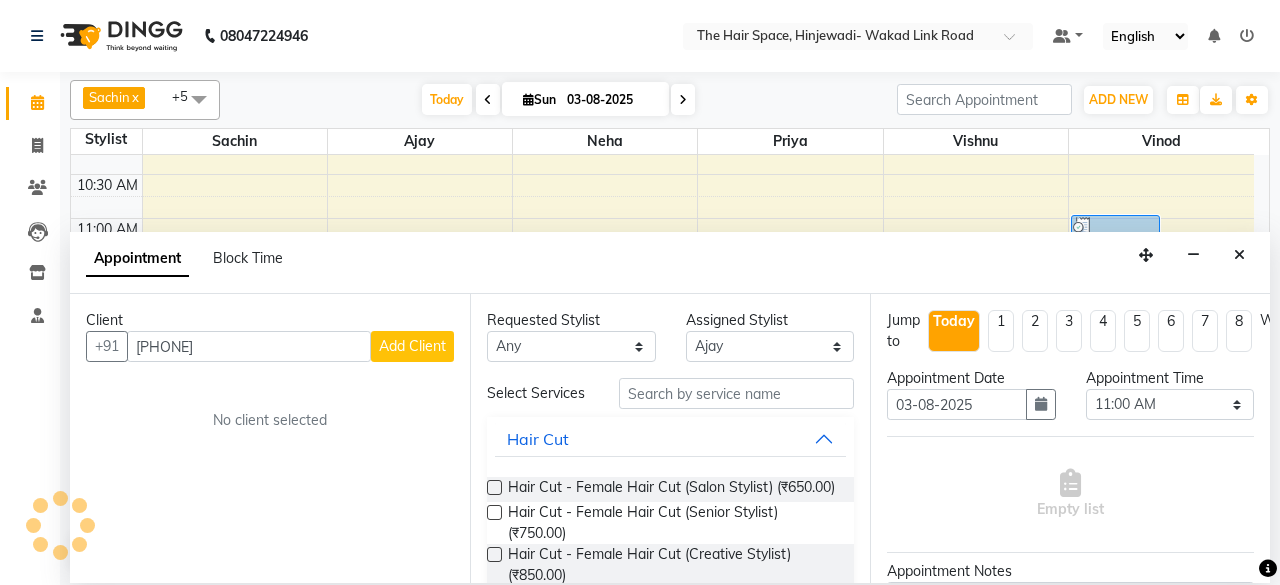 type 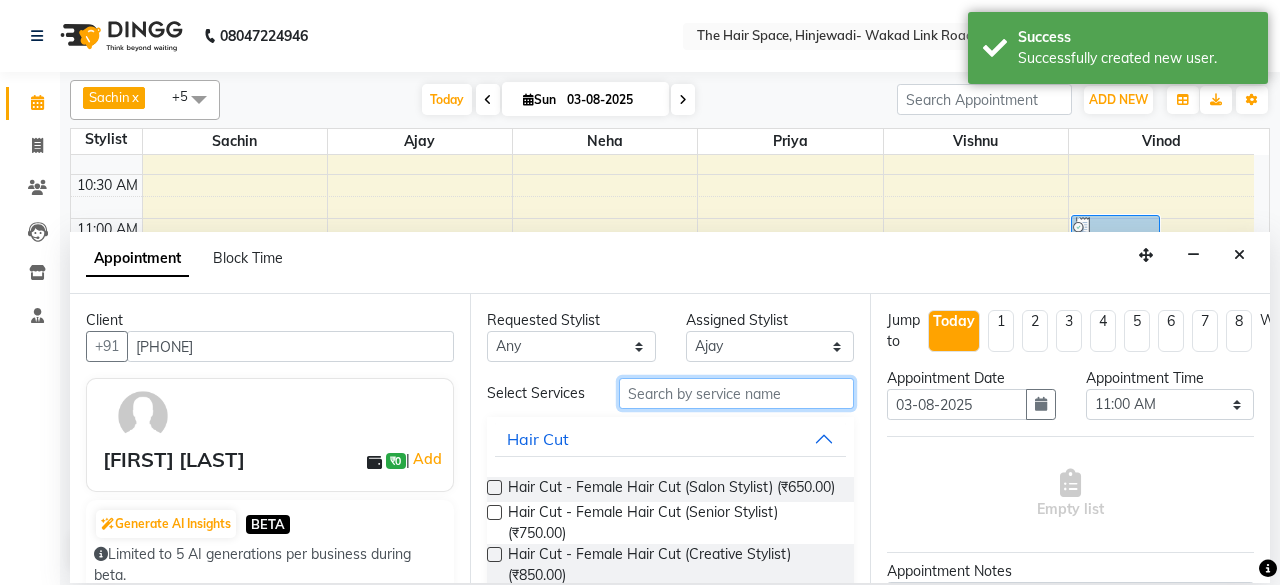 click at bounding box center [736, 393] 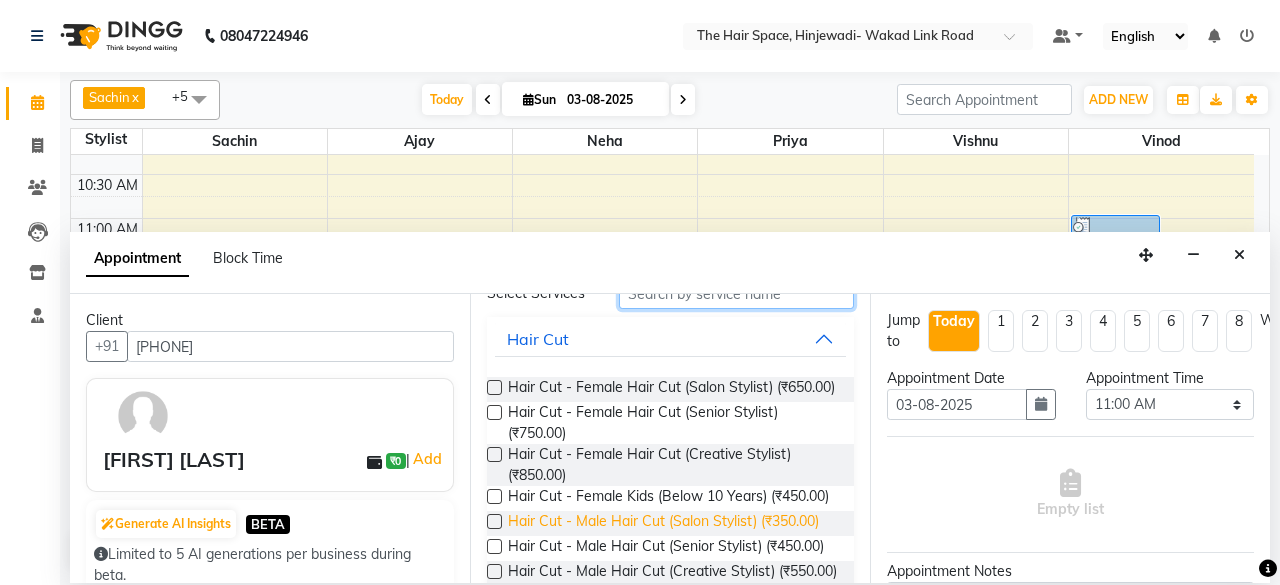 scroll, scrollTop: 200, scrollLeft: 0, axis: vertical 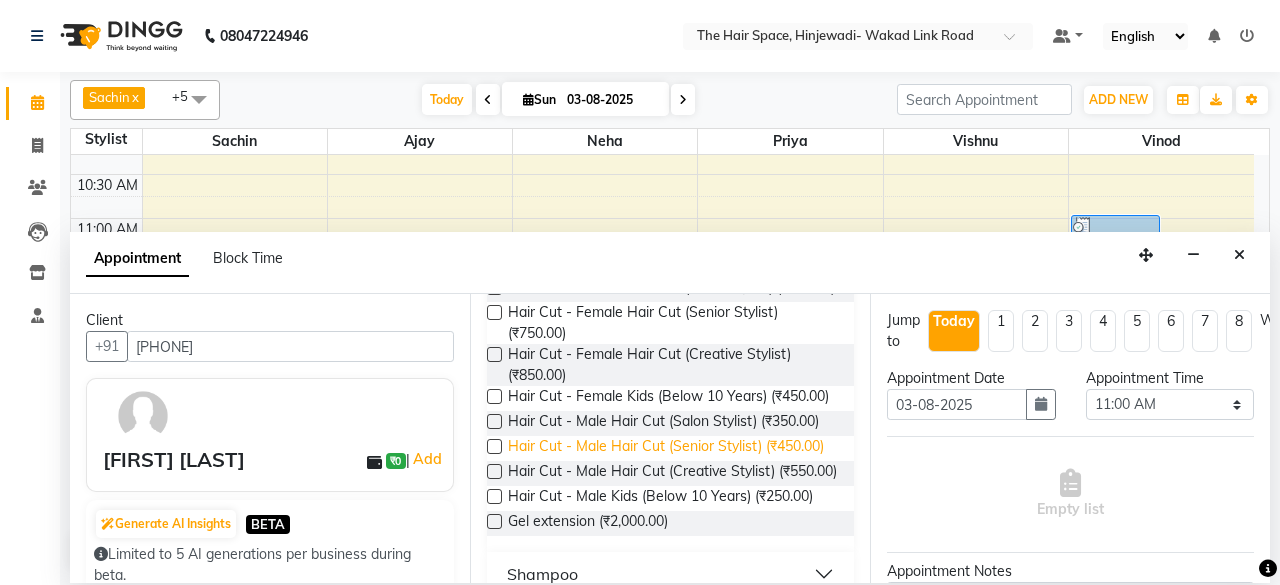 click on "Hair Cut - Male Hair Cut (Senior Stylist) (₹450.00)" at bounding box center (666, 448) 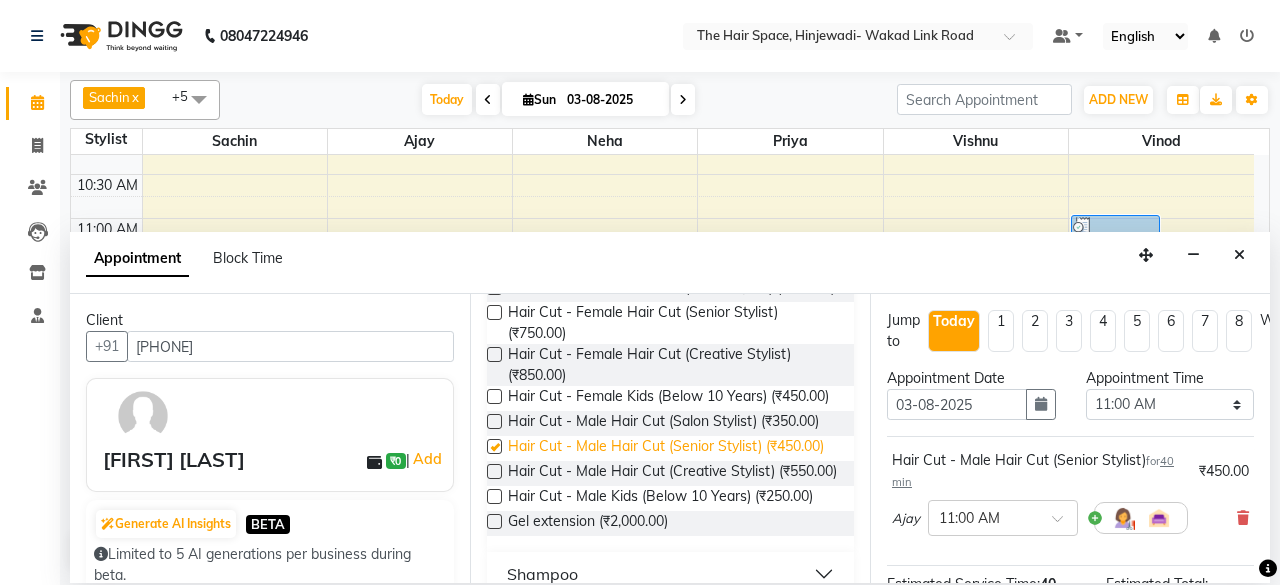 checkbox on "false" 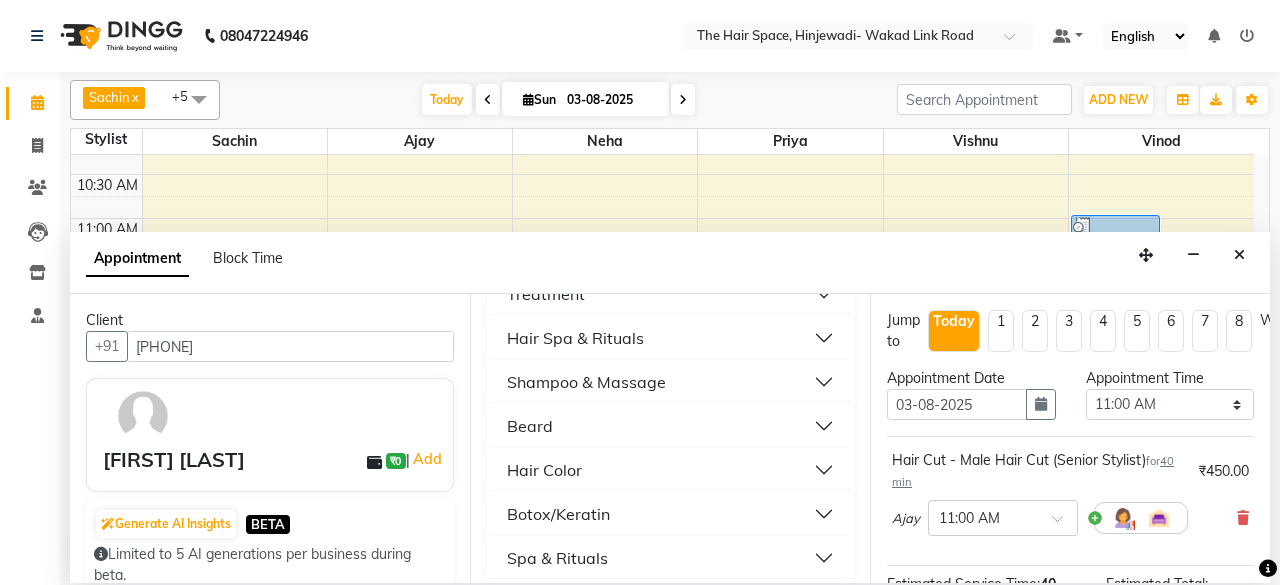 scroll, scrollTop: 700, scrollLeft: 0, axis: vertical 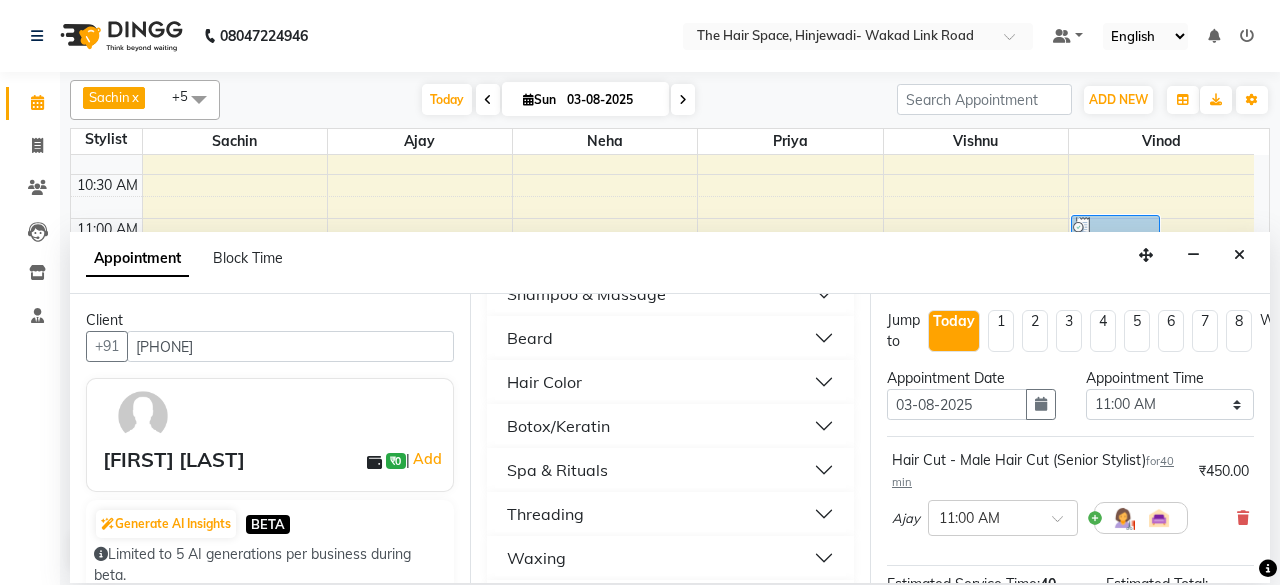 click on "Beard" at bounding box center [670, 338] 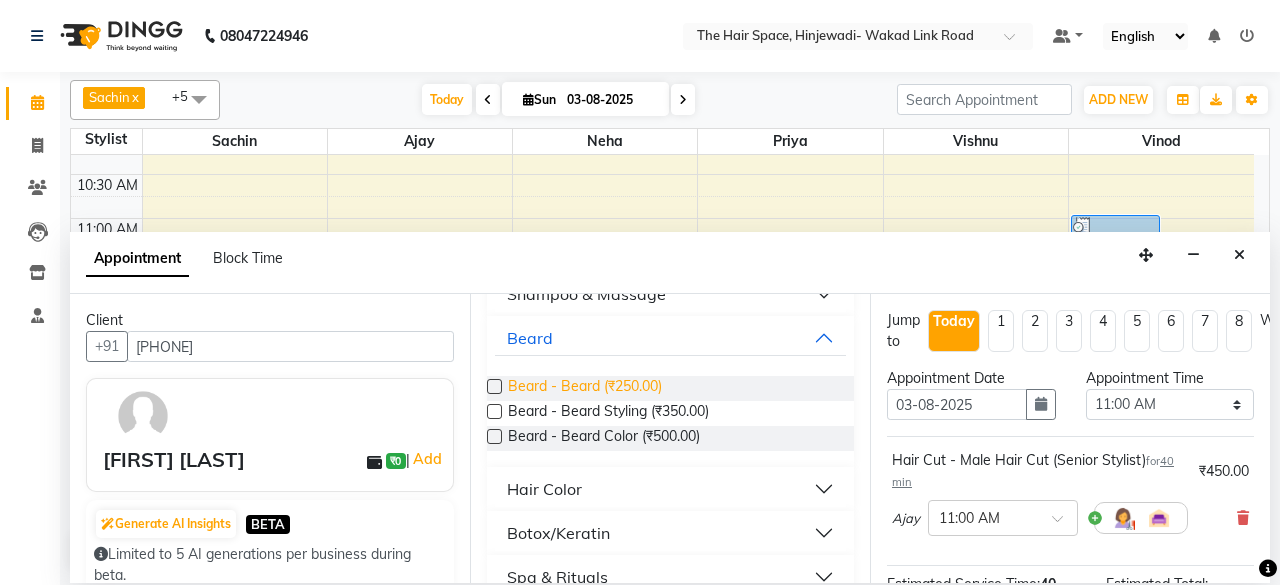 click on "Beard - Beard (₹250.00)" at bounding box center [585, 388] 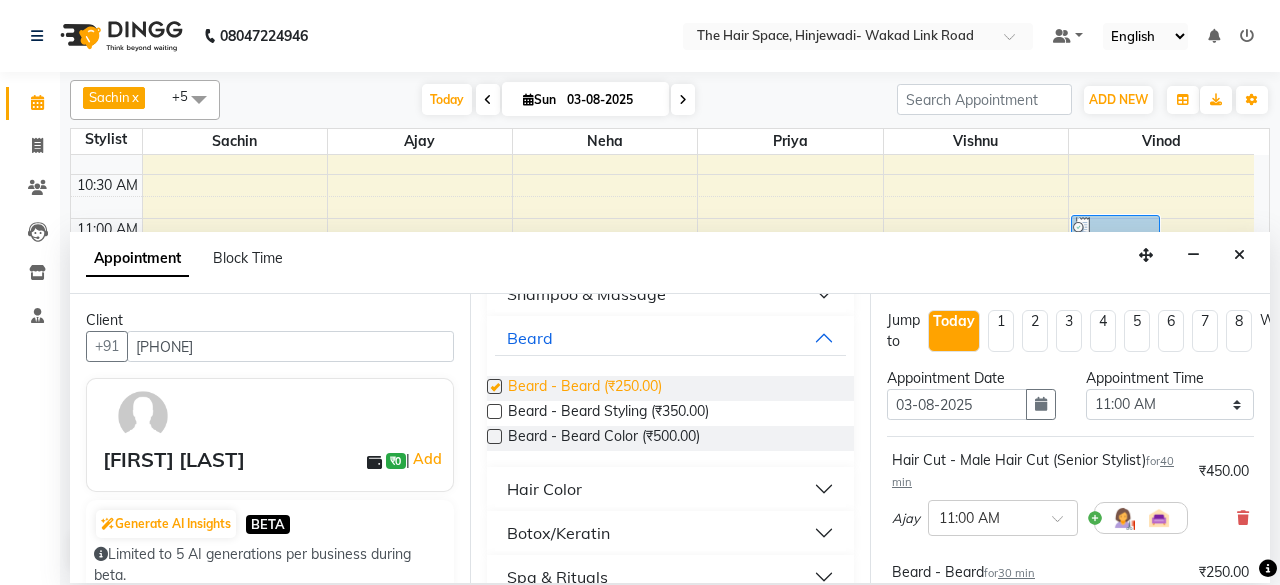 checkbox on "false" 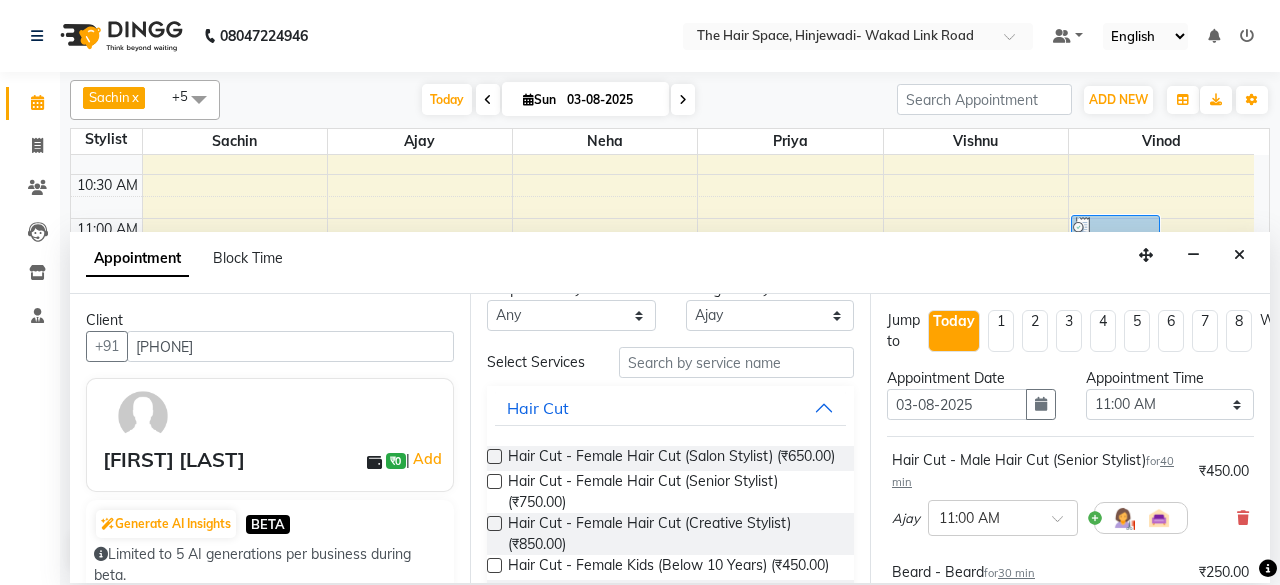 scroll, scrollTop: 0, scrollLeft: 0, axis: both 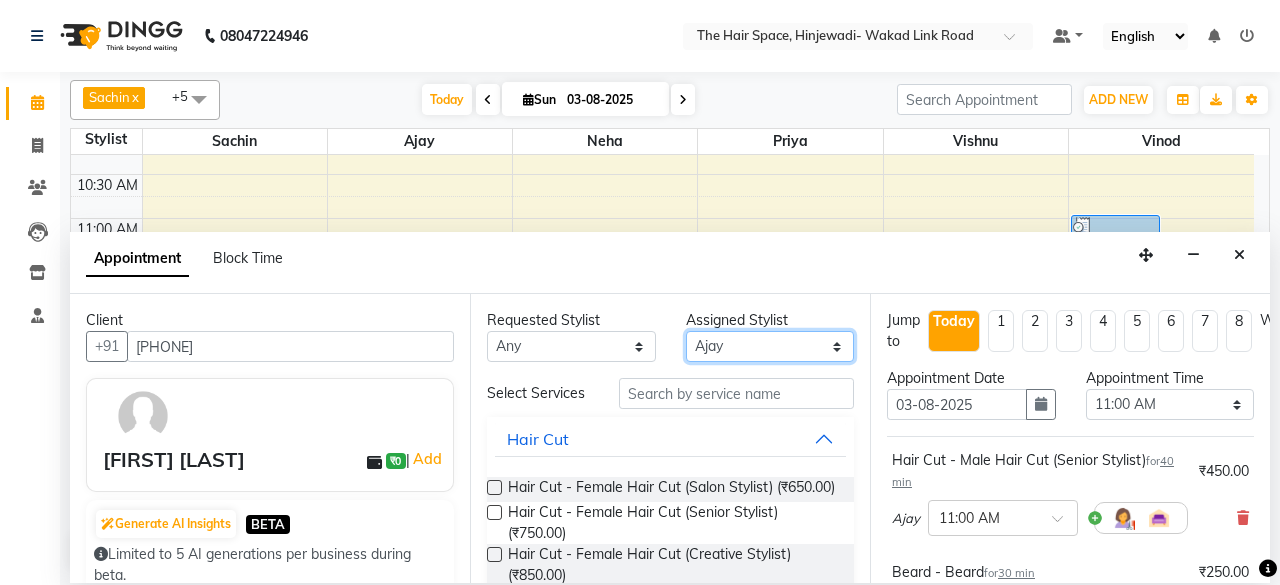 click on "Select Ajay Bhakti Jyoti Lucy Neha Pankaj Priya Sachin  Sanika  Vinod Vishnu" at bounding box center [770, 346] 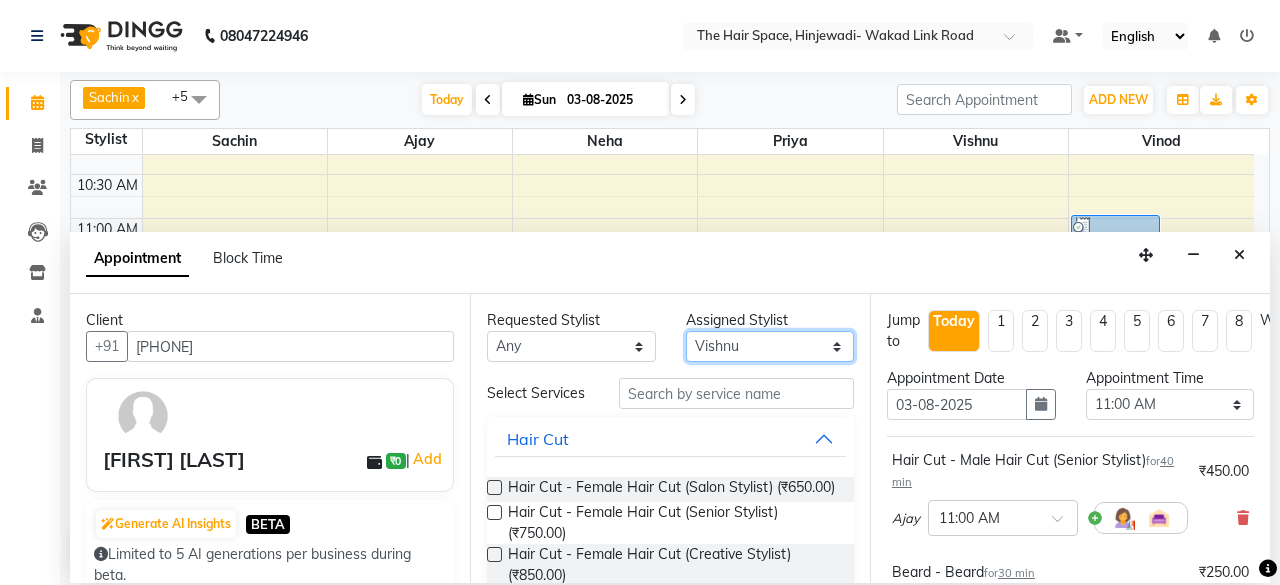 click on "Select Ajay Bhakti Jyoti Lucy Neha Pankaj Priya Sachin  Sanika  Vinod Vishnu" at bounding box center (770, 346) 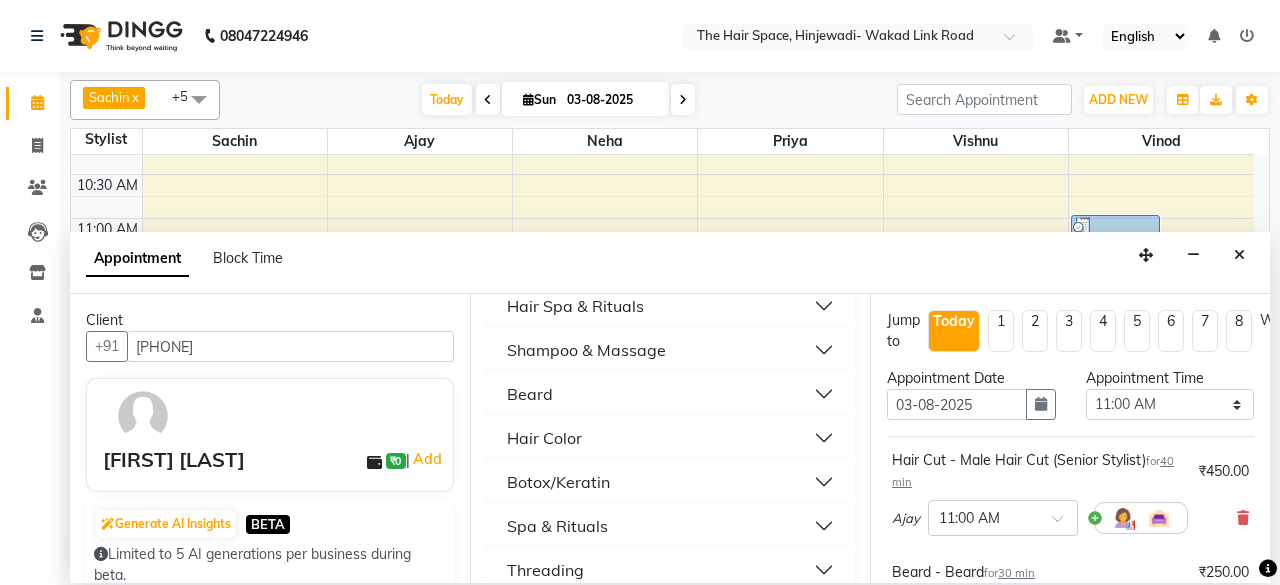 scroll, scrollTop: 613, scrollLeft: 0, axis: vertical 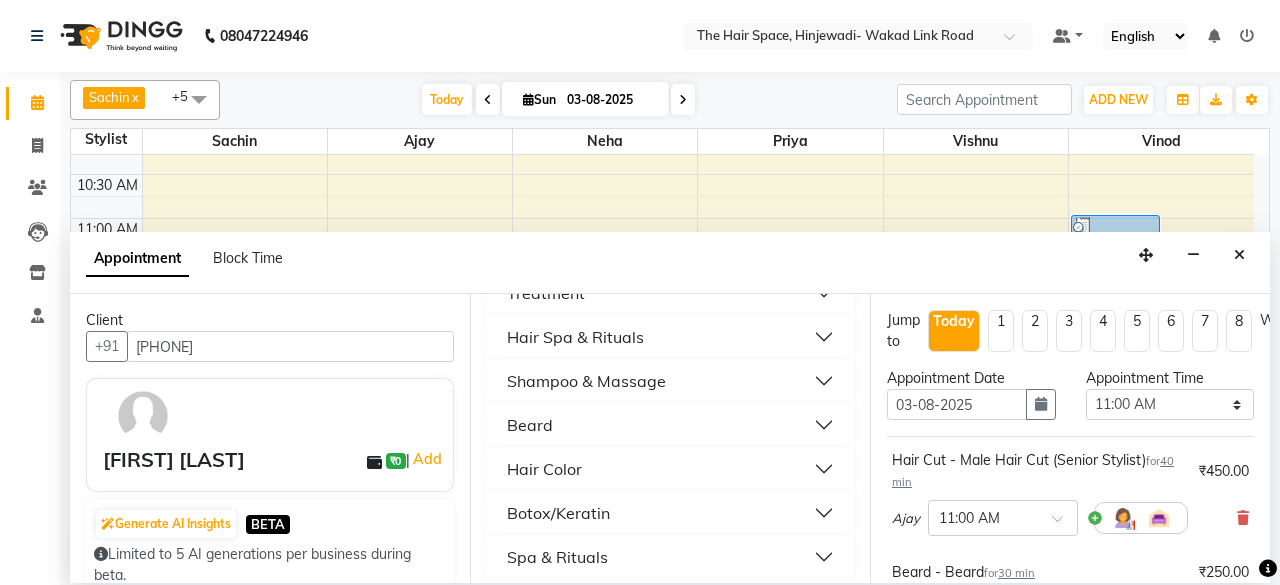 click on "Shampoo & Massage" at bounding box center [586, 381] 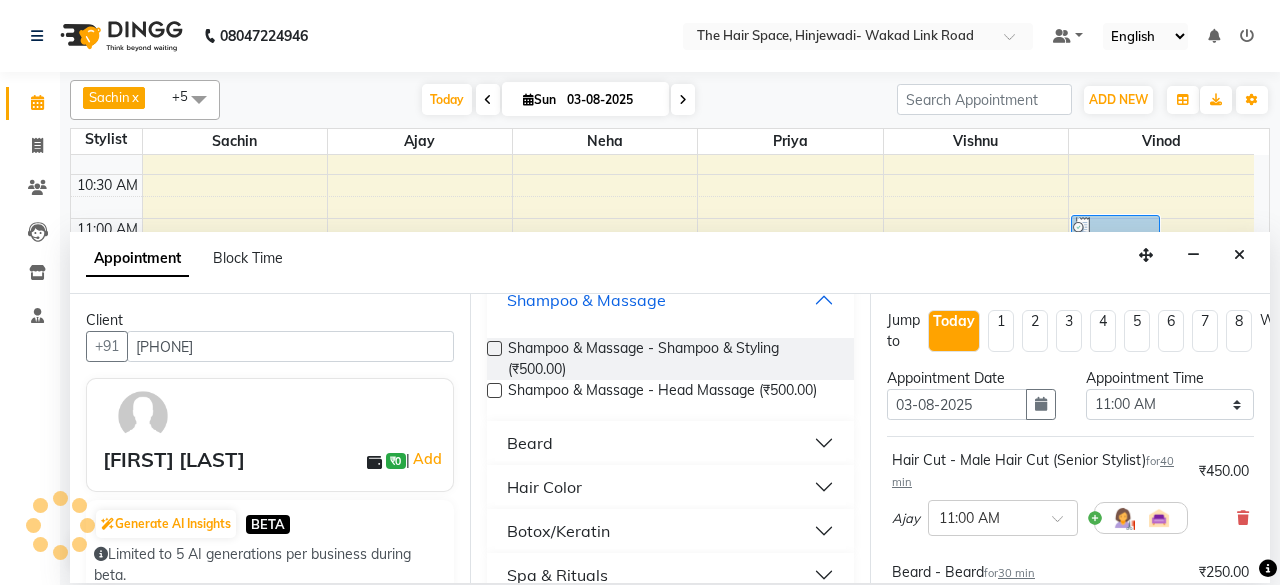 scroll, scrollTop: 713, scrollLeft: 0, axis: vertical 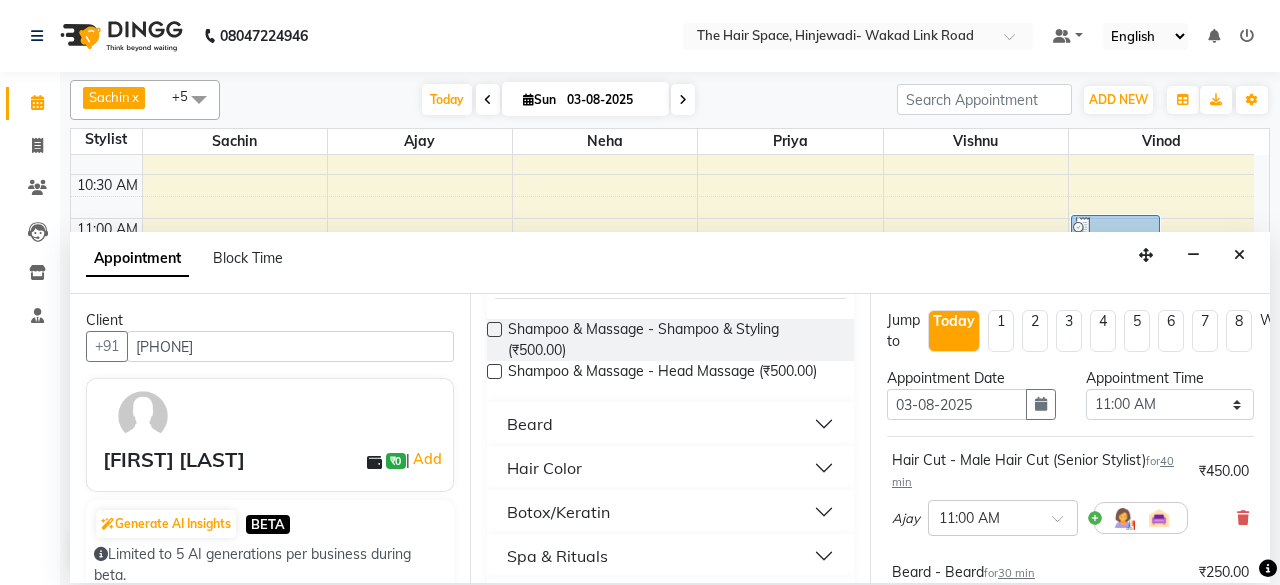 click on "Hair Spa & Rituals" at bounding box center (670, 237) 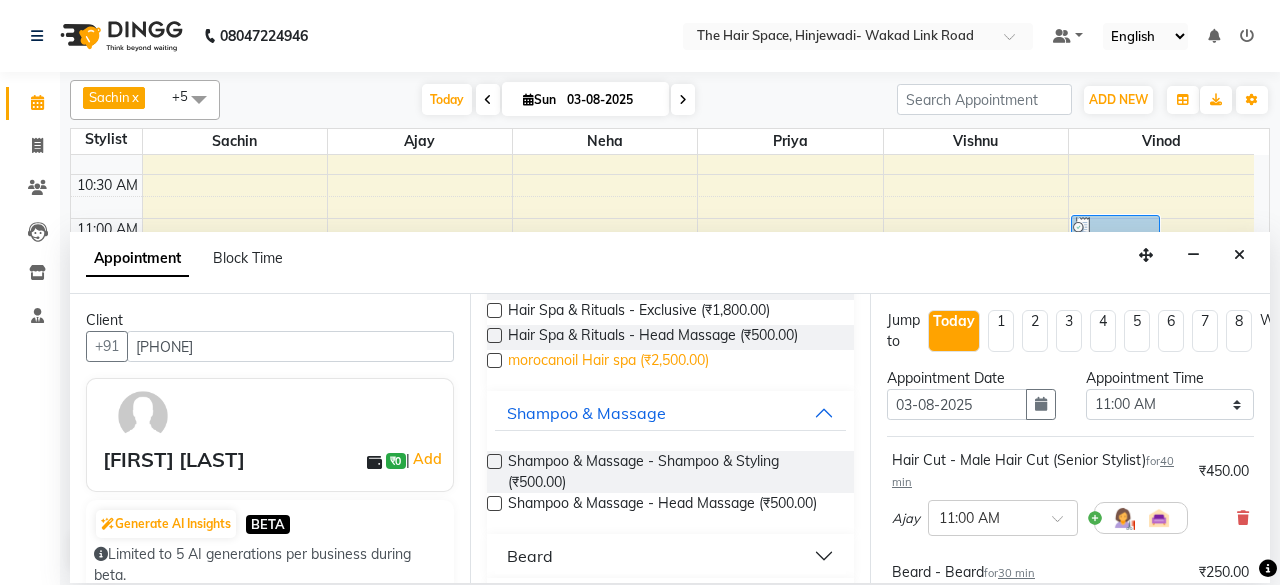 scroll, scrollTop: 613, scrollLeft: 0, axis: vertical 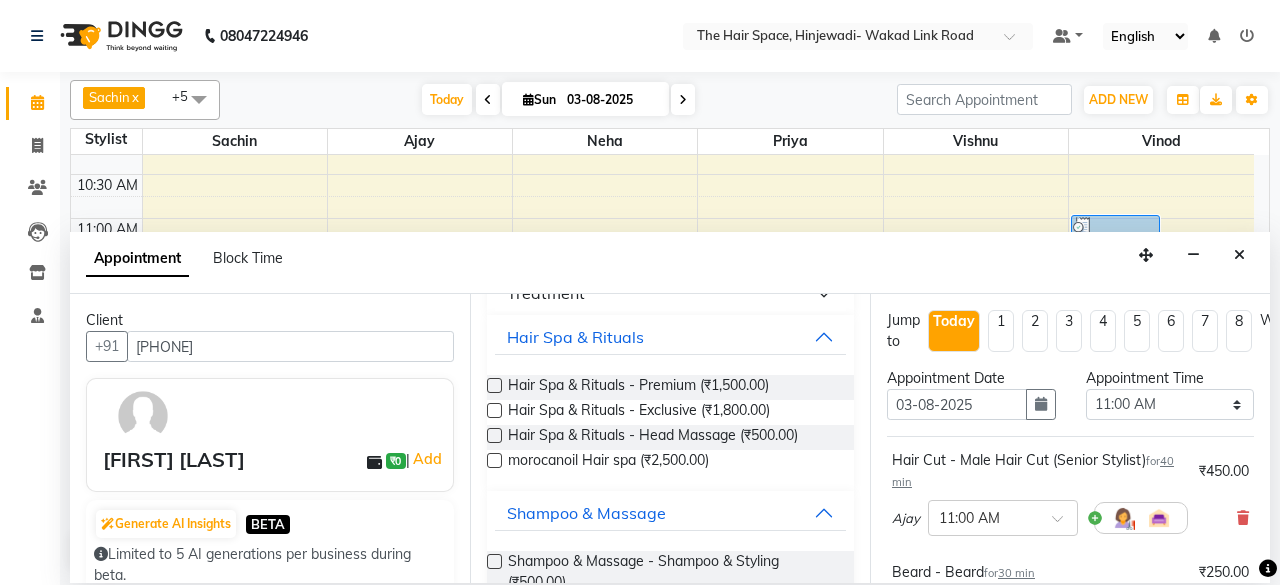 click on "Treatment" at bounding box center (670, 293) 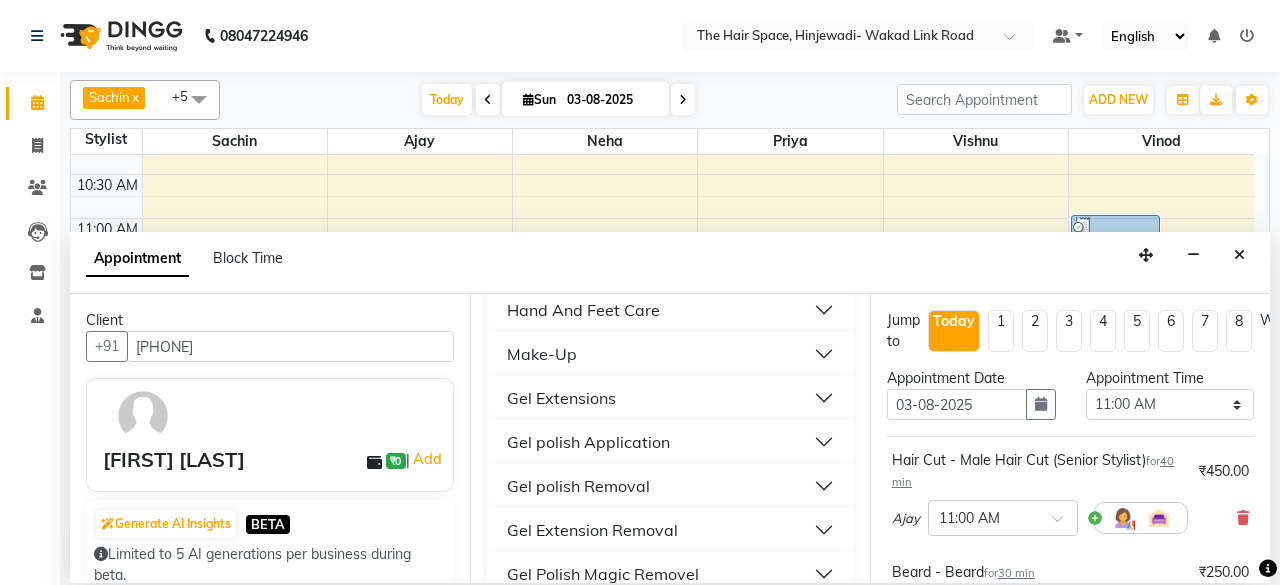 scroll, scrollTop: 1713, scrollLeft: 0, axis: vertical 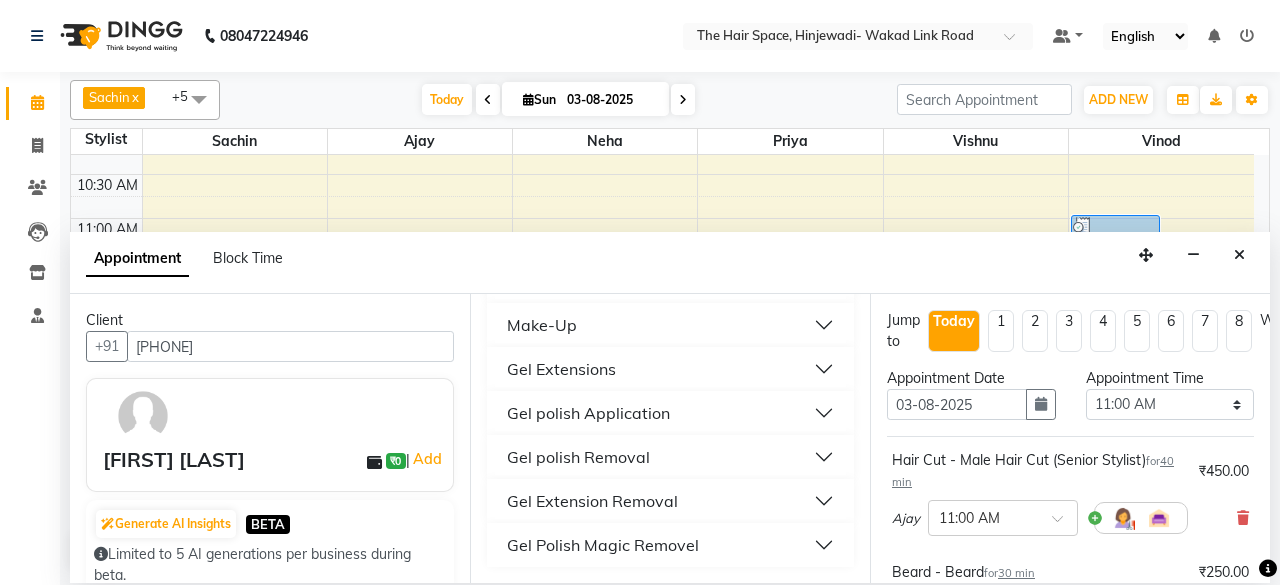 click on "Make-Up" at bounding box center (670, 325) 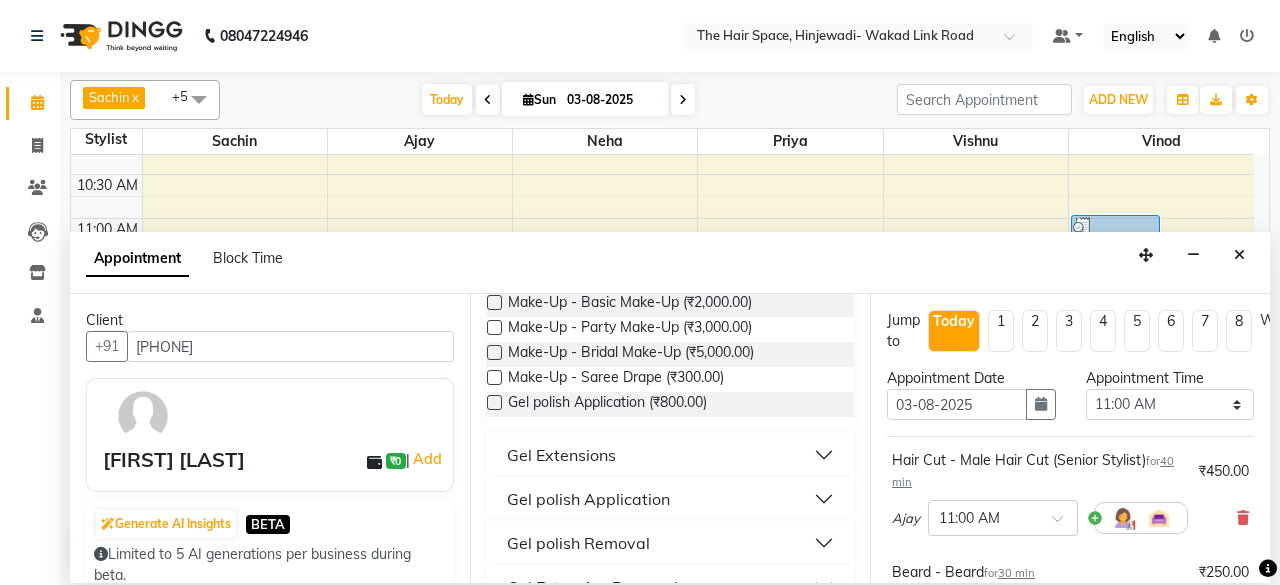 click on "Hand And Feet Care" at bounding box center (670, 210) 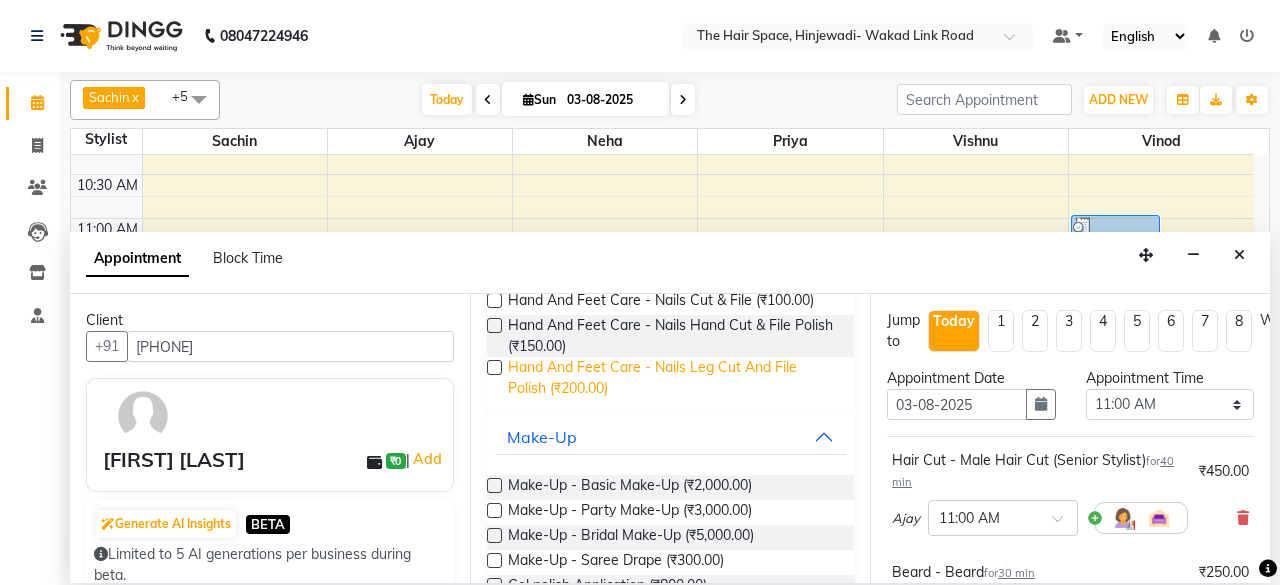 scroll, scrollTop: 1613, scrollLeft: 0, axis: vertical 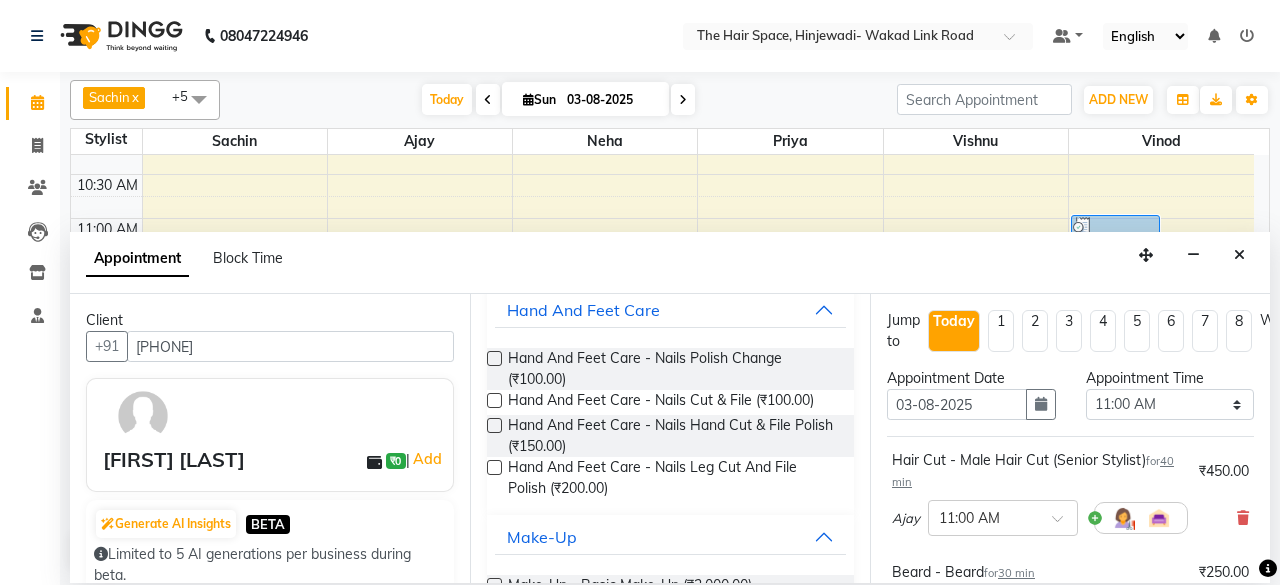 click on "Pedicure" at bounding box center (670, 266) 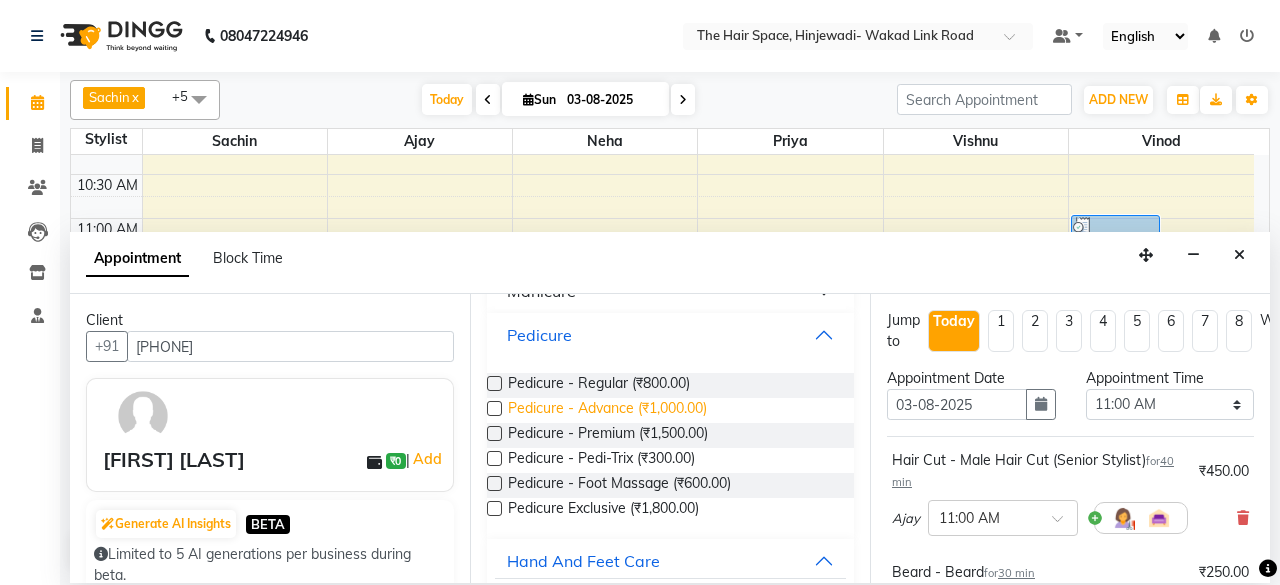scroll, scrollTop: 1513, scrollLeft: 0, axis: vertical 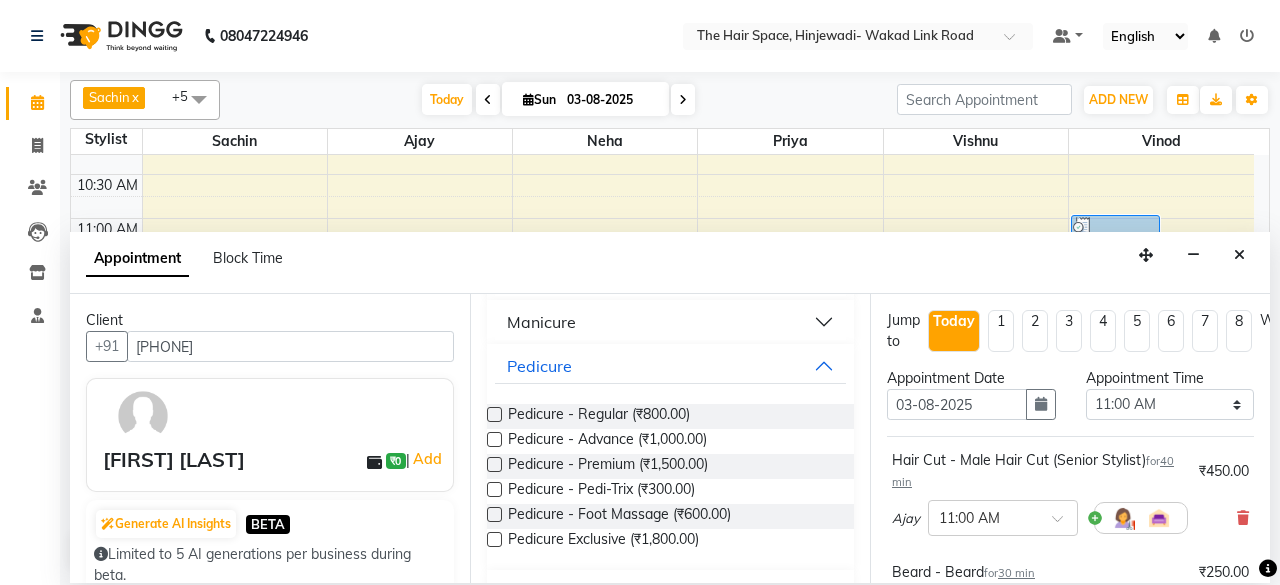 click on "Manicure" at bounding box center (670, 322) 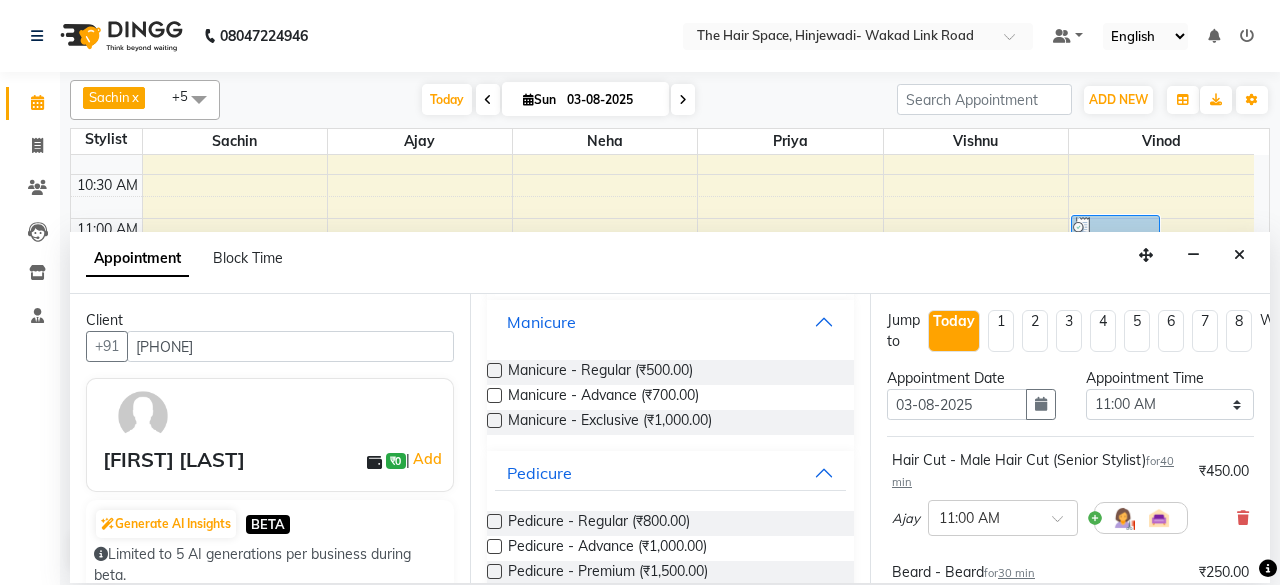 scroll, scrollTop: 1413, scrollLeft: 0, axis: vertical 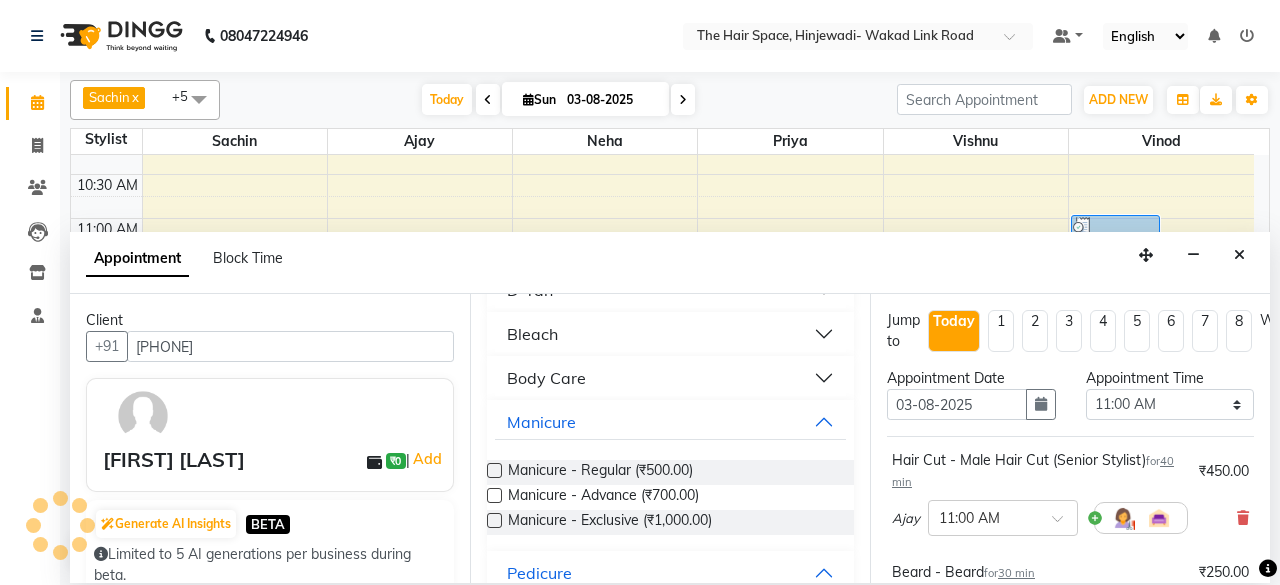 click on "Bleach" at bounding box center (670, 334) 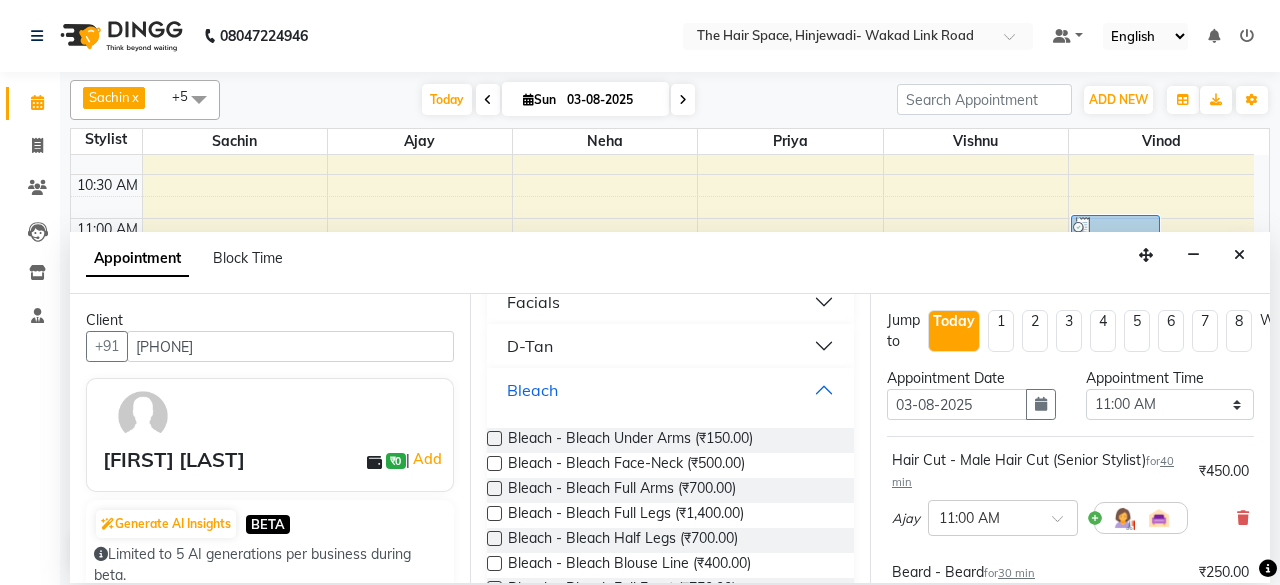 scroll, scrollTop: 1313, scrollLeft: 0, axis: vertical 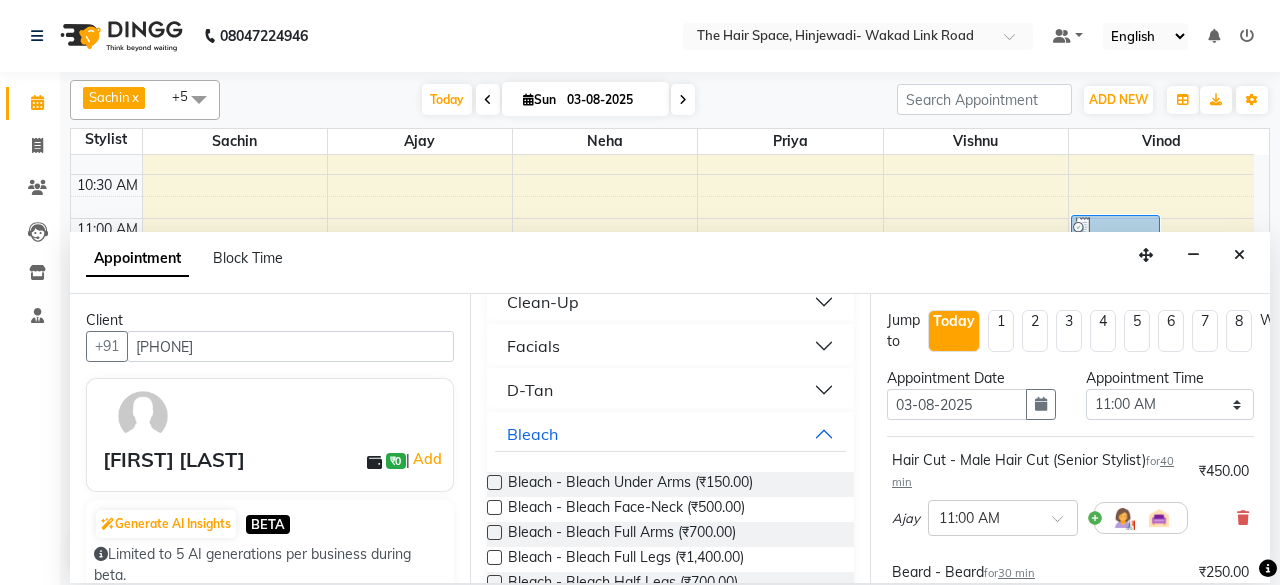 click on "Facials" at bounding box center [670, 346] 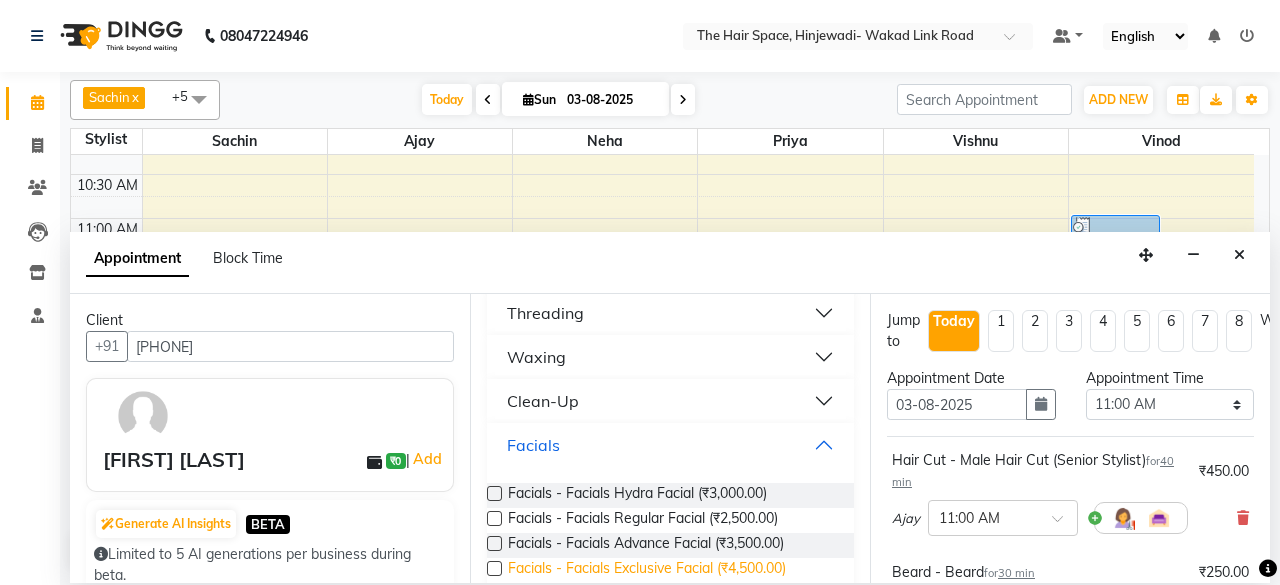 scroll, scrollTop: 1213, scrollLeft: 0, axis: vertical 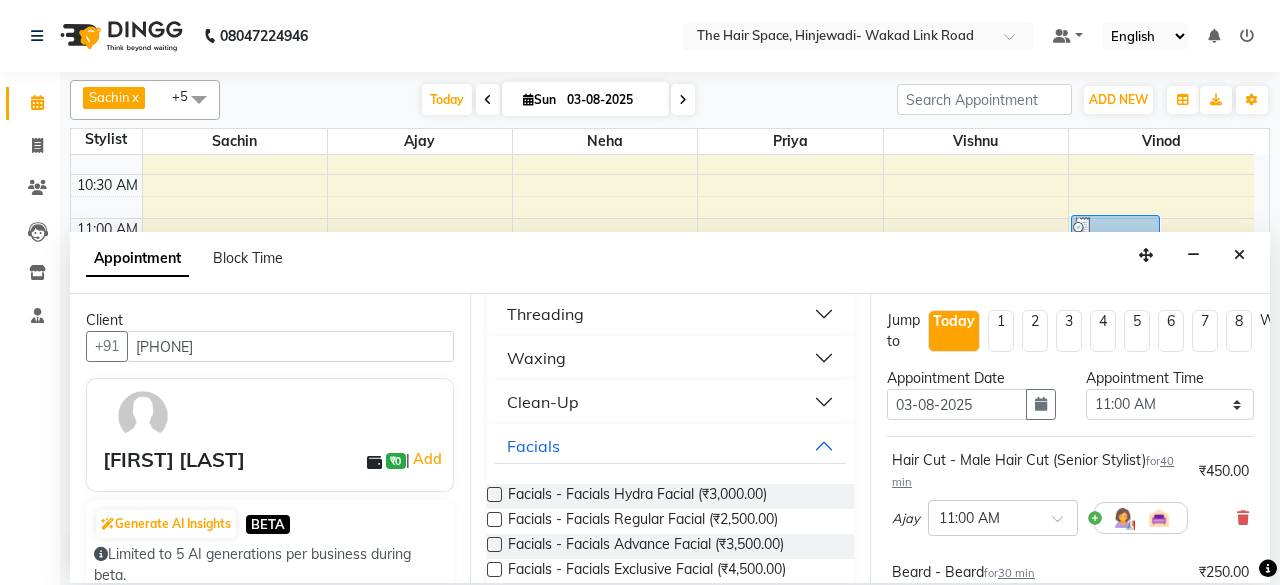 click on "Clean-Up" at bounding box center [670, 402] 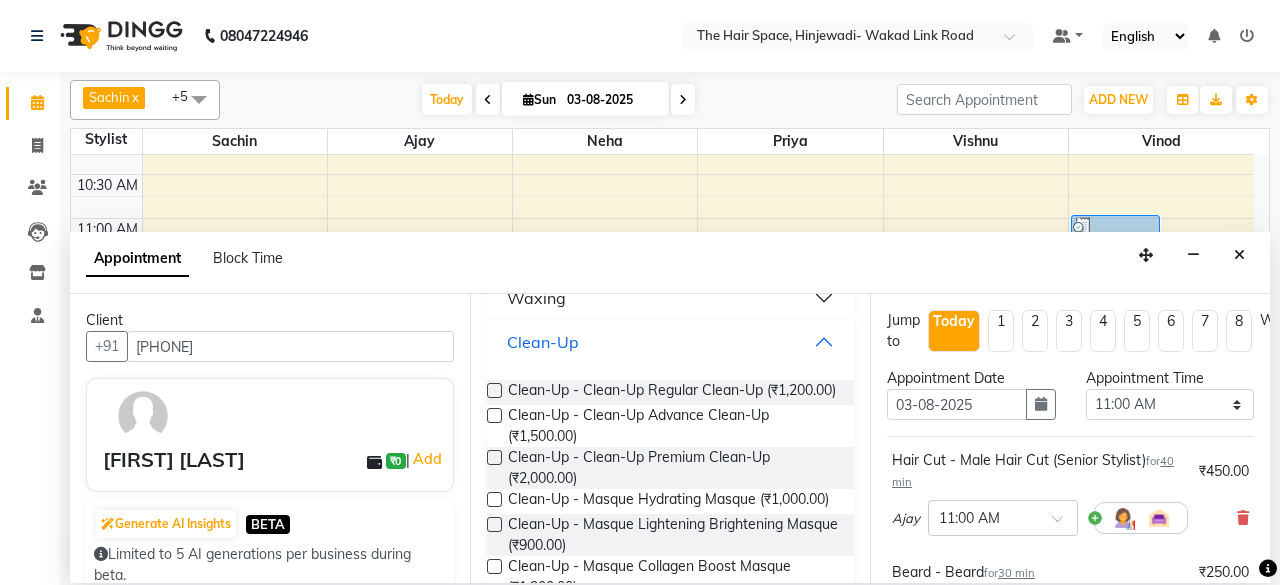 scroll, scrollTop: 1213, scrollLeft: 0, axis: vertical 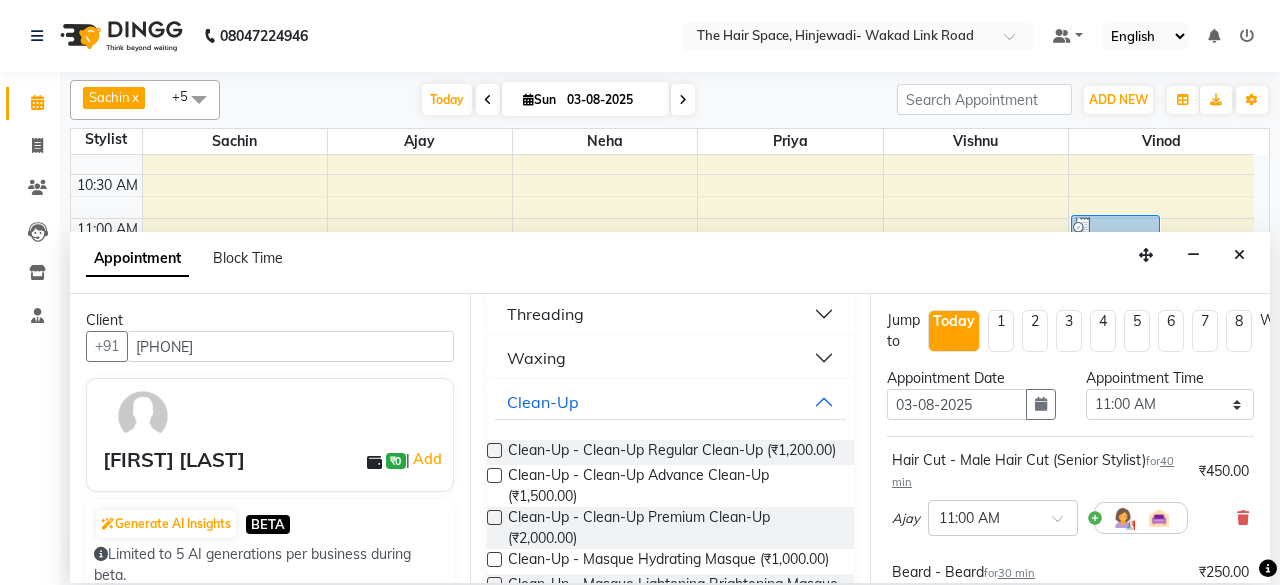 click on "Threading" at bounding box center [670, 314] 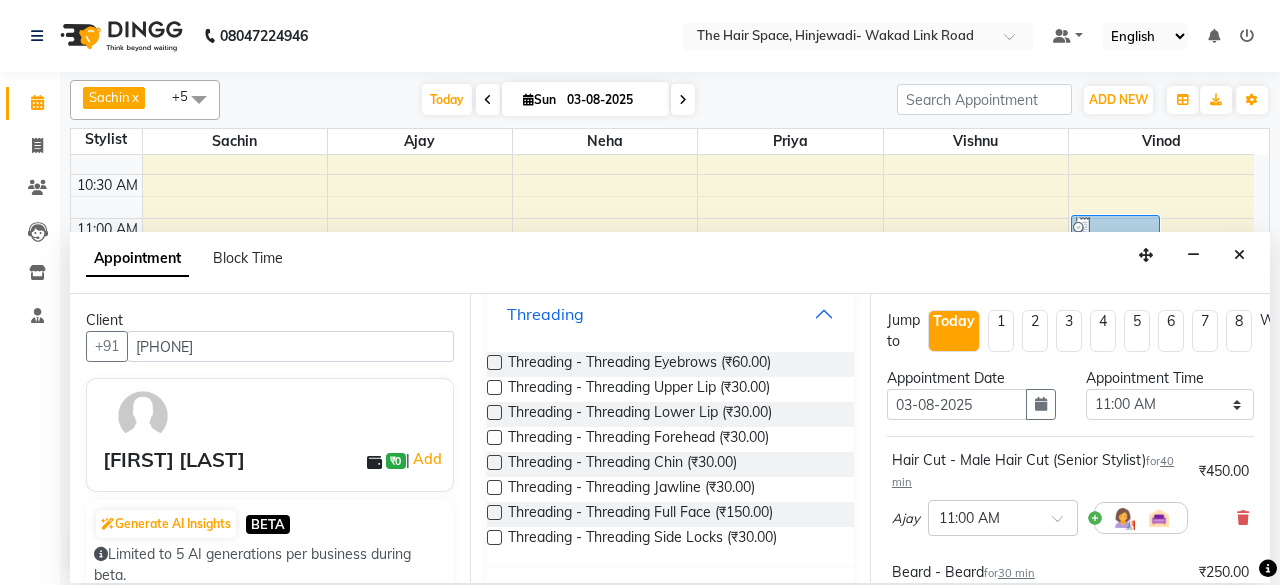 scroll, scrollTop: 1113, scrollLeft: 0, axis: vertical 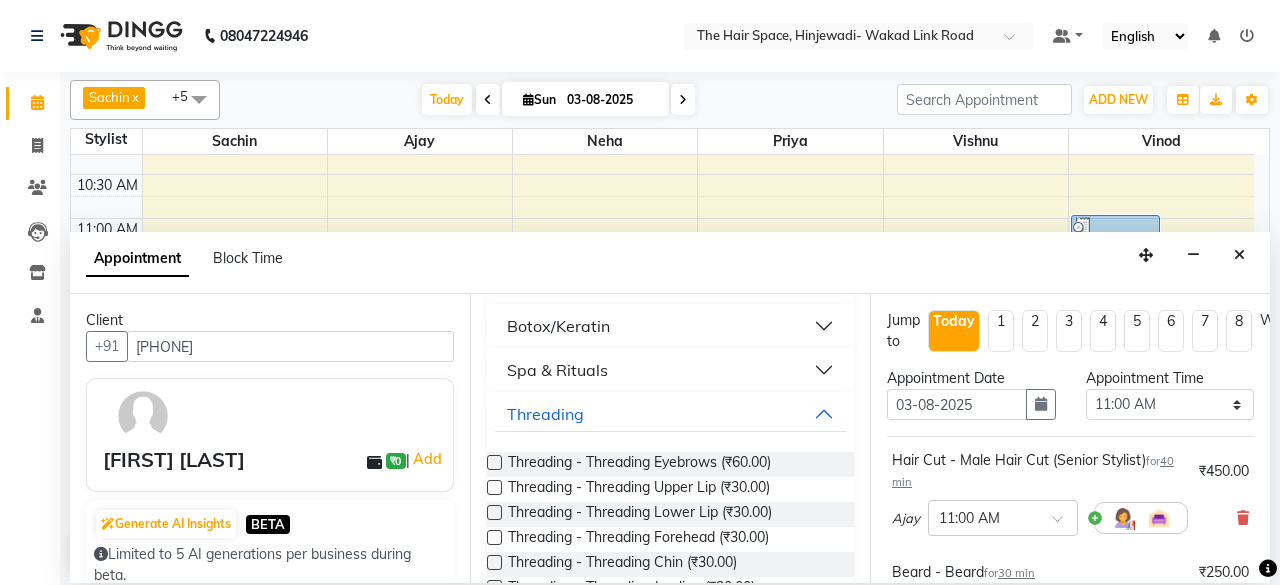 click on "Botox/Keratin" at bounding box center (670, 326) 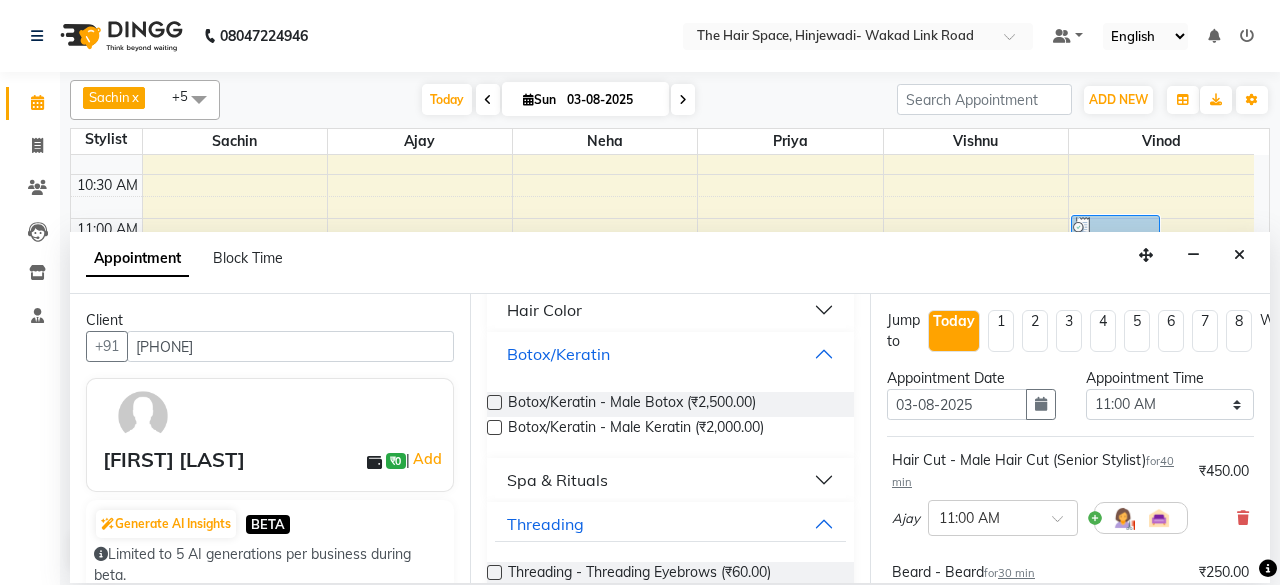scroll, scrollTop: 1013, scrollLeft: 0, axis: vertical 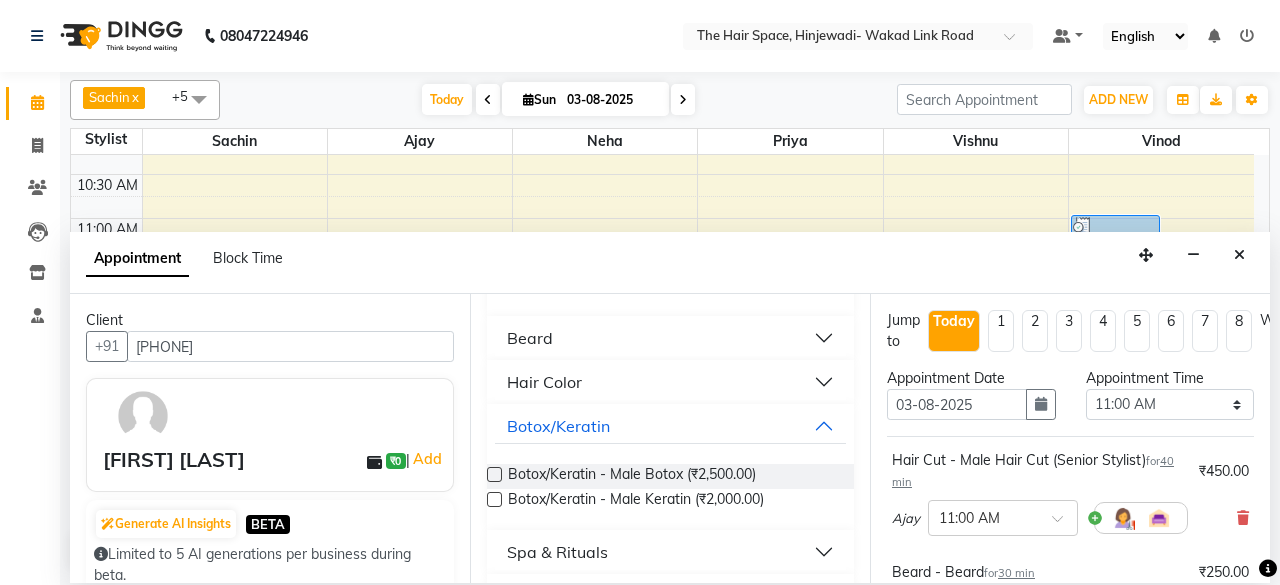 click on "Beard" at bounding box center (670, 338) 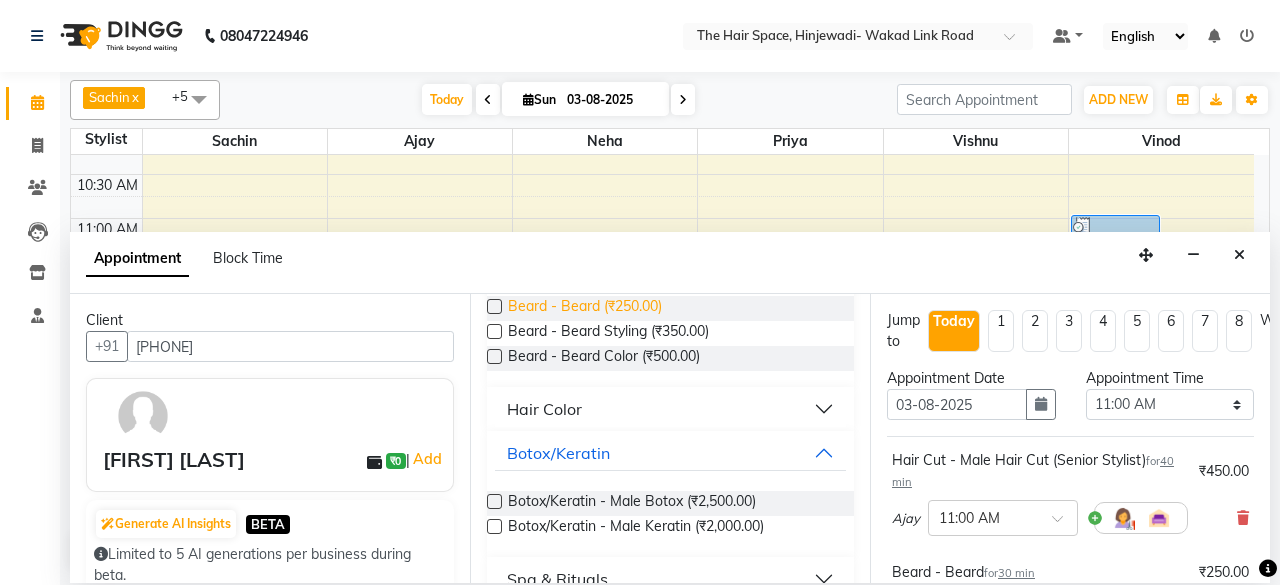 scroll, scrollTop: 1213, scrollLeft: 0, axis: vertical 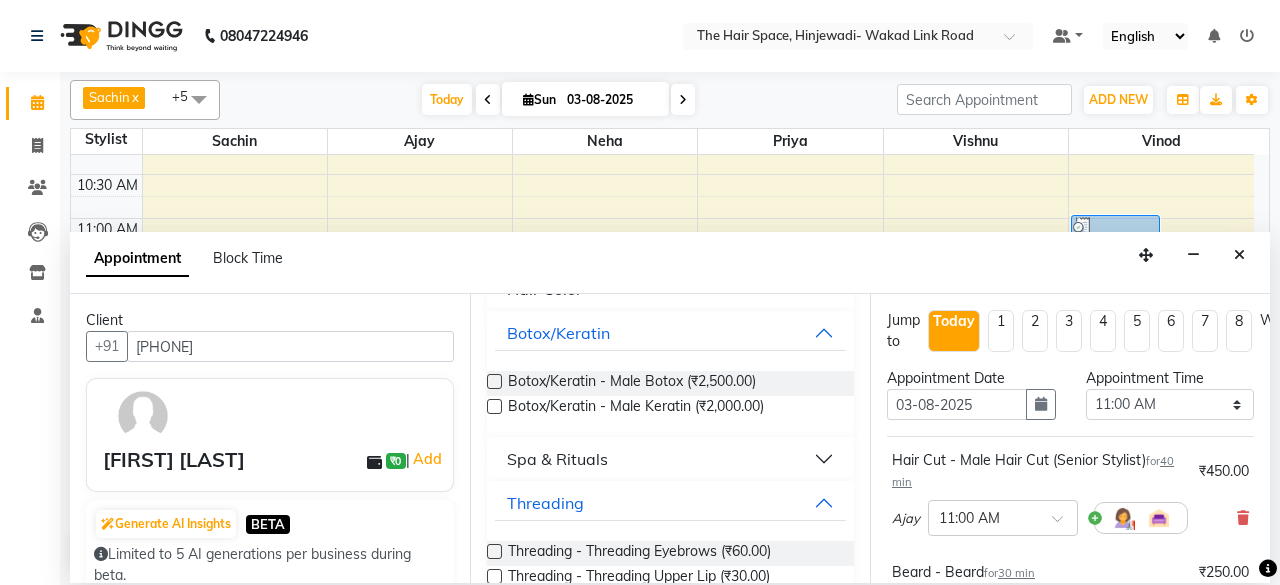 click on "Hair Color" at bounding box center [670, 289] 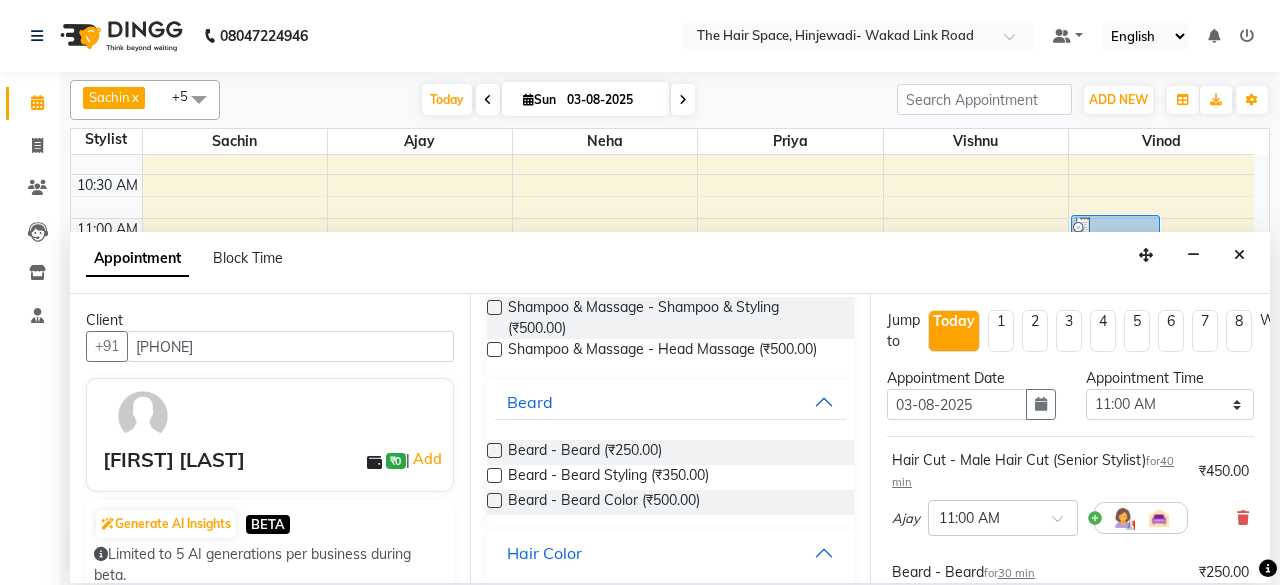 scroll, scrollTop: 1000, scrollLeft: 0, axis: vertical 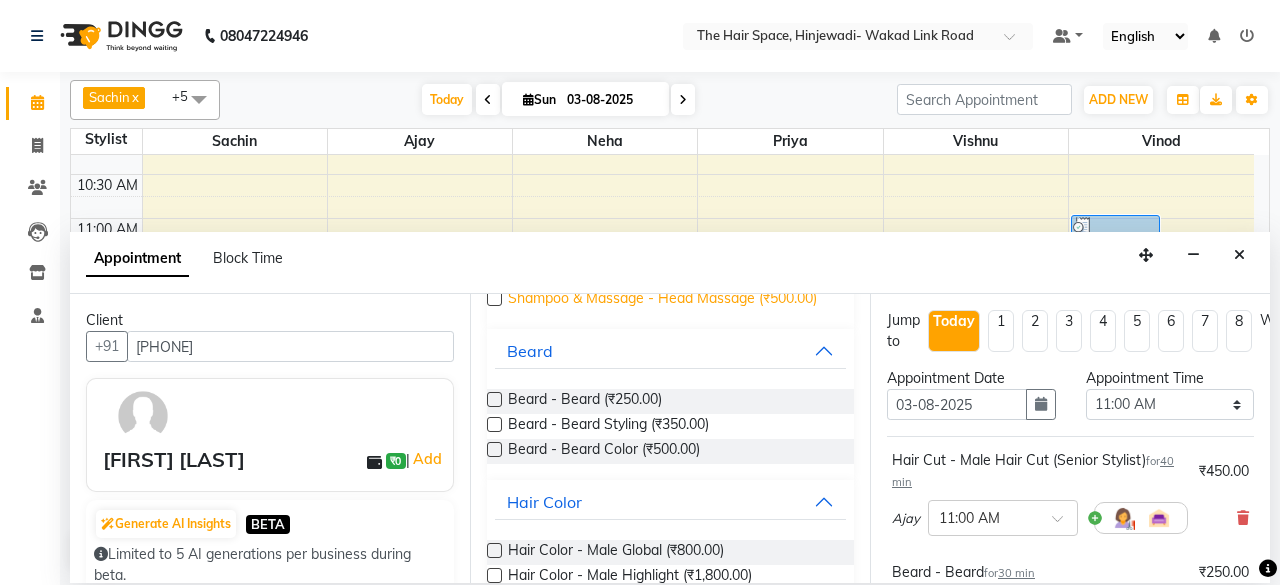 click on "Shampoo & Massage - Head Massage (₹500.00)" at bounding box center (662, 300) 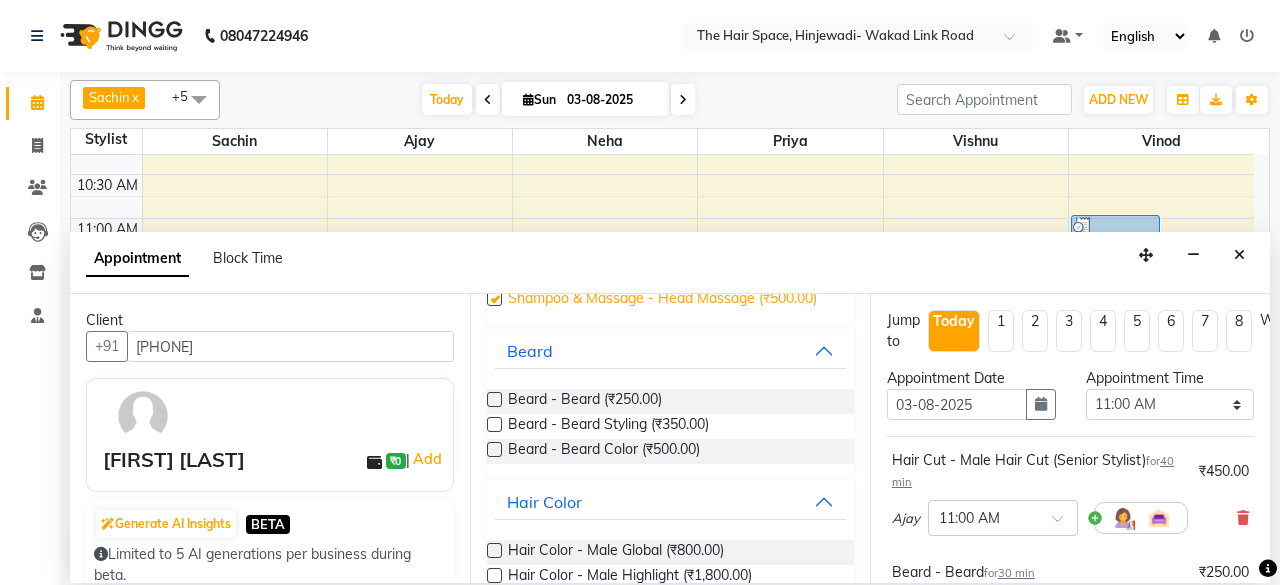 checkbox on "false" 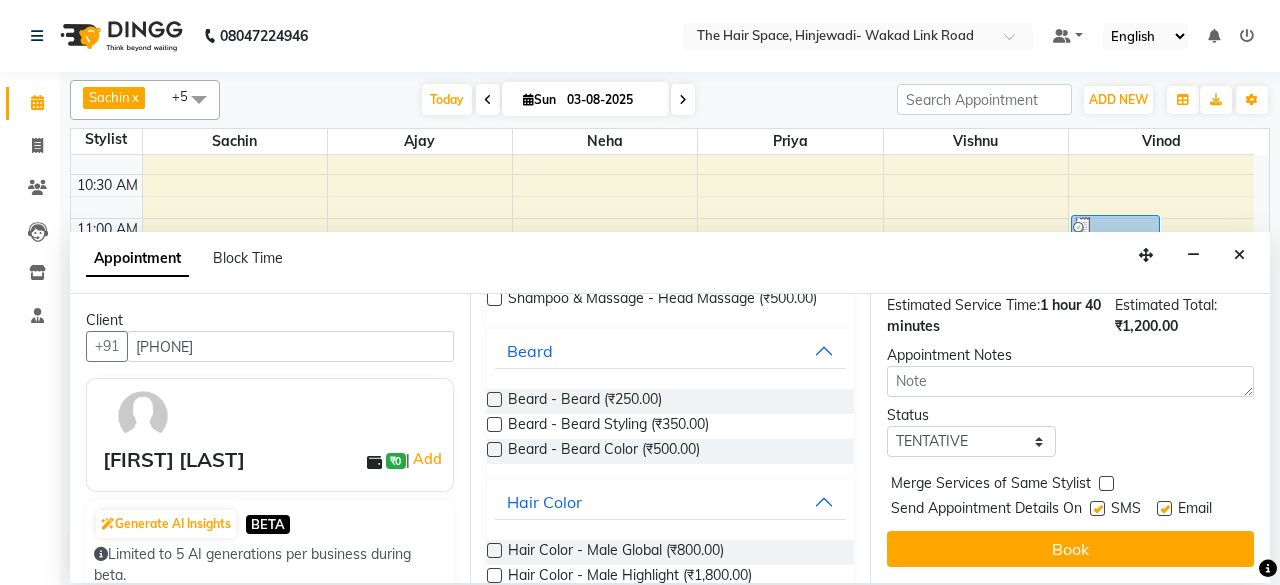 scroll, scrollTop: 496, scrollLeft: 0, axis: vertical 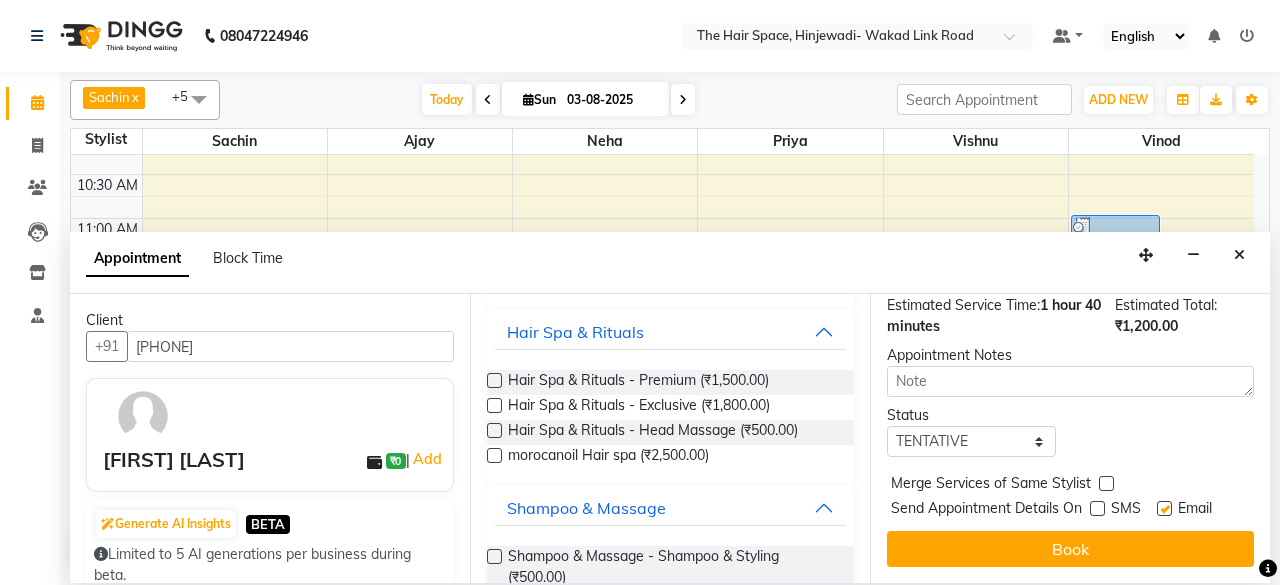 click on "Book" at bounding box center (1070, 549) 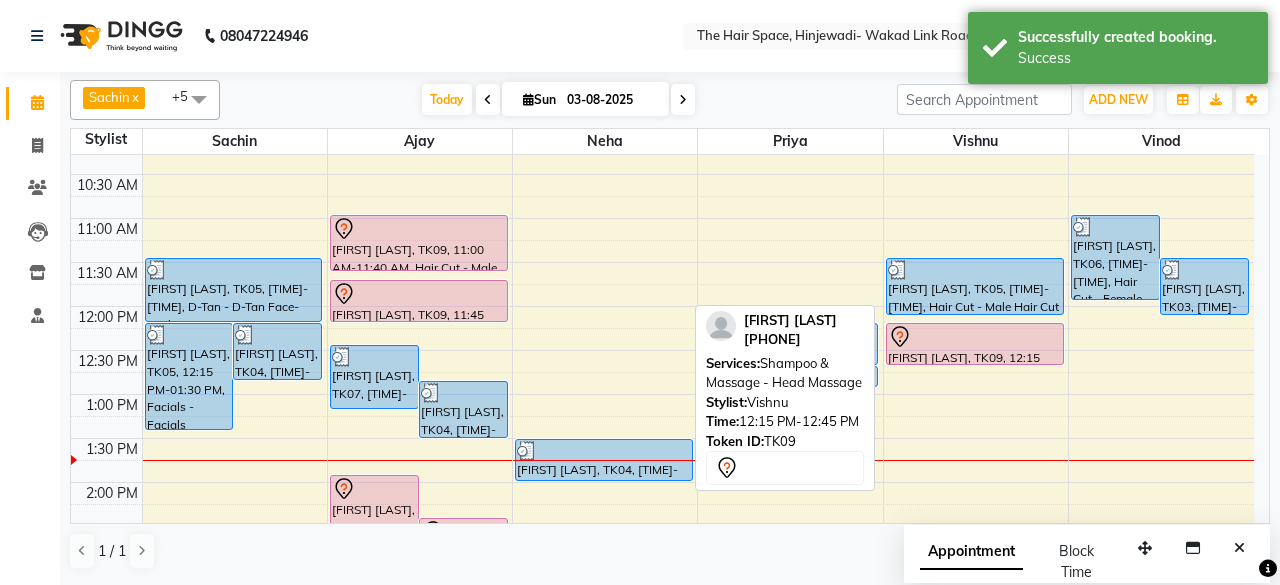 click on "[FIRST] [LAST], TK09, 12:15 PM-12:45 PM, Shampoo & Massage - Head Massage" at bounding box center [975, 344] 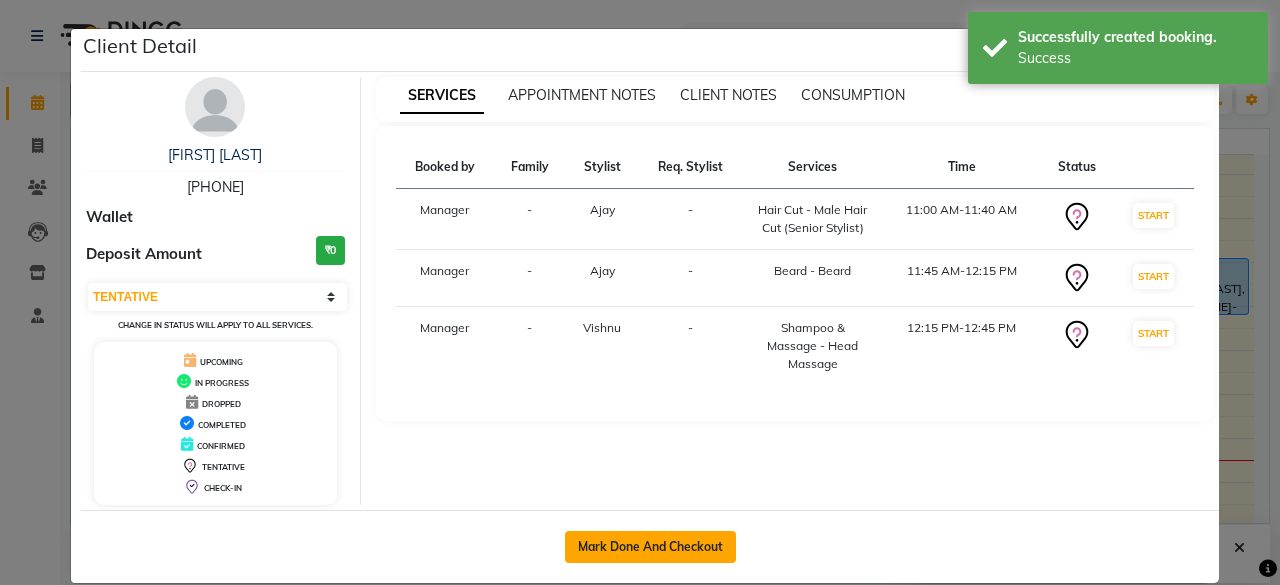 click on "Mark Done And Checkout" 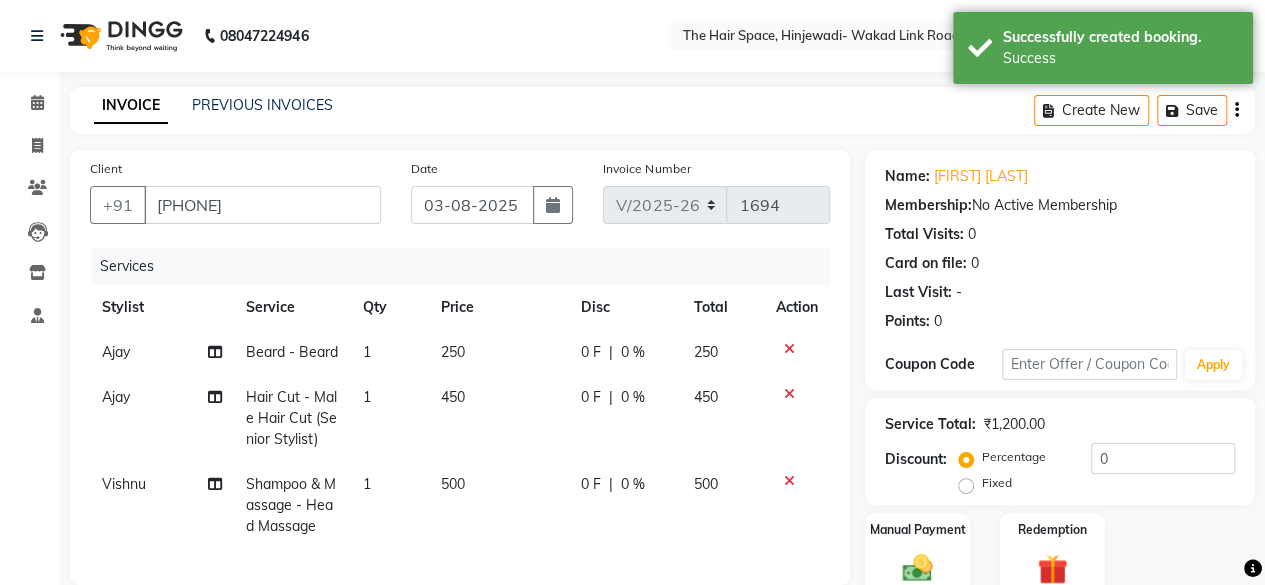 click on "500" 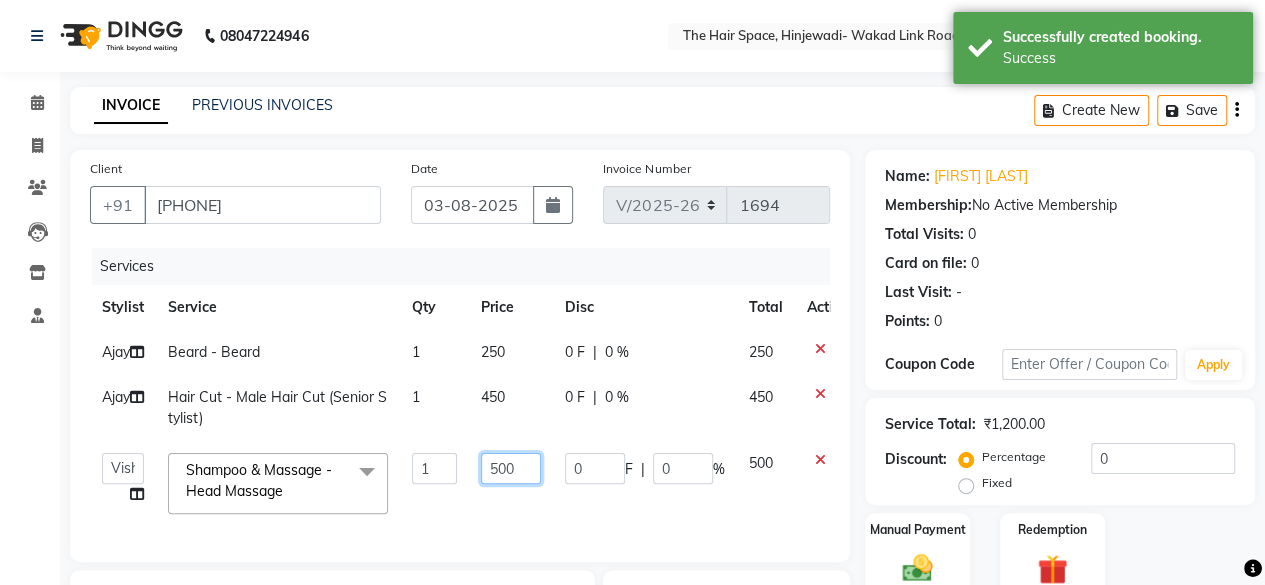 drag, startPoint x: 524, startPoint y: 491, endPoint x: 514, endPoint y: 493, distance: 10.198039 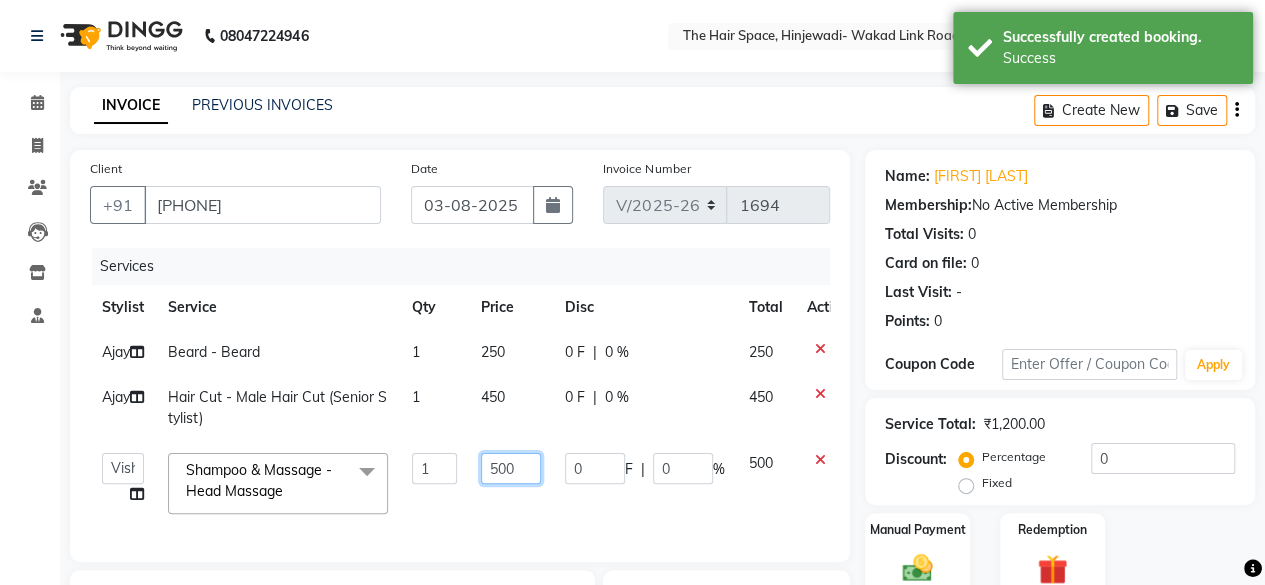 click on "500" 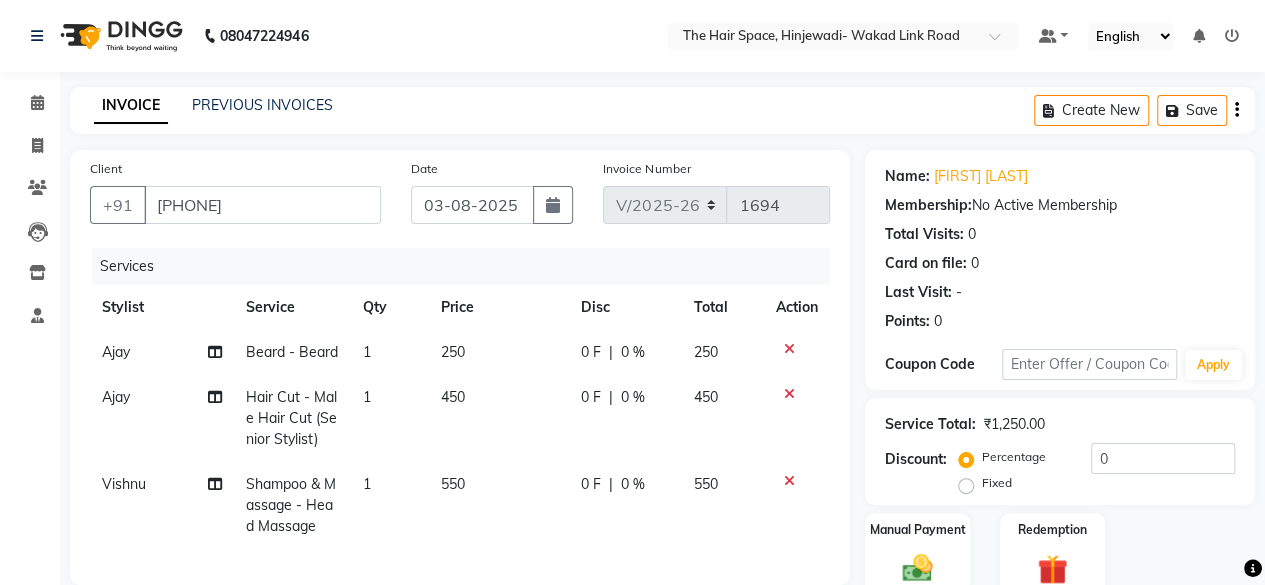 click on "0 F | 0 %" 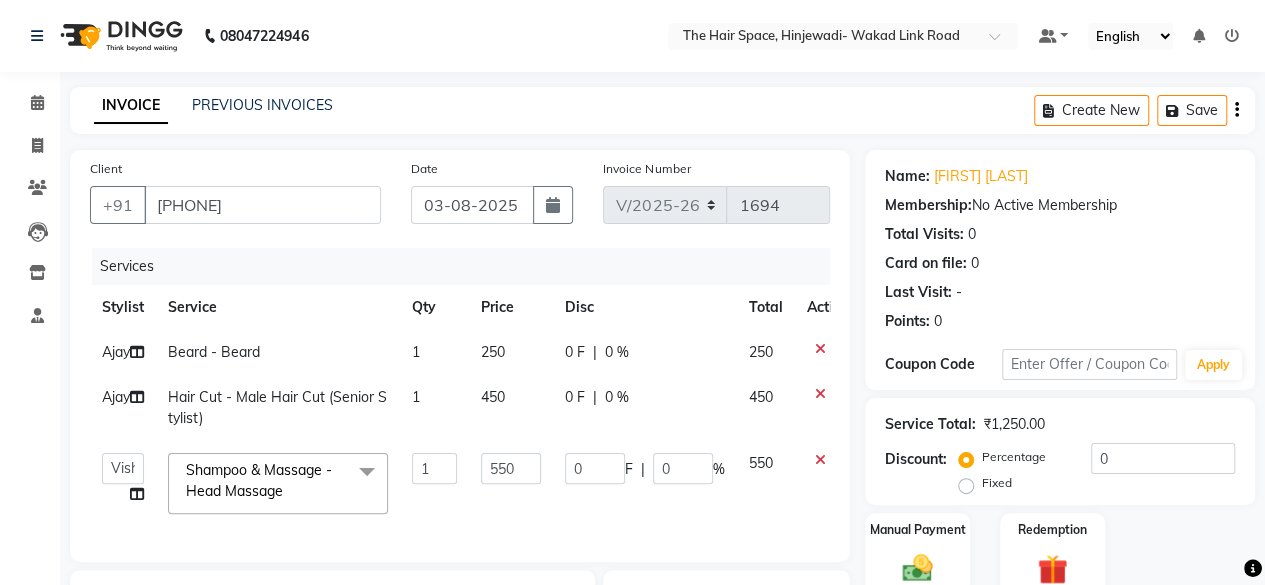 scroll, scrollTop: 344, scrollLeft: 0, axis: vertical 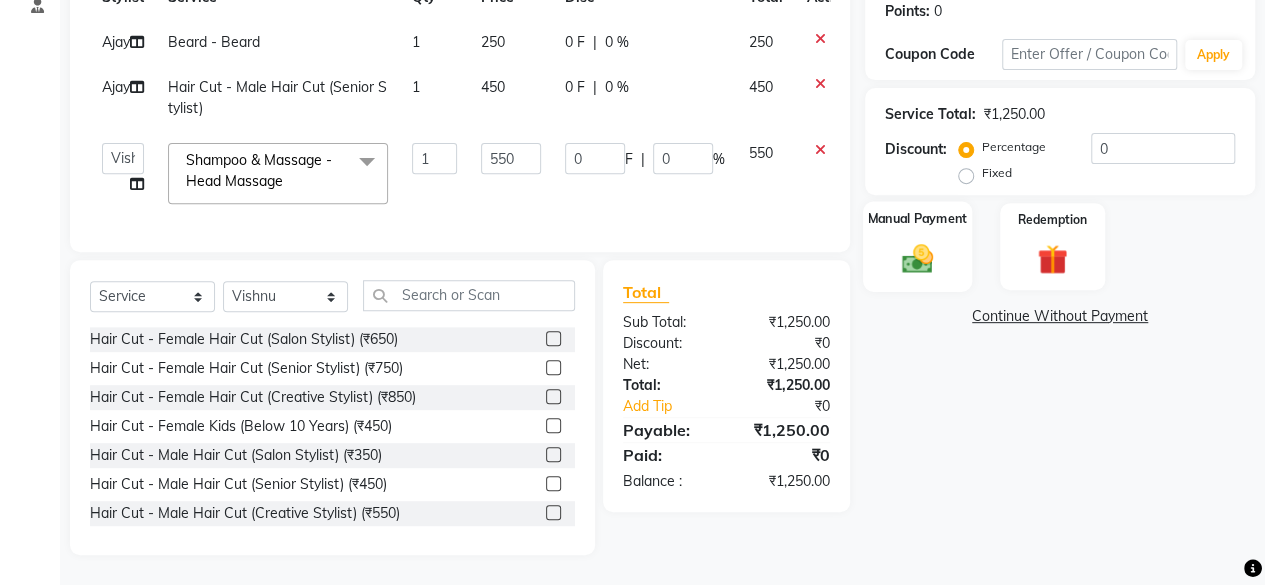 click 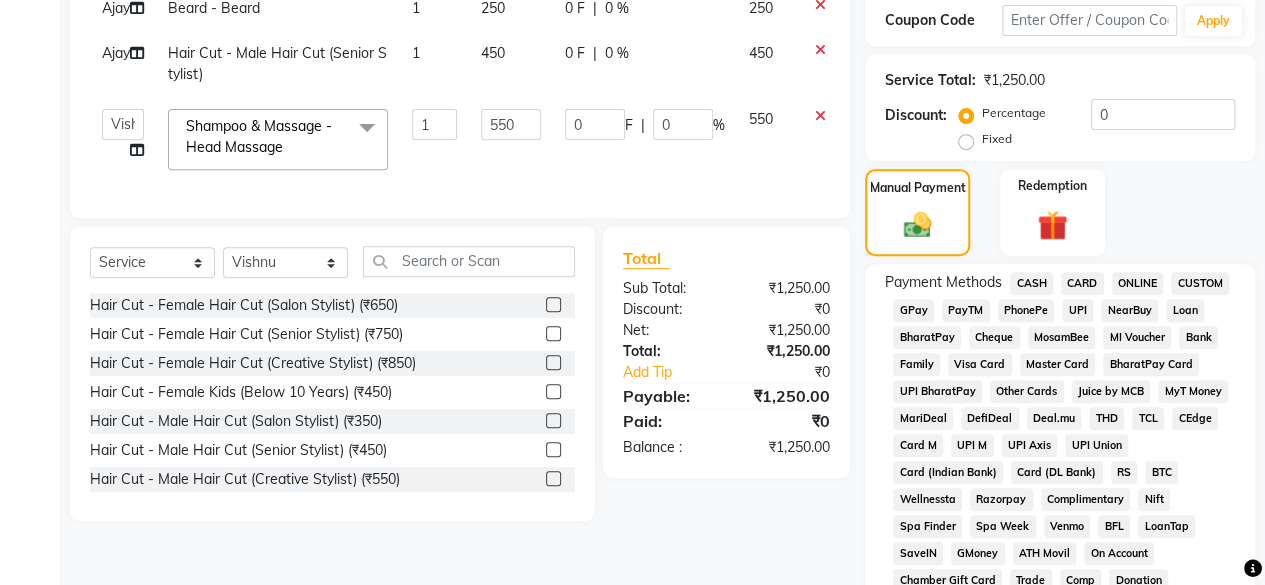 click on "GPay" 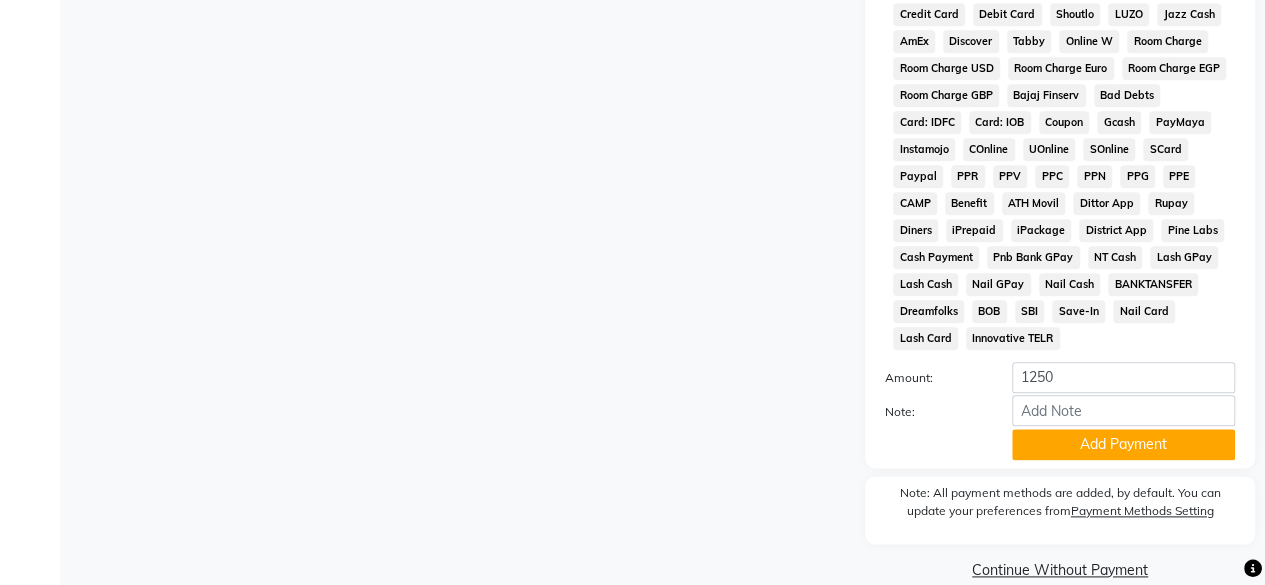 scroll, scrollTop: 999, scrollLeft: 0, axis: vertical 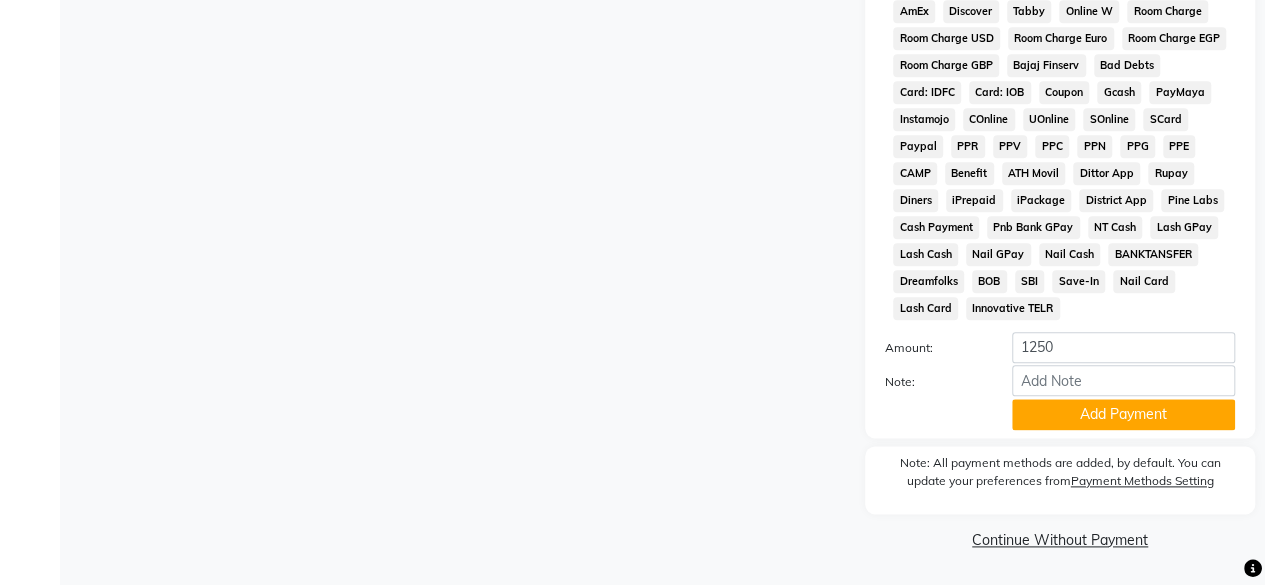 drag, startPoint x: 1072, startPoint y: 418, endPoint x: 1068, endPoint y: 406, distance: 12.649111 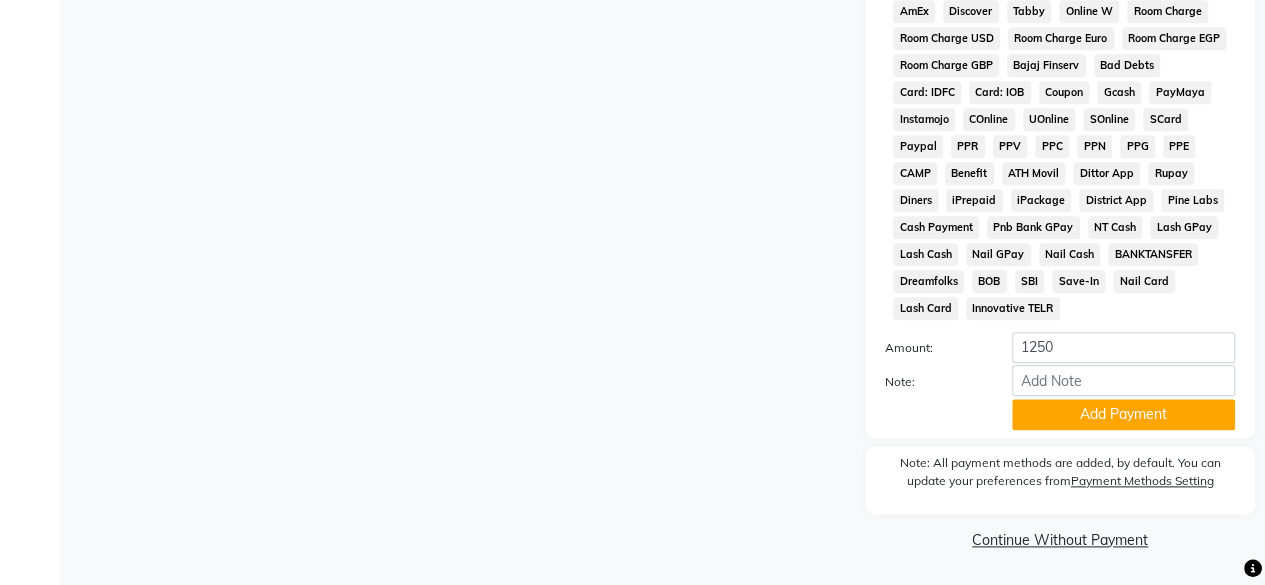 click on "Add Payment" 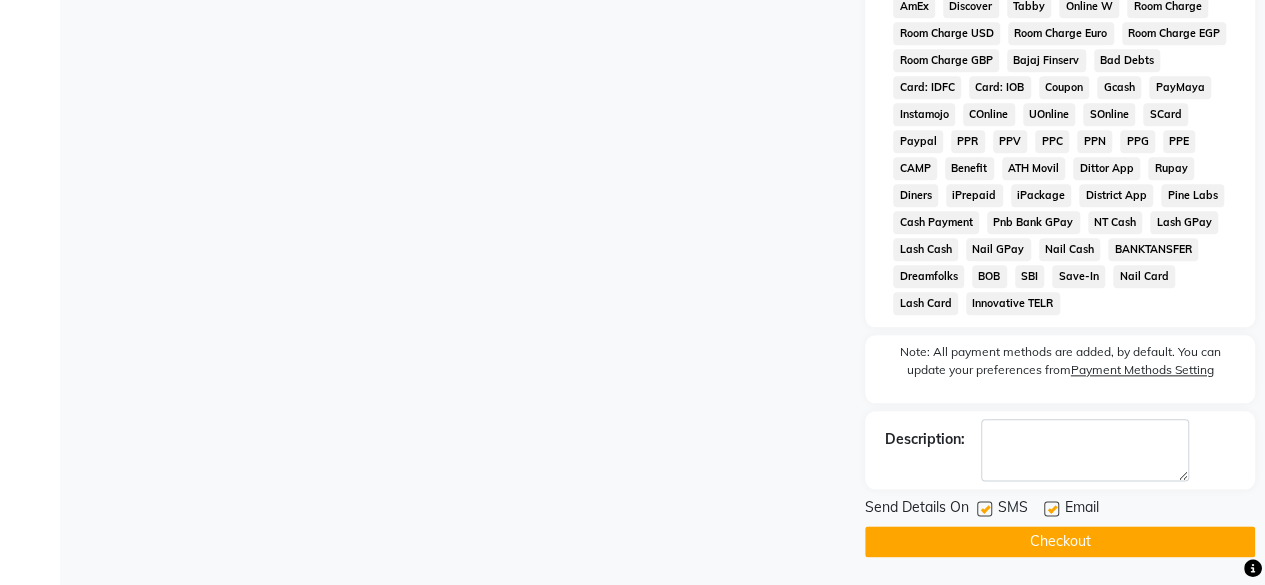 scroll, scrollTop: 1006, scrollLeft: 0, axis: vertical 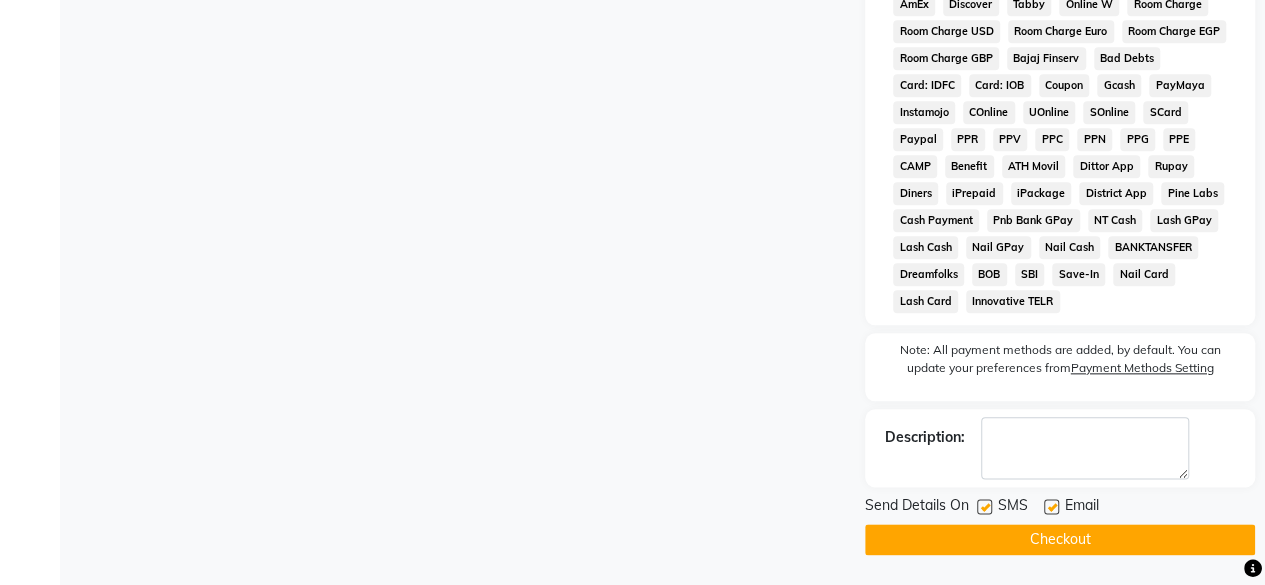click 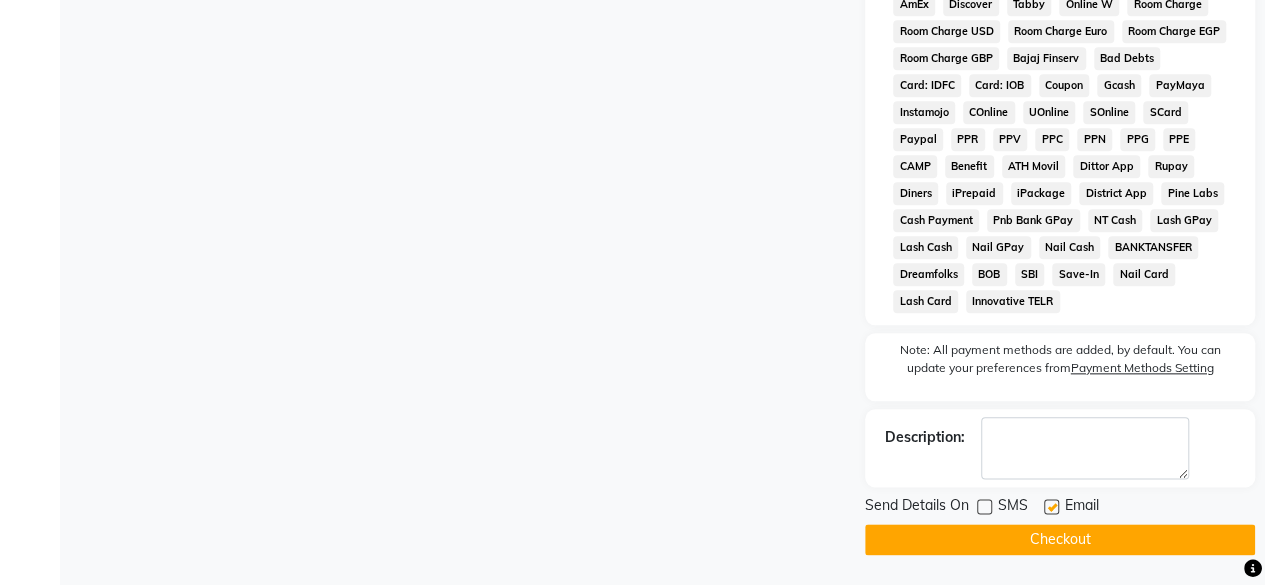 click on "Checkout" 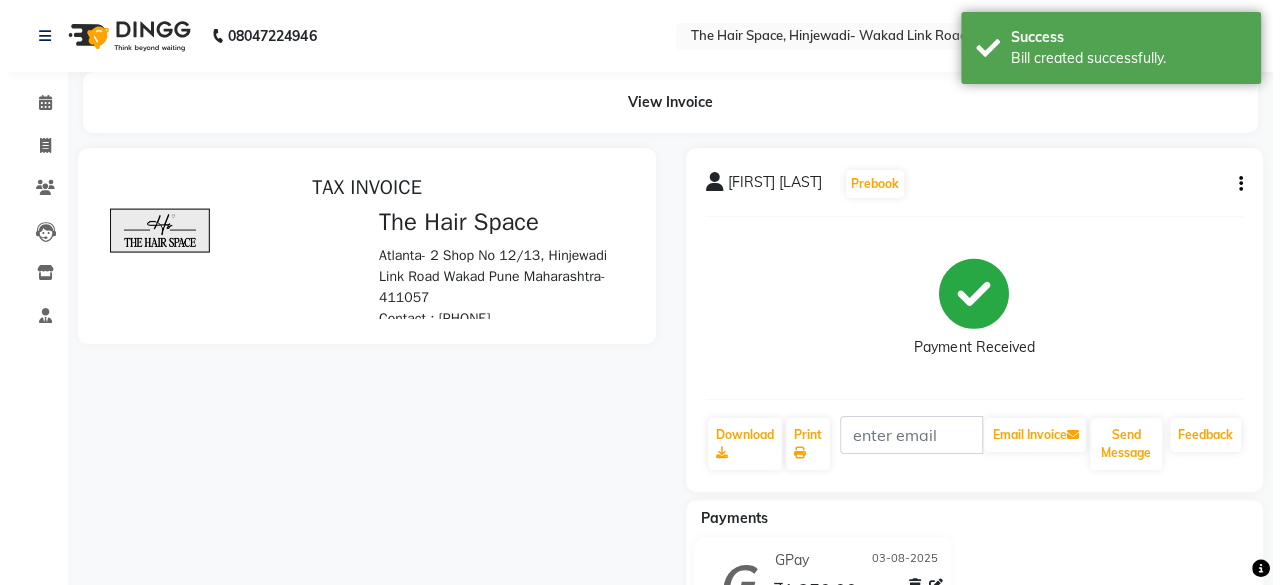 scroll, scrollTop: 0, scrollLeft: 0, axis: both 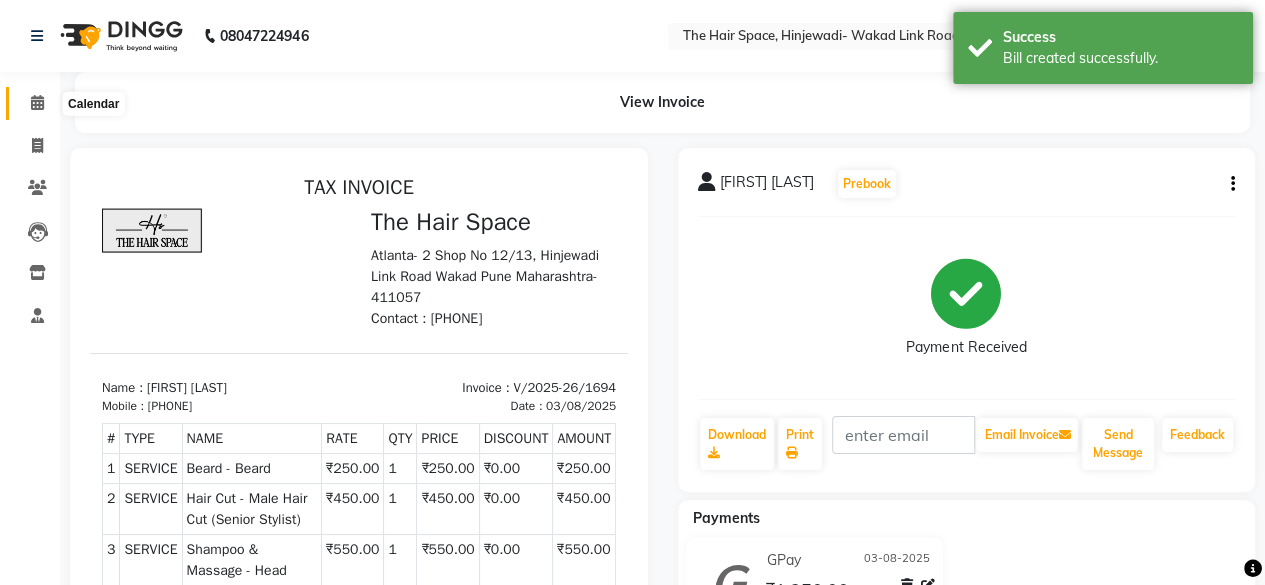 click 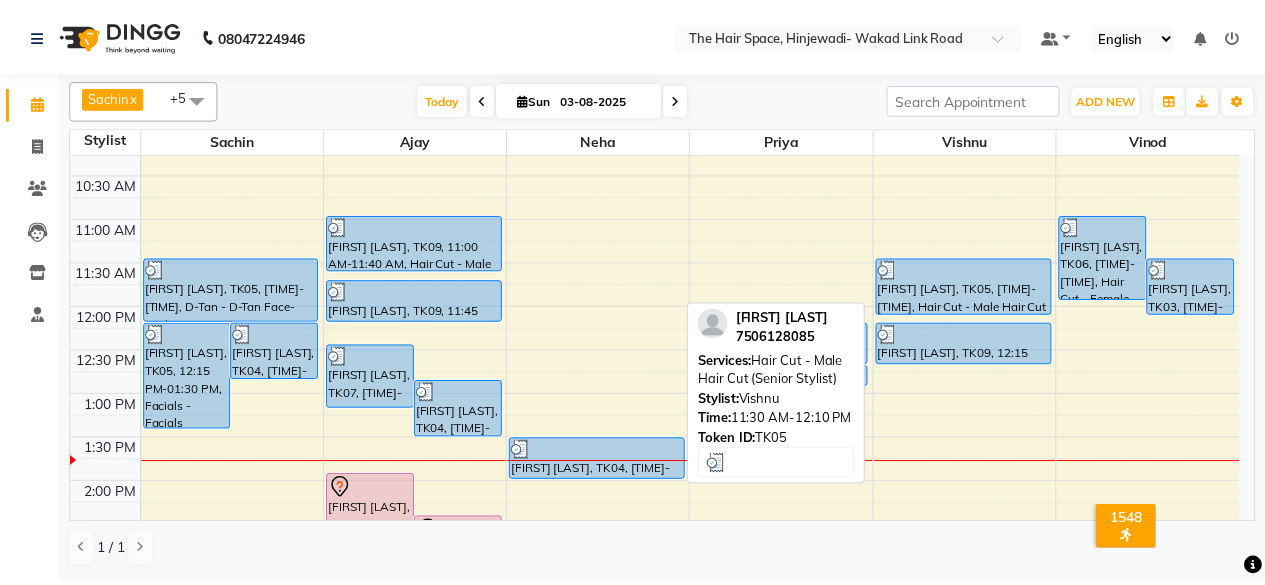 scroll, scrollTop: 100, scrollLeft: 0, axis: vertical 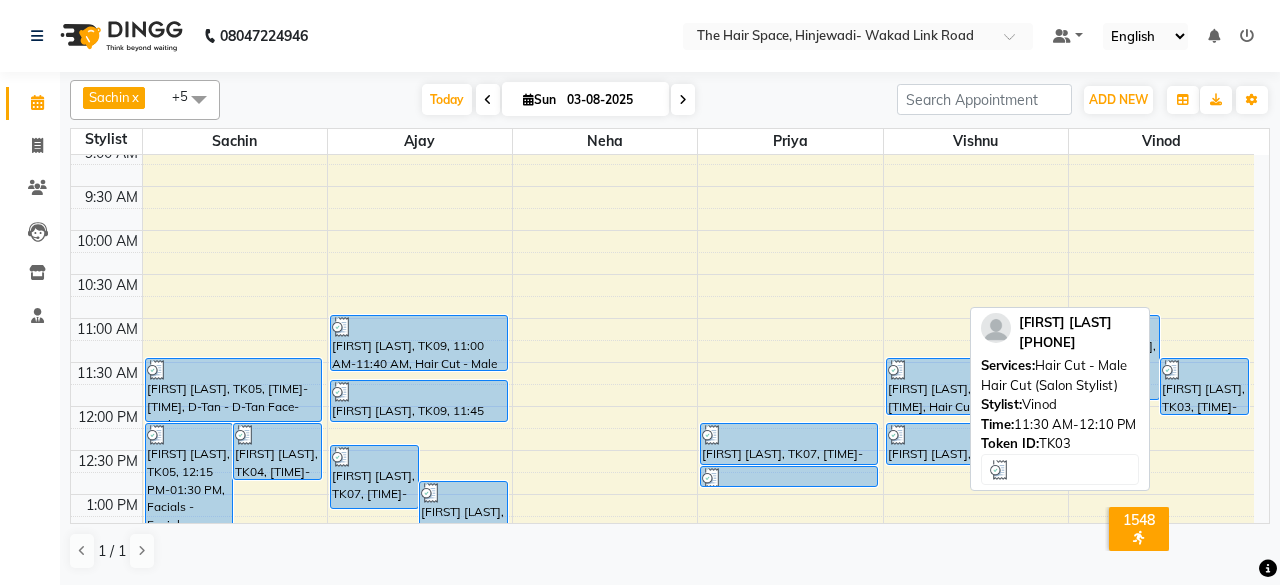 click on "[FIRST] [LAST], TK03, 11:30 AM-12:10 PM, Hair Cut - Male Hair Cut (Salon Stylist)" at bounding box center [1204, 386] 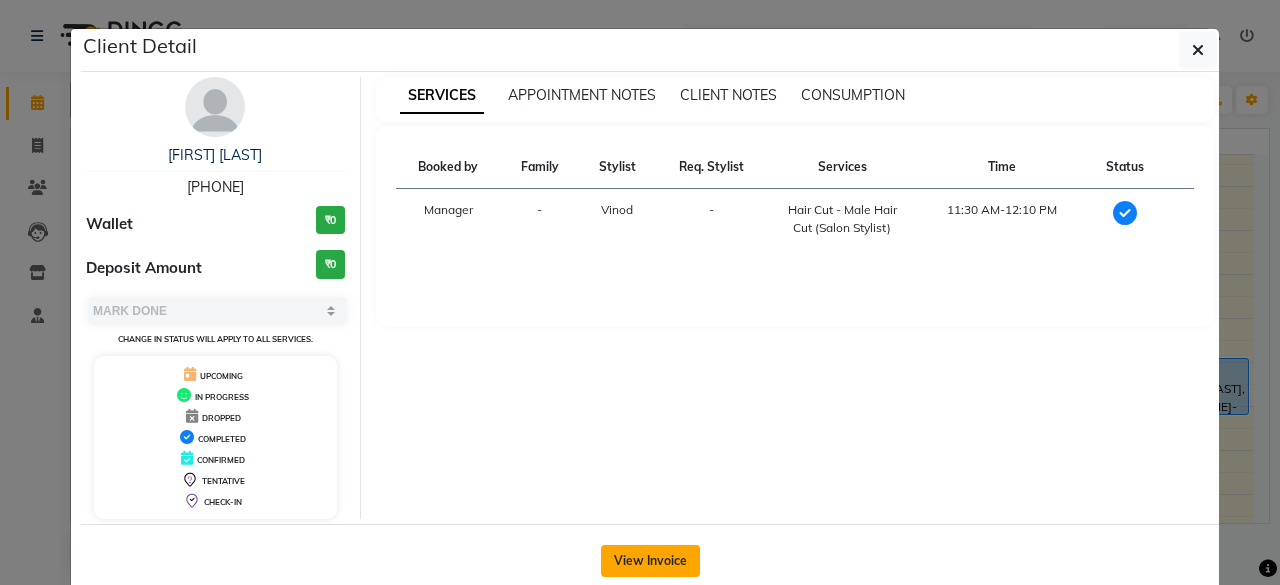 click on "View Invoice" 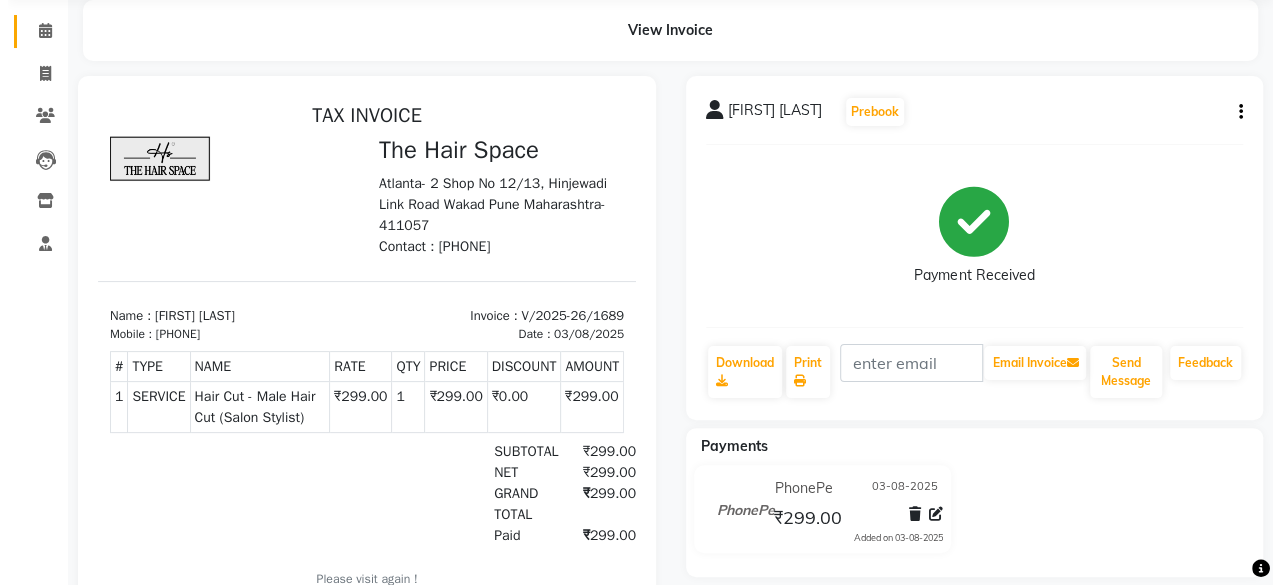 scroll, scrollTop: 0, scrollLeft: 0, axis: both 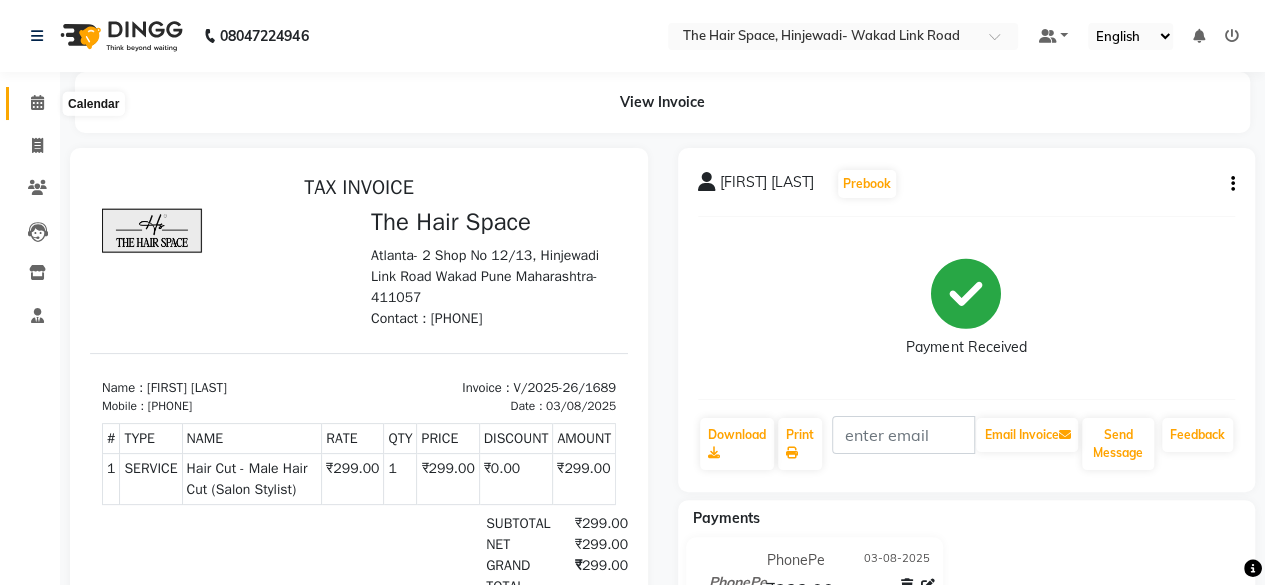 click 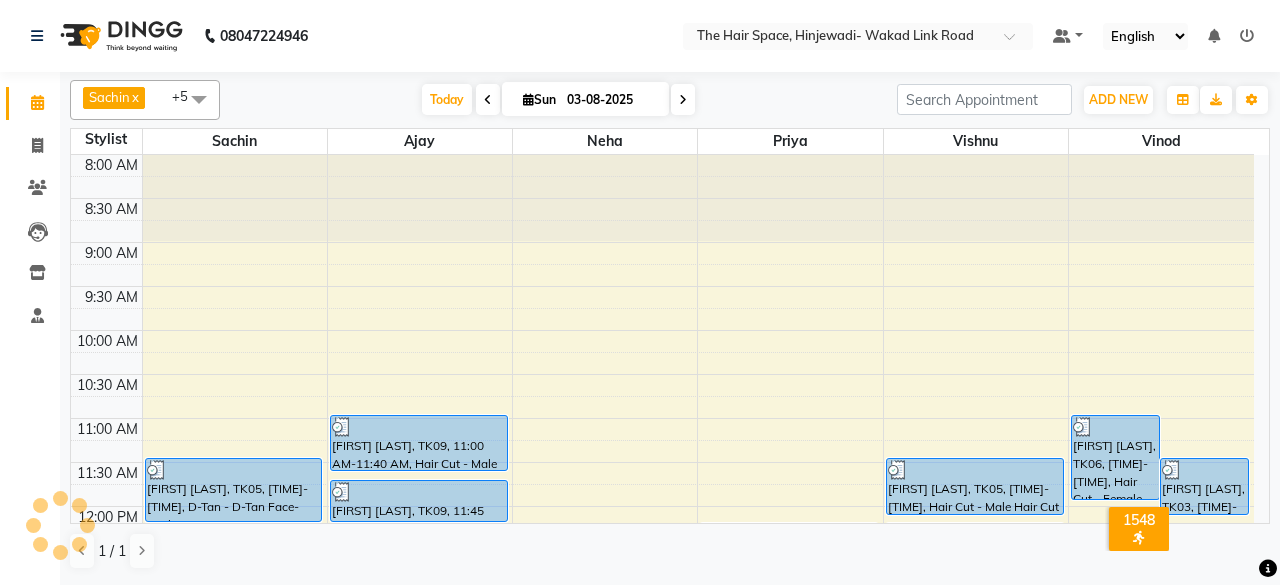 scroll, scrollTop: 435, scrollLeft: 0, axis: vertical 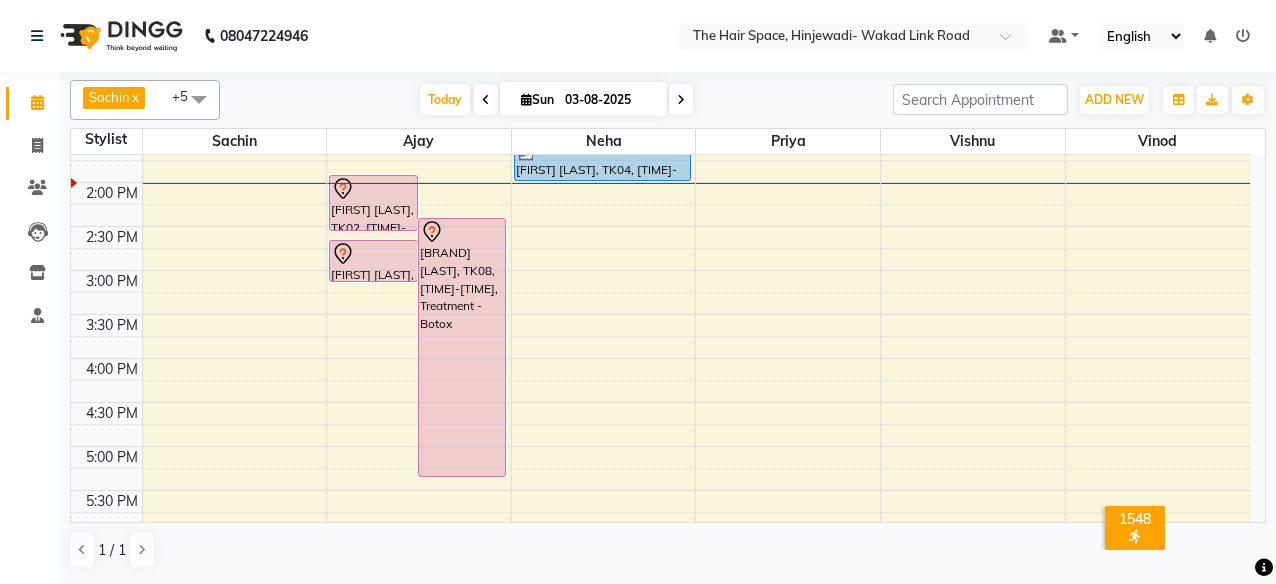 click on "[TIME] [TIME] [TIME] [TIME] [TIME] [TIME] [TIME] [TIME] [TIME] [TIME] [TIME] [TIME] [TIME] [TIME] [TIME] [TIME] [TIME] [TIME] [TIME] [TIME] [TIME] [TIME] [TIME] [TIME] [TIME] [TIME] [TIME] [TIME] [TIME] [TIME]     [FIRST] [LAST], TK05, [TIME]-[TIME], Facials - Facials Advance Facial     [FIRST] [LAST], TK04, [TIME]-[TIME], Hair Cut - Male Hair Cut (Senior Stylist)     [FIRST] [LAST], TK05, [TIME]-[TIME], D-Tan - D-Tan Face-Neck     [FIRST] [LAST], TK07, [TIME]-[TIME], Hair Color - Male Global     [FIRST] [LAST], TK04, [TIME]-[TIME], Hair Cut - Male Kids (Below 10 Years) (₹250)             [FIRST] [LAST], TK02, [TIME]-[TIME], Hair Cut - Male Hair Cut (Senior Stylist)             [BRAND] [LAST], TK08, [TIME]-[TIME], Treatment - Botox             [FIRST] [LAST], TK02, [TIME]-[TIME], Beard - Beard     [FIRST] [LAST], TK09, [TIME]-[TIME], Hair Cut - Male Hair Cut (Senior Stylist)     [FIRST] [LAST], TK09, [TIME]-[TIME], Beard - Beard" at bounding box center [660, 314] 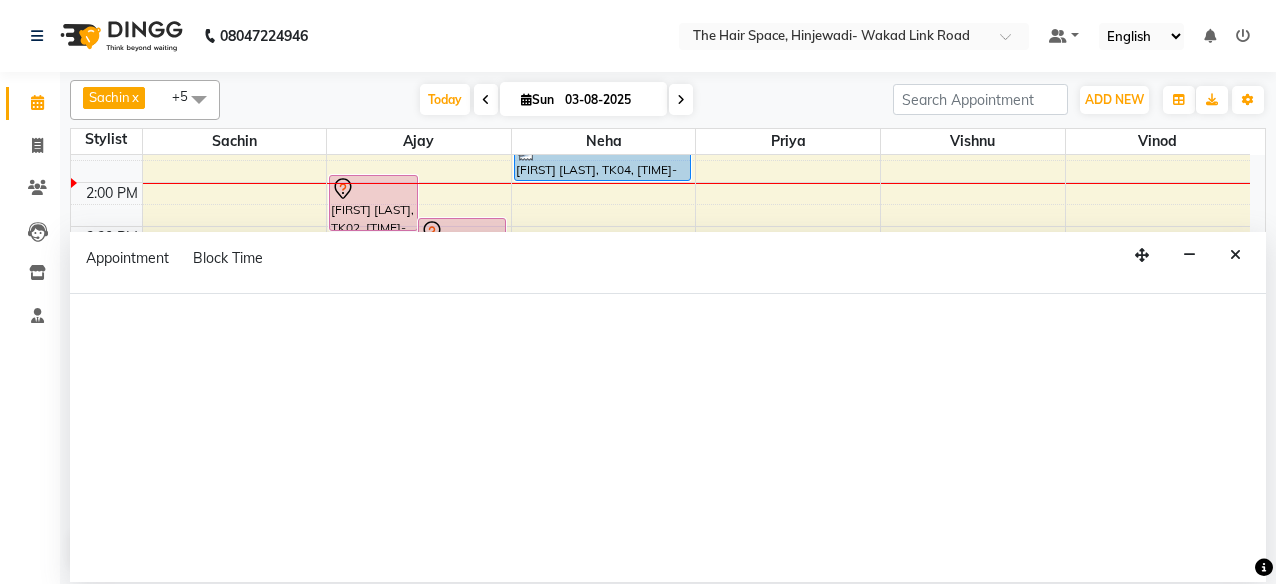 select on "84667" 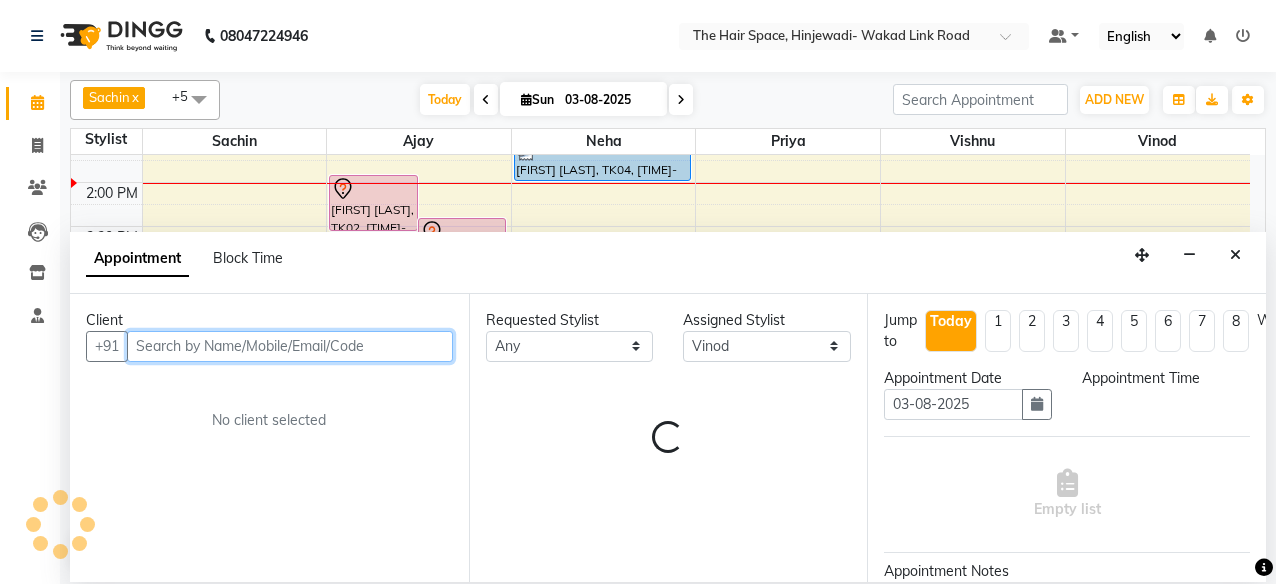select on "885" 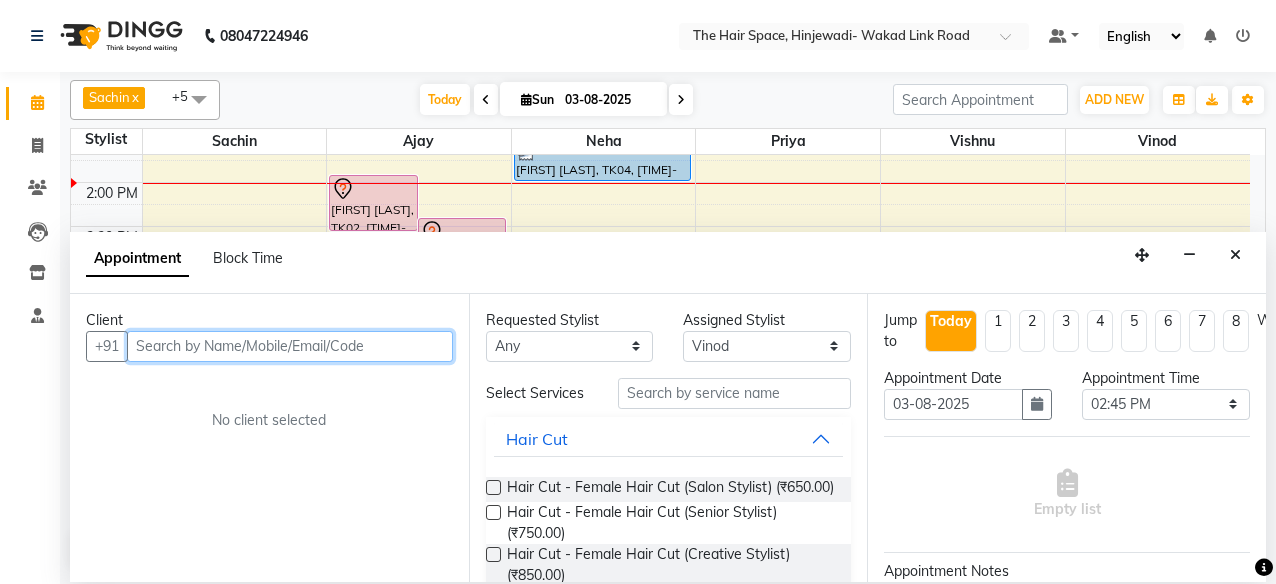 click at bounding box center [290, 346] 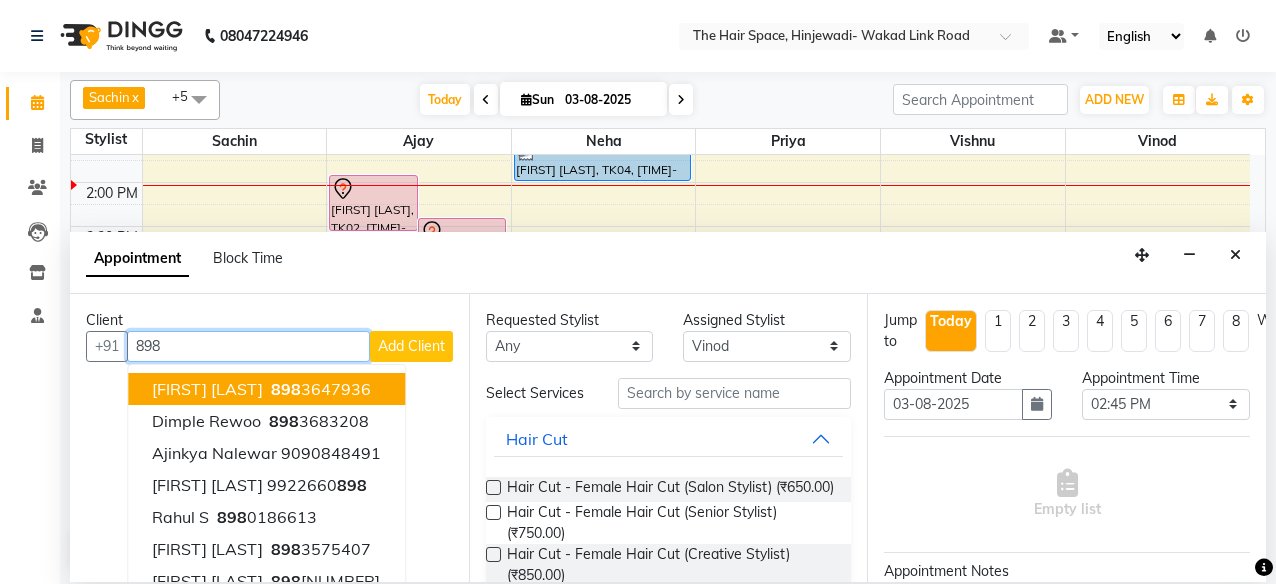 click on "[PHONE]" at bounding box center [319, 389] 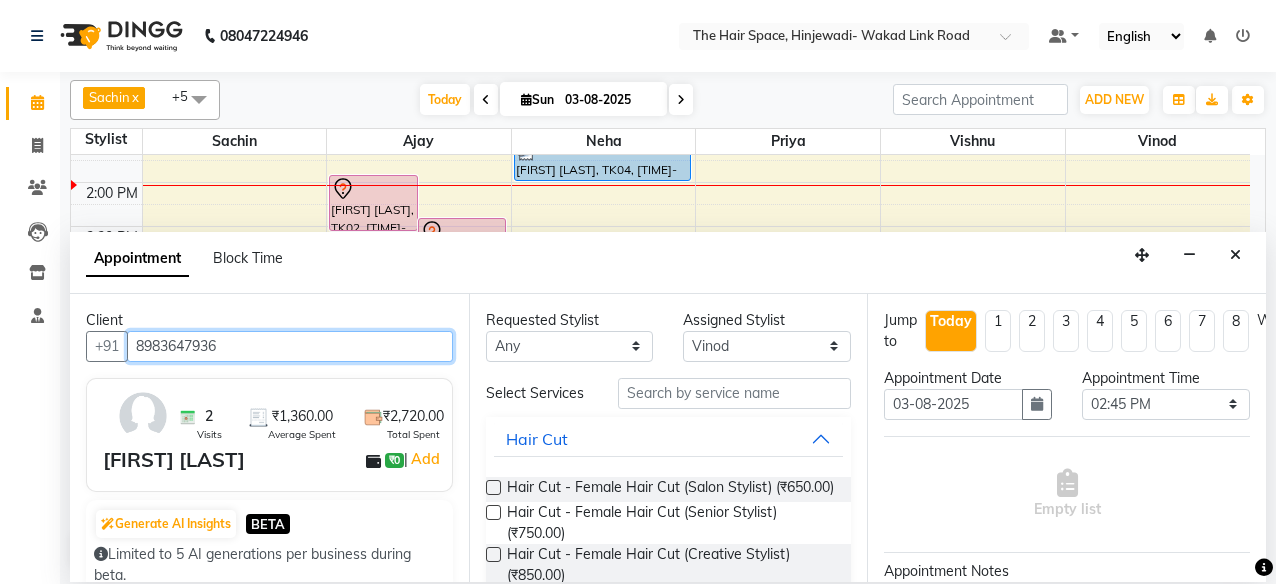 type on "8983647936" 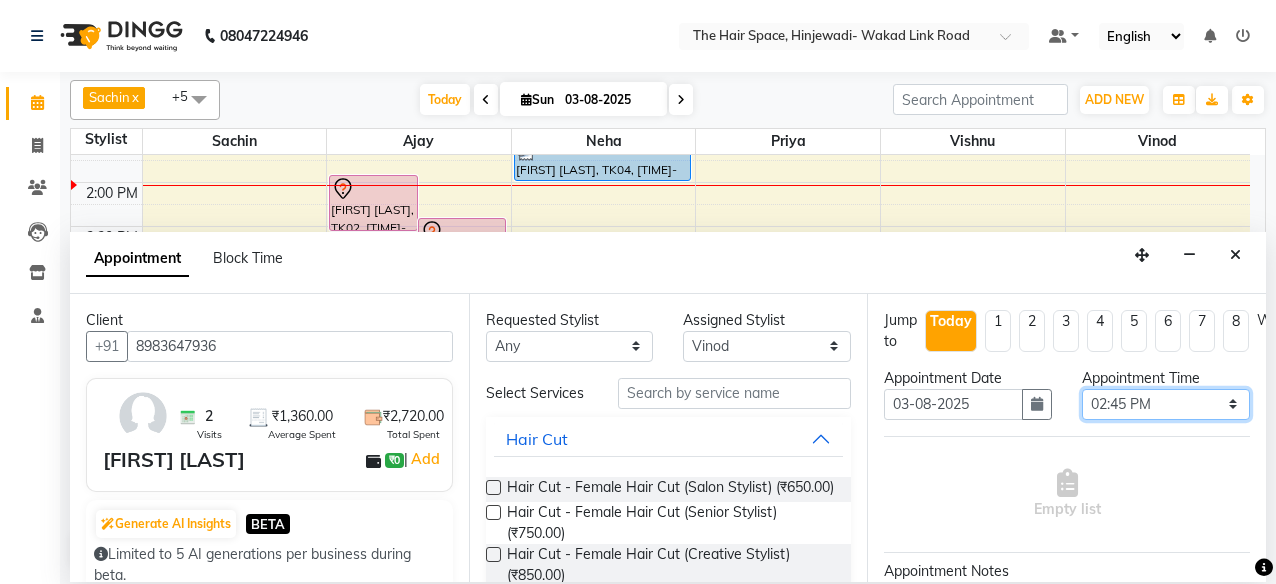 click on "Select 09:00 AM 09:15 AM 09:30 AM 09:45 AM 10:00 AM 10:15 AM 10:30 AM 10:45 AM 11:00 AM 11:15 AM 11:30 AM 11:45 AM 12:00 PM 12:15 PM 12:30 PM 12:45 PM 01:00 PM 01:15 PM 01:30 PM 01:45 PM 02:00 PM 02:15 PM 02:30 PM 02:45 PM 03:00 PM 03:15 PM 03:30 PM 03:45 PM 04:00 PM 04:15 PM 04:30 PM 04:45 PM 05:00 PM 05:15 PM 05:30 PM 05:45 PM 06:00 PM 06:15 PM 06:30 PM 06:45 PM 07:00 PM 07:15 PM 07:30 PM 07:45 PM 08:00 PM 08:15 PM 08:30 PM 08:45 PM 09:00 PM 09:15 PM 09:30 PM 09:45 PM 10:00 PM" at bounding box center [1166, 404] 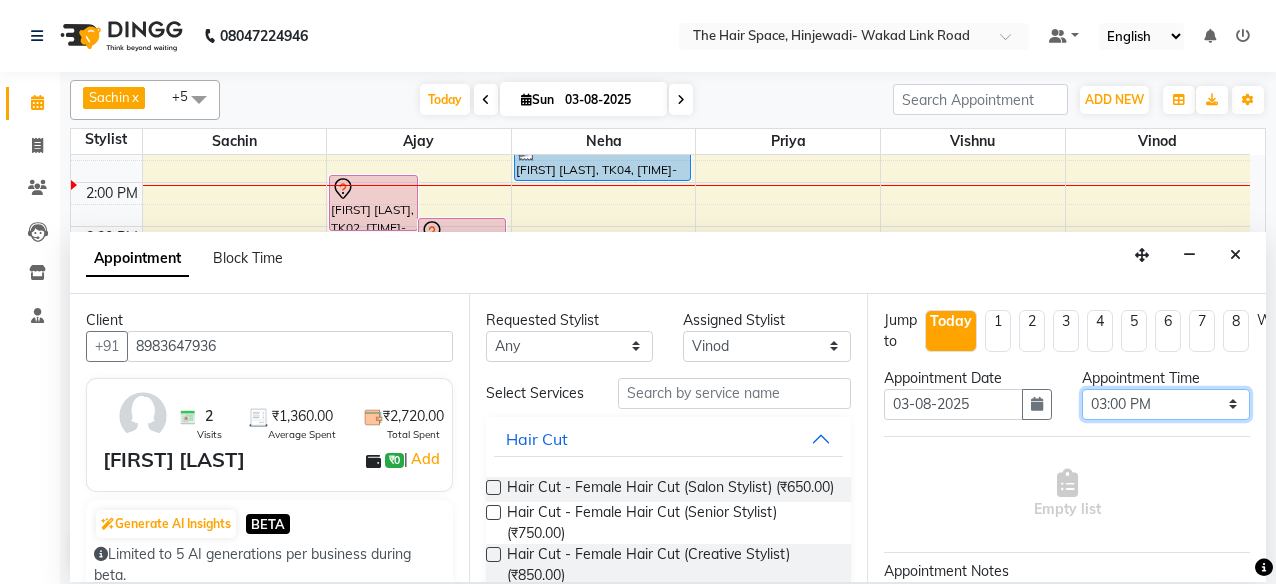 click on "Select 09:00 AM 09:15 AM 09:30 AM 09:45 AM 10:00 AM 10:15 AM 10:30 AM 10:45 AM 11:00 AM 11:15 AM 11:30 AM 11:45 AM 12:00 PM 12:15 PM 12:30 PM 12:45 PM 01:00 PM 01:15 PM 01:30 PM 01:45 PM 02:00 PM 02:15 PM 02:30 PM 02:45 PM 03:00 PM 03:15 PM 03:30 PM 03:45 PM 04:00 PM 04:15 PM 04:30 PM 04:45 PM 05:00 PM 05:15 PM 05:30 PM 05:45 PM 06:00 PM 06:15 PM 06:30 PM 06:45 PM 07:00 PM 07:15 PM 07:30 PM 07:45 PM 08:00 PM 08:15 PM 08:30 PM 08:45 PM 09:00 PM 09:15 PM 09:30 PM 09:45 PM 10:00 PM" at bounding box center [1166, 404] 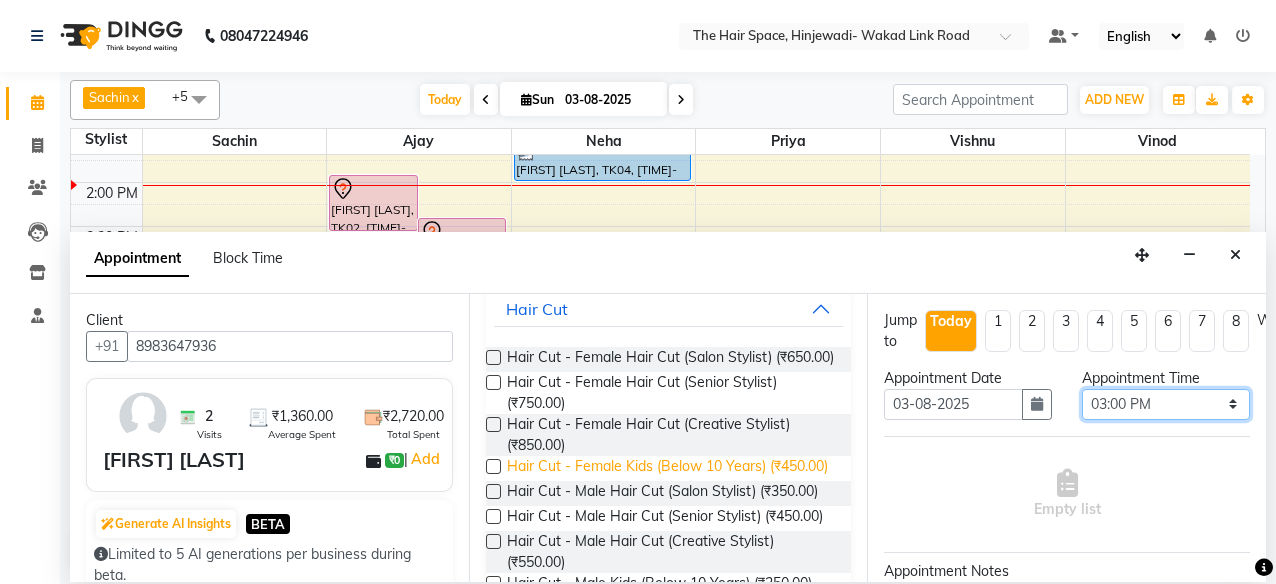 scroll, scrollTop: 100, scrollLeft: 0, axis: vertical 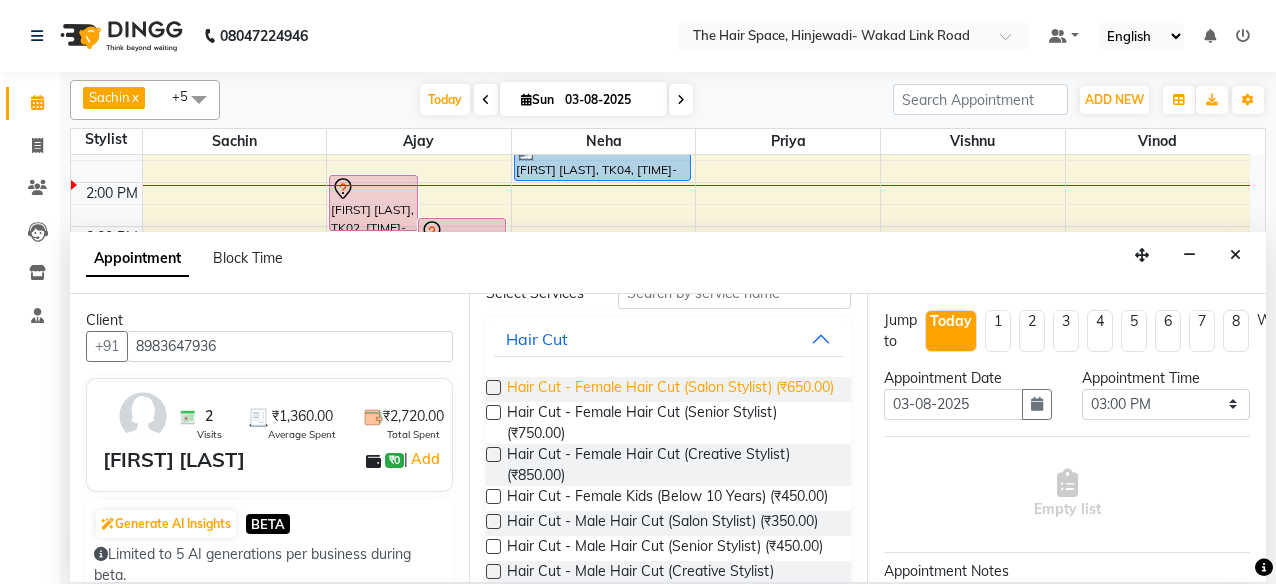 click on "Hair Cut - Female Hair Cut (Salon Stylist) (₹650.00)" at bounding box center (670, 389) 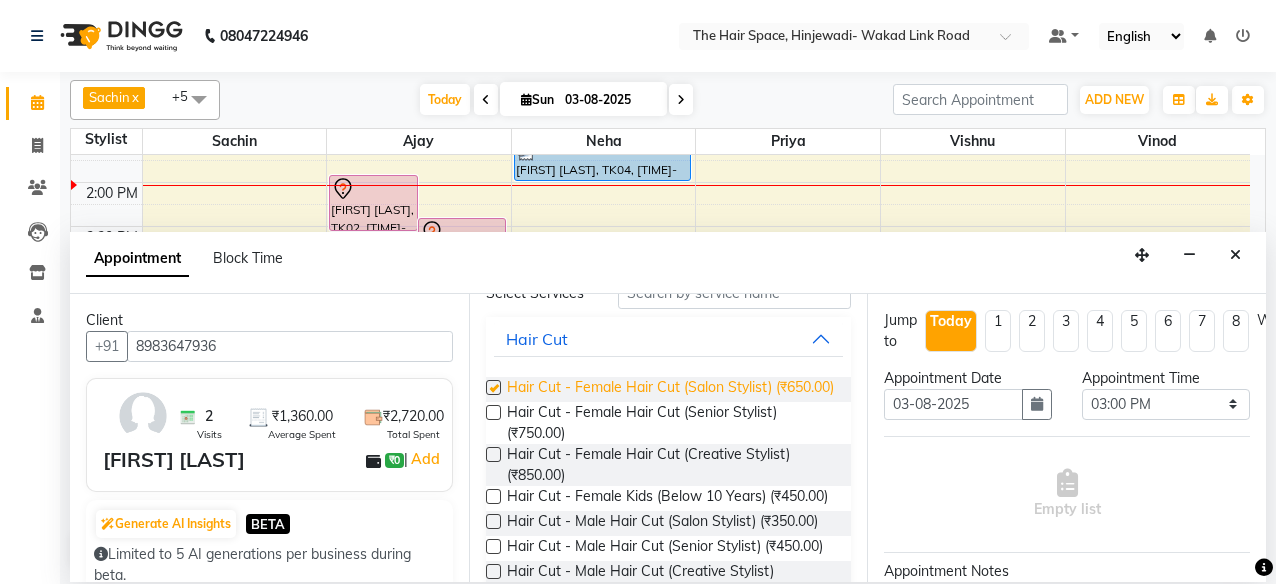 checkbox on "false" 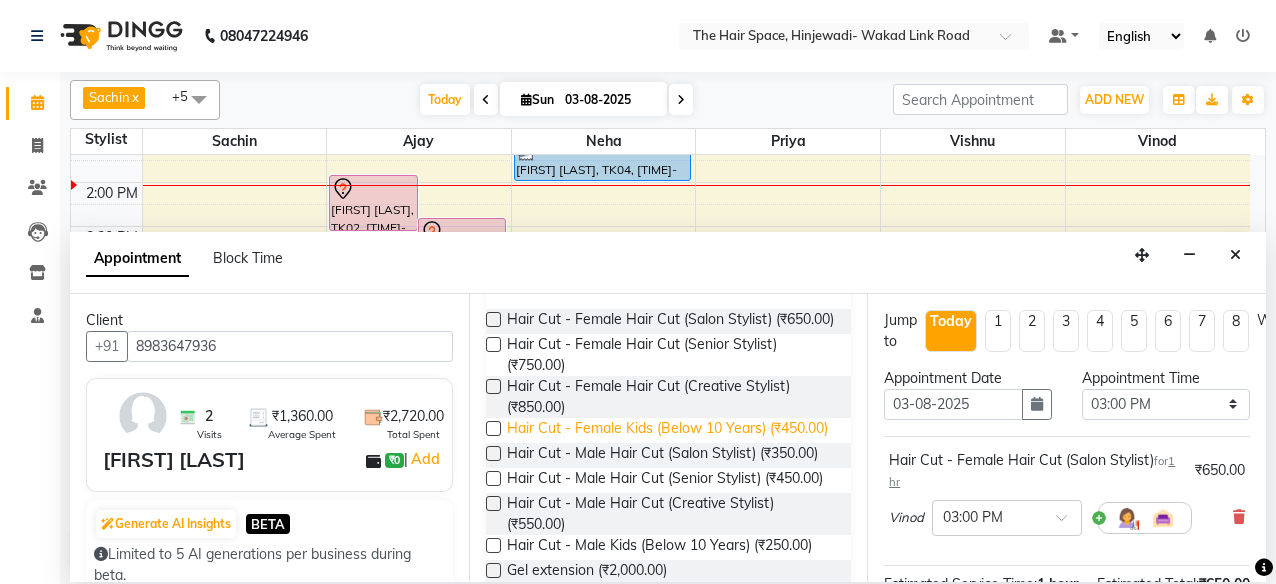 scroll, scrollTop: 200, scrollLeft: 0, axis: vertical 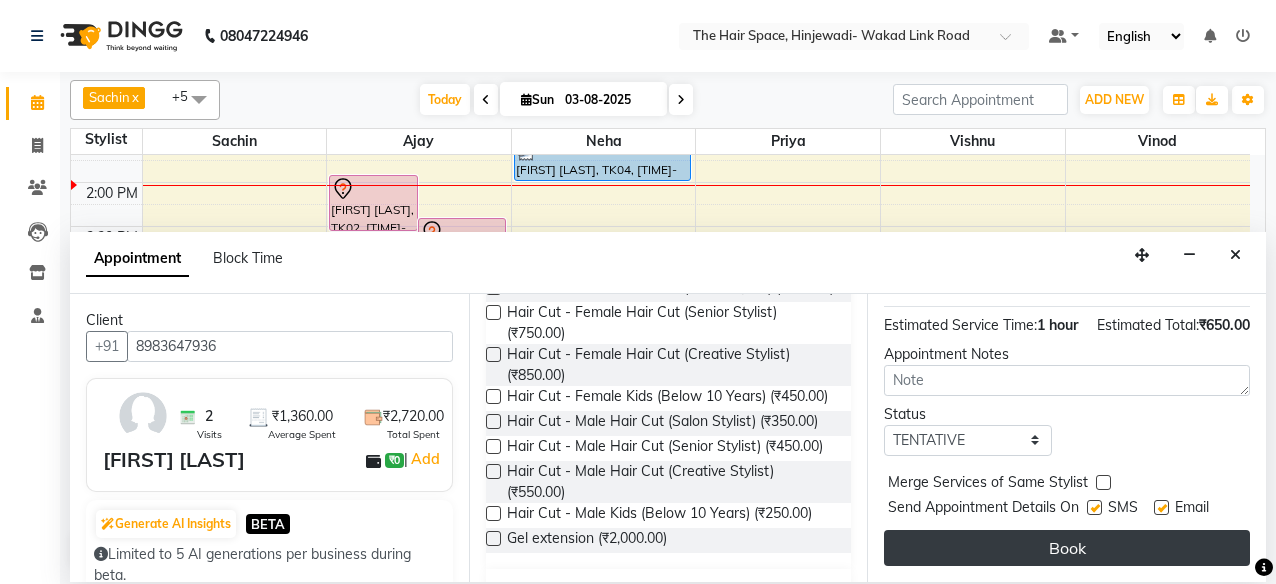 click on "Book" at bounding box center (1067, 548) 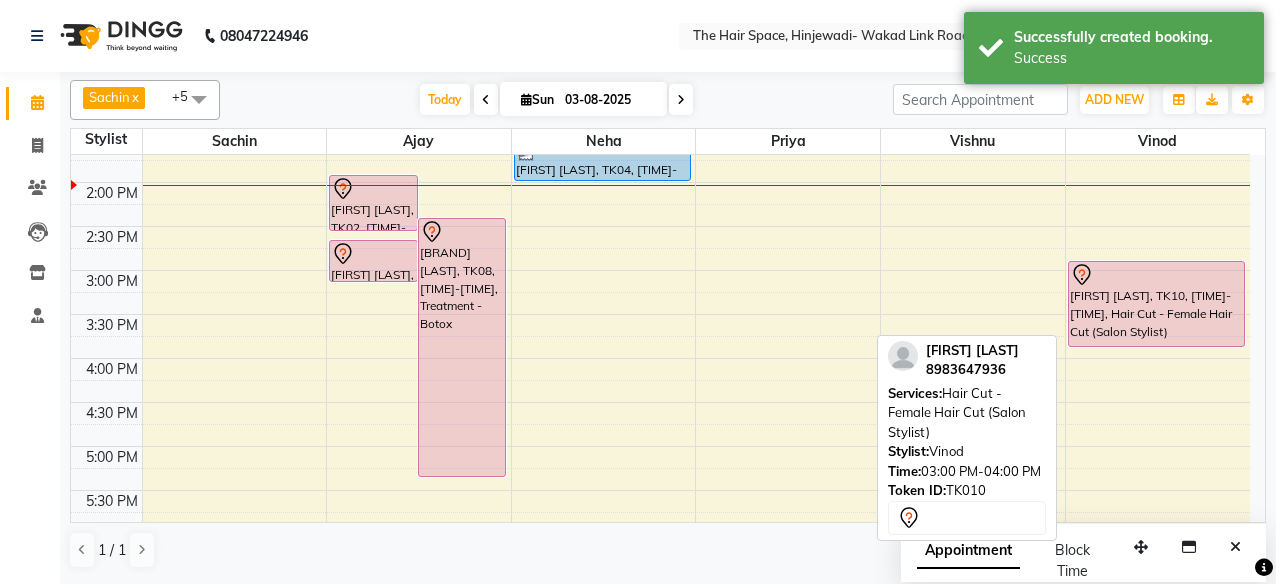 click on "[LAST] [LAST], TK10, 03:00 PM-04:00 PM, Hair Cut - Female Hair Cut (Salon Stylist)" at bounding box center [1157, 304] 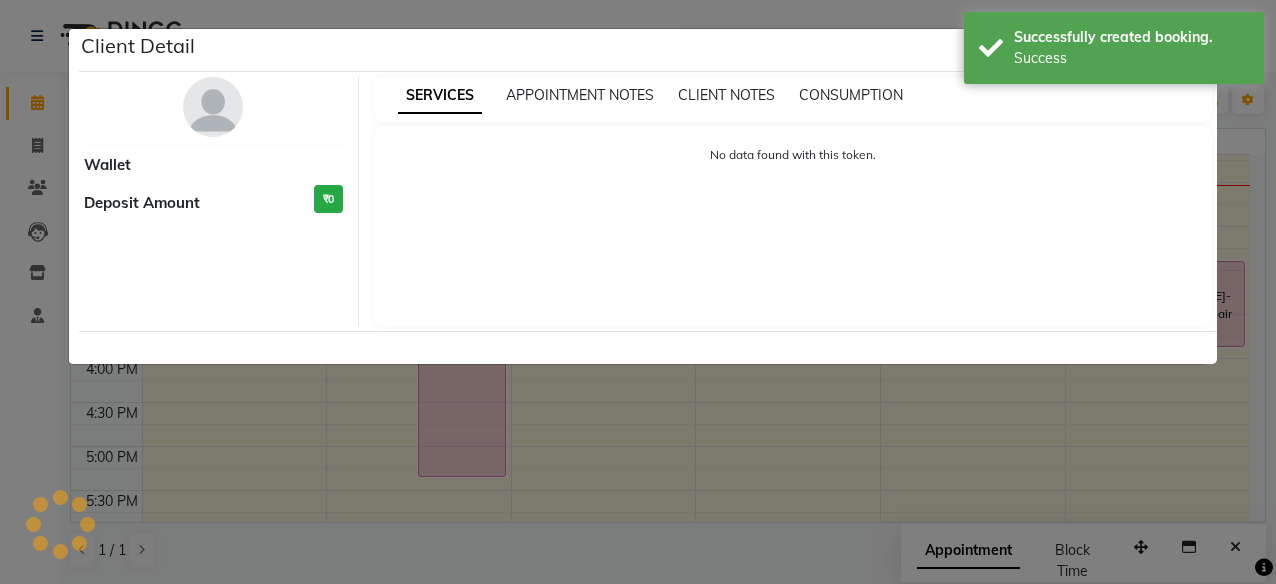 select on "7" 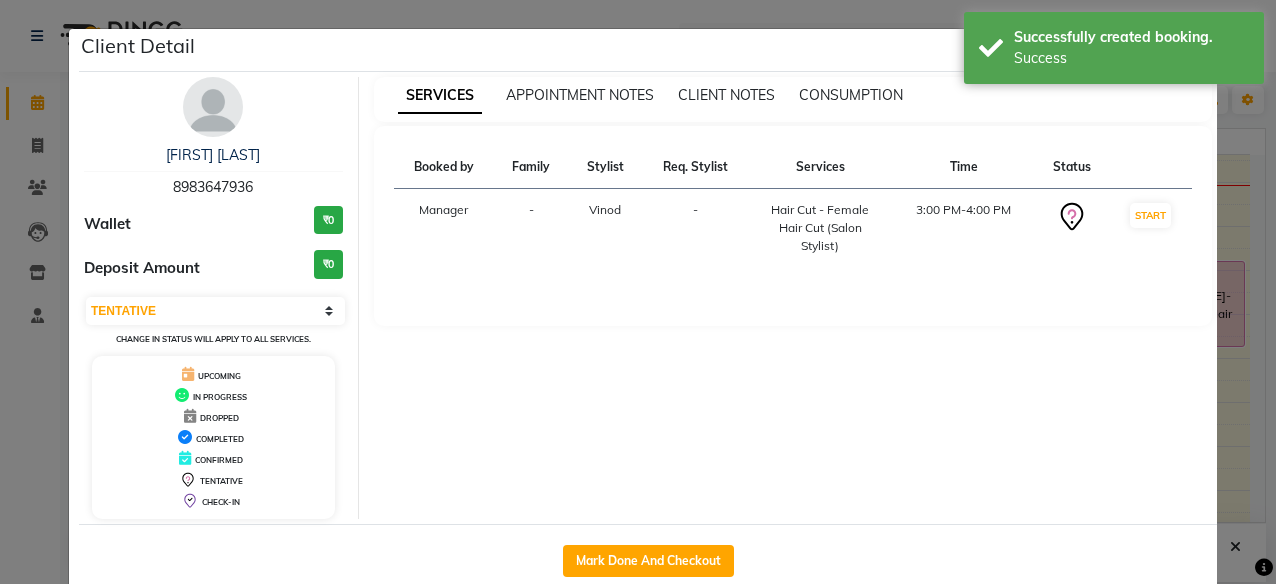 click at bounding box center (213, 107) 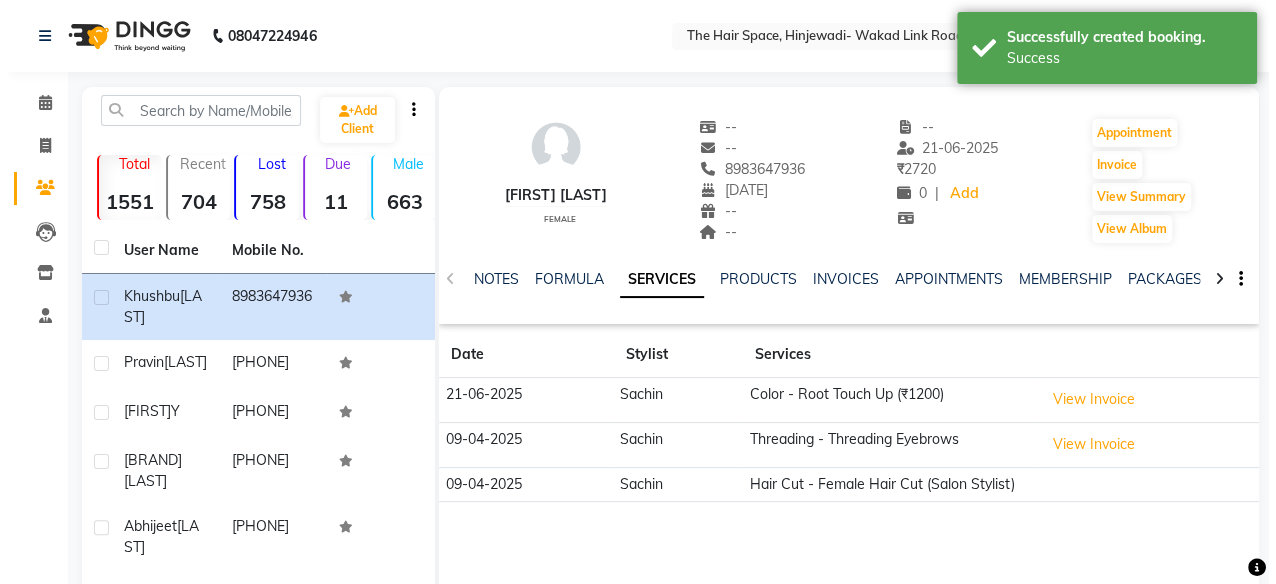 scroll, scrollTop: 100, scrollLeft: 0, axis: vertical 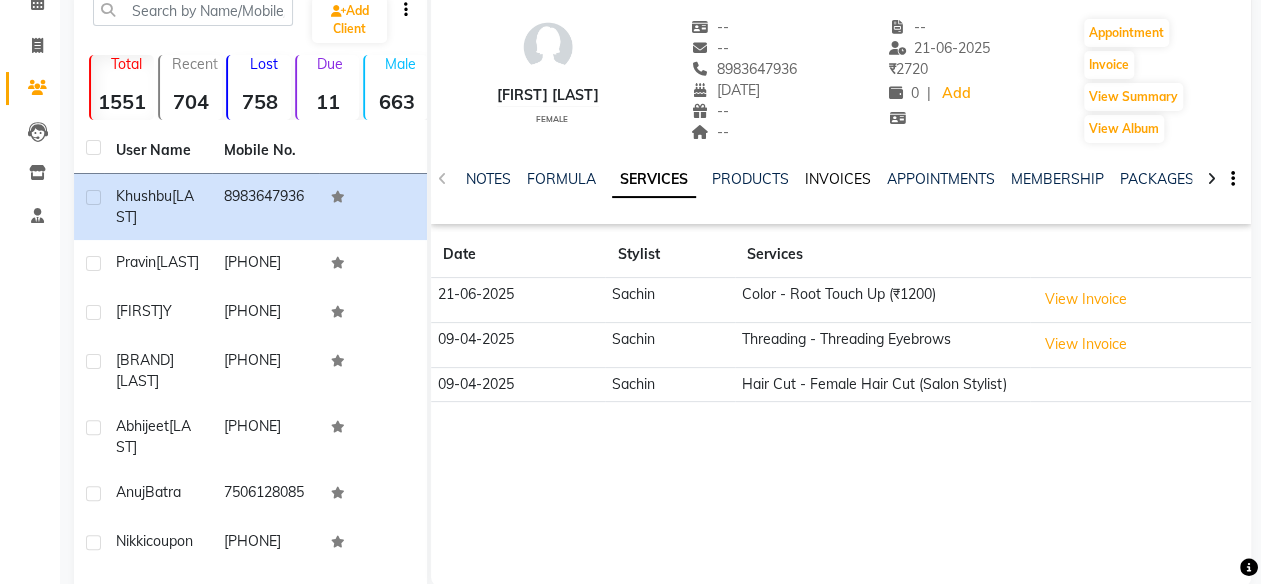 drag, startPoint x: 824, startPoint y: 183, endPoint x: 846, endPoint y: 183, distance: 22 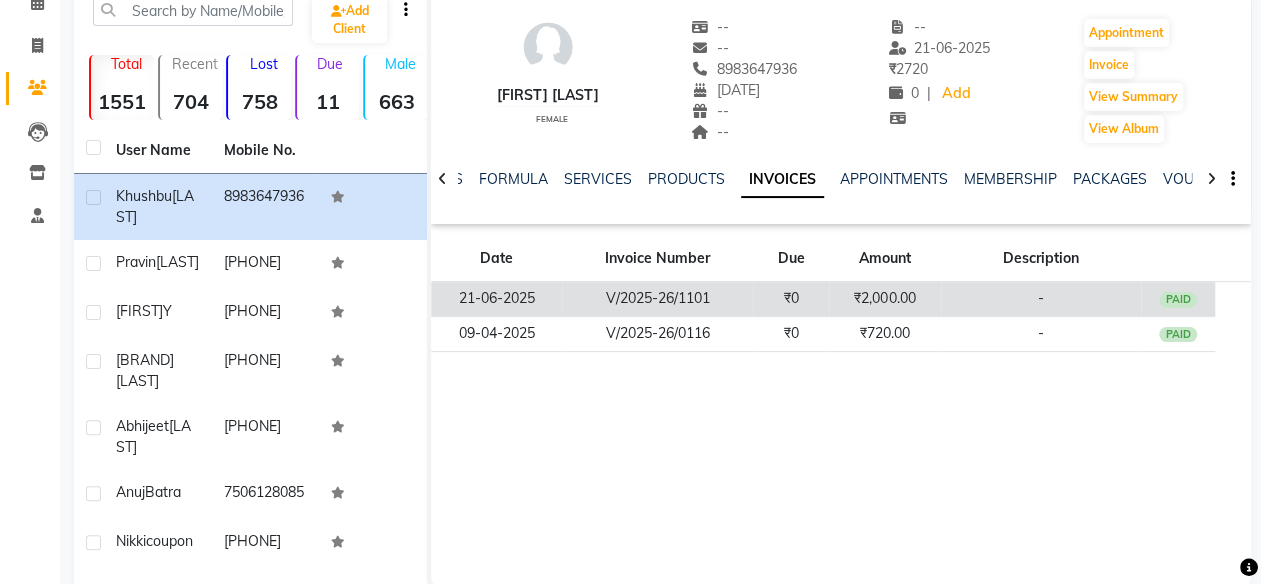 click on "₹2,000.00" 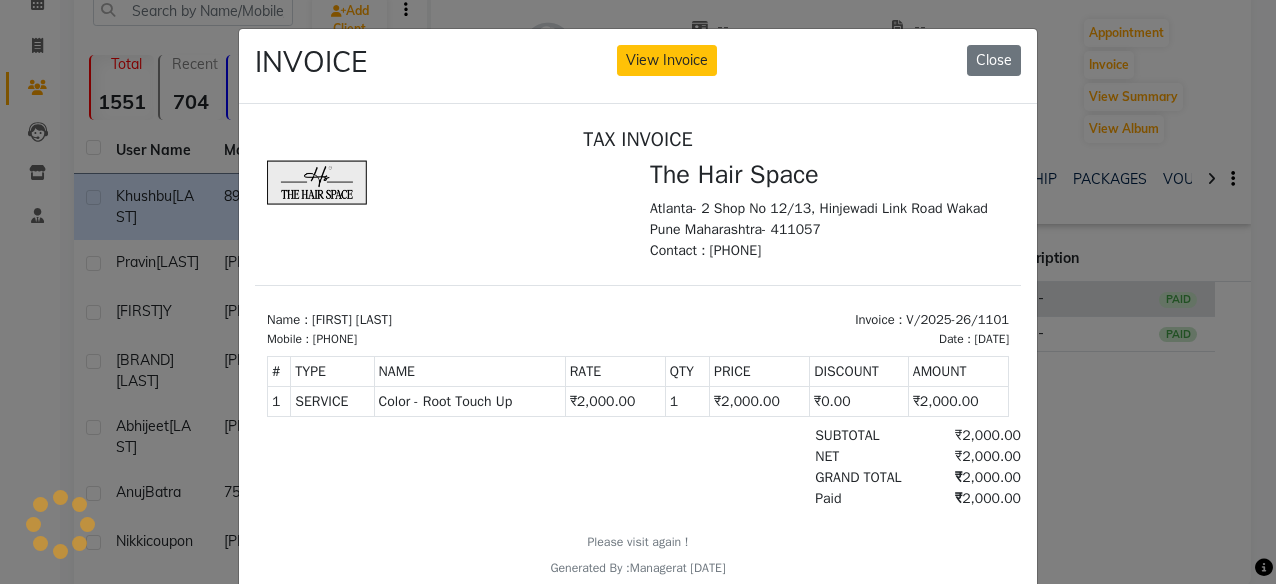 scroll, scrollTop: 0, scrollLeft: 0, axis: both 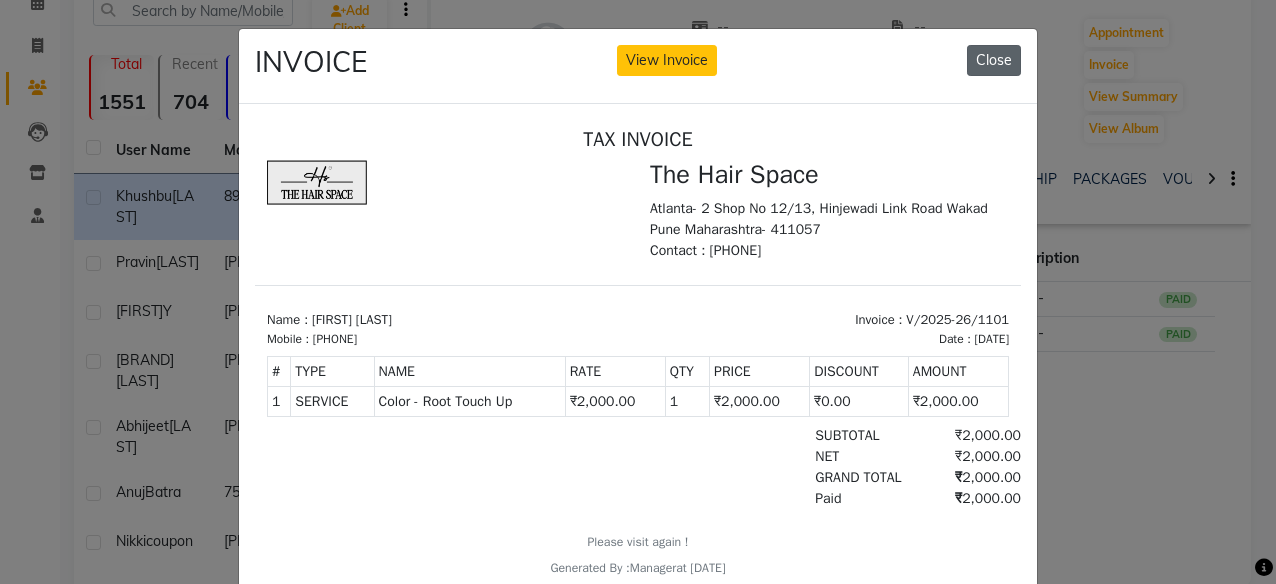 click on "Close" 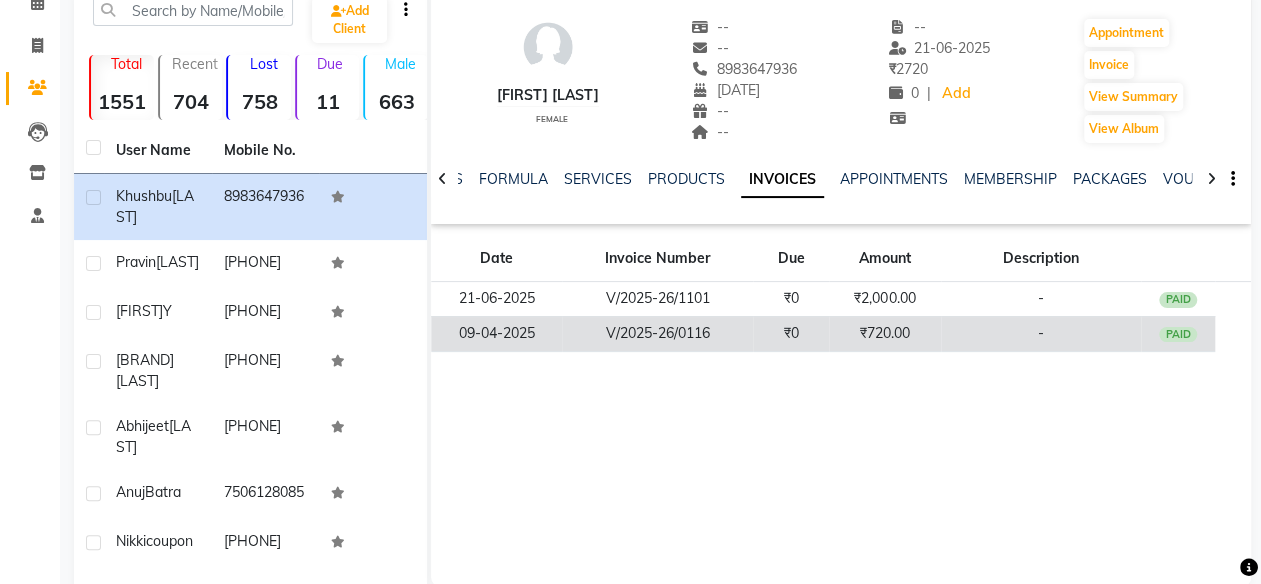 click on "₹720.00" 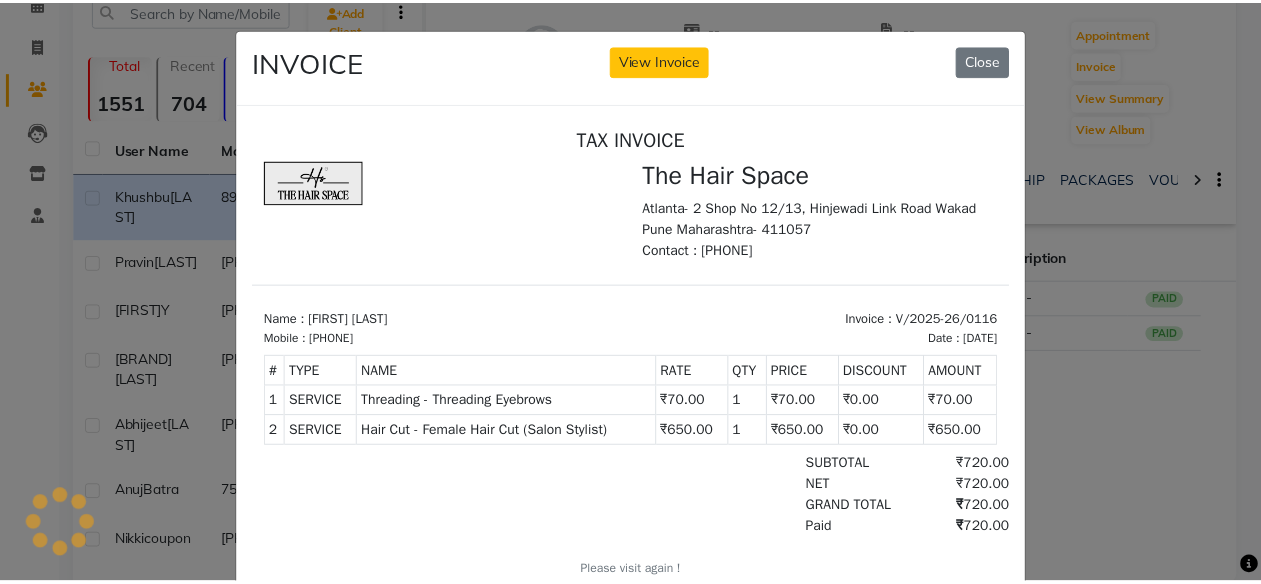 scroll, scrollTop: 0, scrollLeft: 0, axis: both 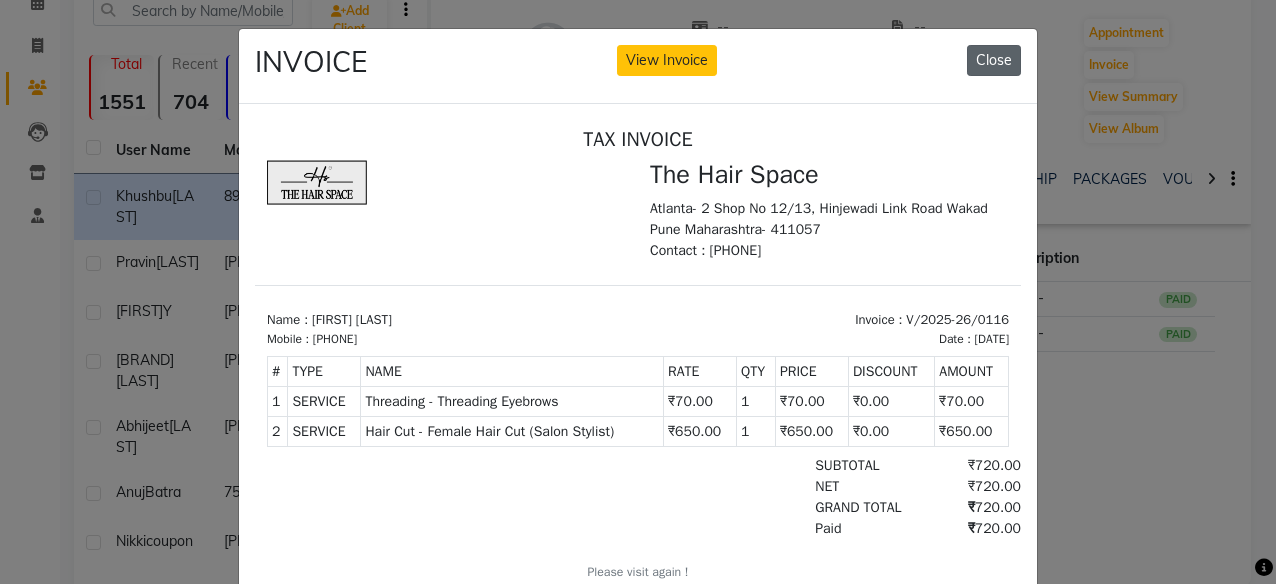 click on "Close" 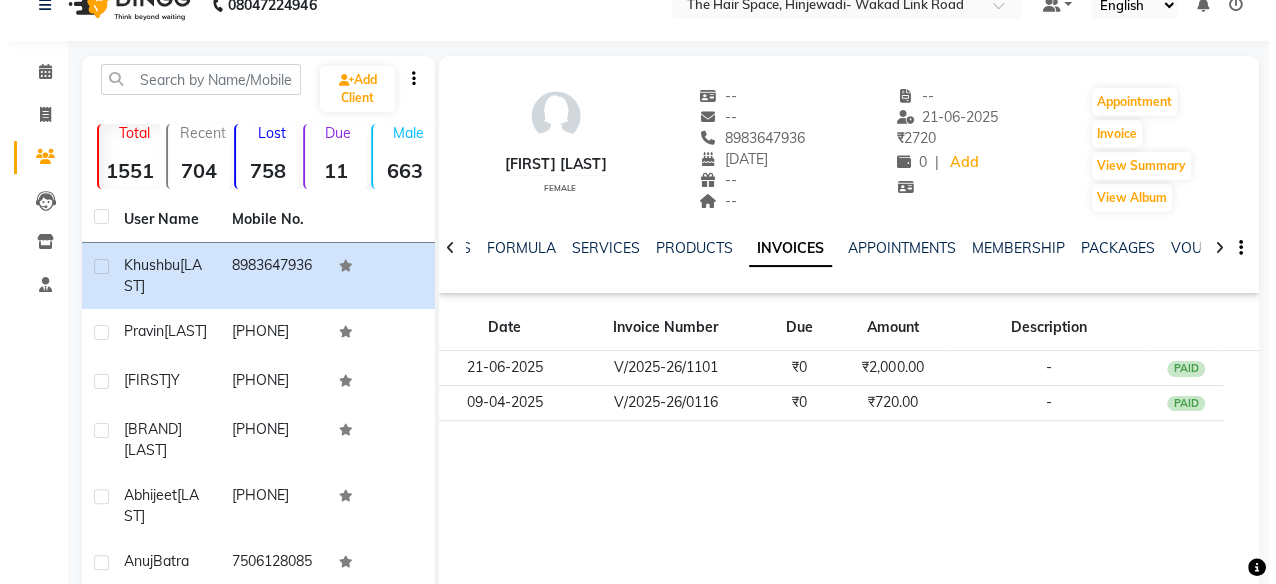 scroll, scrollTop: 0, scrollLeft: 0, axis: both 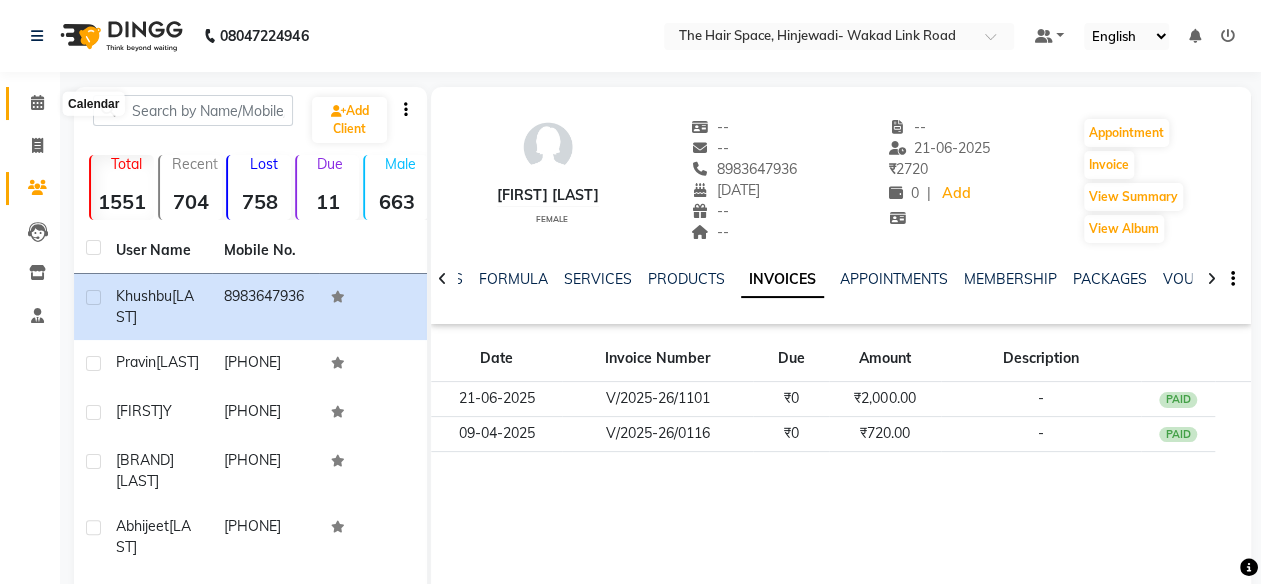 click 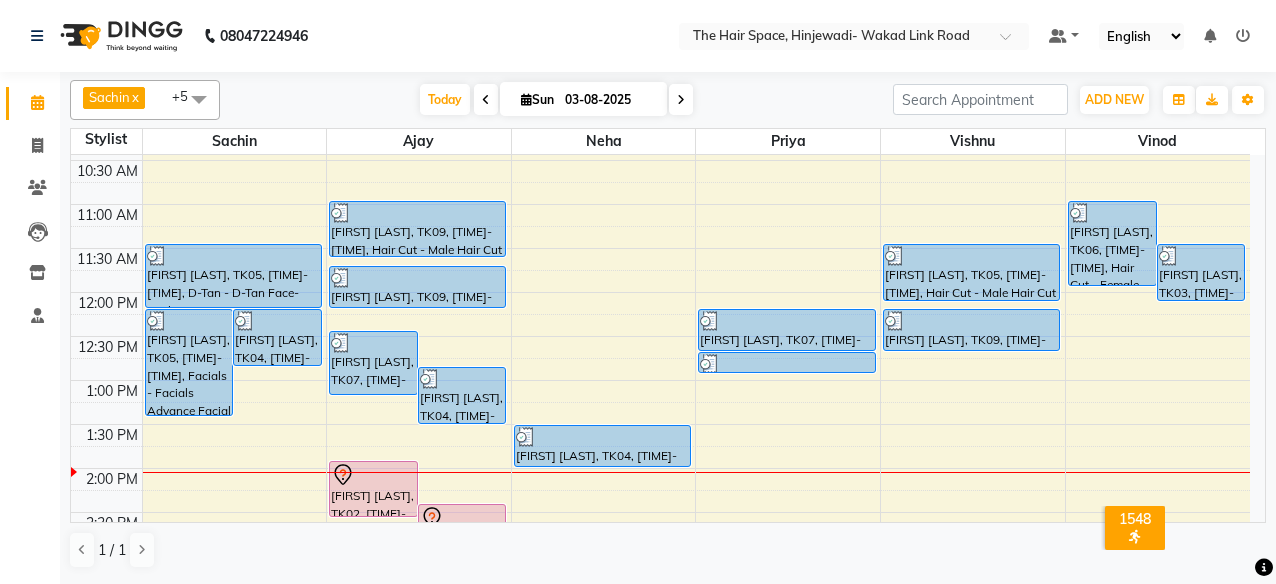 scroll, scrollTop: 400, scrollLeft: 0, axis: vertical 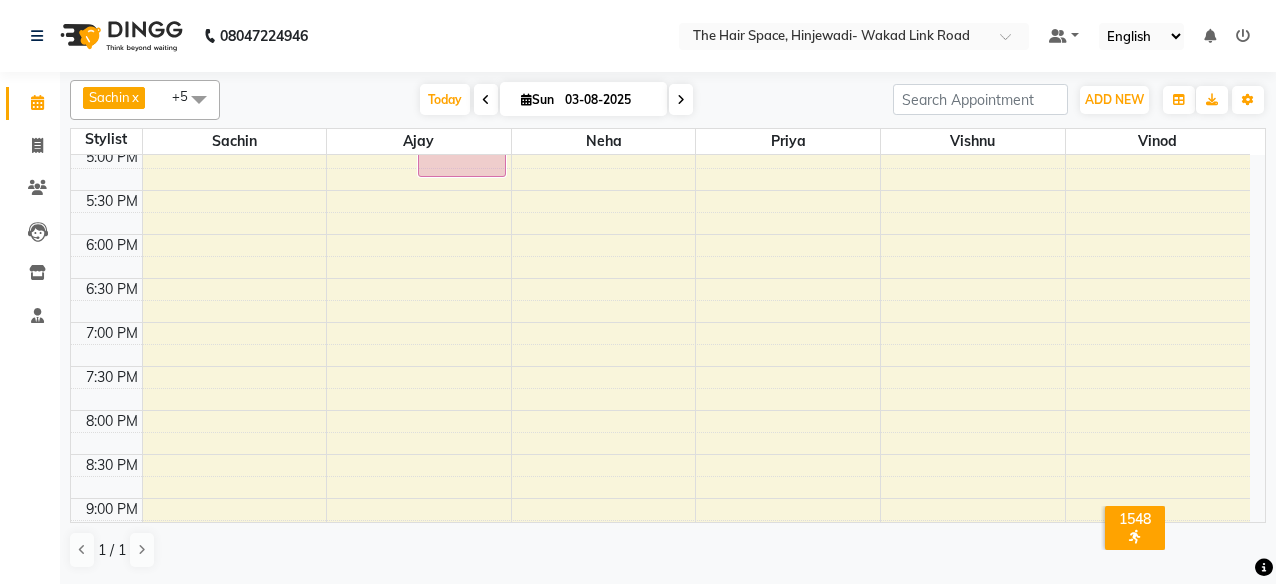 click on "8:00 AM 8:30 AM 9:00 AM 9:30 AM 10:00 AM 10:30 AM 11:00 AM 11:30 AM 12:00 PM 12:30 PM 1:00 PM 1:30 PM 2:00 PM 2:30 PM 3:00 PM 3:30 PM 4:00 PM 4:30 PM 5:00 PM 5:30 PM 6:00 PM 6:30 PM 7:00 PM 7:30 PM 8:00 PM 8:30 PM 9:00 PM 9:30 PM 10:00 PM 10:30 PM     [FIRST] [LAST], TK05, 12:15 PM-01:30 PM, Facials - Facials Advance Facial     [LAST] [LAST], TK04, 12:15 PM-12:55 PM, Hair Cut - Male Hair Cut (Senior Stylist)     [FIRST] [LAST], TK05, 11:30 AM-12:15 PM, D-Tan - D-Tan Face-Neck     [LAST] [LAST], TK07, 12:30 PM-01:15 PM, Hair Color - Male Global     [LAST] [LAST], TK04, 12:55 PM-01:35 PM, Hair Cut - Male Kids (Below 10 Years) (₹250)             [LAST] [LAST], TK02, 02:00 PM-02:40 PM, Hair Cut - Male Hair Cut (Senior Stylist)             [LAST] [LAST], TK08, 02:30 PM-05:30 PM, Treatment - Botox             [LAST] [LAST], TK02, 02:45 PM-03:15 PM, Beard - Beard     [LAST] [LAST], TK09, 11:00 AM-11:40 AM, Hair Cut - Male Hair Cut (Senior Stylist)     [LAST] [LAST], TK09, 11:45 AM-12:15 PM, Beard - Beard" at bounding box center (660, 14) 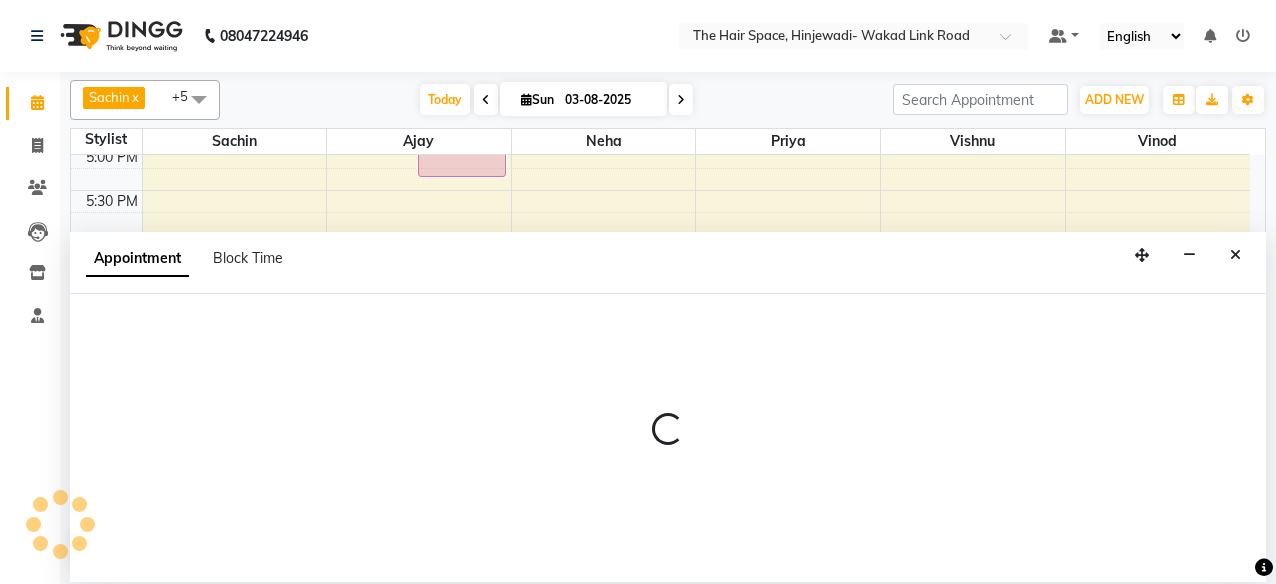 select on "84666" 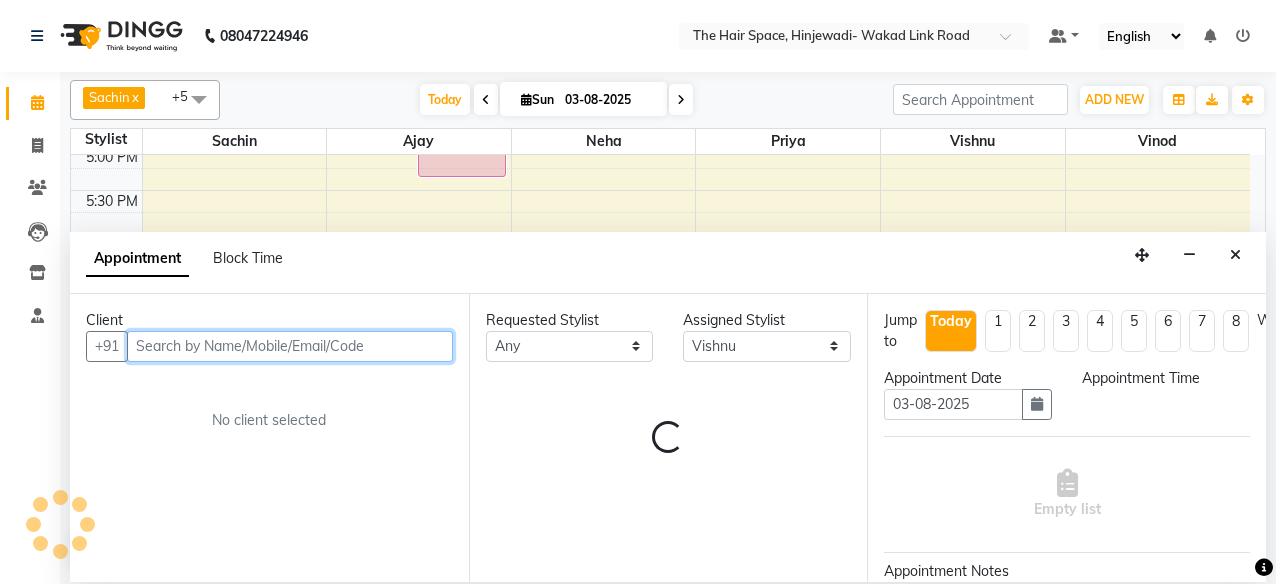 select on "1140" 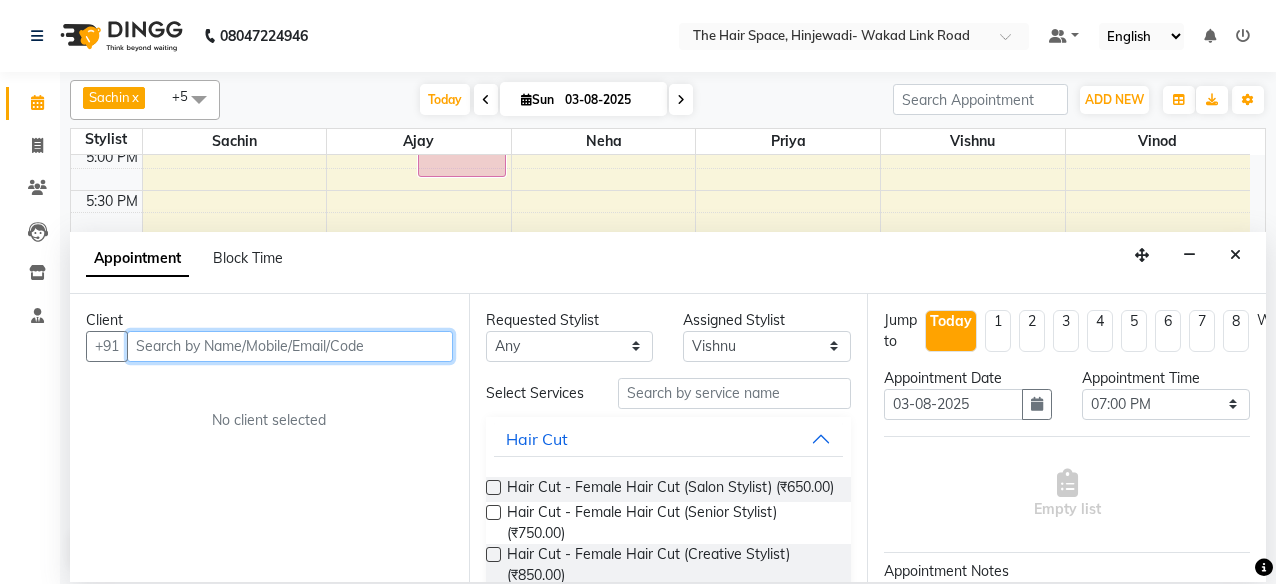 click at bounding box center (290, 346) 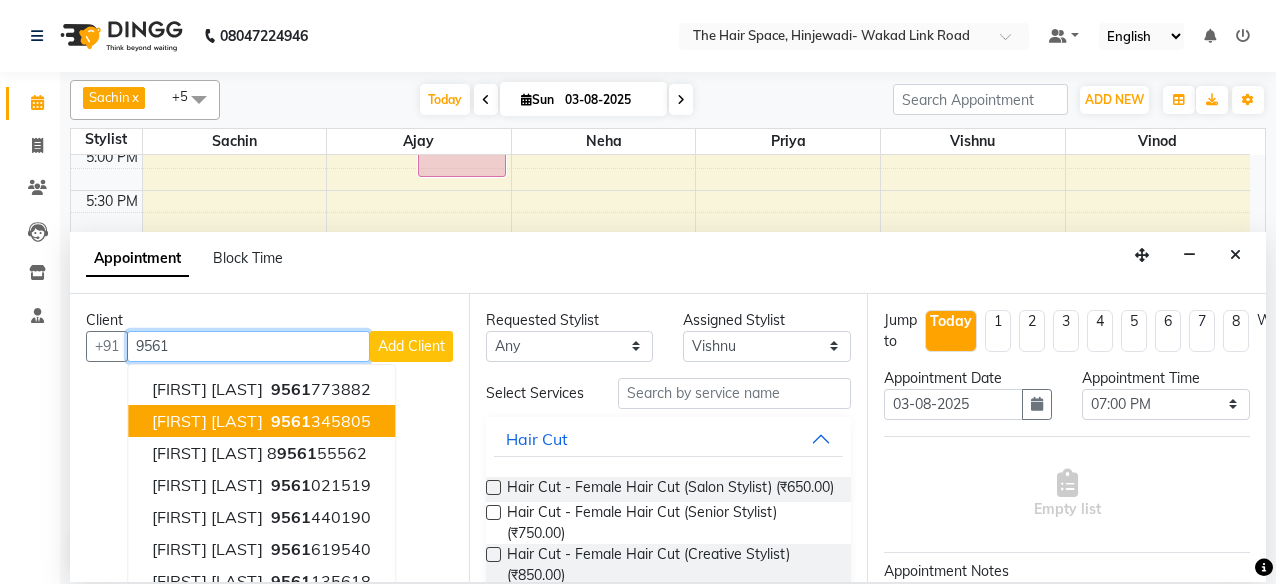 click on "9561 345805" at bounding box center (319, 421) 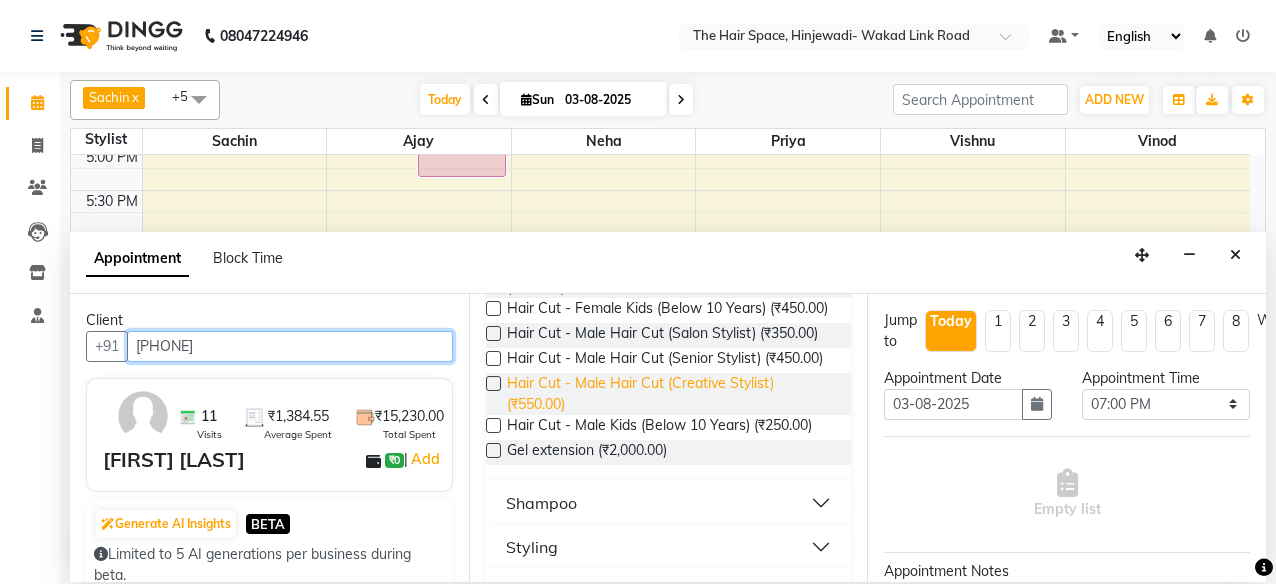 scroll, scrollTop: 300, scrollLeft: 0, axis: vertical 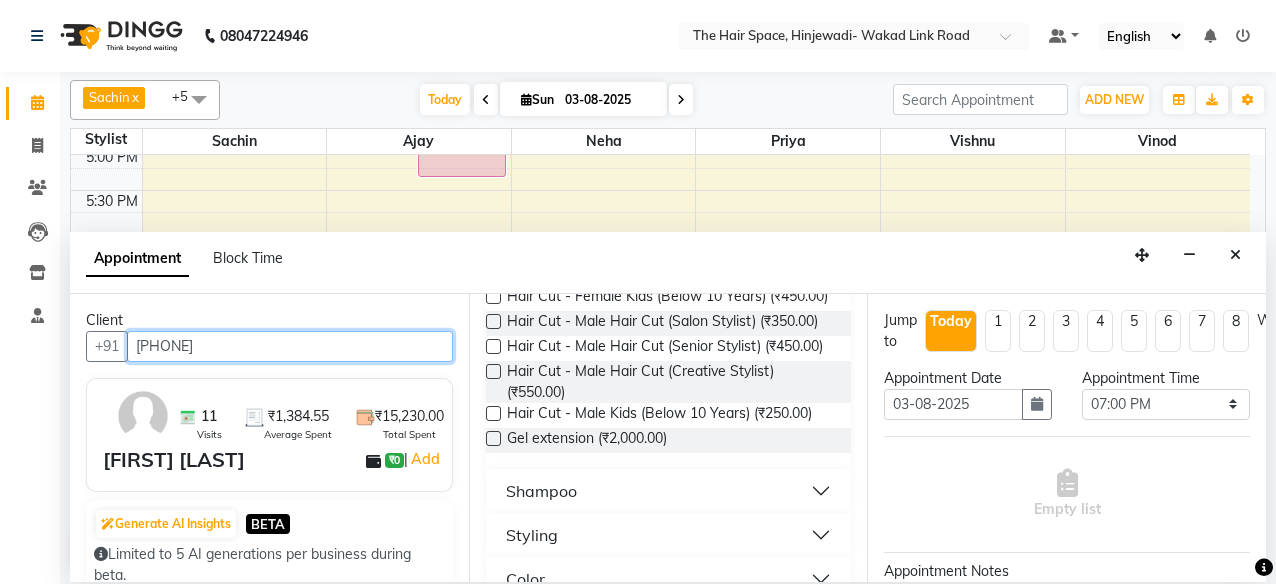 type on "[PHONE]" 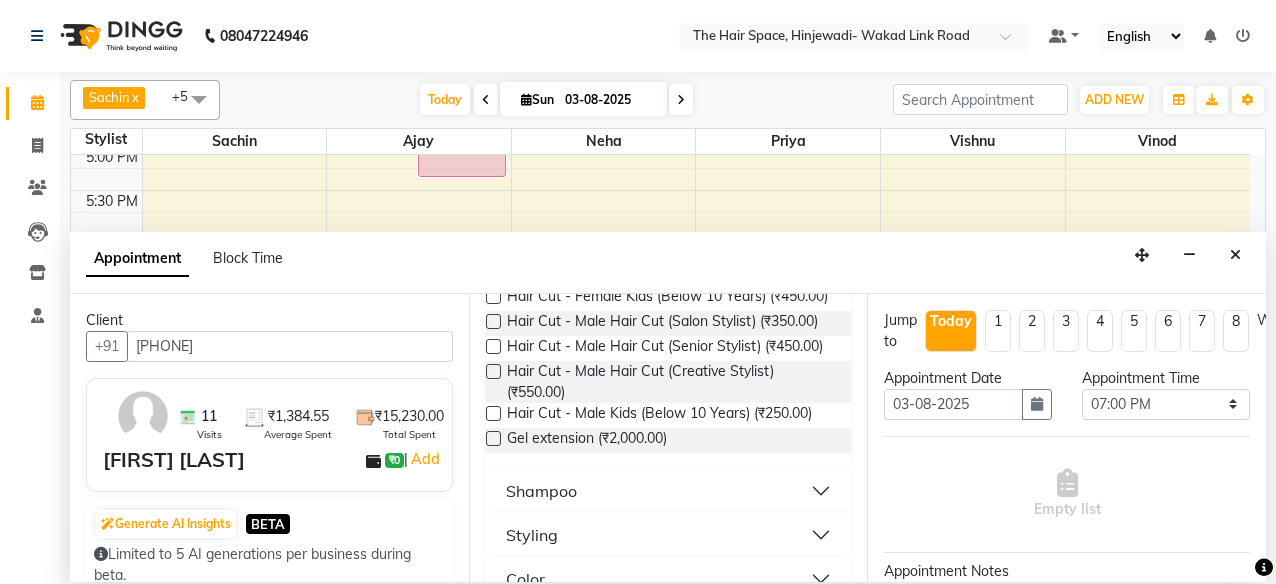 click at bounding box center [493, 346] 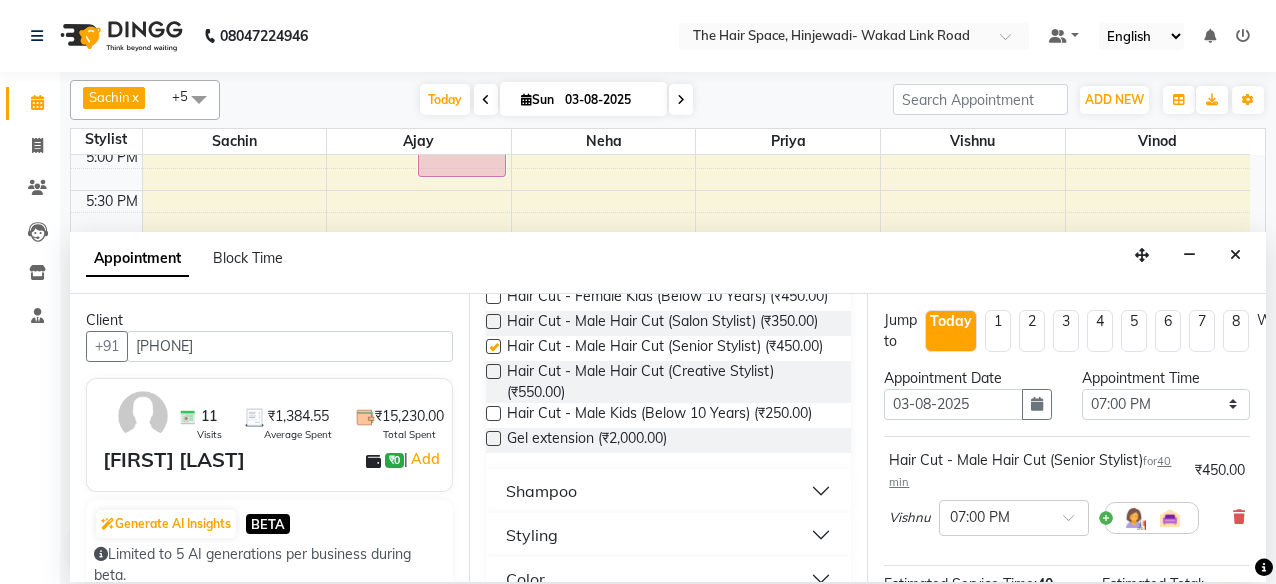 checkbox on "false" 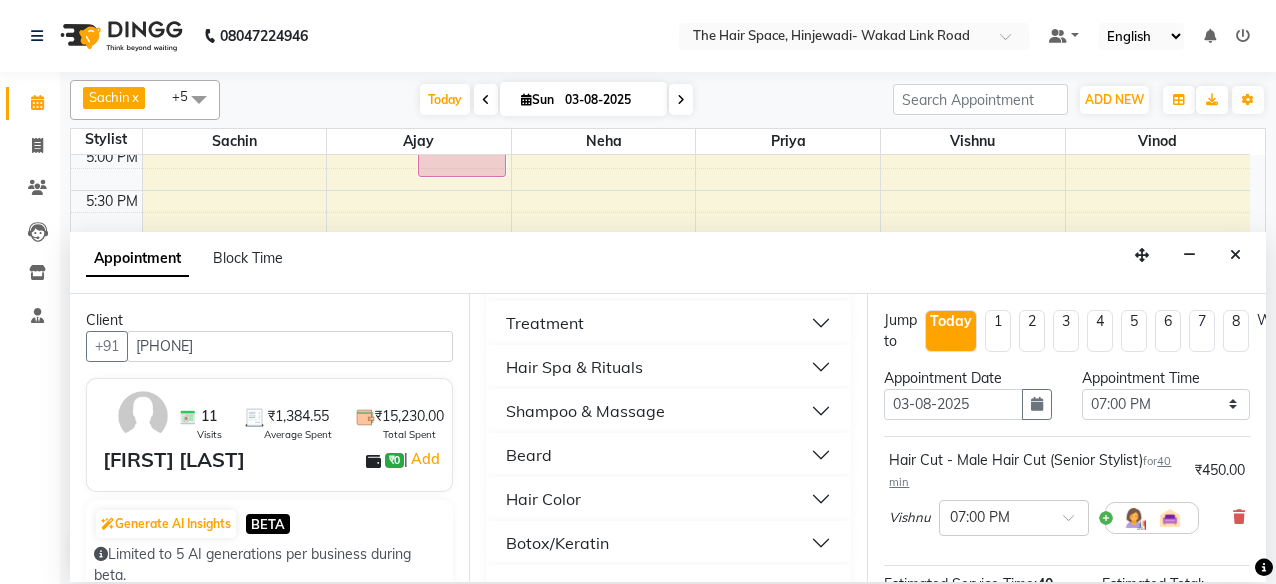 scroll, scrollTop: 500, scrollLeft: 0, axis: vertical 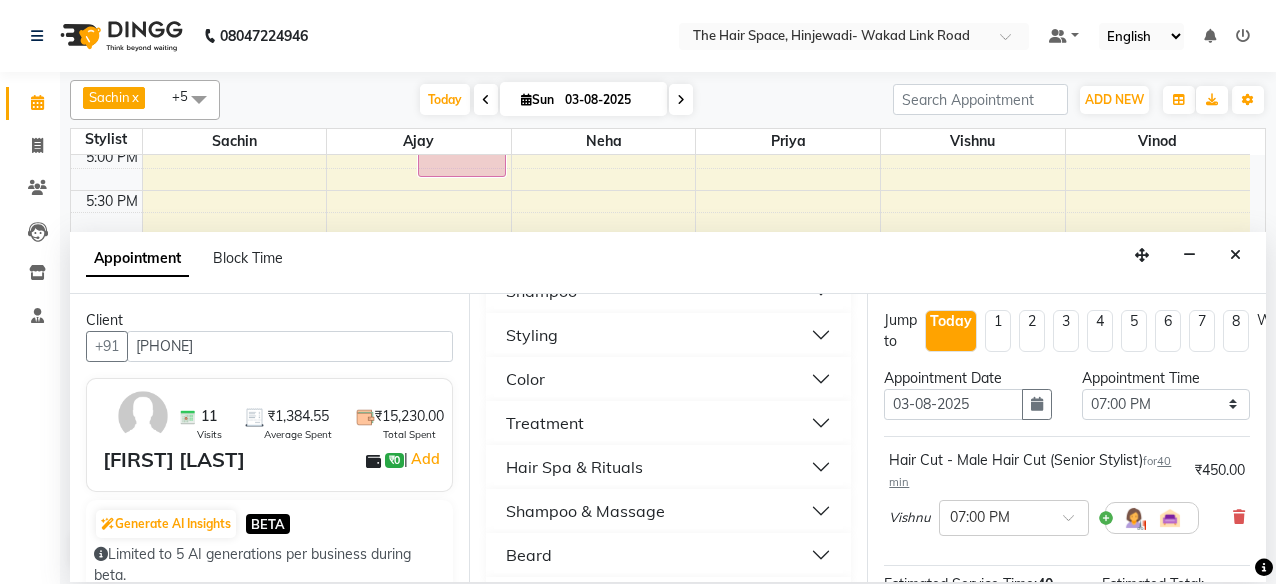 click on "Color" at bounding box center (525, 379) 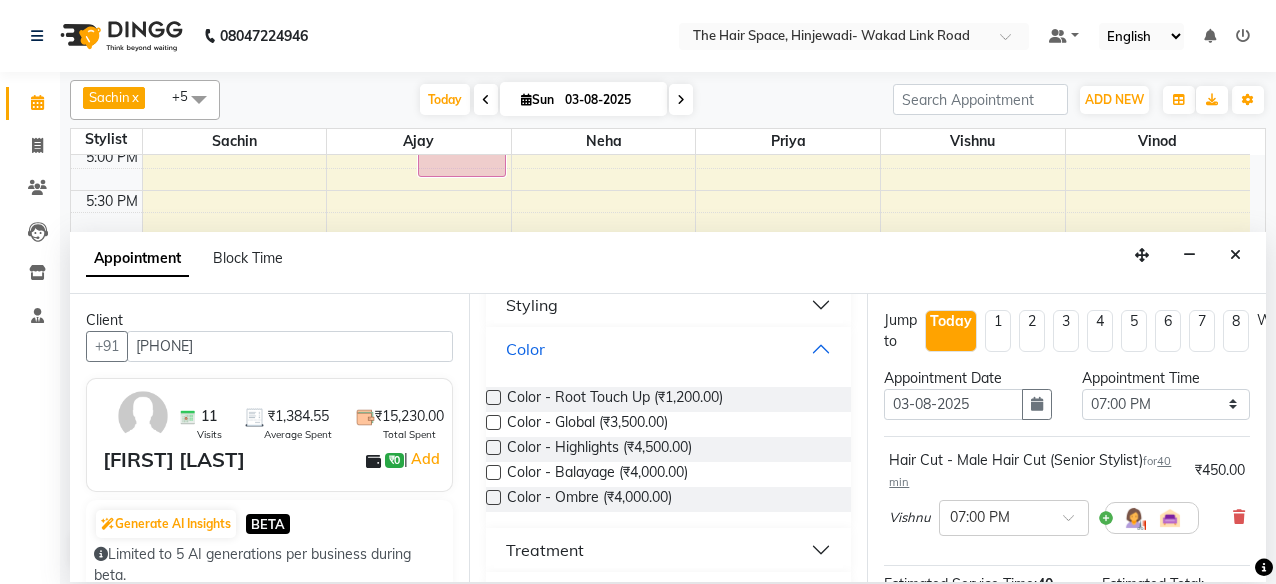 scroll, scrollTop: 500, scrollLeft: 0, axis: vertical 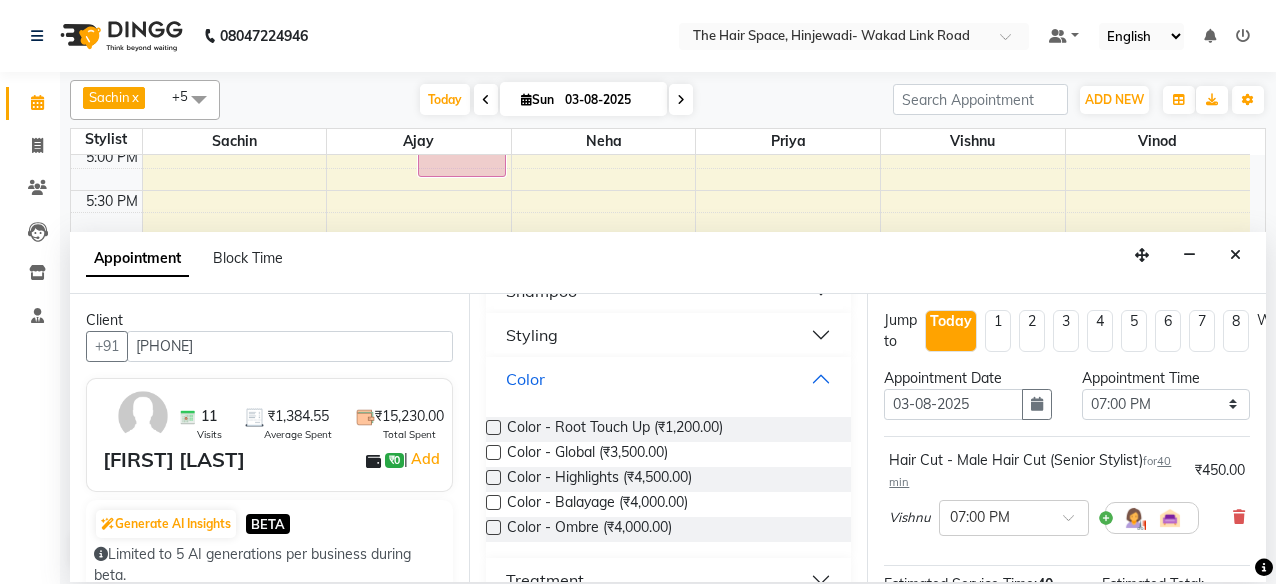 click on "Color" at bounding box center [525, 379] 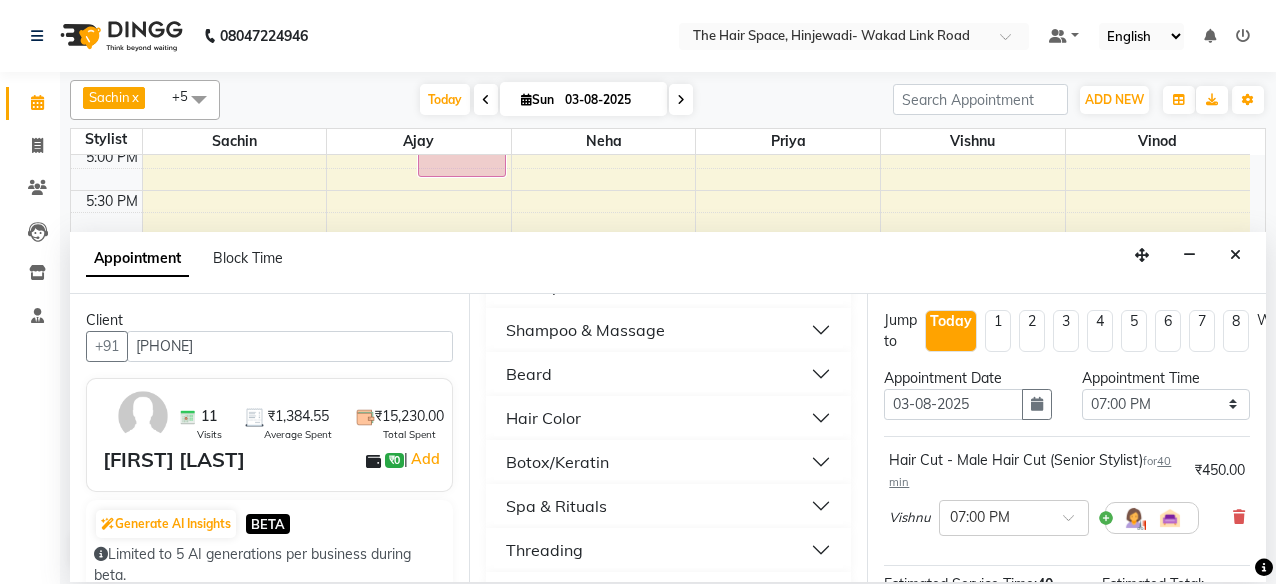 scroll, scrollTop: 700, scrollLeft: 0, axis: vertical 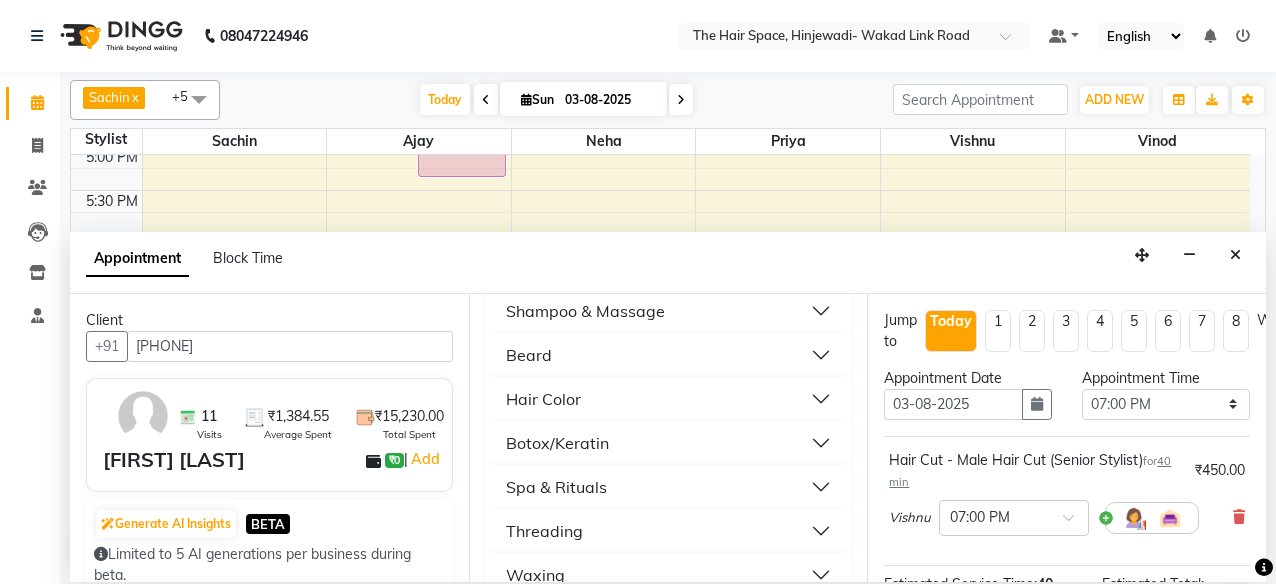 click on "Hair Color" at bounding box center (543, 399) 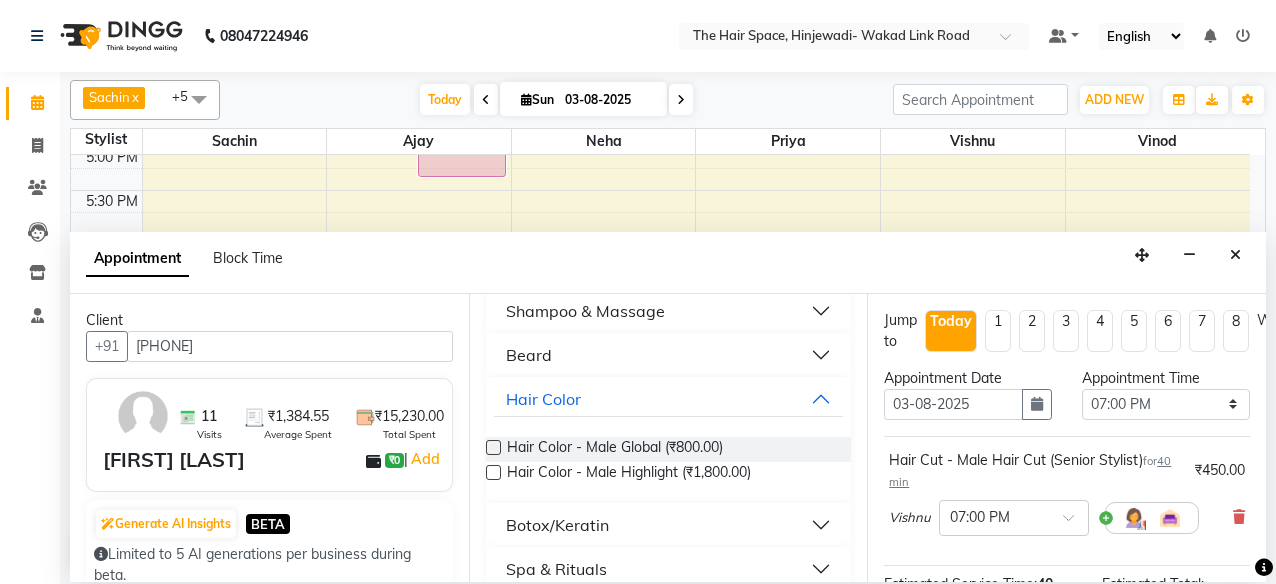 click at bounding box center (493, 447) 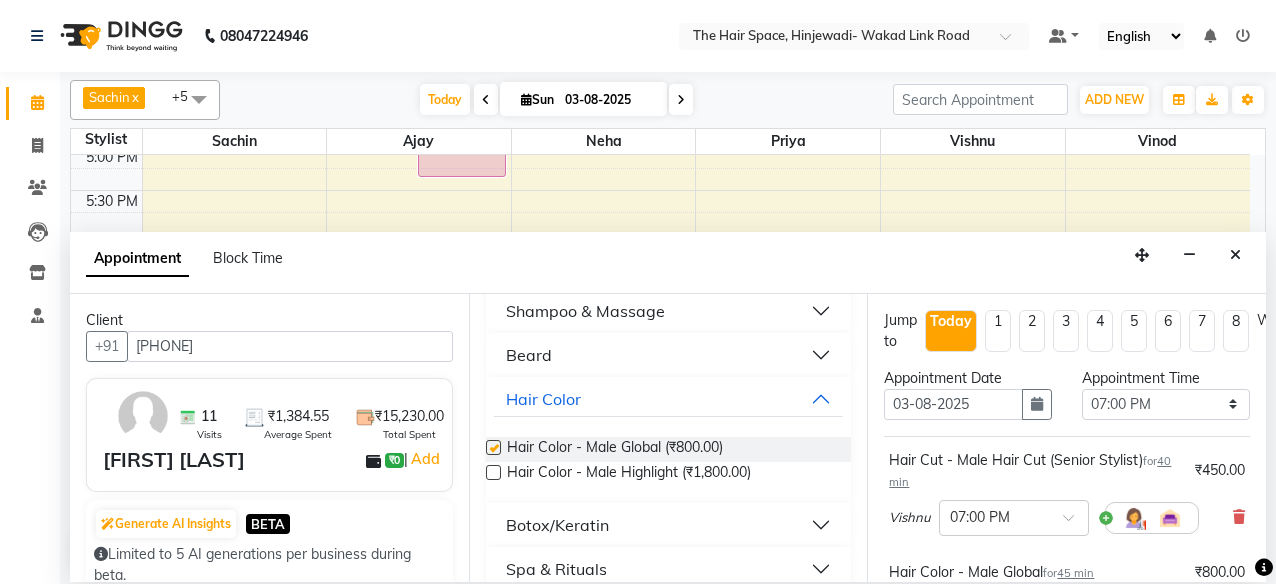 checkbox on "false" 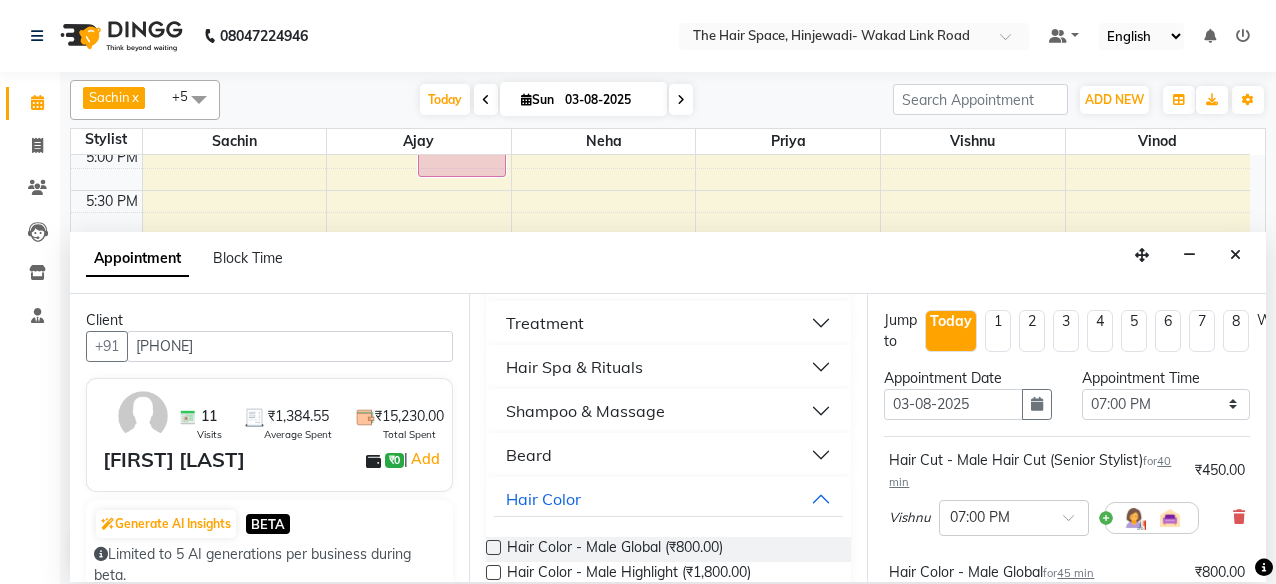 scroll, scrollTop: 700, scrollLeft: 0, axis: vertical 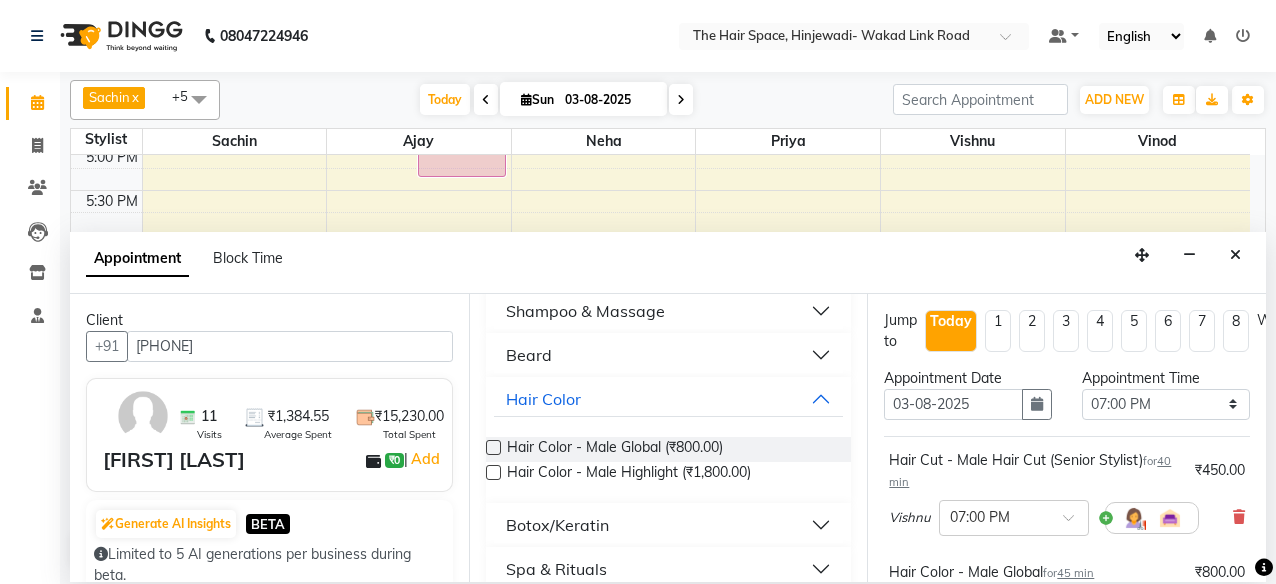 click on "Beard" at bounding box center [529, 355] 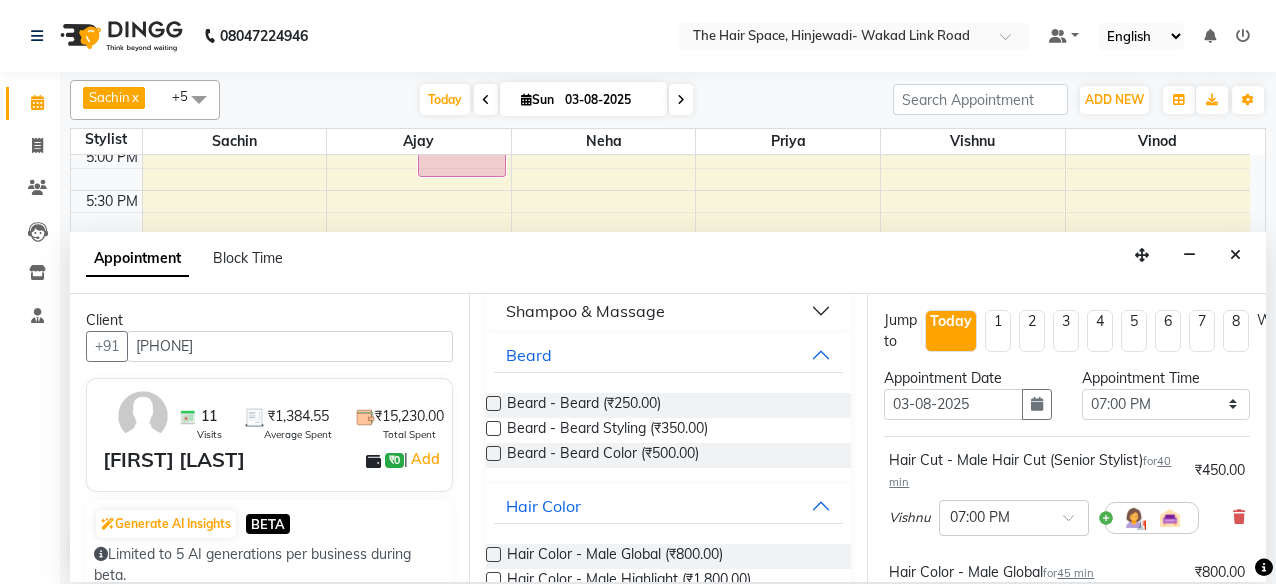 click at bounding box center (493, 403) 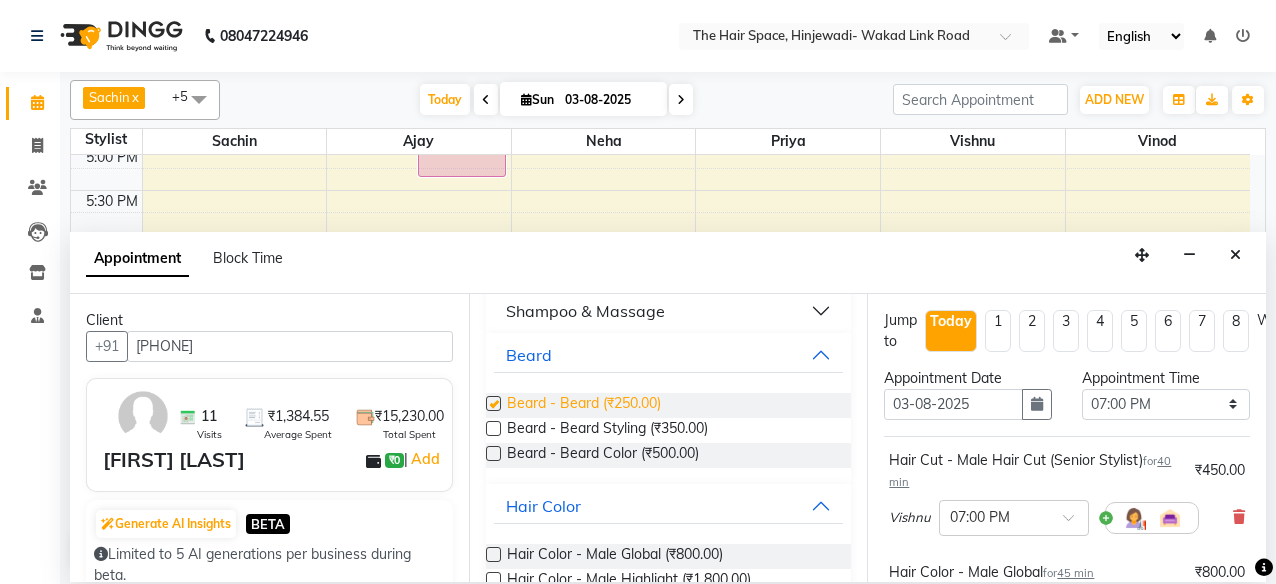 checkbox on "false" 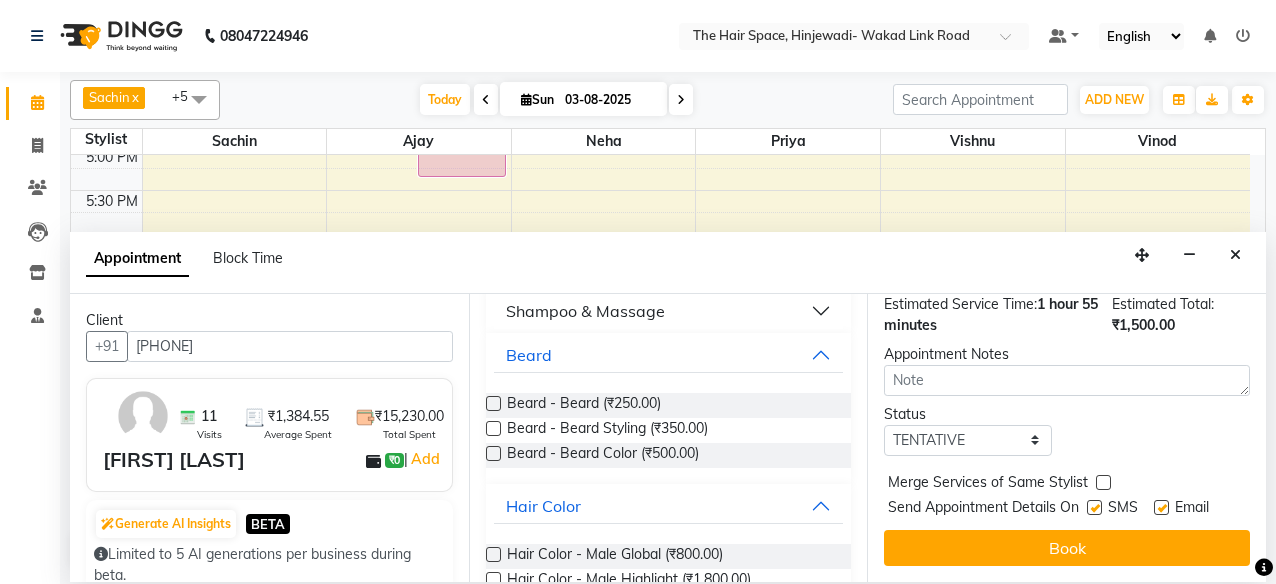scroll, scrollTop: 475, scrollLeft: 0, axis: vertical 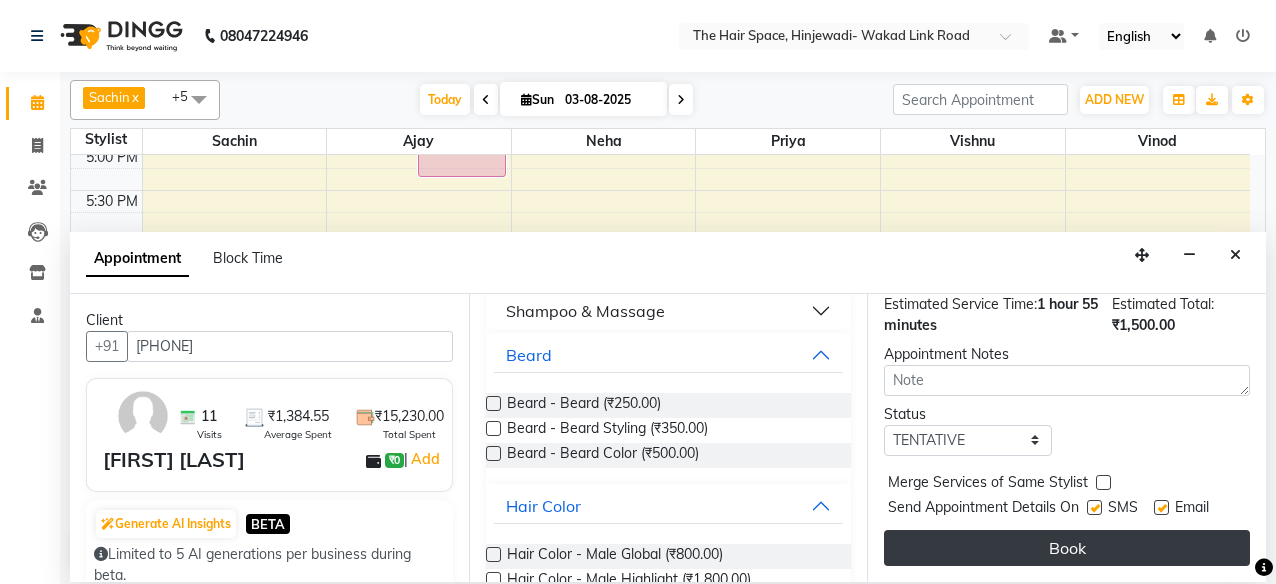 click on "Book" at bounding box center [1067, 548] 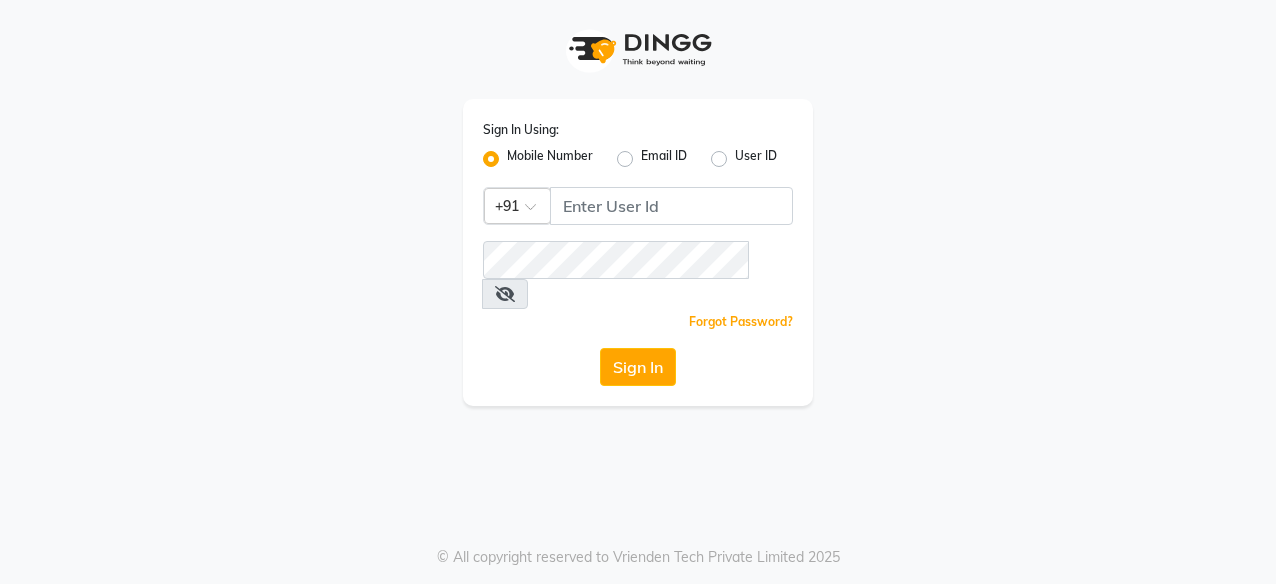 scroll, scrollTop: 0, scrollLeft: 0, axis: both 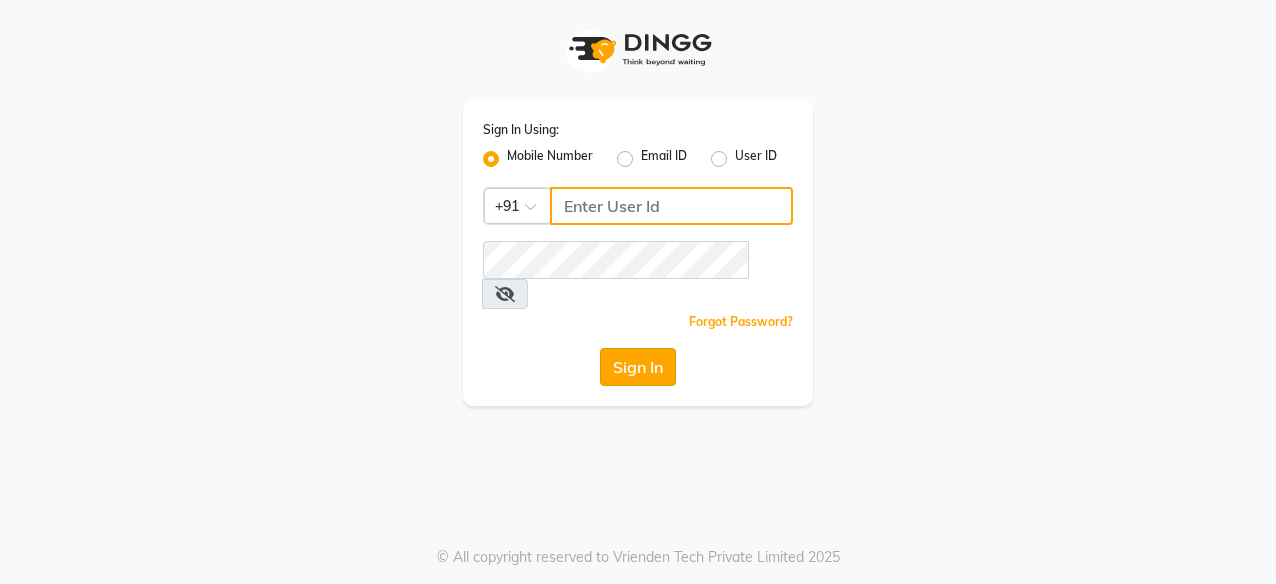type on "9699483545" 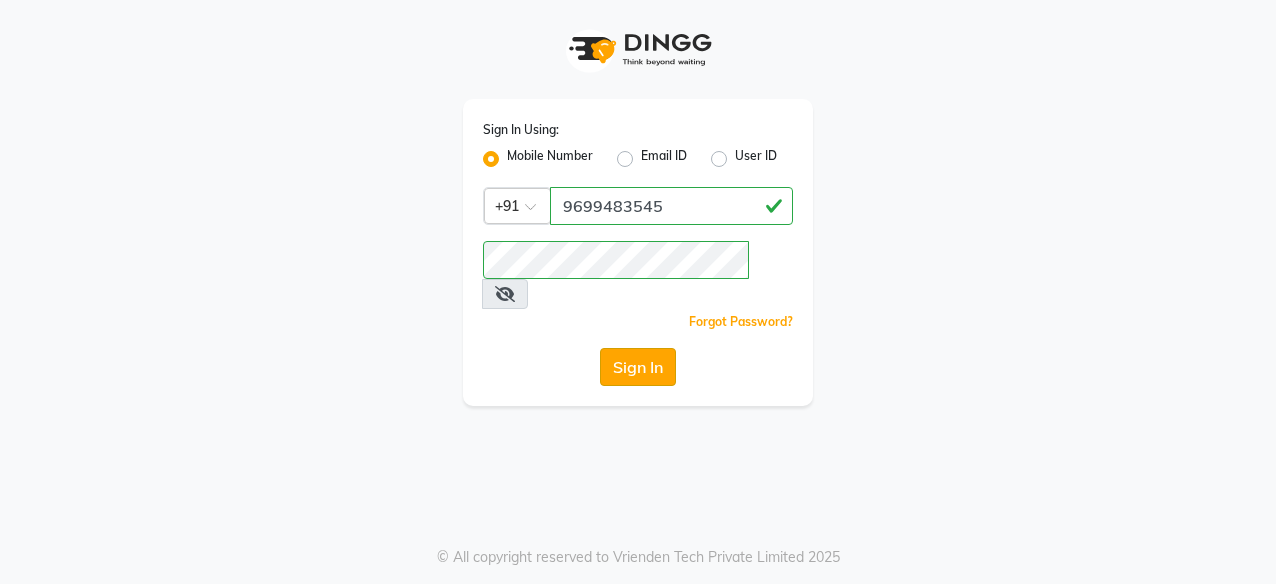 click on "Sign In" 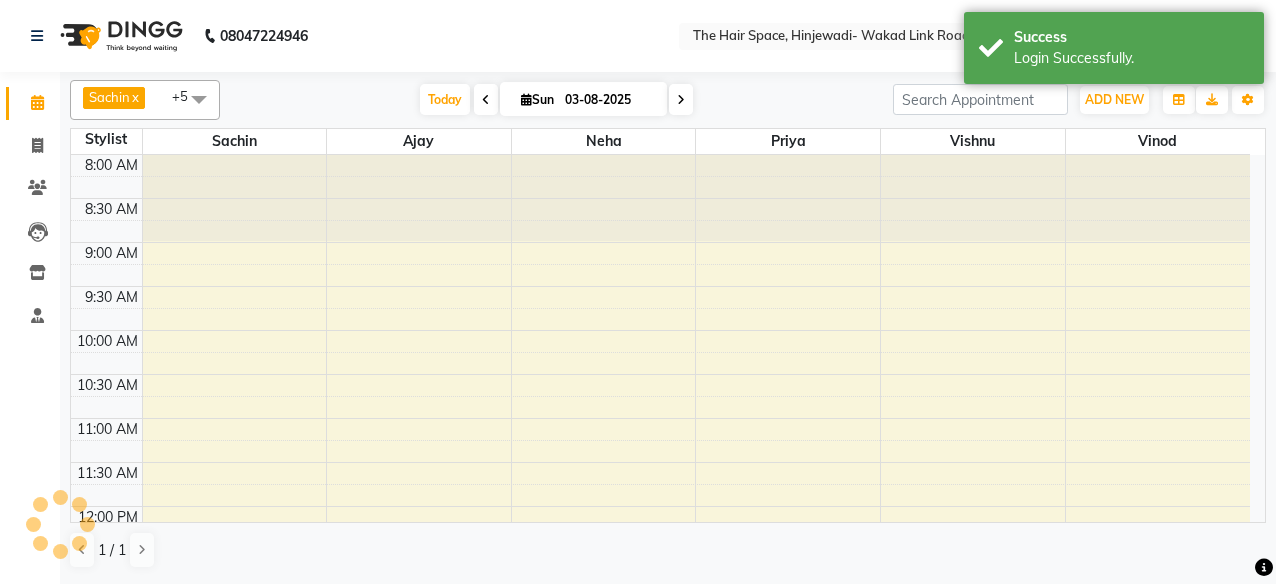 scroll, scrollTop: 0, scrollLeft: 0, axis: both 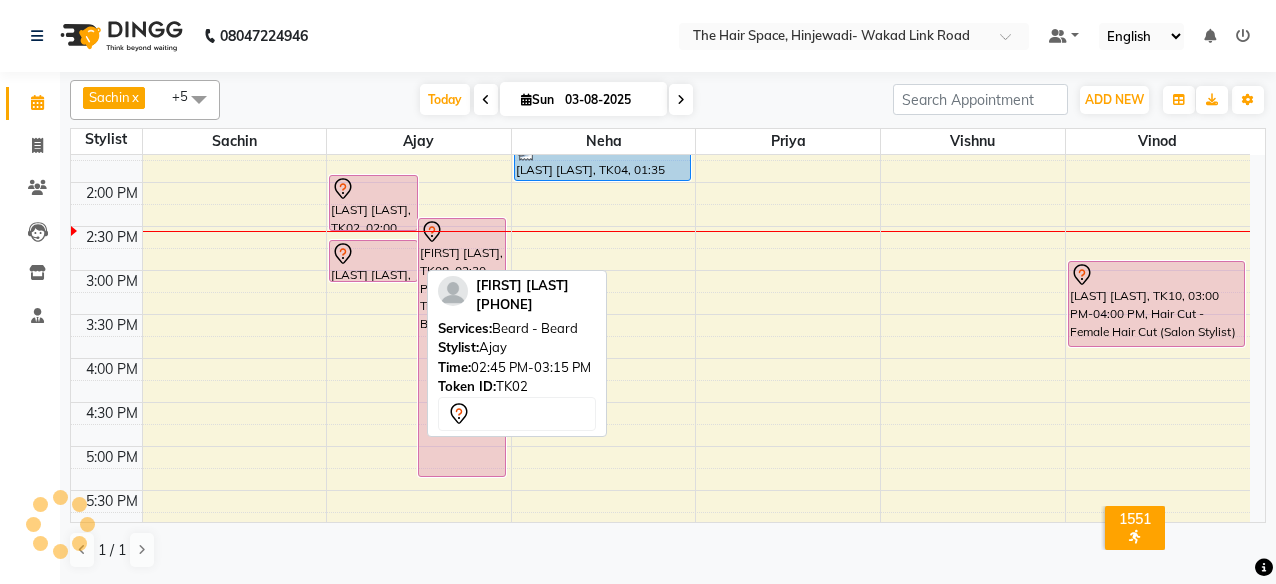click at bounding box center (373, 254) 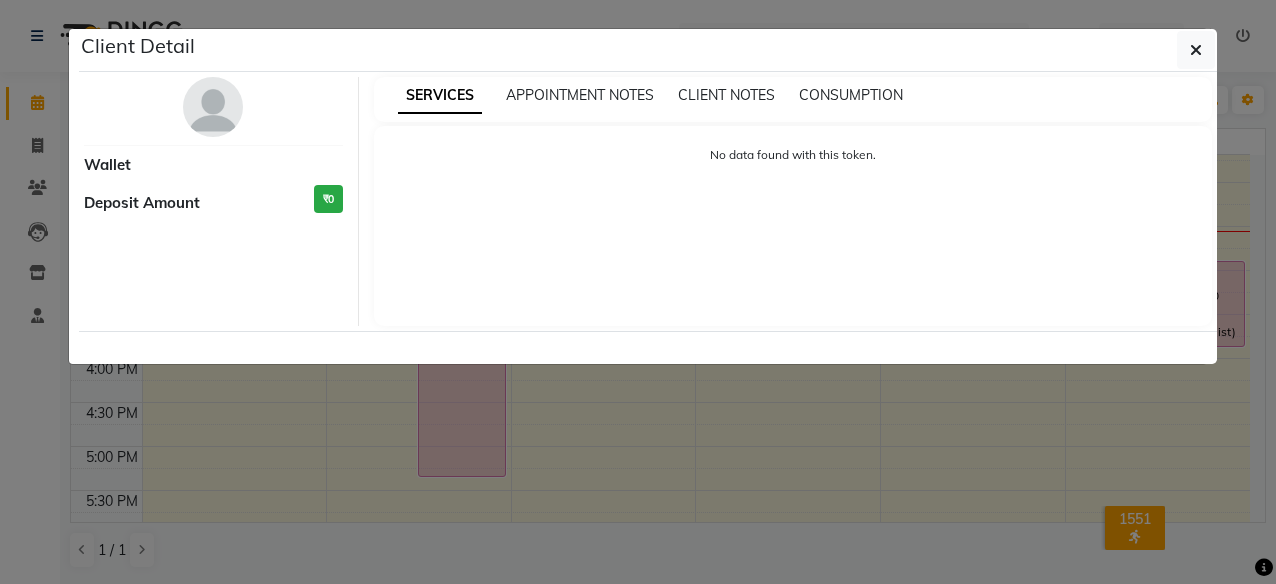 select on "7" 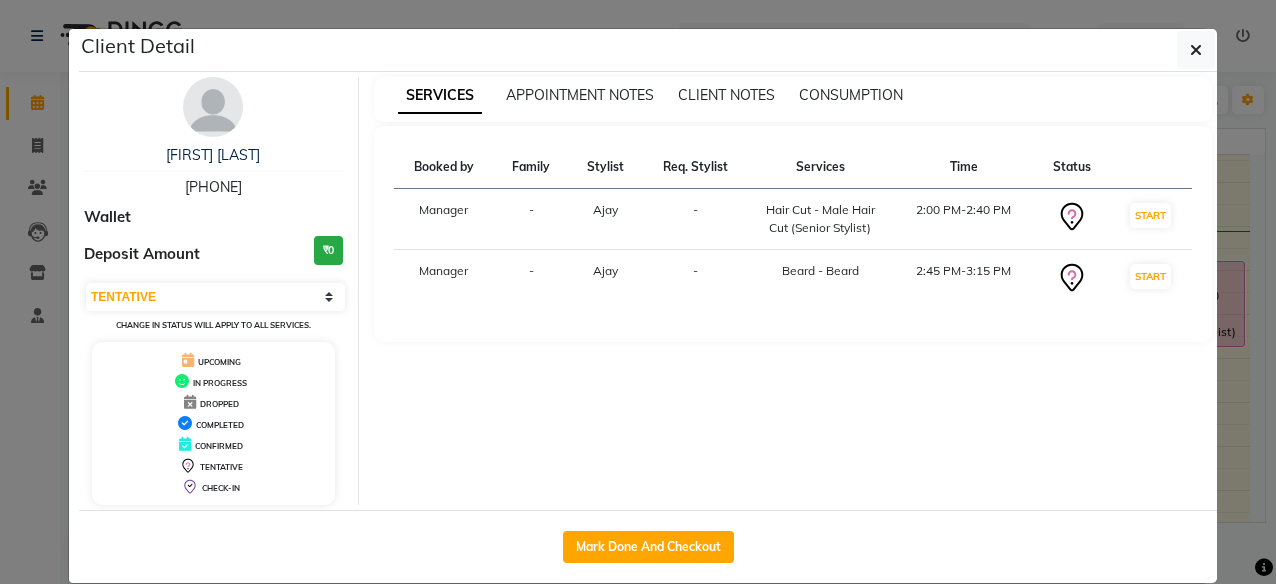 scroll, scrollTop: 24, scrollLeft: 0, axis: vertical 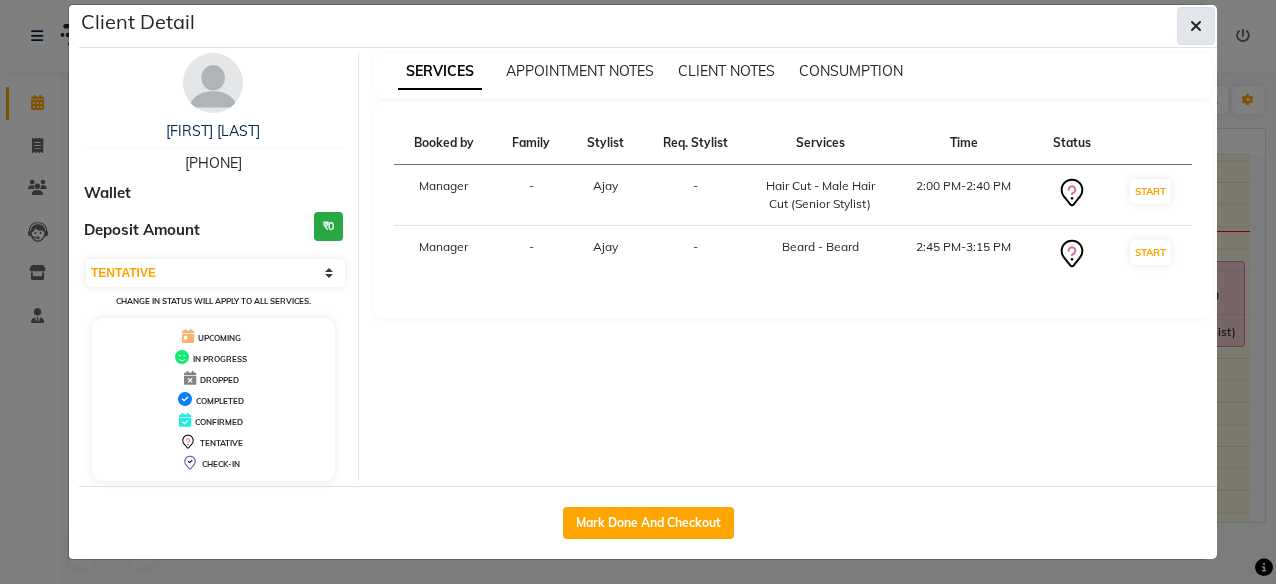 click 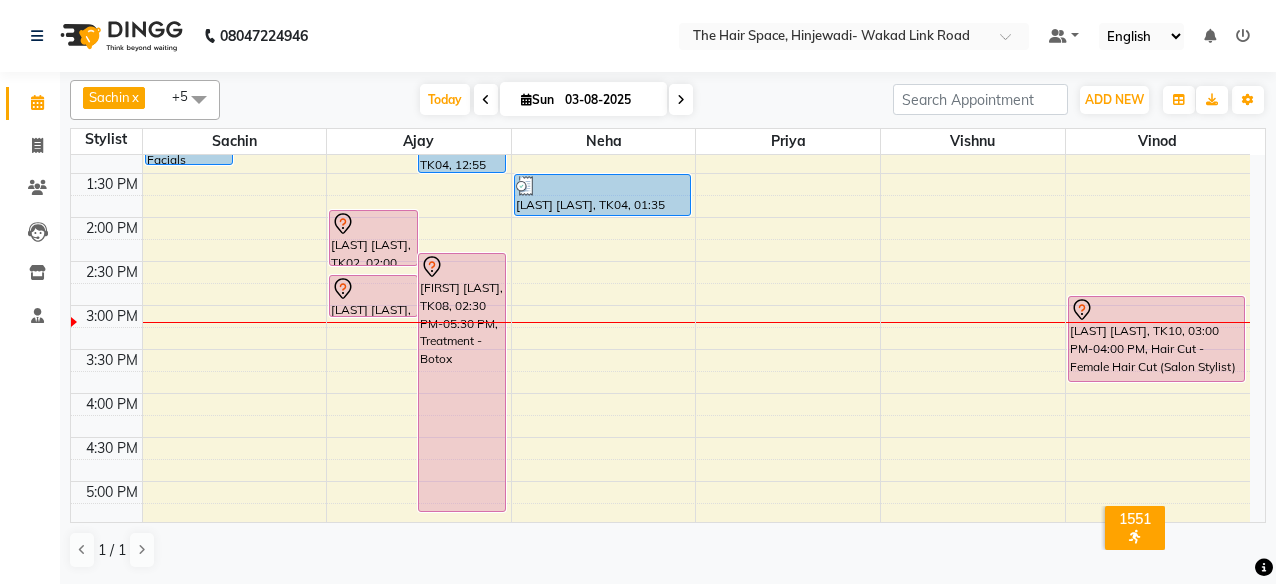 scroll, scrollTop: 500, scrollLeft: 0, axis: vertical 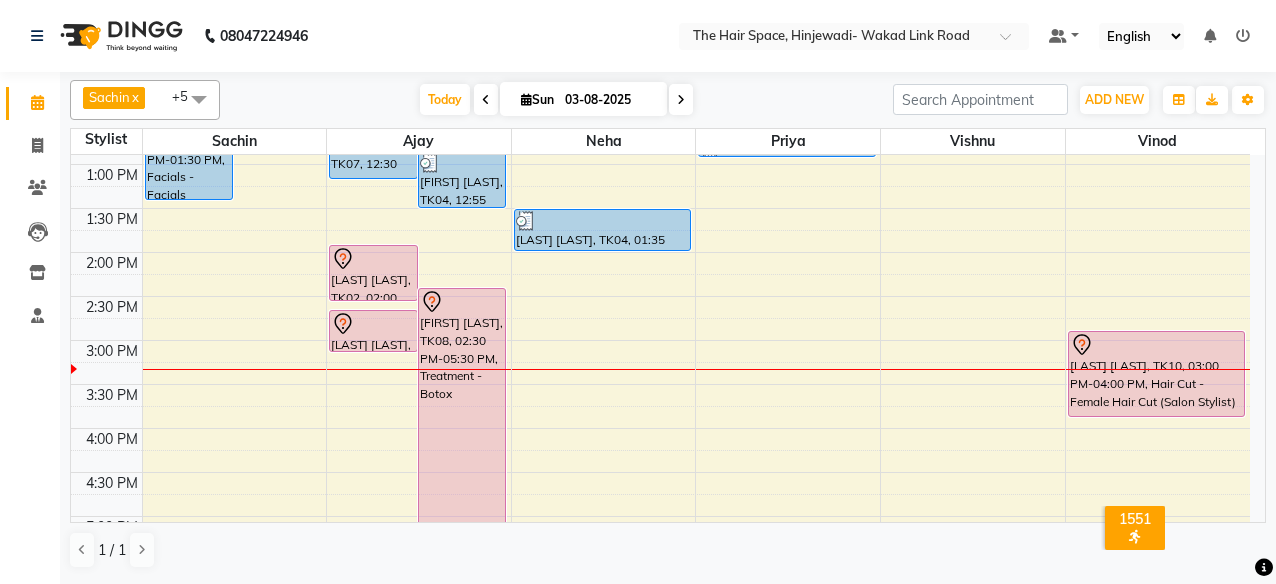 click on "8:00 AM 8:30 AM 9:00 AM 9:30 AM 10:00 AM 10:30 AM 11:00 AM 11:30 AM 12:00 PM 12:30 PM 1:00 PM 1:30 PM 2:00 PM 2:30 PM 3:00 PM 3:30 PM 4:00 PM 4:30 PM 5:00 PM 5:30 PM 6:00 PM 6:30 PM 7:00 PM 7:30 PM 8:00 PM 8:30 PM 9:00 PM 9:30 PM 10:00 PM 10:30 PM     [FIRST] [LAST], TK05, 12:15 PM-01:30 PM, Facials - Facials Advance Facial     [LAST] [LAST], TK04, 12:15 PM-12:55 PM, Hair Cut - Male Hair Cut (Senior Stylist)     [FIRST] [LAST], TK05, 11:30 AM-12:15 PM, D-Tan - D-Tan Face-Neck     [LAST] [LAST], TK07, 12:30 PM-01:15 PM, Hair Color - Male Global     [LAST] [LAST], TK04, 12:55 PM-01:35 PM, Hair Cut - Male Kids (Below 10 Years) (₹250)             [LAST] [LAST], TK02, 02:00 PM-02:40 PM, Hair Cut - Male Hair Cut (Senior Stylist)             [LAST] [LAST], TK08, 02:30 PM-05:30 PM, Treatment - Botox             [LAST] [LAST], TK02, 02:45 PM-03:15 PM, Beard - Beard     [LAST] [LAST], TK09, 11:00 AM-11:40 AM, Hair Cut - Male Hair Cut (Senior Stylist)     [LAST] [LAST], TK09, 11:45 AM-12:15 PM, Beard - Beard" at bounding box center (660, 384) 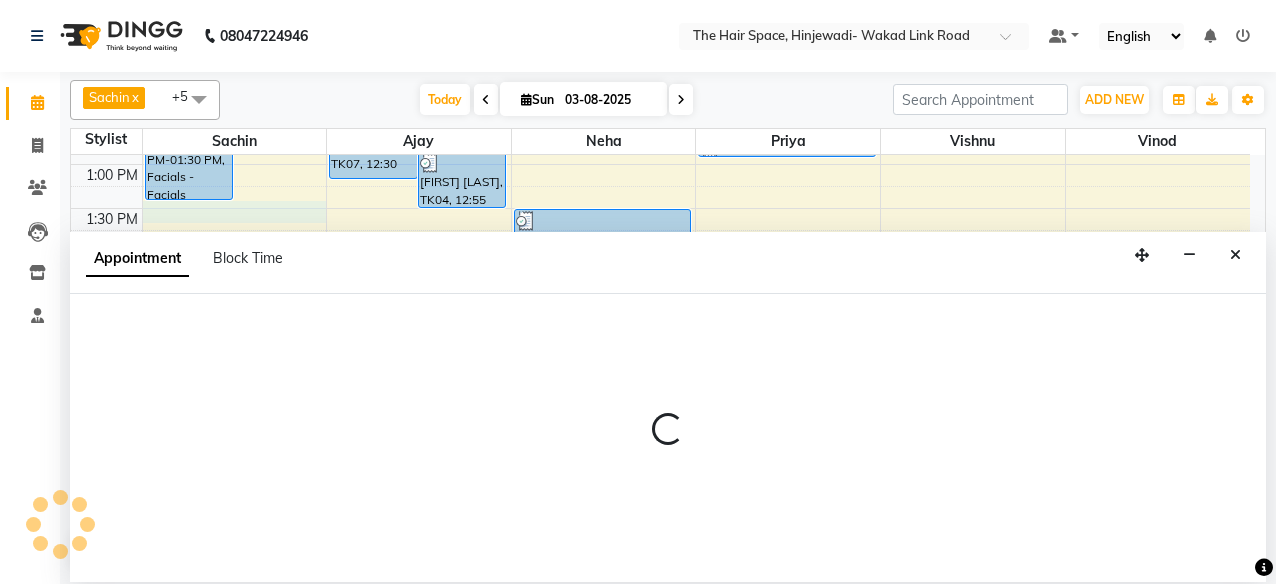 select on "52136" 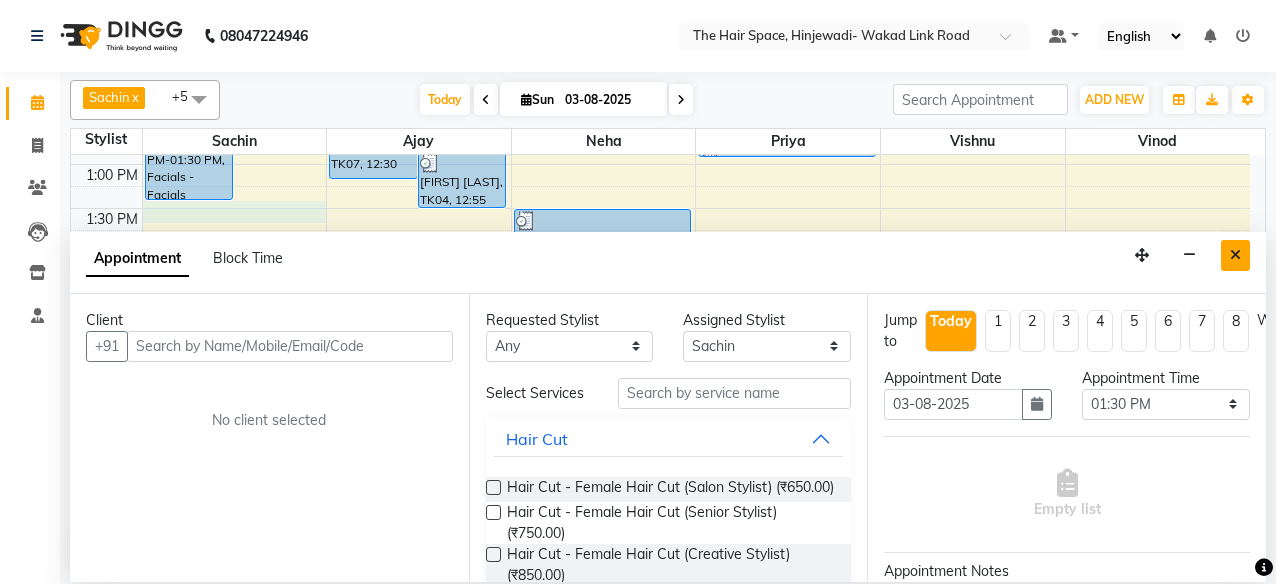 click at bounding box center [1235, 255] 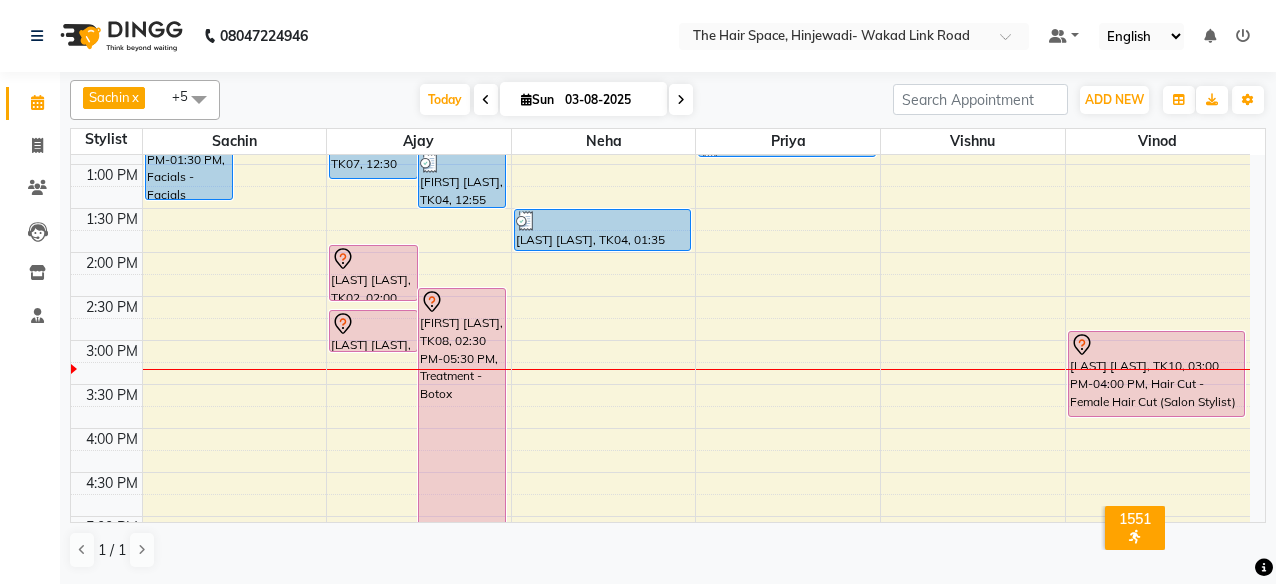 click on "8:00 AM 8:30 AM 9:00 AM 9:30 AM 10:00 AM 10:30 AM 11:00 AM 11:30 AM 12:00 PM 12:30 PM 1:00 PM 1:30 PM 2:00 PM 2:30 PM 3:00 PM 3:30 PM 4:00 PM 4:30 PM 5:00 PM 5:30 PM 6:00 PM 6:30 PM 7:00 PM 7:30 PM 8:00 PM 8:30 PM 9:00 PM 9:30 PM 10:00 PM 10:30 PM     [FIRST] [LAST], TK05, 12:15 PM-01:30 PM, Facials - Facials Advance Facial     [LAST] [LAST], TK04, 12:15 PM-12:55 PM, Hair Cut - Male Hair Cut (Senior Stylist)     [FIRST] [LAST], TK05, 11:30 AM-12:15 PM, D-Tan - D-Tan Face-Neck     [LAST] [LAST], TK07, 12:30 PM-01:15 PM, Hair Color - Male Global     [LAST] [LAST], TK04, 12:55 PM-01:35 PM, Hair Cut - Male Kids (Below 10 Years) (₹250)             [LAST] [LAST], TK02, 02:00 PM-02:40 PM, Hair Cut - Male Hair Cut (Senior Stylist)             [LAST] [LAST], TK08, 02:30 PM-05:30 PM, Treatment - Botox             [LAST] [LAST], TK02, 02:45 PM-03:15 PM, Beard - Beard     [LAST] [LAST], TK09, 11:00 AM-11:40 AM, Hair Cut - Male Hair Cut (Senior Stylist)     [LAST] [LAST], TK09, 11:45 AM-12:15 PM, Beard - Beard" at bounding box center [660, 384] 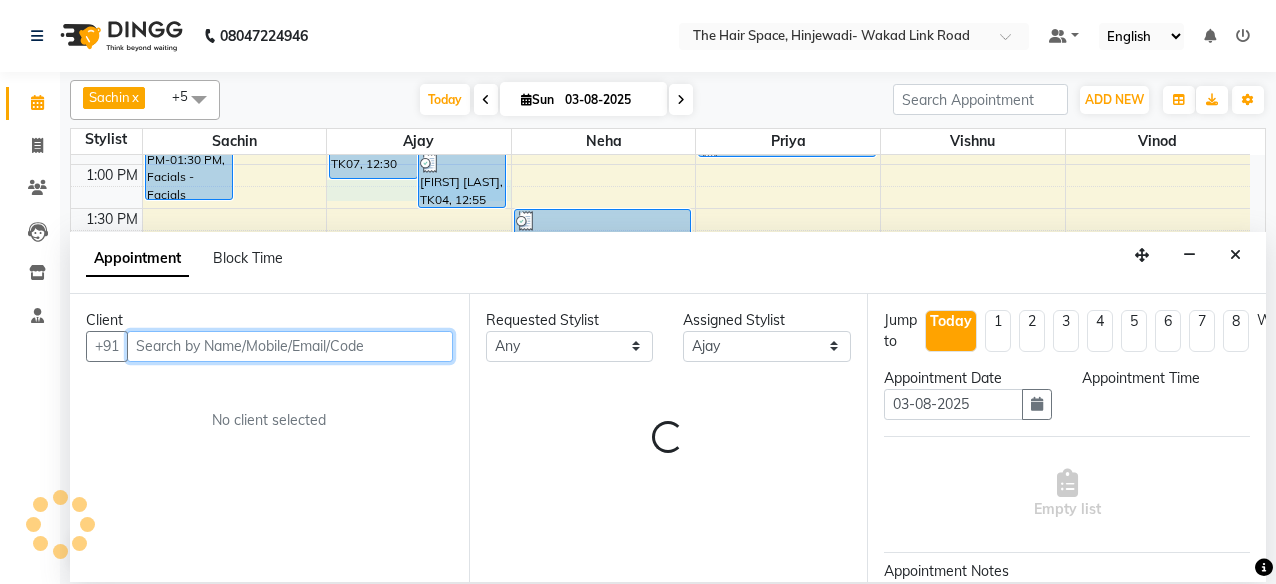 select on "795" 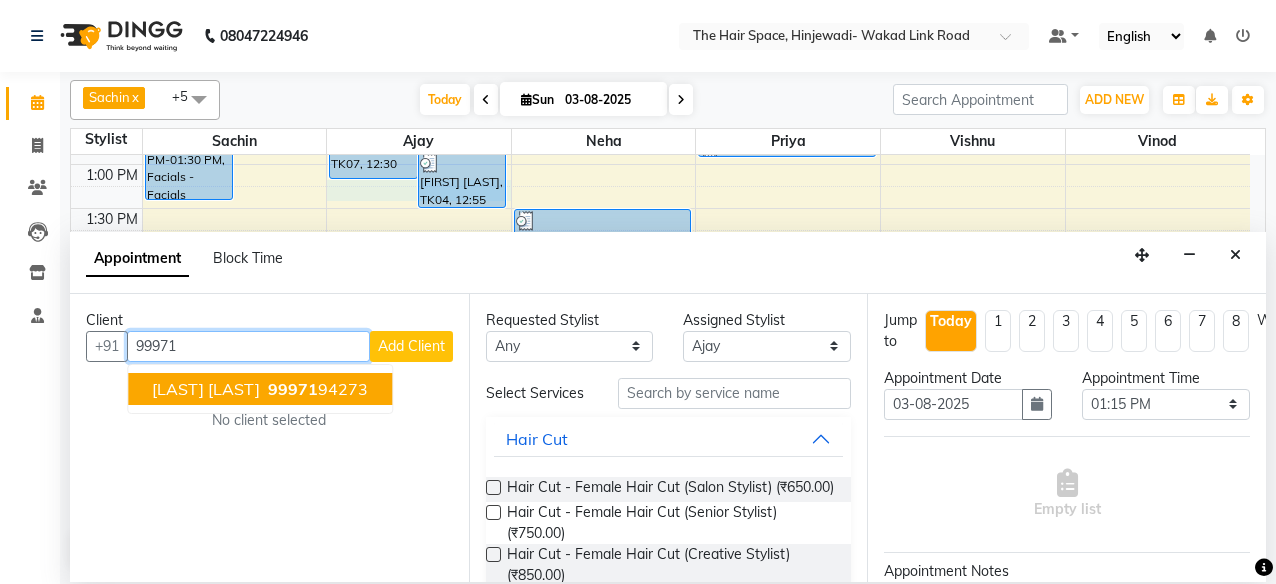 click on "[LAST] [LAST]" at bounding box center (206, 389) 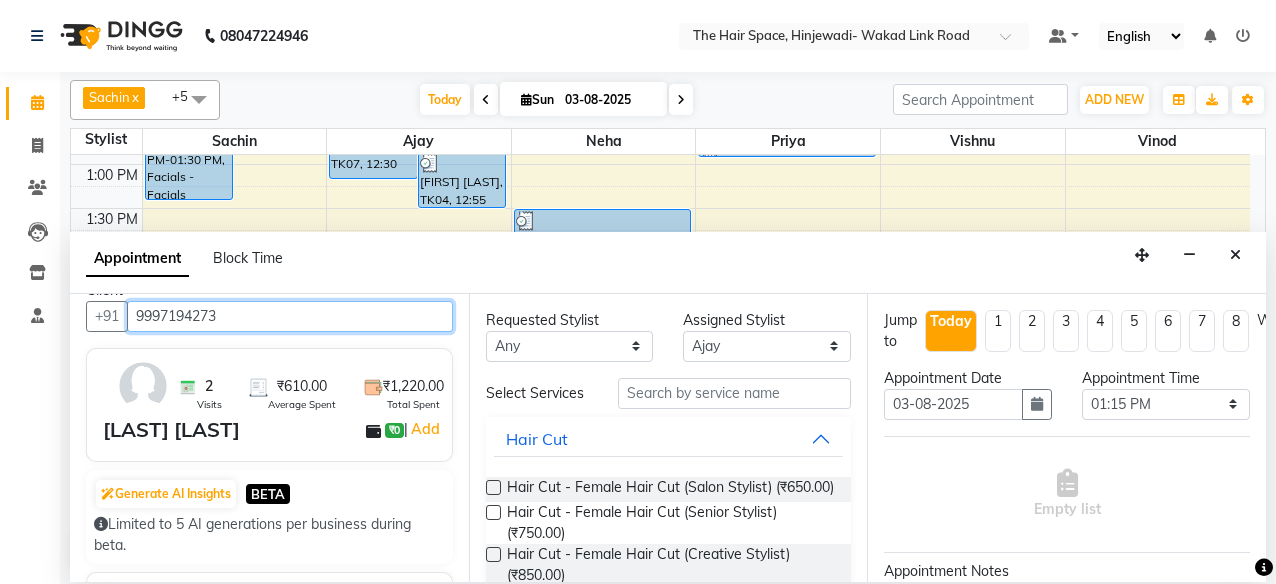 scroll, scrollTop: 0, scrollLeft: 0, axis: both 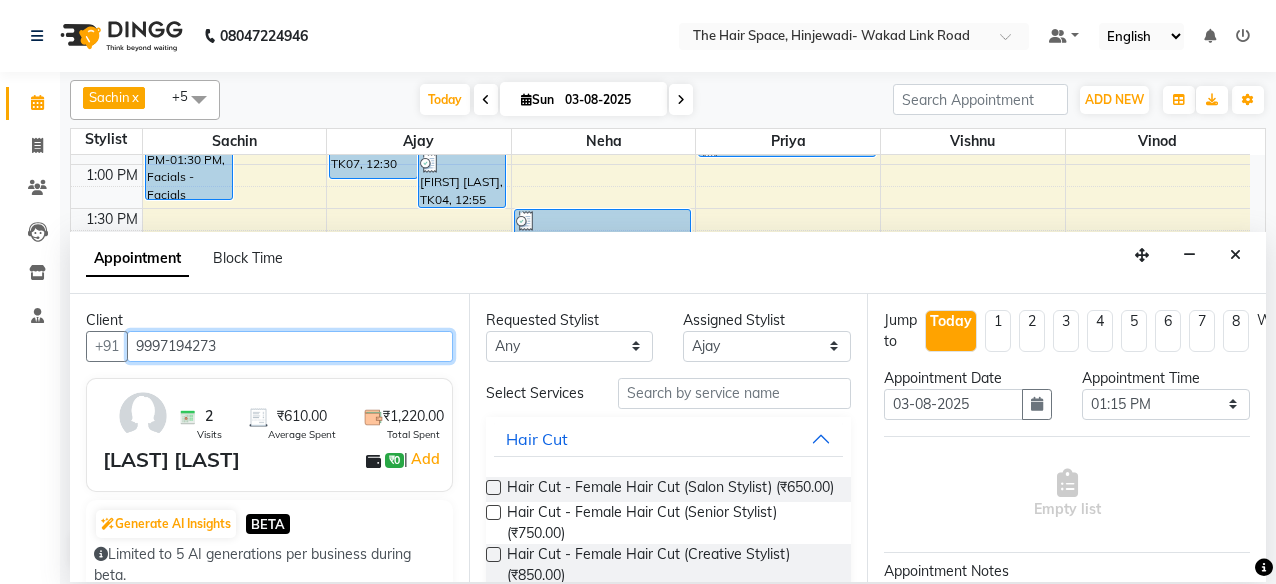 type on "9997194273" 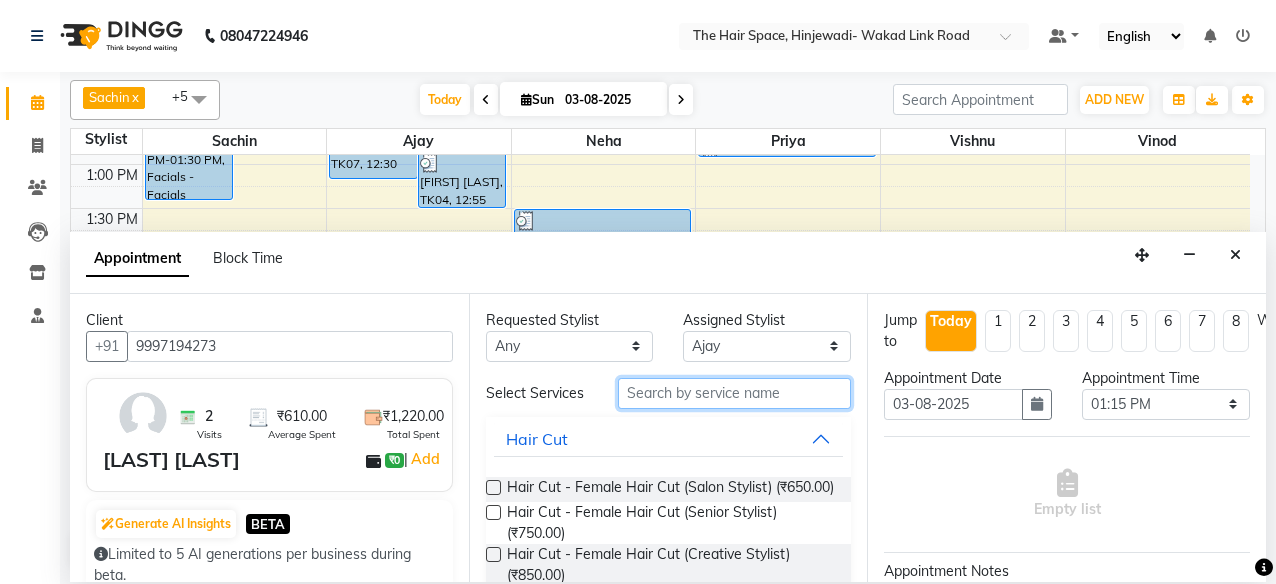 click at bounding box center (735, 393) 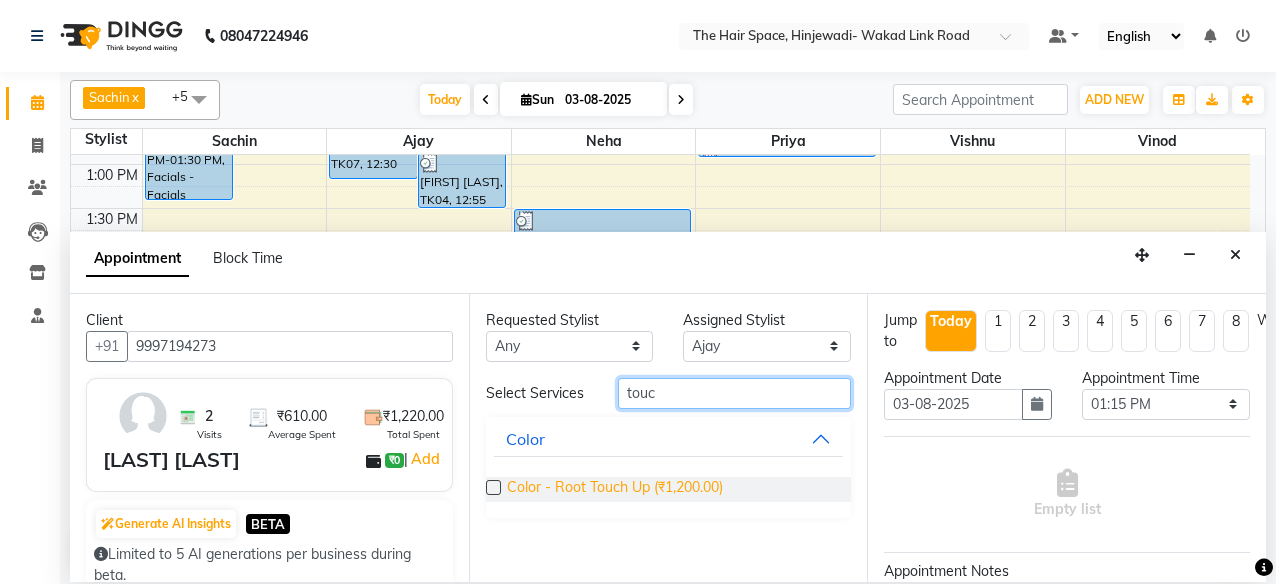 type on "touc" 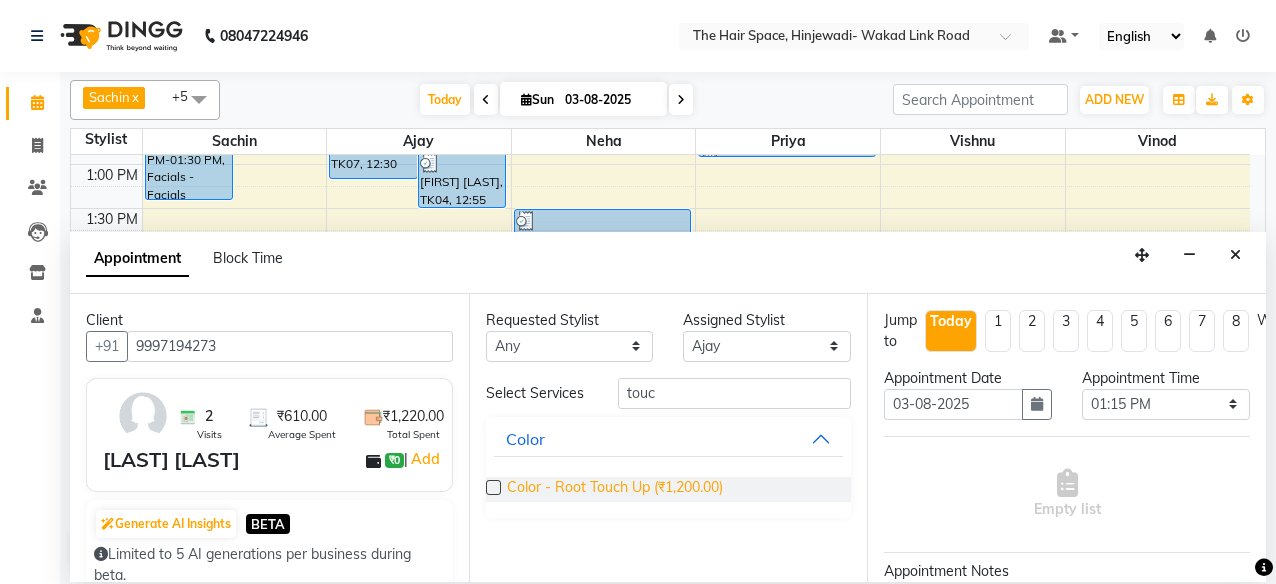 click on "Color - Root Touch Up (₹1,200.00)" at bounding box center [615, 489] 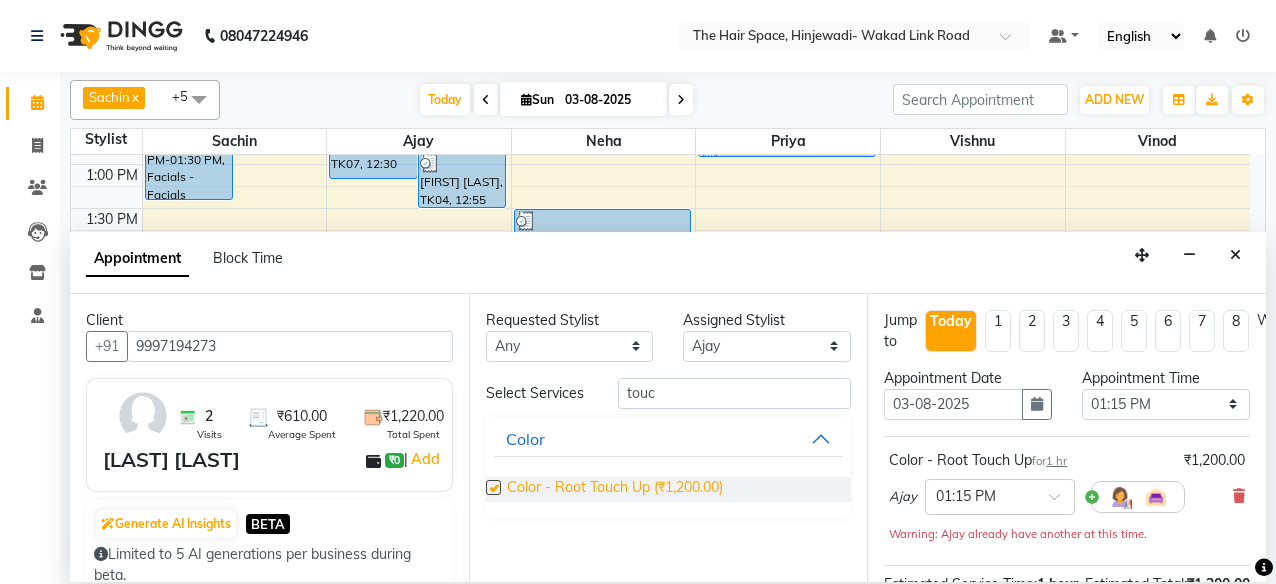 checkbox on "false" 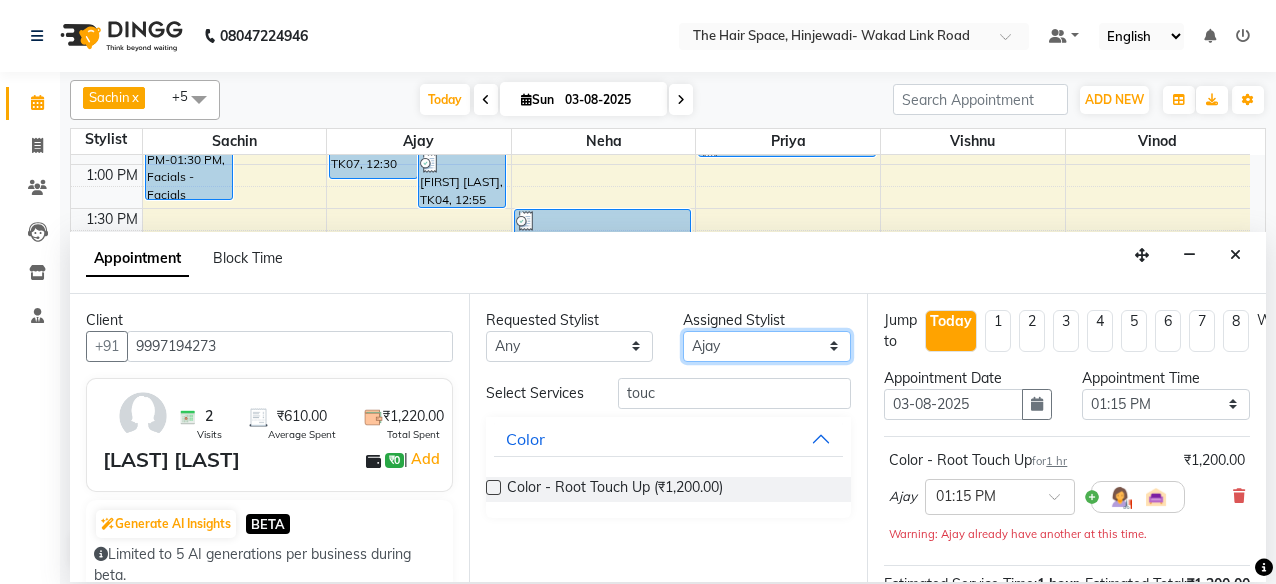 click on "Select Ajay Bhakti Jyoti Lucy Neha Pankaj Priya Sachin  Sanika  Vinod Vishnu" at bounding box center [767, 346] 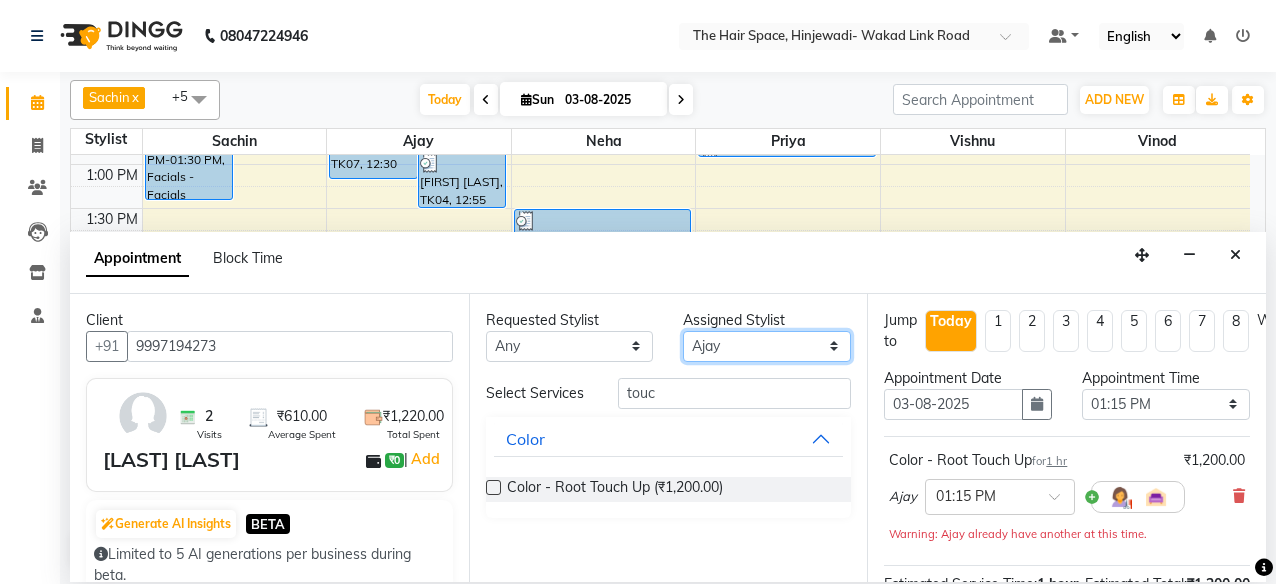 select on "52136" 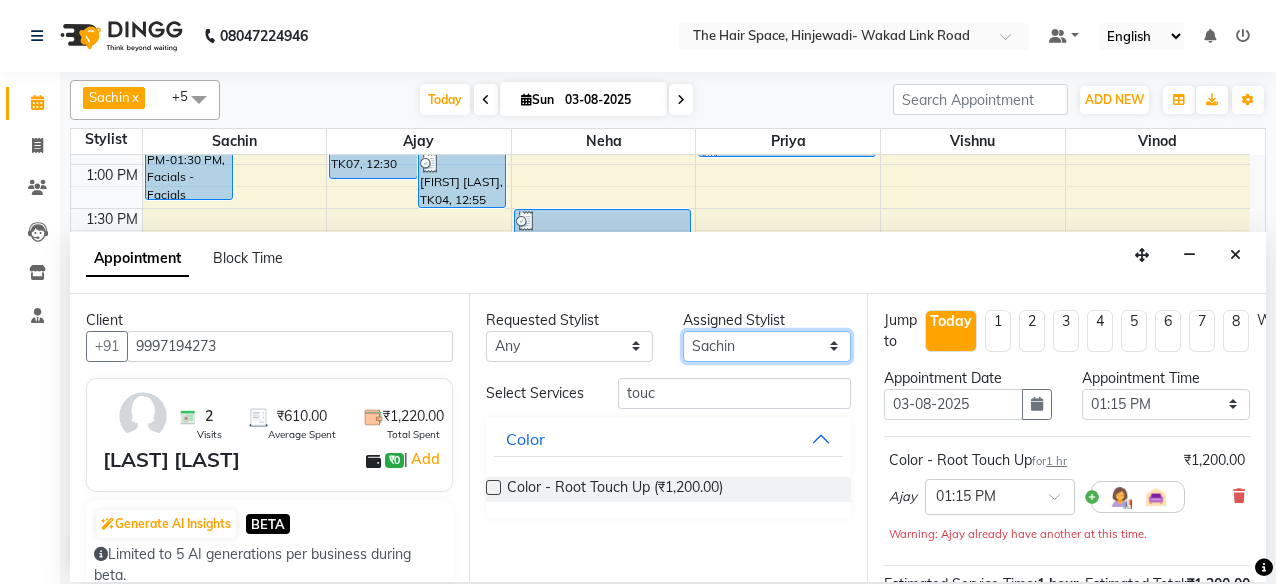 click on "Select Ajay Bhakti Jyoti Lucy Neha Pankaj Priya Sachin  Sanika  Vinod Vishnu" at bounding box center [767, 346] 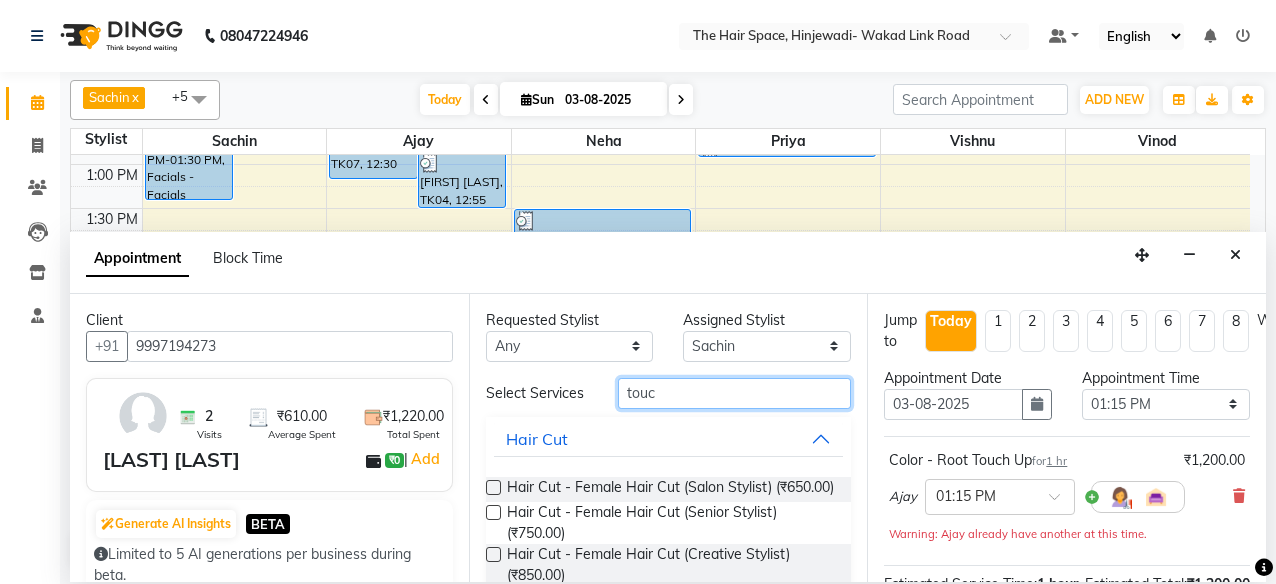 click on "touc" at bounding box center [735, 393] 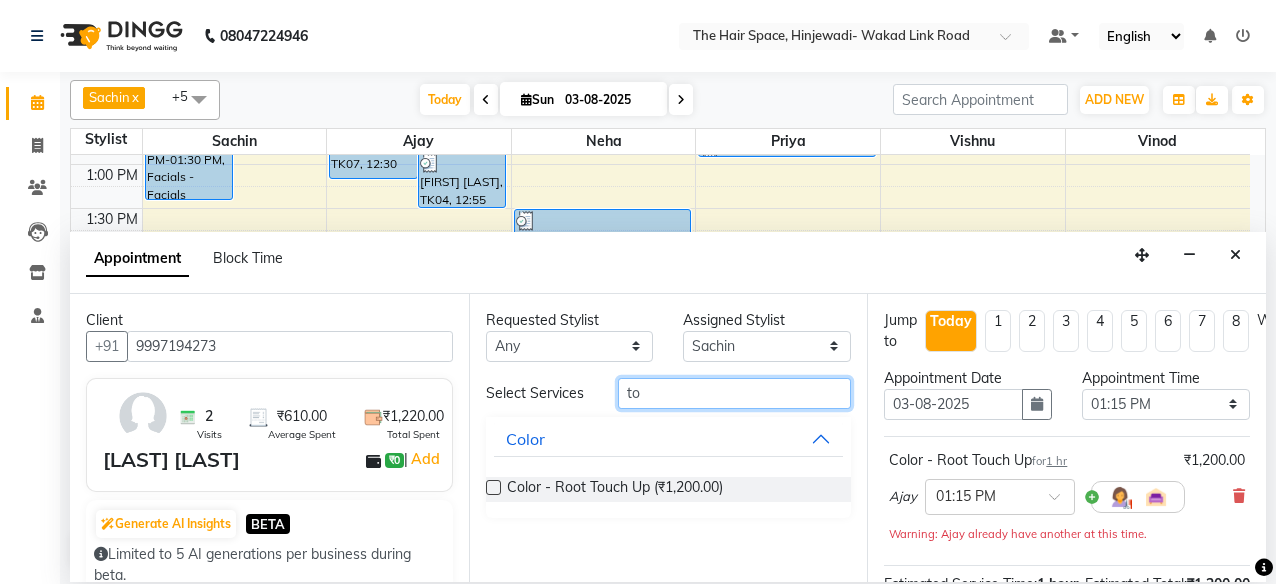 type on "t" 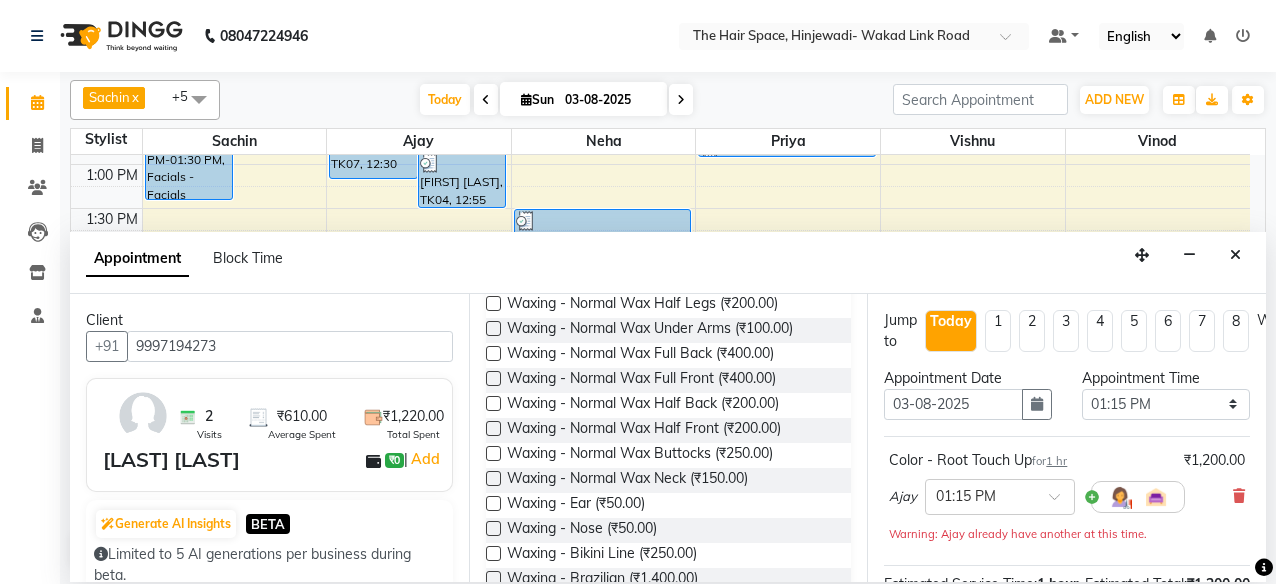 scroll, scrollTop: 600, scrollLeft: 0, axis: vertical 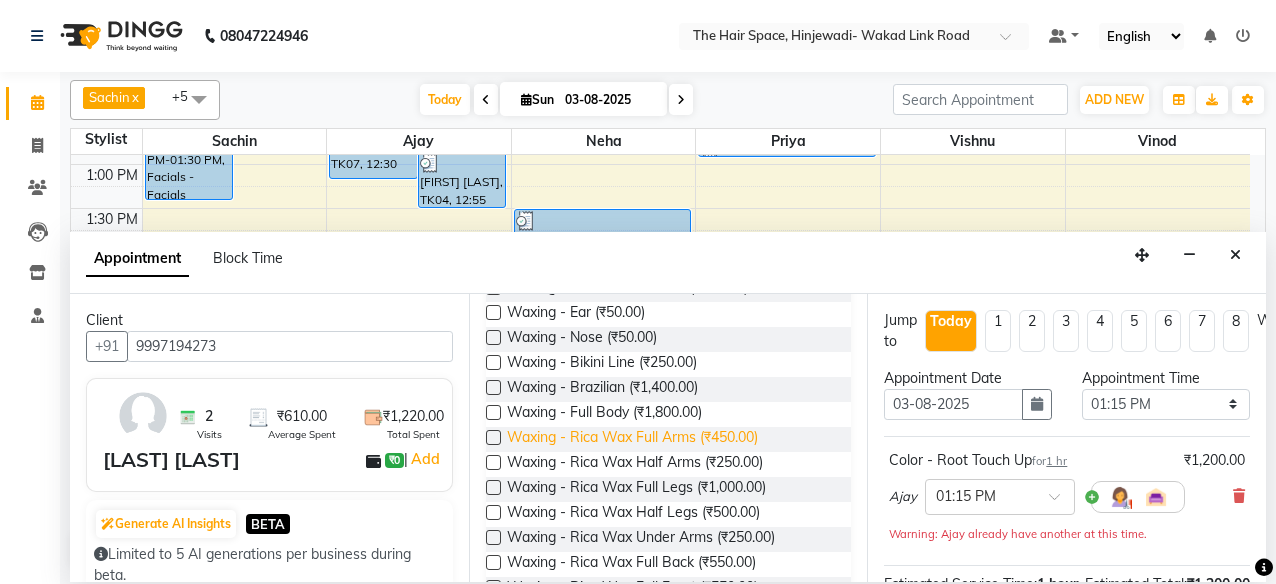 type on "wax" 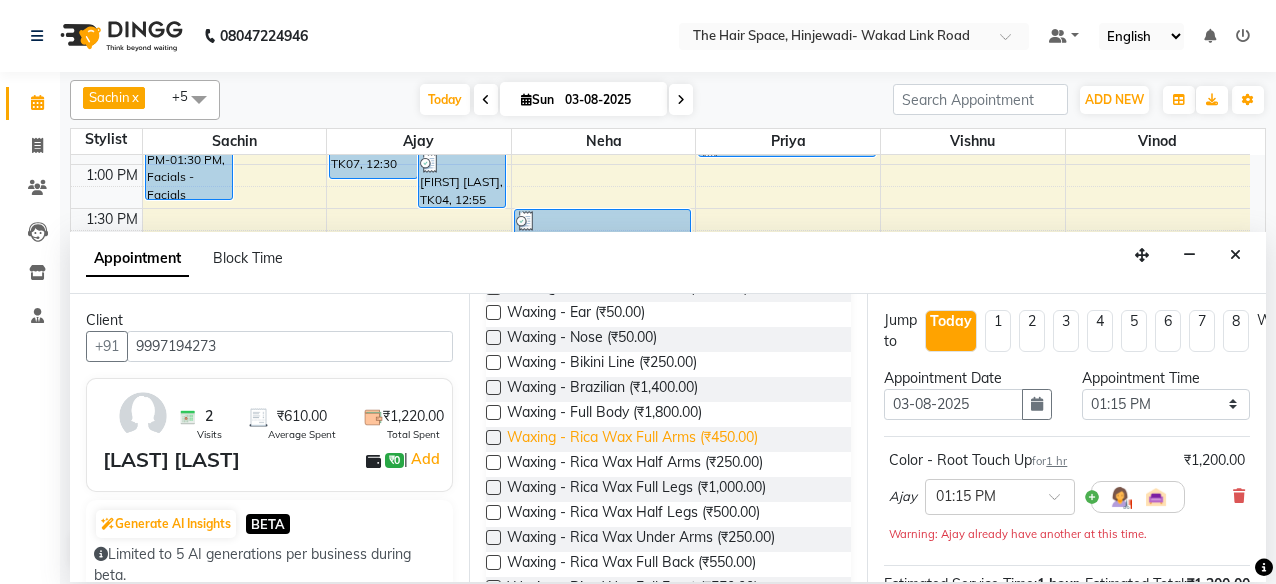 click on "Waxing - Rica Wax Full Arms (₹450.00)" at bounding box center (632, 439) 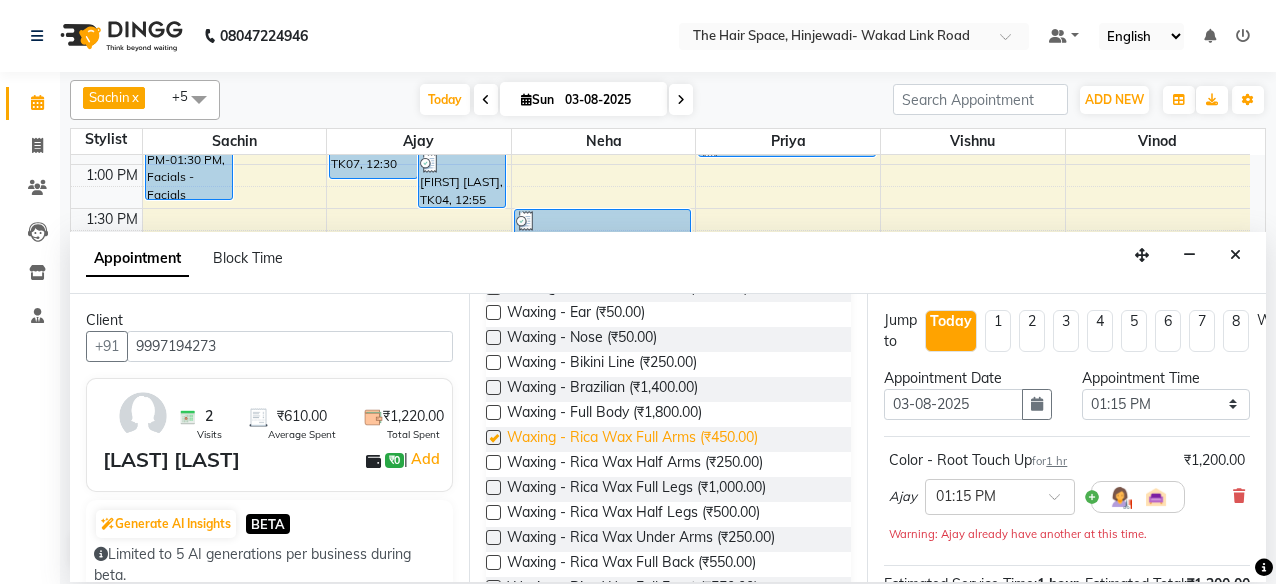 checkbox on "false" 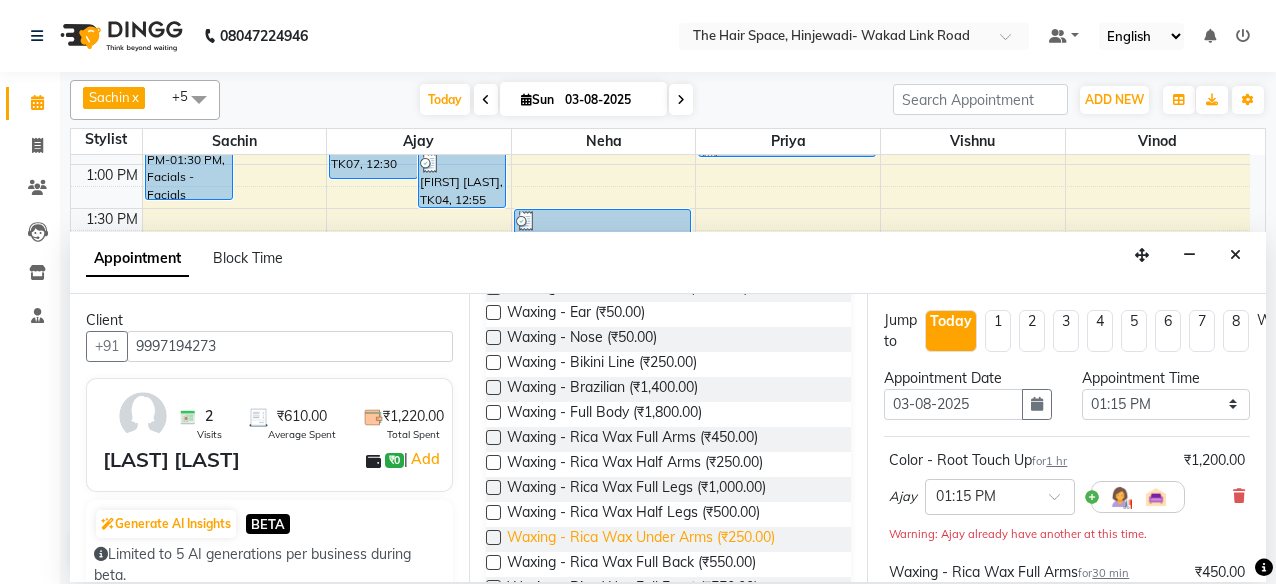 click on "Waxing - Rica Wax Under Arms (₹250.00)" at bounding box center (641, 539) 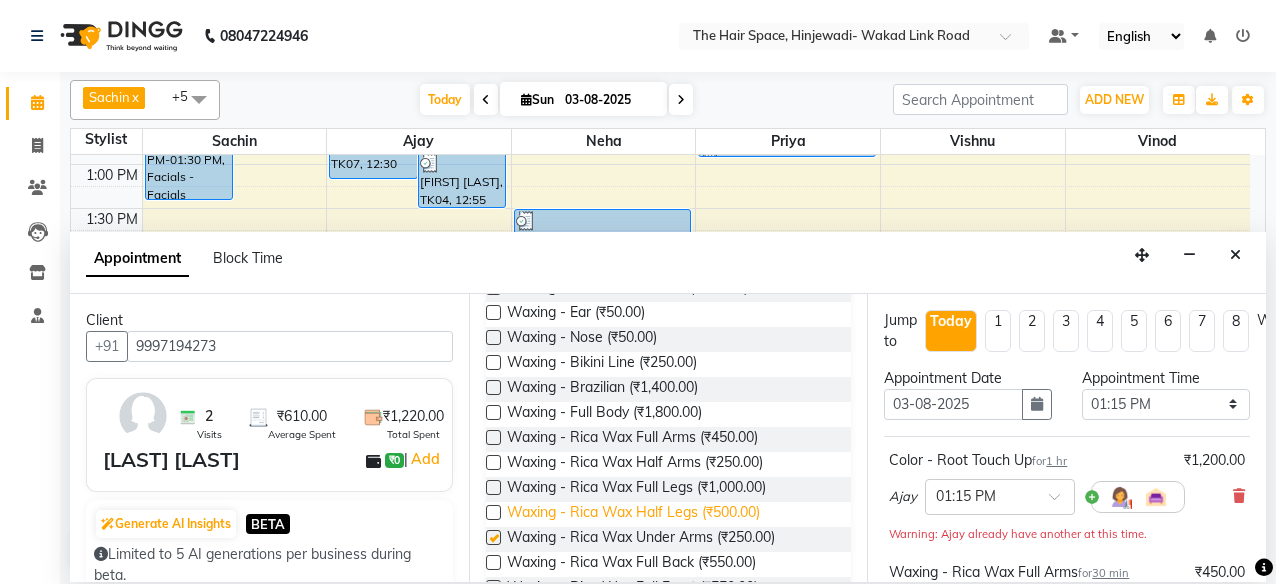 checkbox on "false" 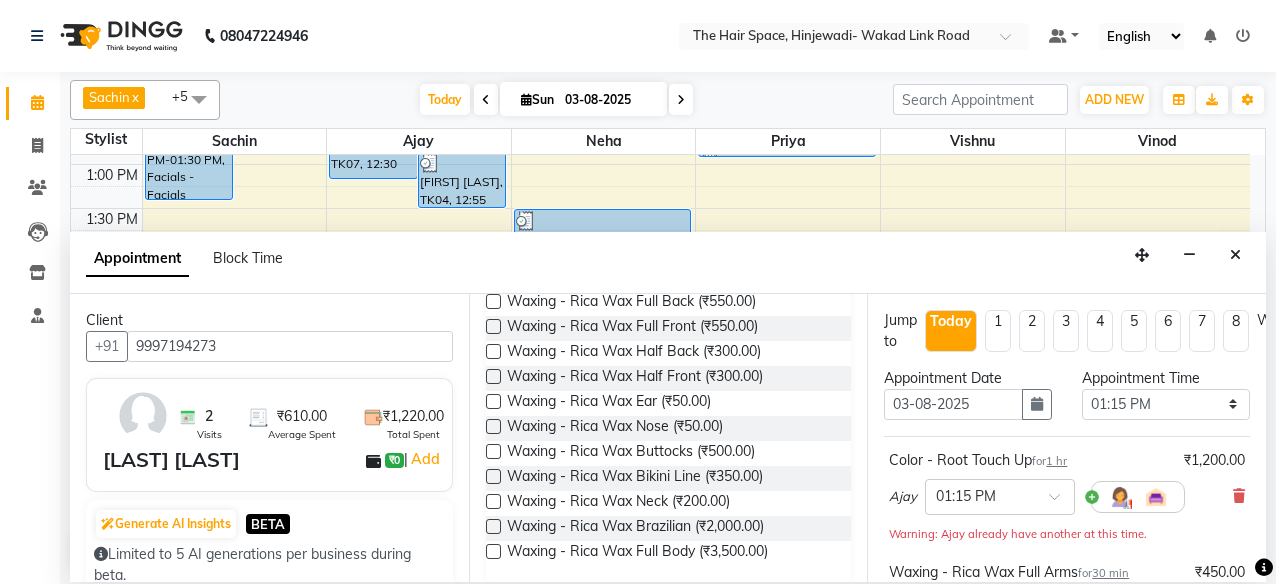 scroll, scrollTop: 876, scrollLeft: 0, axis: vertical 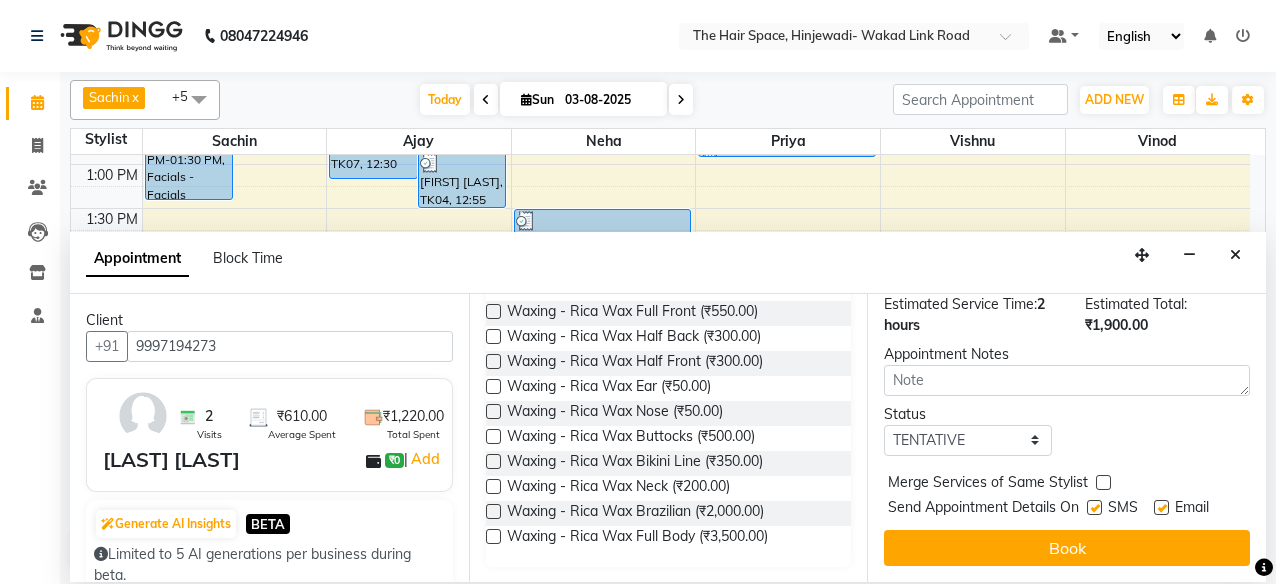 click at bounding box center (1094, 507) 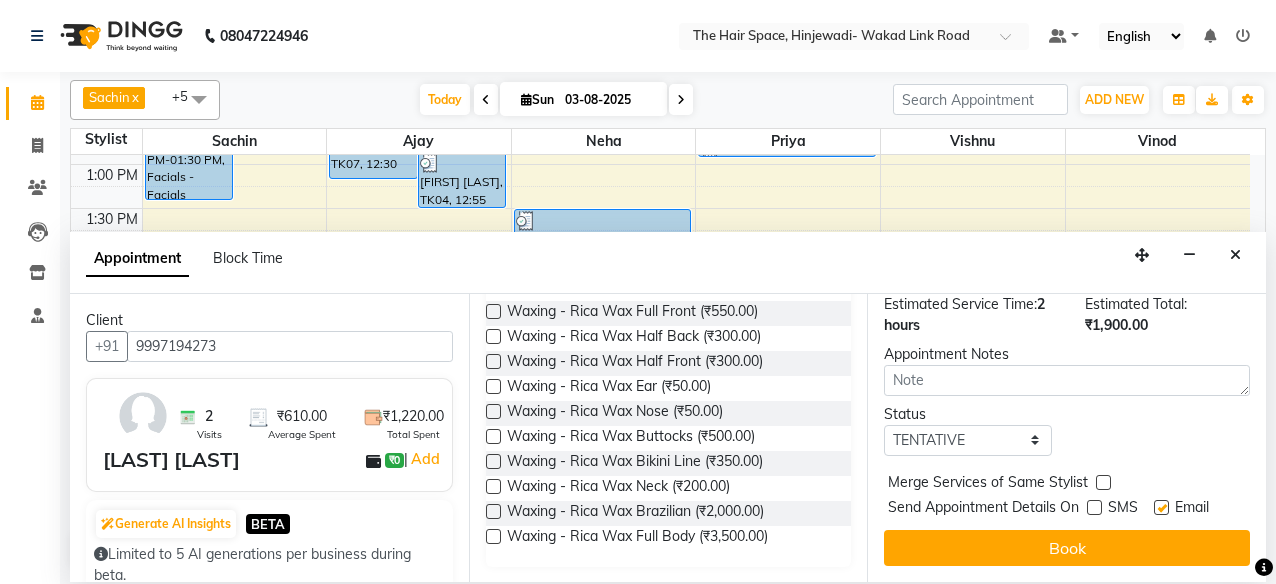 click at bounding box center (1161, 507) 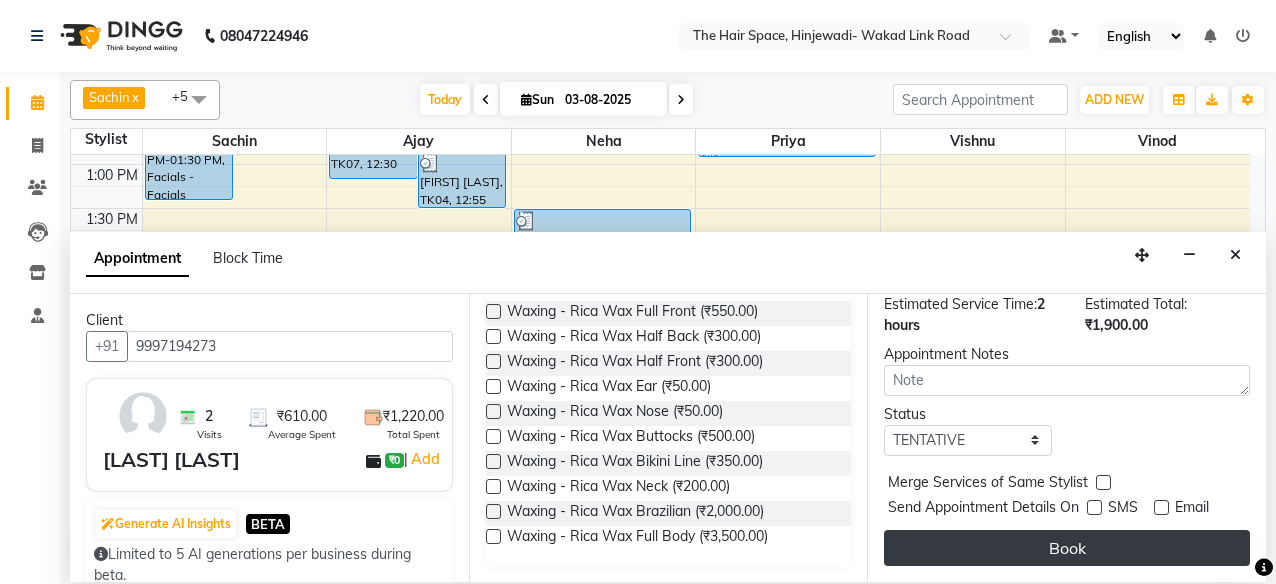 click on "Book" at bounding box center [1067, 548] 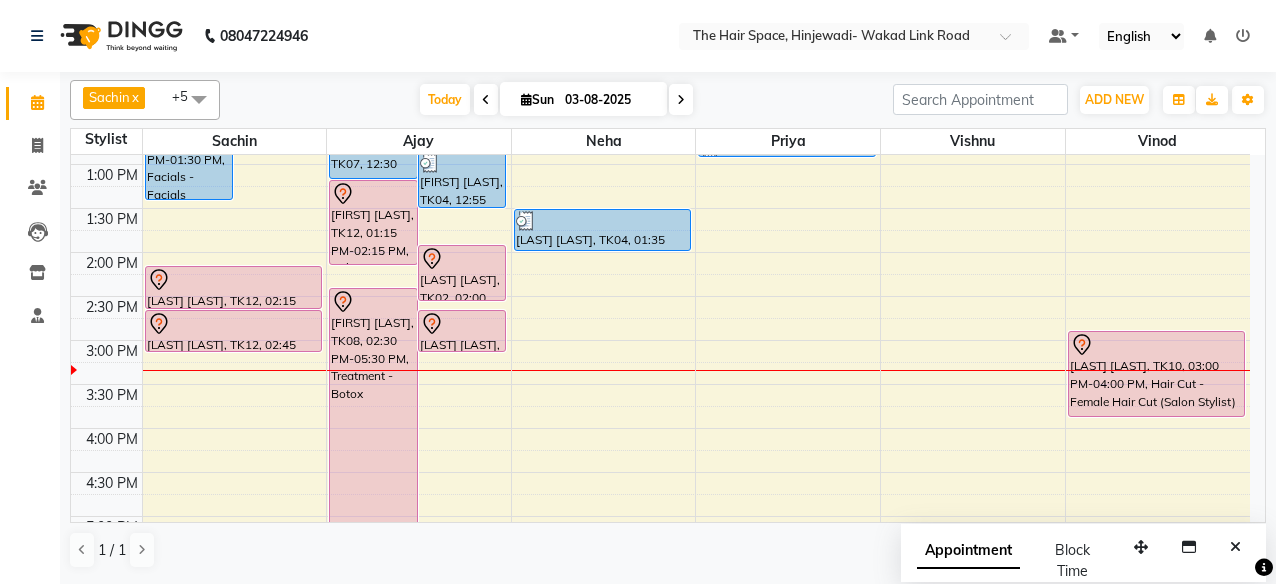 click on "8:00 AM 8:30 AM 9:00 AM 9:30 AM 10:00 AM 10:30 AM 11:00 AM 11:30 AM 12:00 PM 12:30 PM 1:00 PM 1:30 PM 2:00 PM 2:30 PM 3:00 PM 3:30 PM 4:00 PM 4:30 PM 5:00 PM 5:30 PM 6:00 PM 6:30 PM 7:00 PM 7:30 PM 8:00 PM 8:30 PM 9:00 PM 9:30 PM 10:00 PM 10:30 PM     [FIRST] [LAST], TK05, 12:15 PM-01:30 PM, Facials - Facials Advance Facial     [LAST] [LAST], TK04, 12:15 PM-12:55 PM, Hair Cut - Male Hair Cut (Senior Stylist)     [FIRST] [LAST], TK05, 11:30 AM-12:15 PM, D-Tan - D-Tan Face-Neck             [LAST] [LAST], TK12, 02:15 PM-02:45 PM, Waxing - Rica Wax Full Arms             [LAST] [LAST], TK12, 02:45 PM-03:15 PM, Waxing - Rica Wax Under Arms     [LAST] [LAST], TK07, 12:30 PM-01:15 PM, Hair Color - Male Global     [LAST] [LAST], TK04, 12:55 PM-01:35 PM, Hair Cut - Male Kids (Below 10 Years) (₹250)             [LAST] [LAST], TK12, 01:15 PM-02:15 PM, Color - Root Touch Up             [LAST] [LAST], TK02, 02:00 PM-02:40 PM, Hair Cut - Male Hair Cut (Senior Stylist)" at bounding box center [660, 384] 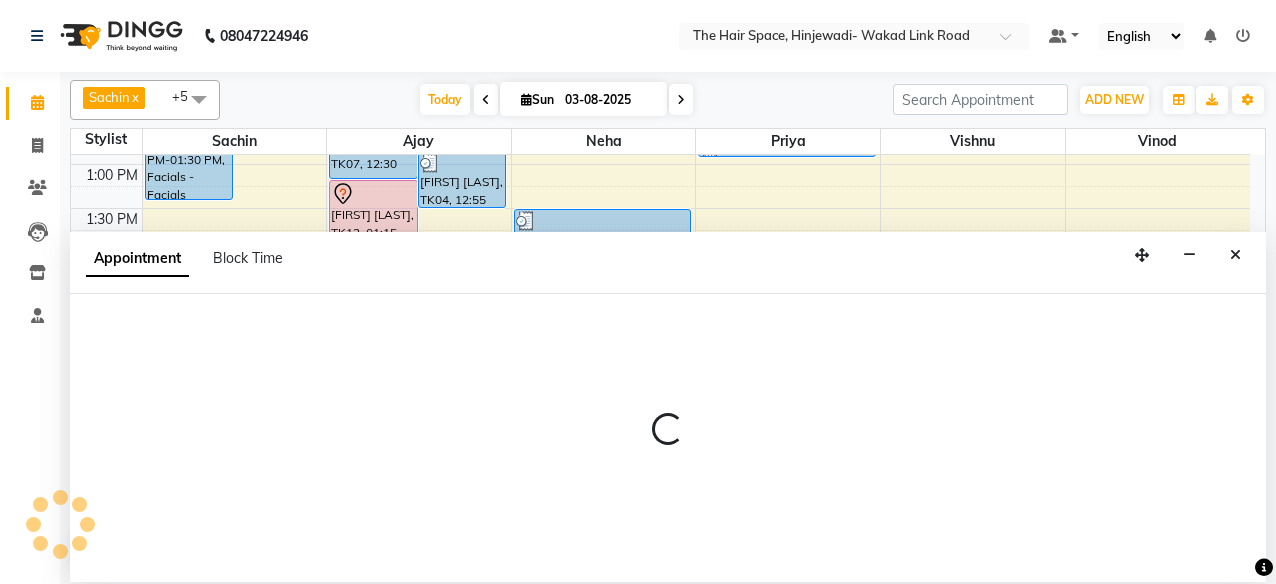 select on "52403" 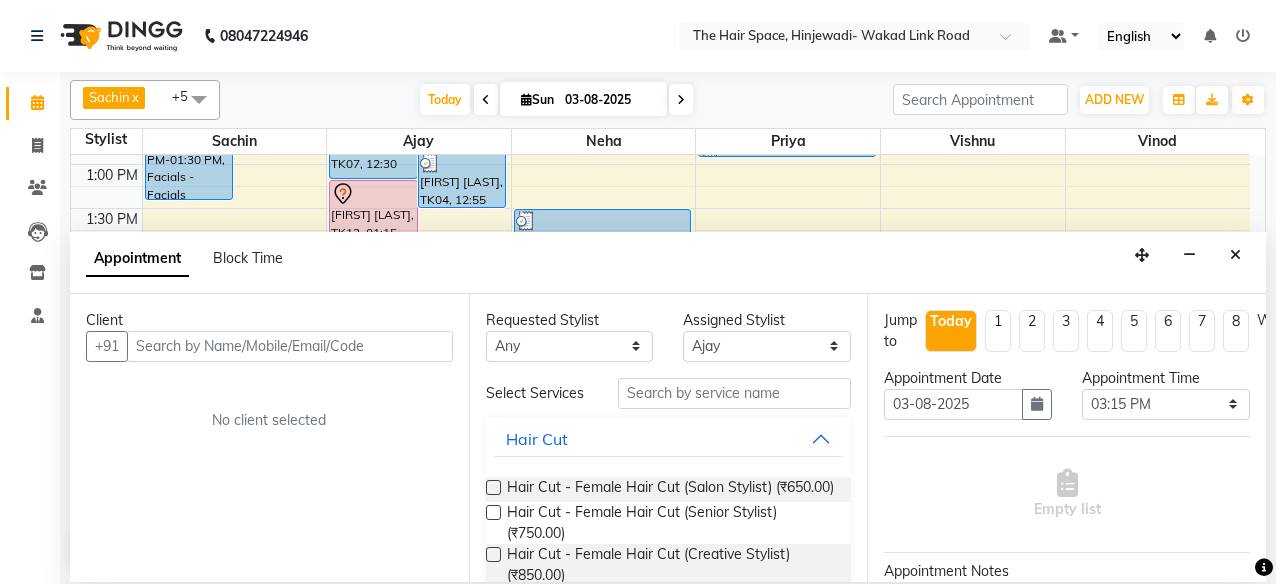 click at bounding box center [290, 346] 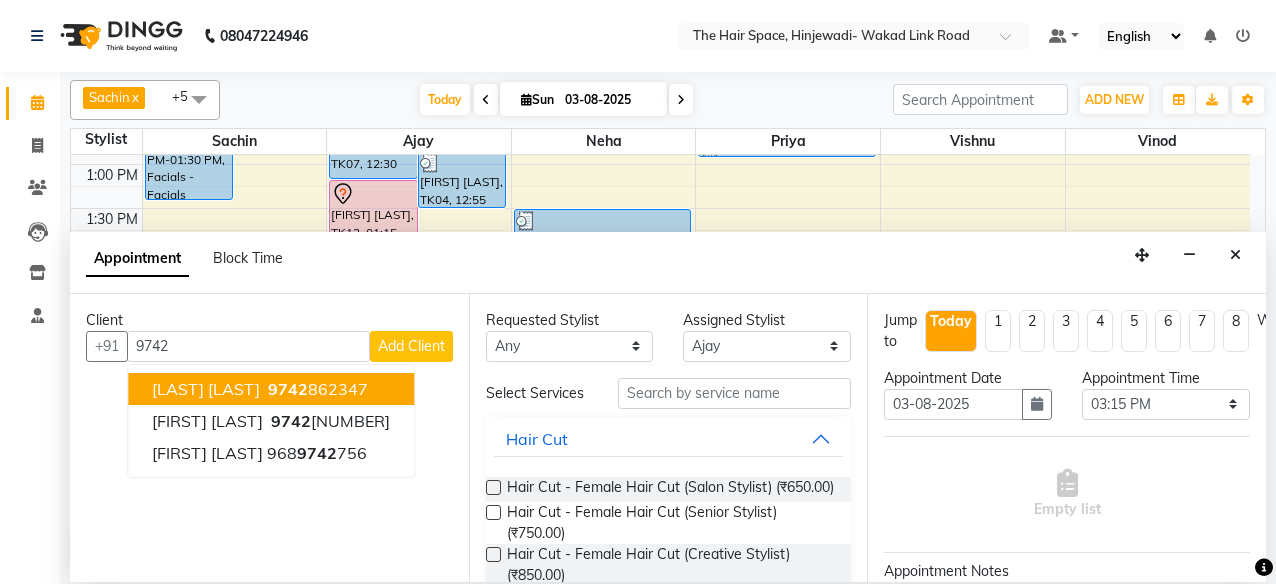 click on "9742" at bounding box center [288, 389] 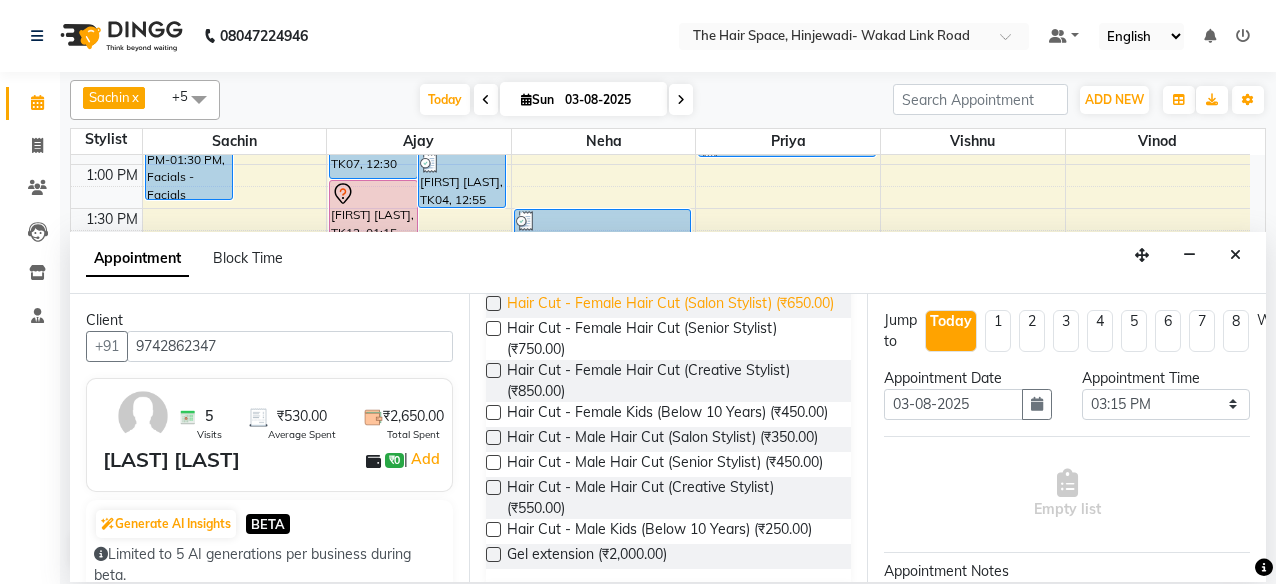 scroll, scrollTop: 300, scrollLeft: 0, axis: vertical 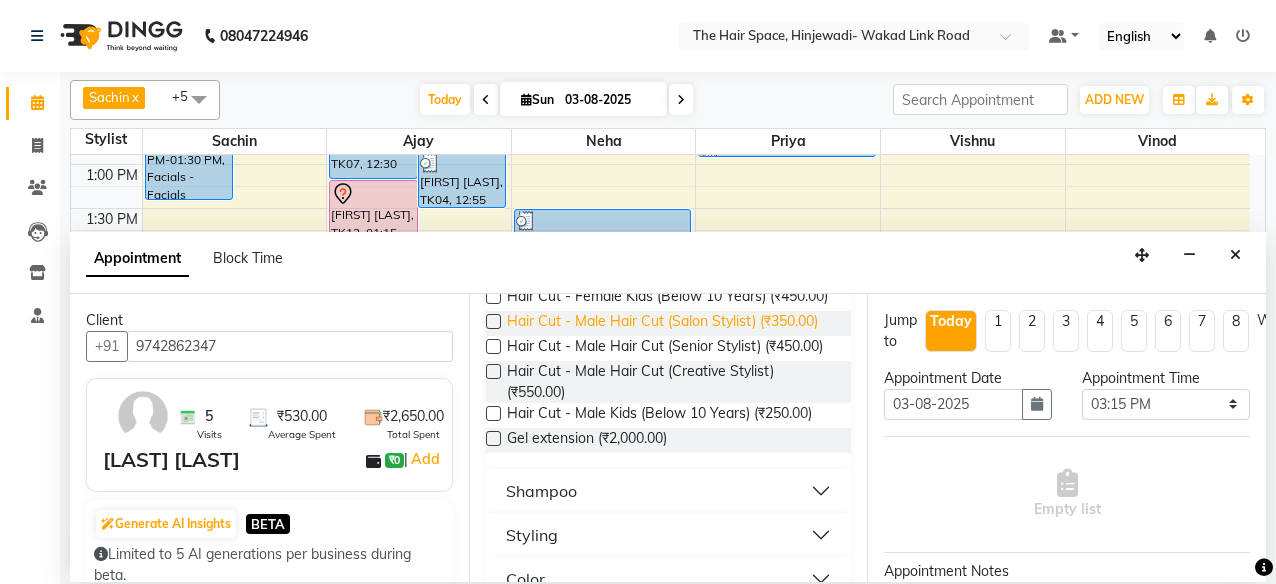 type on "9742862347" 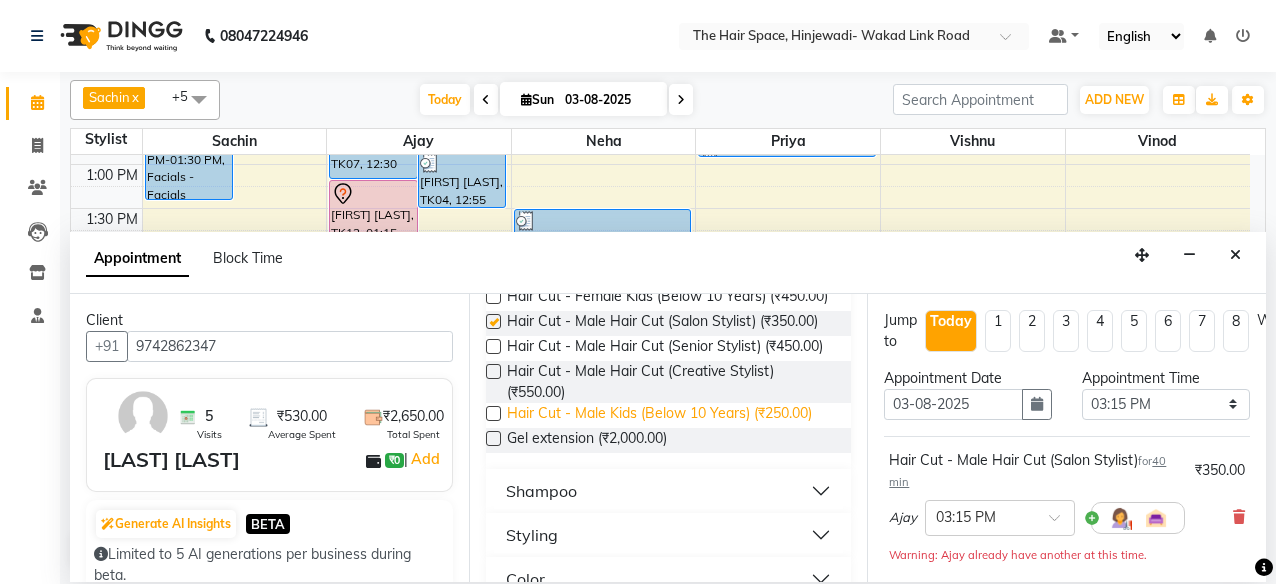 checkbox on "false" 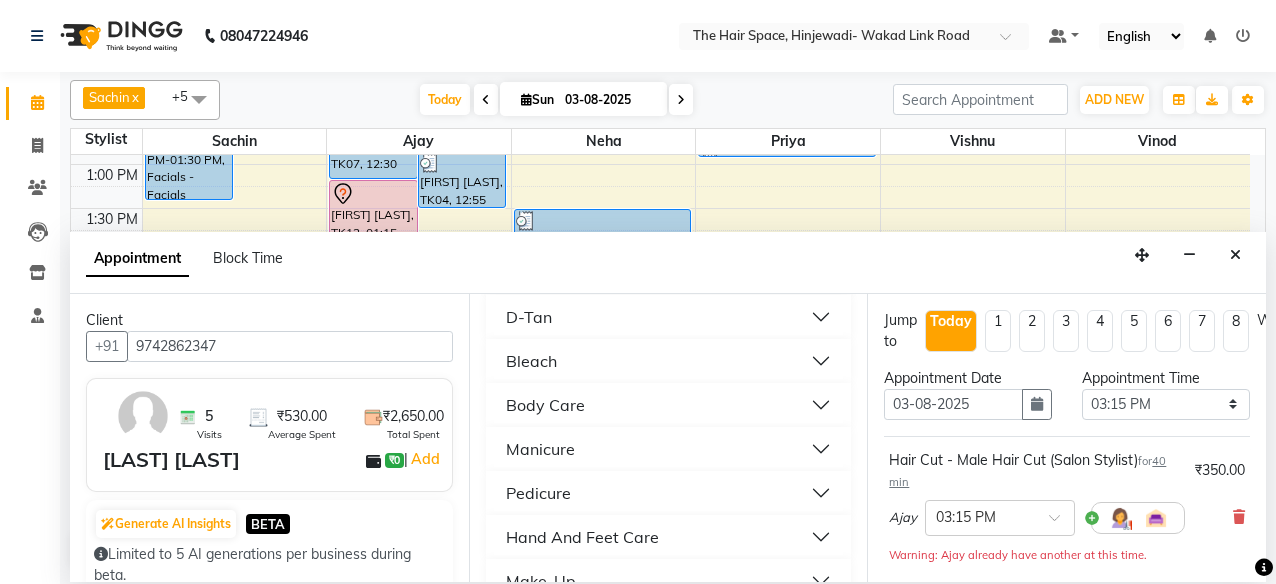 scroll, scrollTop: 1100, scrollLeft: 0, axis: vertical 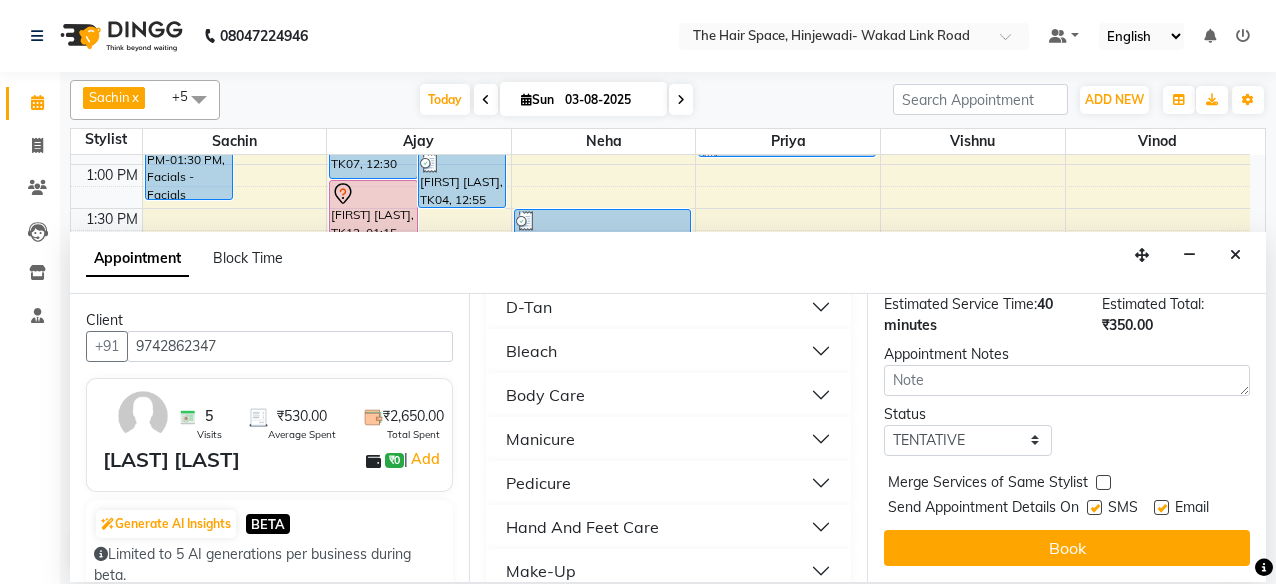 drag, startPoint x: 1095, startPoint y: 492, endPoint x: 1186, endPoint y: 493, distance: 91.00549 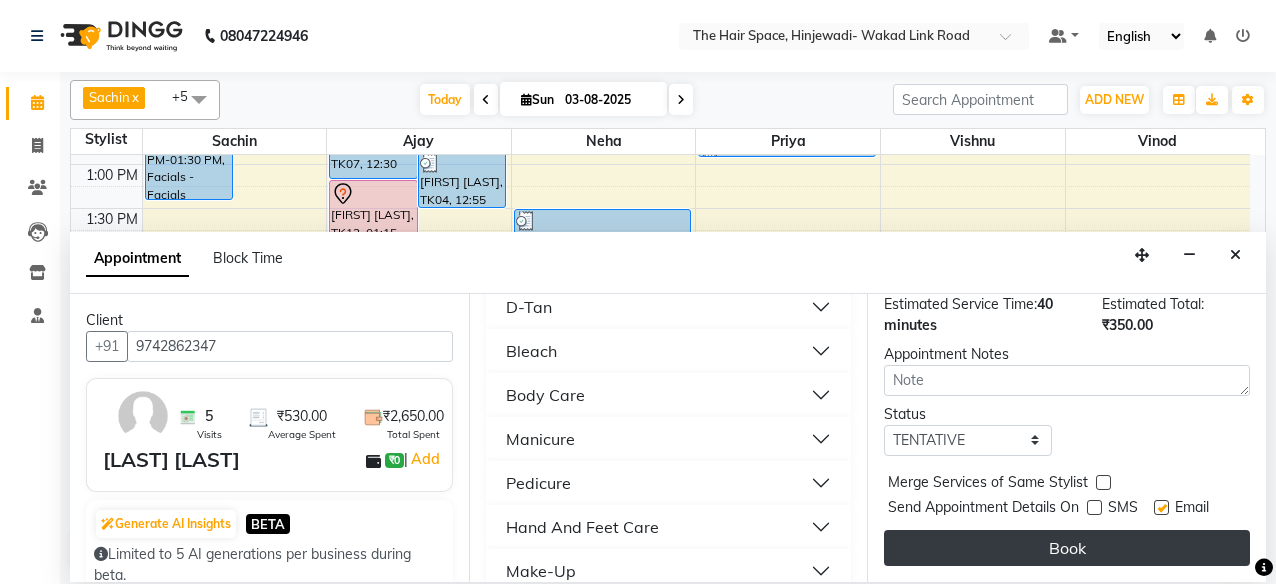 drag, startPoint x: 1164, startPoint y: 488, endPoint x: 1079, endPoint y: 533, distance: 96.17692 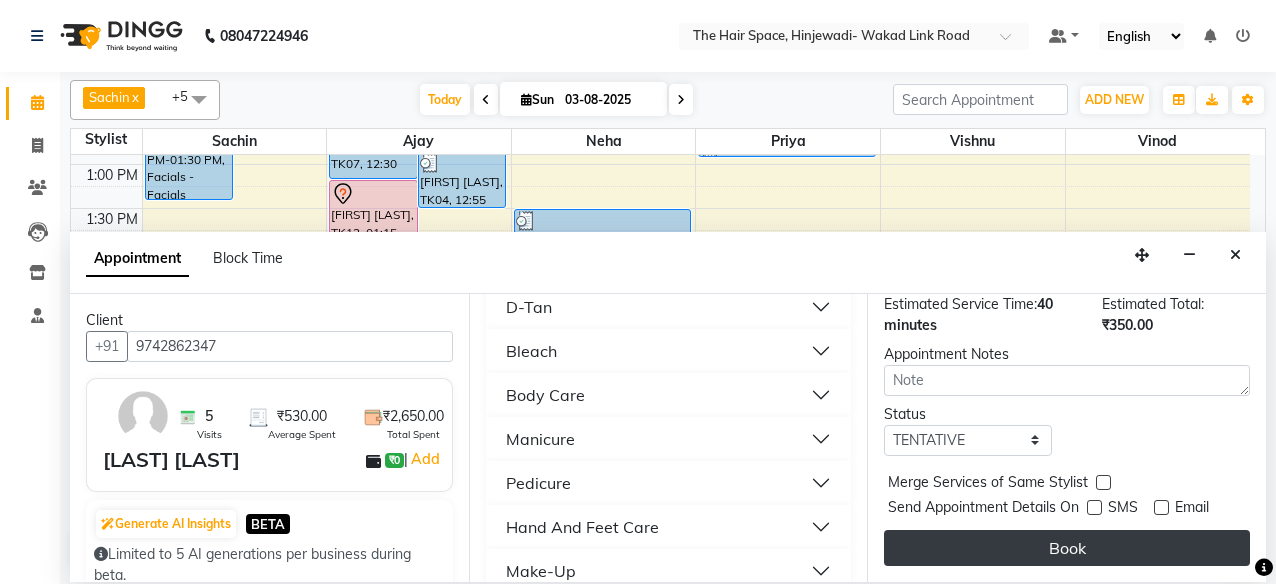 click on "Book" at bounding box center [1067, 548] 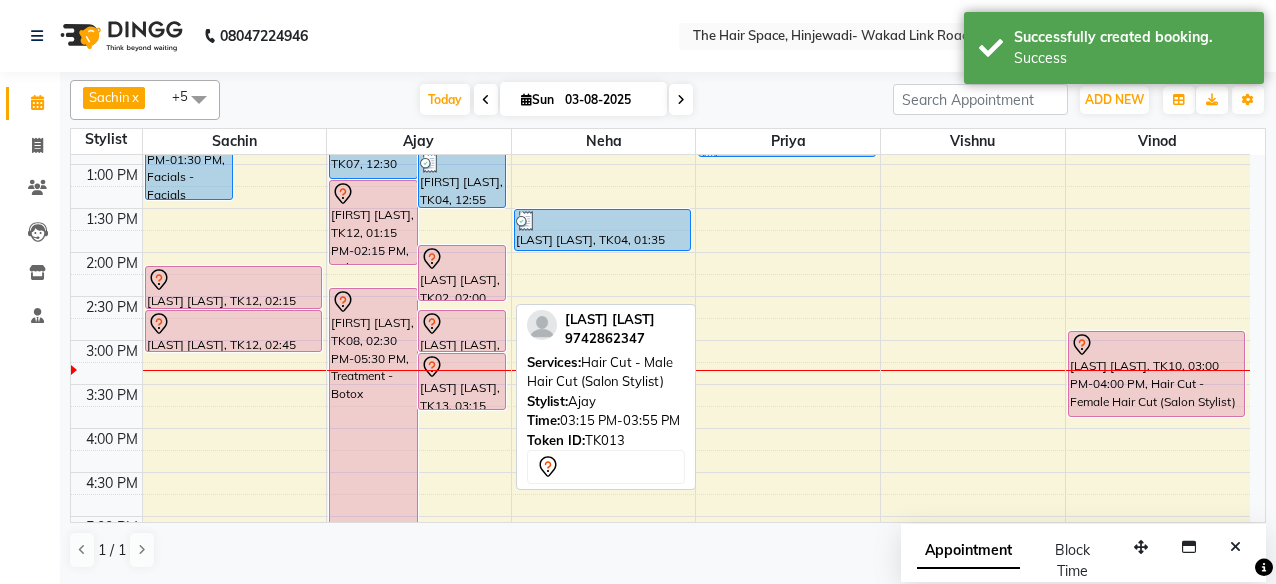 click on "[LAST] [LAST], TK13, 03:15 PM-03:55 PM, Hair Cut - Male Hair Cut (Salon Stylist)" at bounding box center (462, 381) 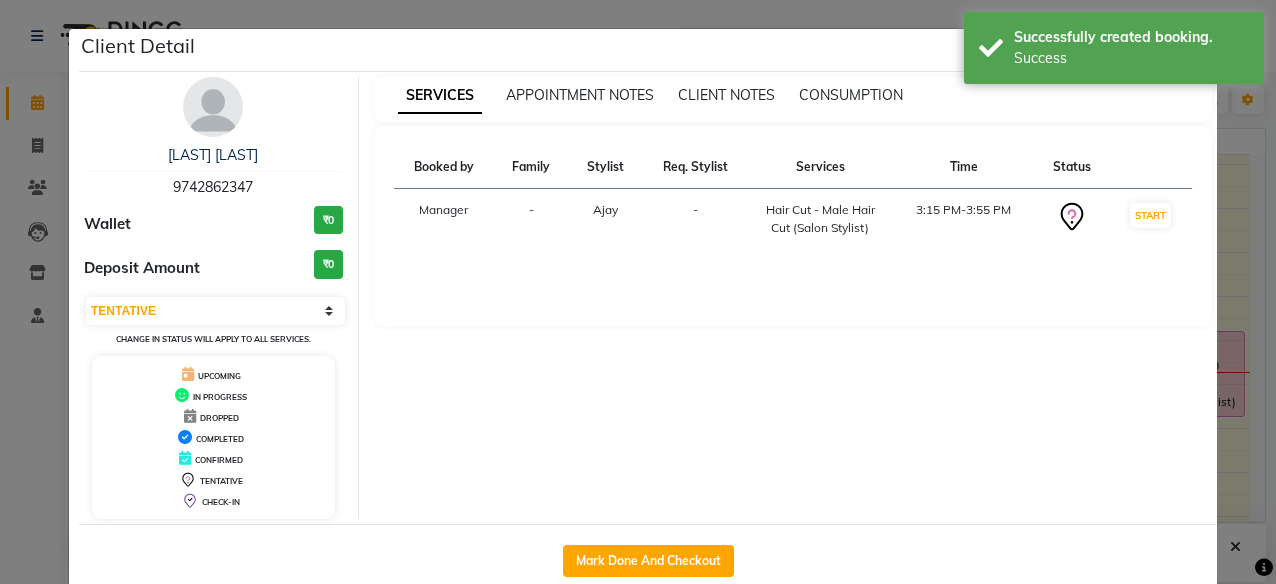 drag, startPoint x: 218, startPoint y: 105, endPoint x: 275, endPoint y: 164, distance: 82.036575 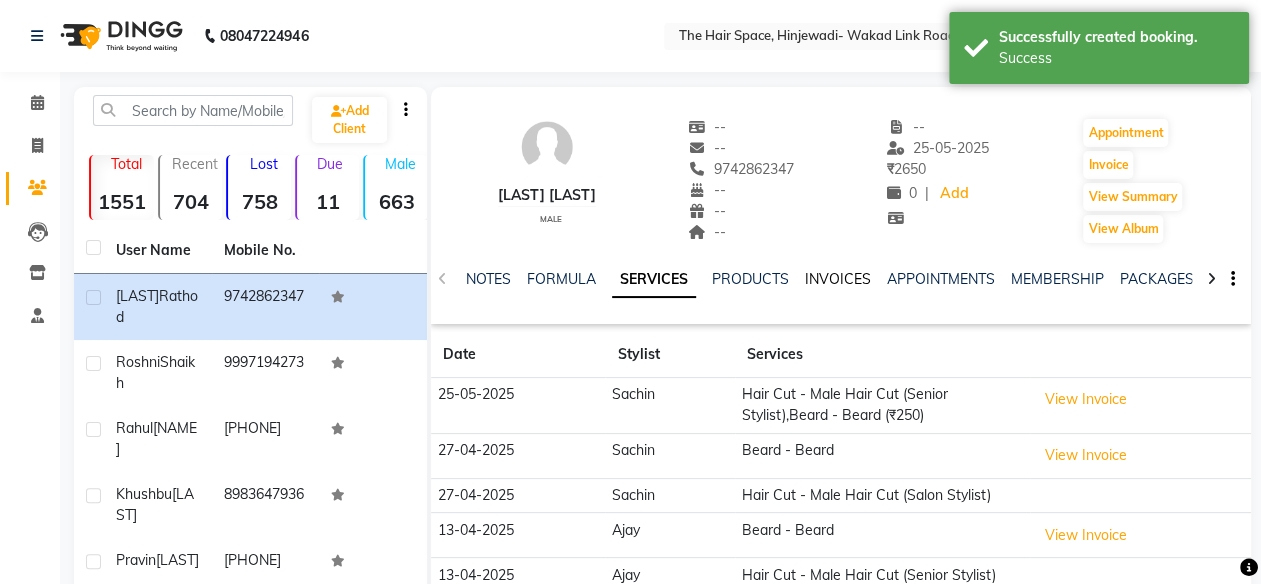 click on "INVOICES" 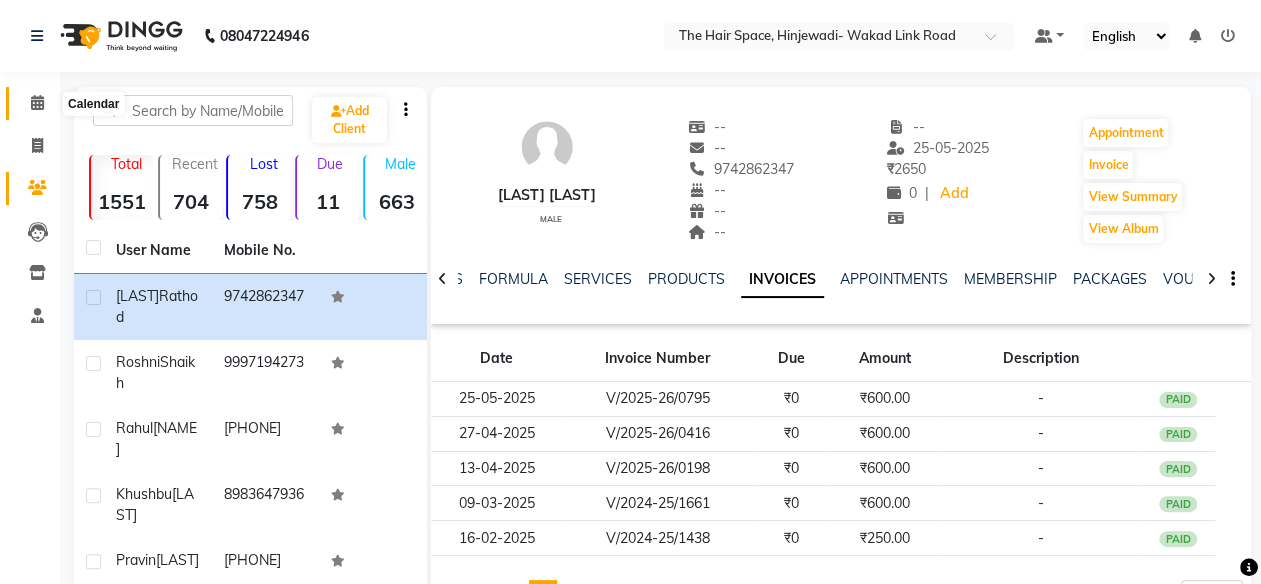 drag, startPoint x: 43, startPoint y: 103, endPoint x: 47, endPoint y: 119, distance: 16.492422 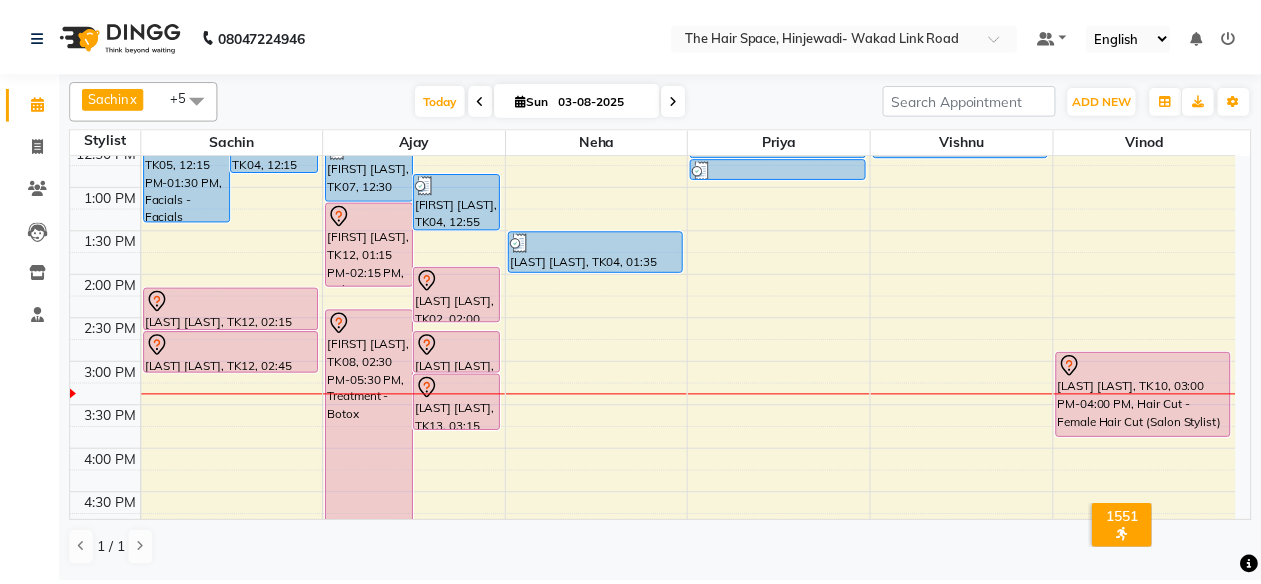 scroll, scrollTop: 308, scrollLeft: 0, axis: vertical 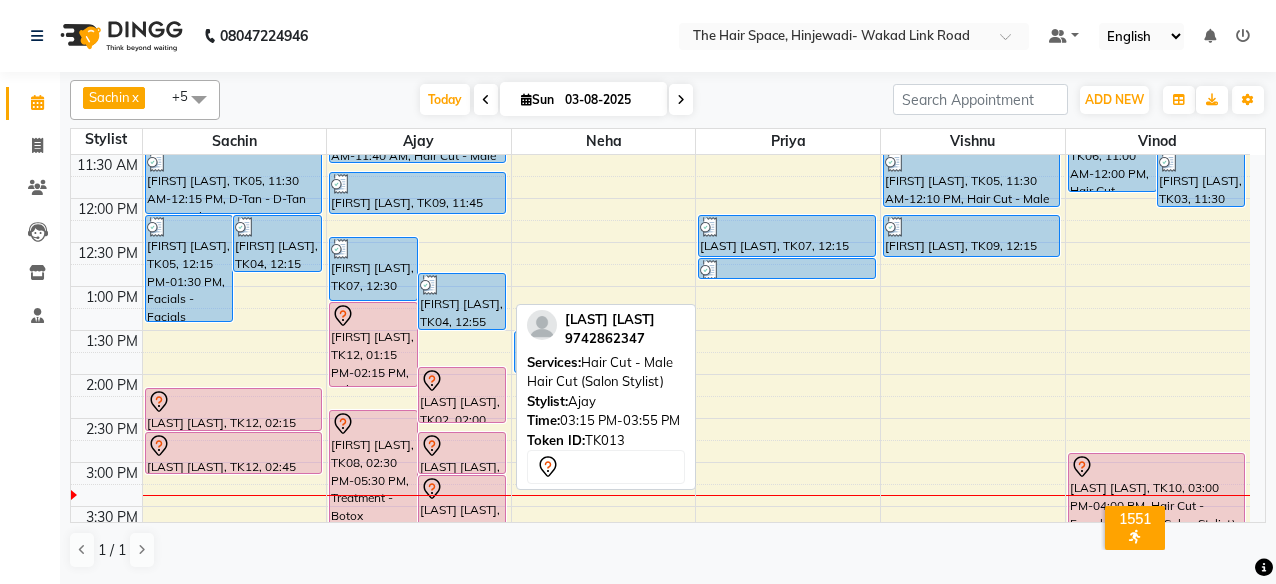 click on "[LAST] [LAST], TK13, 03:15 PM-03:55 PM, Hair Cut - Male Hair Cut (Salon Stylist)" at bounding box center (462, 503) 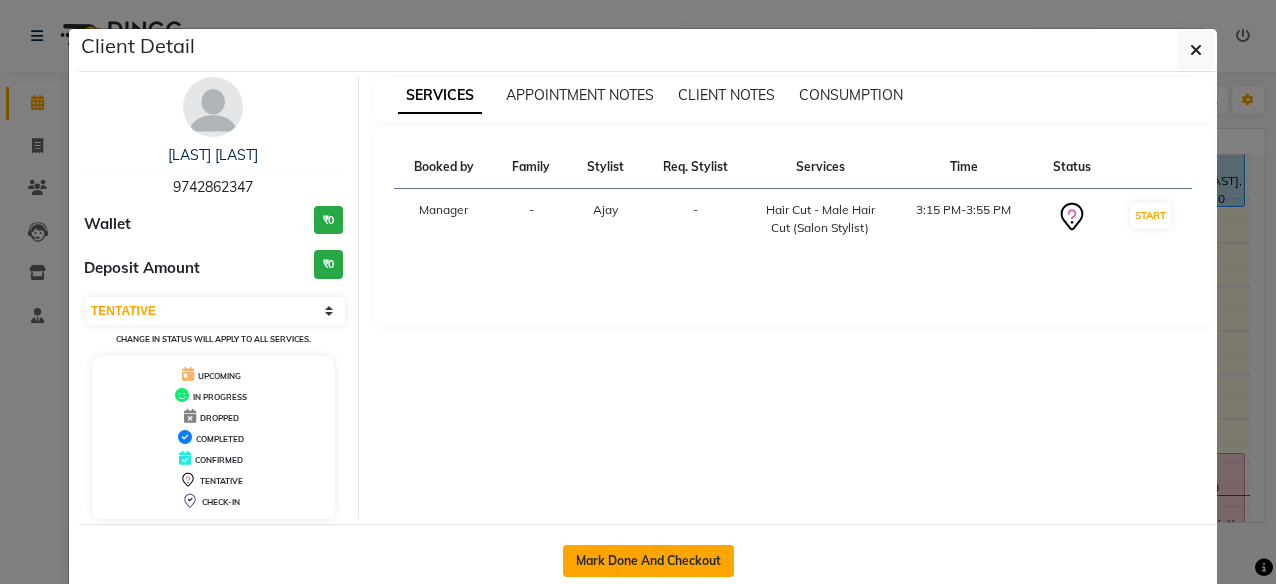 click on "Mark Done And Checkout" 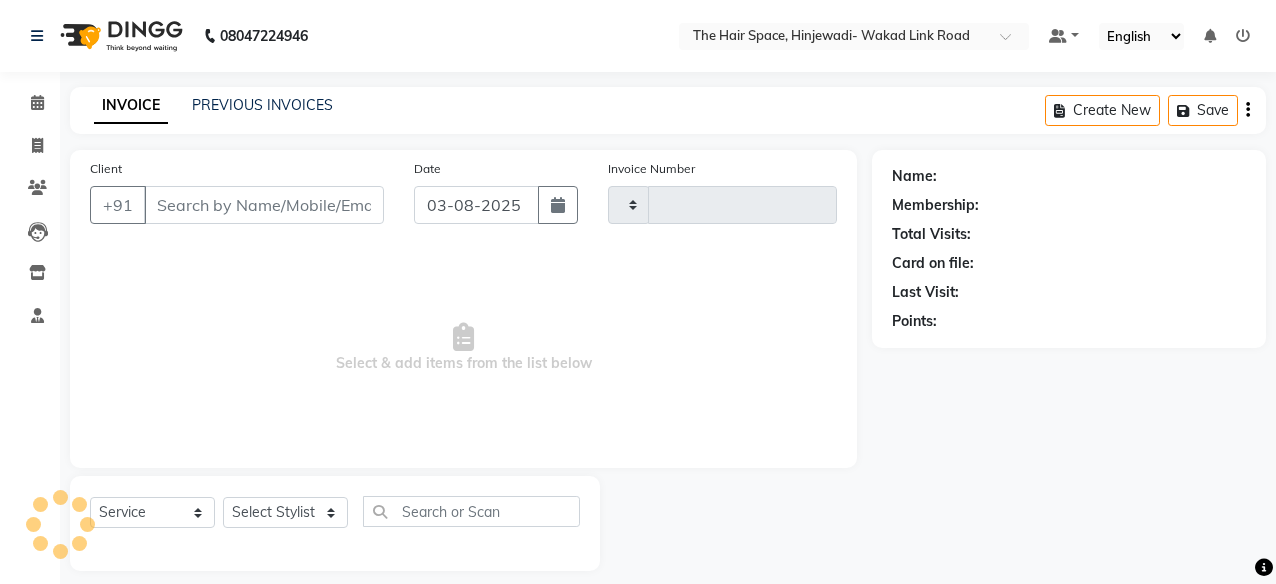 select on "3" 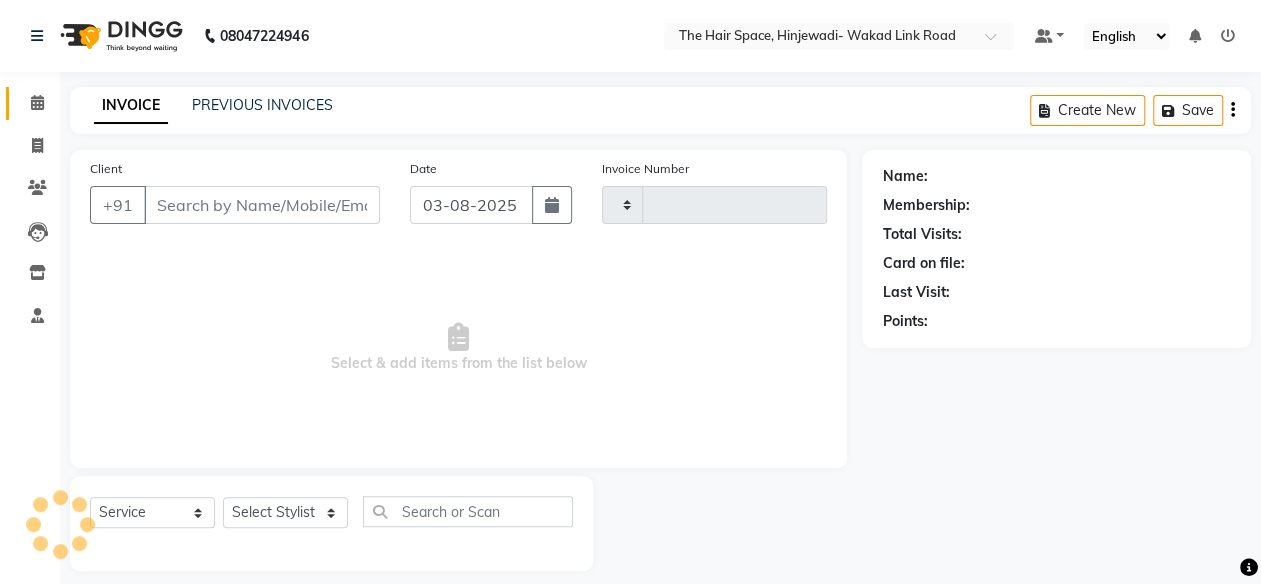 type on "1695" 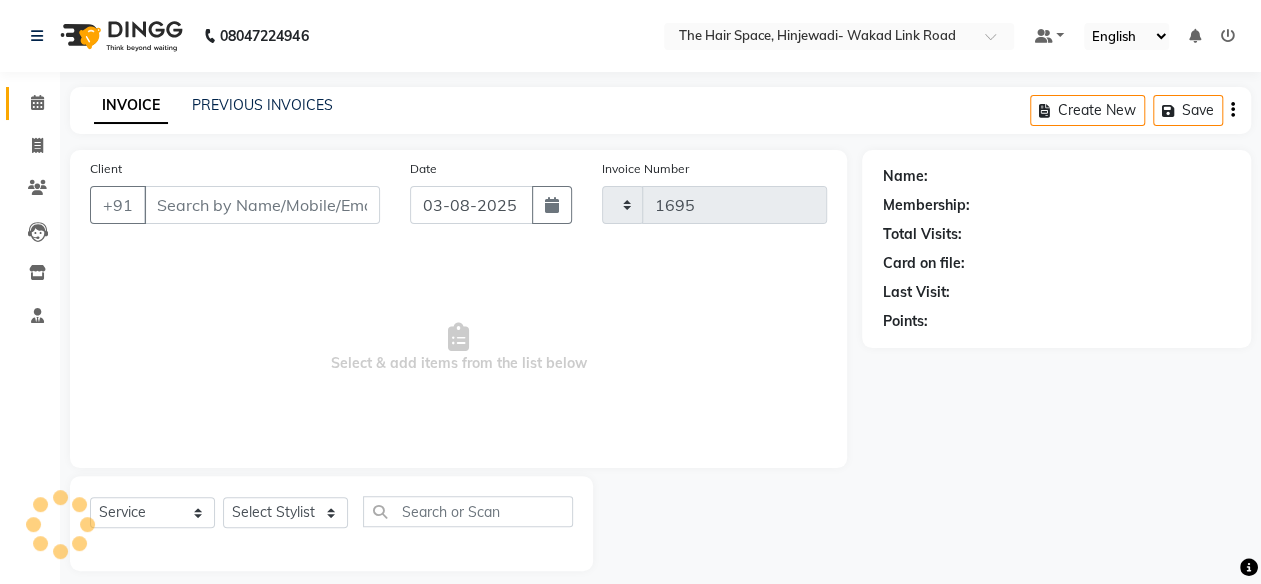select on "6697" 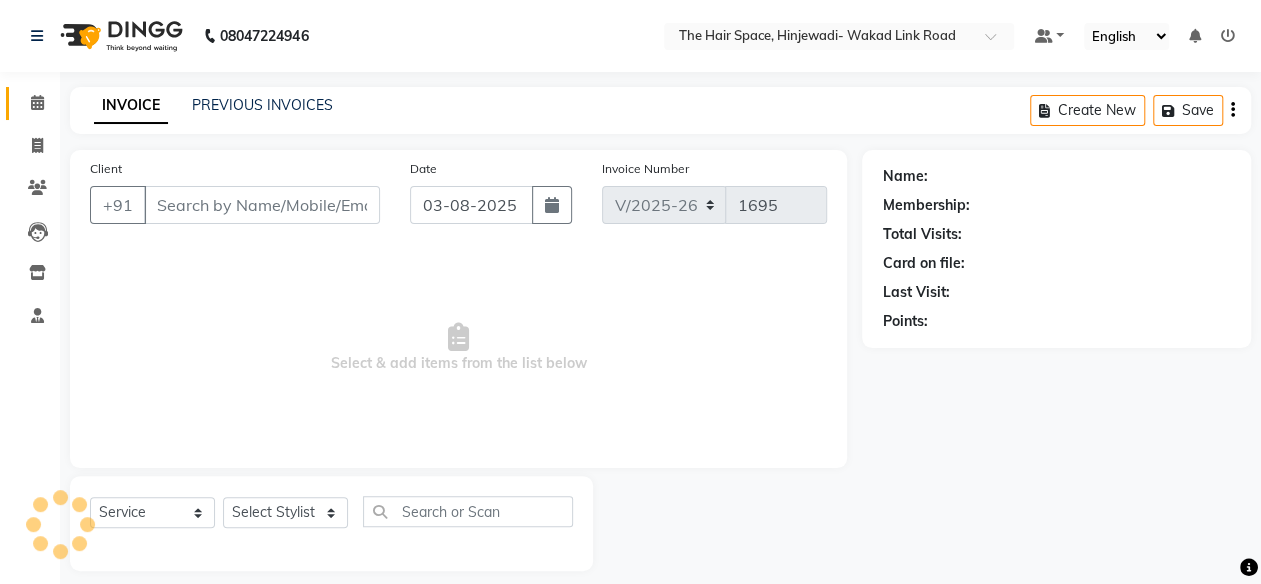 type on "9742862347" 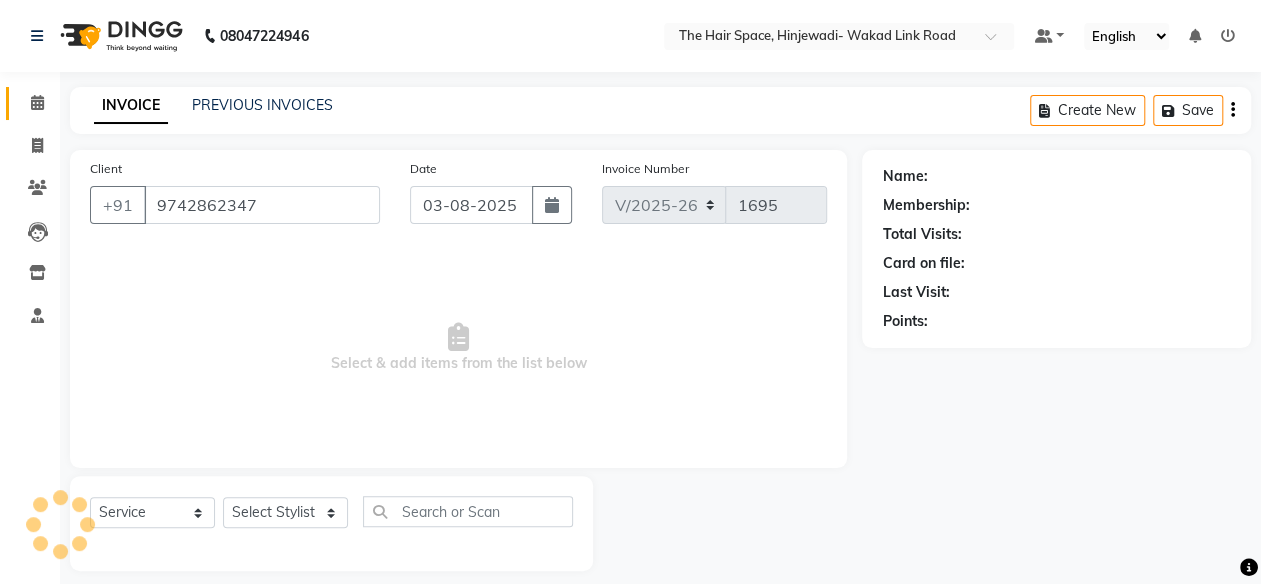 select on "52403" 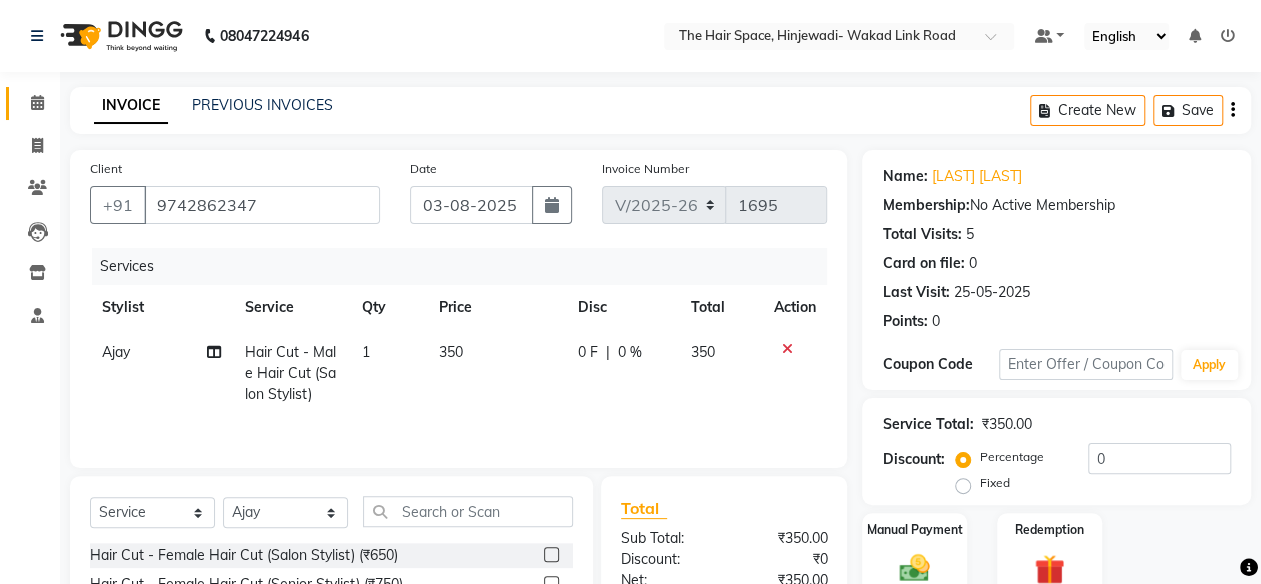scroll, scrollTop: 100, scrollLeft: 0, axis: vertical 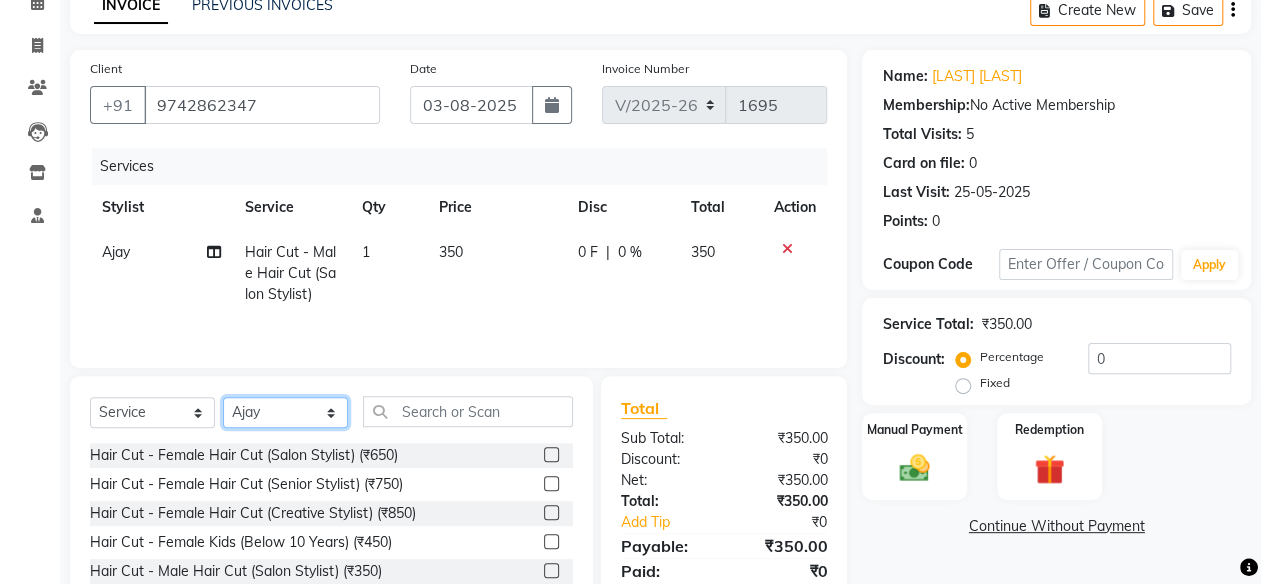 drag, startPoint x: 292, startPoint y: 416, endPoint x: 294, endPoint y: 426, distance: 10.198039 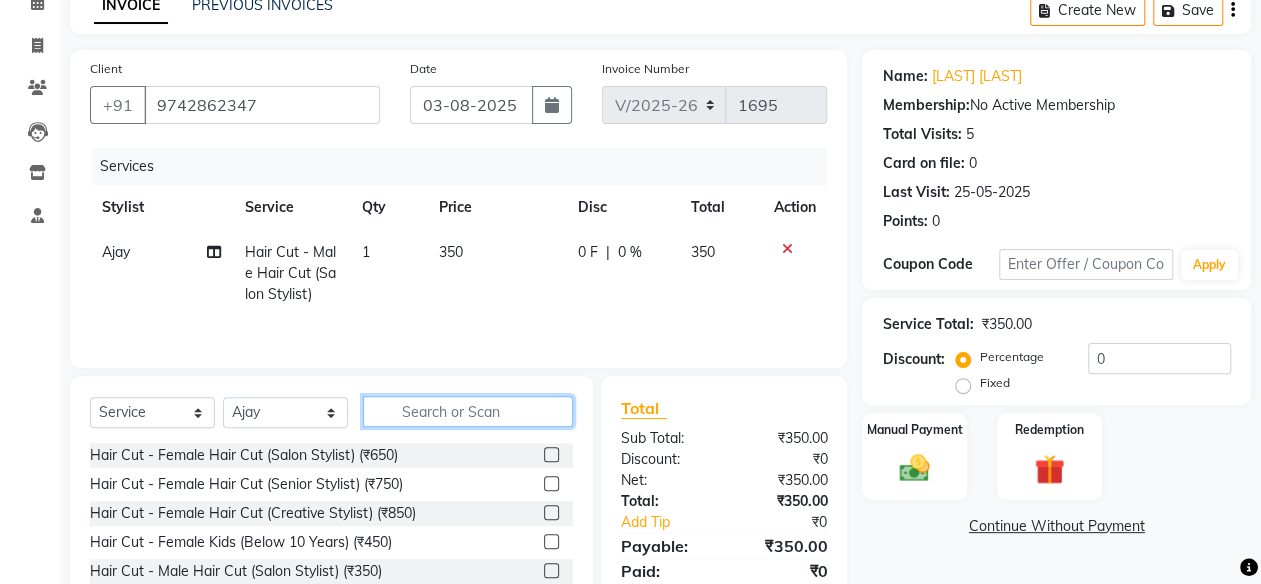 click 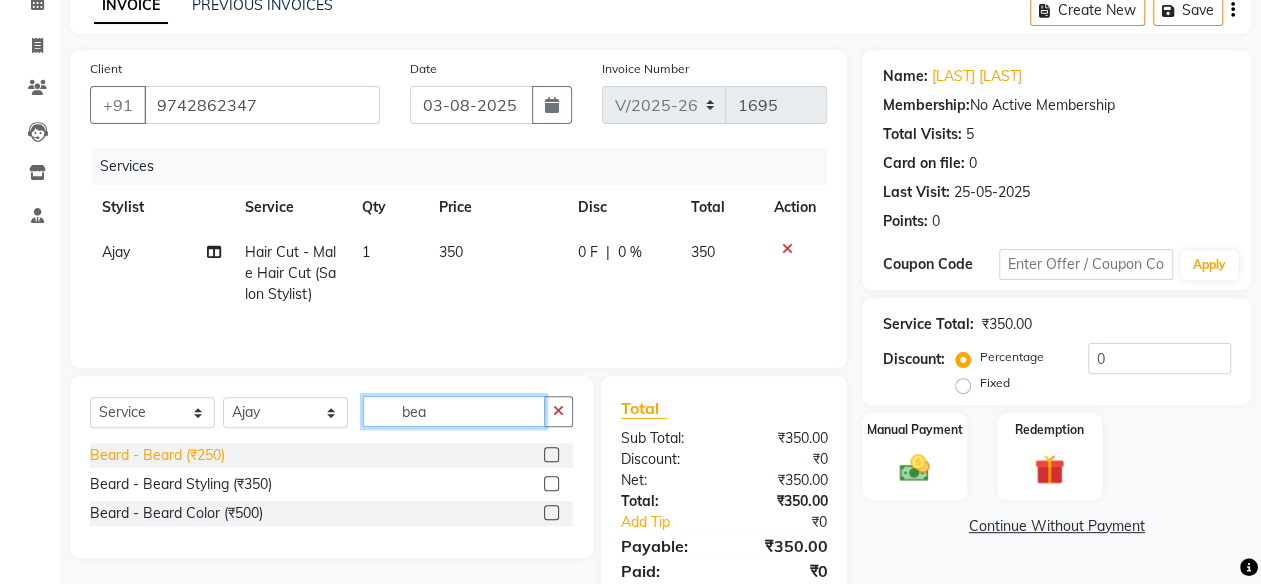 type on "bea" 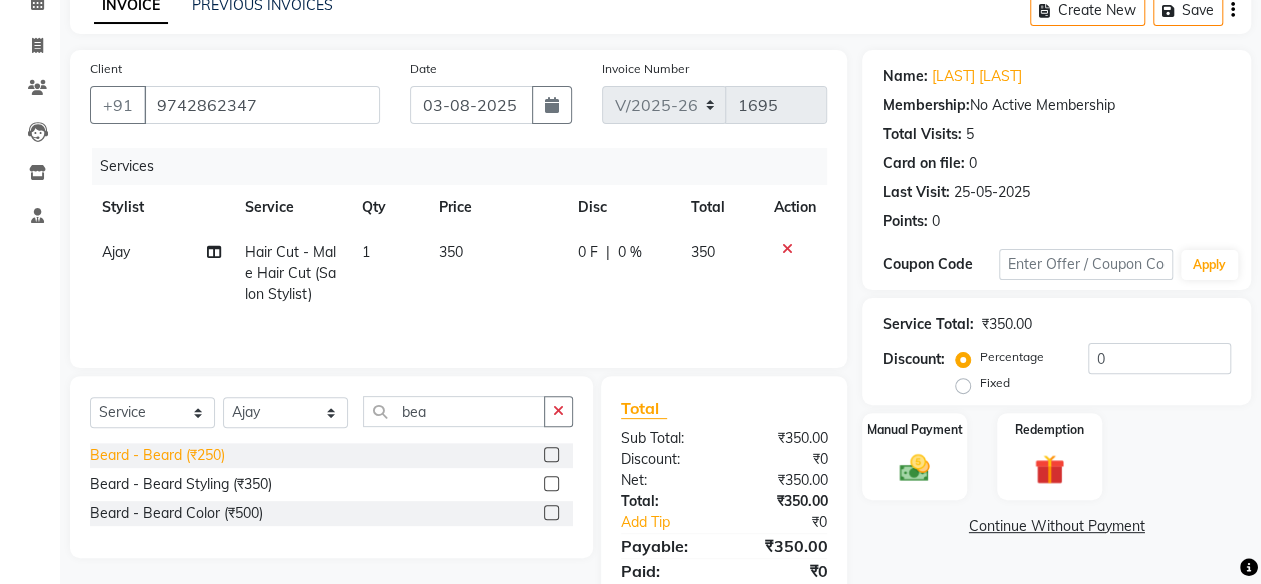 click on "Beard - Beard (₹250)" 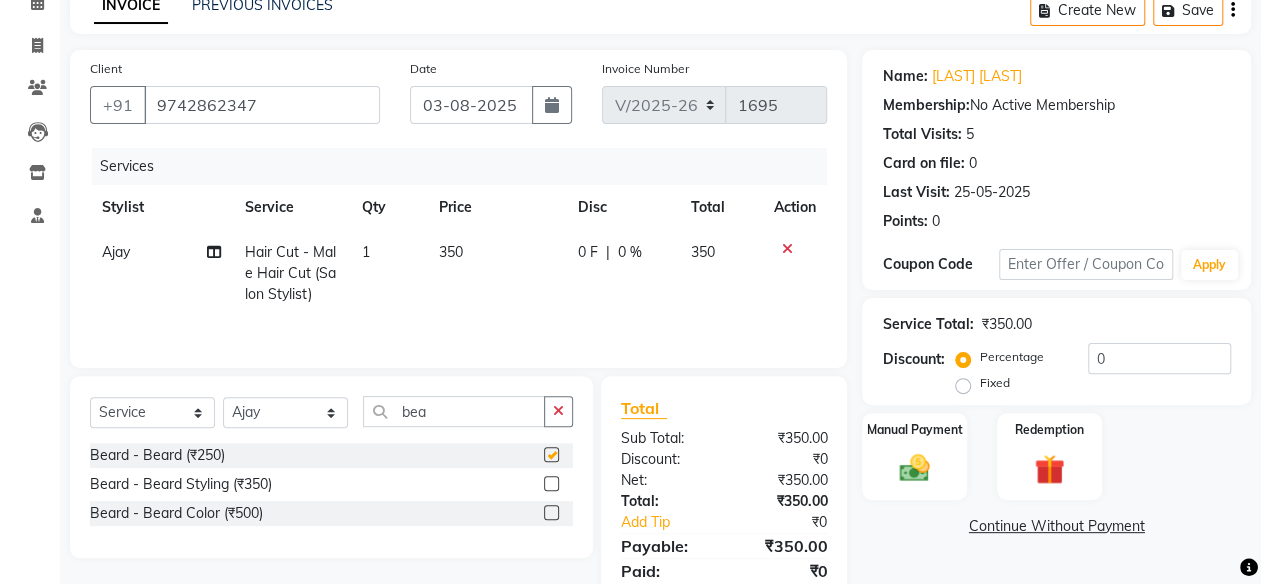 checkbox on "false" 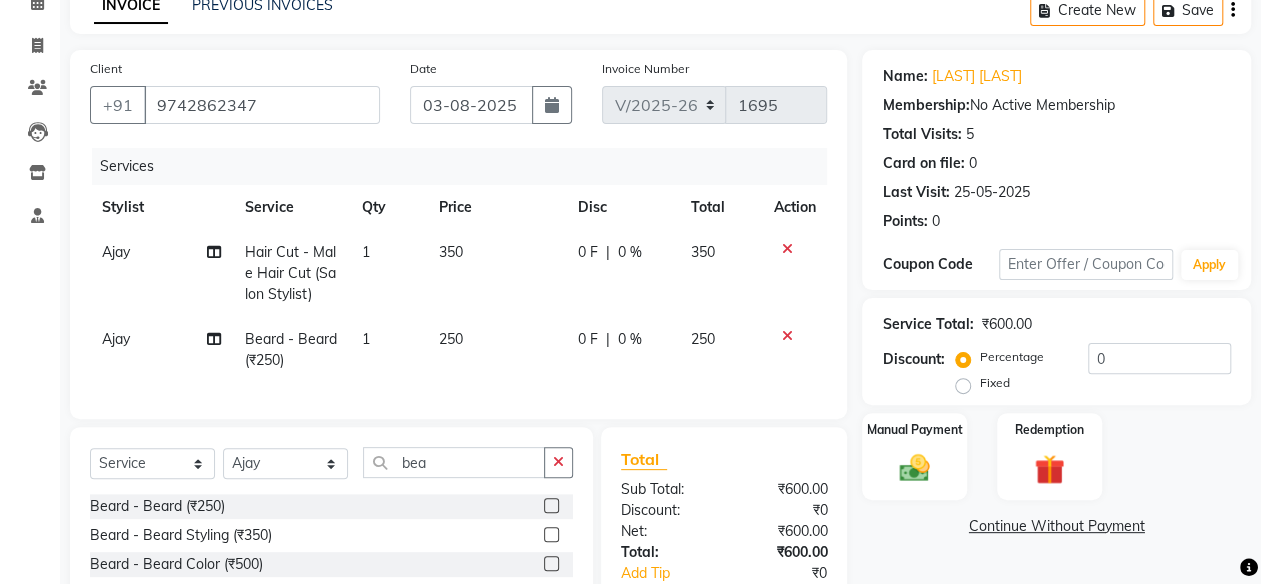 scroll, scrollTop: 239, scrollLeft: 0, axis: vertical 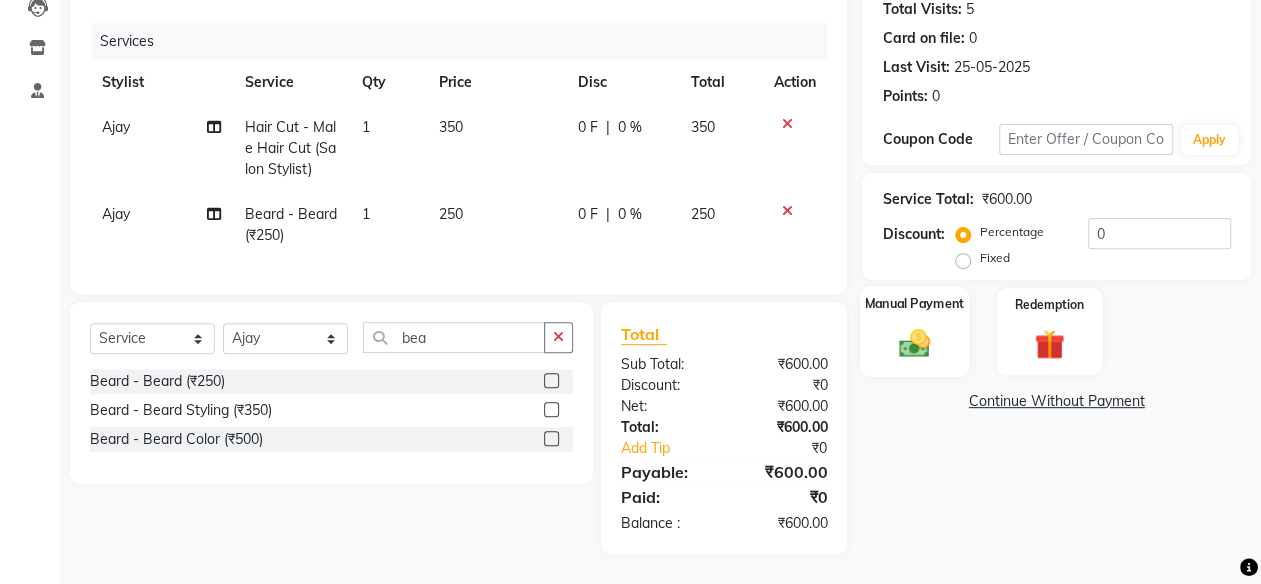 click 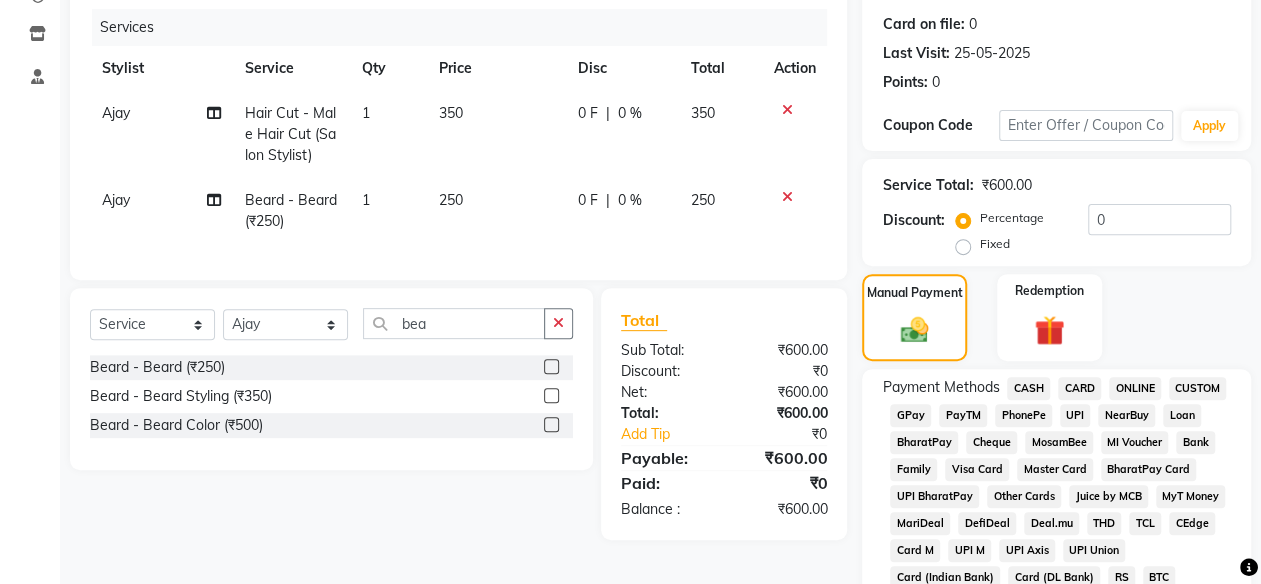 click on "GPay" 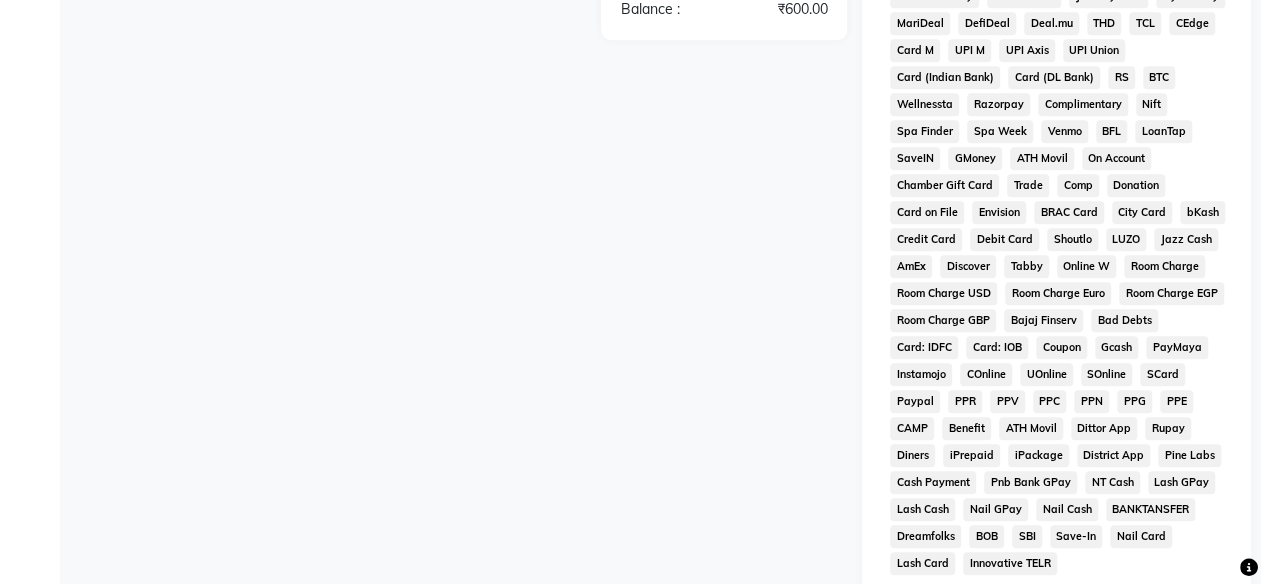 scroll, scrollTop: 1000, scrollLeft: 0, axis: vertical 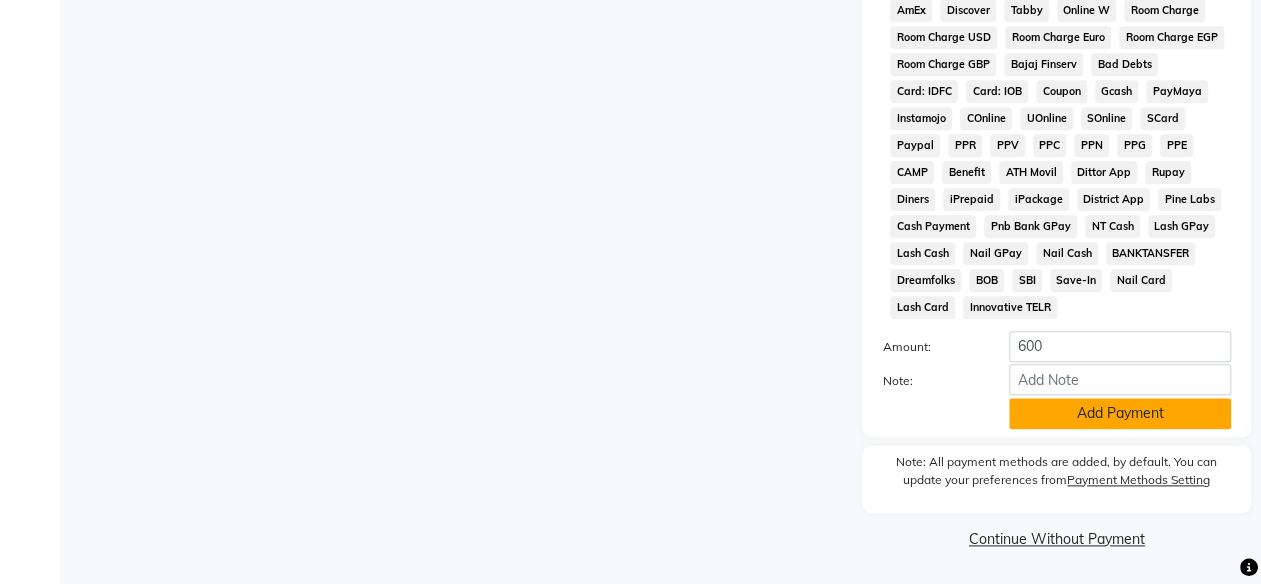 click on "Add Payment" 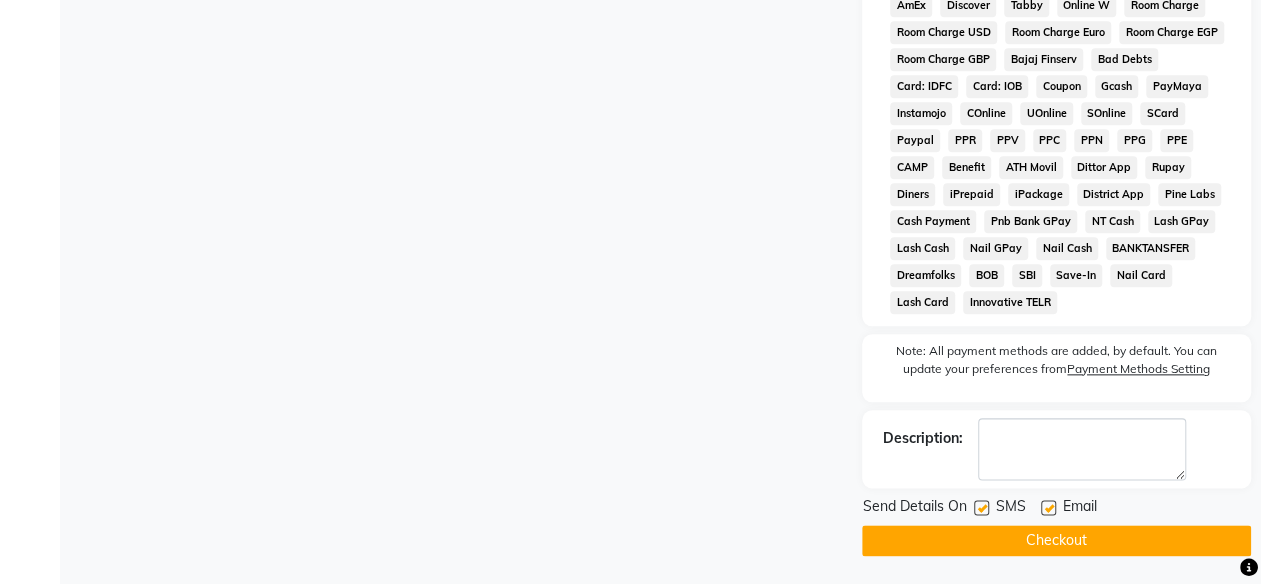 scroll, scrollTop: 1006, scrollLeft: 0, axis: vertical 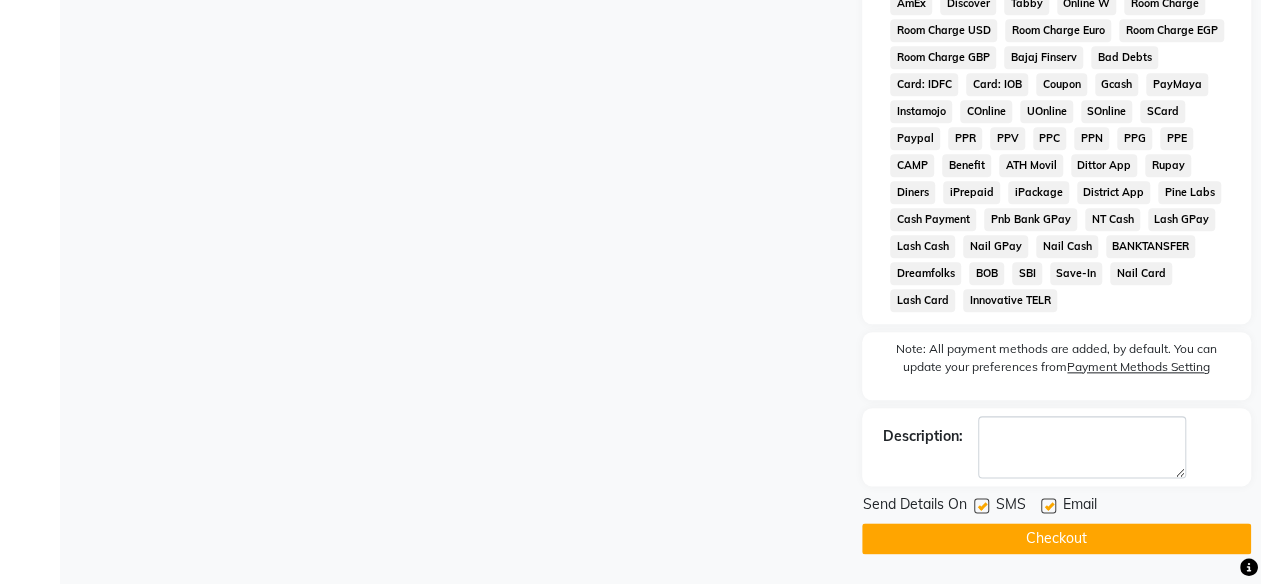 click 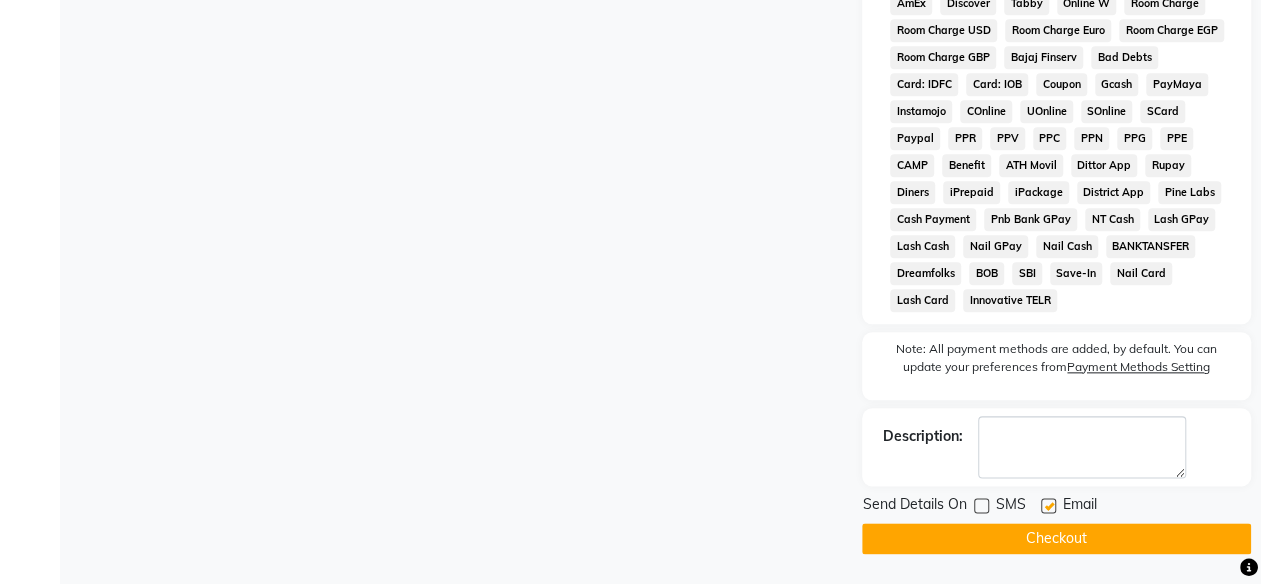 click 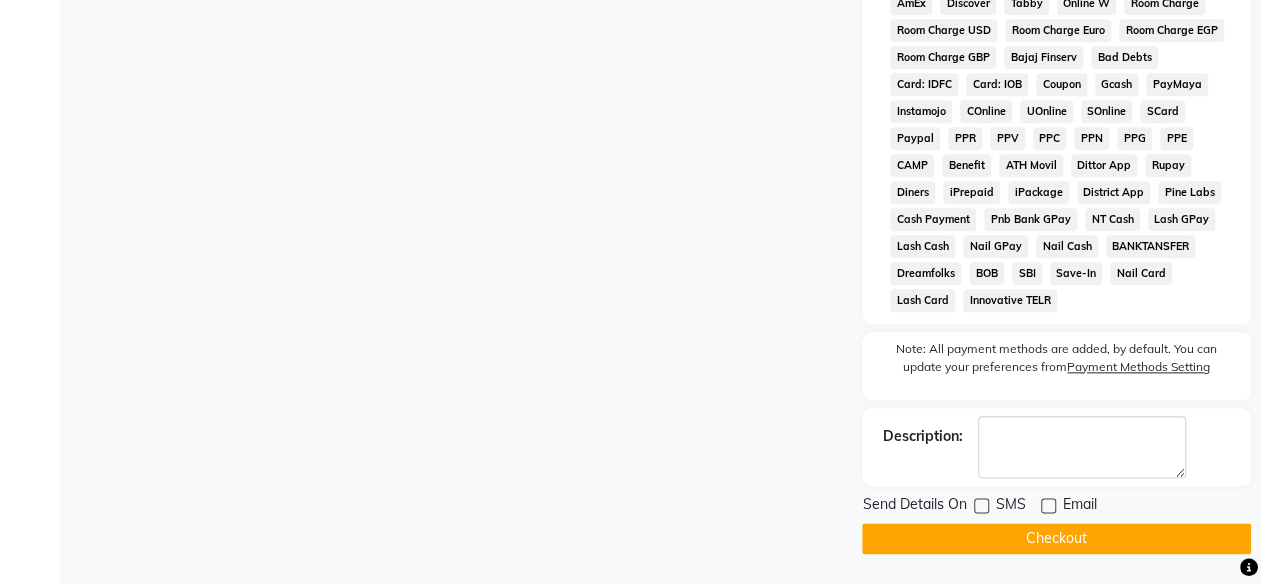 click on "Checkout" 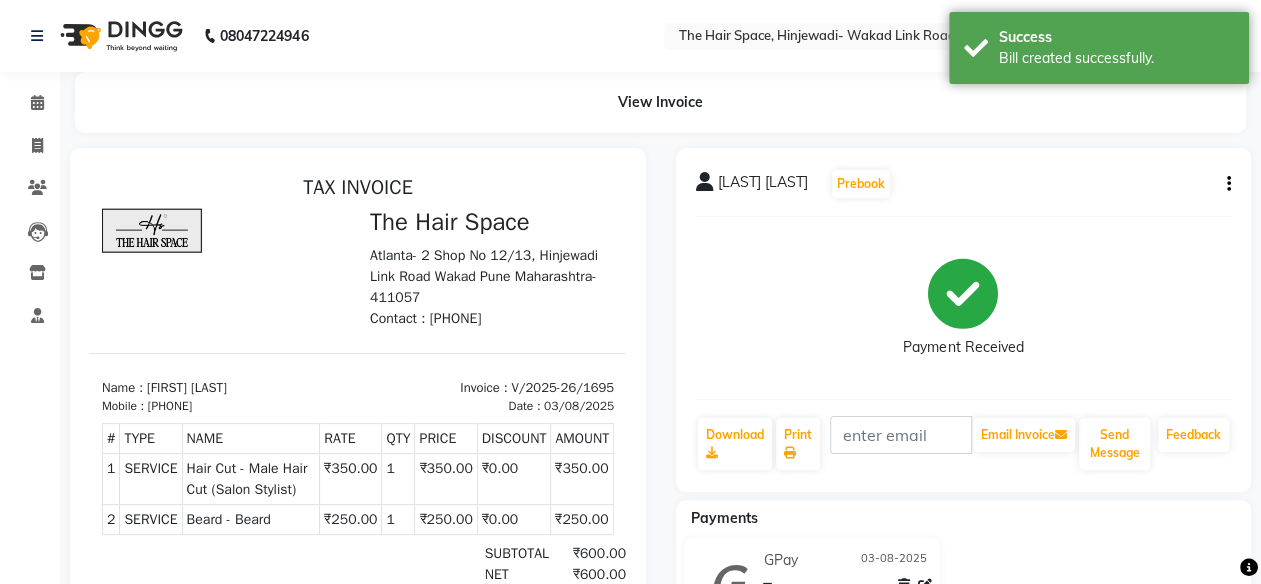 scroll, scrollTop: 0, scrollLeft: 0, axis: both 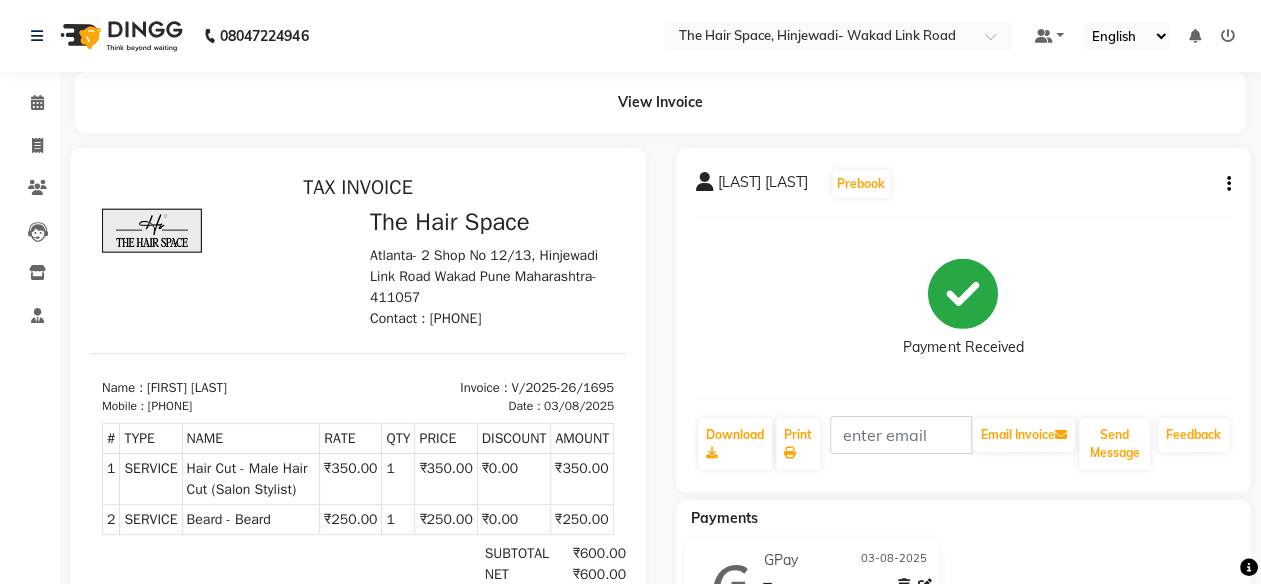 select on "6697" 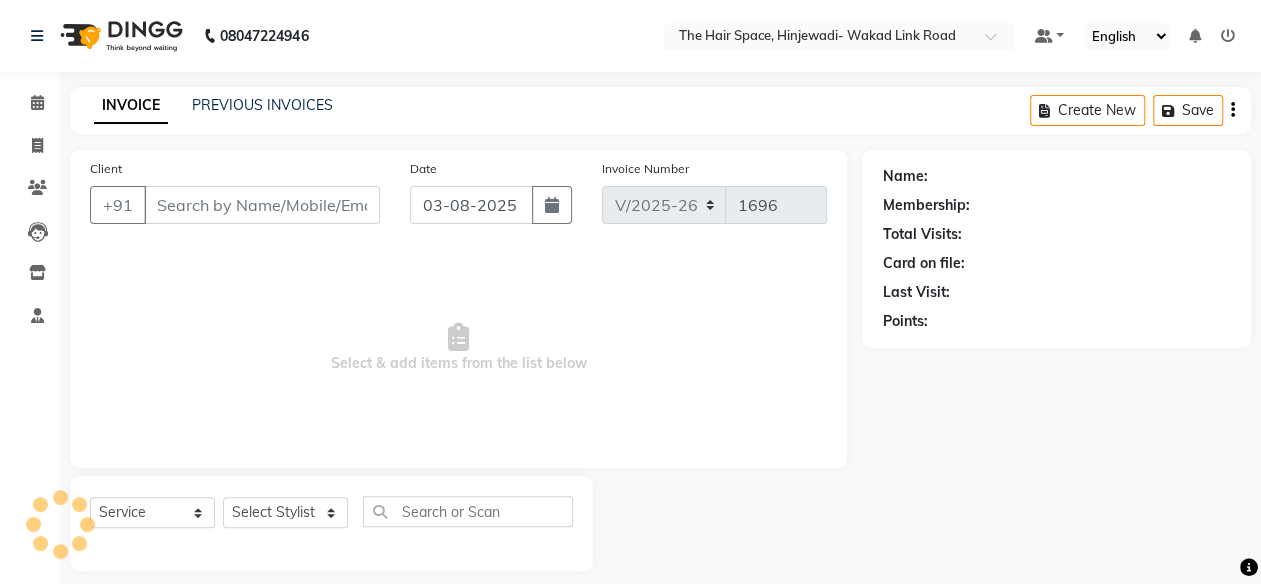 scroll, scrollTop: 16, scrollLeft: 0, axis: vertical 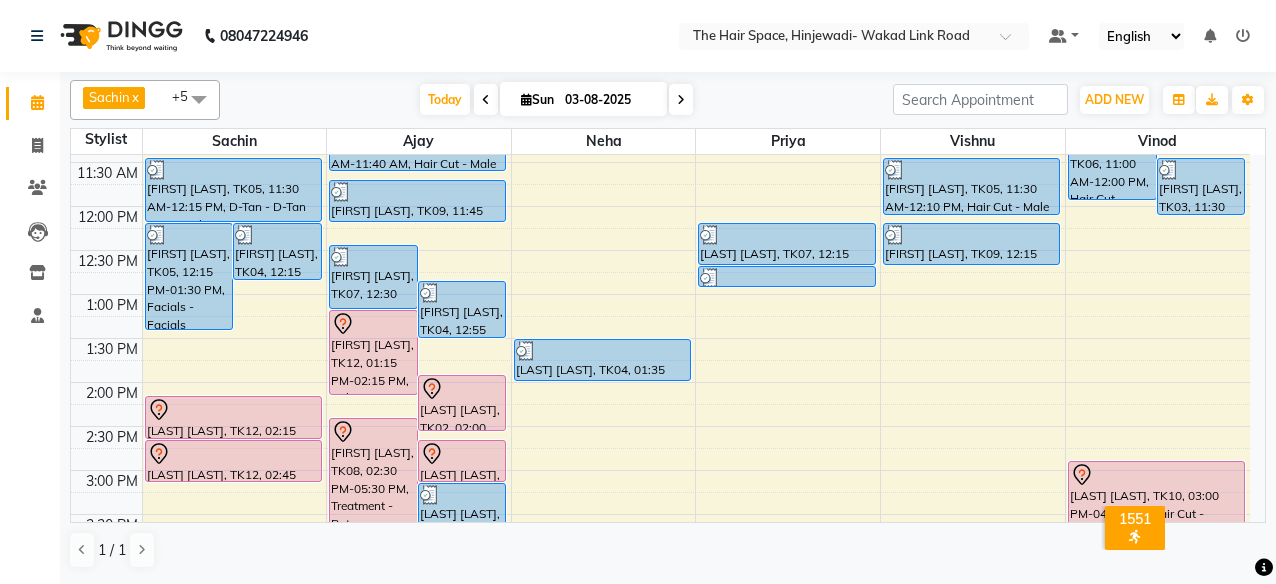 click at bounding box center (681, 99) 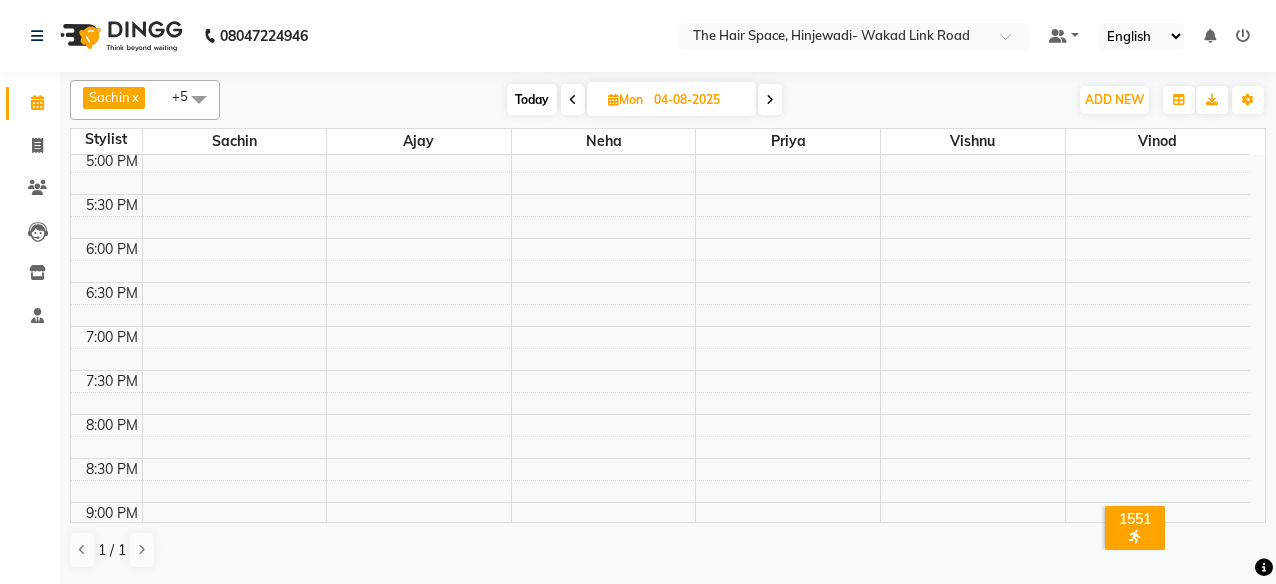 scroll, scrollTop: 808, scrollLeft: 0, axis: vertical 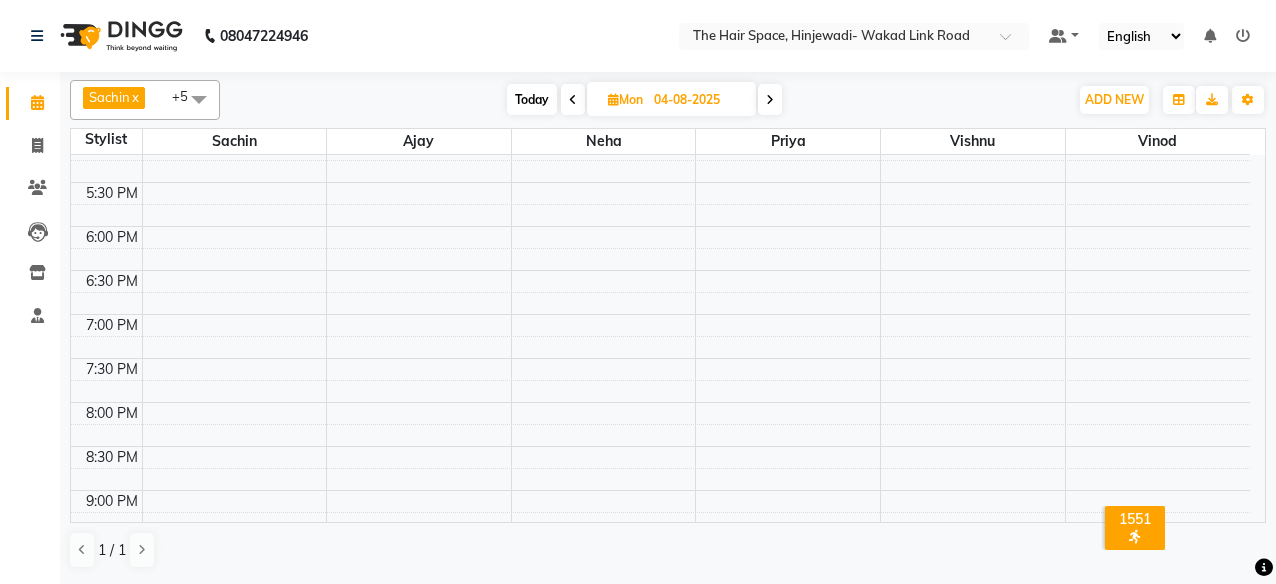 click on "8:00 AM 8:30 AM 9:00 AM 9:30 AM 10:00 AM 10:30 AM 11:00 AM 11:30 AM 12:00 PM 12:30 PM 1:00 PM 1:30 PM 2:00 PM 2:30 PM 3:00 PM 3:30 PM 4:00 PM 4:30 PM 5:00 PM 5:30 PM 6:00 PM 6:30 PM 7:00 PM 7:30 PM 8:00 PM 8:30 PM 9:00 PM 9:30 PM 10:00 PM 10:30 PM" at bounding box center (660, 6) 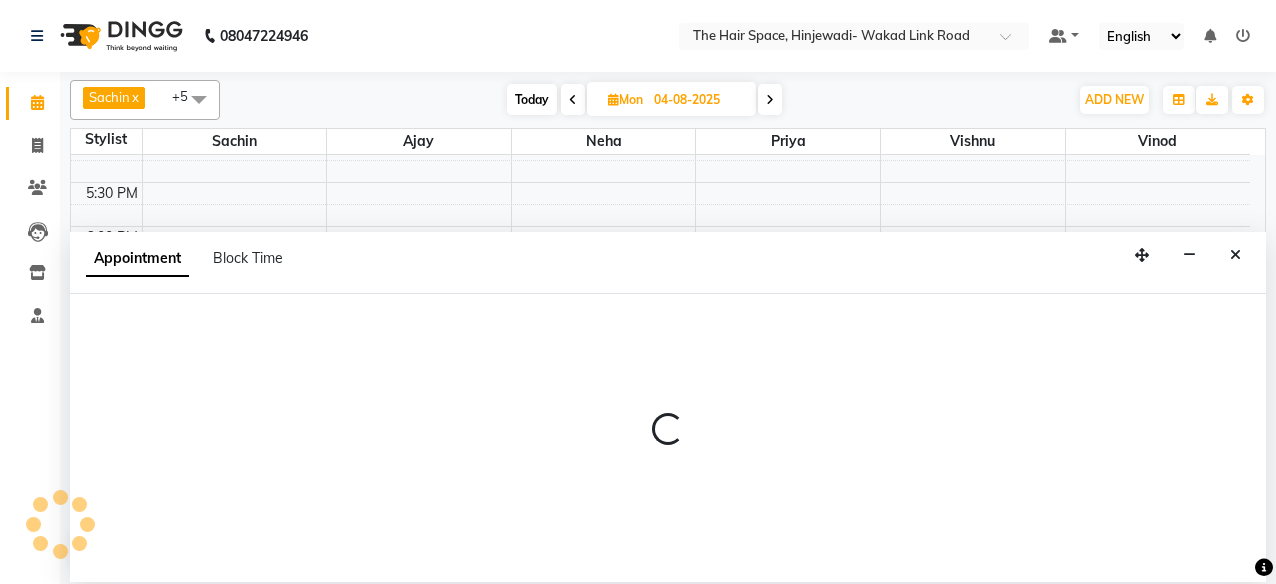 select on "84665" 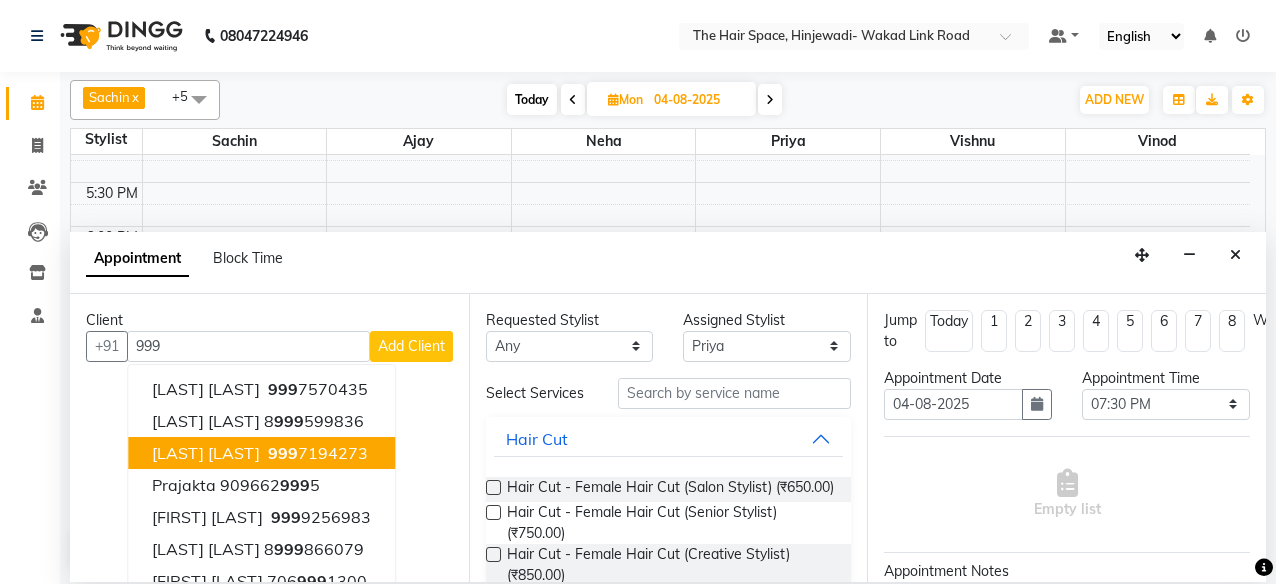 click on "[PHONE]" at bounding box center (316, 453) 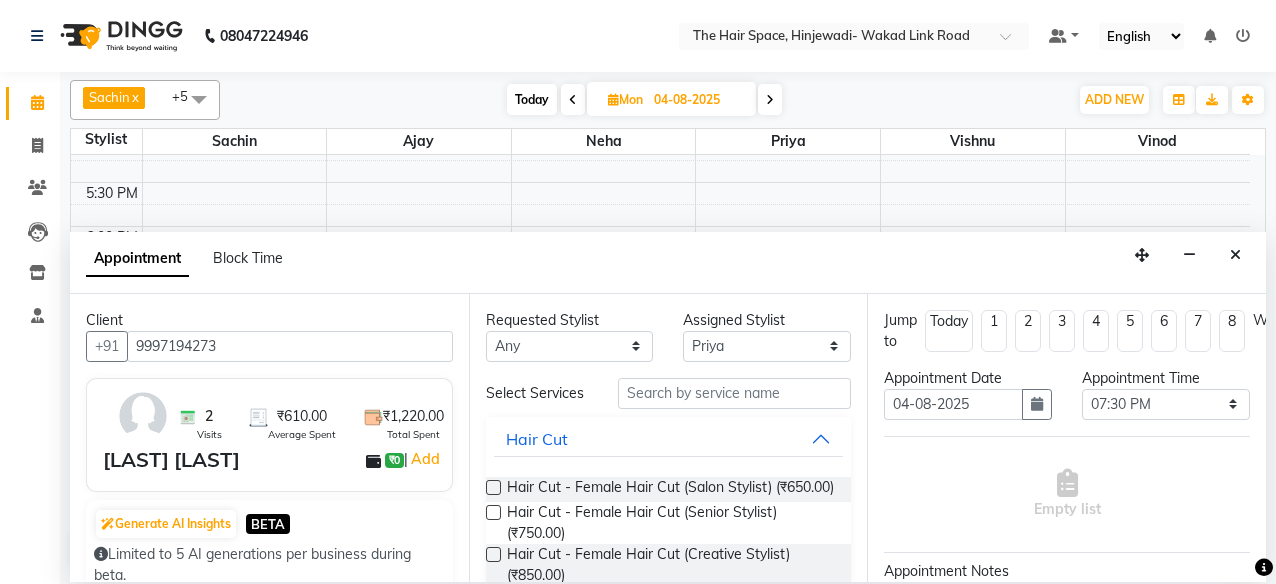 type on "9997194273" 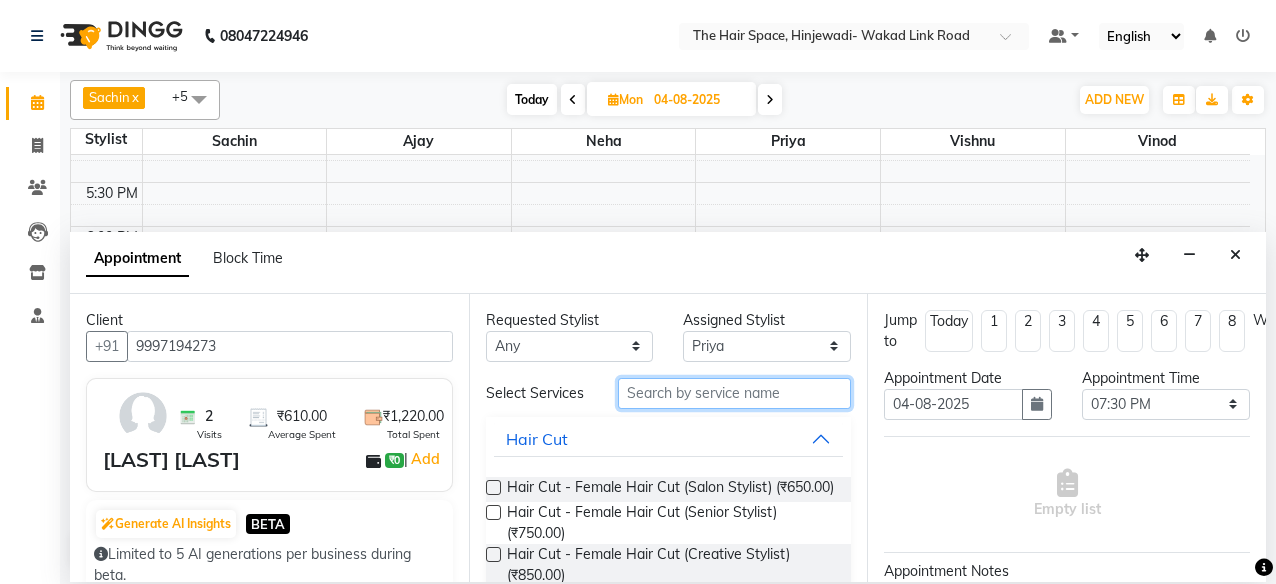 click at bounding box center (735, 393) 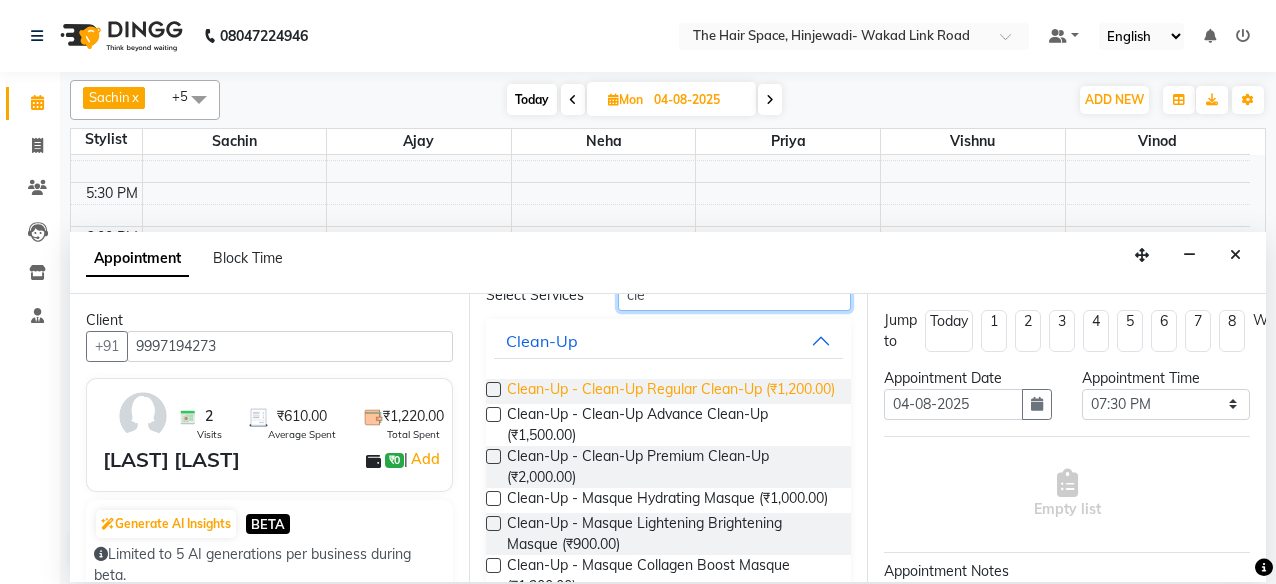 scroll, scrollTop: 193, scrollLeft: 0, axis: vertical 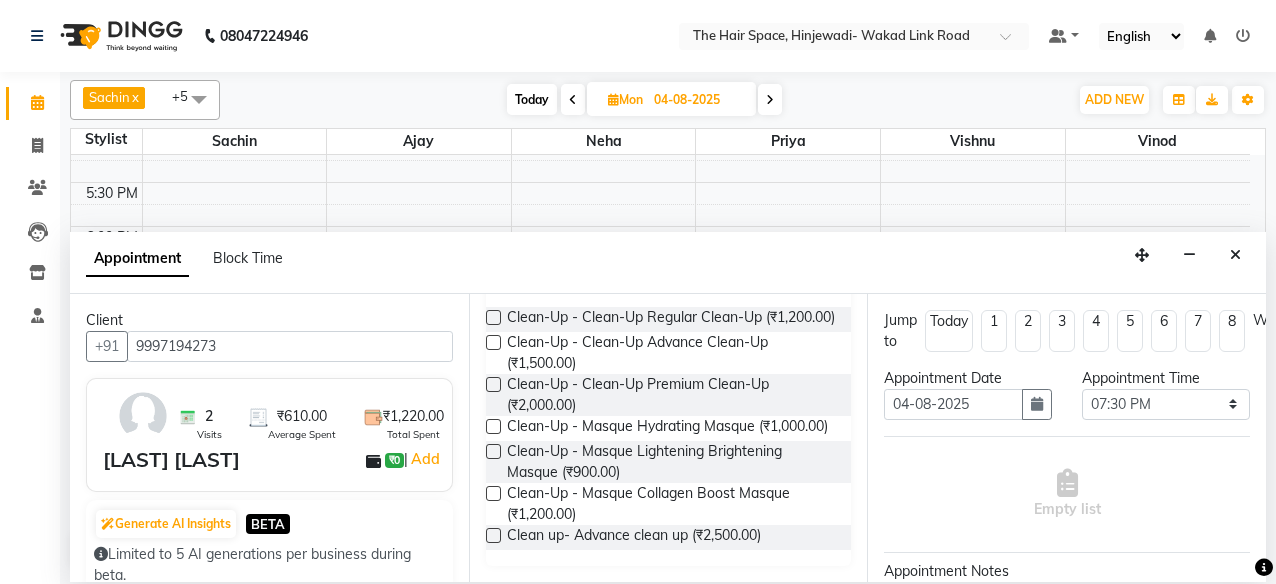 type on "cle" 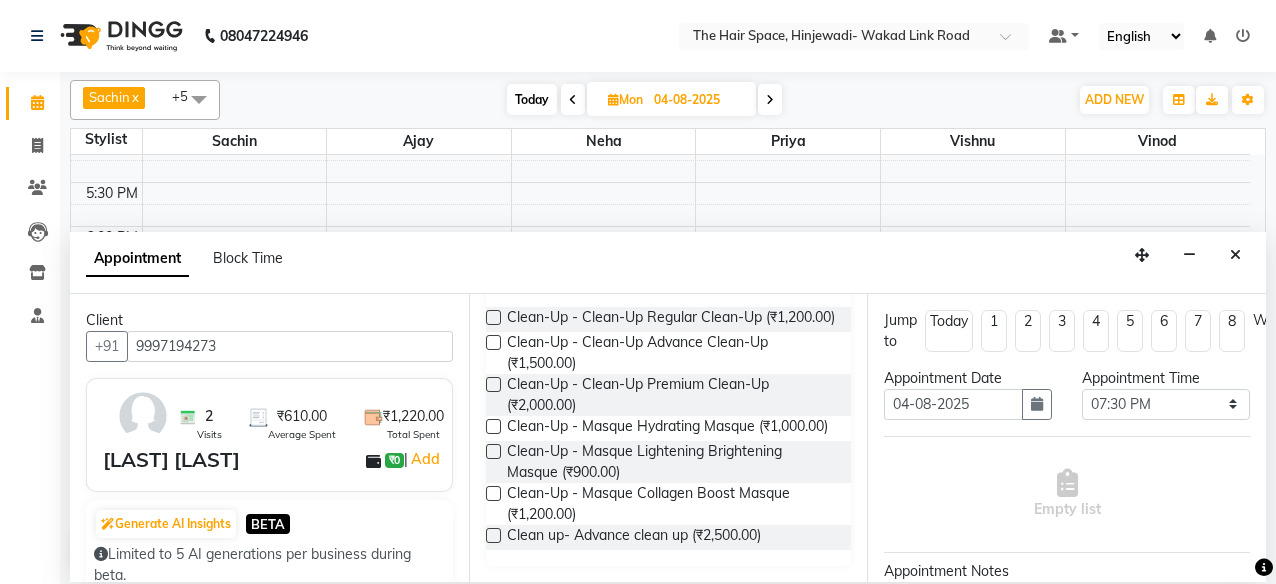 click at bounding box center [492, 397] 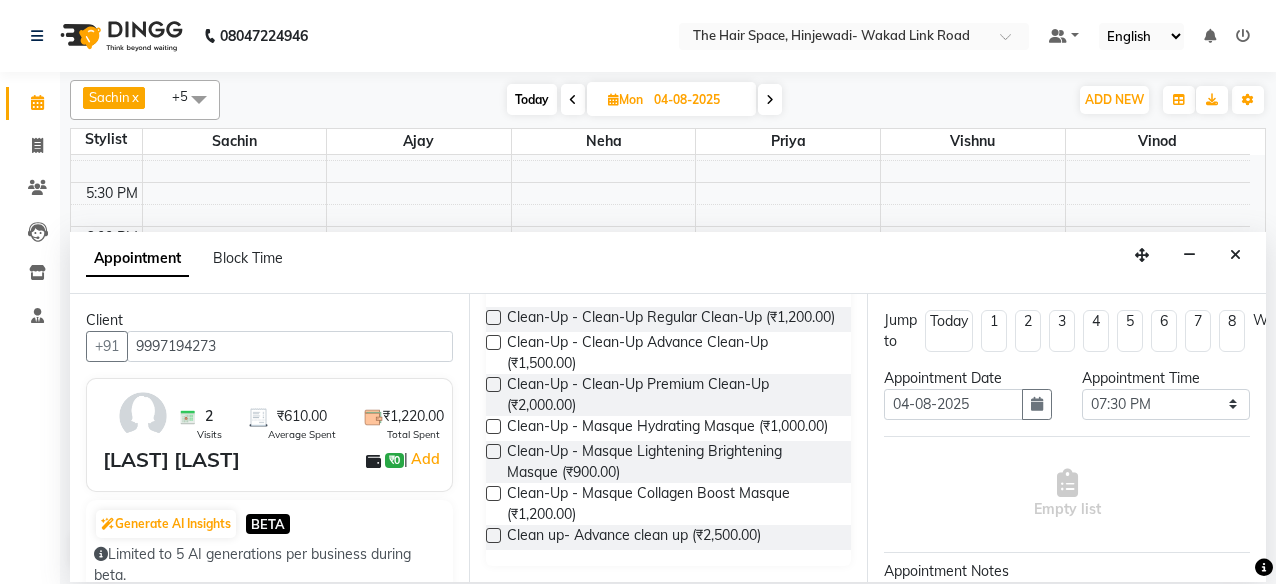 click at bounding box center (493, 535) 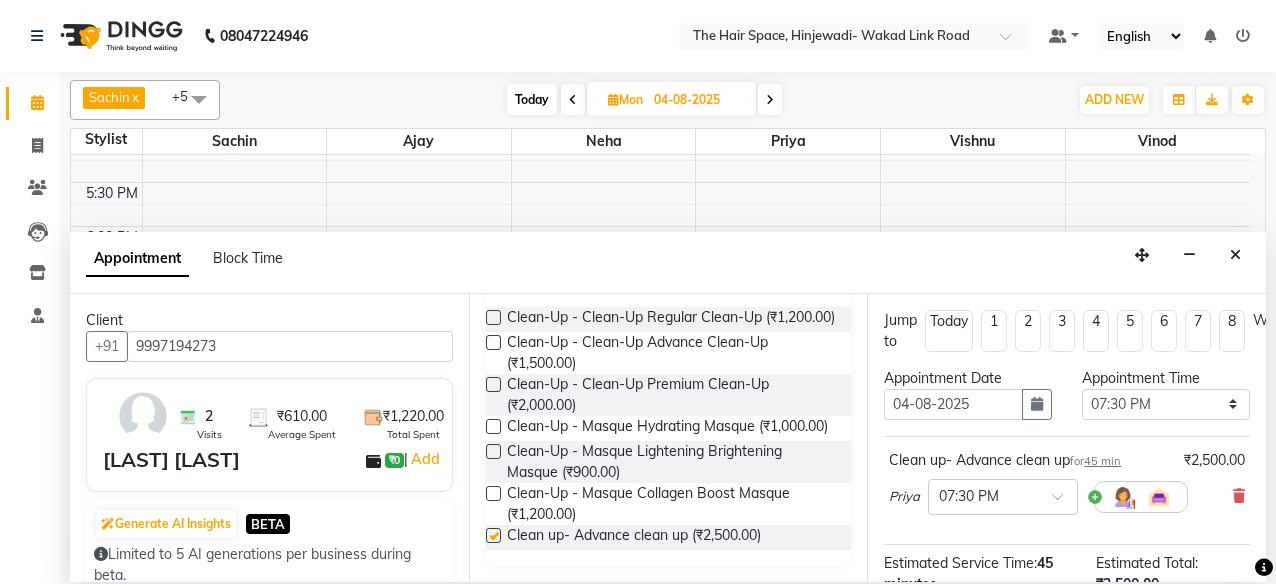 checkbox on "false" 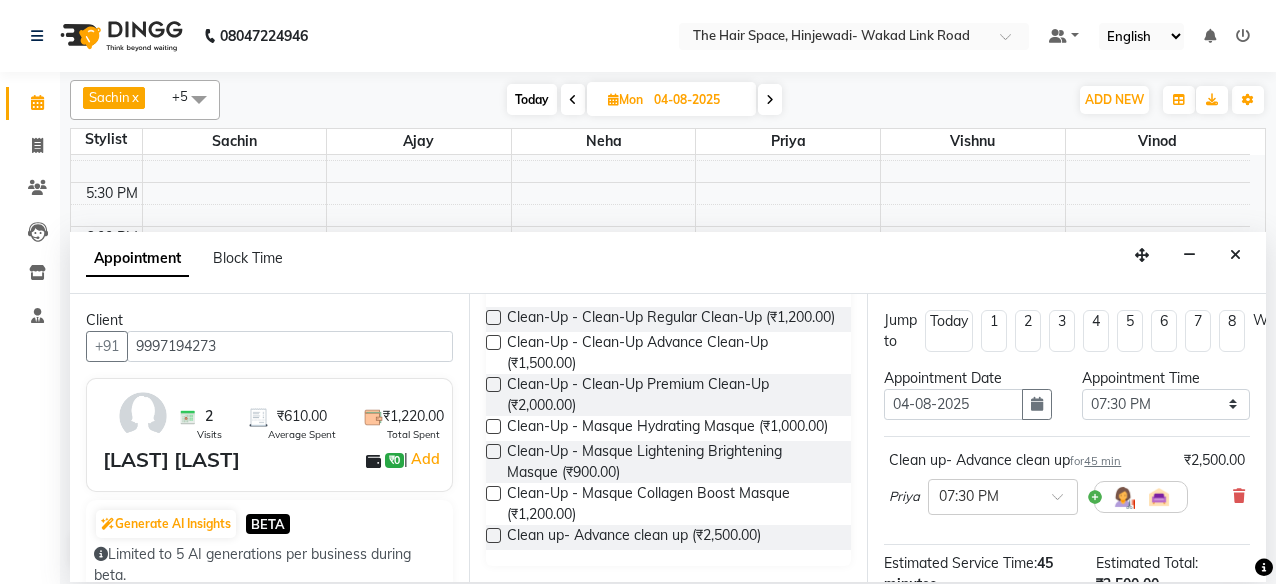 scroll, scrollTop: 202, scrollLeft: 0, axis: vertical 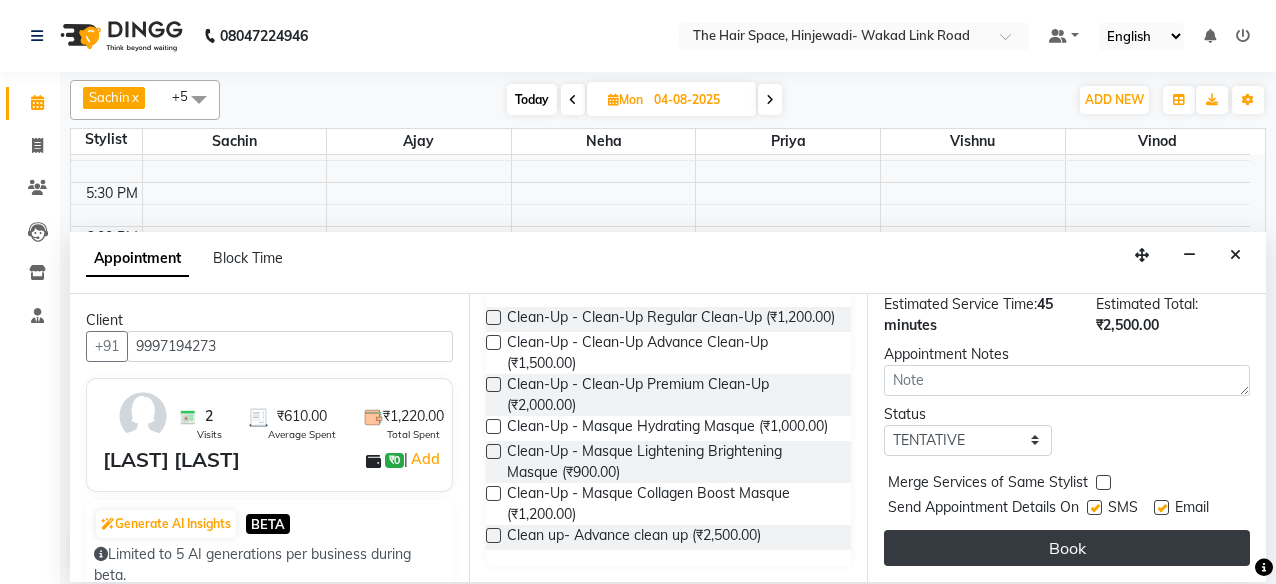 click on "Book" at bounding box center [1067, 548] 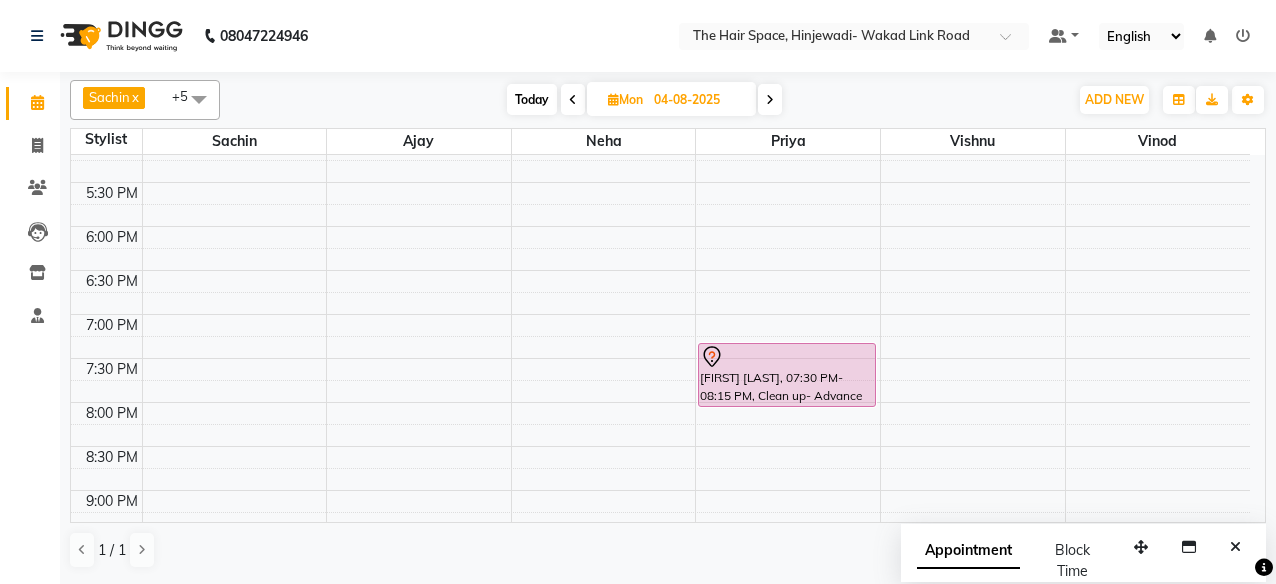 click at bounding box center (573, 100) 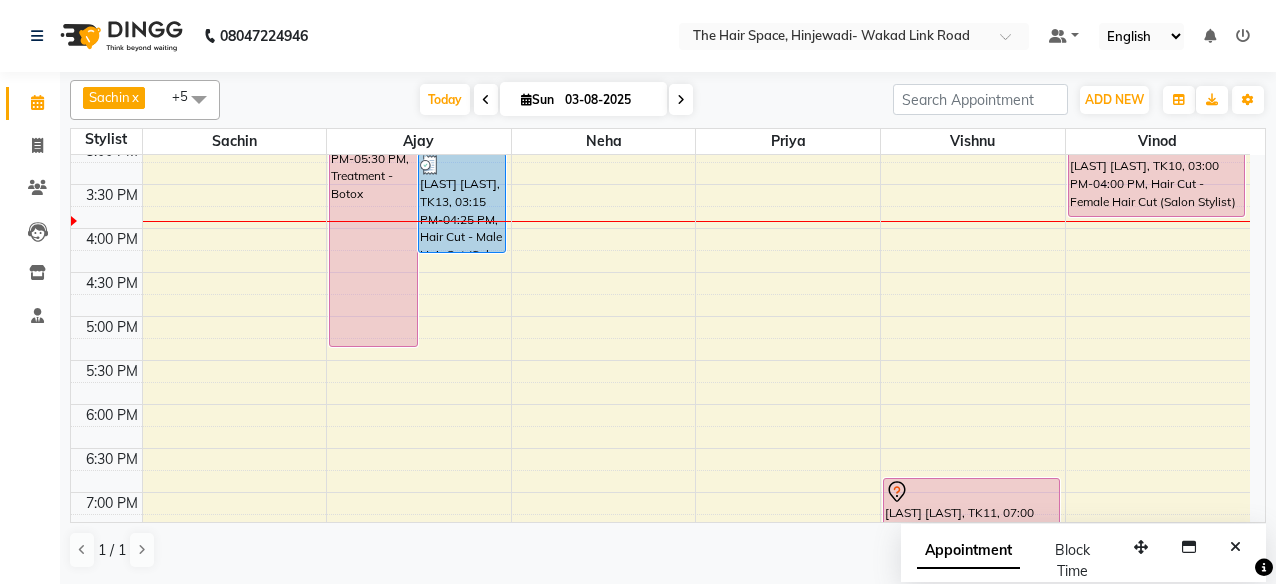 scroll, scrollTop: 730, scrollLeft: 0, axis: vertical 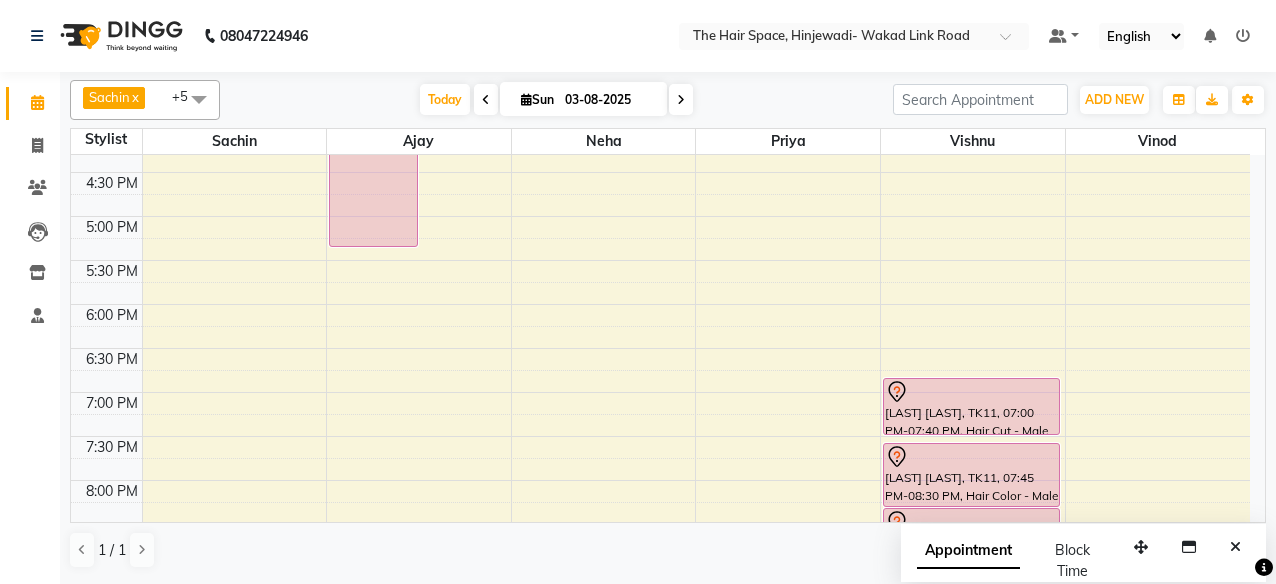 click at bounding box center [486, 99] 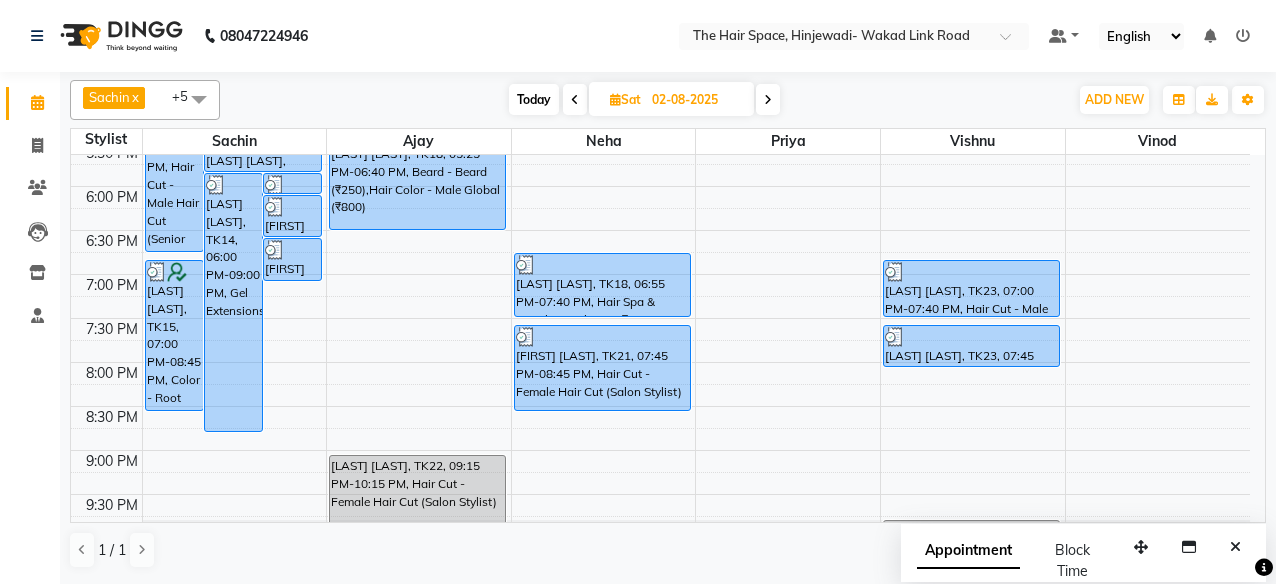 scroll, scrollTop: 930, scrollLeft: 0, axis: vertical 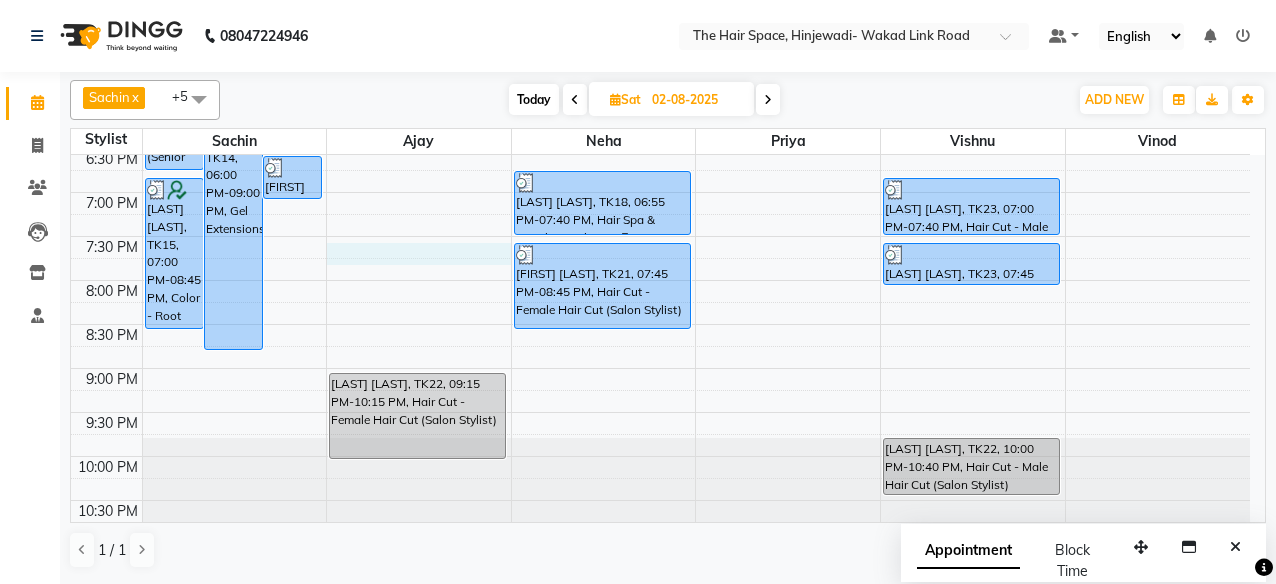 click on "8:00 AM 8:30 AM 9:00 AM 9:30 AM 10:00 AM 10:30 AM 11:00 AM 11:30 AM 12:00 PM 12:30 PM 1:00 PM 1:30 PM 2:00 PM 2:30 PM 3:00 PM 3:30 PM 4:00 PM 4:30 PM 5:00 PM 5:30 PM 6:00 PM 6:30 PM 7:00 PM 7:30 PM 8:00 PM 8:30 PM 9:00 PM 9:30 PM 10:00 PM 10:30 PM     [LAST] [LAST], TK18, 04:45 PM-06:55 PM, Hair Cut - Male Hair Cut (Senior Stylist),Color - Global (₹3500)     [LAST] [LAST], TK14, 06:00 PM-09:00 PM, Gel Extensions     [LAST] [LAST], TK20, 06:00 PM-06:15 PM, Threading - Threading Upper Lip     [LAST] [LAST], TK13, 06:15 PM-06:45 PM, Waxing - Rica Wax Under Arms     [LAST] [LAST], TK13, 06:45 PM-07:15 PM, Waxing - Rica Wax Full Arms     [LAST] [LAST], TK01, 02:30 PM-05:30 PM, Gel extension      [LAST] [LAST], TK20, 05:30 PM-06:00 PM, Threading - Threading Eyebrows     [LAST] [LAST], TK15, 07:00 PM-08:45 PM, Color - Root Touch Up,Threading - Threading Eyebrows (₹60),Threading - Threading Upper Lip (₹30)     [LAST] [LAST], TK19, 01:15 PM-01:45 PM, Beard - Beard" at bounding box center (660, -116) 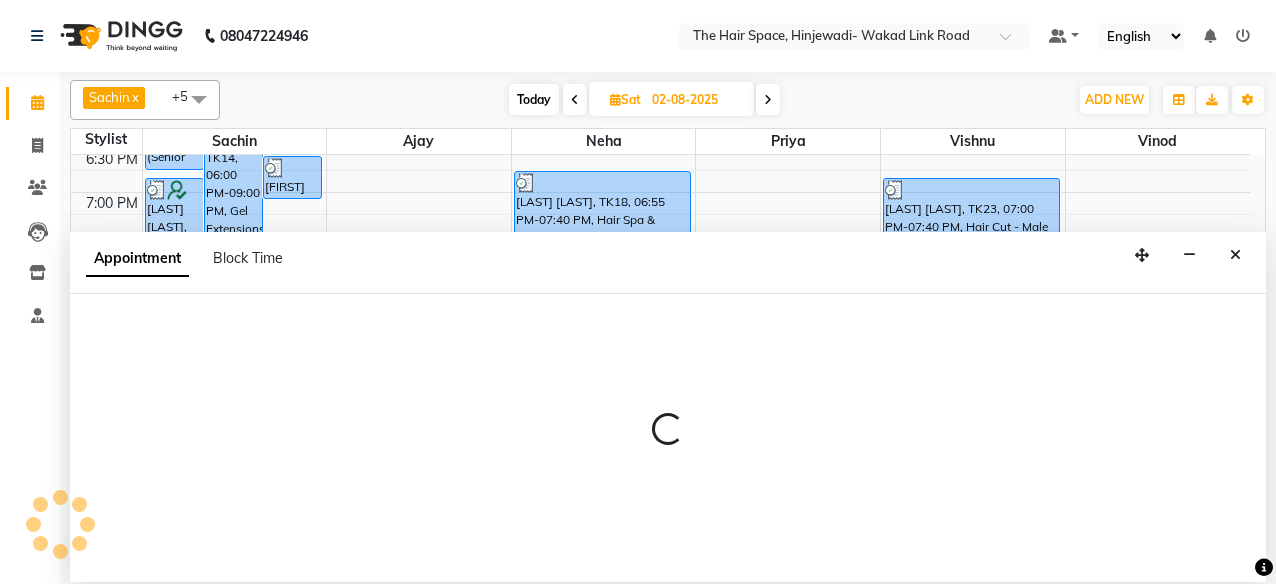 select on "52403" 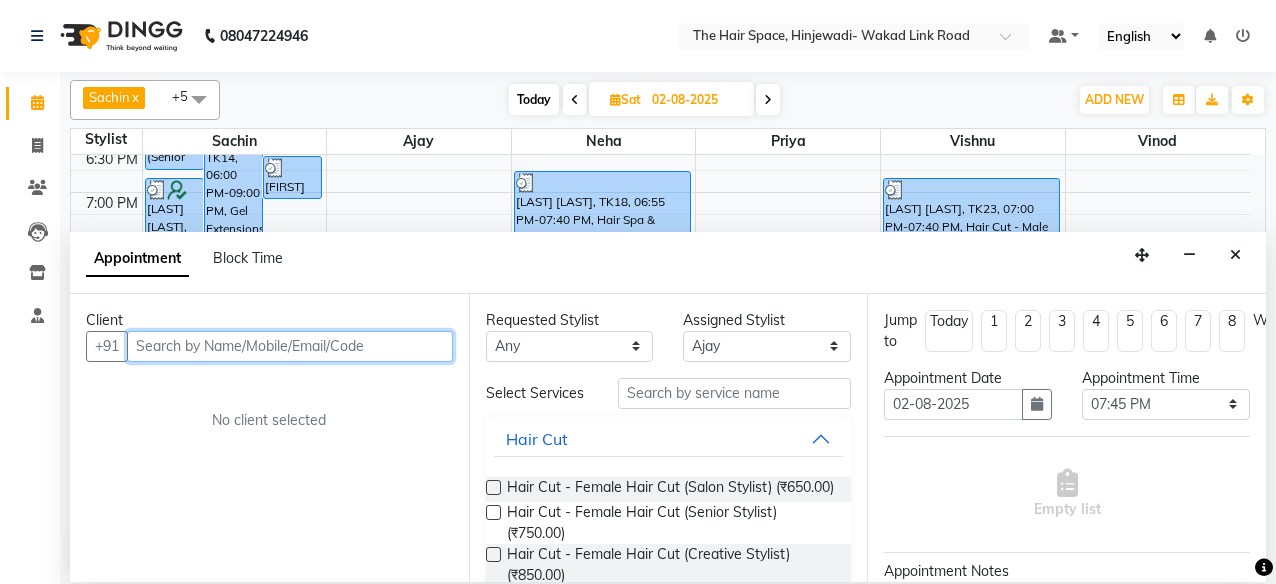 click at bounding box center (290, 346) 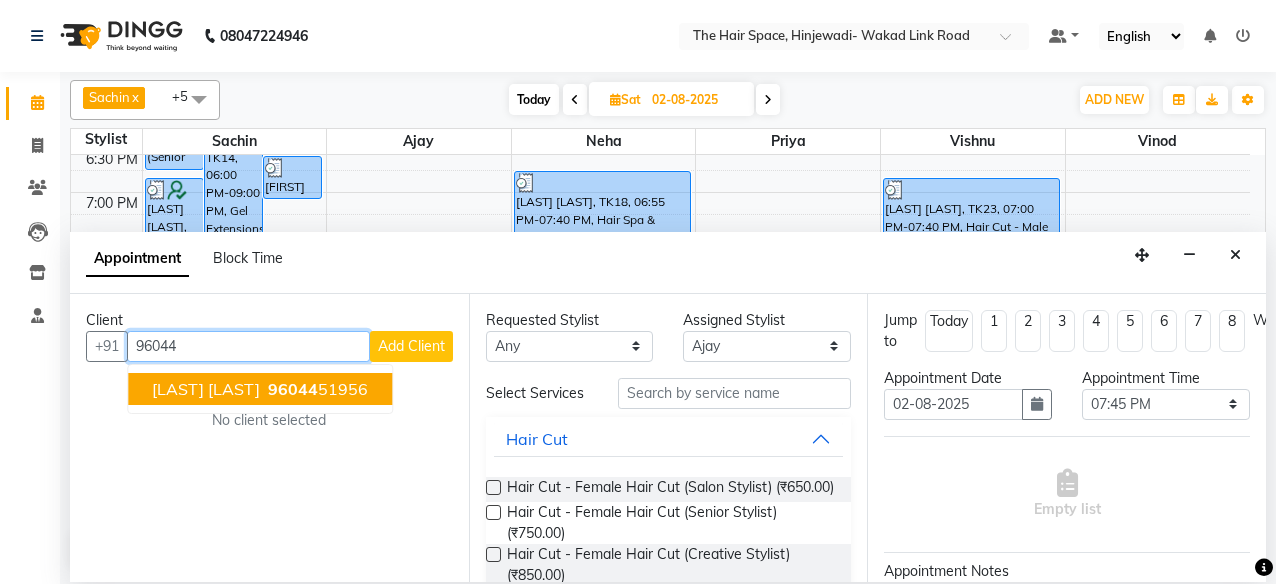 click on "96044" at bounding box center (293, 389) 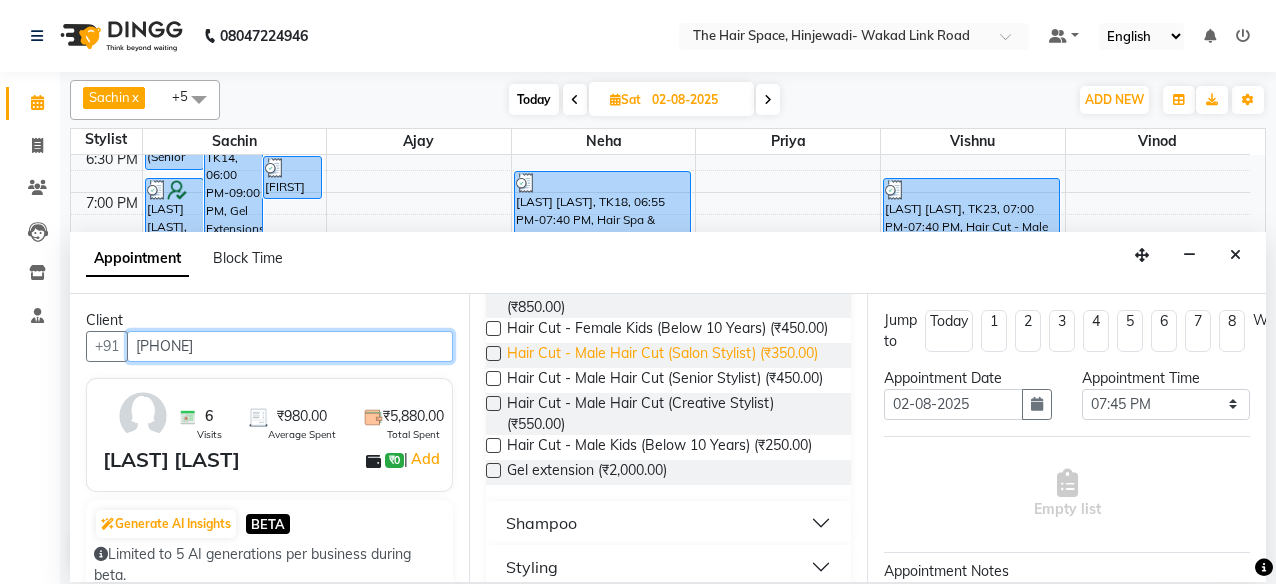 scroll, scrollTop: 300, scrollLeft: 0, axis: vertical 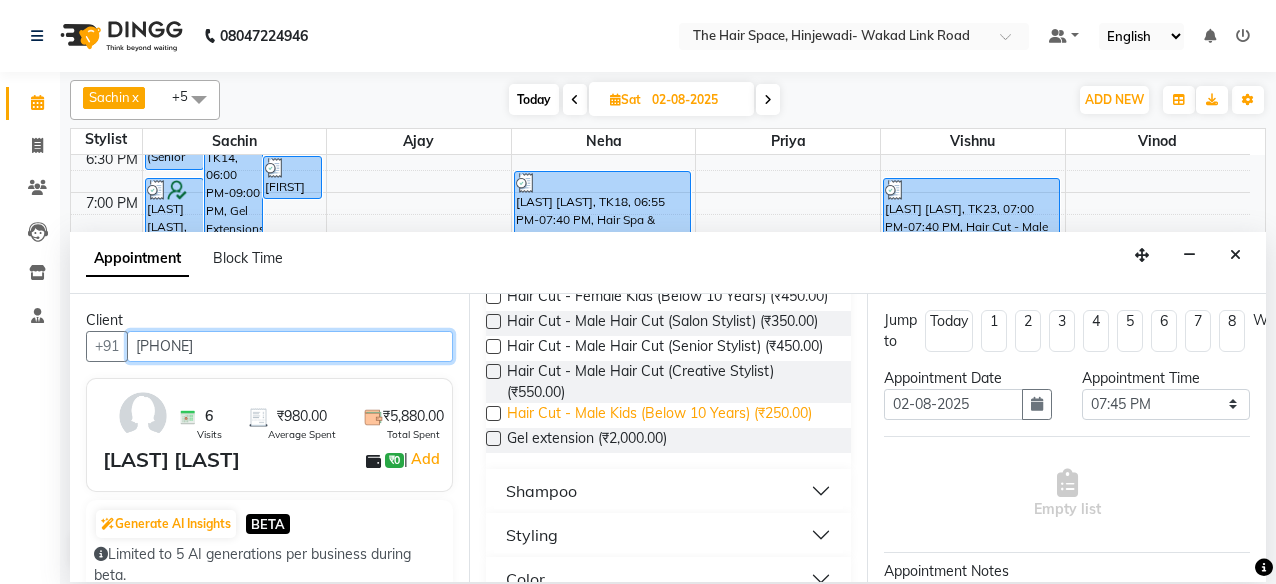 type on "[PHONE]" 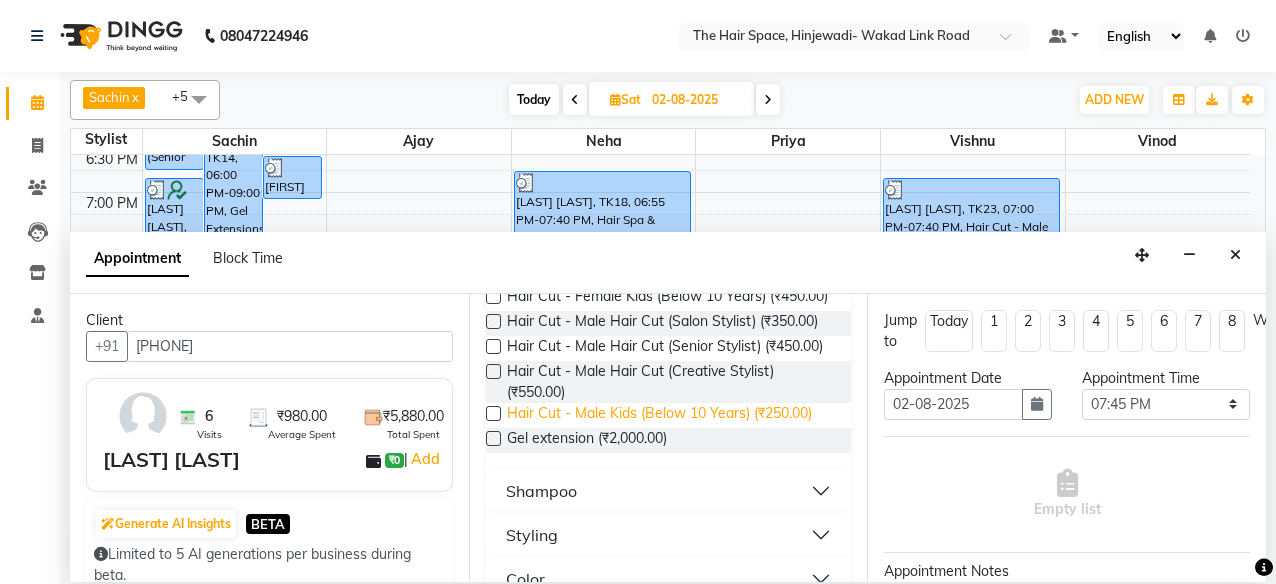 click on "Hair Cut - Male Kids (Below 10 Years) (₹250.00)" at bounding box center [659, 415] 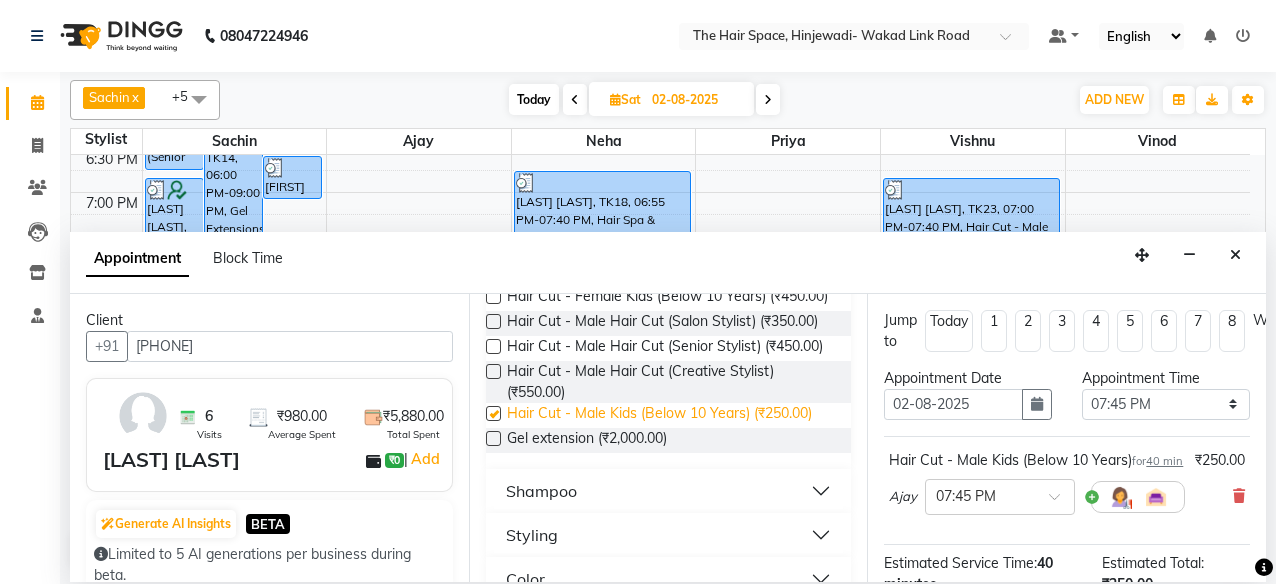 checkbox on "false" 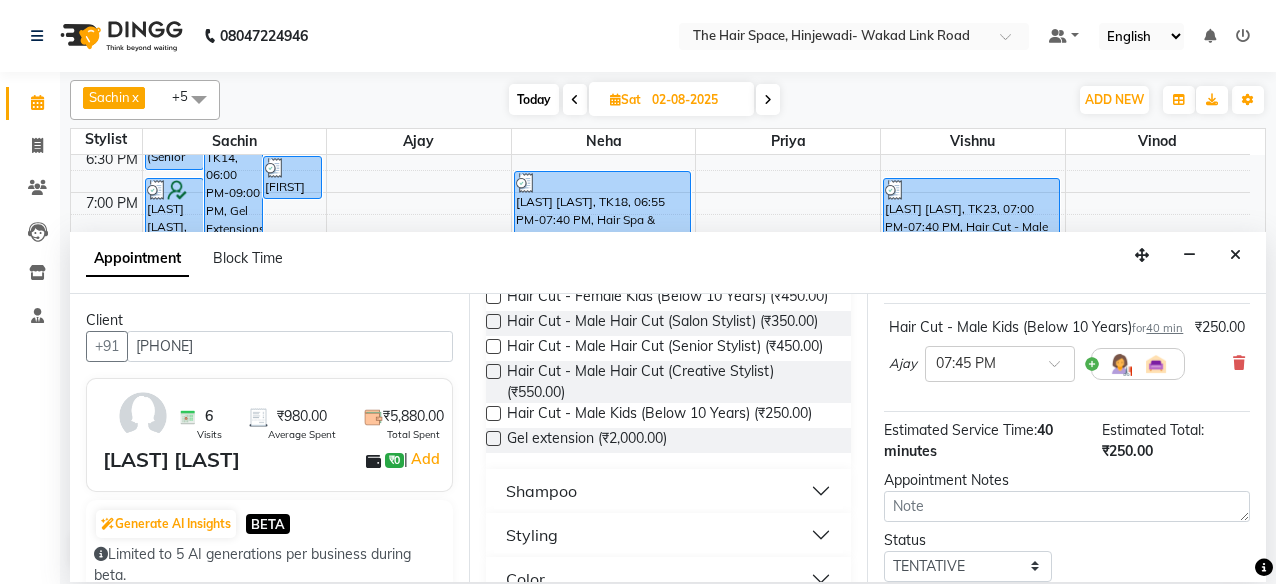 scroll, scrollTop: 293, scrollLeft: 0, axis: vertical 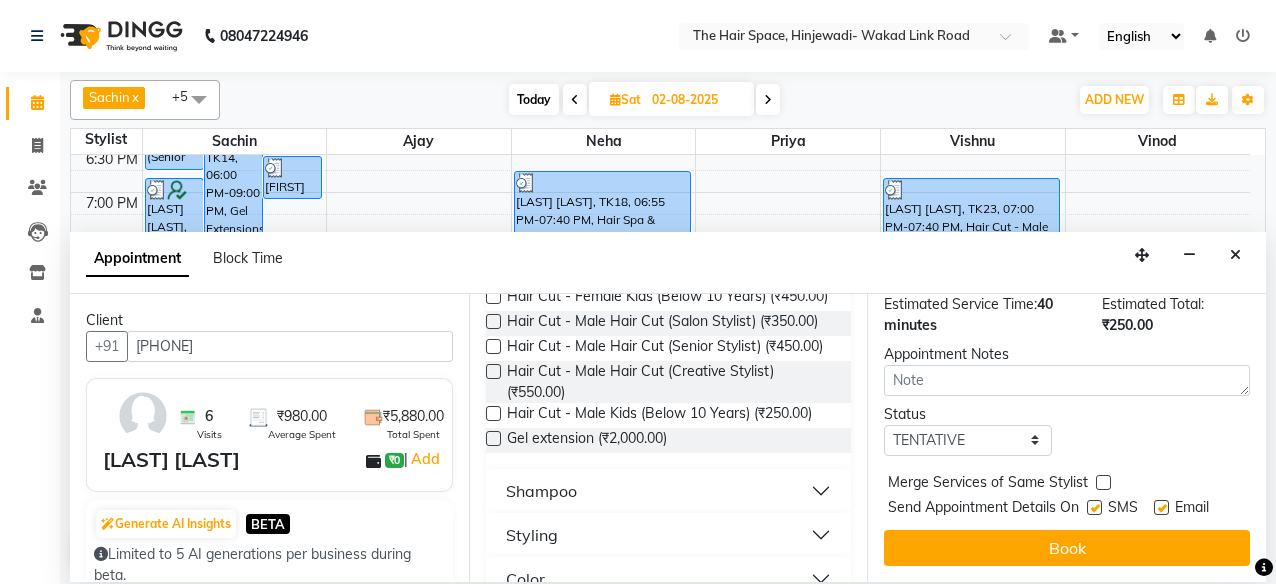 click at bounding box center (1094, 507) 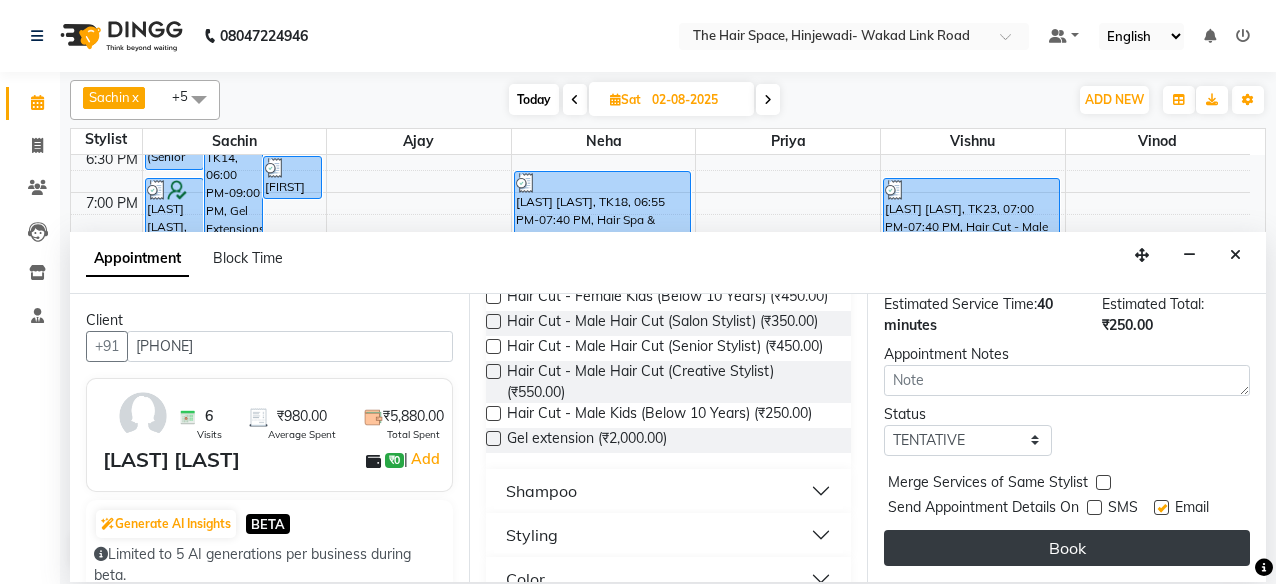 click on "Book" at bounding box center [1067, 548] 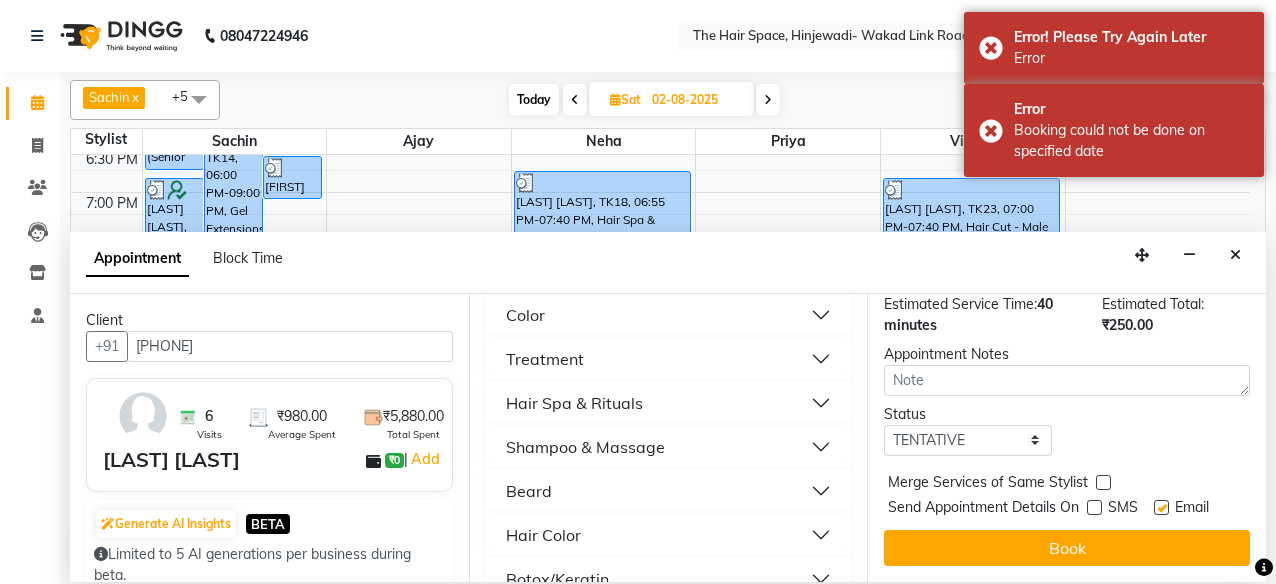 scroll, scrollTop: 600, scrollLeft: 0, axis: vertical 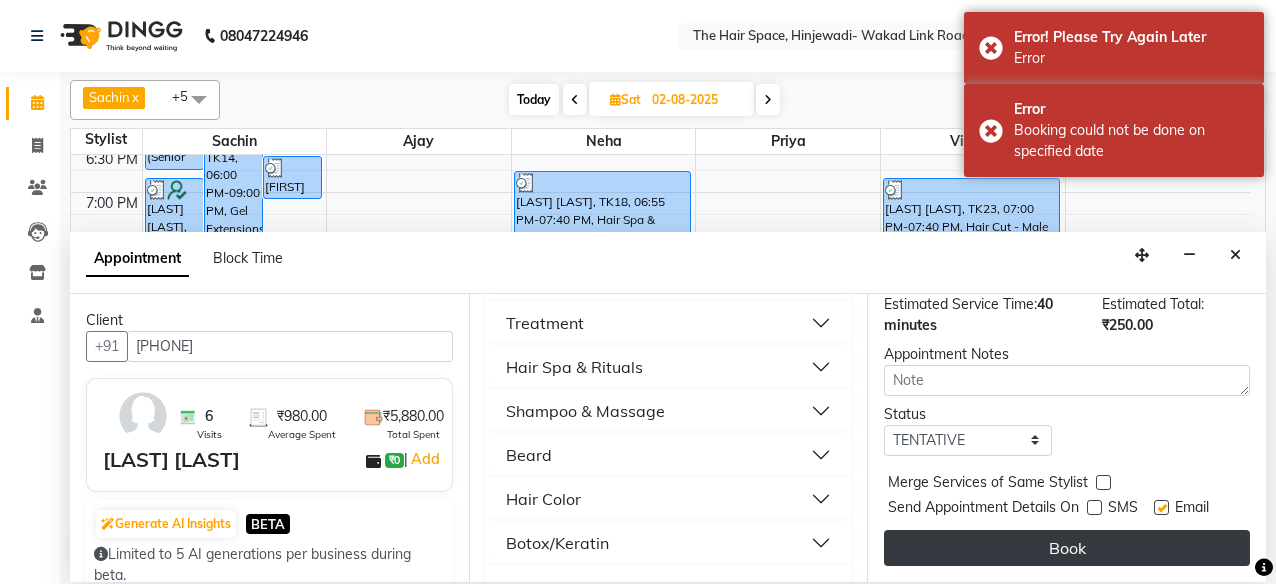click on "Book" at bounding box center (1067, 548) 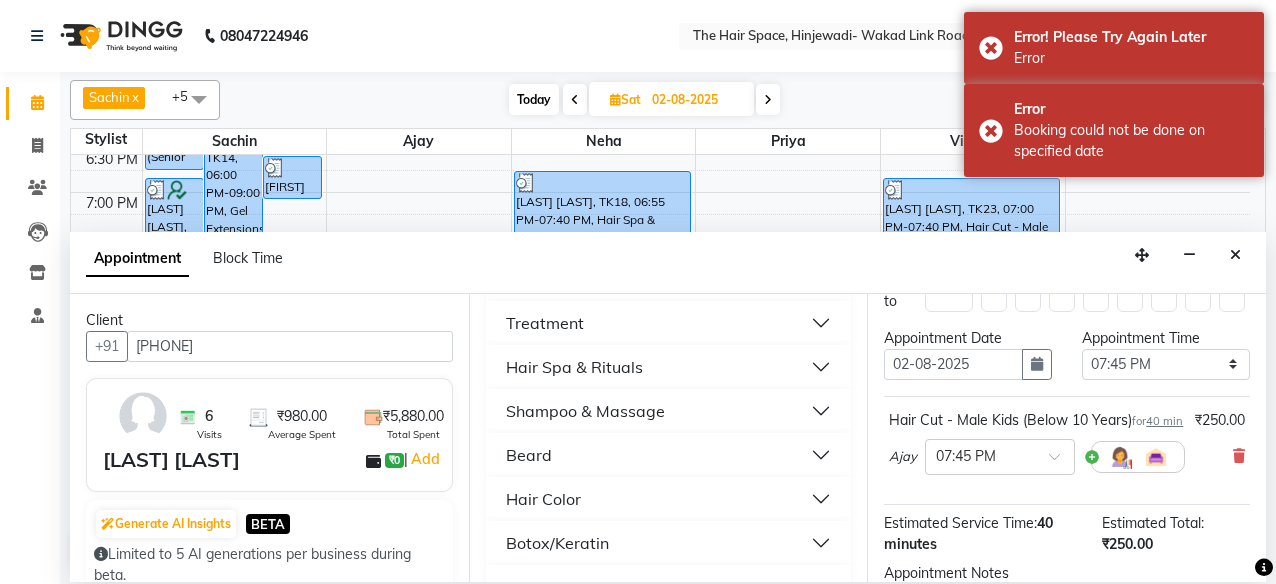 scroll, scrollTop: 0, scrollLeft: 0, axis: both 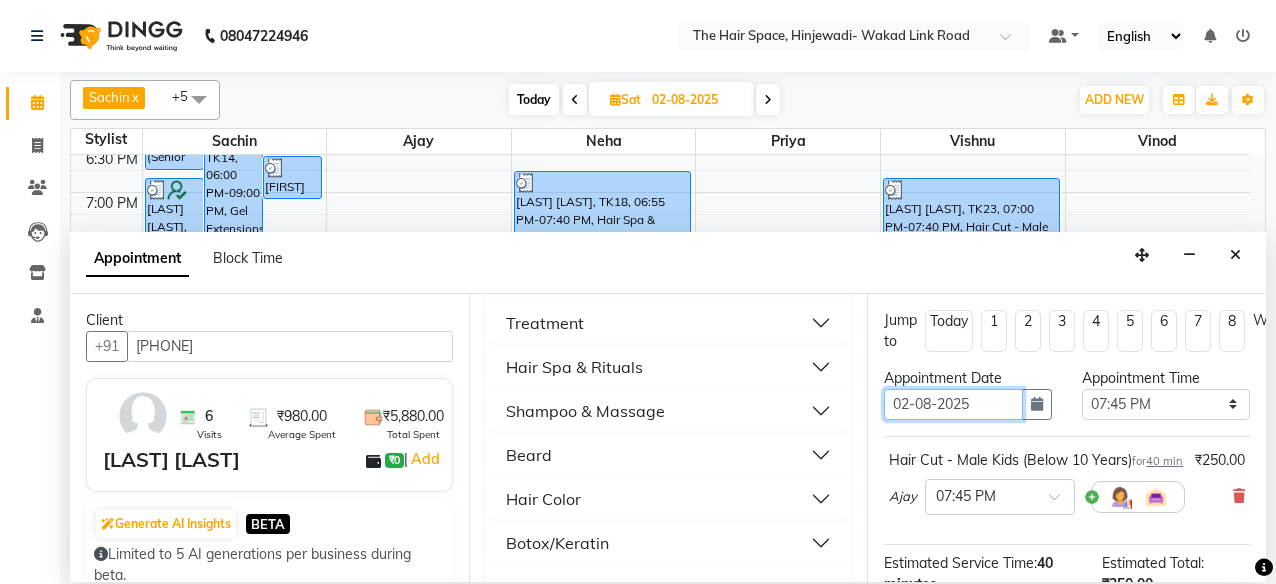 click on "02-08-2025" at bounding box center [953, 404] 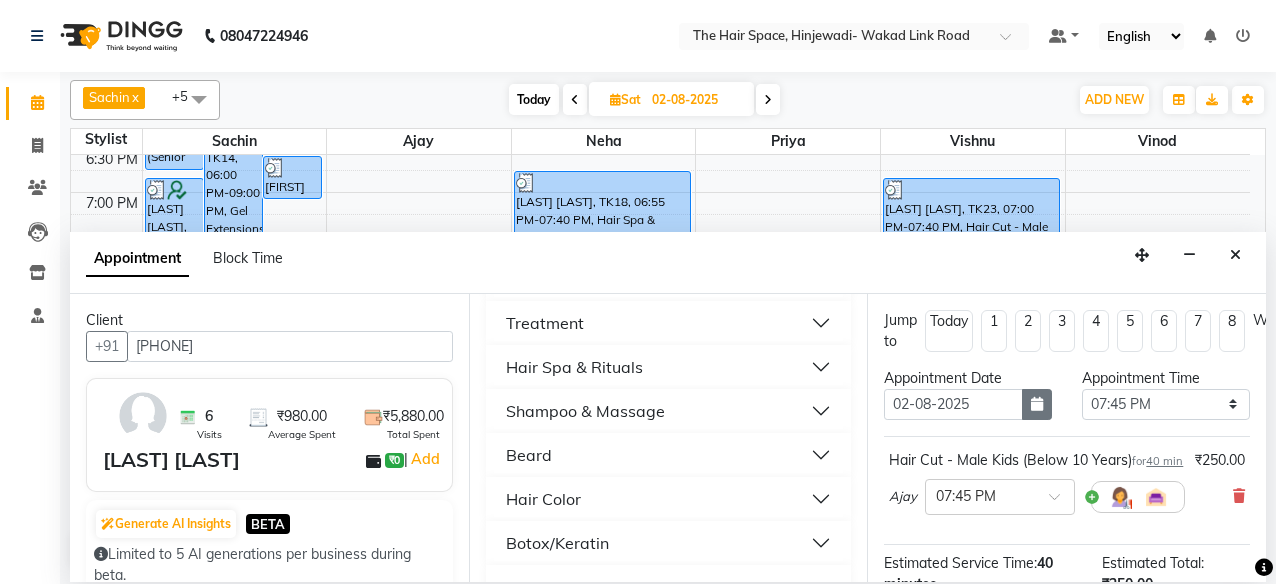 click at bounding box center (1037, 404) 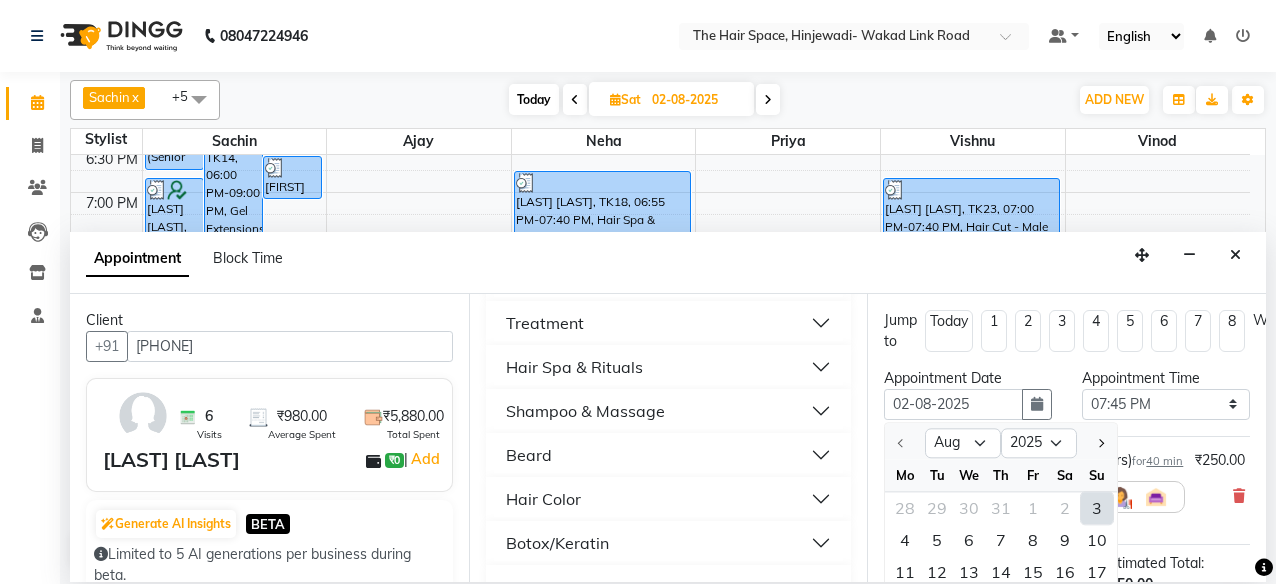 click on "3" at bounding box center [1097, 508] 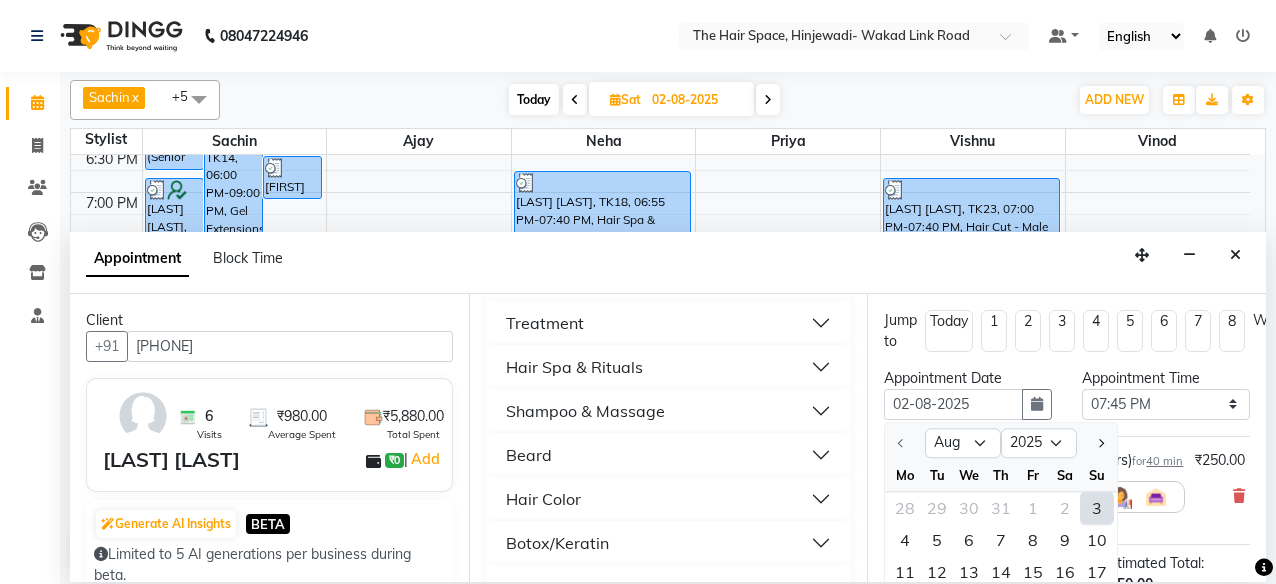 type on "03-08-2025" 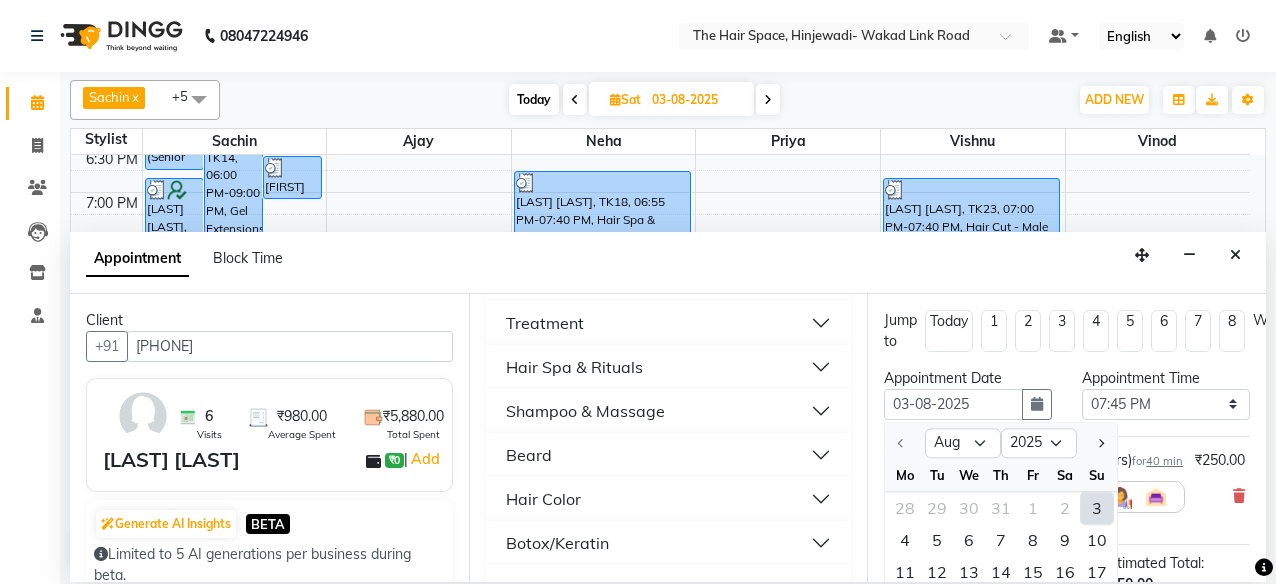 scroll, scrollTop: 695, scrollLeft: 0, axis: vertical 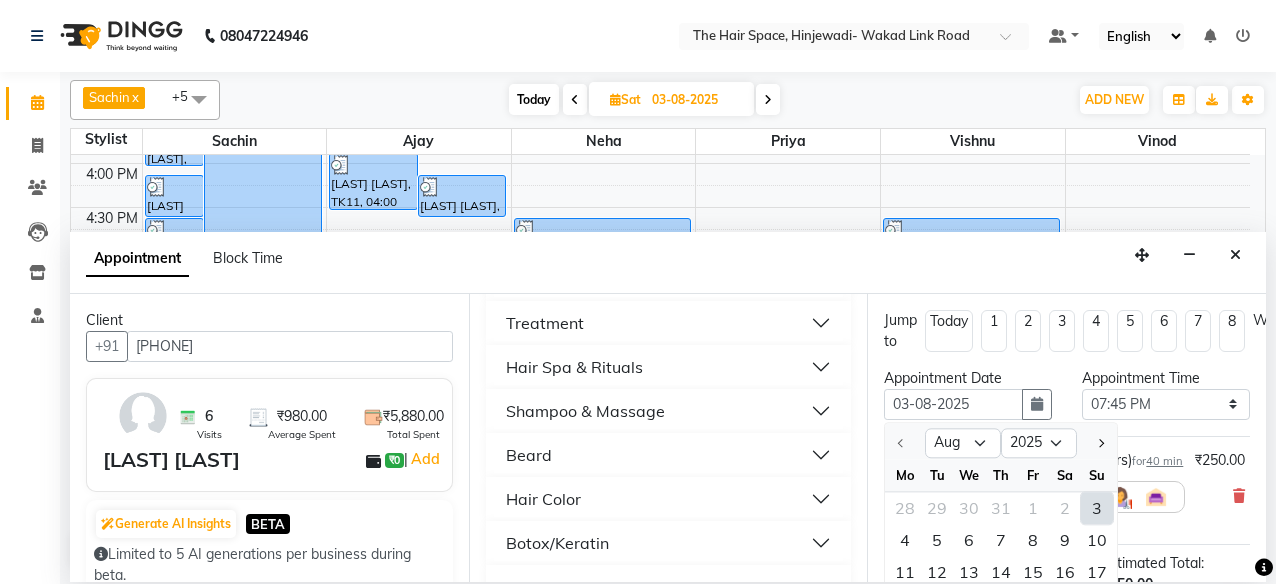 select on "1185" 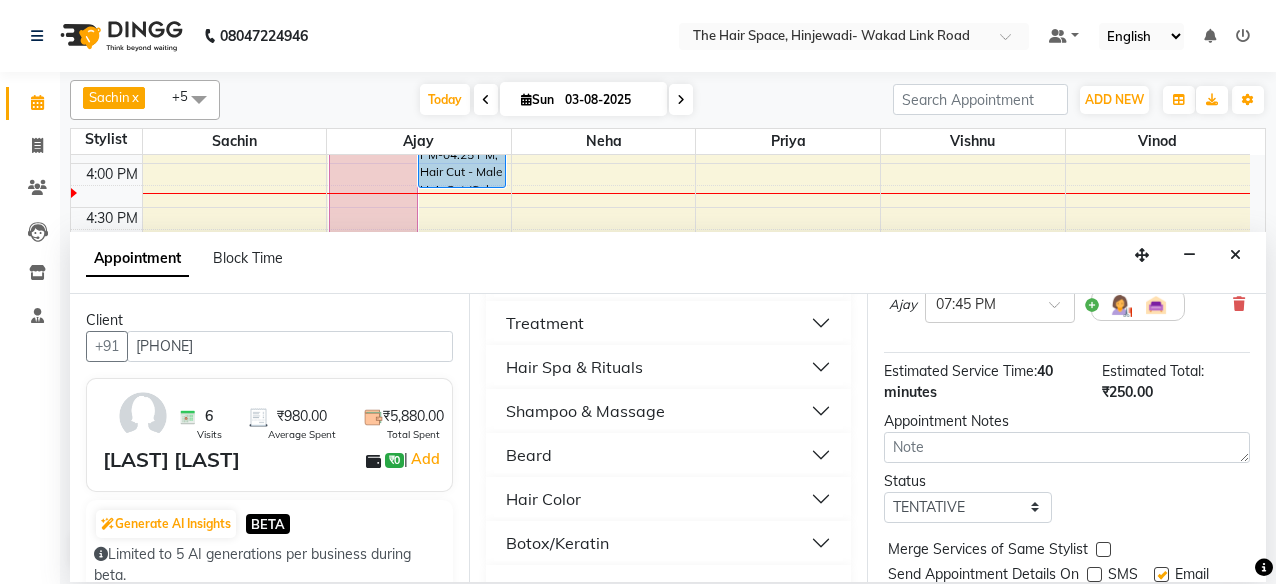 scroll, scrollTop: 293, scrollLeft: 0, axis: vertical 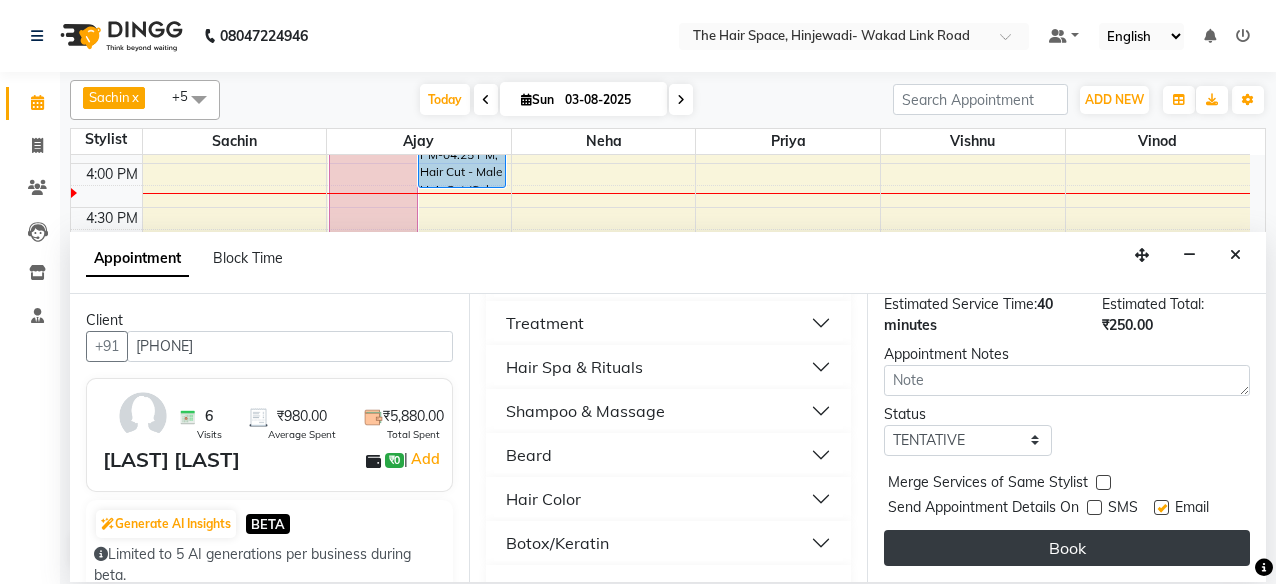 click on "Book" at bounding box center (1067, 548) 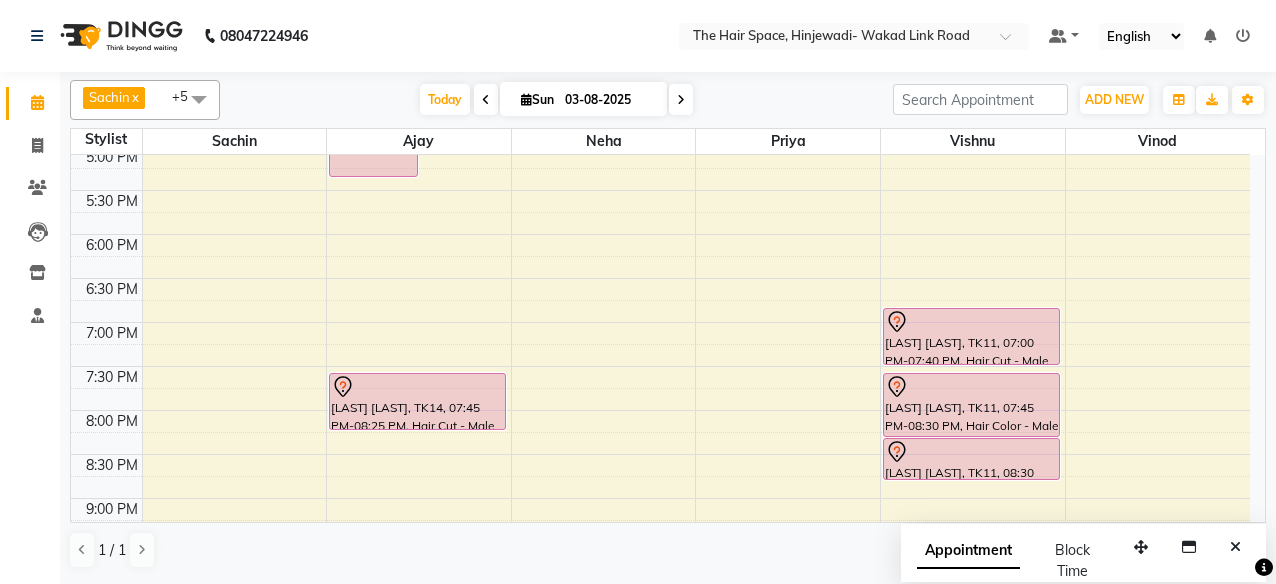 scroll, scrollTop: 900, scrollLeft: 0, axis: vertical 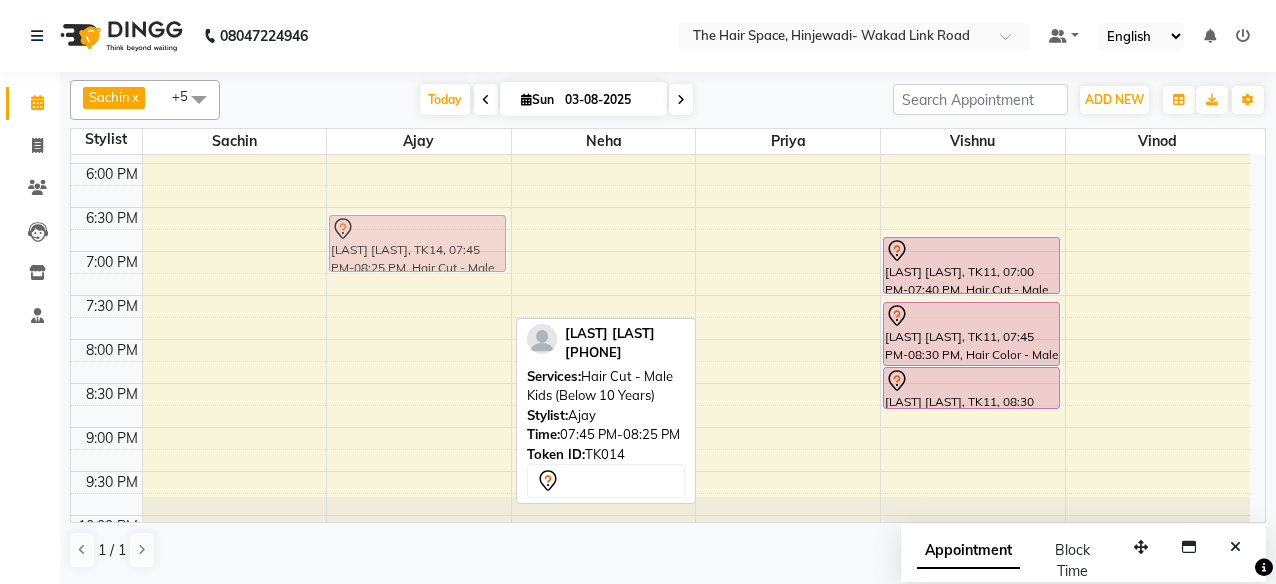 drag, startPoint x: 436, startPoint y: 312, endPoint x: 400, endPoint y: 248, distance: 73.43024 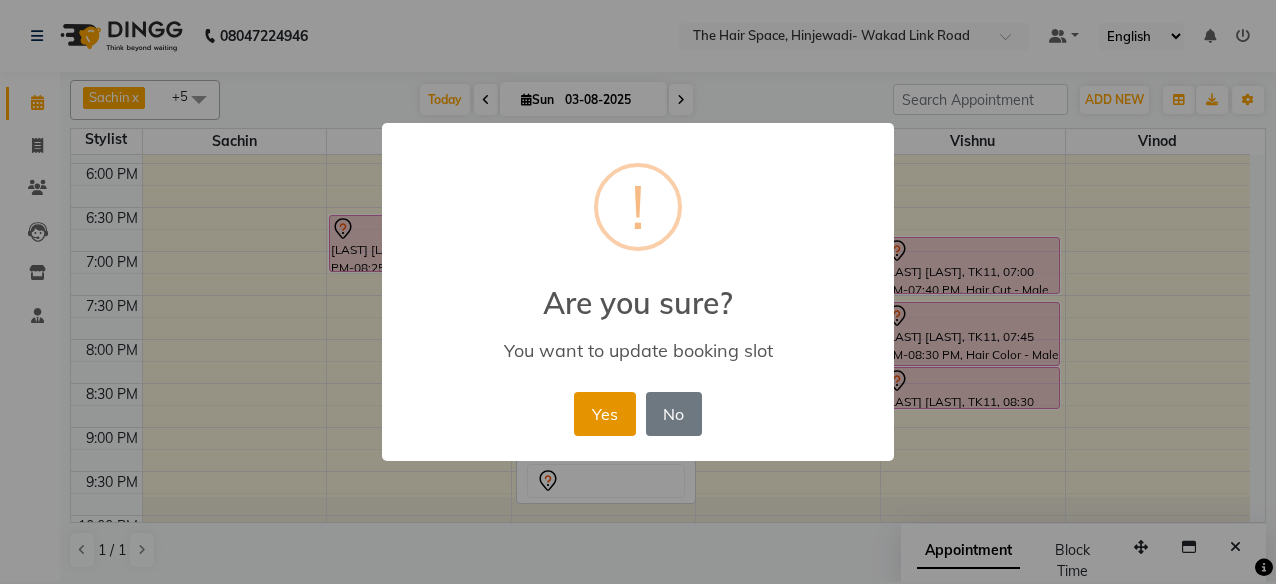click on "Yes" at bounding box center (604, 414) 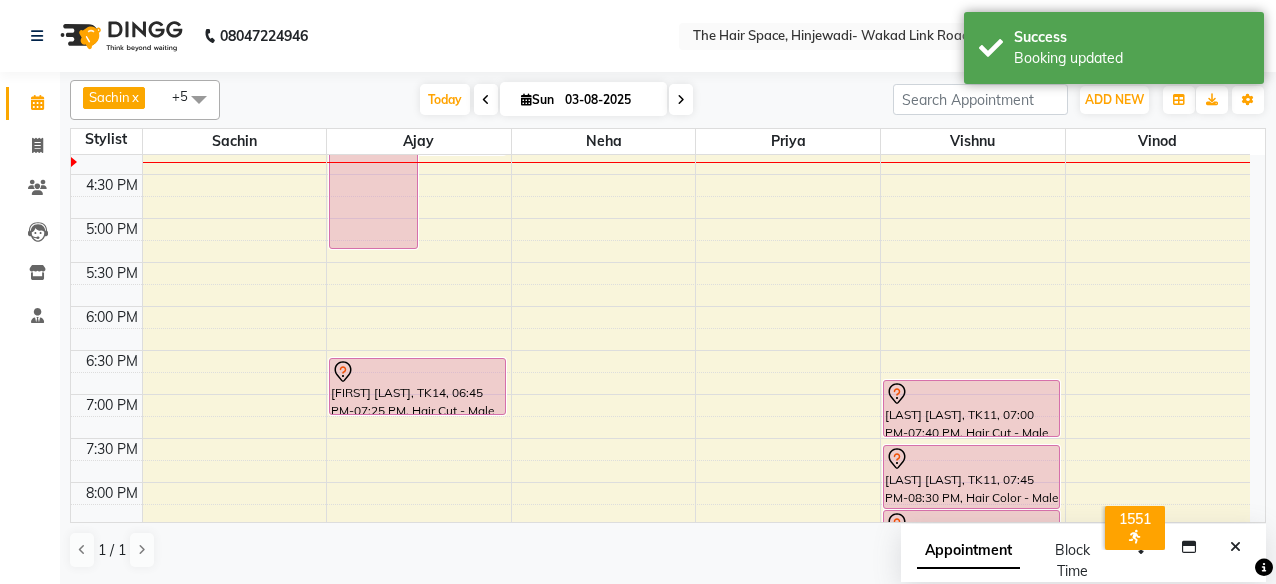 scroll, scrollTop: 571, scrollLeft: 0, axis: vertical 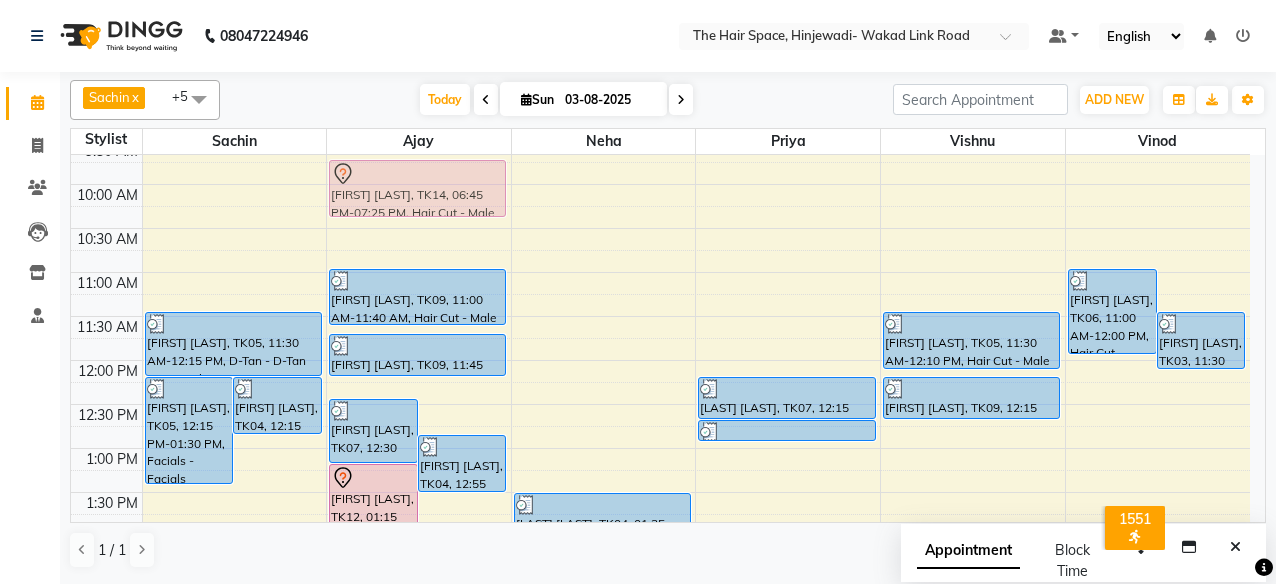 drag, startPoint x: 380, startPoint y: 519, endPoint x: 450, endPoint y: 170, distance: 355.95084 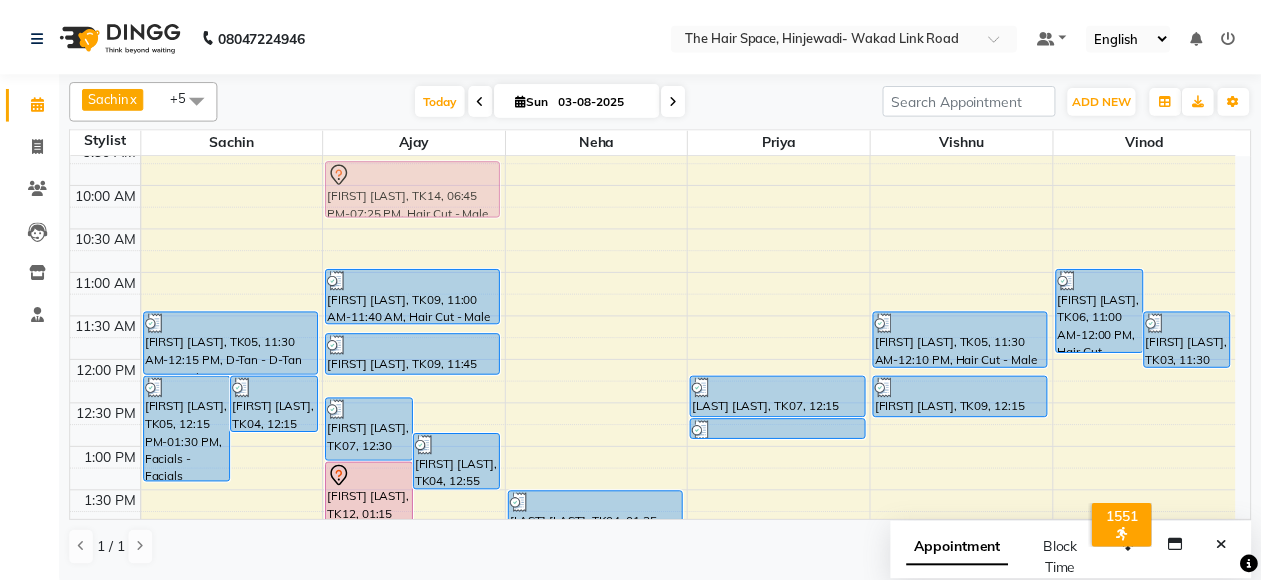 scroll, scrollTop: 132, scrollLeft: 0, axis: vertical 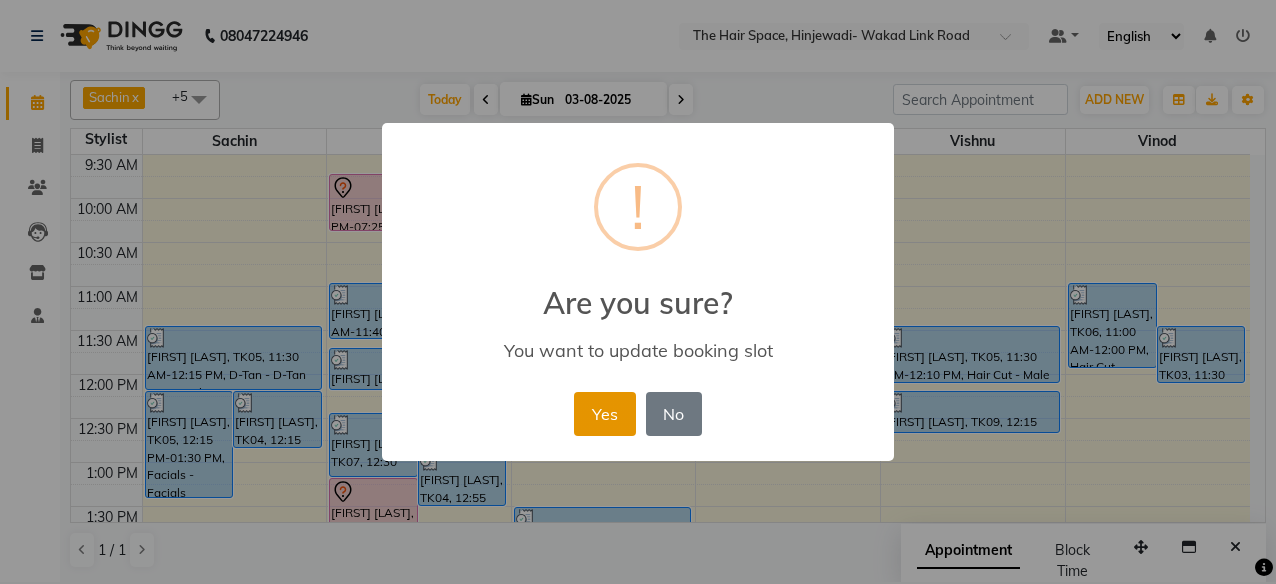 click on "Yes" at bounding box center (604, 414) 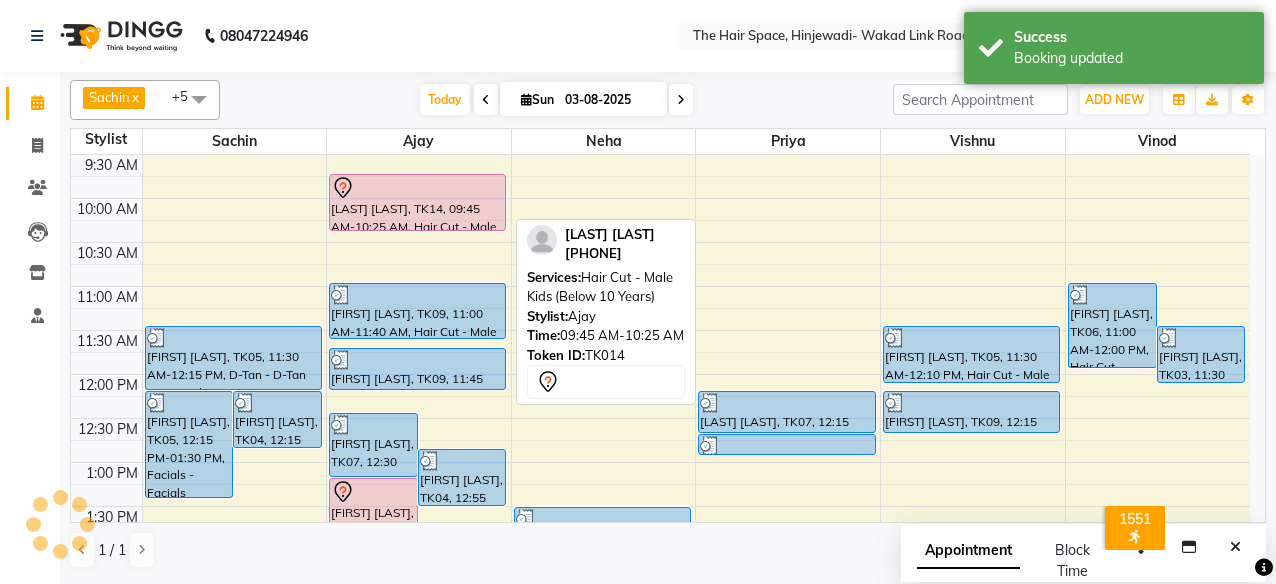 click on "[LAST] [LAST], TK14, 09:45 AM-10:25 AM, Hair Cut - Male Kids (Below 10 Years)" at bounding box center (417, 202) 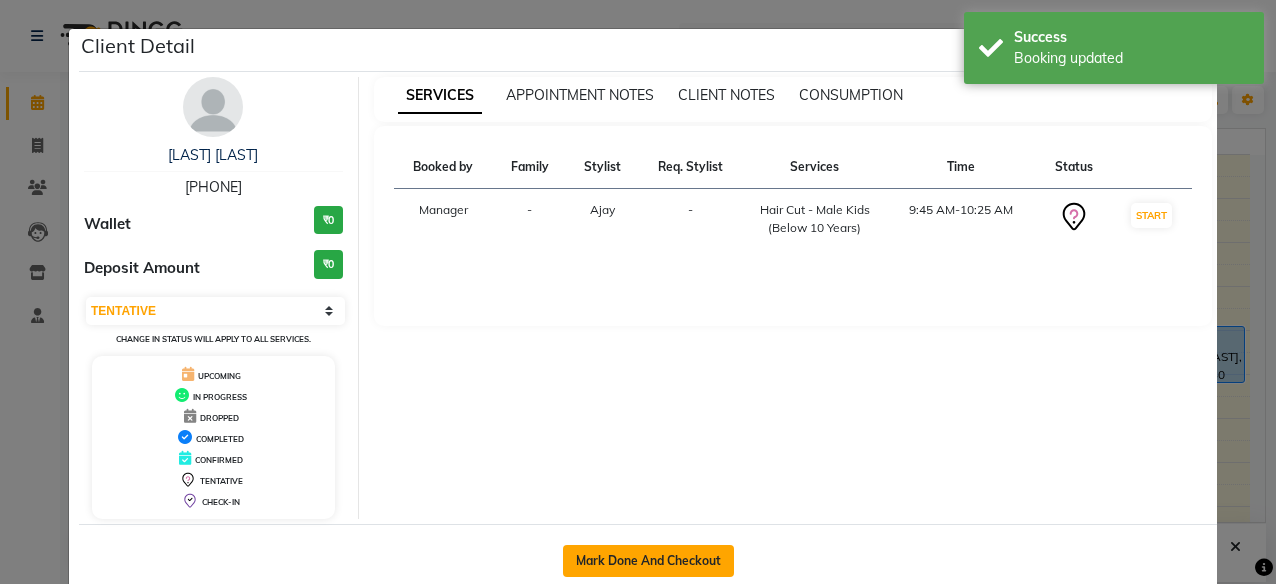 click on "Mark Done And Checkout" 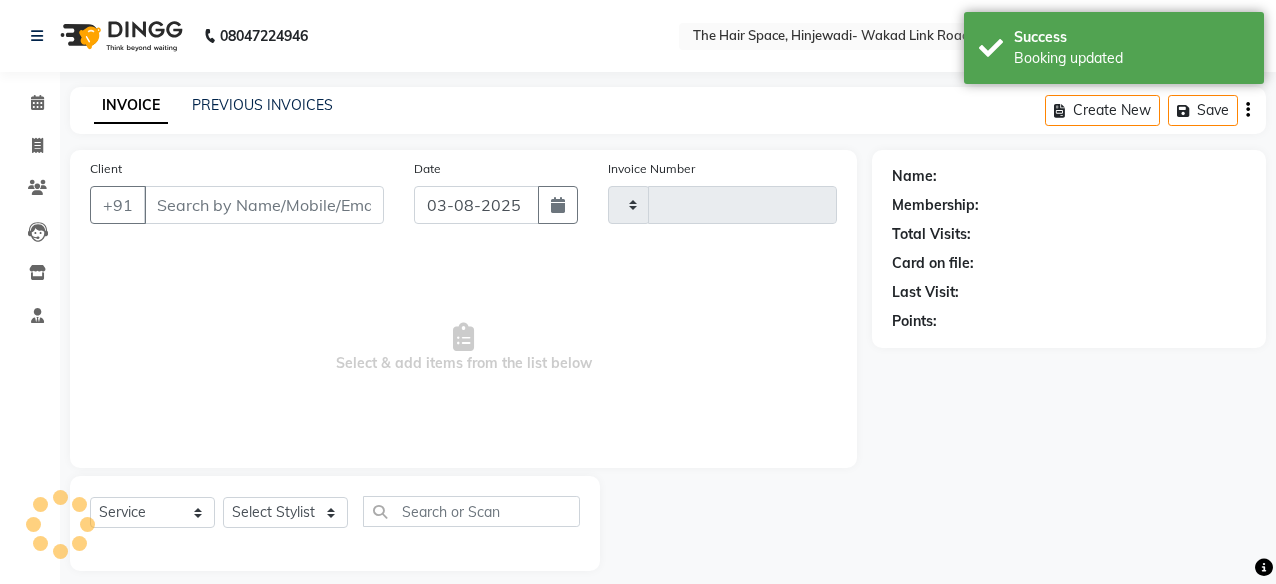 type on "1696" 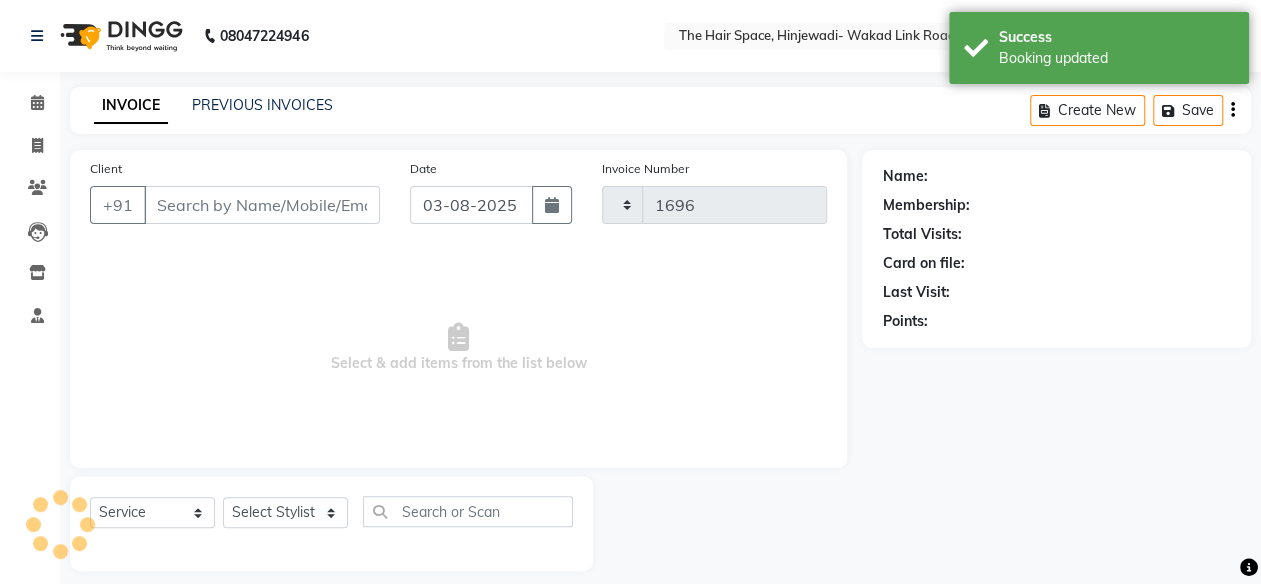 select on "6697" 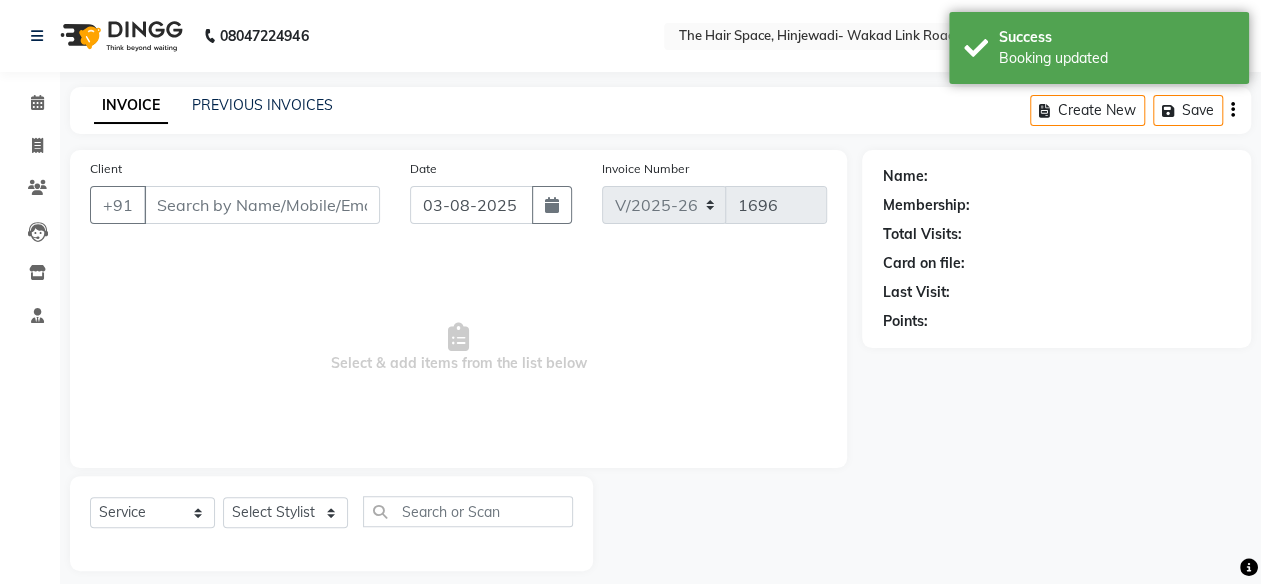 type on "[PHONE]" 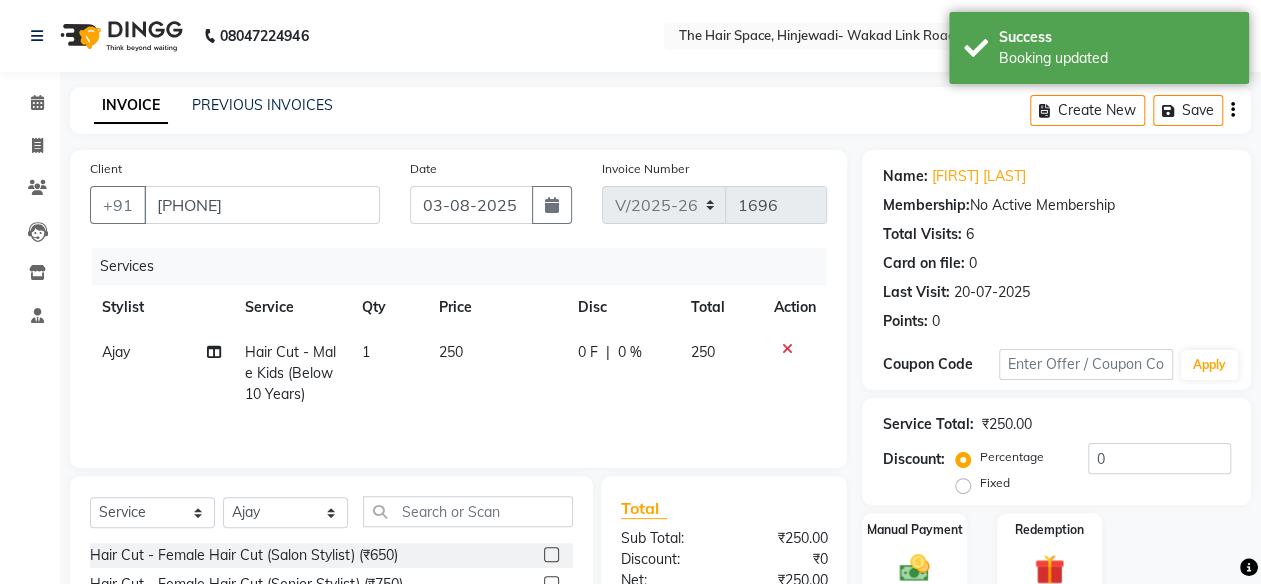 scroll, scrollTop: 216, scrollLeft: 0, axis: vertical 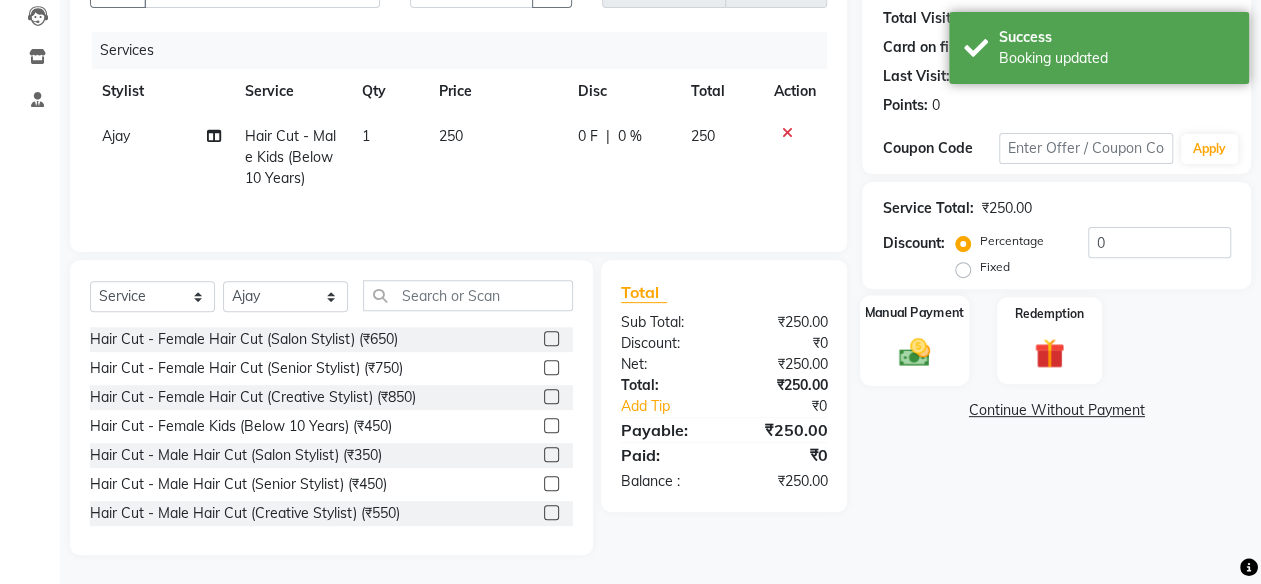 click 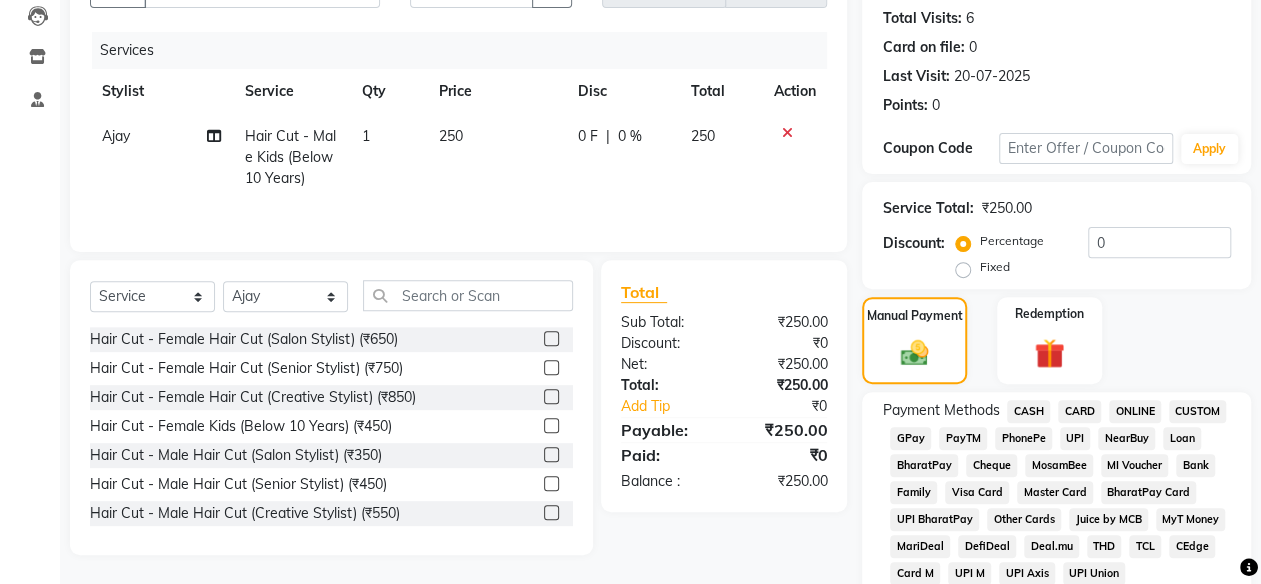 click on "CARD" 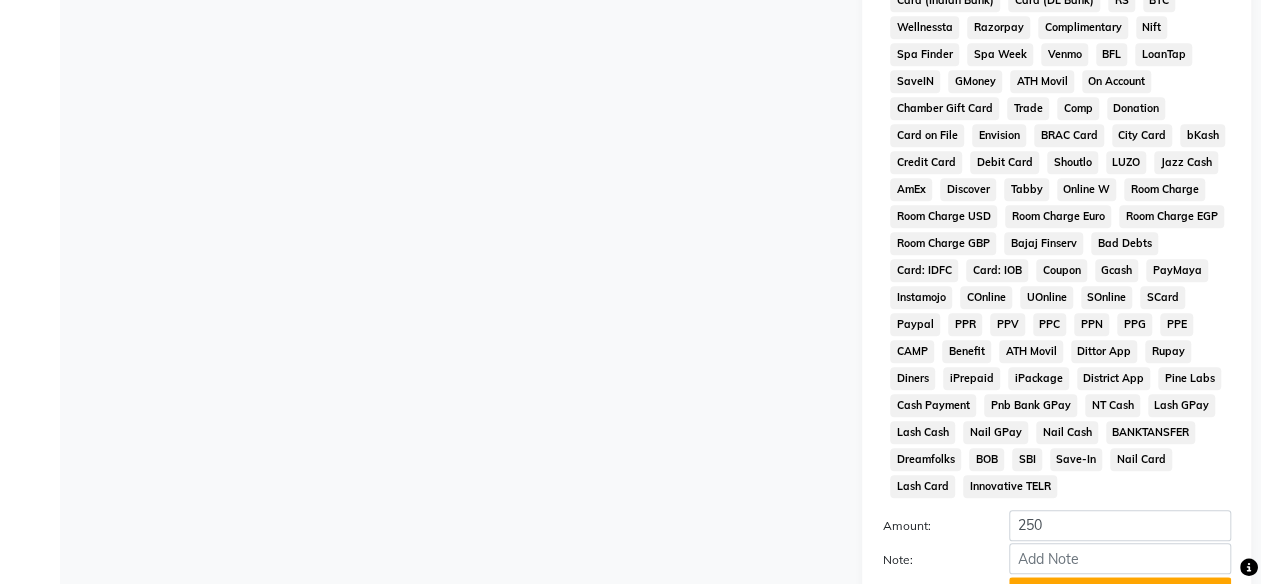 scroll, scrollTop: 1000, scrollLeft: 0, axis: vertical 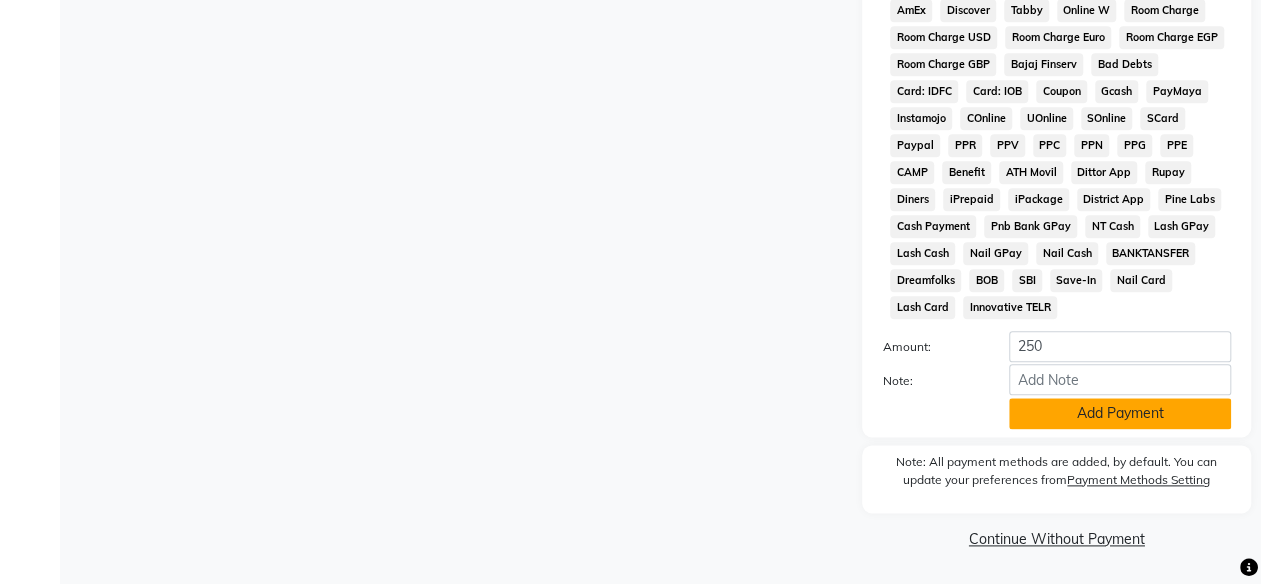 click on "Add Payment" 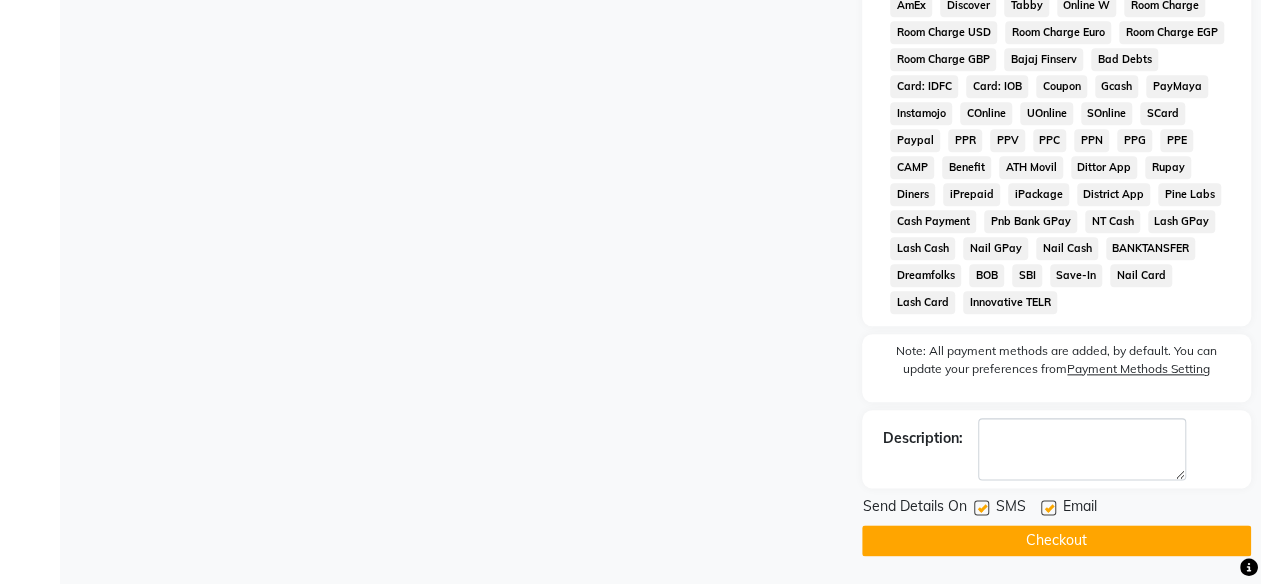 click 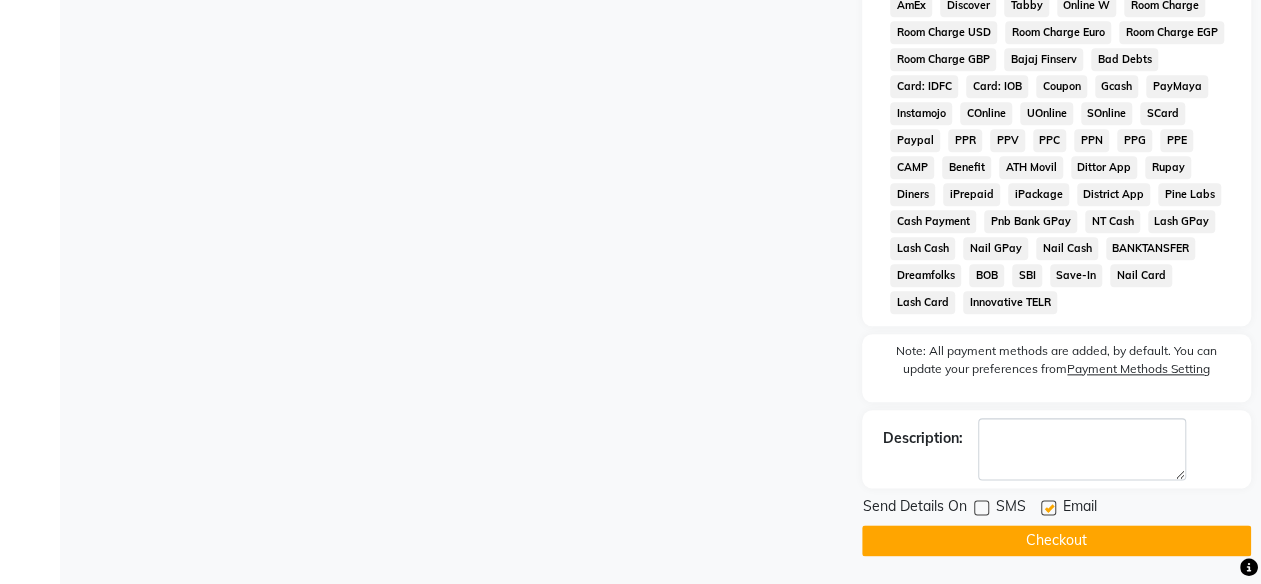 click 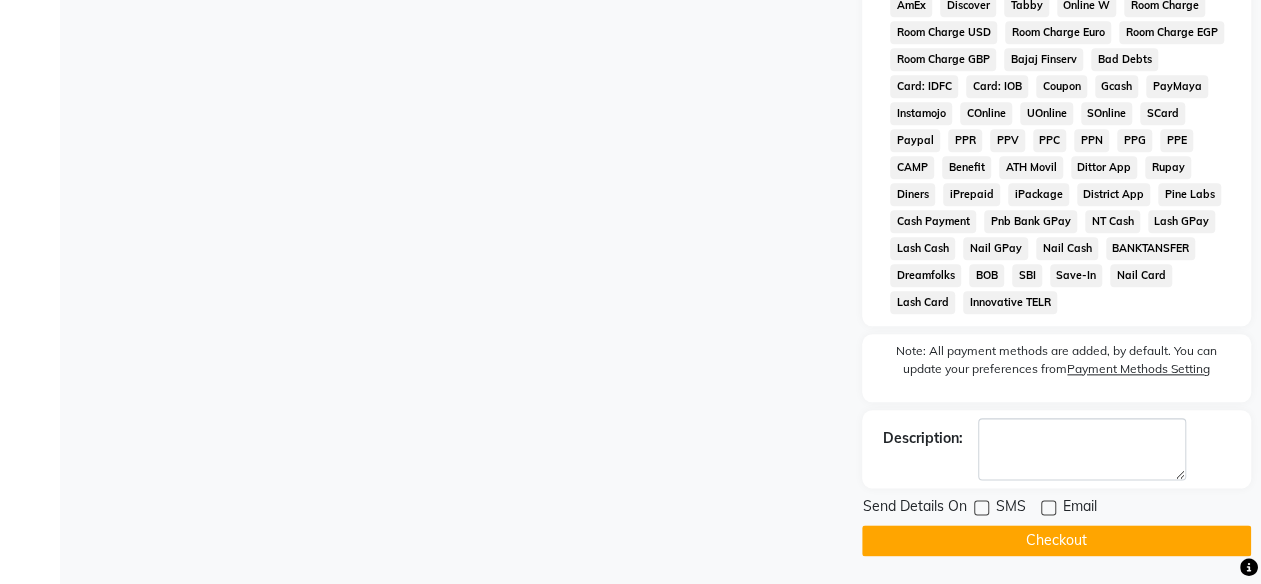 click on "Checkout" 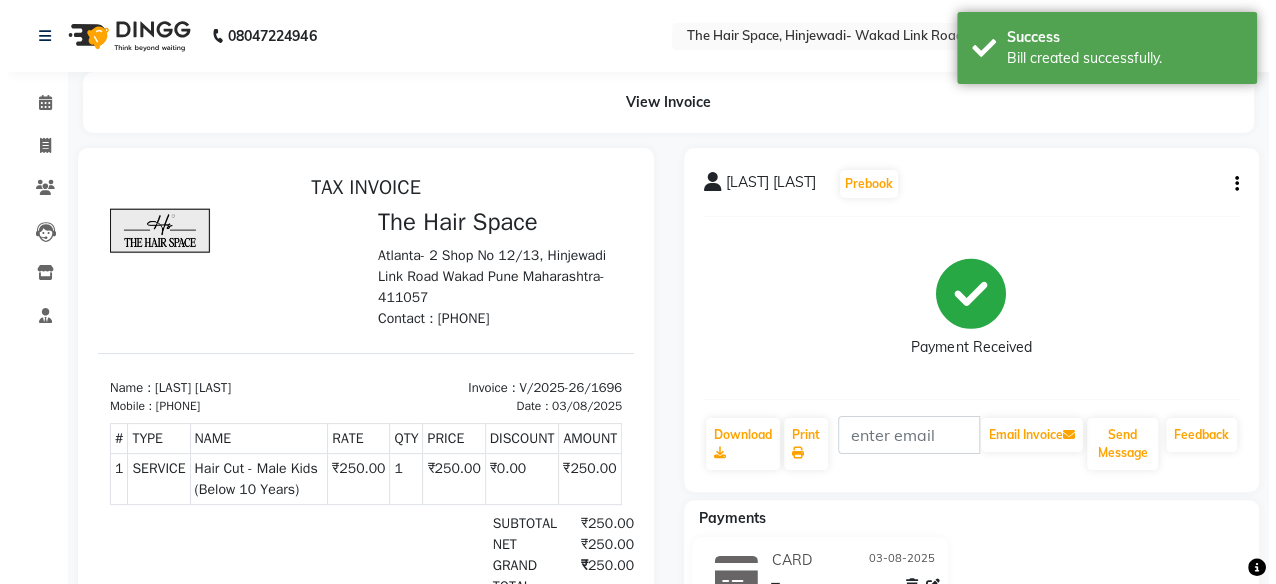 scroll, scrollTop: 0, scrollLeft: 0, axis: both 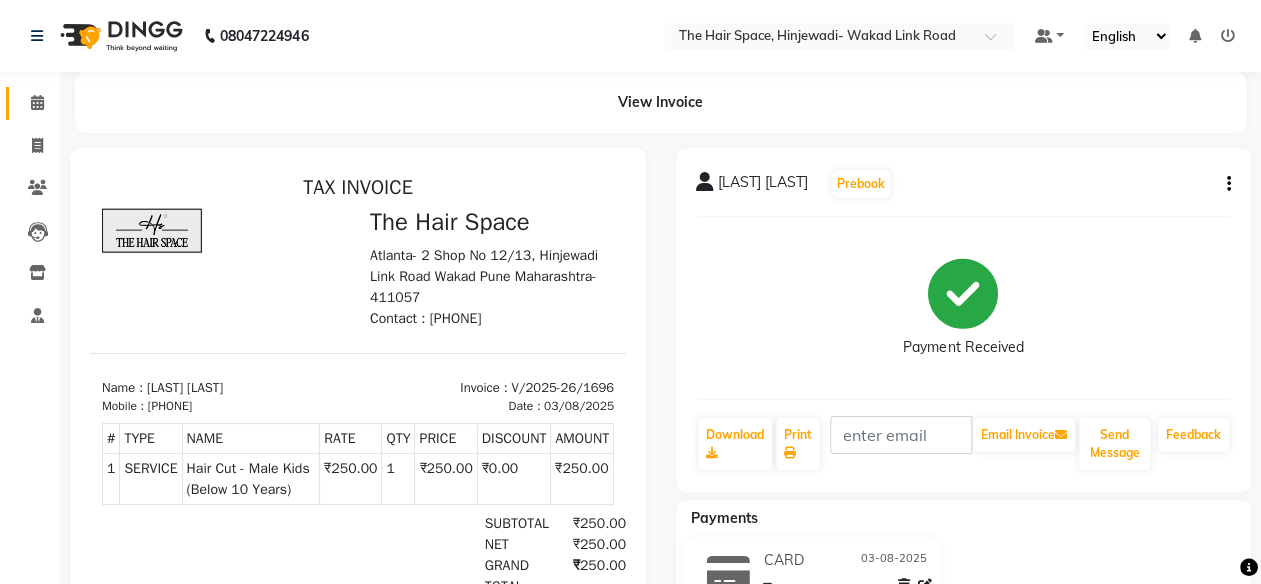 click on "Calendar" 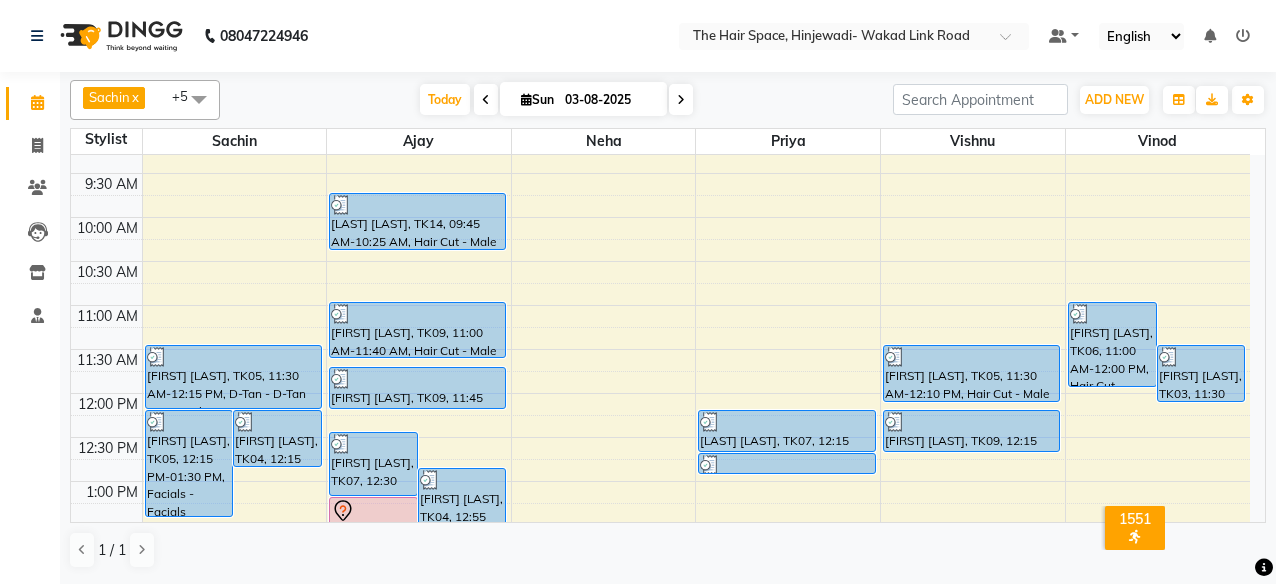 scroll, scrollTop: 0, scrollLeft: 0, axis: both 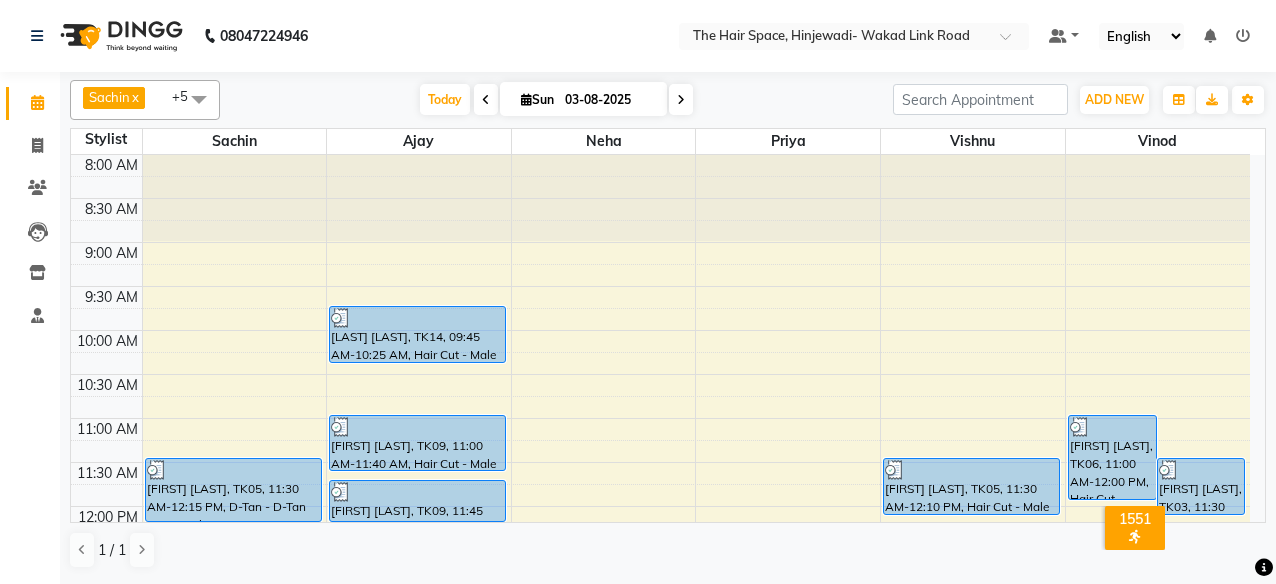 click on "8:00 AM 8:30 AM 9:00 AM 9:30 AM 10:00 AM 10:30 AM 11:00 AM 11:30 AM 12:00 PM 12:30 PM 1:00 PM 1:30 PM 2:00 PM 2:30 PM 3:00 PM 3:30 PM 4:00 PM 4:30 PM 5:00 PM 5:30 PM 6:00 PM 6:30 PM 7:00 PM 7:30 PM 8:00 PM 8:30 PM 9:00 PM 9:30 PM 10:00 PM 10:30 PM     [FIRST] [LAST], TK05, 12:15 PM-01:30 PM, Facials - Facials Advance Facial     [LAST] [LAST], TK04, 12:15 PM-12:55 PM, Hair Cut - Male Hair Cut (Senior Stylist)     [FIRST] [LAST], TK05, 11:30 AM-12:15 PM, D-Tan - D-Tan Face-Neck             [LAST] [LAST], TK12, 02:15 PM-02:45 PM, Waxing - Rica Wax Full Arms             [LAST] [LAST], TK12, 02:45 PM-03:15 PM, Waxing - Rica Wax Under Arms     [LAST] [LAST], TK07, 12:30 PM-01:15 PM, Hair Color - Male Global     [LAST] [LAST], TK04, 12:55 PM-01:35 PM, Hair Cut - Male Kids (Below 10 Years) (₹250)             [LAST] [LAST], TK12, 01:15 PM-02:15 PM, Color - Root Touch Up             [LAST] [LAST], TK02, 02:00 PM-02:40 PM, Hair Cut - Male Hair Cut (Senior Stylist)" at bounding box center [660, 814] 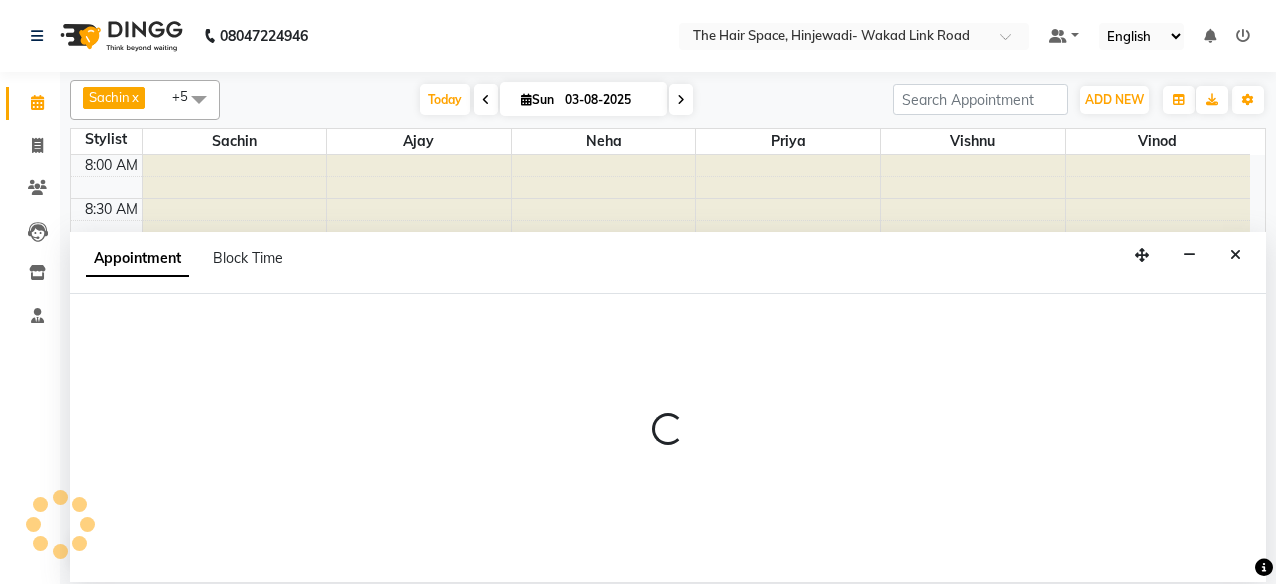 select on "52403" 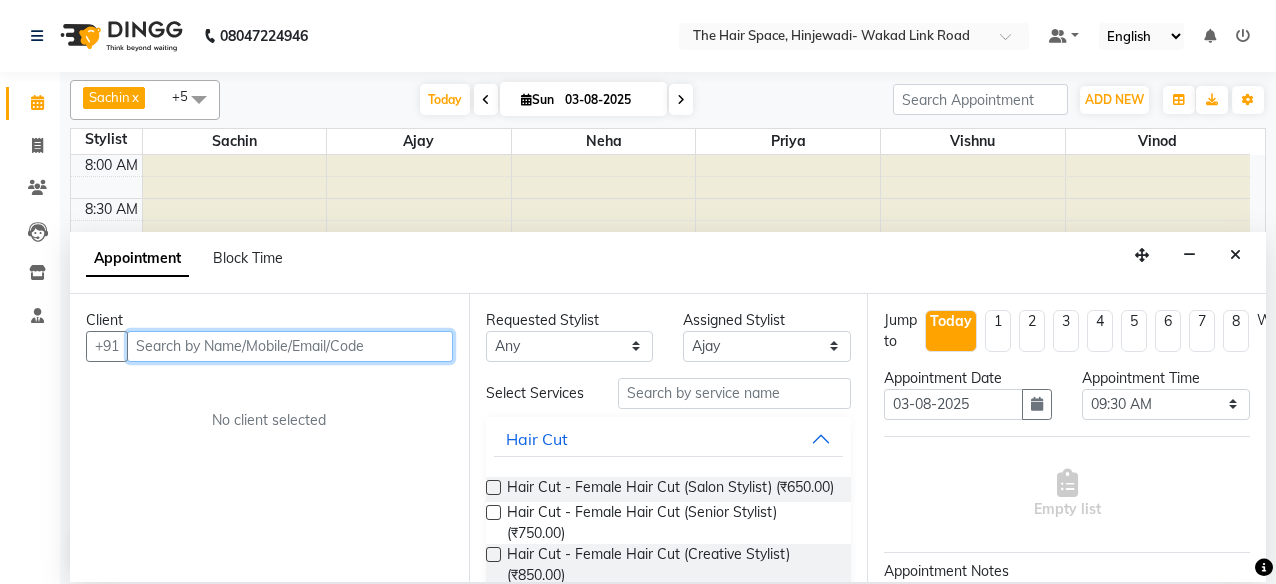 click at bounding box center [290, 346] 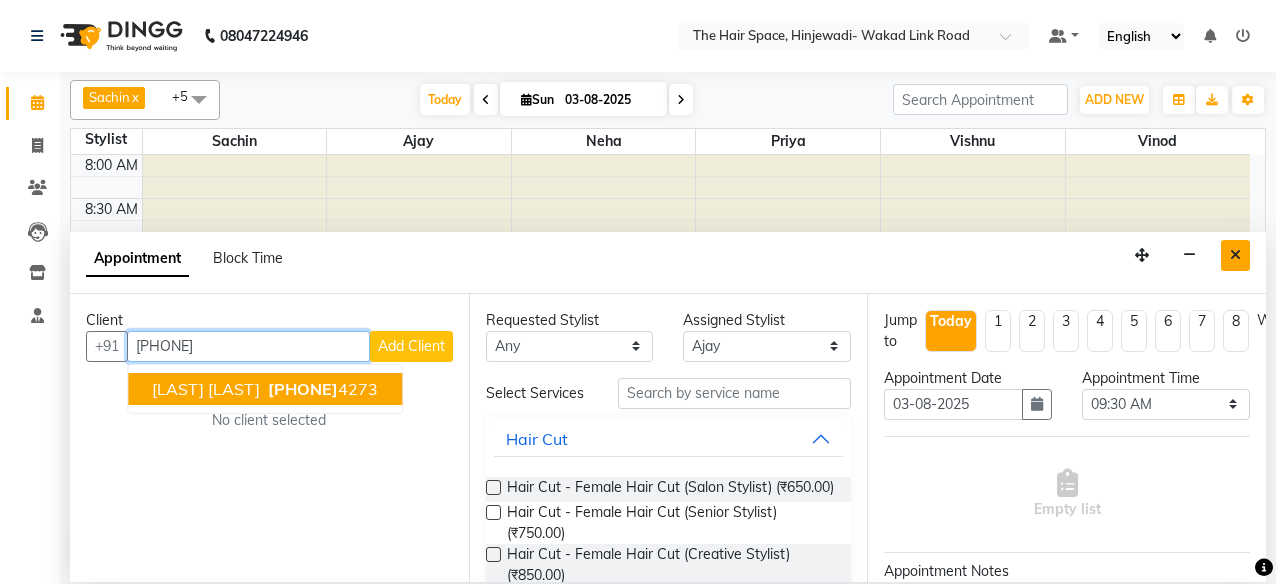 type on "[PHONE]" 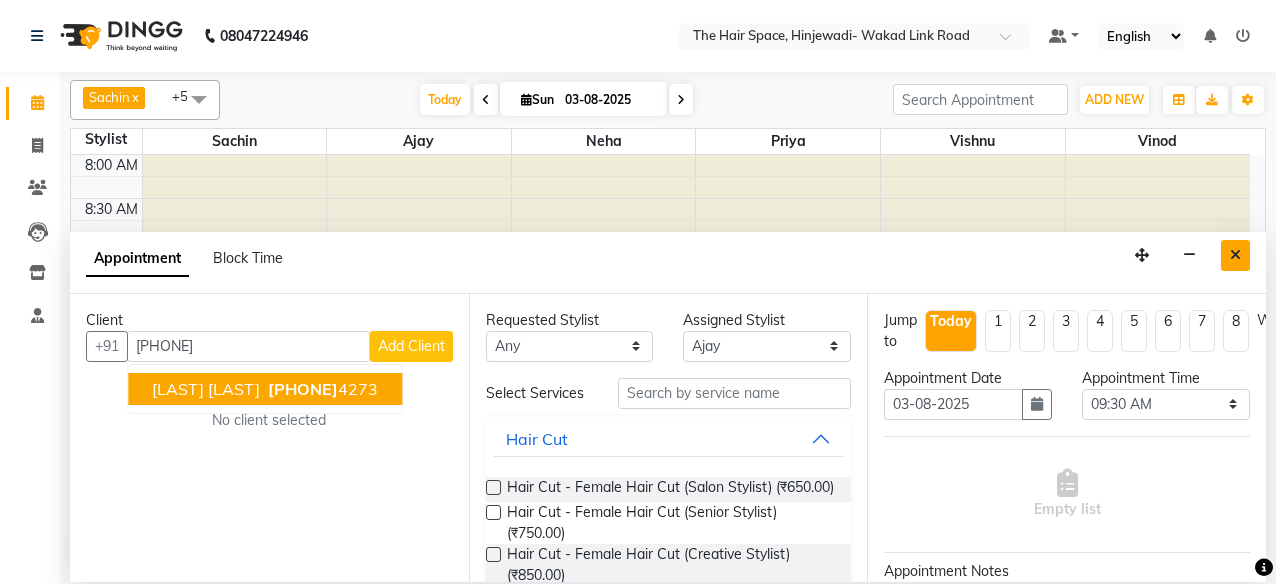 click at bounding box center [1235, 255] 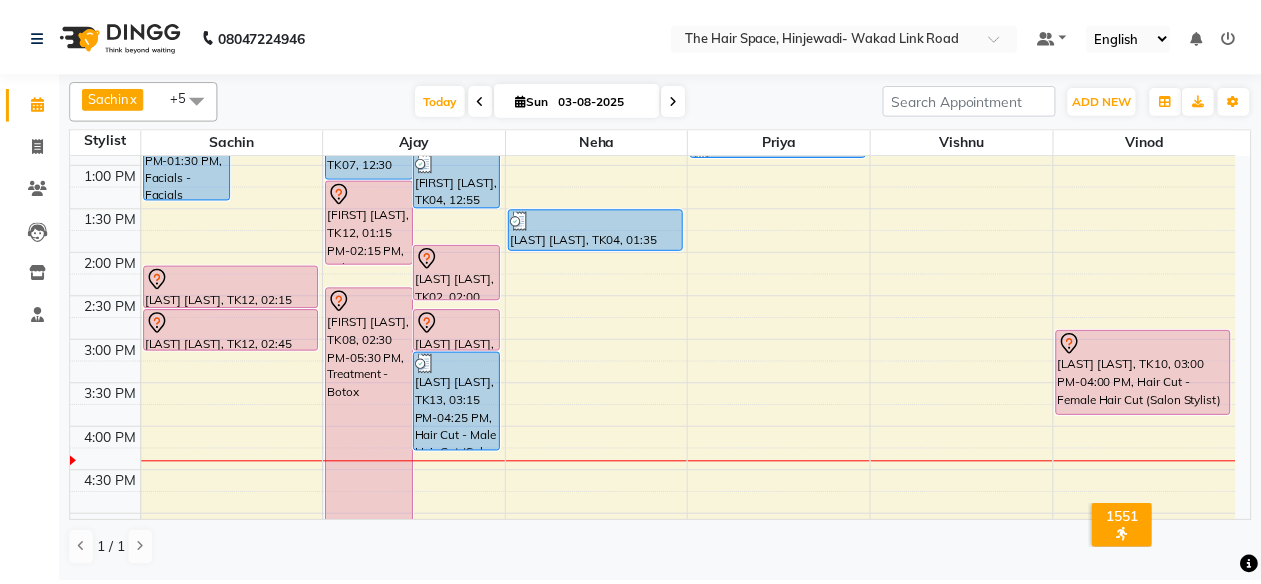 scroll, scrollTop: 400, scrollLeft: 0, axis: vertical 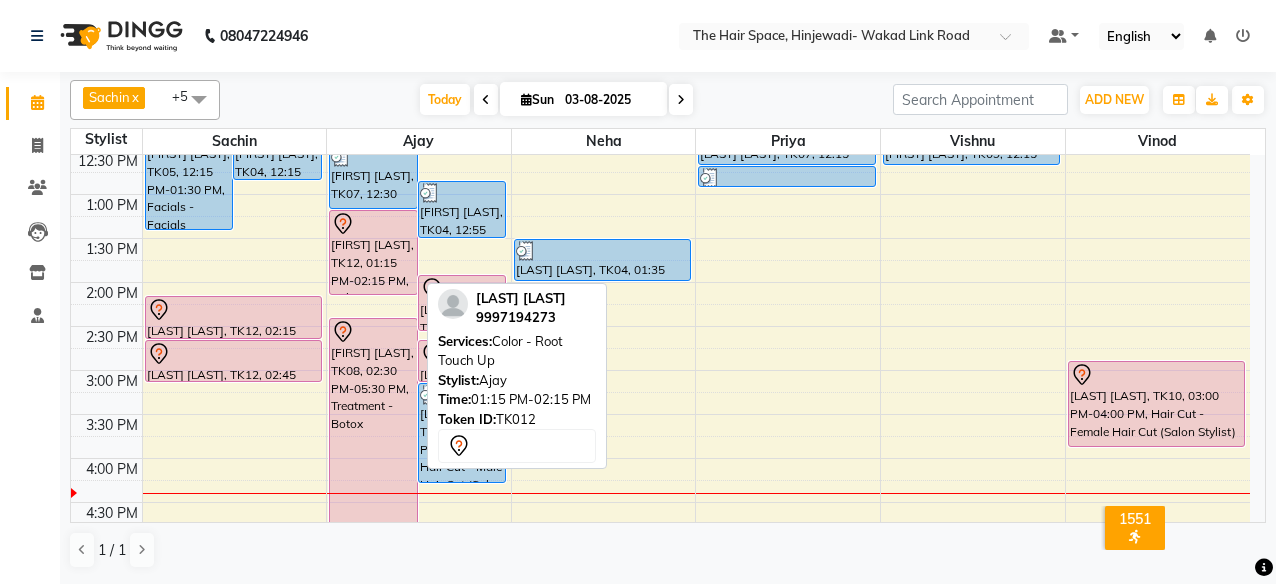 click on "[FIRST] [LAST], TK12, 01:15 PM-02:15 PM, Color - Root Touch Up" at bounding box center (373, 252) 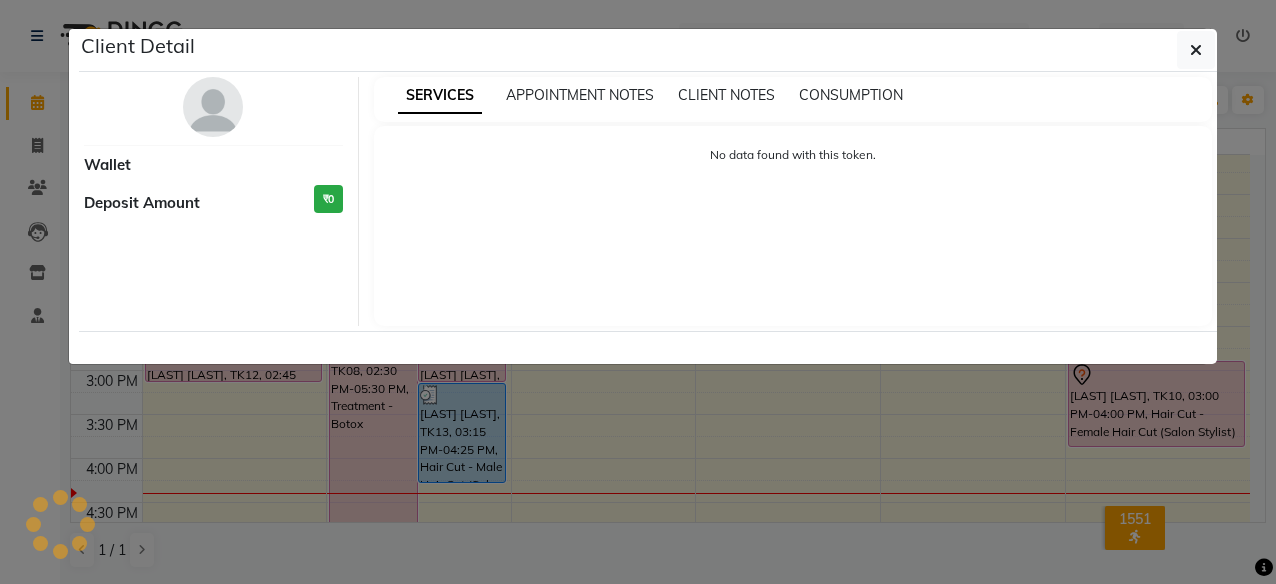 select on "7" 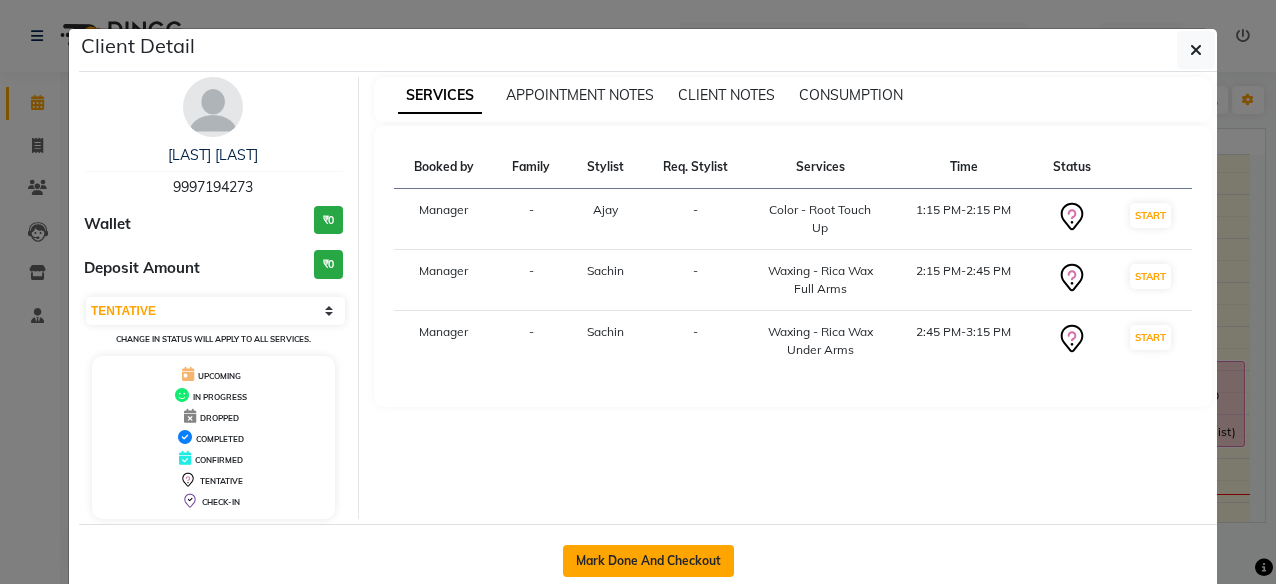 click on "Mark Done And Checkout" 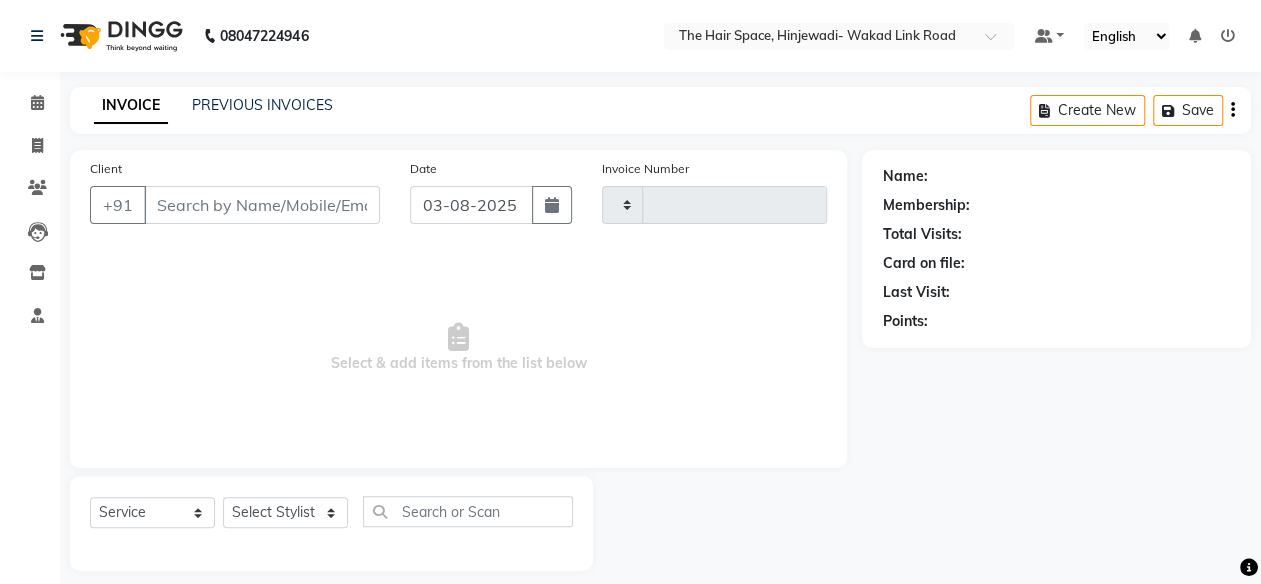 type on "9997194273" 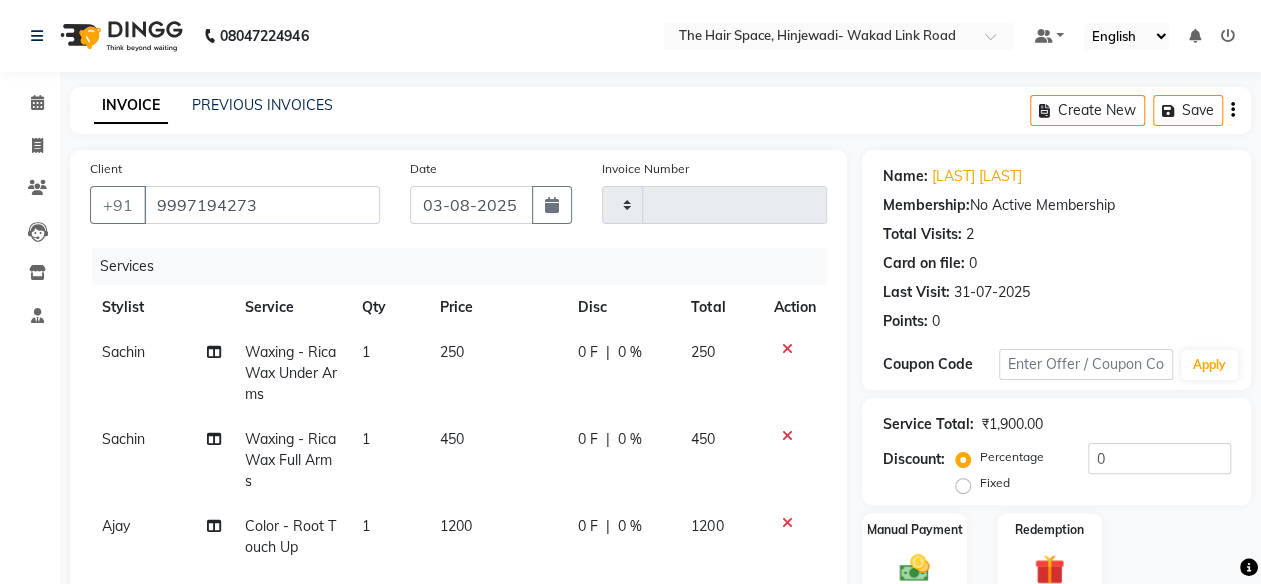 scroll, scrollTop: 200, scrollLeft: 0, axis: vertical 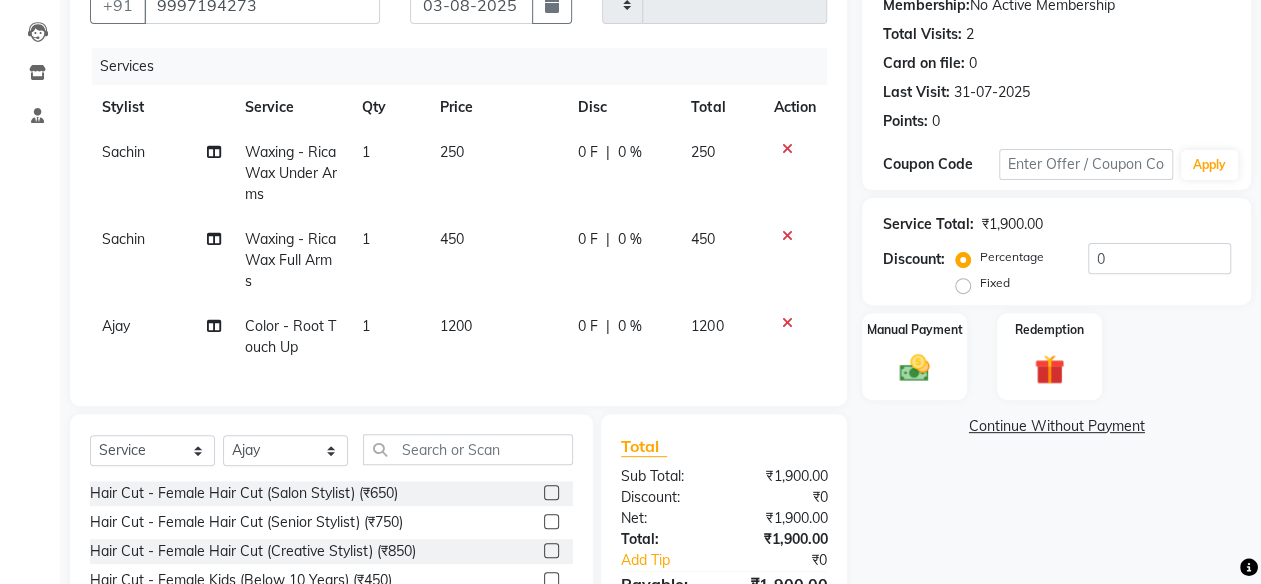 click on "1200" 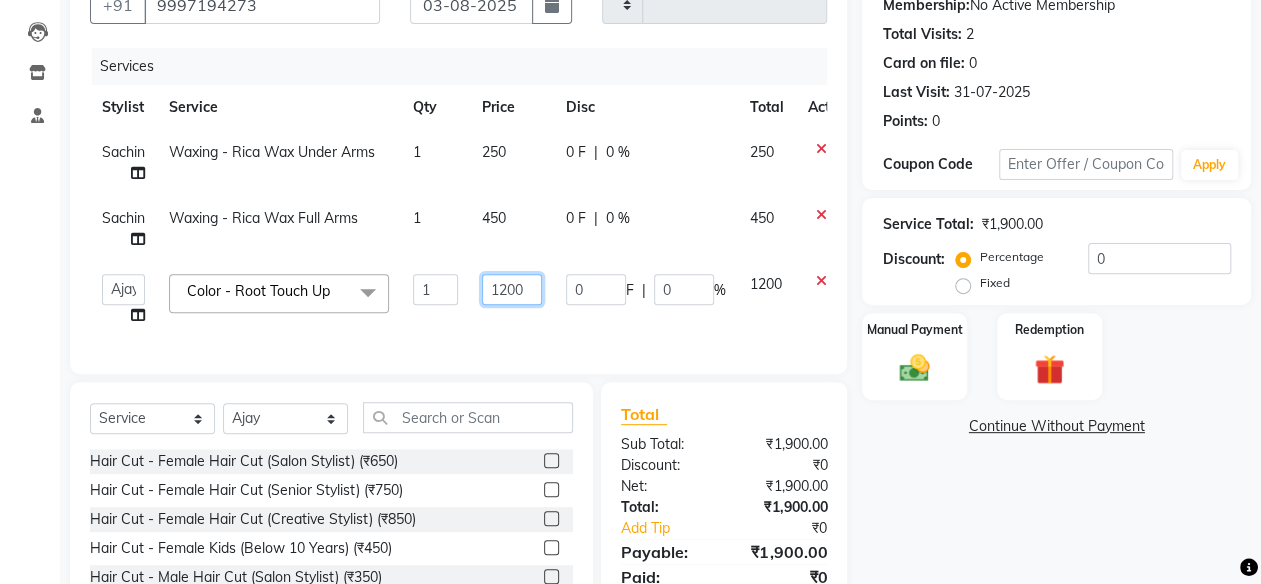 click on "1200" 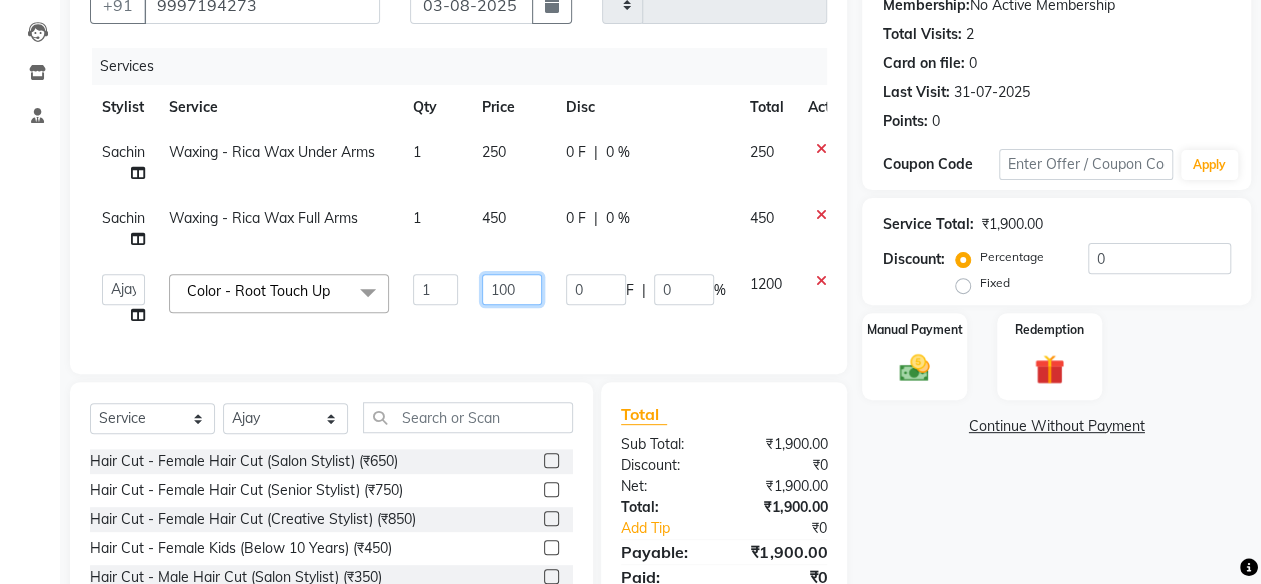 type on "1400" 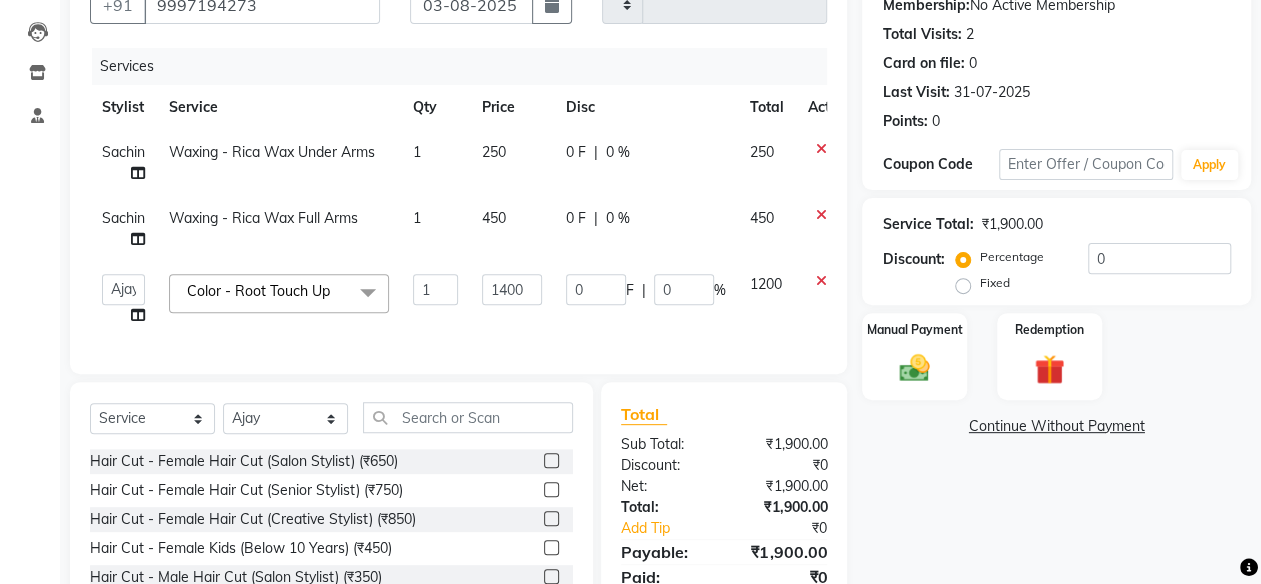 drag, startPoint x: 517, startPoint y: 346, endPoint x: 528, endPoint y: 337, distance: 14.21267 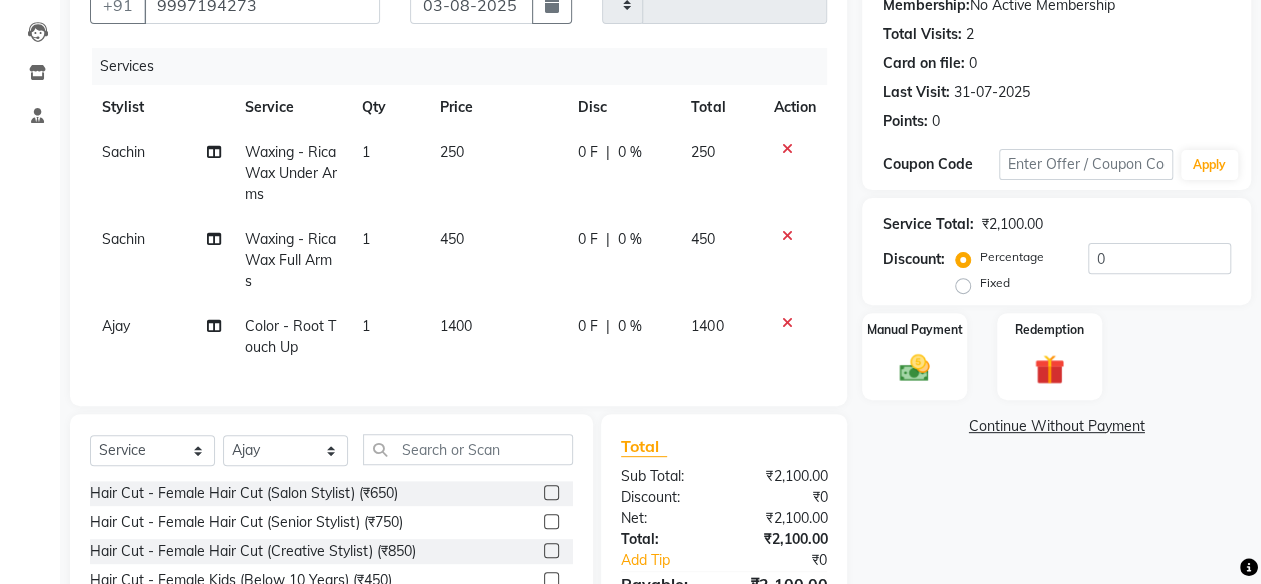 click on "250" 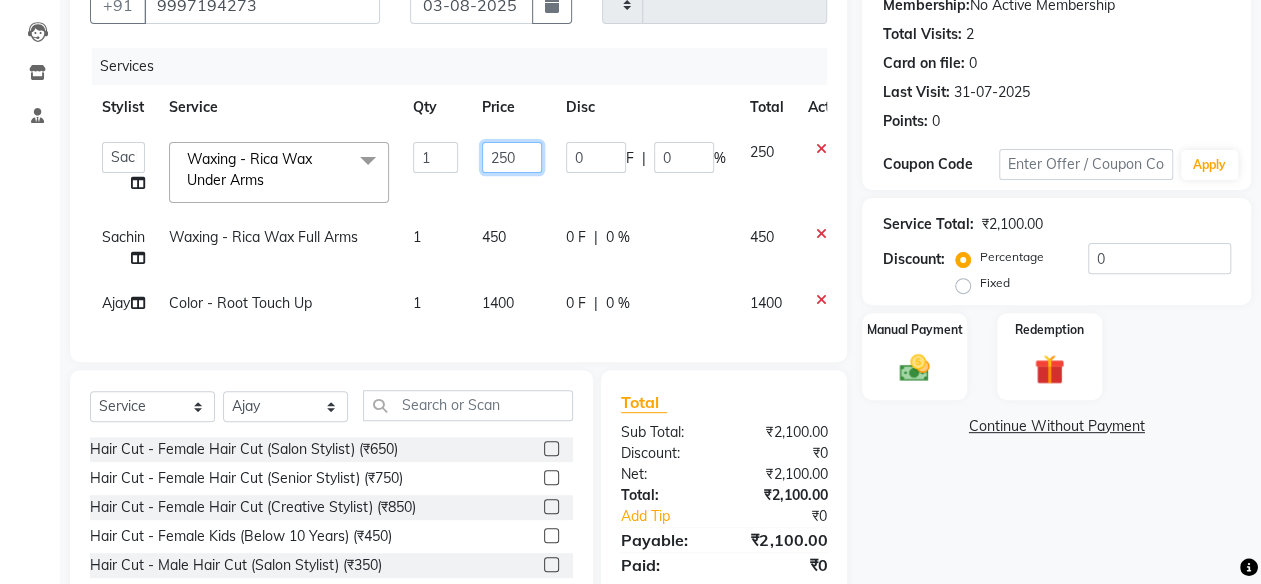 click on "250" 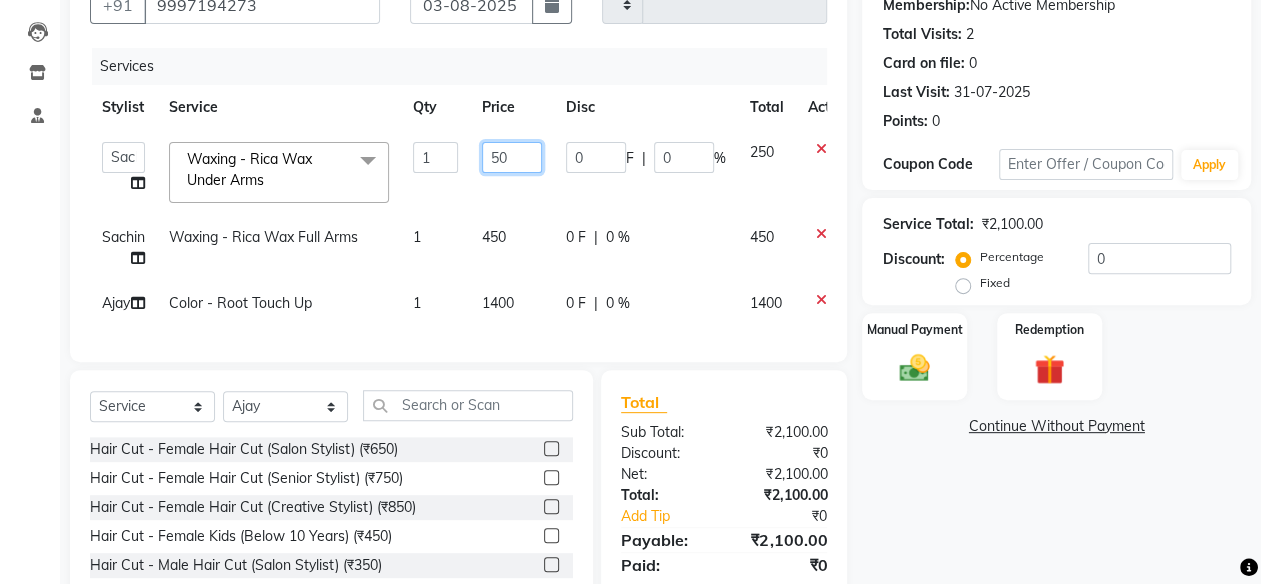 type on "350" 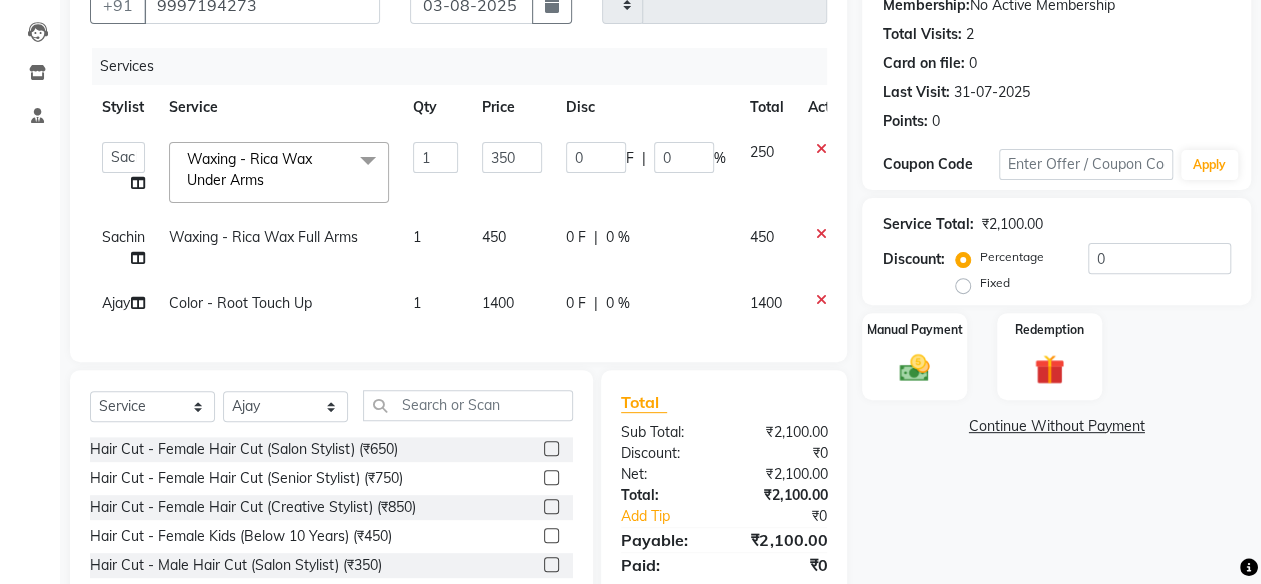 click on "Services Stylist Service Qty Price Disc Total Action  [FIRST]   [FIRST]   [FIRST]   [FIRST]   Manager   [FIRST]   [FIRST]   [FIRST]   [FIRST]    [FIRST]    [FIRST]   [FIRST]  Waxing - Rica Wax Under Arms  x Hair Cut - Female Hair Cut (Salon Stylist) (₹650) Hair Cut - Female Hair Cut (Senior Stylist) (₹750) Hair Cut - Female Hair Cut (Creative Stylist) (₹850) Hair Cut - Female Kids (Below 10 Years) (₹450) Hair Cut - Male Hair Cut (Salon Stylist) (₹350) Hair Cut - Male Hair Cut (Senior Stylist) (₹450) Hair Cut - Male Hair Cut (Creative Stylist) (₹550) Hair Cut - Male Kids (Below 10 Years) (₹250) Gel extension  (₹2000) Shampoo - Shampoo Blast Dry (₹350) Shampoo - Shampoo & Blow Dry (₹550) Styling - Shampoo & Iron (₹1000) Styling - Shampoo & Tong (₹1000) Color - Root Touch Up (₹1200) Color - Global (₹3500) Color - Highlights (₹4500) Color - Balayage (₹4000) Color - Ombre (₹4000) Treatment - Keratin (₹5000) Treatment - Botox (₹5500) Hair Spa & Rituals - Premium (₹1500) Beard - Beard (₹250)" 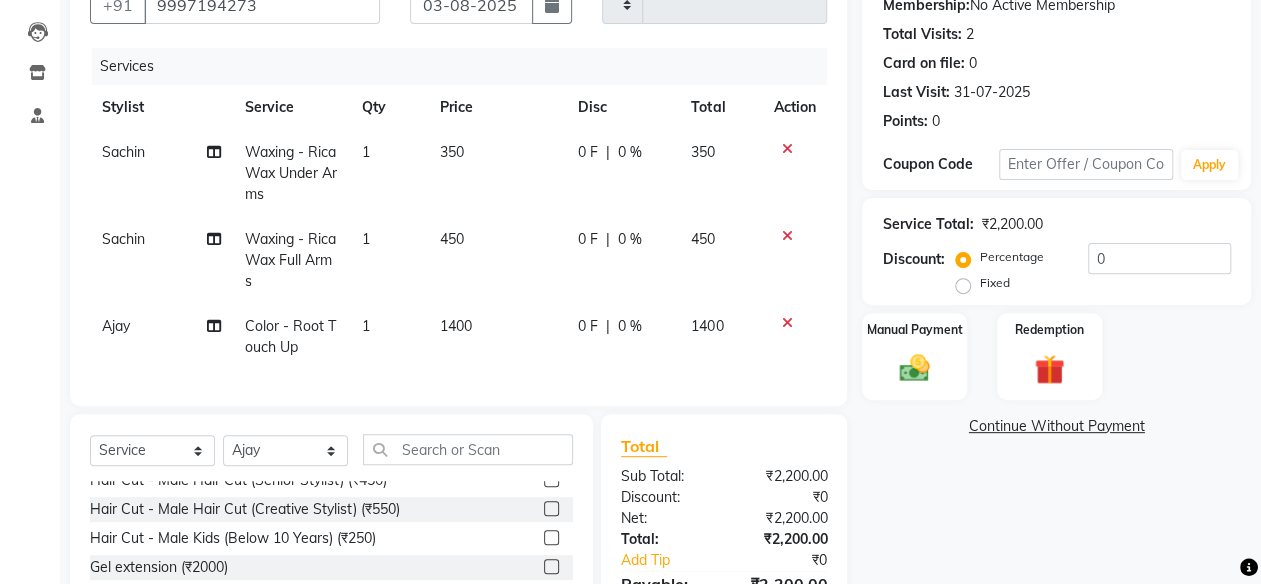 scroll, scrollTop: 400, scrollLeft: 0, axis: vertical 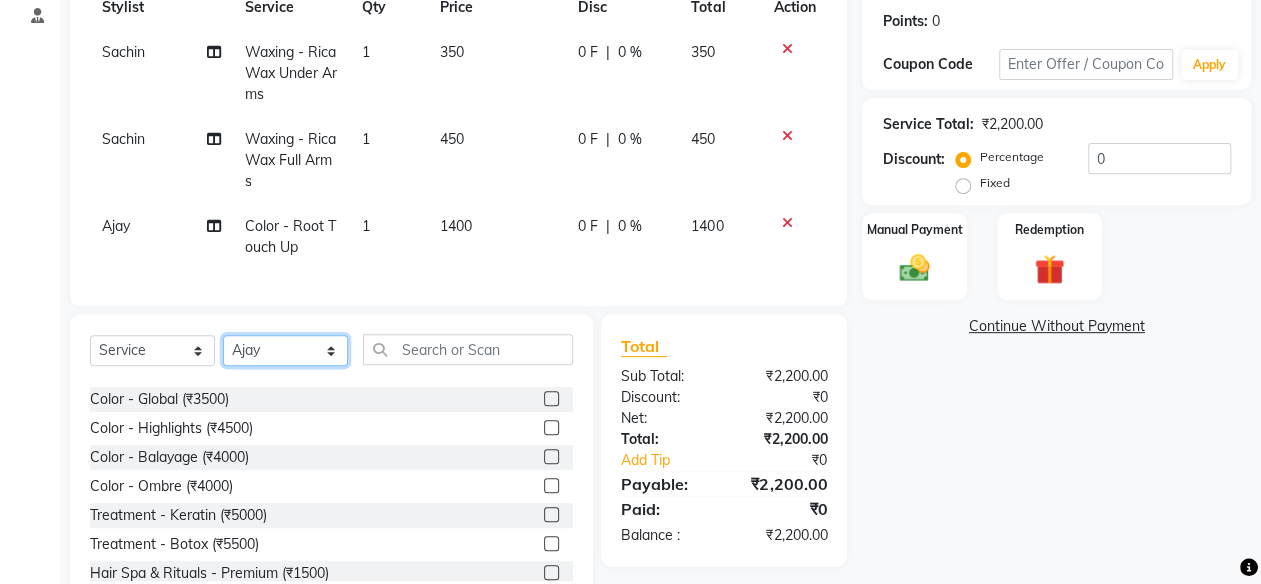 click on "Select Stylist Ajay Bhakti Jyoti Lucy Manager Neha Pankaj Priya Sachin  Sanika  Vinod Vishnu" 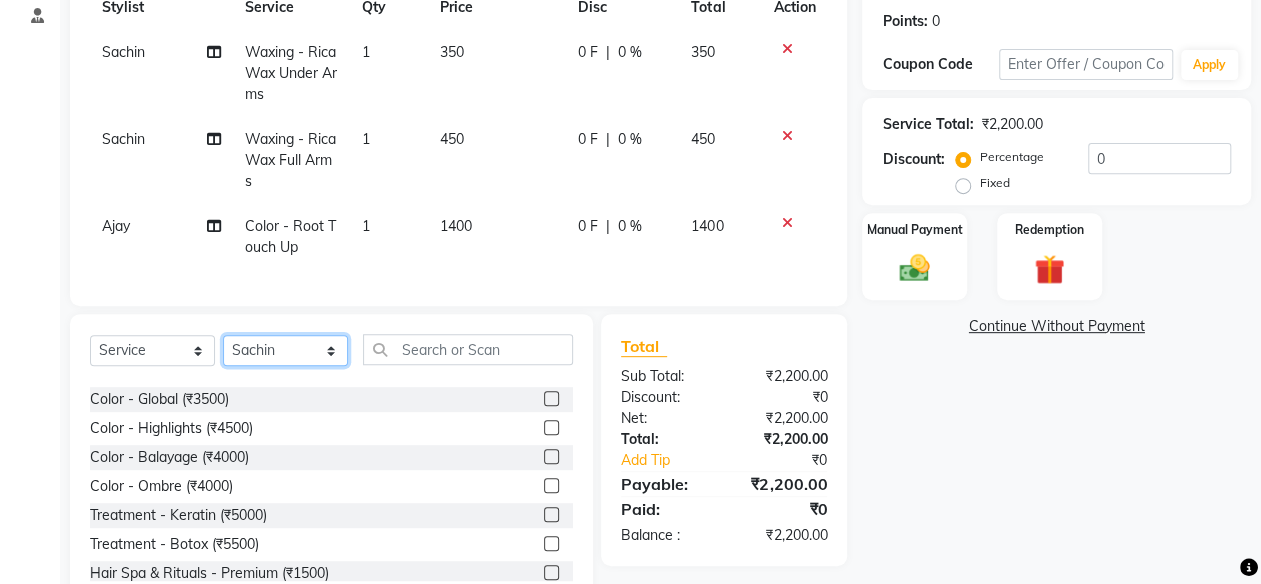 click on "Select Stylist Ajay Bhakti Jyoti Lucy Manager Neha Pankaj Priya Sachin  Sanika  Vinod Vishnu" 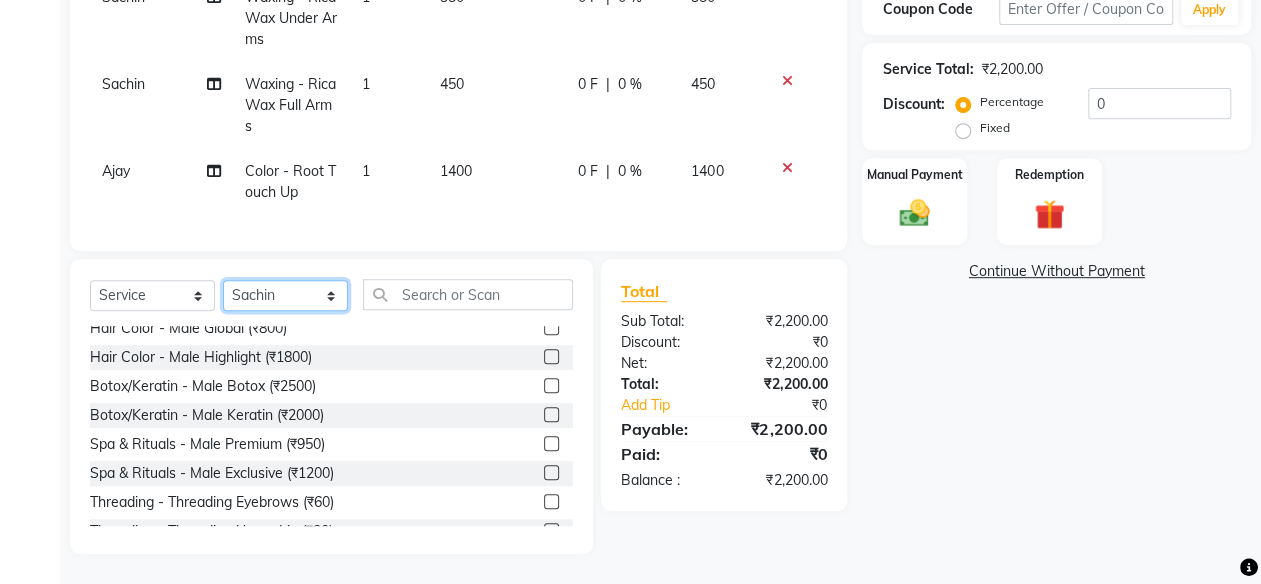 scroll, scrollTop: 1000, scrollLeft: 0, axis: vertical 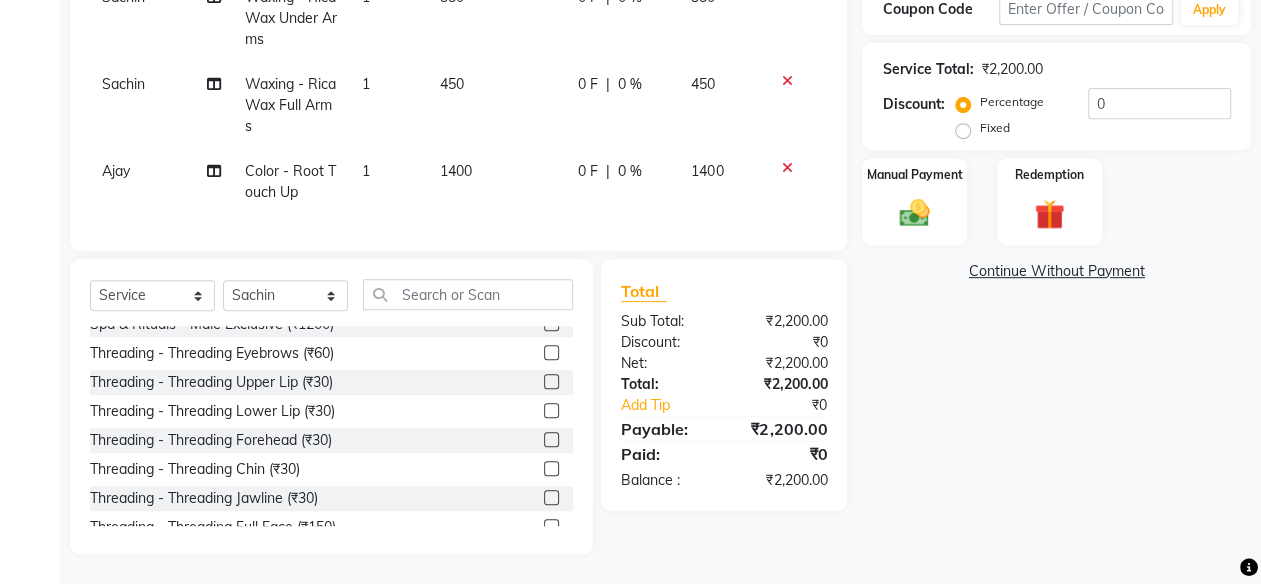 click on "Threading - Threading Eyebrows (₹60)" 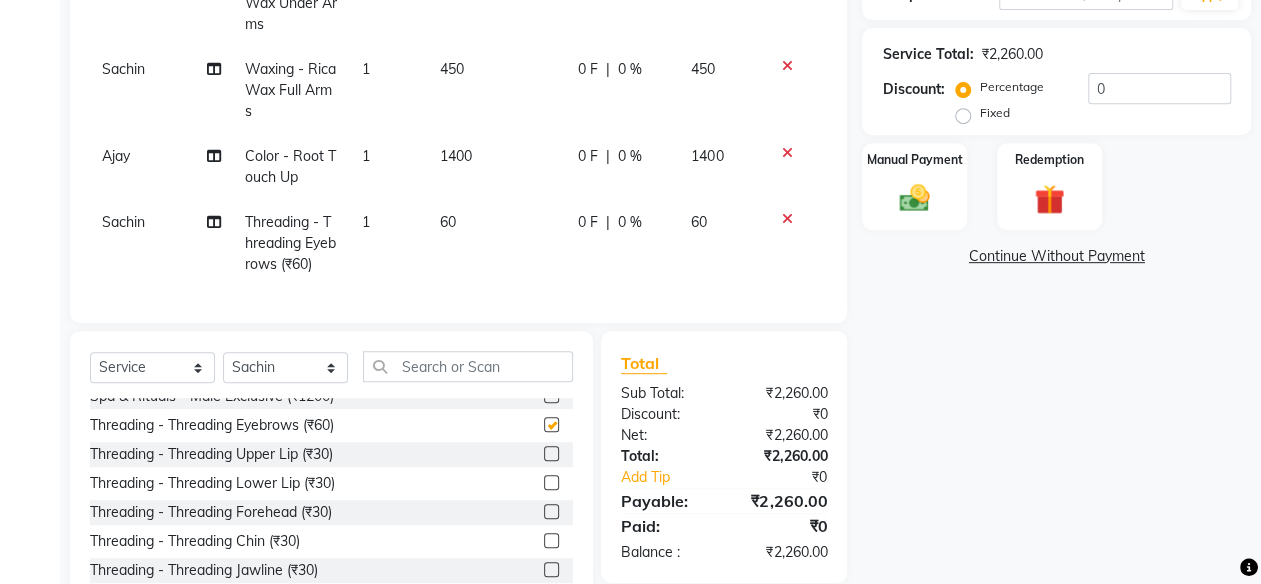 checkbox on "false" 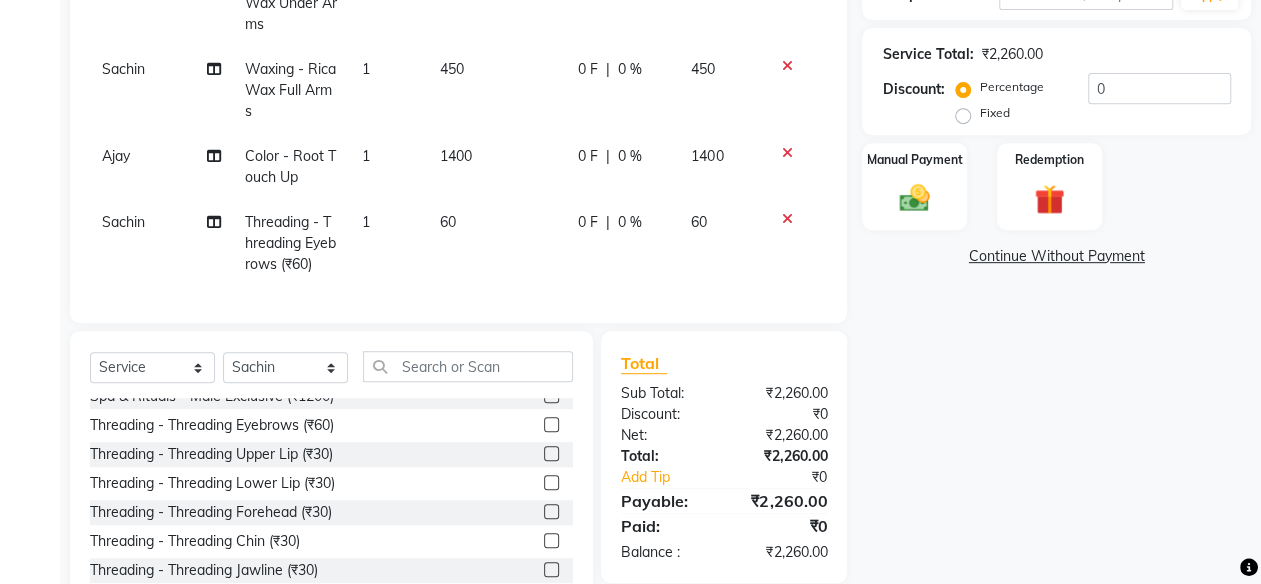 scroll, scrollTop: 456, scrollLeft: 0, axis: vertical 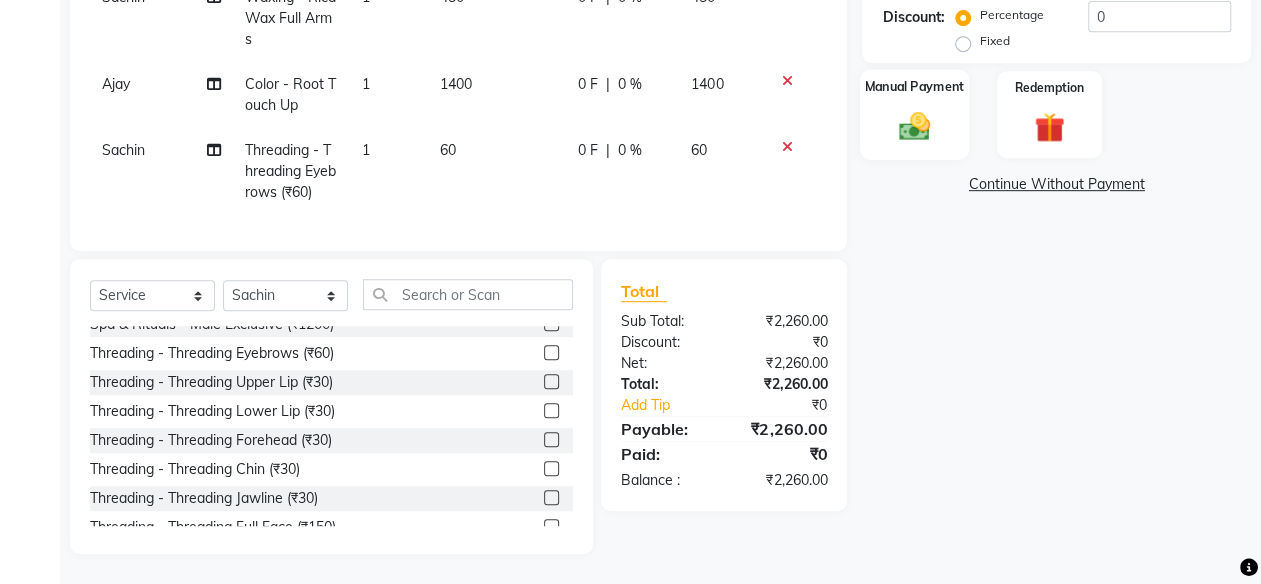 click on "Manual Payment" 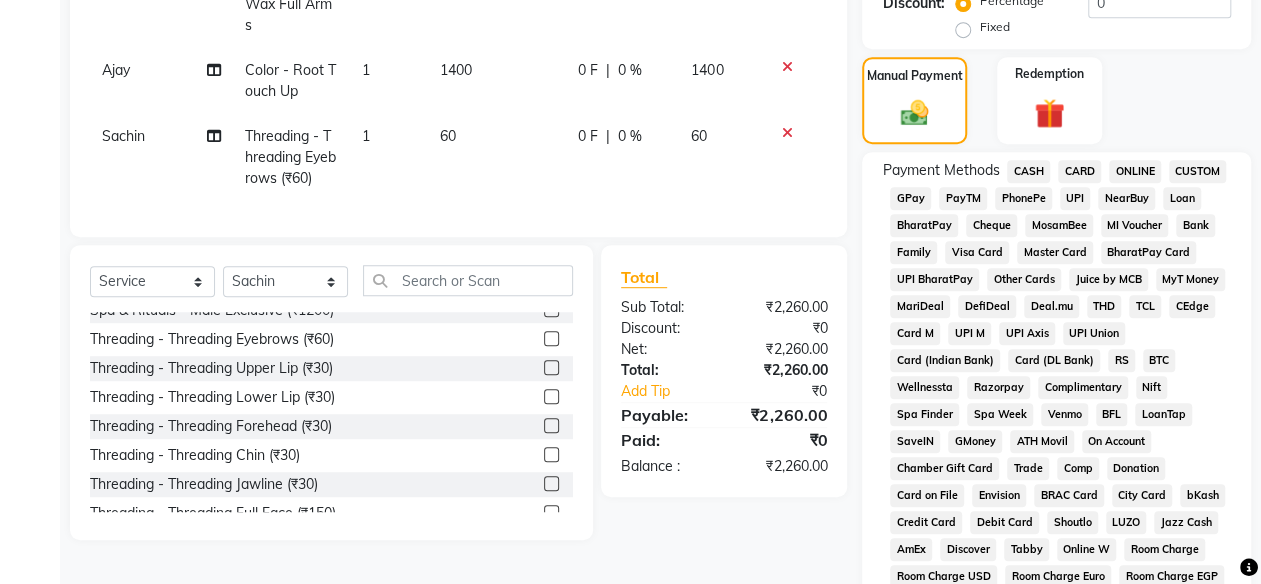 click on "CARD" 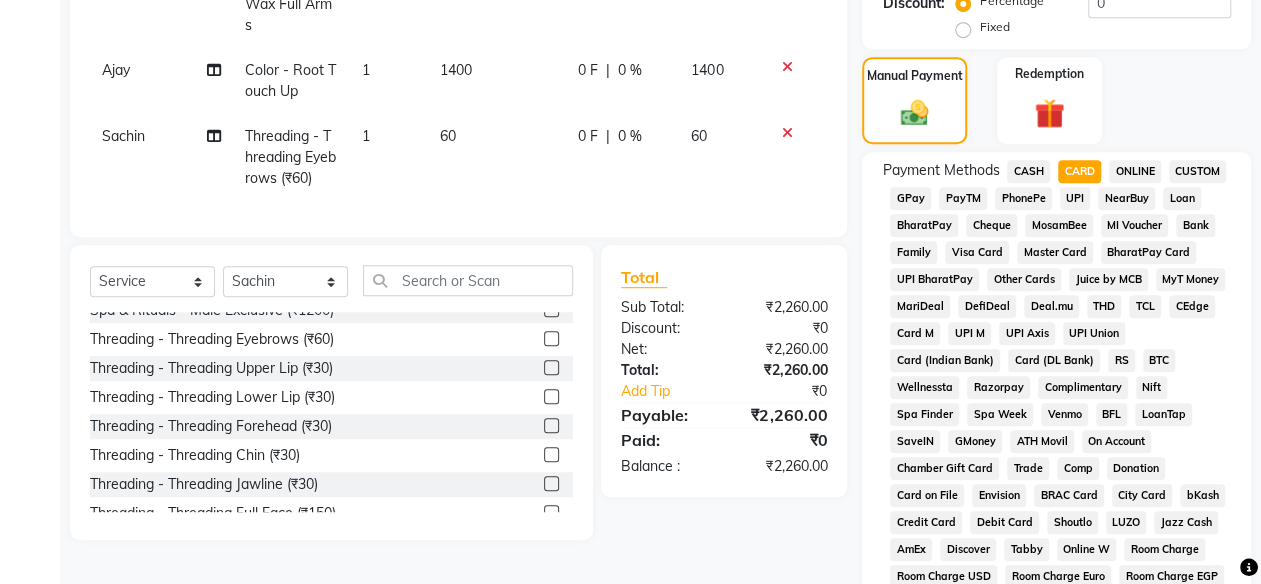 scroll, scrollTop: 1000, scrollLeft: 0, axis: vertical 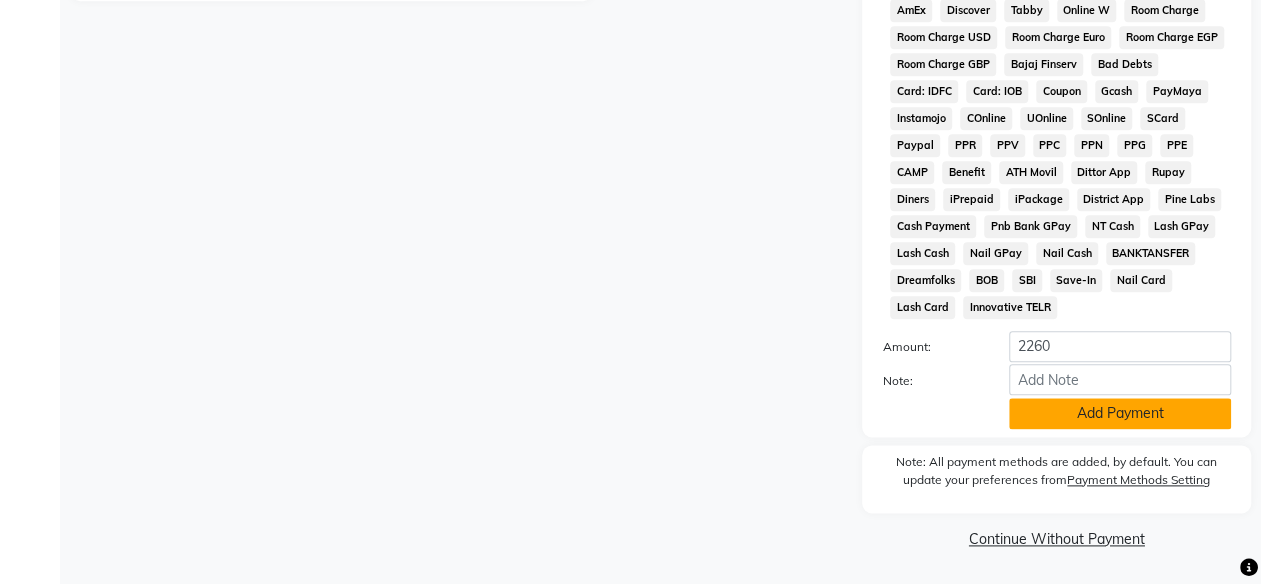 click on "Add Payment" 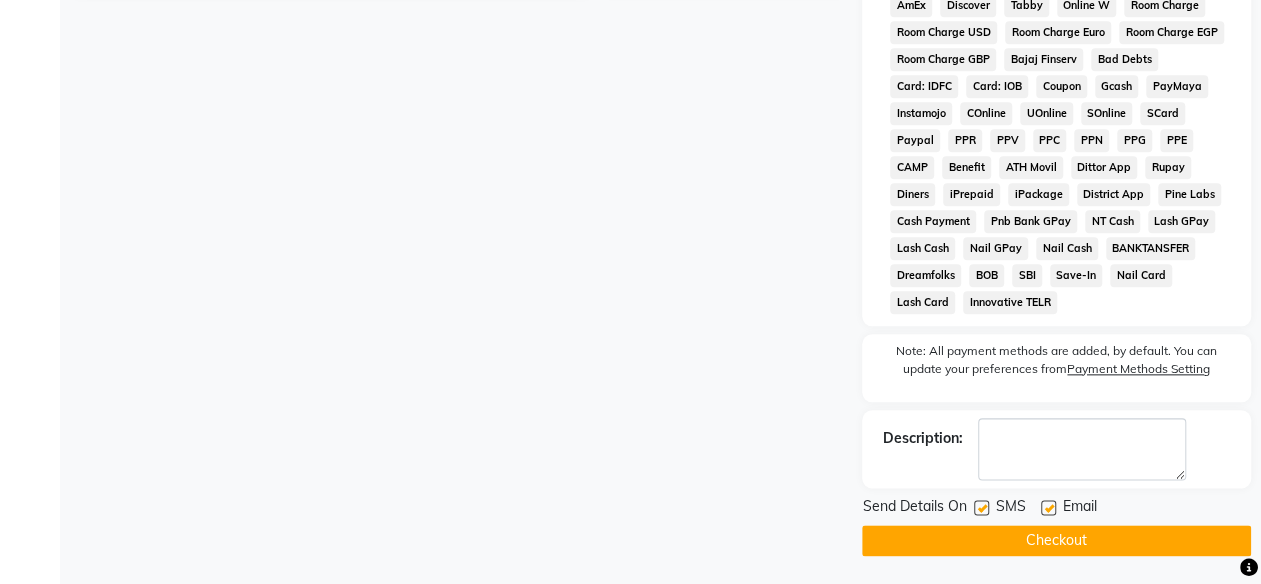 scroll, scrollTop: 1006, scrollLeft: 0, axis: vertical 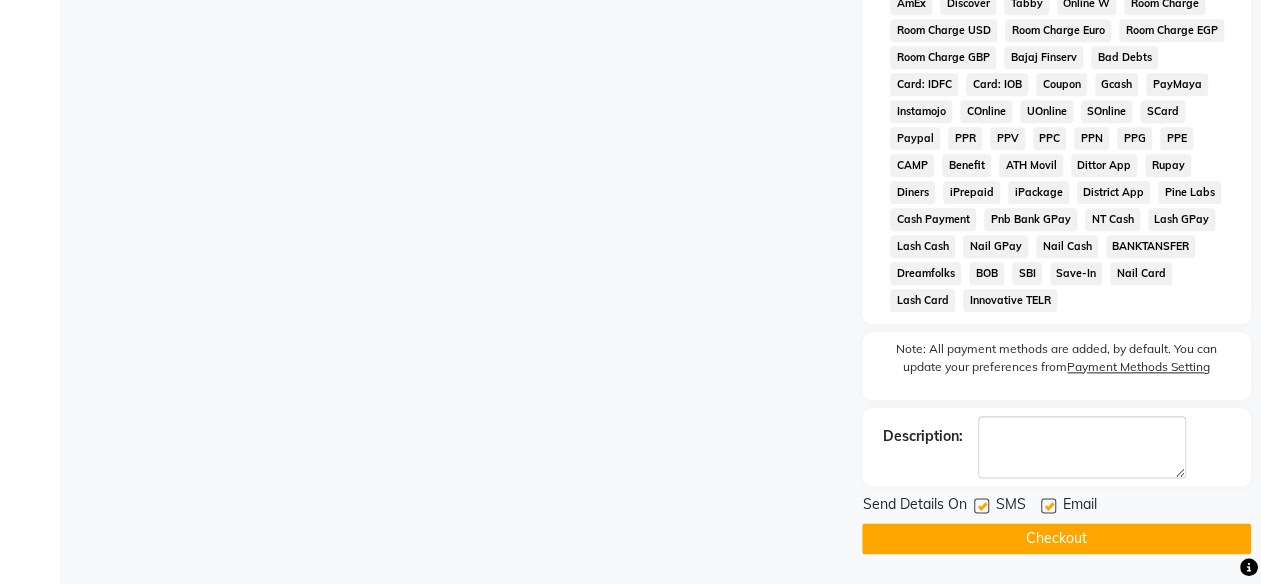 click 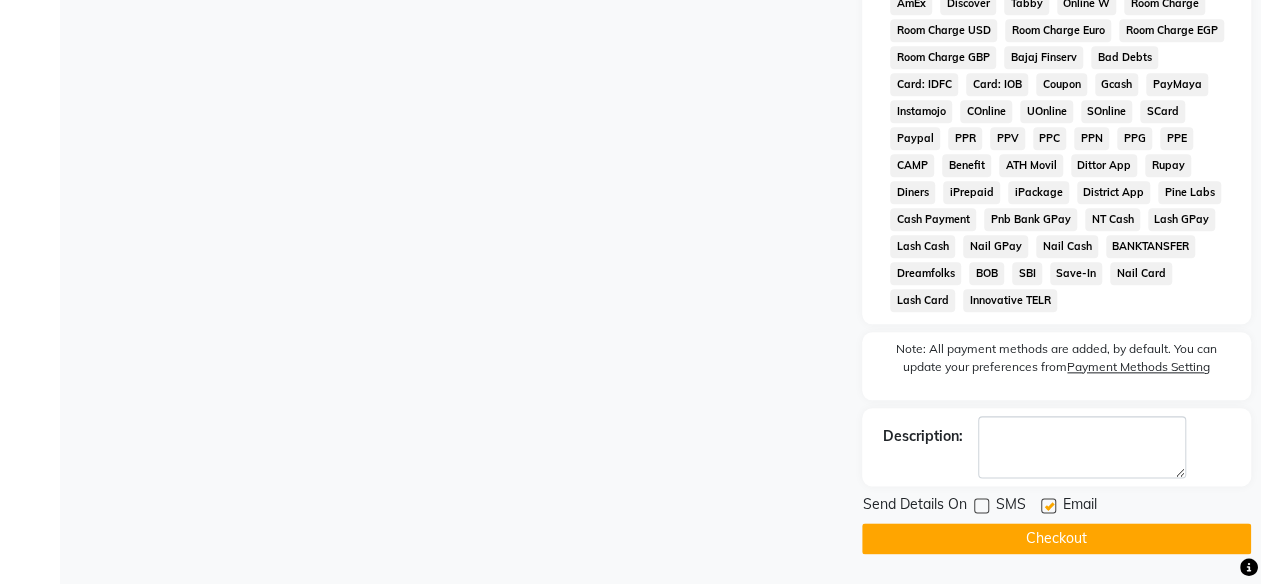 click on "Checkout" 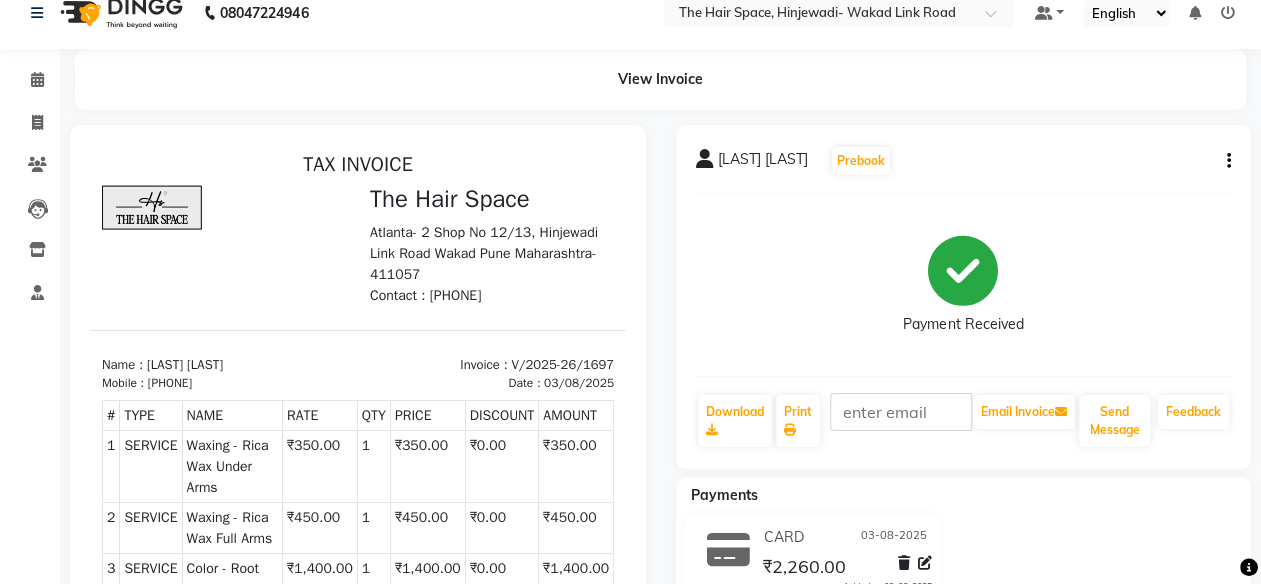 scroll, scrollTop: 22, scrollLeft: 0, axis: vertical 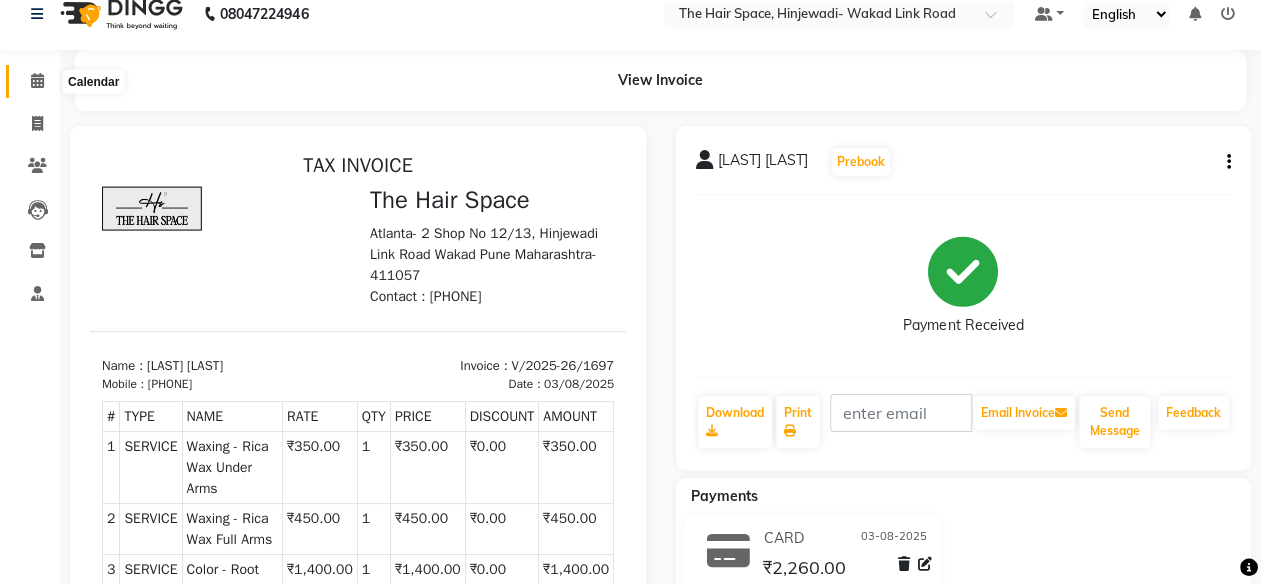 click 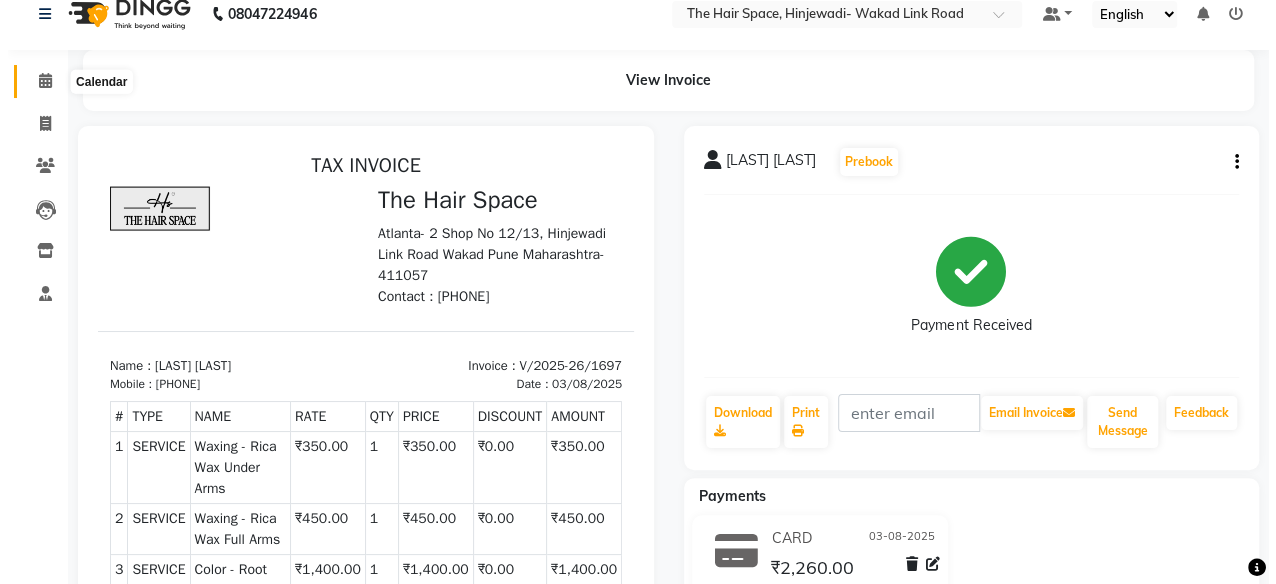 scroll, scrollTop: 0, scrollLeft: 0, axis: both 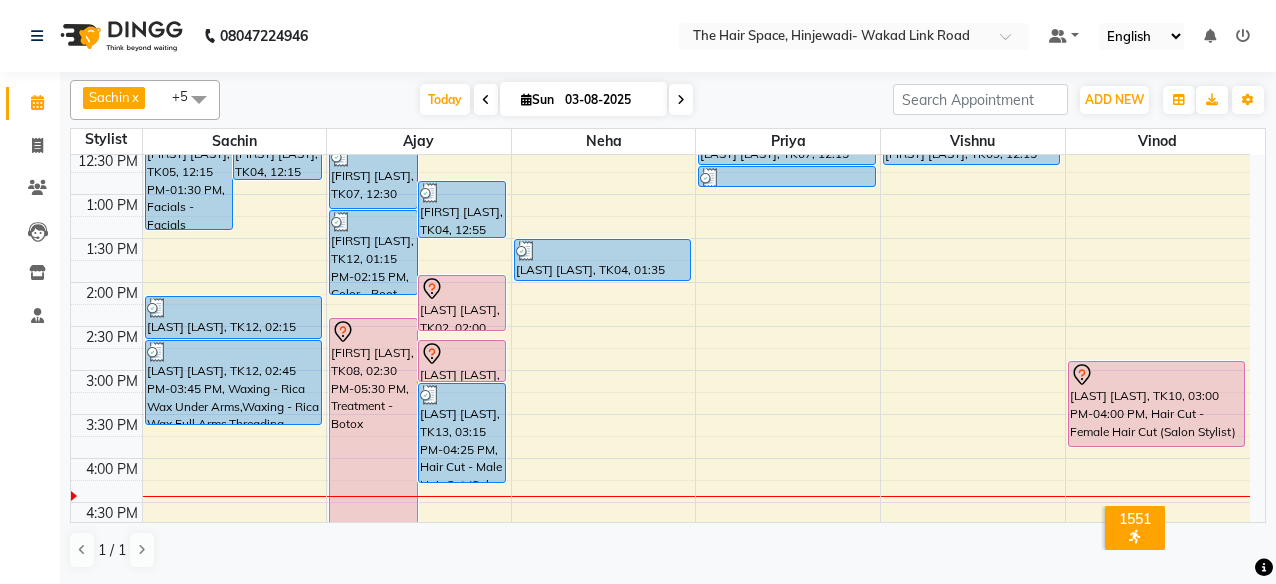click on "8:00 AM 8:30 AM 9:00 AM 9:30 AM 10:00 AM 10:30 AM 11:00 AM 11:30 AM 12:00 PM 12:30 PM 1:00 PM 1:30 PM 2:00 PM 2:30 PM 3:00 PM 3:30 PM 4:00 PM 4:30 PM 5:00 PM 5:30 PM 6:00 PM 6:30 PM 7:00 PM 7:30 PM 8:00 PM 8:30 PM 9:00 PM 9:30 PM 10:00 PM 10:30 PM     [FIRST] [LAST], TK05, 12:15 PM-01:30 PM, Facials - Facials Advance Facial     [FIRST] [LAST], TK04, 12:15 PM-12:55 PM, Hair Cut - Male Hair Cut (Senior Stylist)     [FIRST] [LAST], TK05, 11:30 AM-12:15 PM, D-Tan - D-Tan Face-Neck     [FIRST] [LAST], TK12, 02:15 PM-02:45 PM, Waxing - Rica Wax Full Arms     [FIRST] [LAST], TK12, 02:45 PM-03:45 PM, Waxing - Rica Wax Under Arms,Waxing - Rica Wax Full Arms,Threading - Threading Eyebrows (₹60)     [FIRST] [LAST], TK07, 12:30 PM-01:15 PM, Hair Color - Male Global     [FIRST] [LAST], TK04, 12:55 PM-01:35 PM, Hair Cut - Male Kids (Below 10 Years) (₹250)     [FIRST] [LAST], TK12, 01:15 PM-02:15 PM, Color - Root Touch Up             [FIRST] [LAST], TK02, 02:00 PM-02:40 PM, Hair Cut - Male Hair Cut (Senior Stylist)" at bounding box center (660, 414) 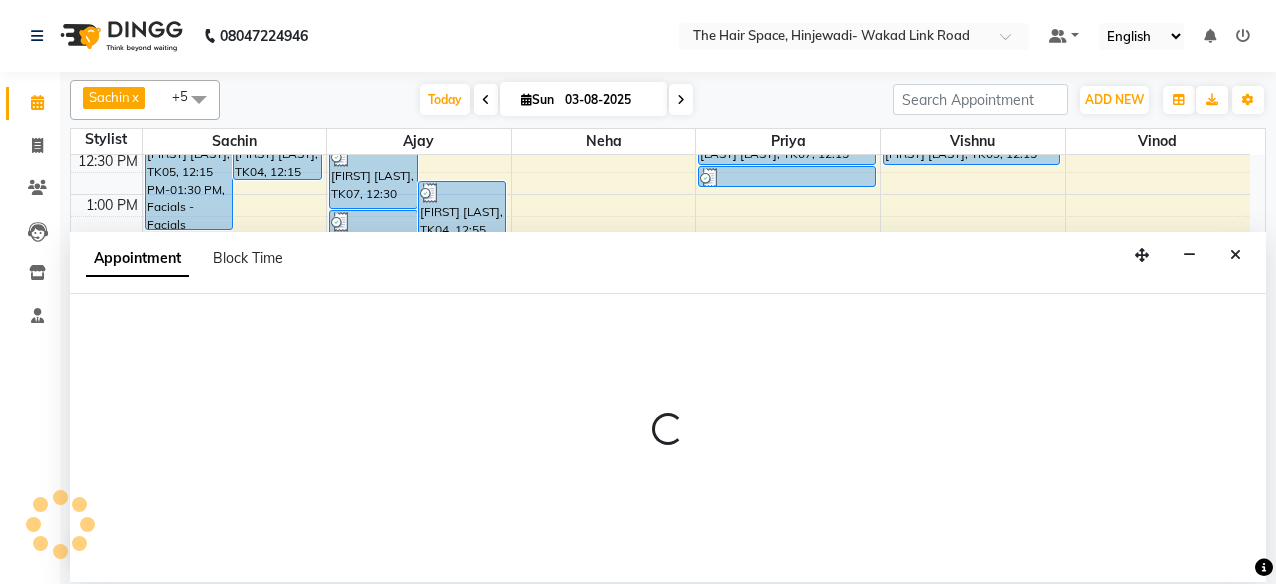 select on "84666" 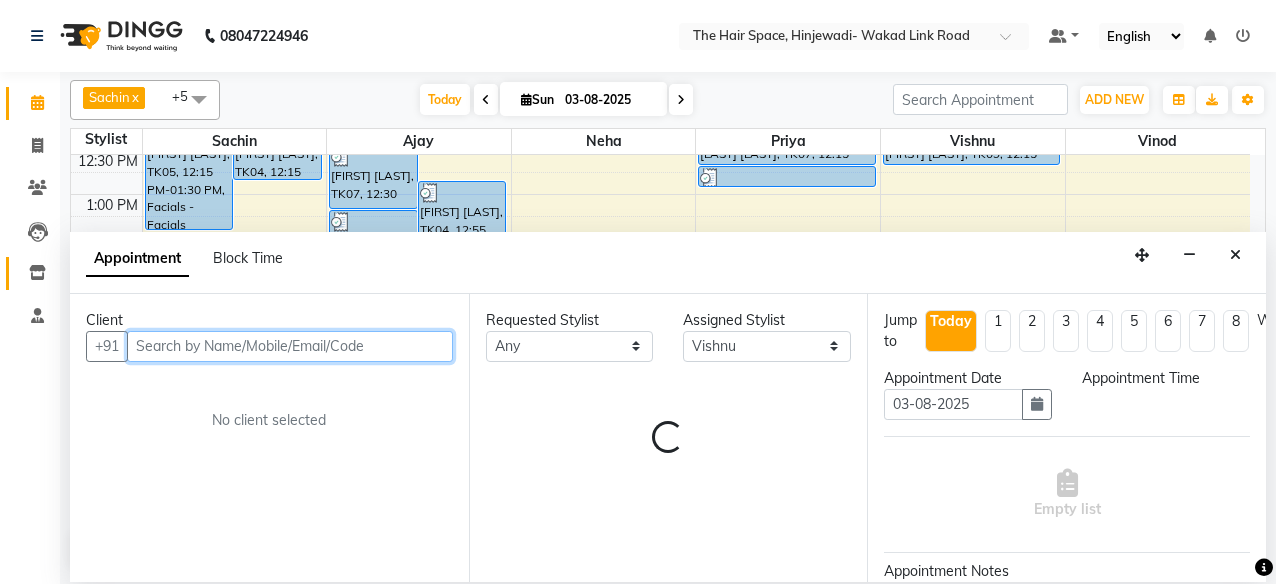 select on "825" 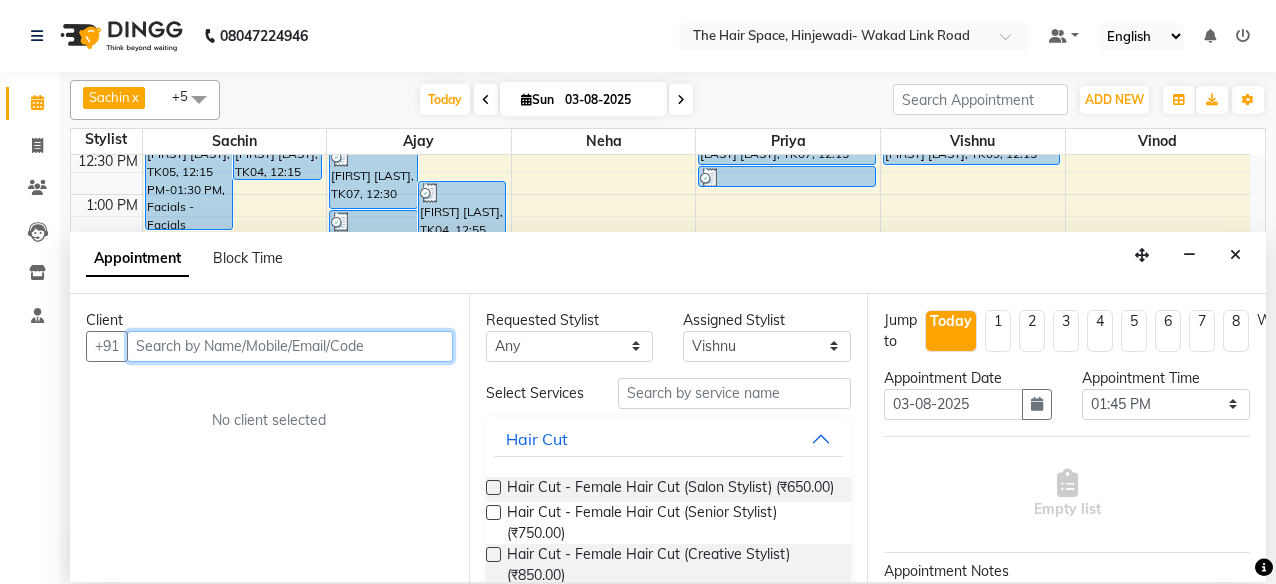 click at bounding box center [290, 346] 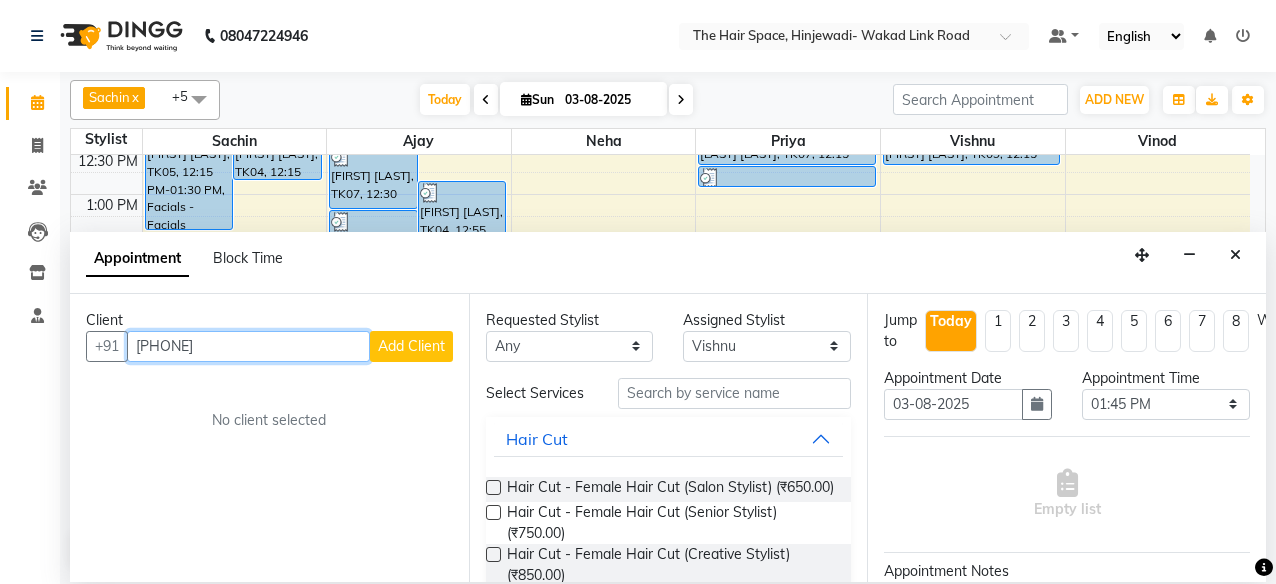 type on "[PHONE]" 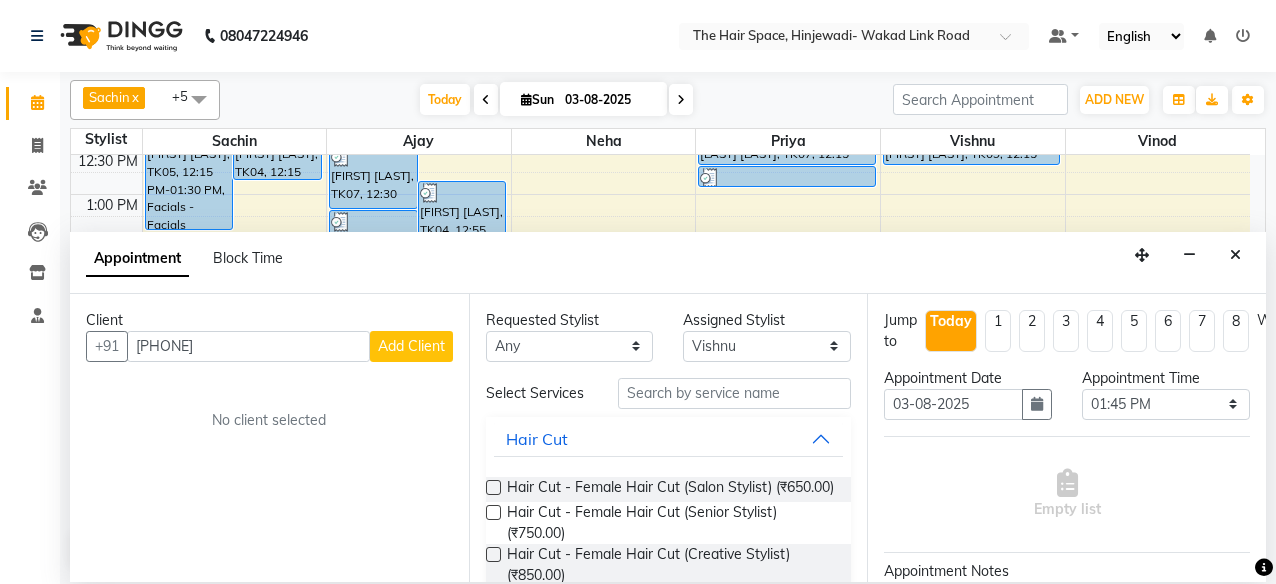 click on "Add Client" at bounding box center [411, 346] 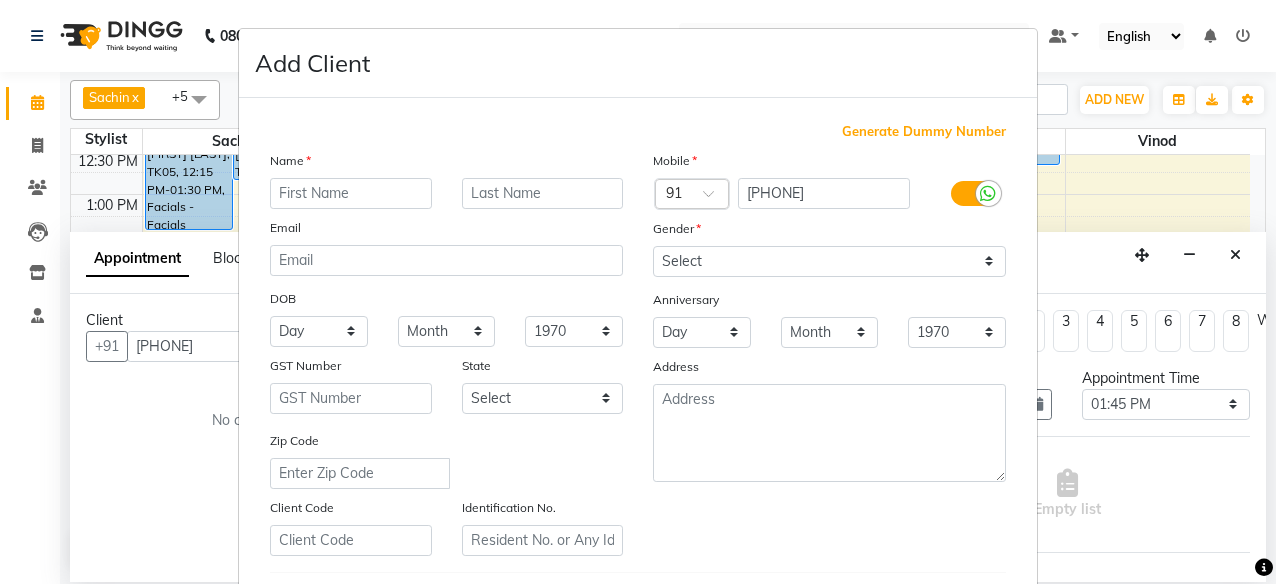 click at bounding box center [351, 193] 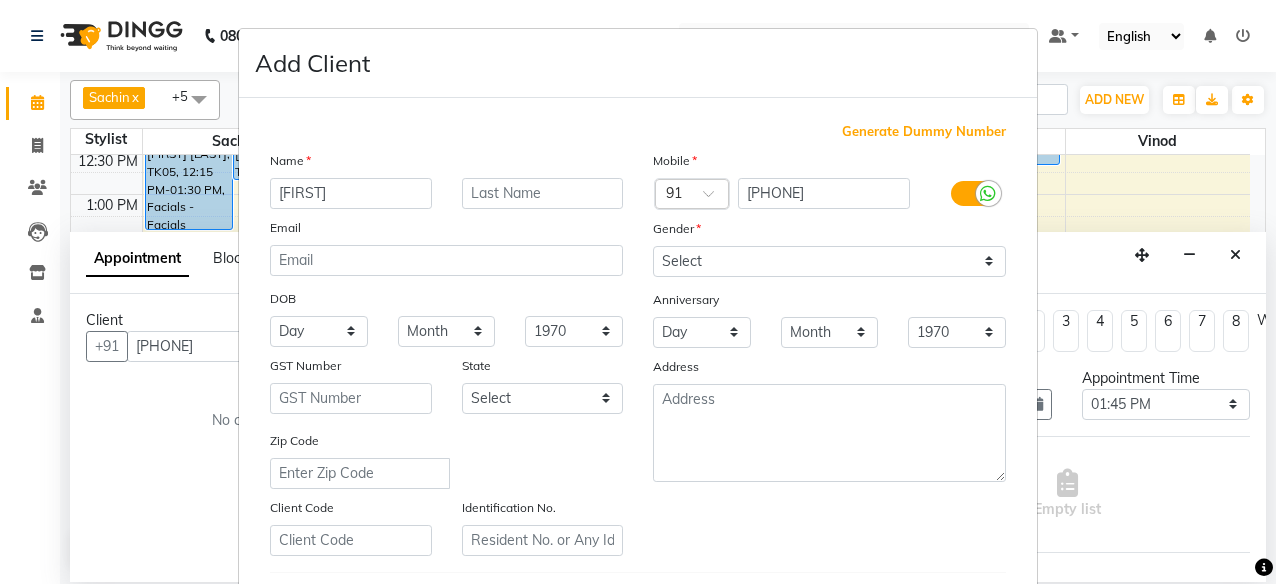 type on "[FIRST]" 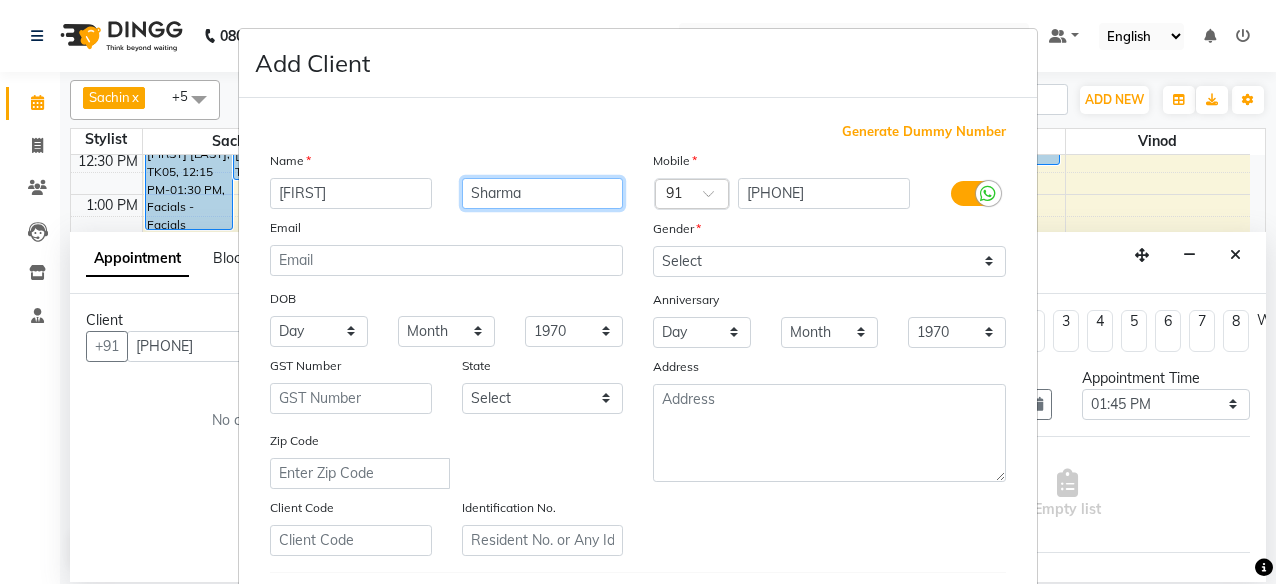 type on "Sharma" 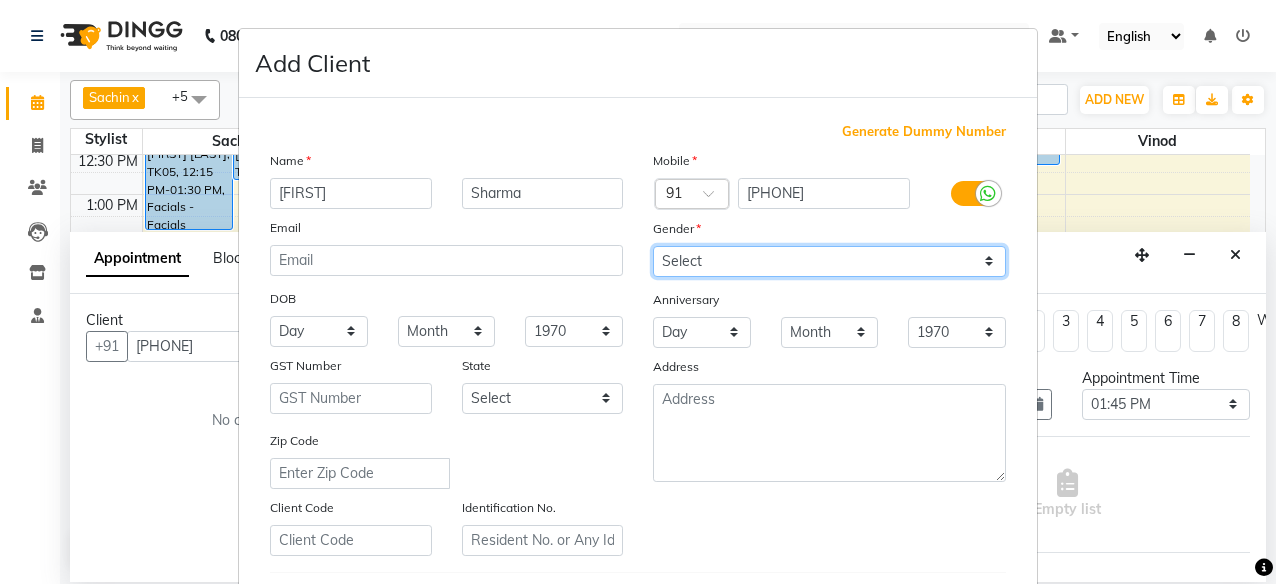click on "Select Male Female Other Prefer Not To Say" at bounding box center (829, 261) 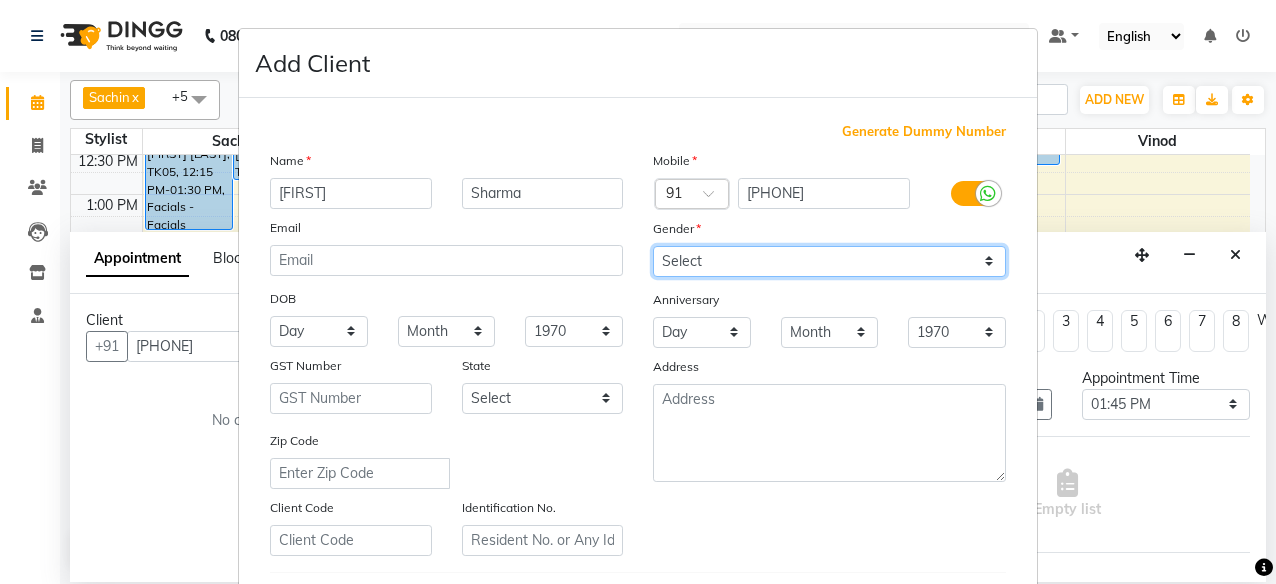 select on "male" 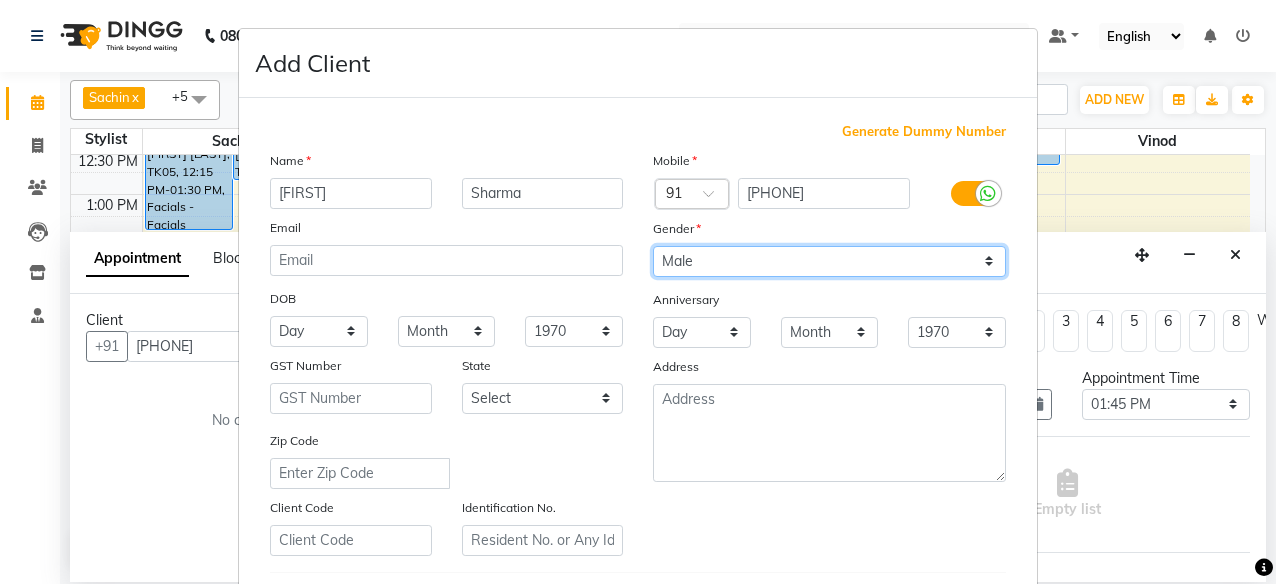 click on "Select Male Female Other Prefer Not To Say" at bounding box center [829, 261] 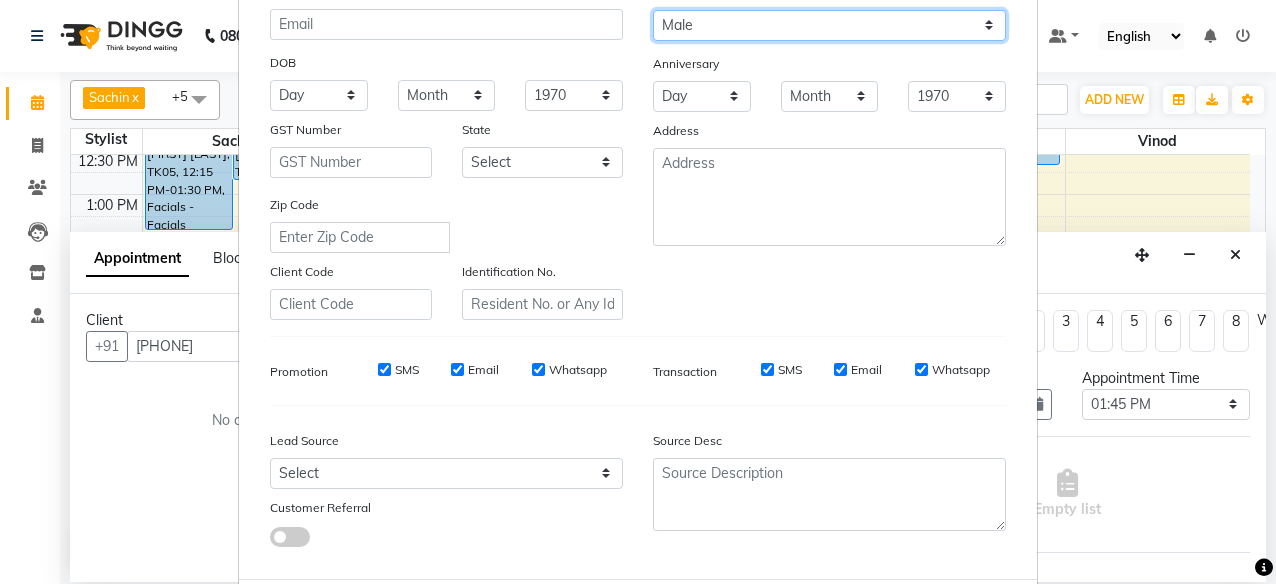 scroll, scrollTop: 336, scrollLeft: 0, axis: vertical 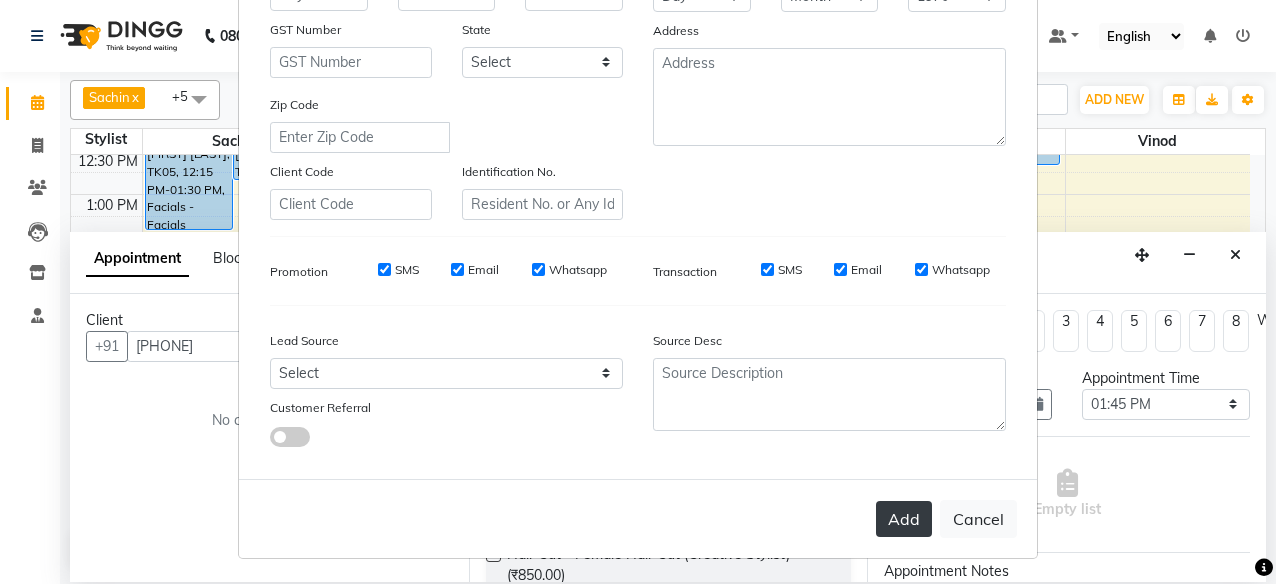 click on "Add" at bounding box center (904, 519) 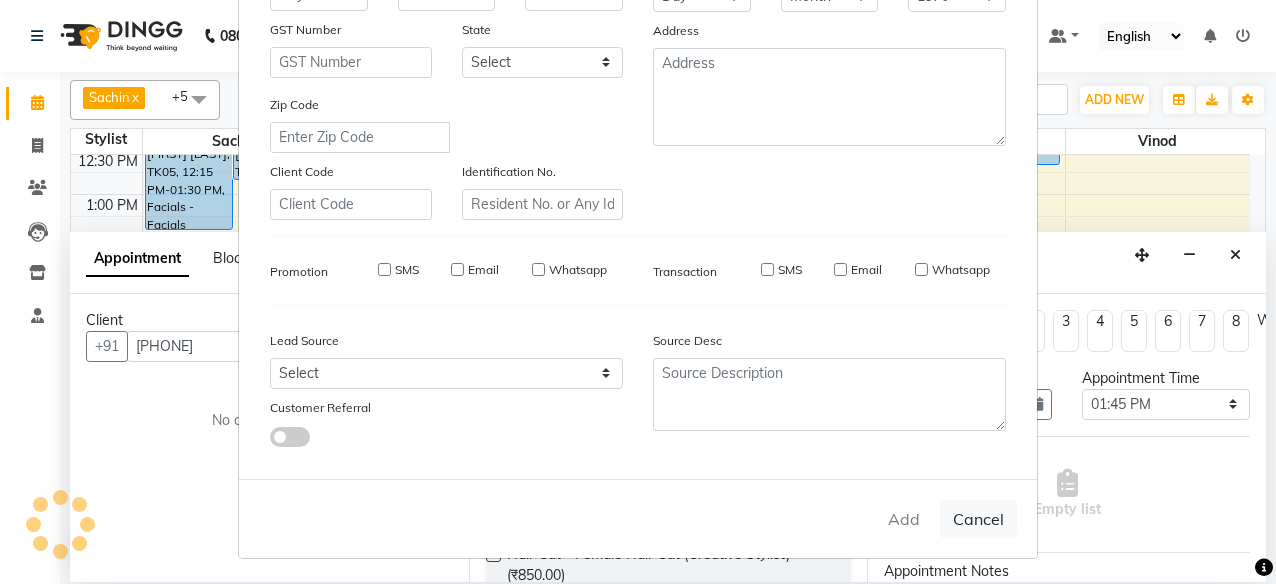type 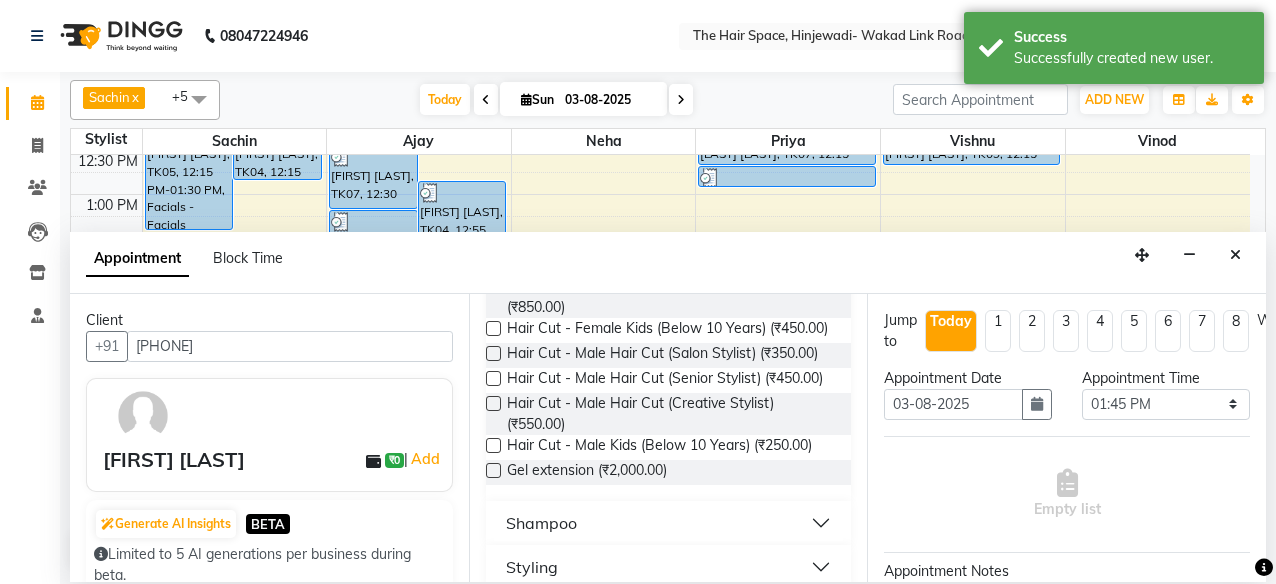 scroll, scrollTop: 300, scrollLeft: 0, axis: vertical 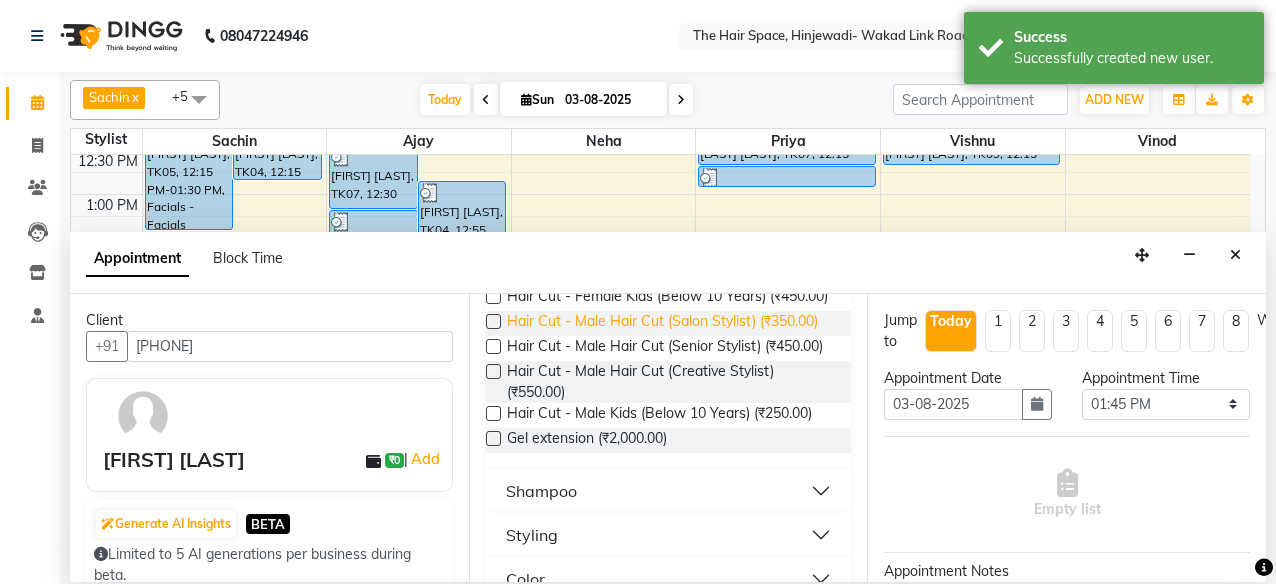 click on "Hair Cut - Male Hair Cut (Salon Stylist) (₹350.00)" at bounding box center (662, 323) 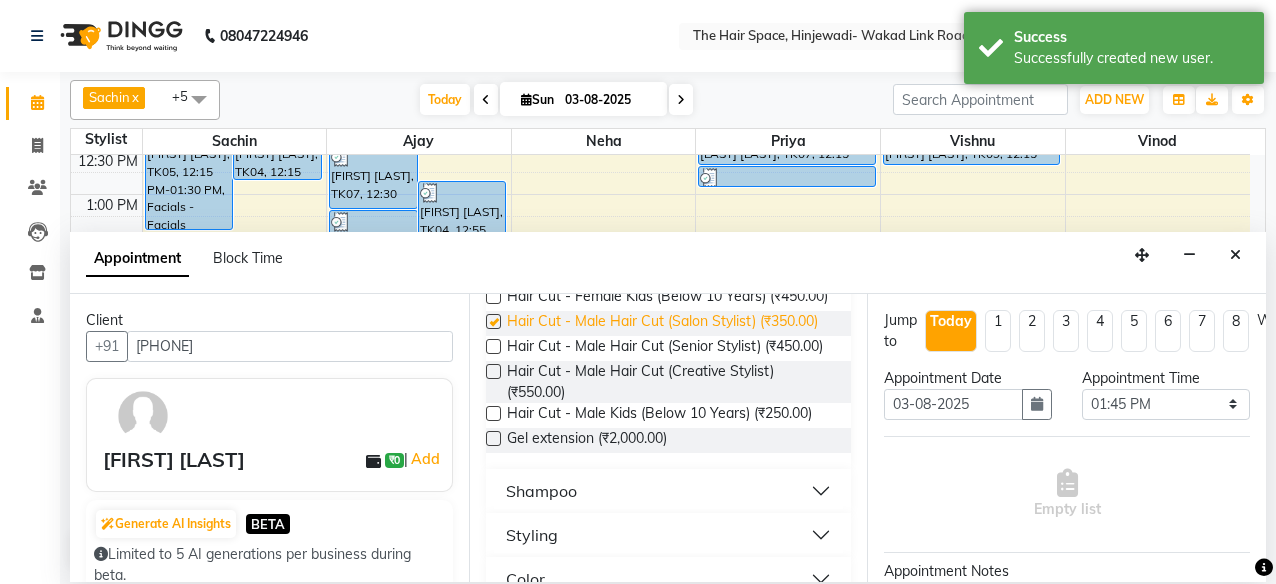 checkbox on "false" 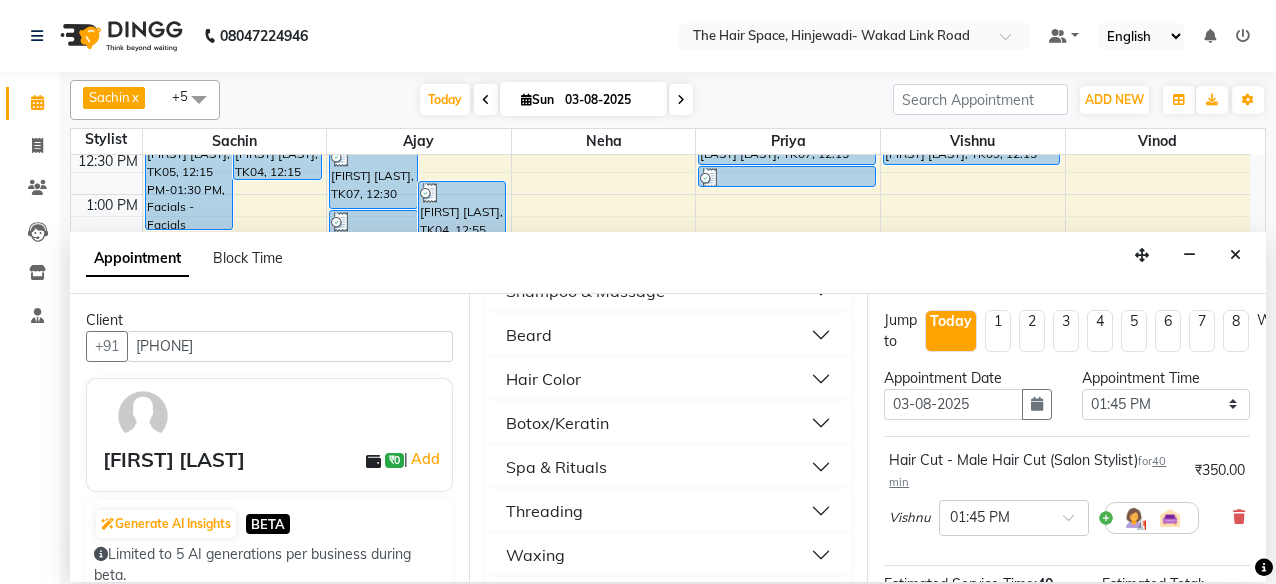 scroll, scrollTop: 700, scrollLeft: 0, axis: vertical 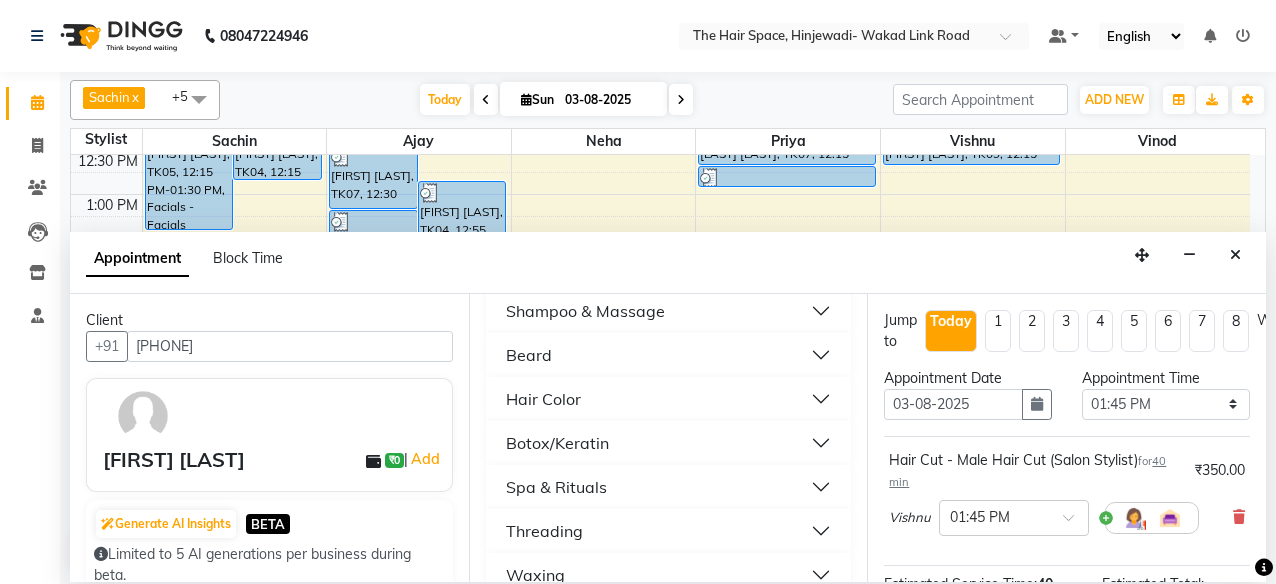click on "Beard" at bounding box center (669, 355) 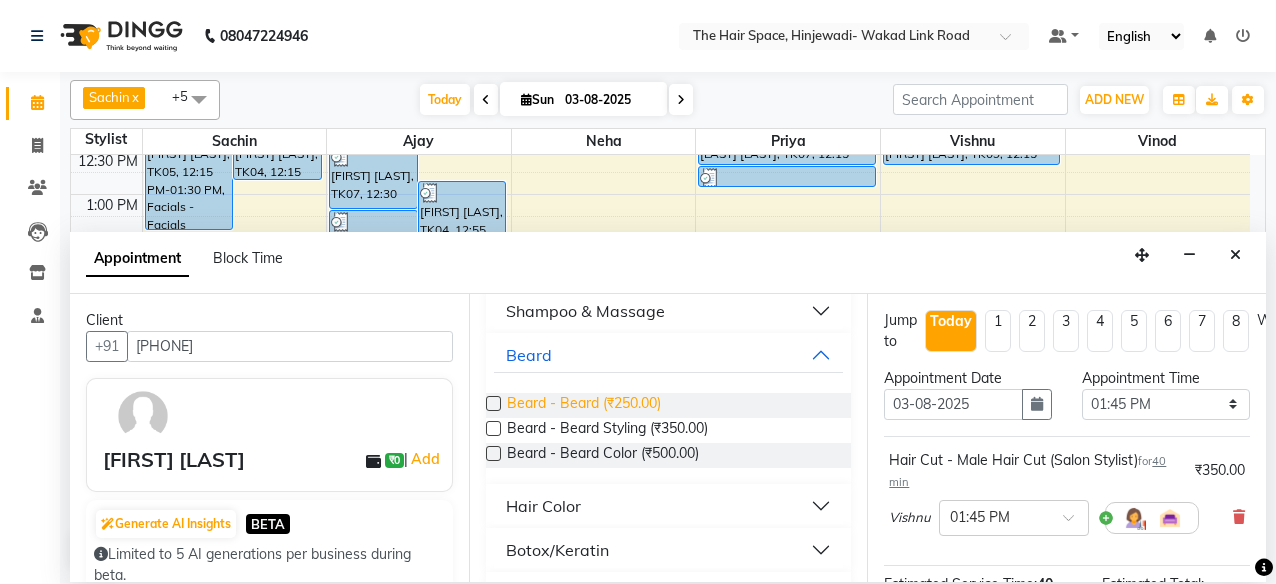click on "Beard - Beard (₹250.00)" at bounding box center (584, 405) 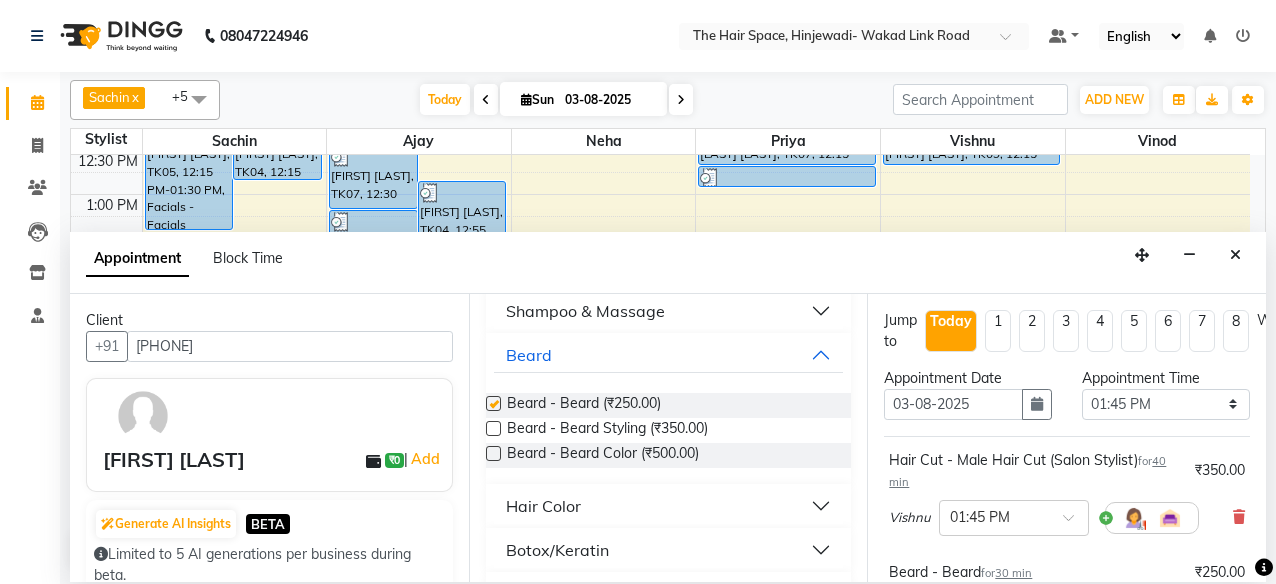 checkbox on "false" 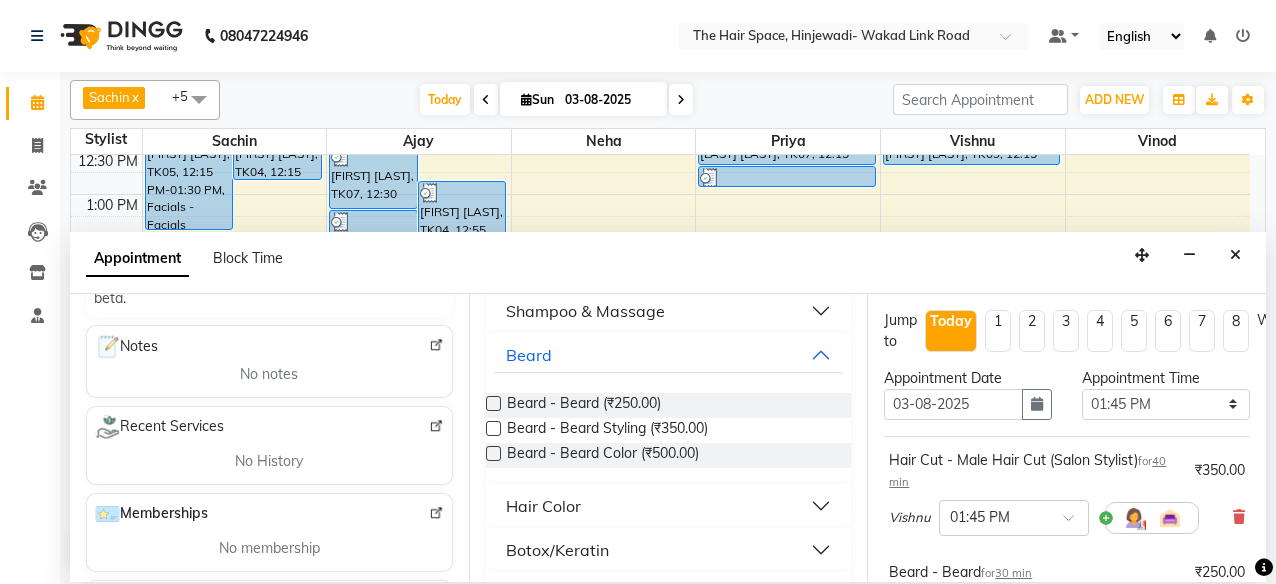 scroll, scrollTop: 100, scrollLeft: 0, axis: vertical 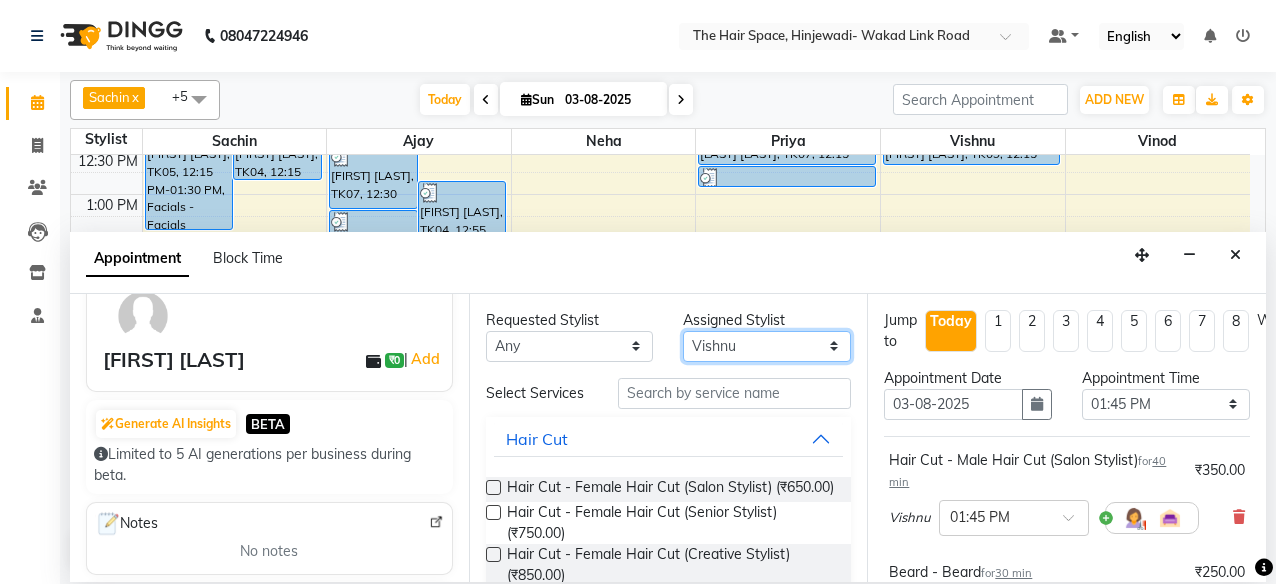 click on "Select Ajay Bhakti Jyoti Lucy Neha Pankaj Priya Sachin  Sanika  Vinod Vishnu" at bounding box center [767, 346] 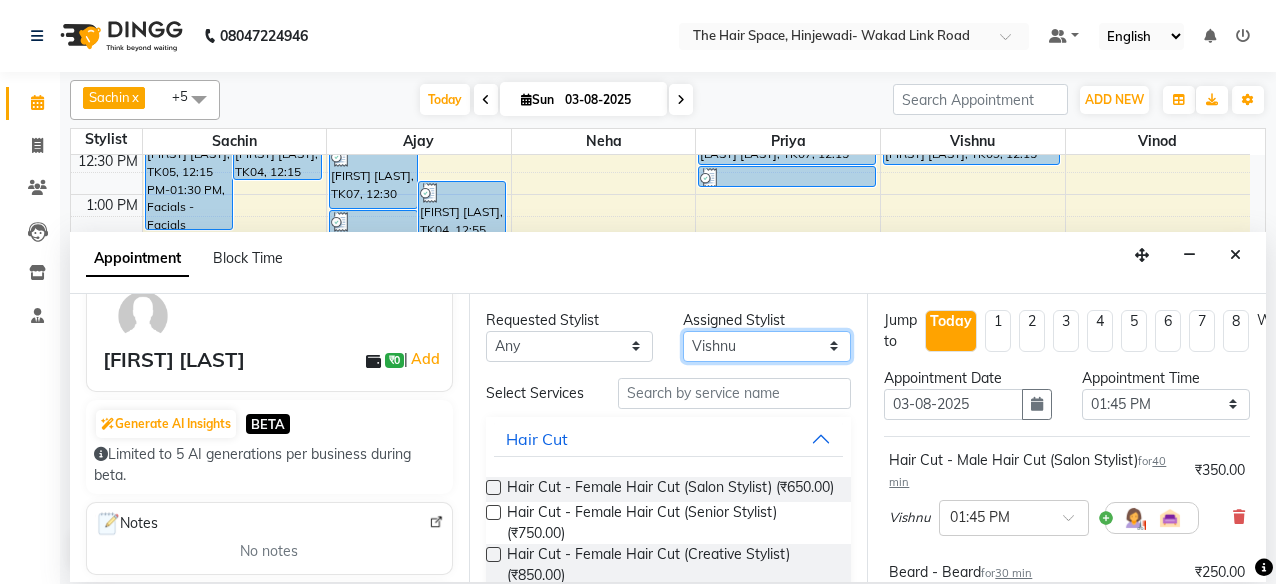 select on "84665" 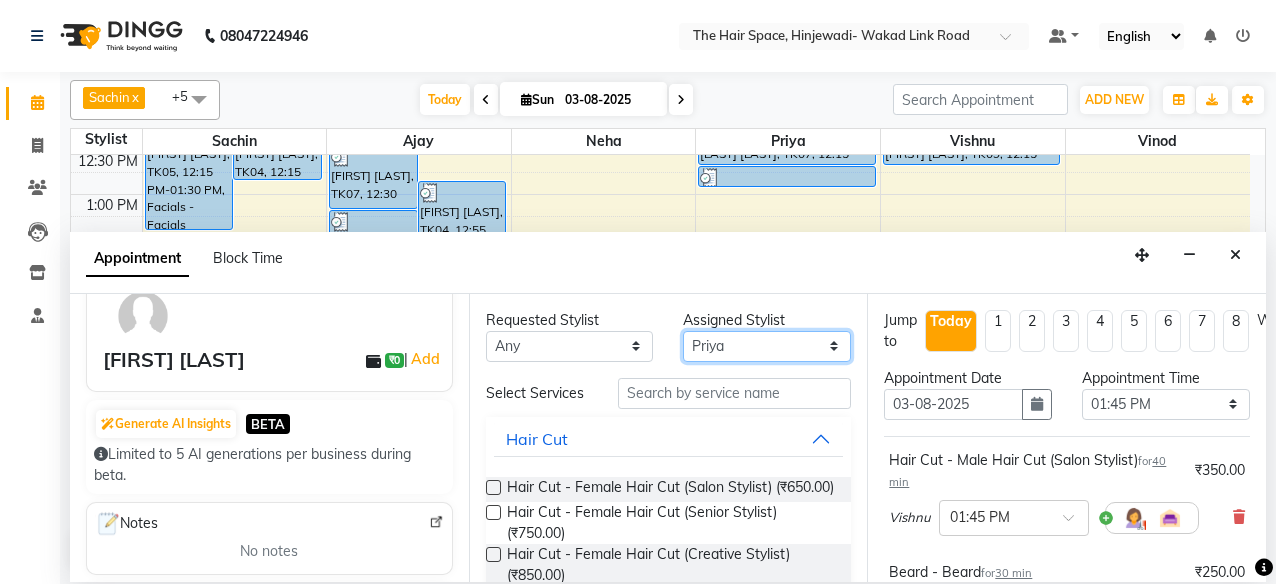 click on "Select Ajay Bhakti Jyoti Lucy Neha Pankaj Priya Sachin  Sanika  Vinod Vishnu" at bounding box center (767, 346) 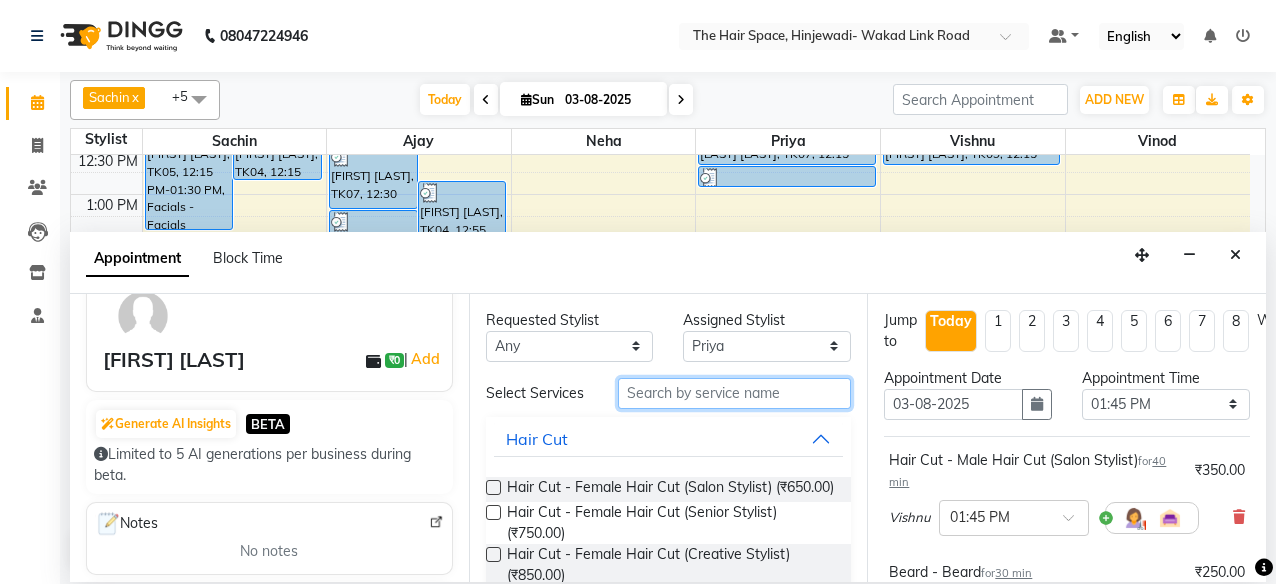 click at bounding box center [735, 393] 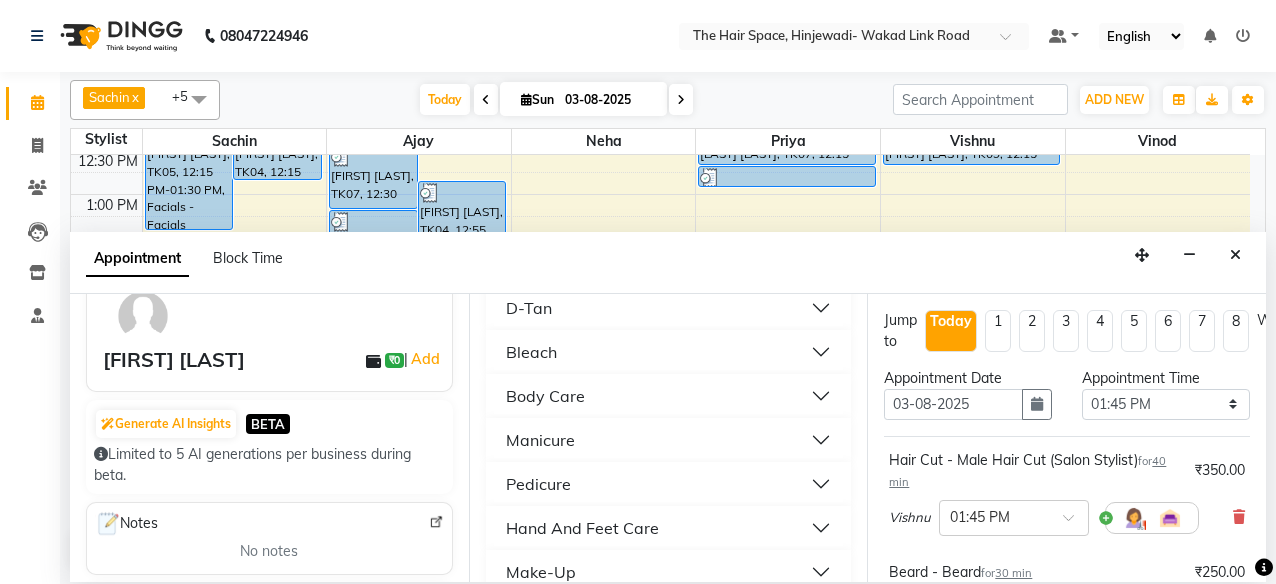 scroll, scrollTop: 1000, scrollLeft: 0, axis: vertical 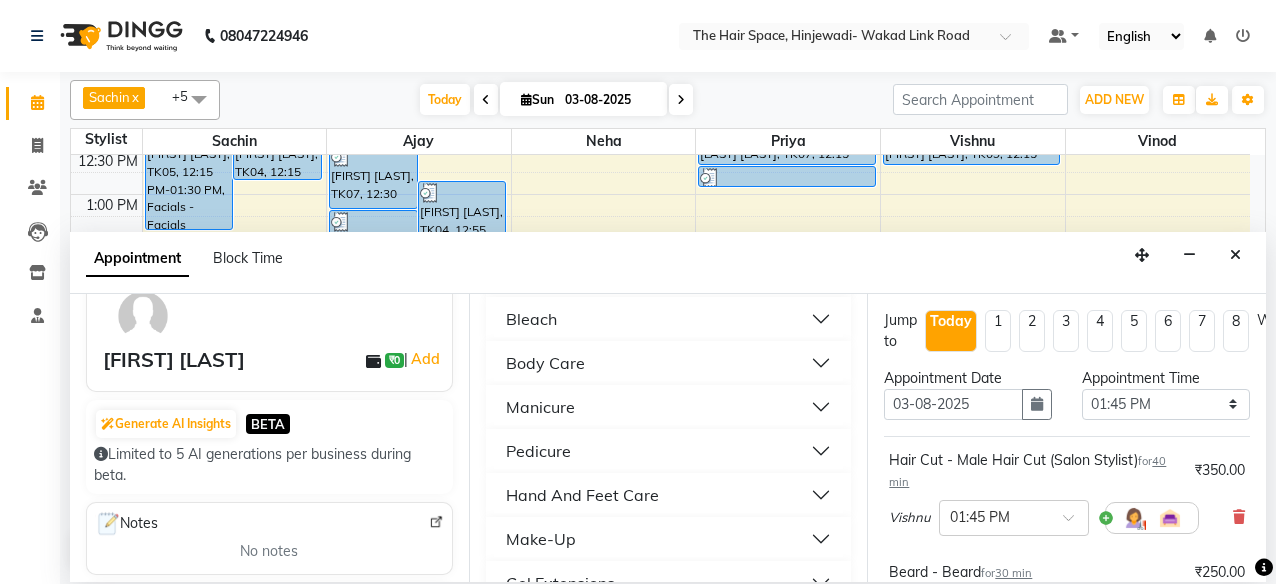 type on "s" 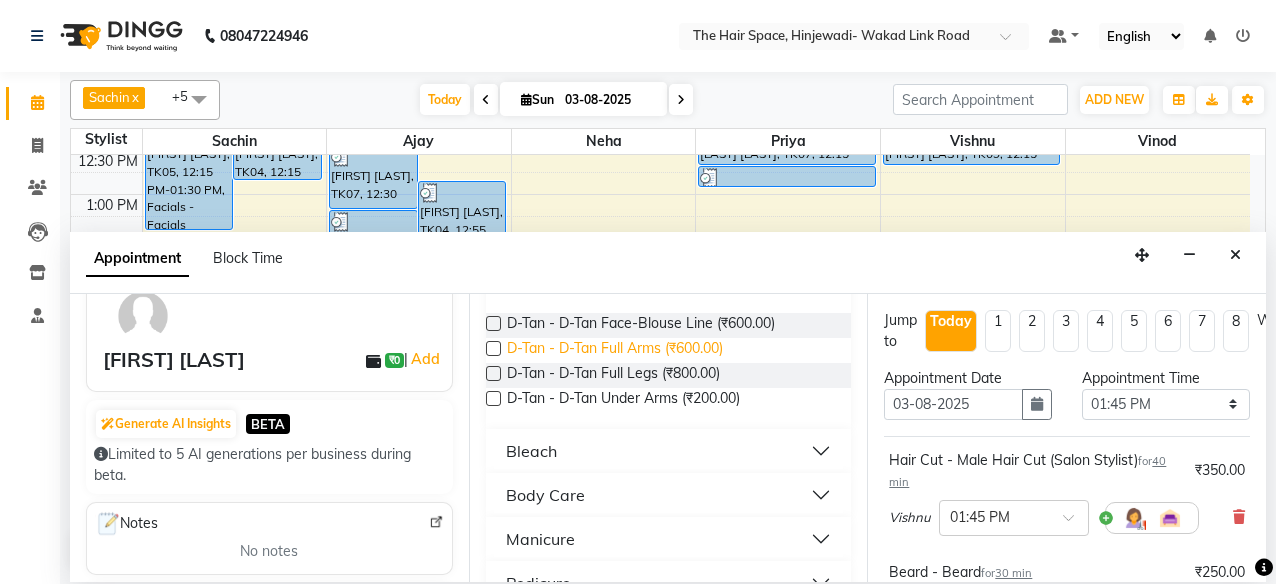 scroll, scrollTop: 1200, scrollLeft: 0, axis: vertical 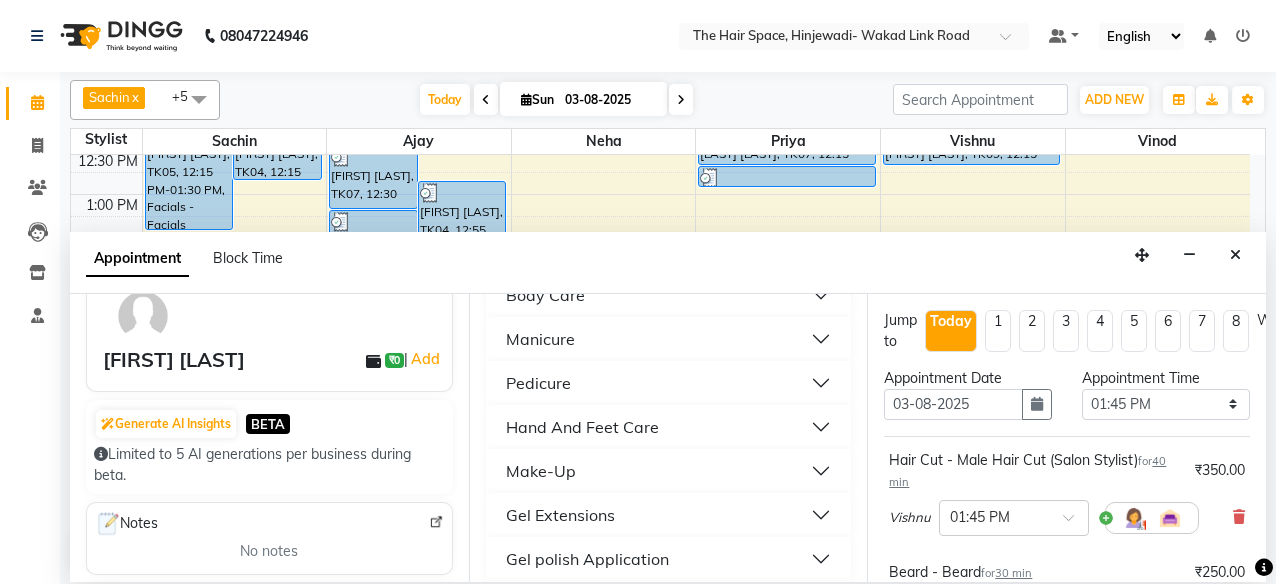 click on "Bleach" at bounding box center [669, 251] 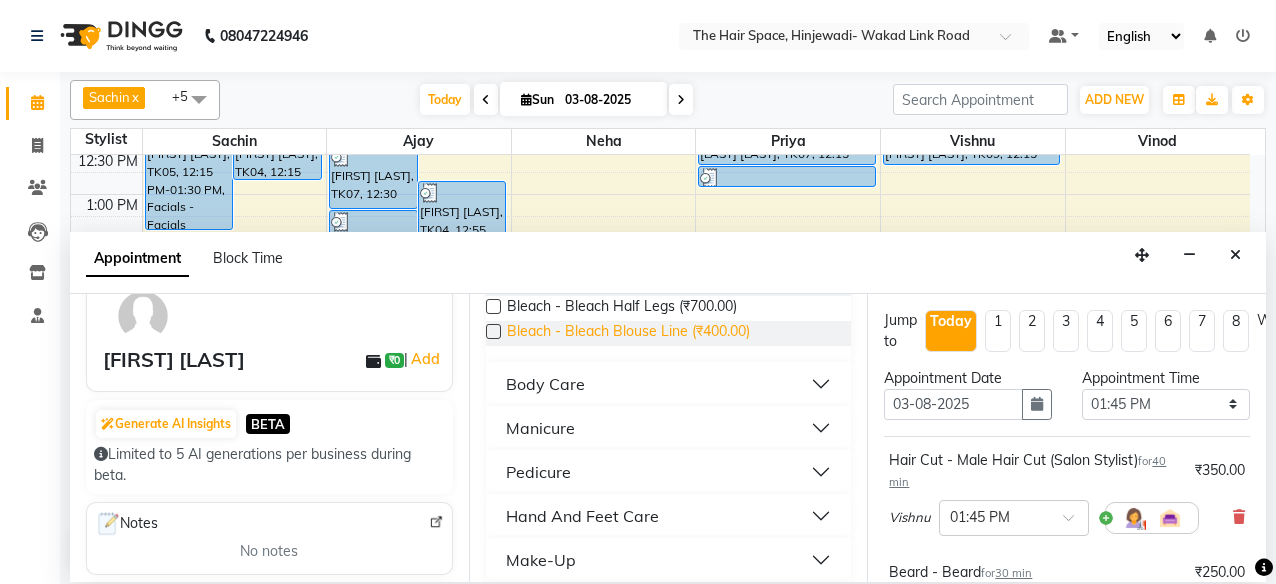scroll, scrollTop: 1300, scrollLeft: 0, axis: vertical 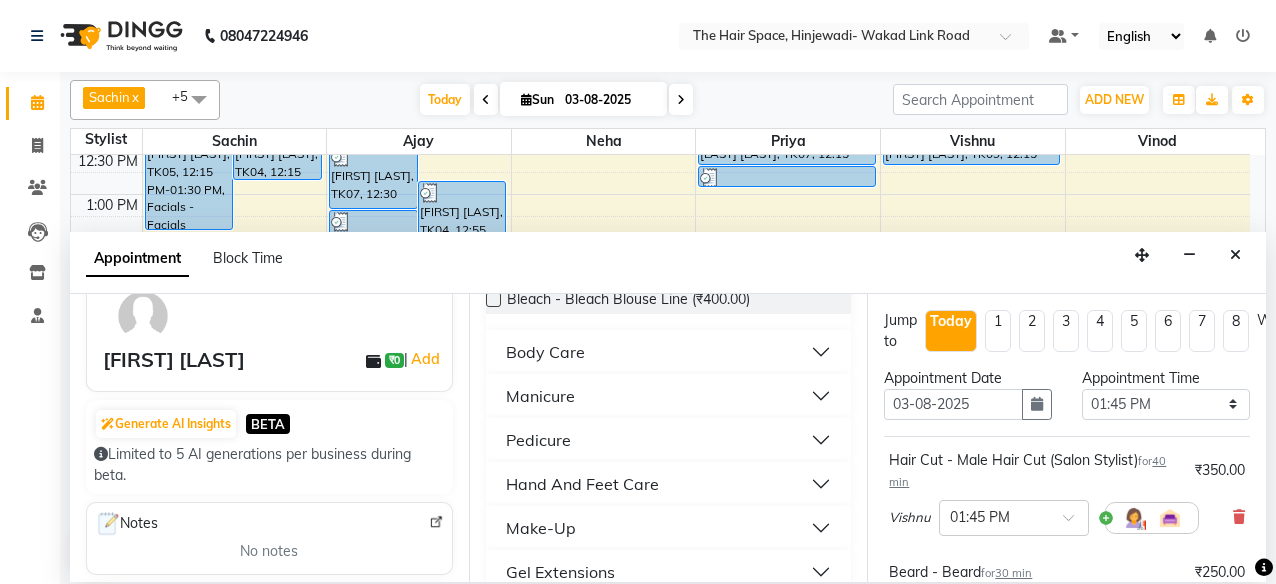 click on "Body Care" at bounding box center [669, 352] 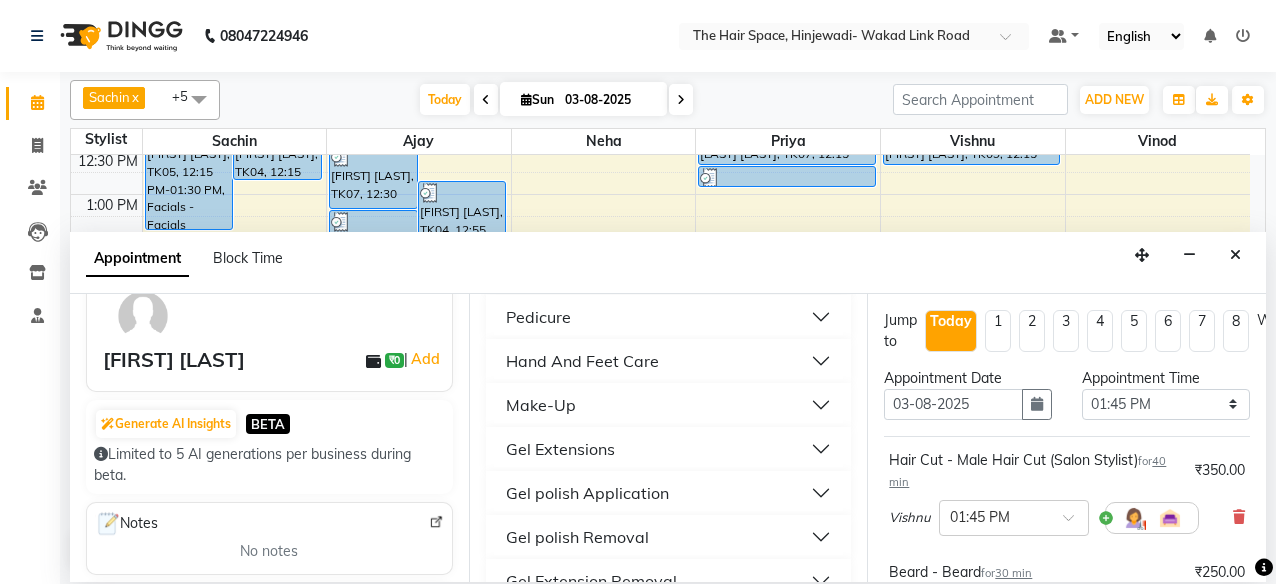 scroll, scrollTop: 1600, scrollLeft: 0, axis: vertical 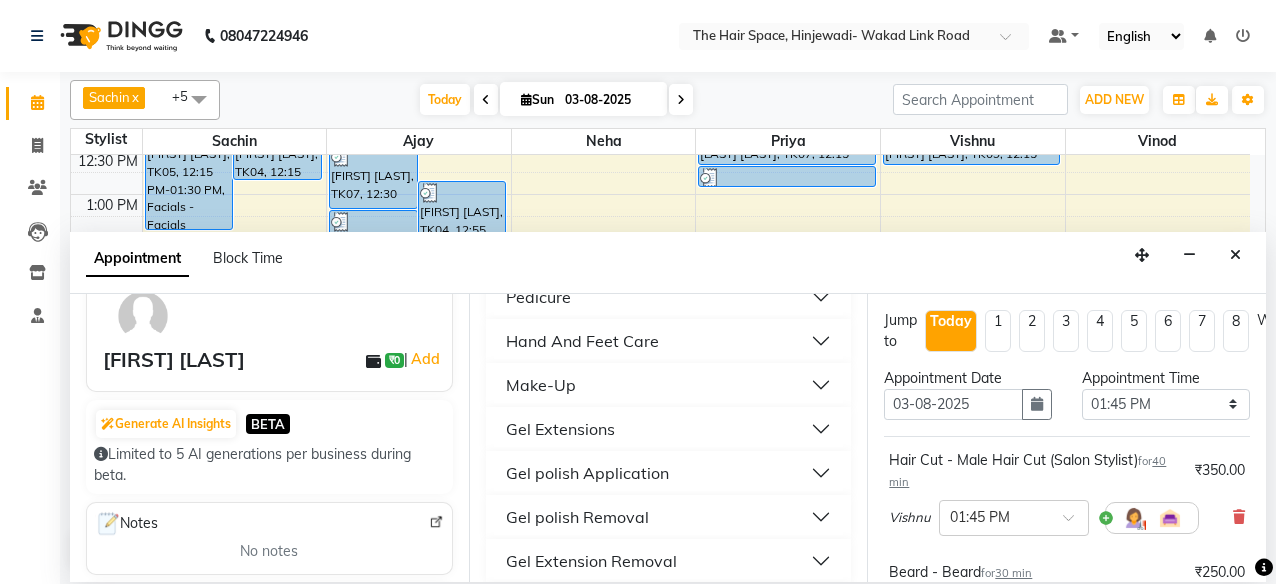 click on "Manicure" at bounding box center (669, 253) 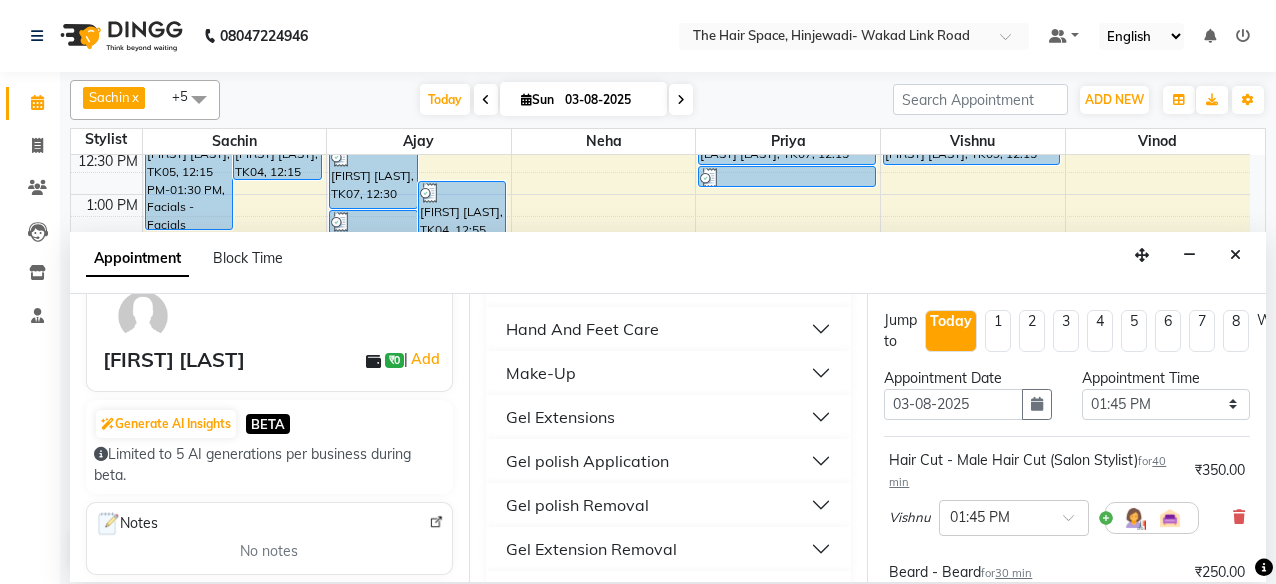 scroll, scrollTop: 1700, scrollLeft: 0, axis: vertical 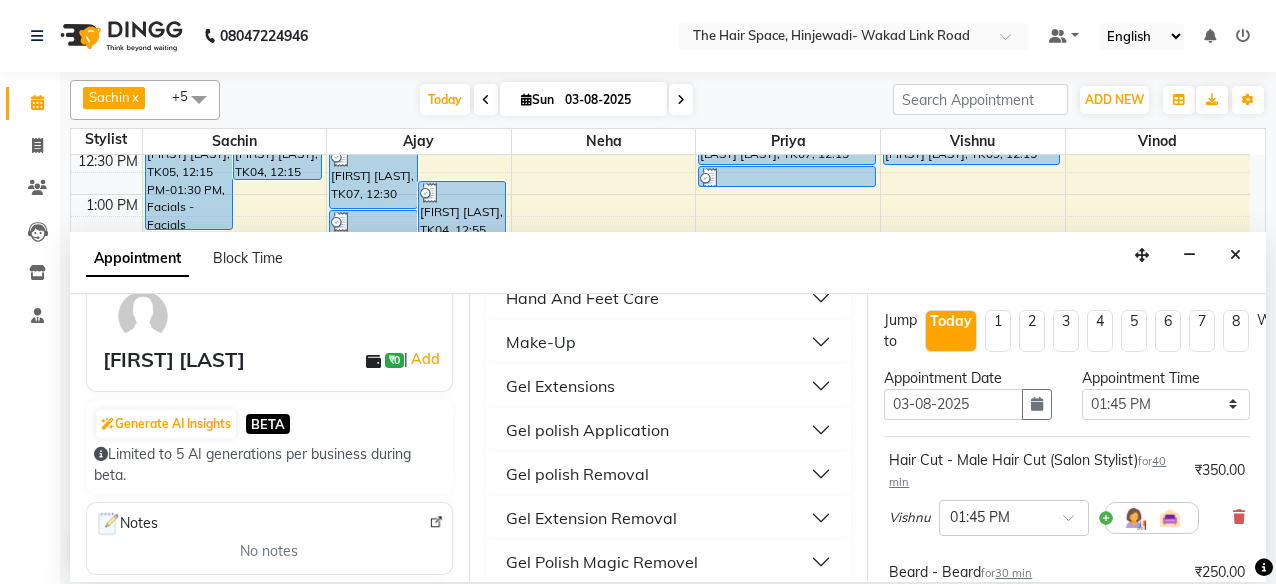 click on "Pedicure" at bounding box center [669, 254] 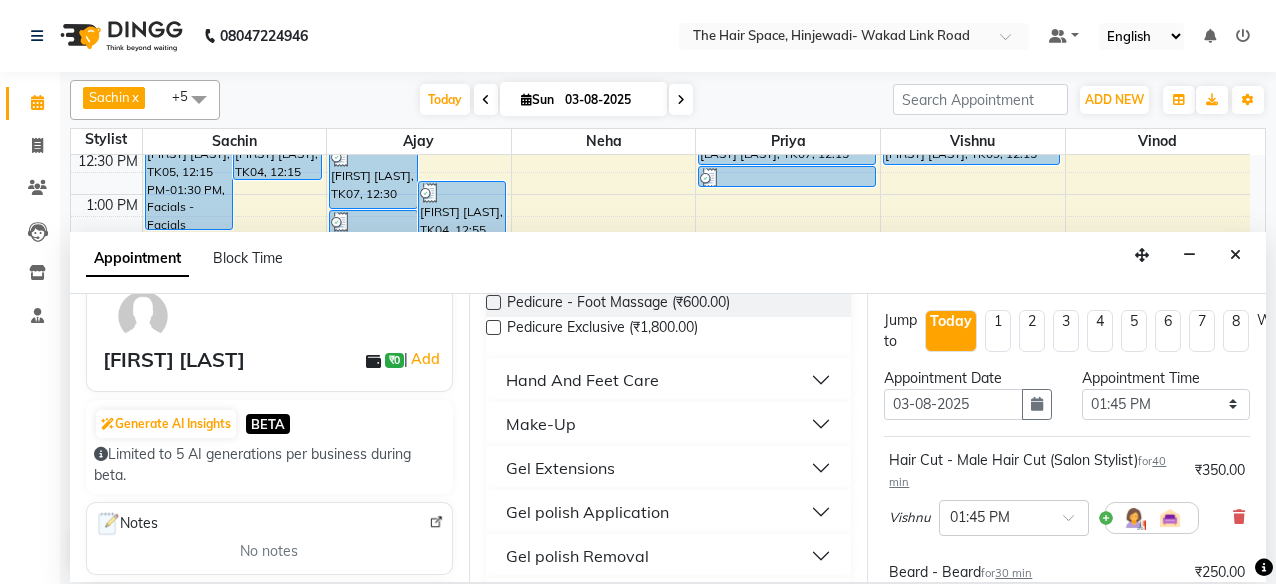 scroll, scrollTop: 1800, scrollLeft: 0, axis: vertical 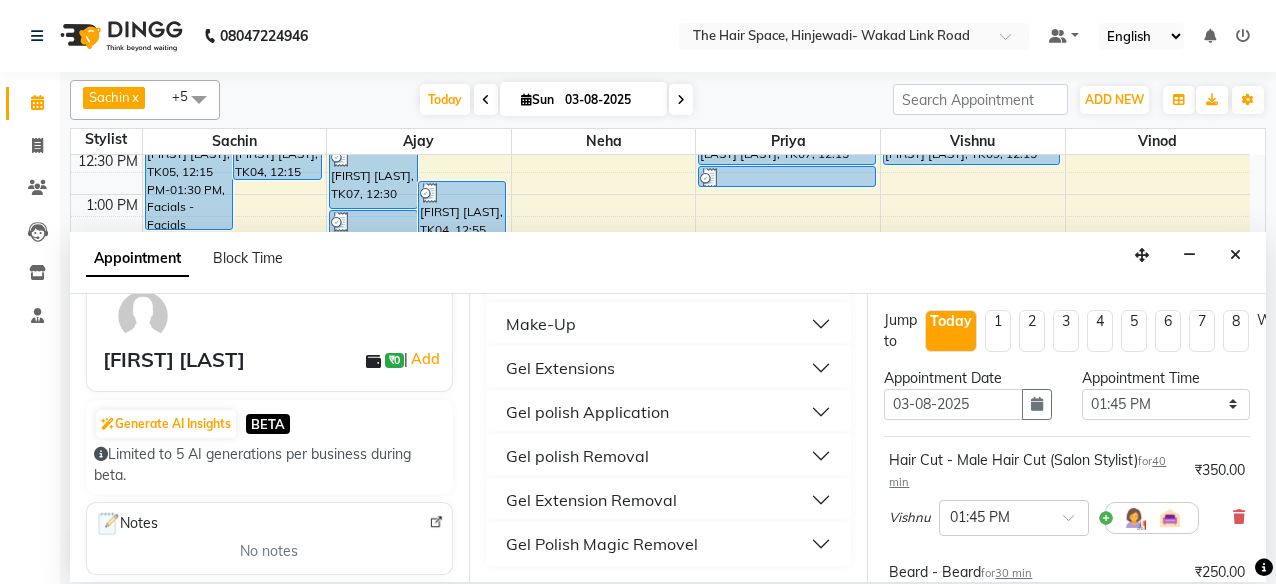 click on "Hand And Feet Care" at bounding box center [582, 280] 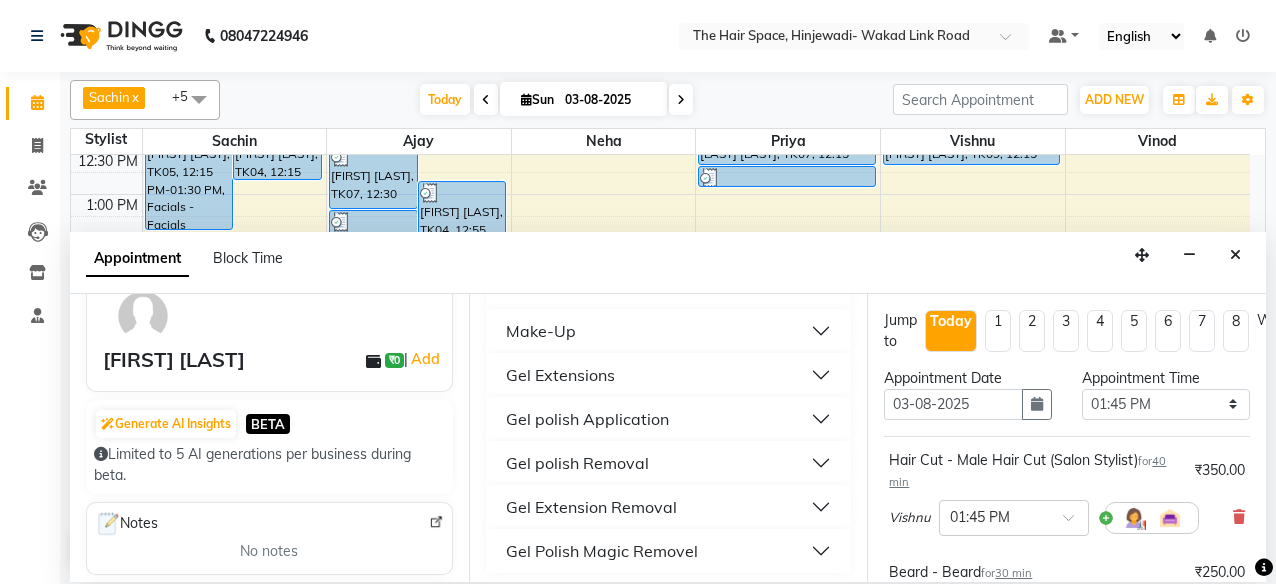 scroll, scrollTop: 2050, scrollLeft: 0, axis: vertical 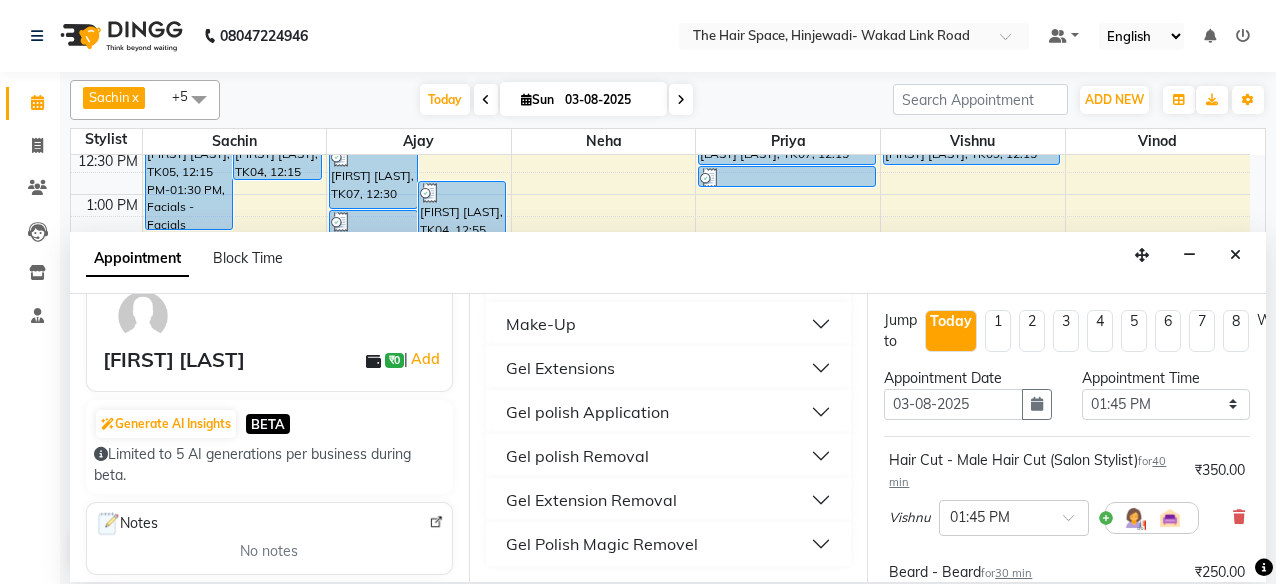 click on "Gel Extensions" at bounding box center (669, 368) 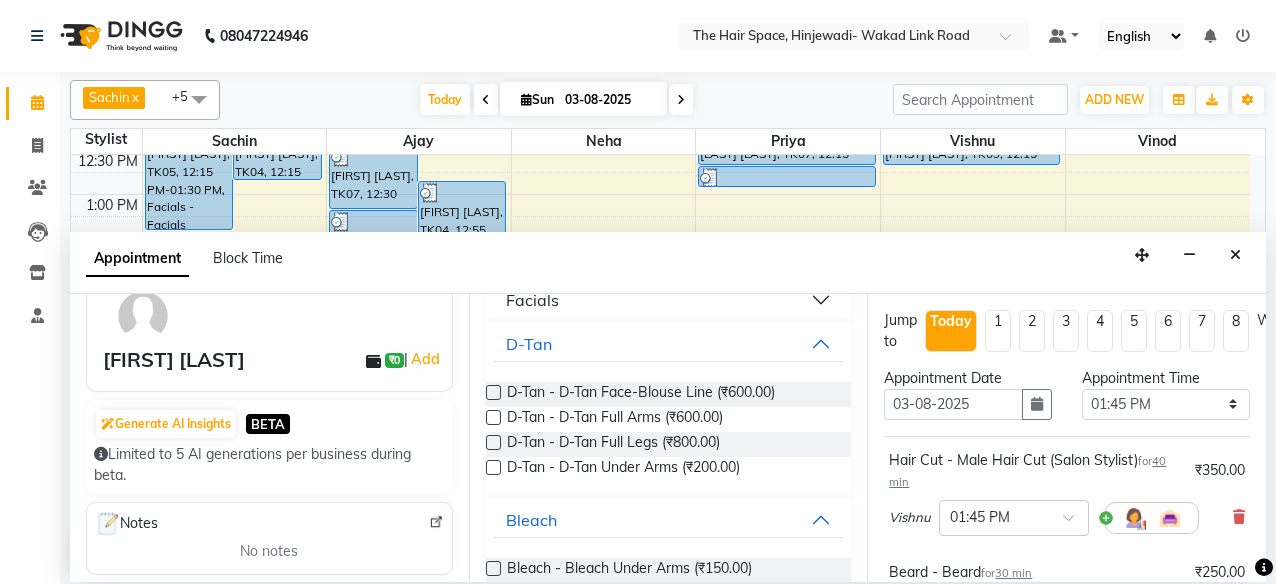 scroll, scrollTop: 824, scrollLeft: 0, axis: vertical 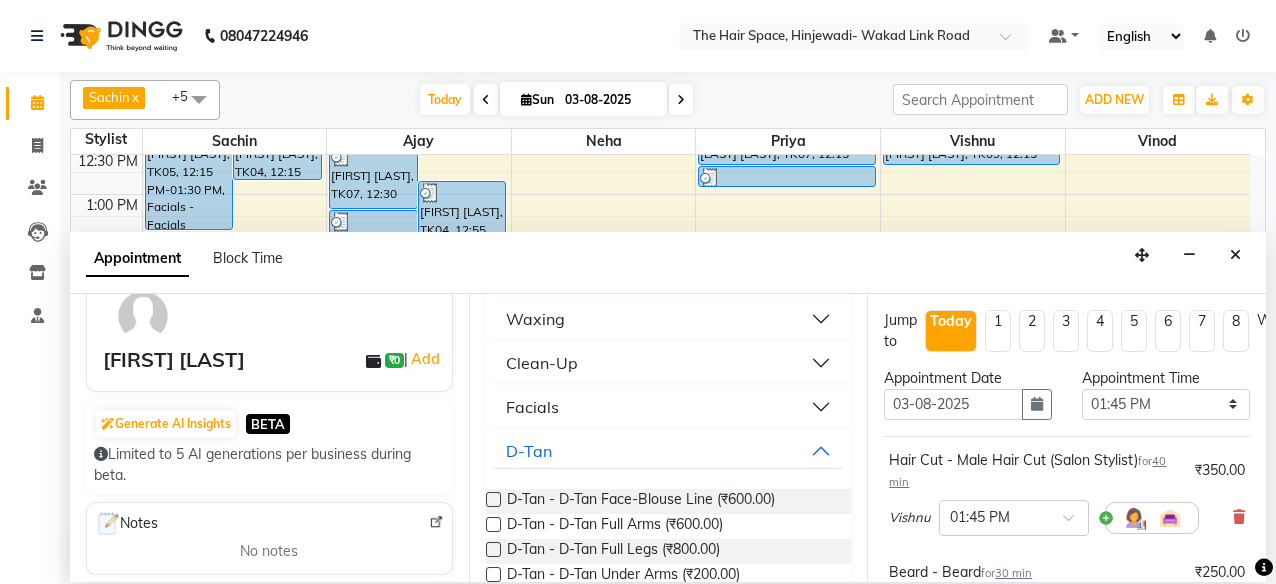 click on "Facials" at bounding box center (669, 407) 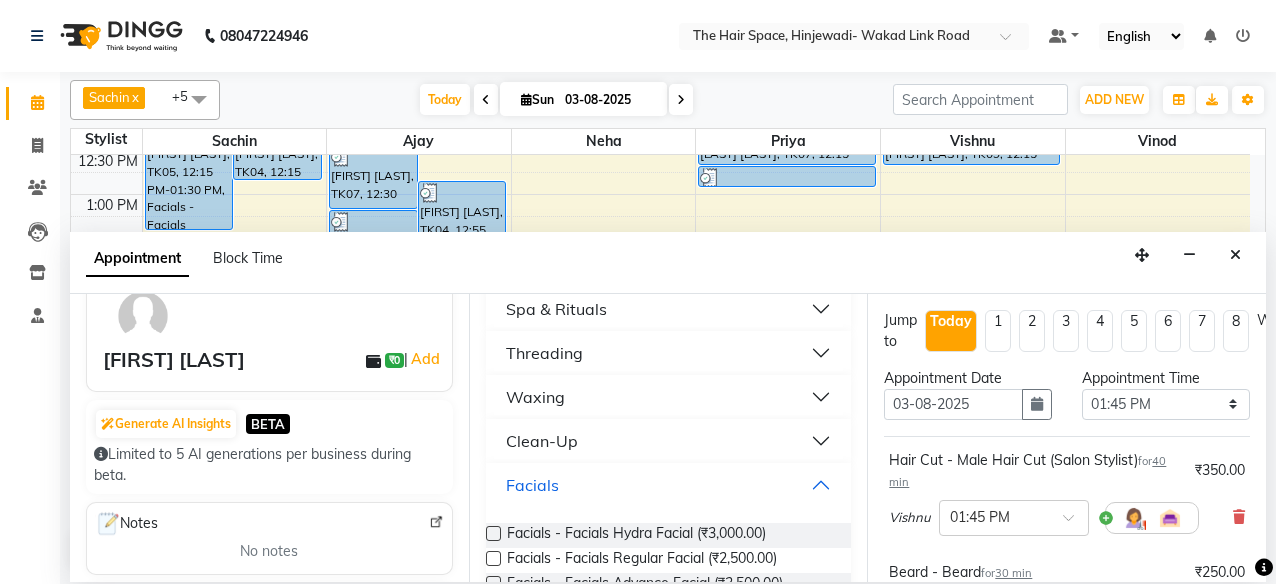 scroll, scrollTop: 724, scrollLeft: 0, axis: vertical 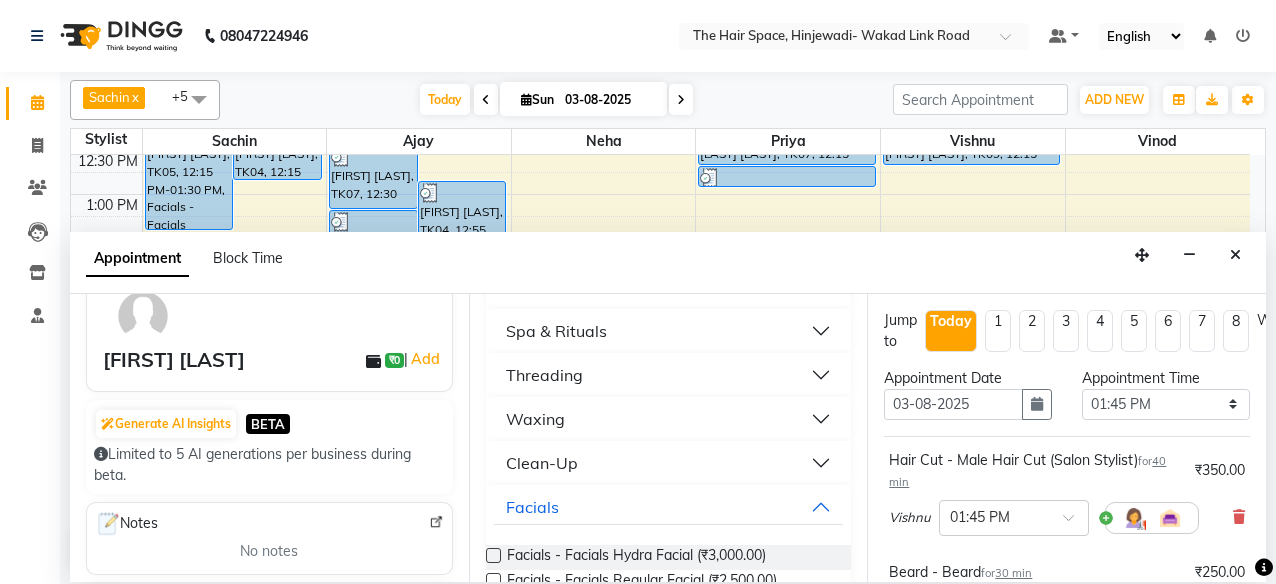 click on "Clean-Up" at bounding box center (669, 463) 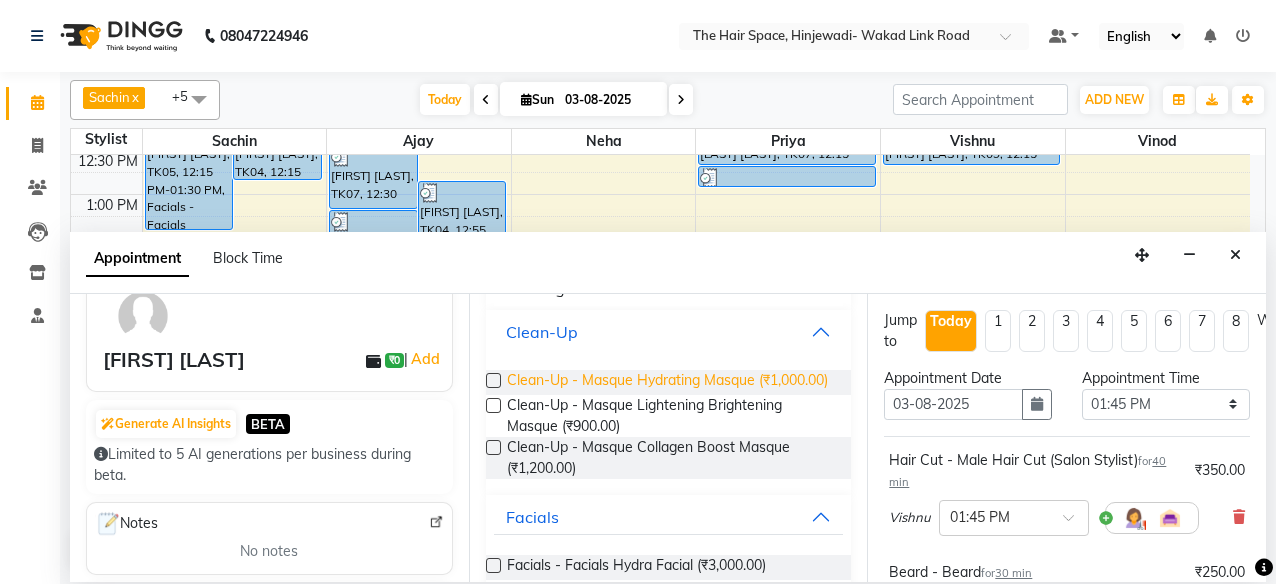 scroll, scrollTop: 824, scrollLeft: 0, axis: vertical 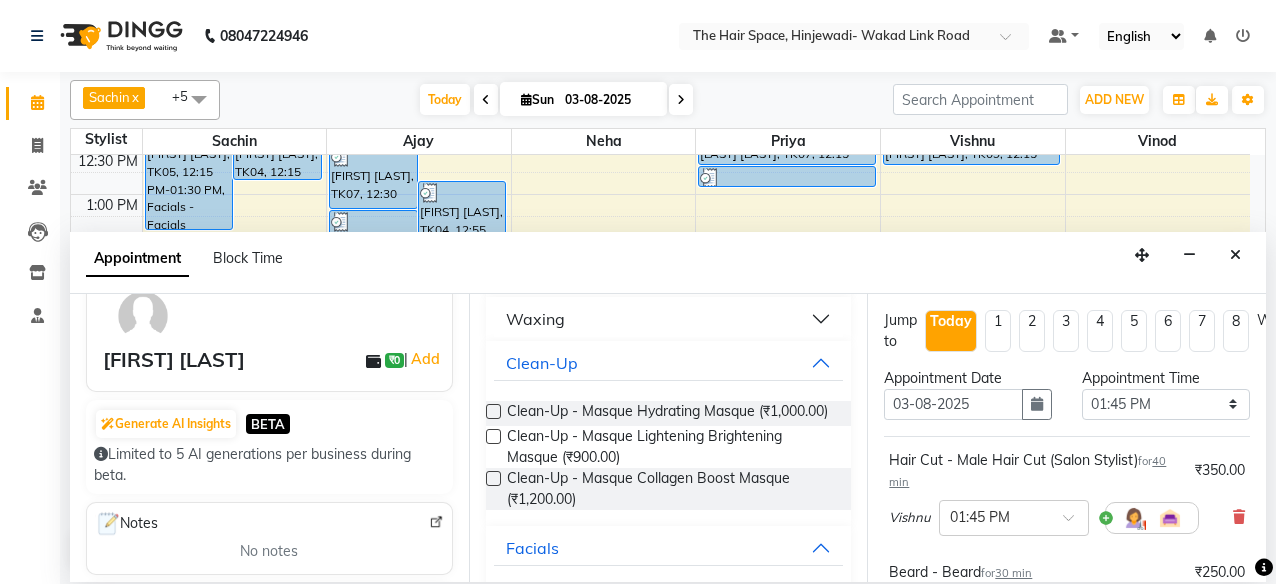 click on "Waxing" at bounding box center (669, 319) 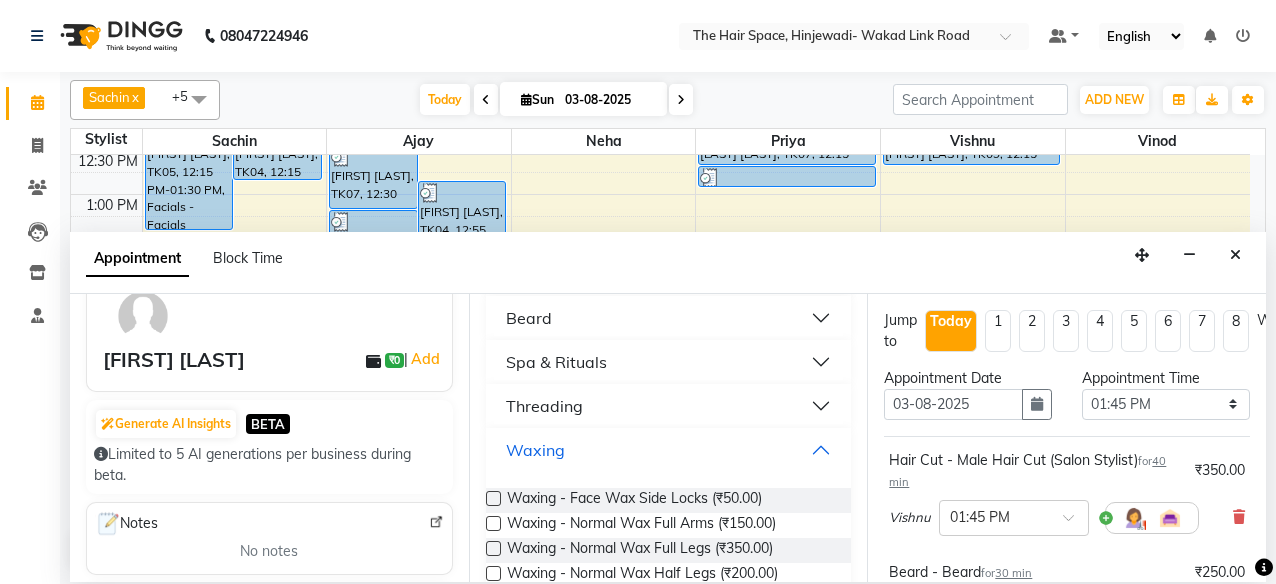 scroll, scrollTop: 724, scrollLeft: 0, axis: vertical 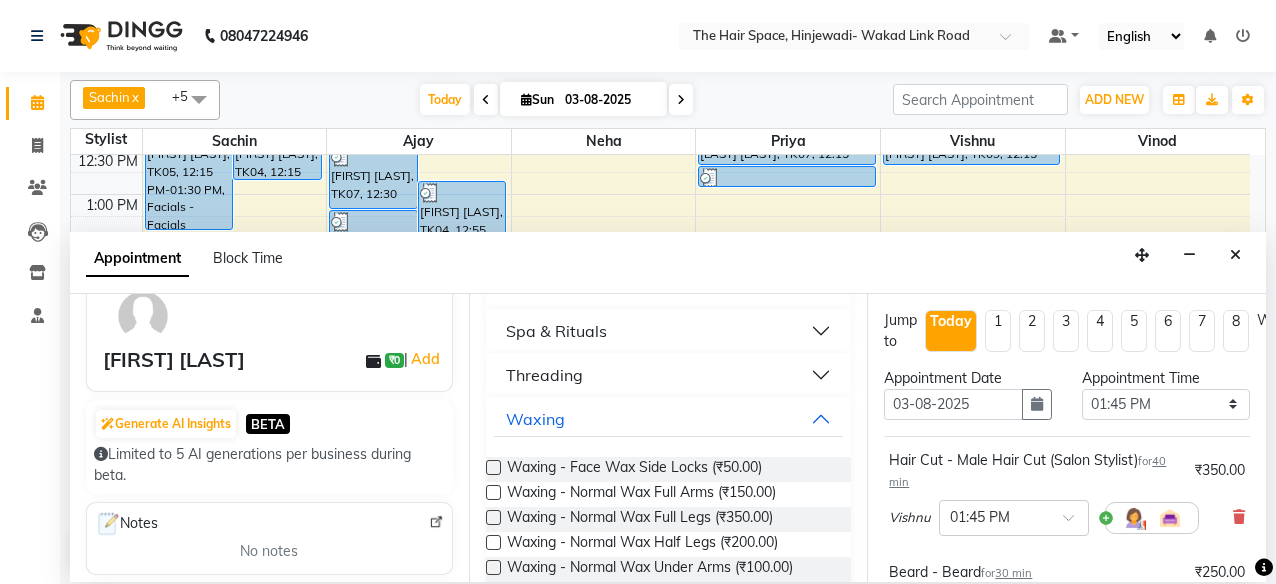click on "Threading" at bounding box center (669, 375) 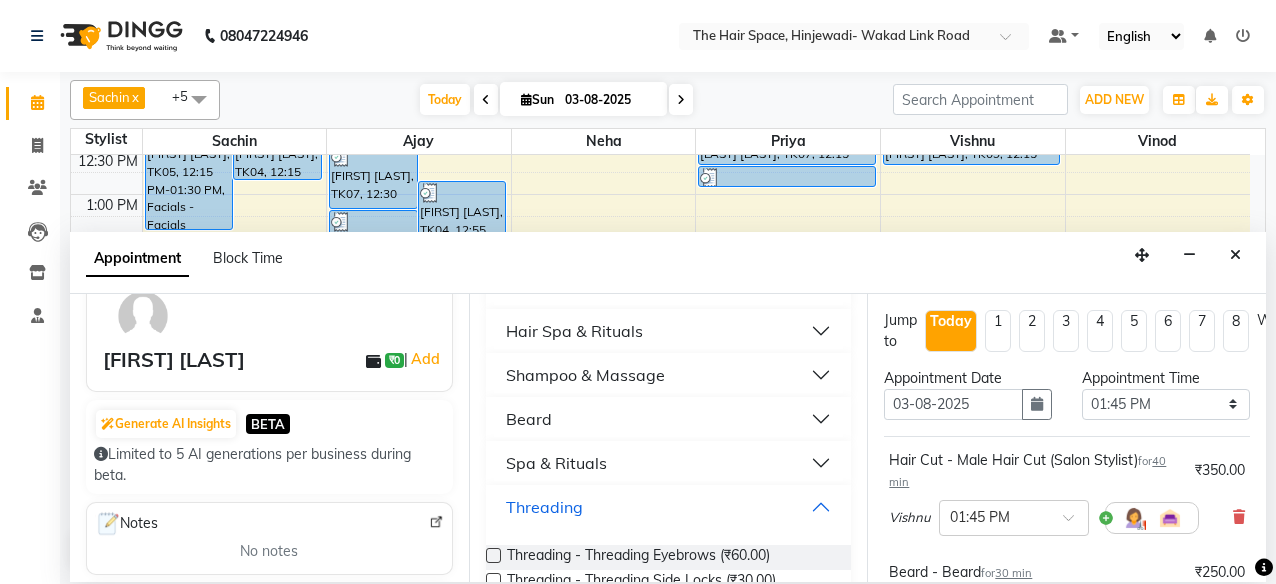 scroll, scrollTop: 624, scrollLeft: 0, axis: vertical 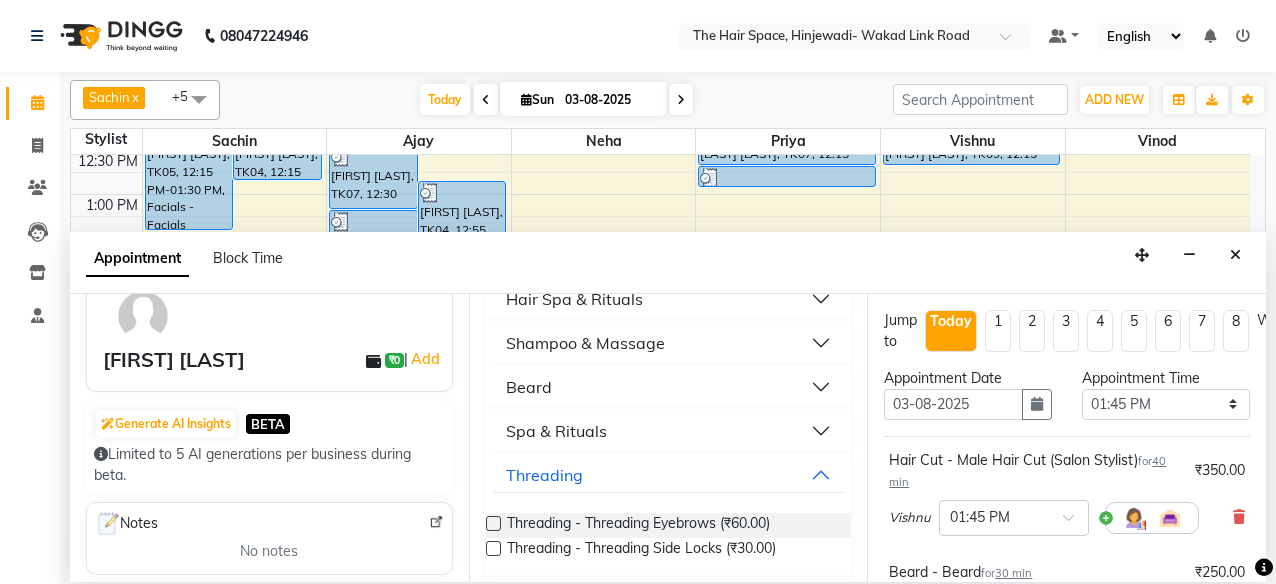 click on "Beard" at bounding box center [669, 387] 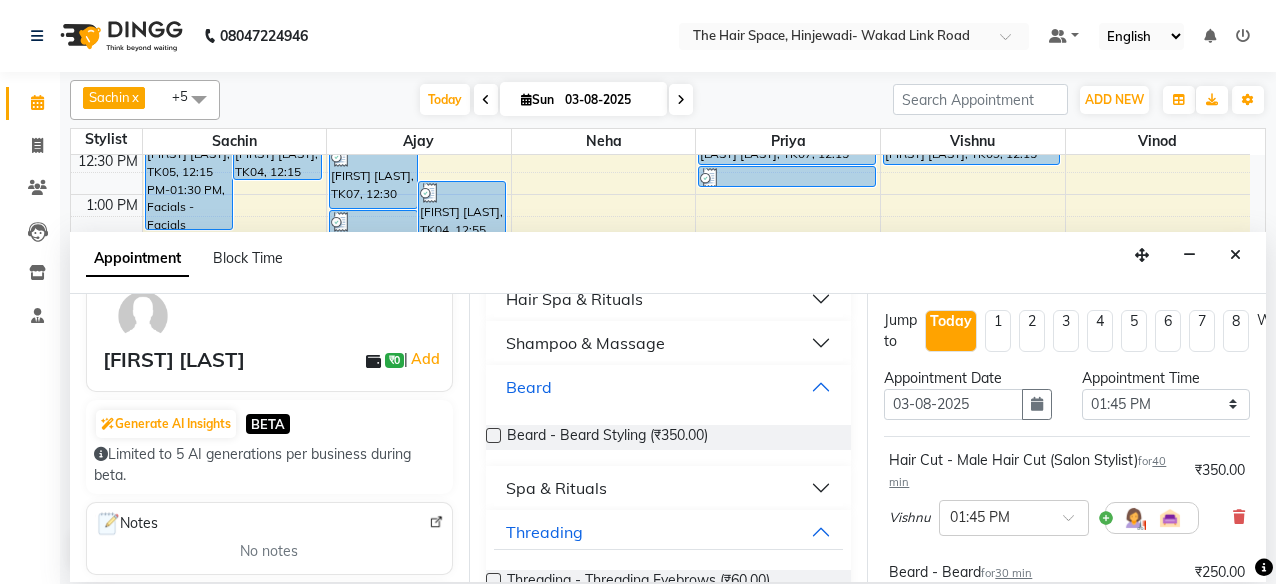 scroll, scrollTop: 724, scrollLeft: 0, axis: vertical 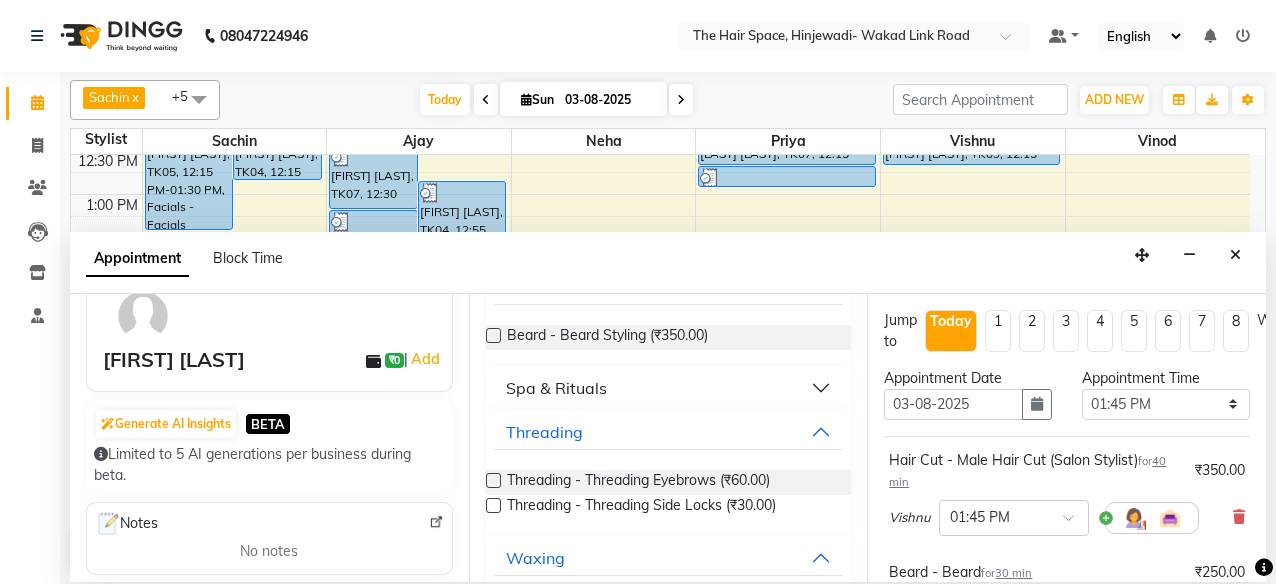 click on "Spa & Rituals" at bounding box center (669, 388) 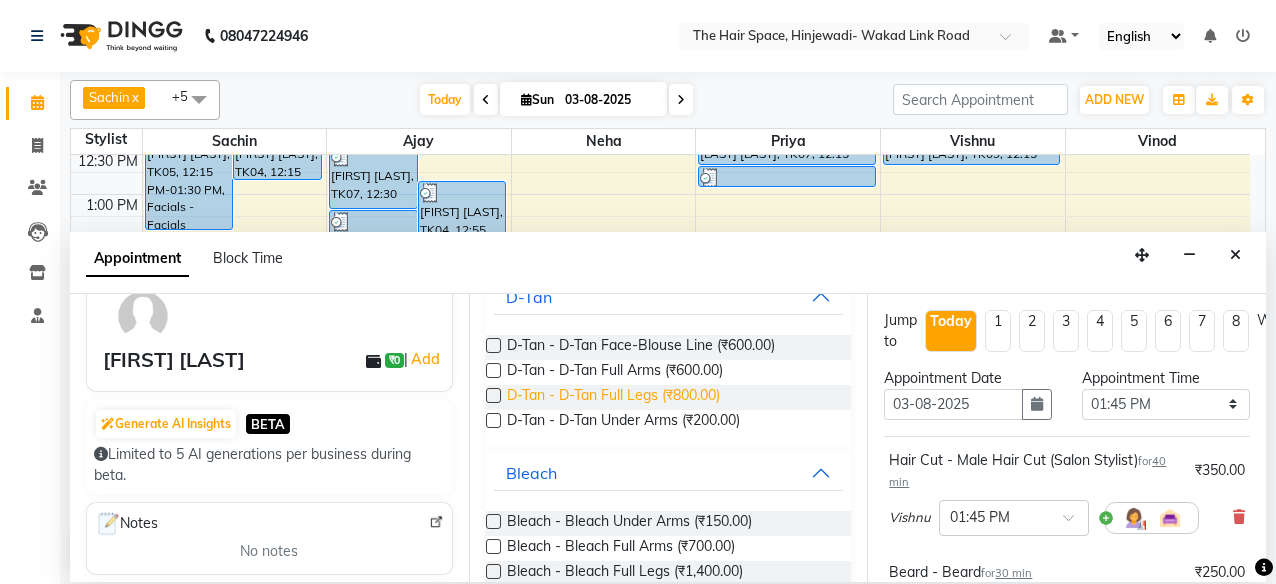 scroll, scrollTop: 1824, scrollLeft: 0, axis: vertical 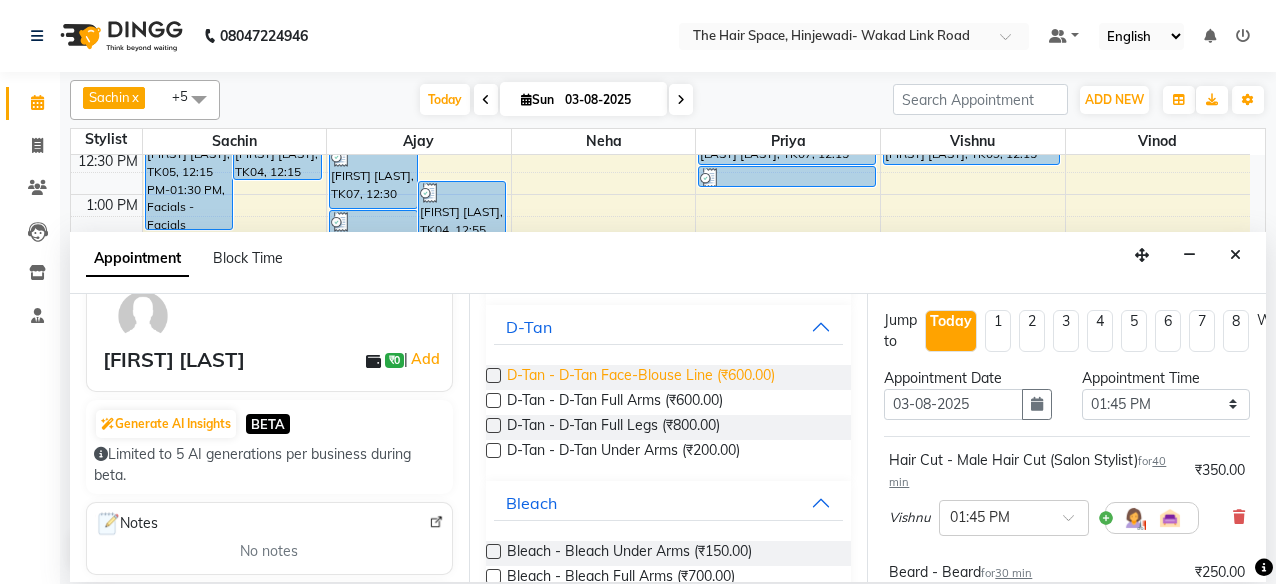 click on "D-Tan - D-Tan Face-Blouse Line (₹600.00)" at bounding box center [641, 377] 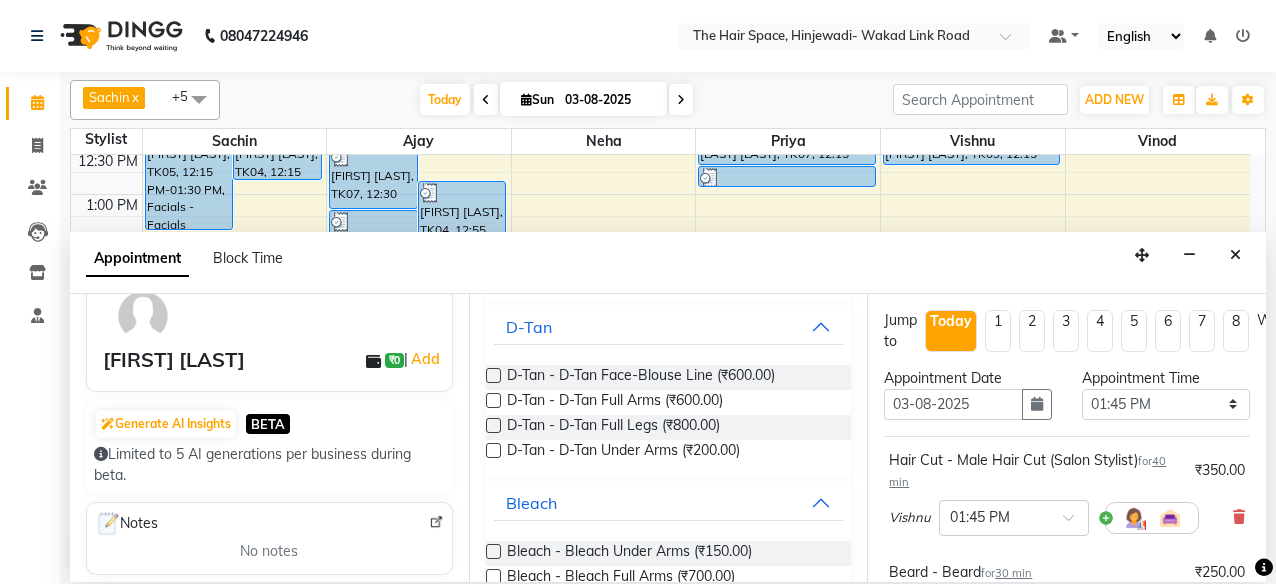 click at bounding box center (493, 375) 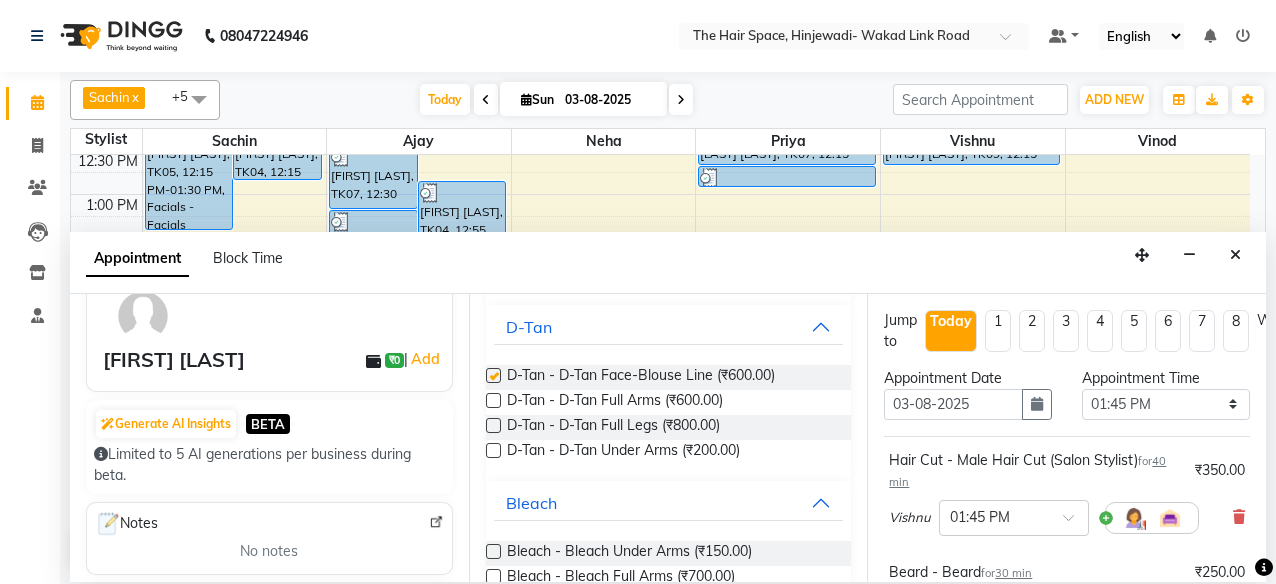 checkbox on "false" 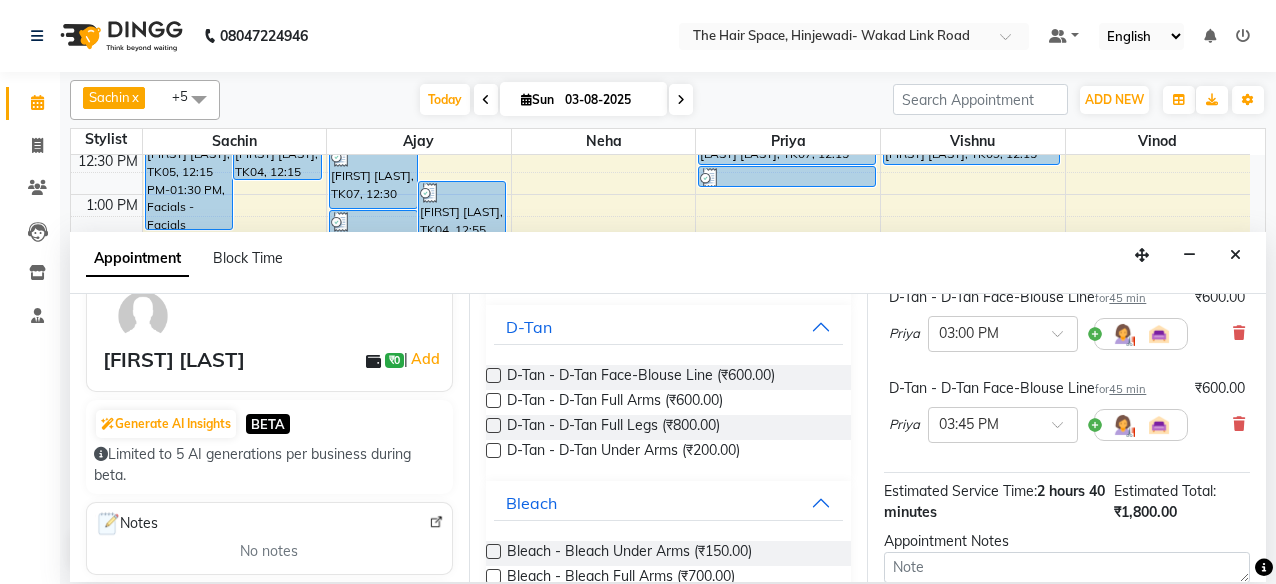 scroll, scrollTop: 266, scrollLeft: 0, axis: vertical 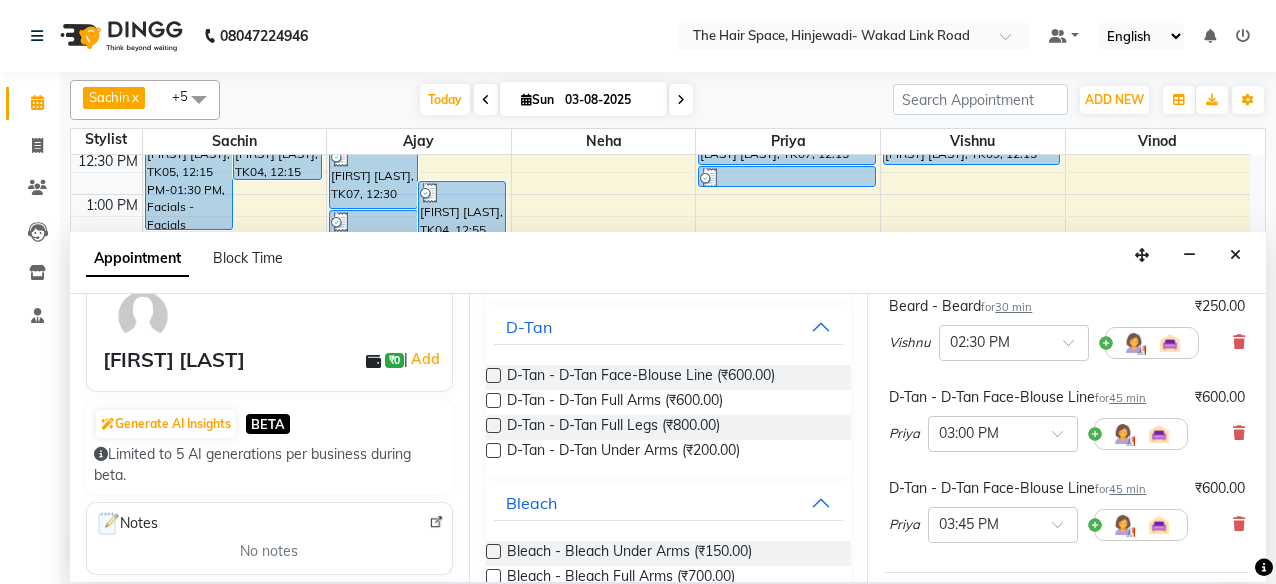 click on "[LAST] × [TIME]" at bounding box center [1067, 434] 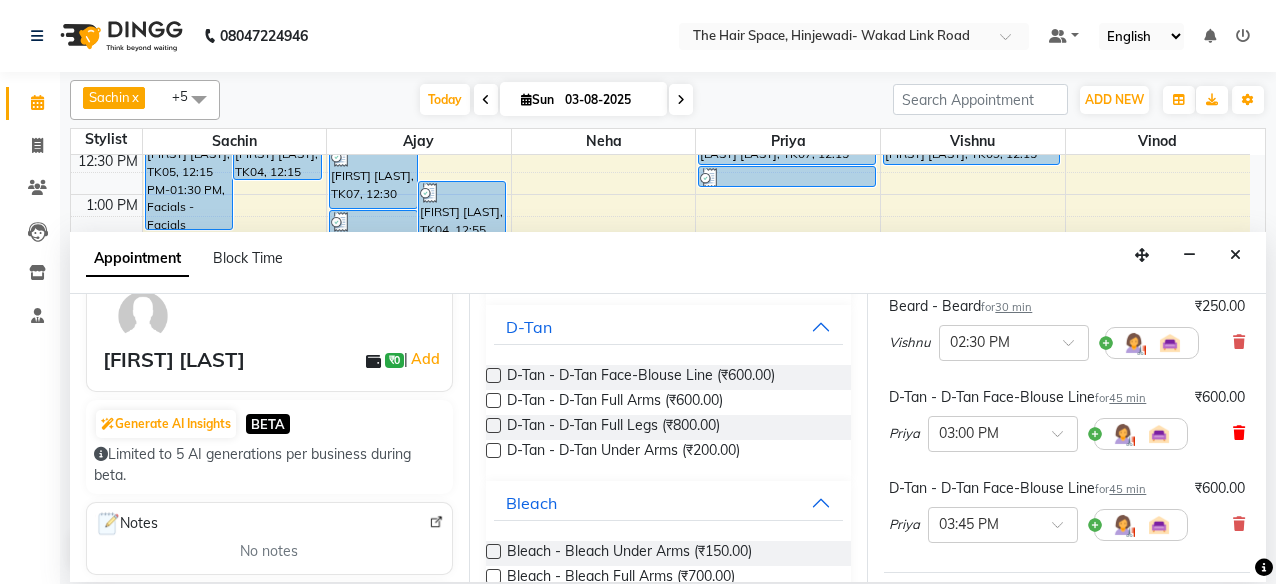 click at bounding box center (1239, 433) 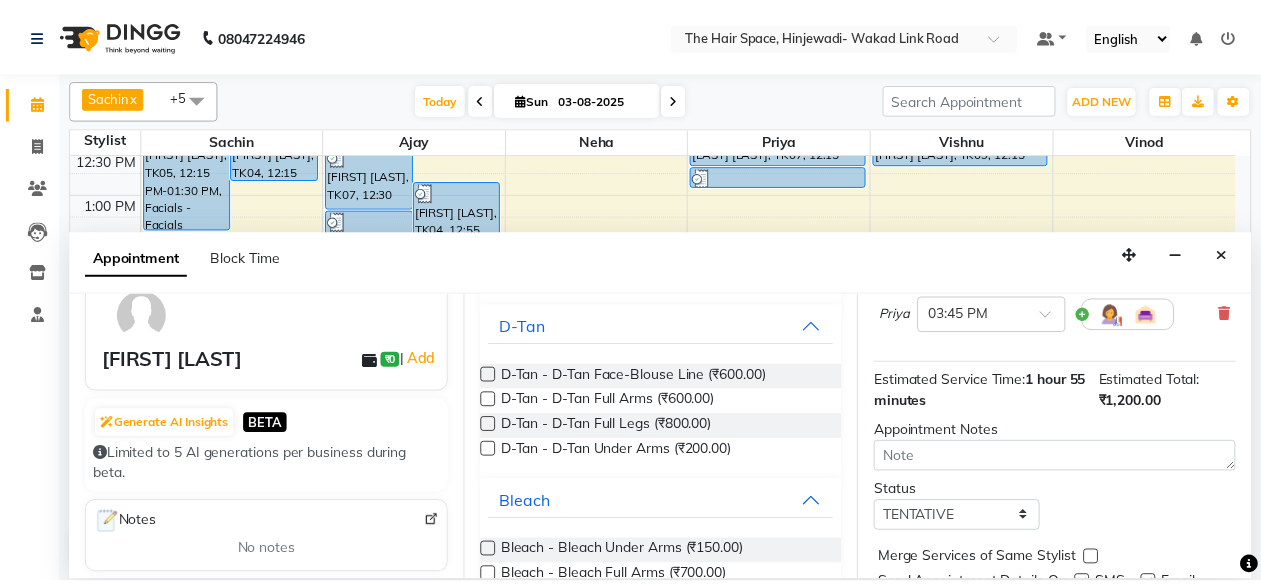 scroll, scrollTop: 475, scrollLeft: 0, axis: vertical 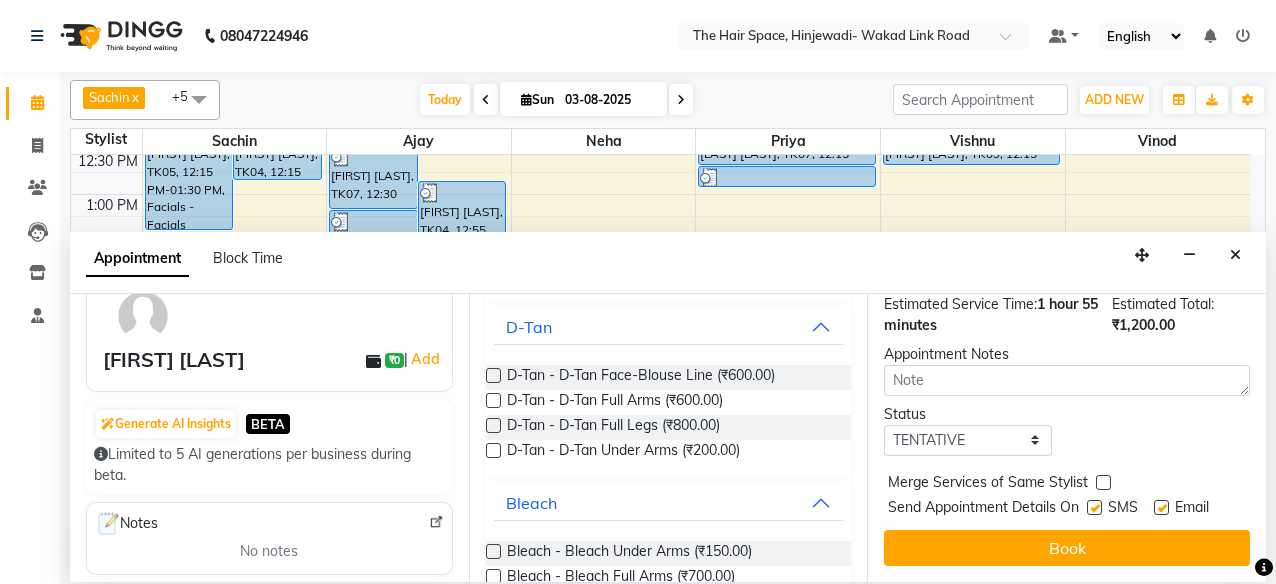 click at bounding box center (1094, 507) 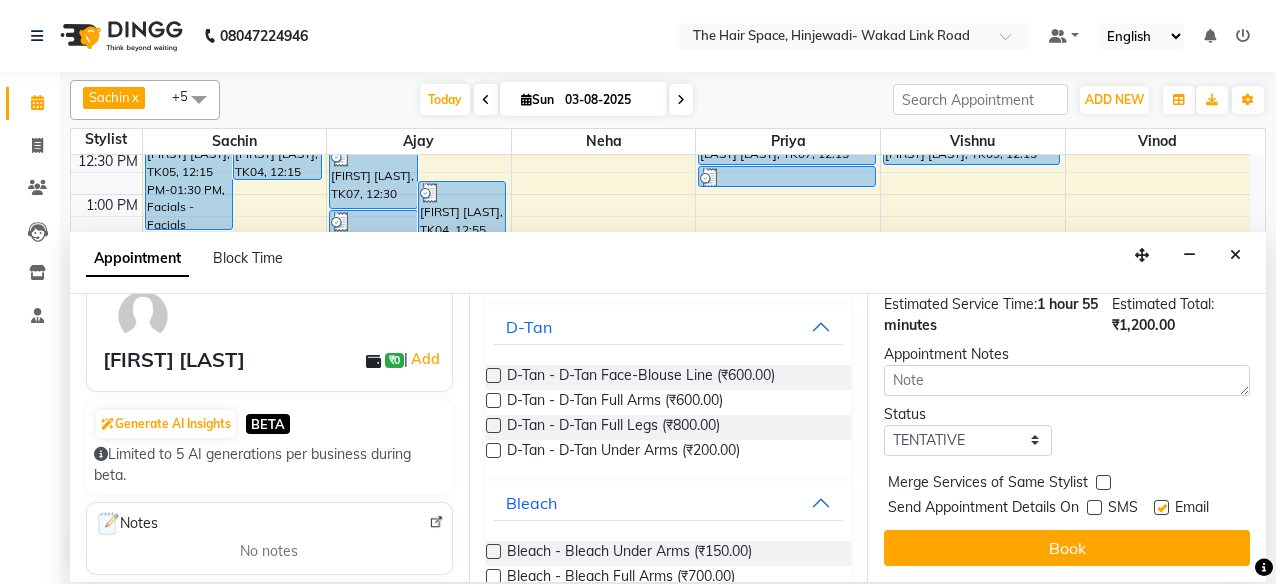 click on "Book" at bounding box center (1067, 548) 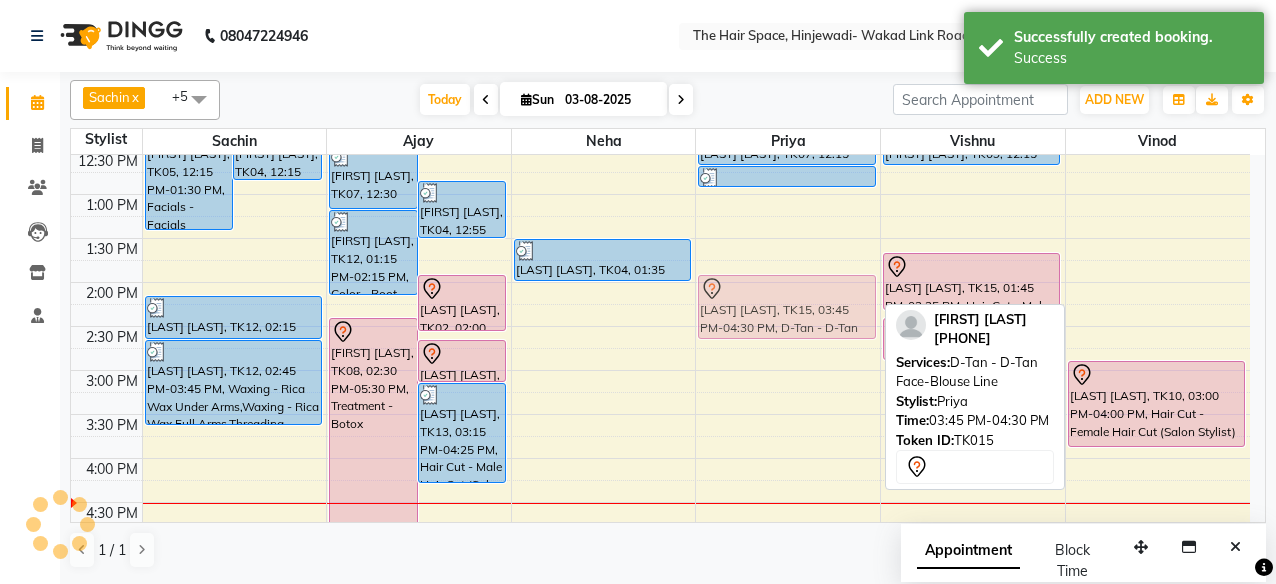 drag, startPoint x: 764, startPoint y: 464, endPoint x: 808, endPoint y: 320, distance: 150.57224 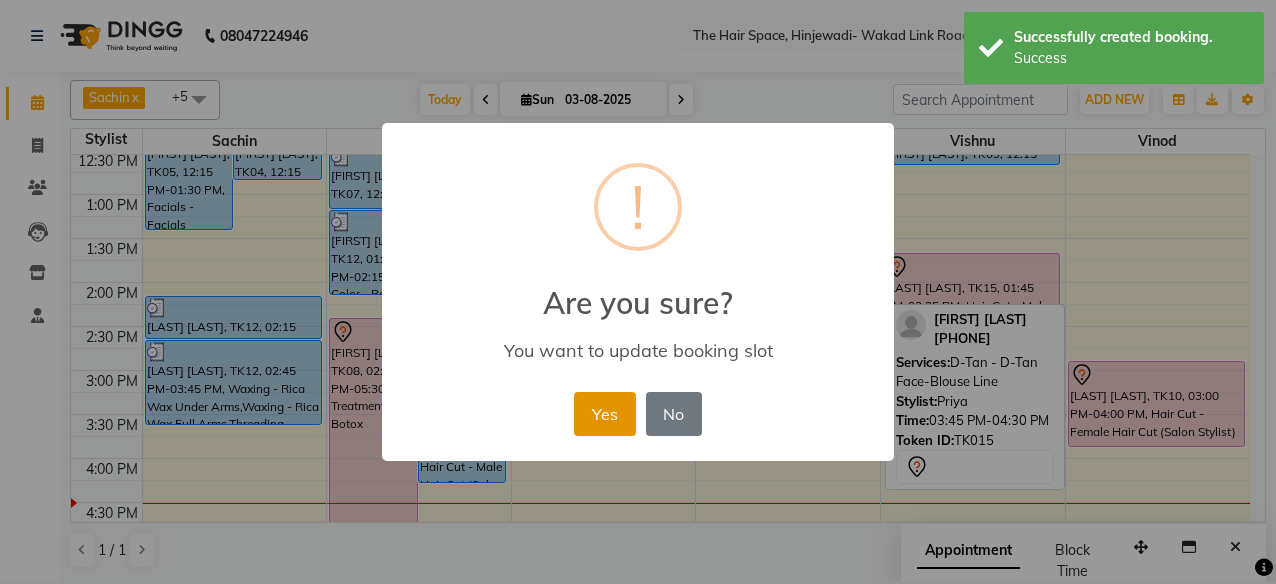 click on "Yes" at bounding box center (604, 414) 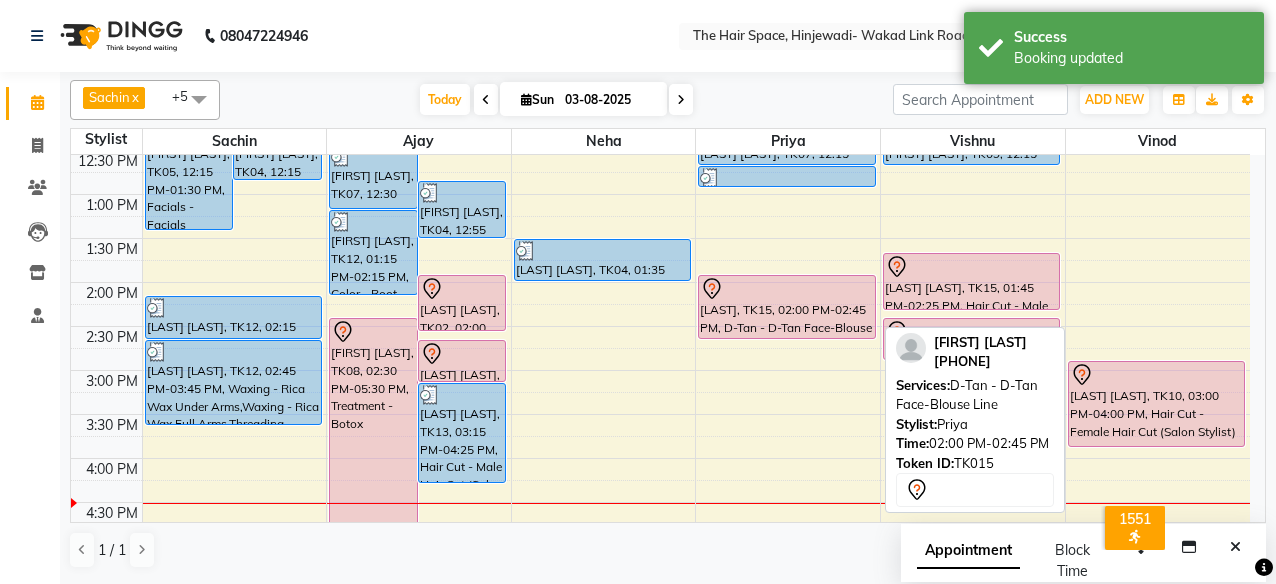 click on "[LAST], TK15, 02:00 PM-02:45 PM, D-Tan - D-Tan Face-Blouse Line" at bounding box center [786, 307] 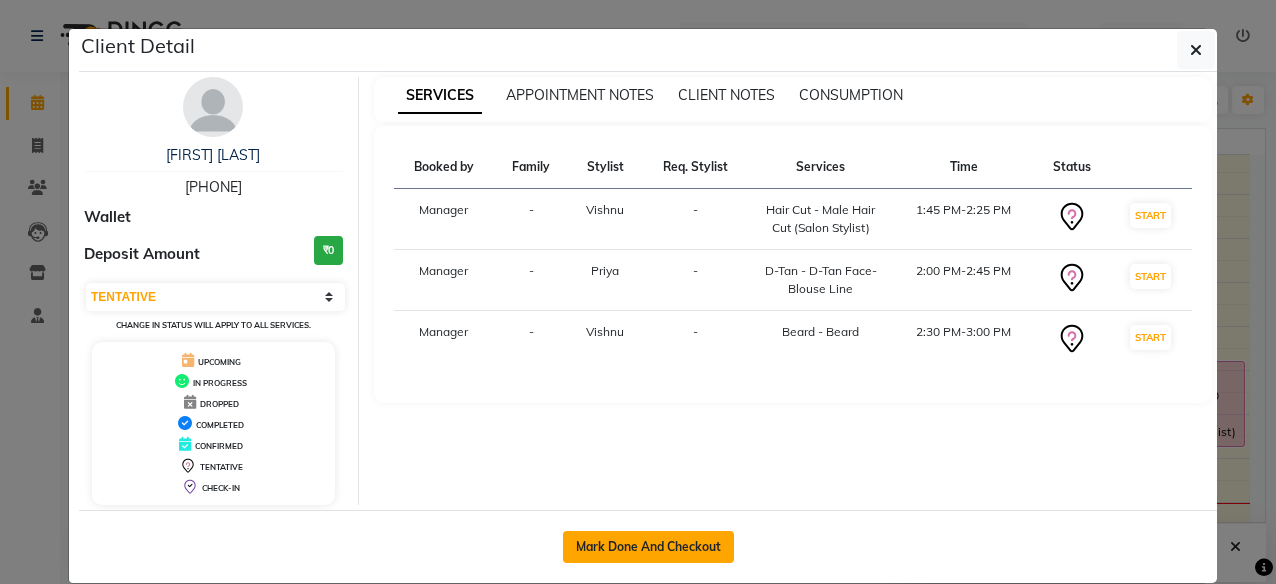 click on "Mark Done And Checkout" 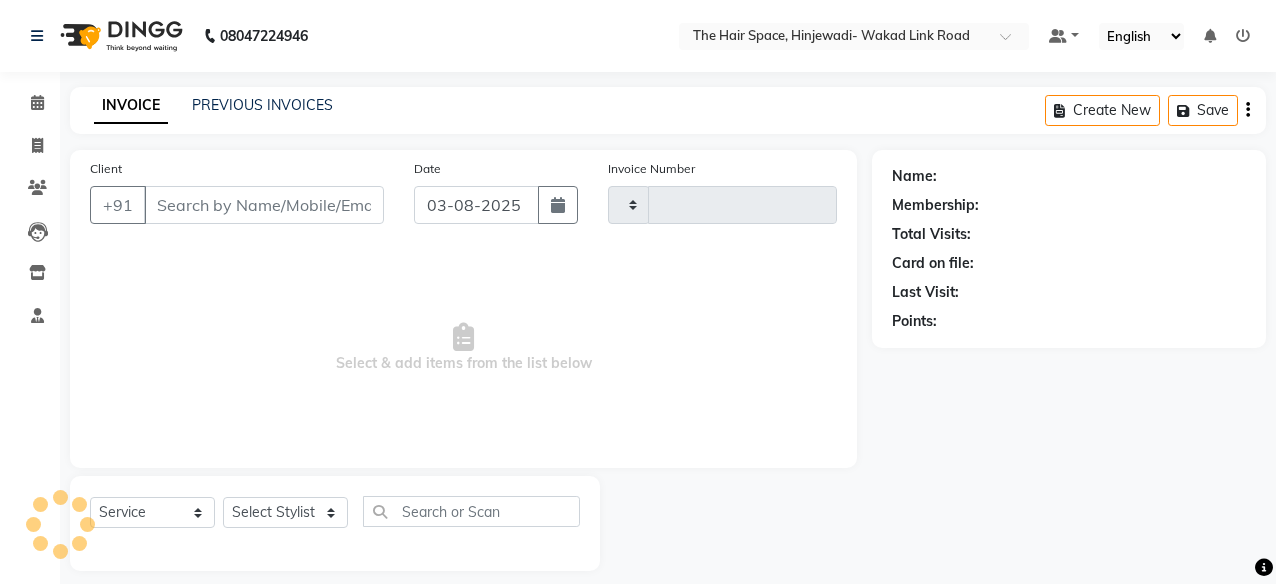 type on "1698" 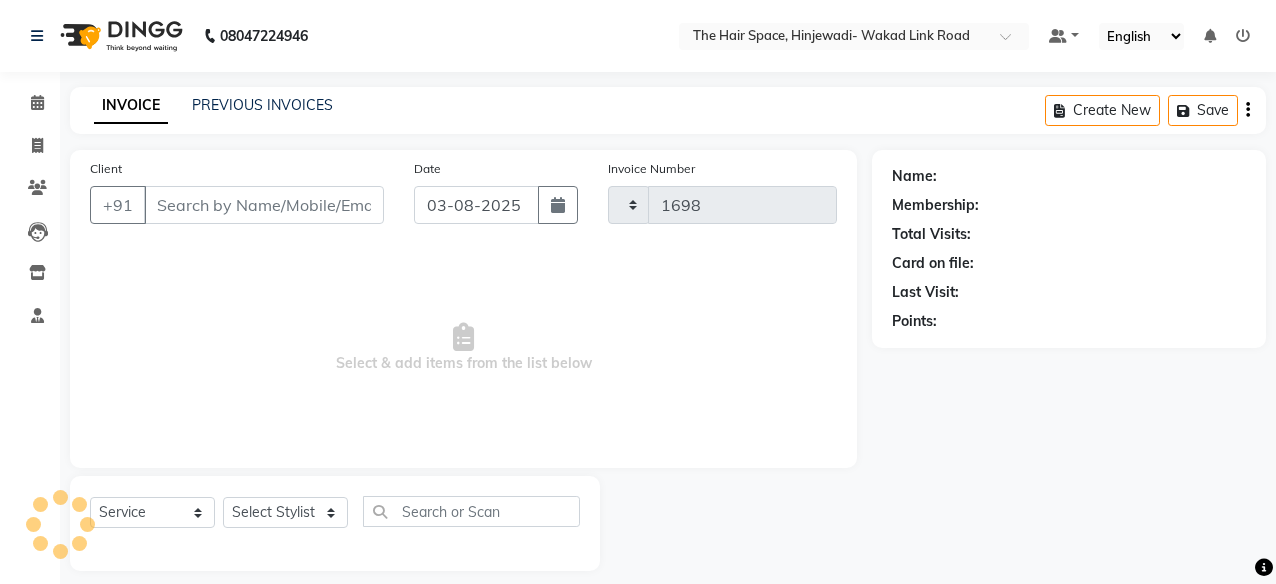 select on "6697" 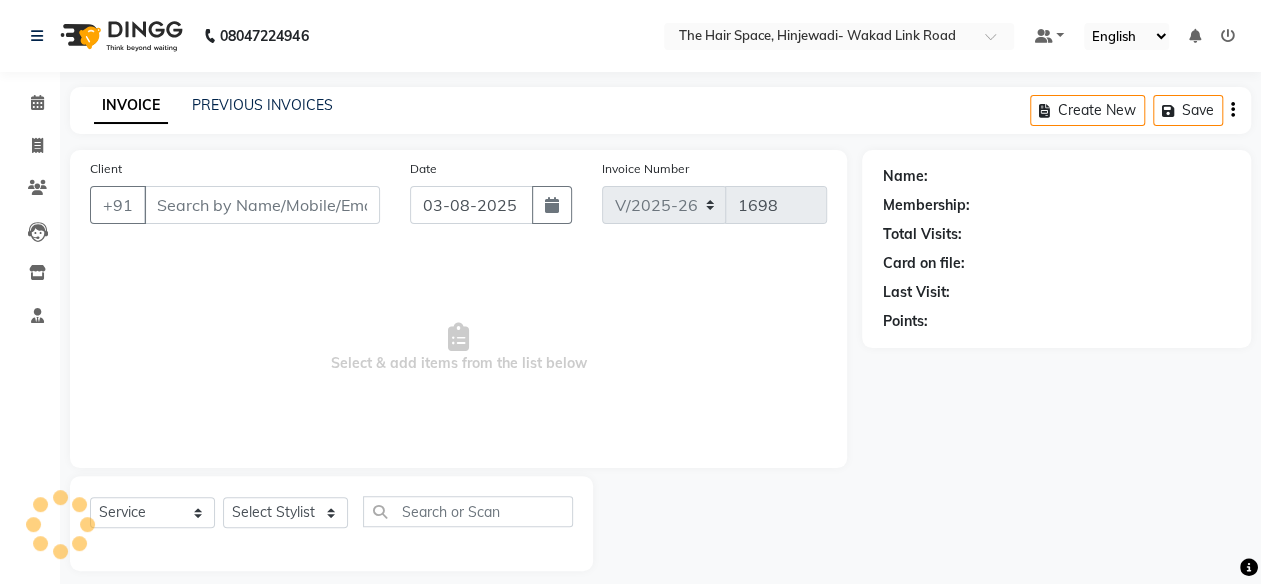 type on "[PHONE]" 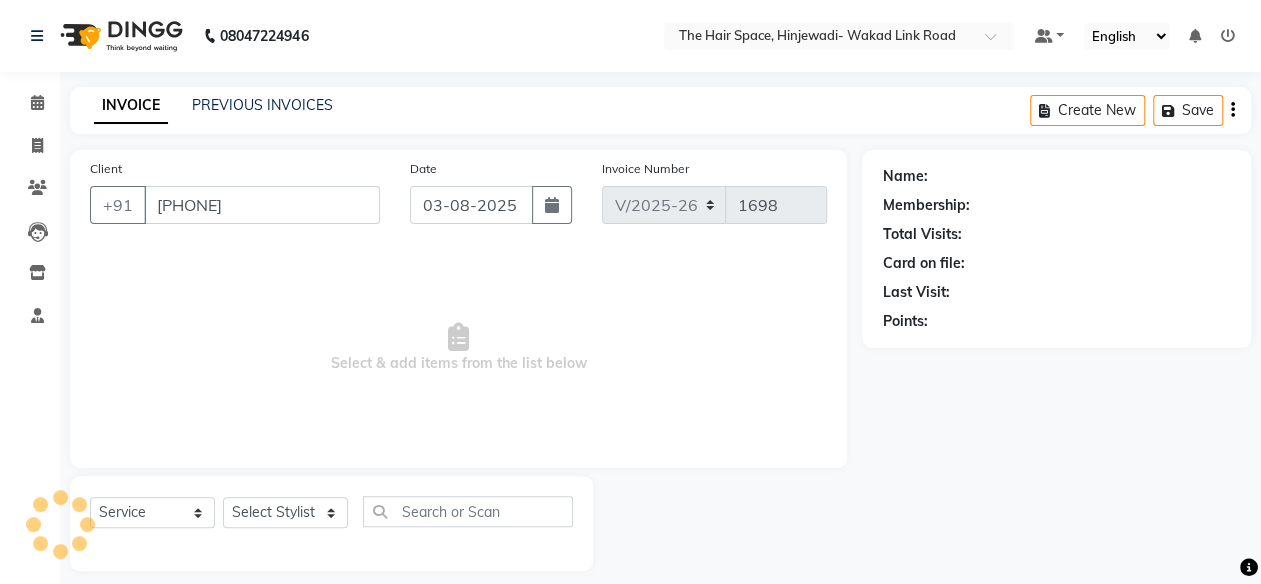 select on "84666" 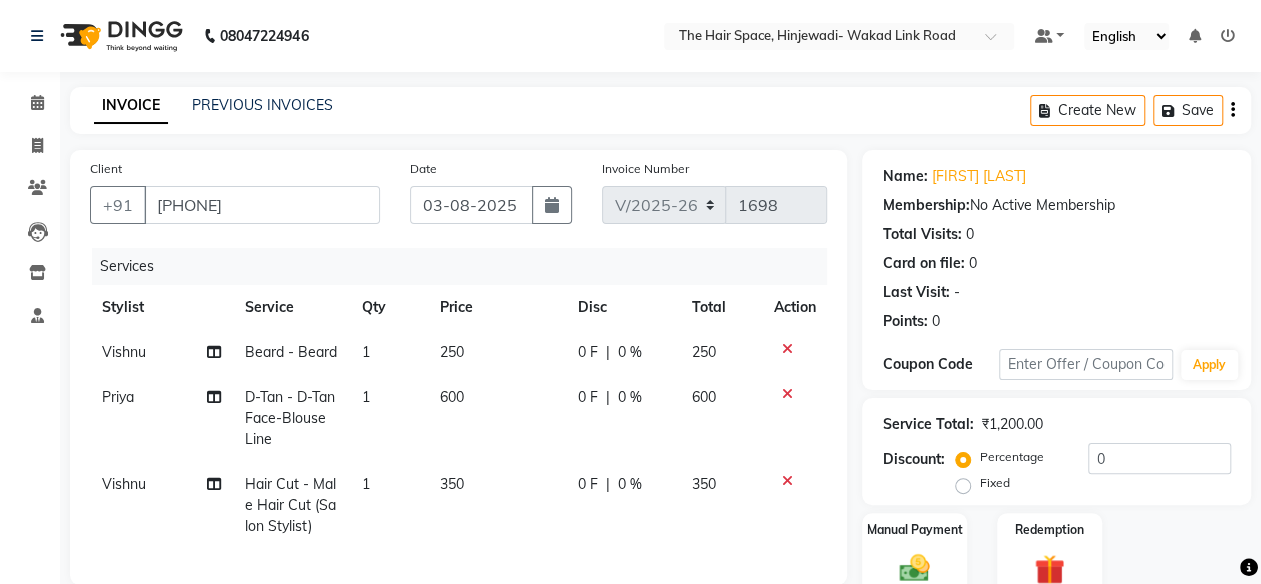 click on "600" 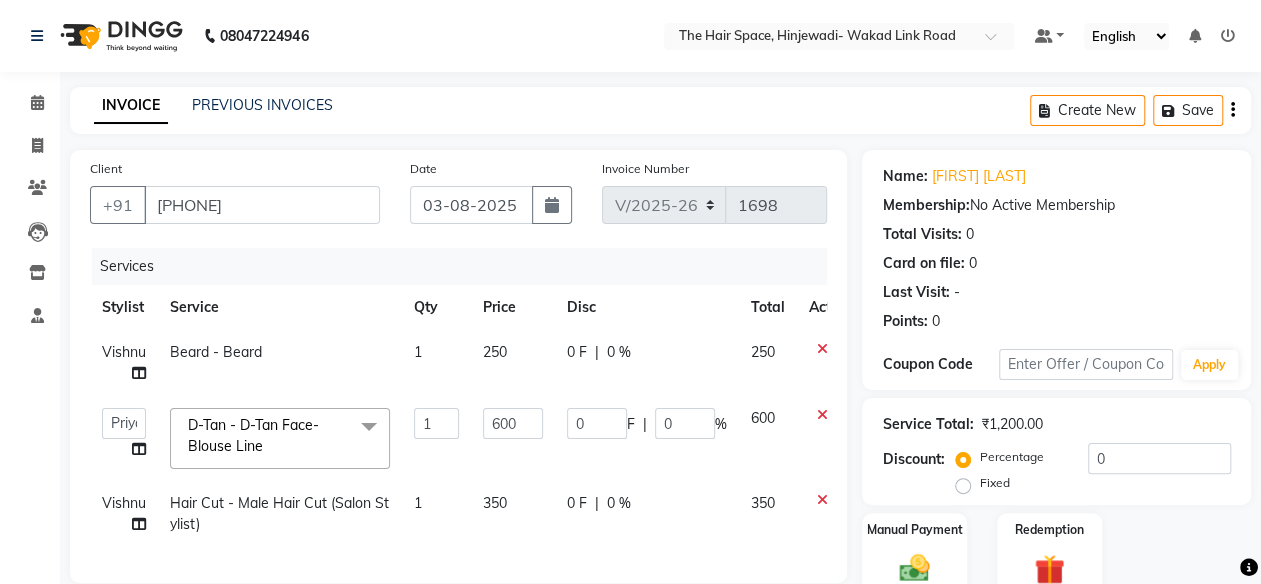 click 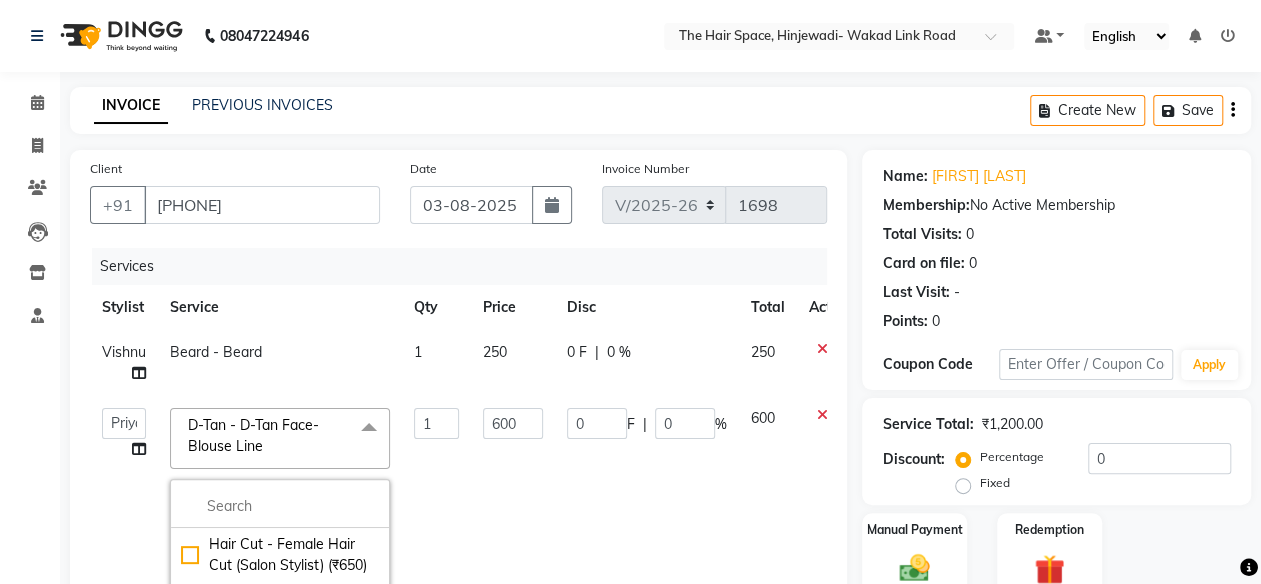 scroll, scrollTop: 0, scrollLeft: 0, axis: both 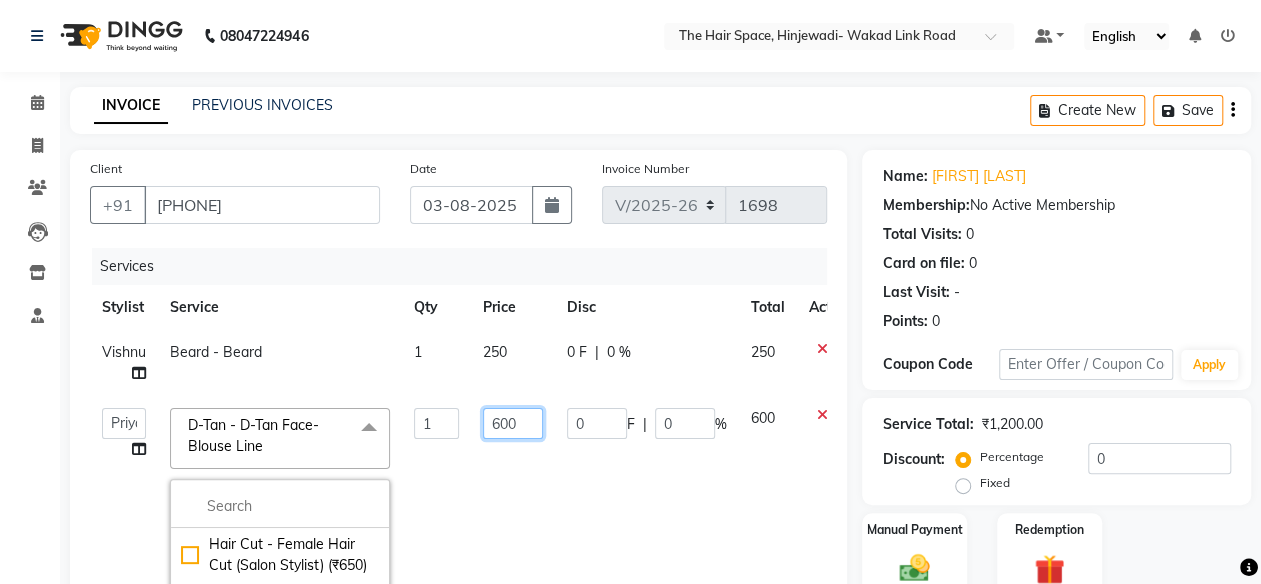 click on "600" 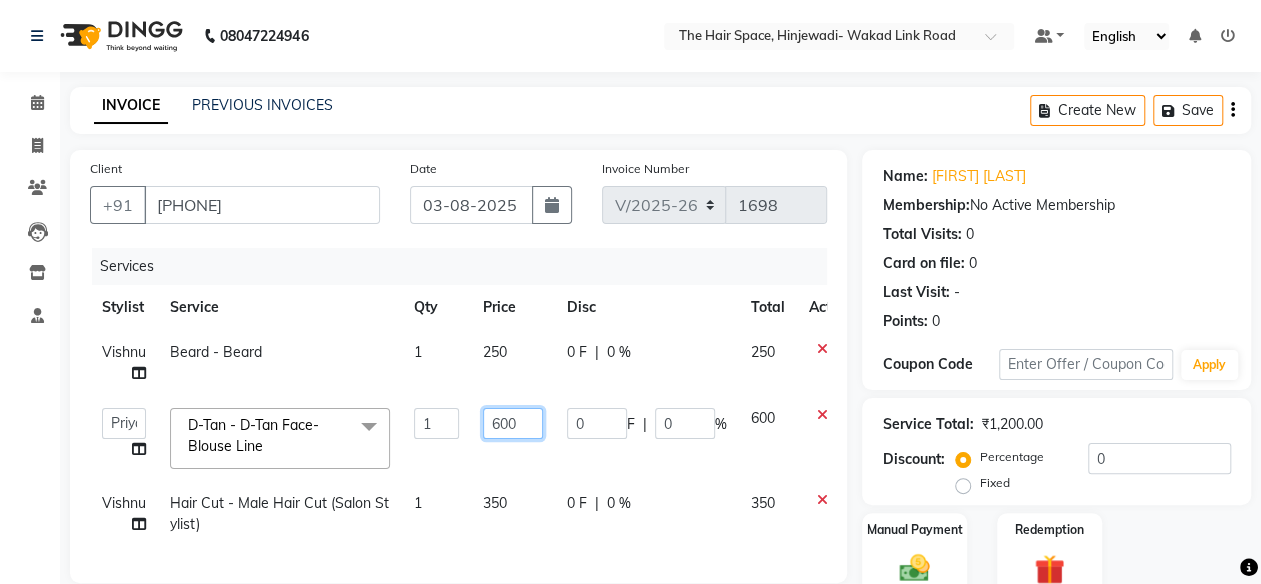 click on "600" 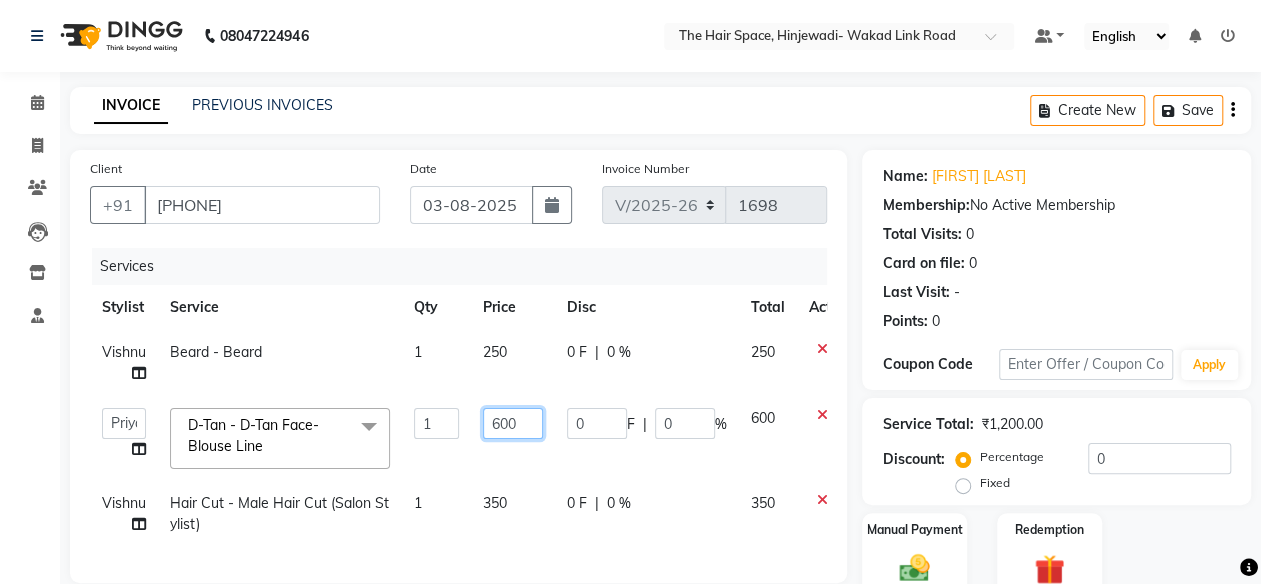 click on "600" 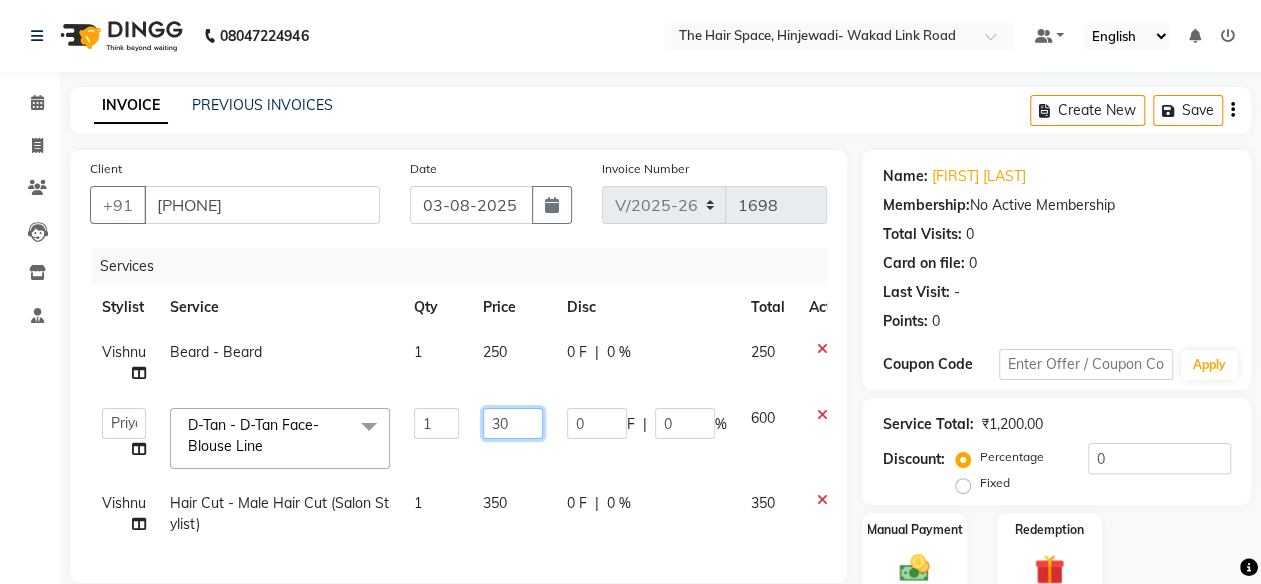 type on "350" 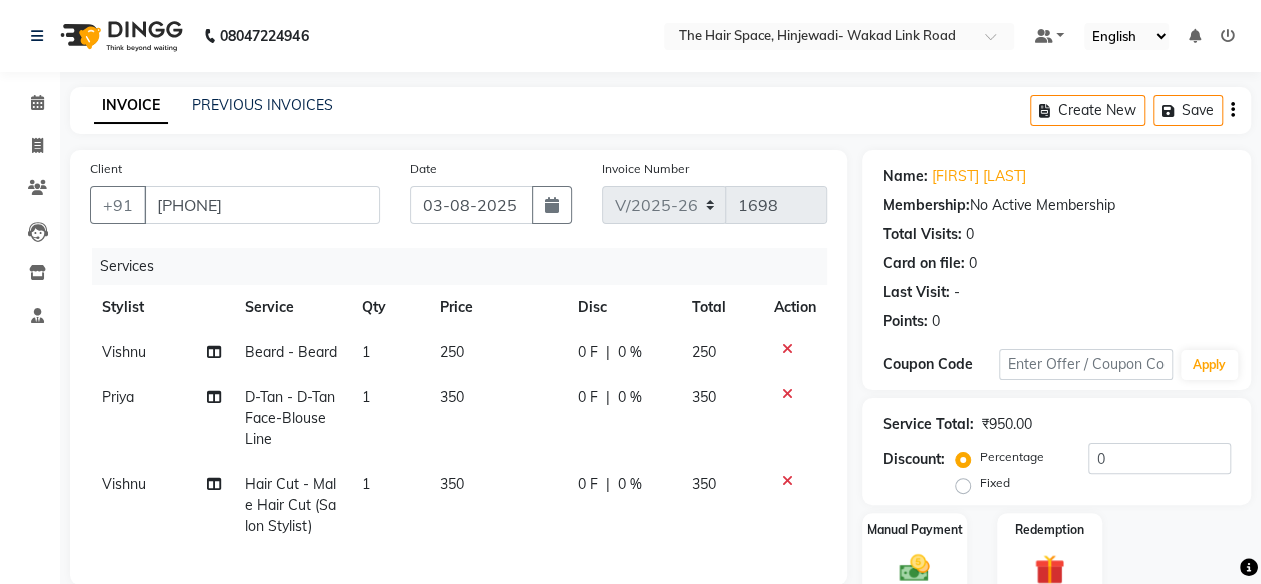 click on "0 F | 0 %" 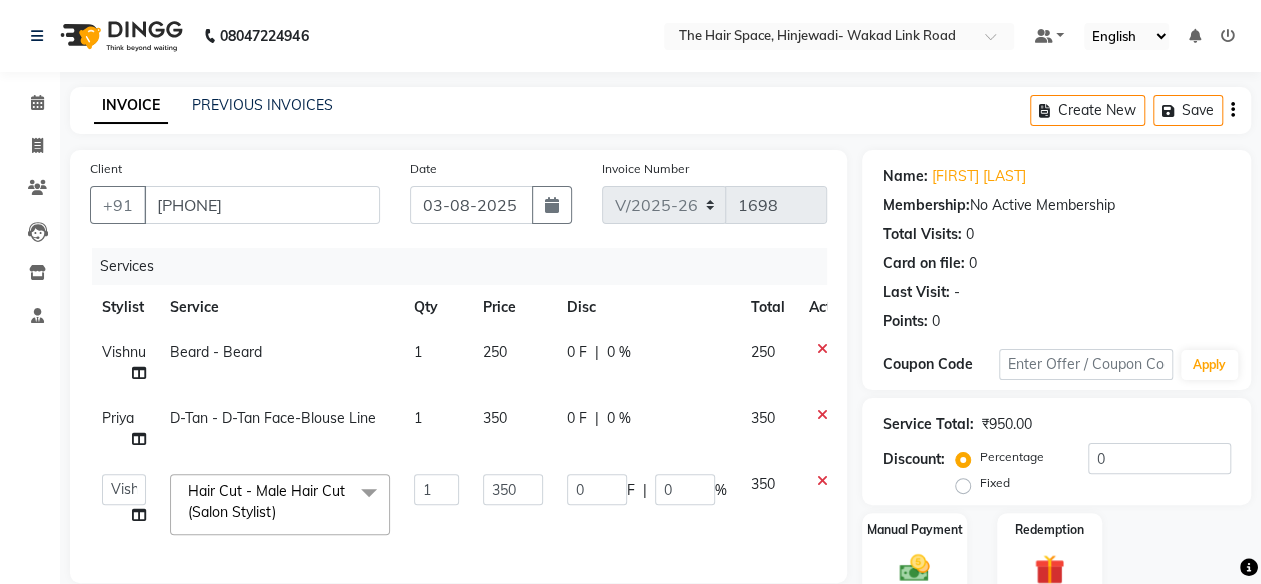 scroll, scrollTop: 300, scrollLeft: 0, axis: vertical 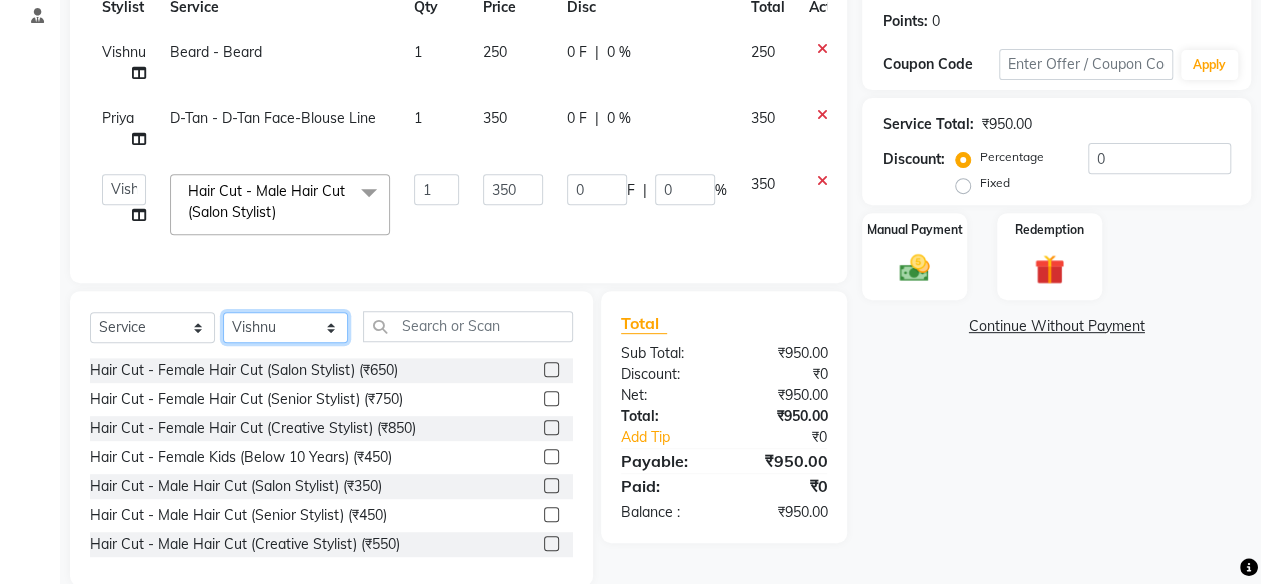 click on "Select Stylist Ajay Bhakti Jyoti Lucy Manager Neha Pankaj Priya Sachin  Sanika  Vinod Vishnu" 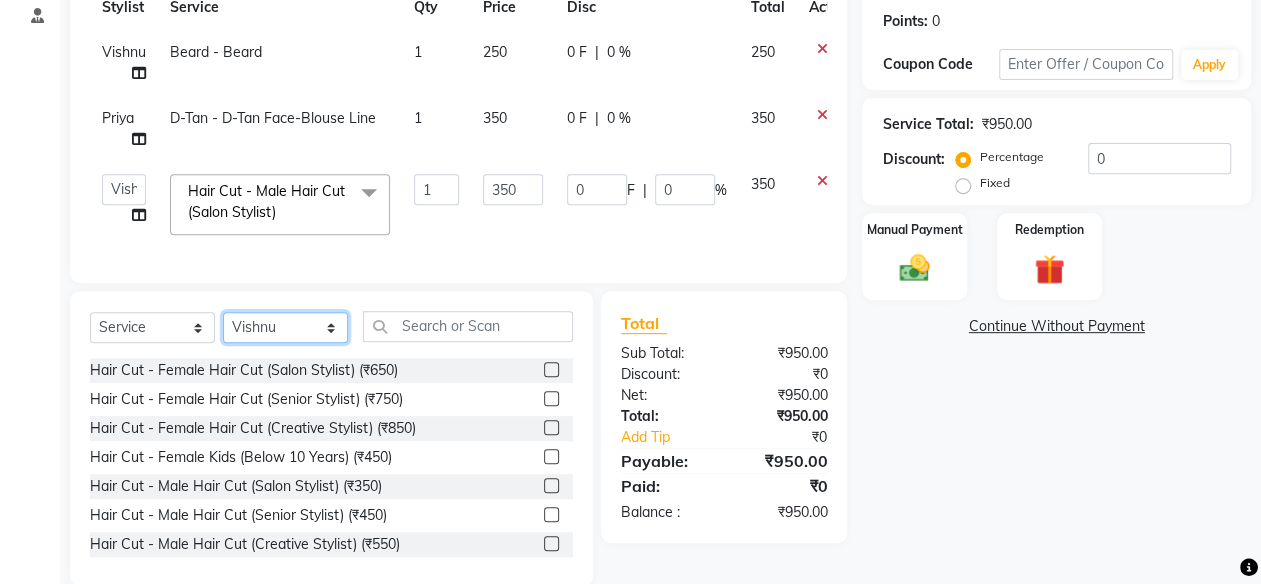 scroll, scrollTop: 200, scrollLeft: 0, axis: vertical 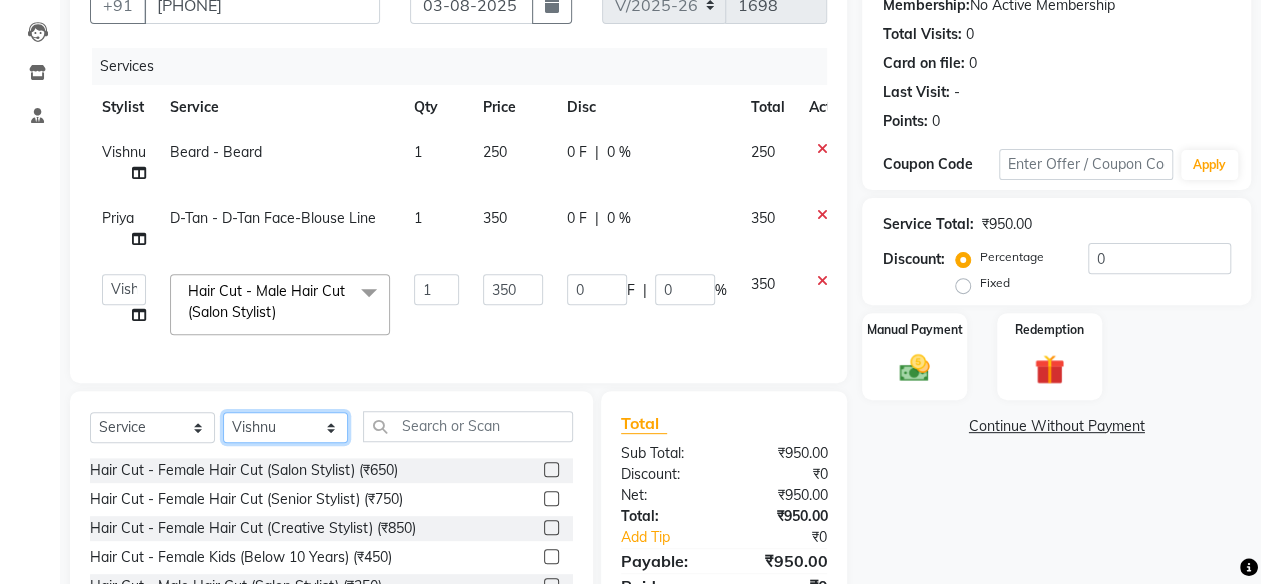 drag, startPoint x: 346, startPoint y: 451, endPoint x: 329, endPoint y: 438, distance: 21.400934 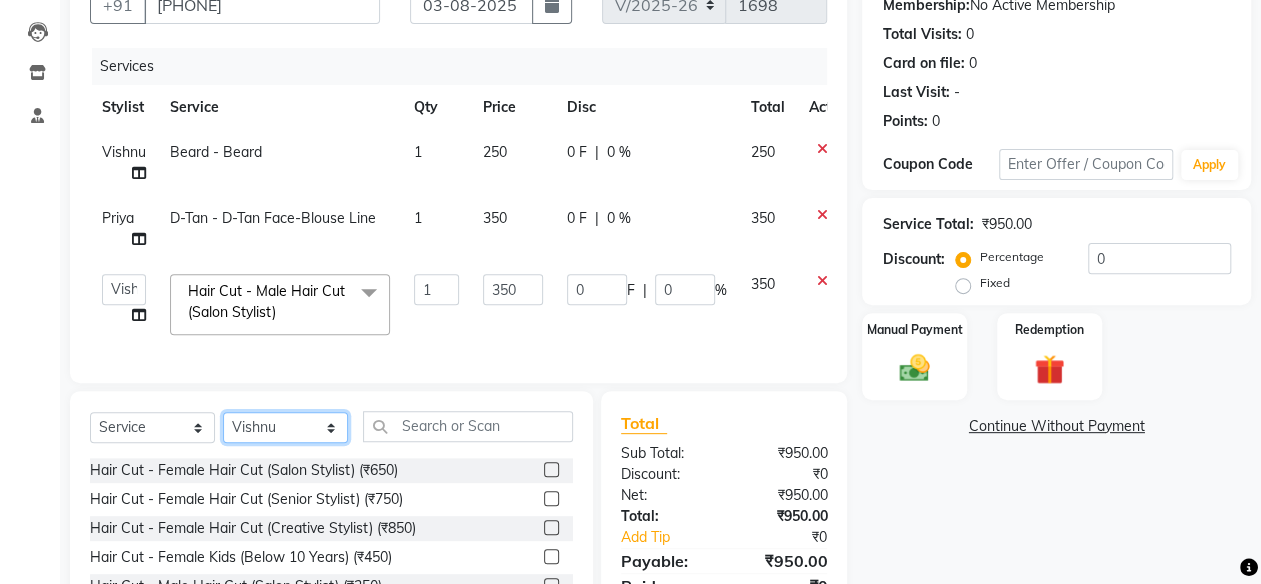select on "84665" 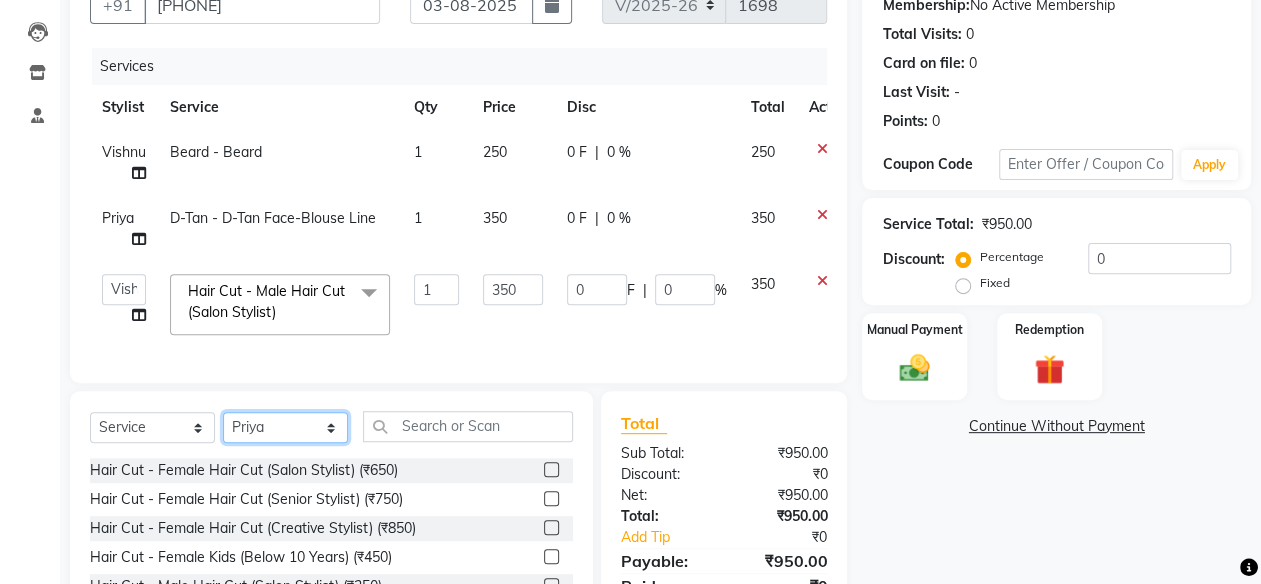 click on "Select Stylist Ajay Bhakti Jyoti Lucy Manager Neha Pankaj Priya Sachin  Sanika  Vinod Vishnu" 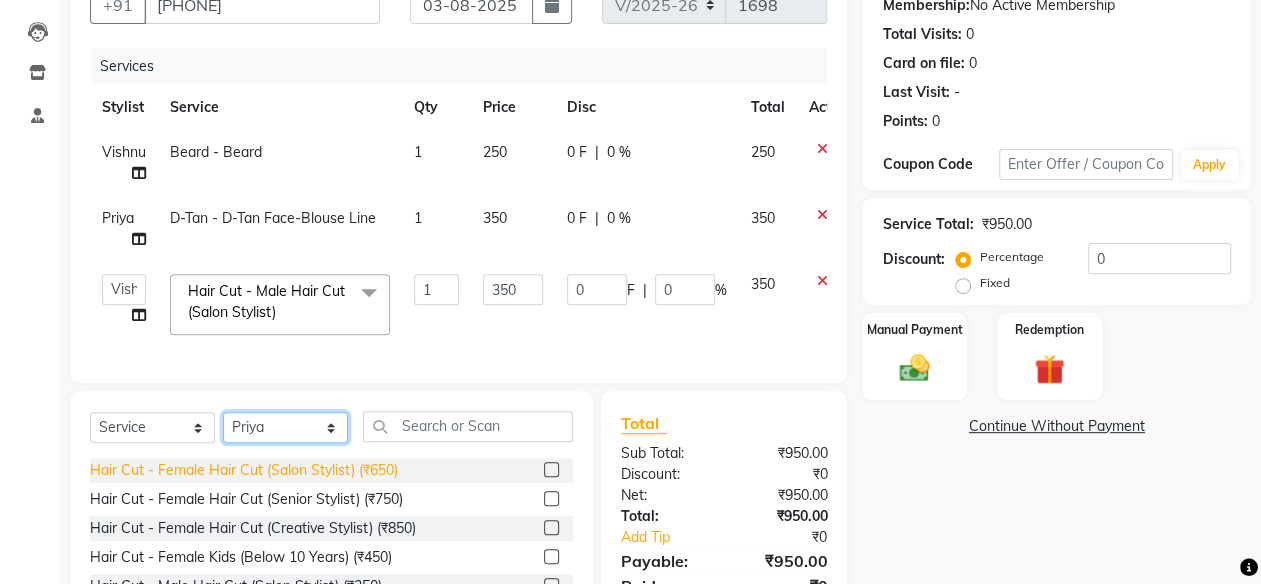 scroll, scrollTop: 300, scrollLeft: 0, axis: vertical 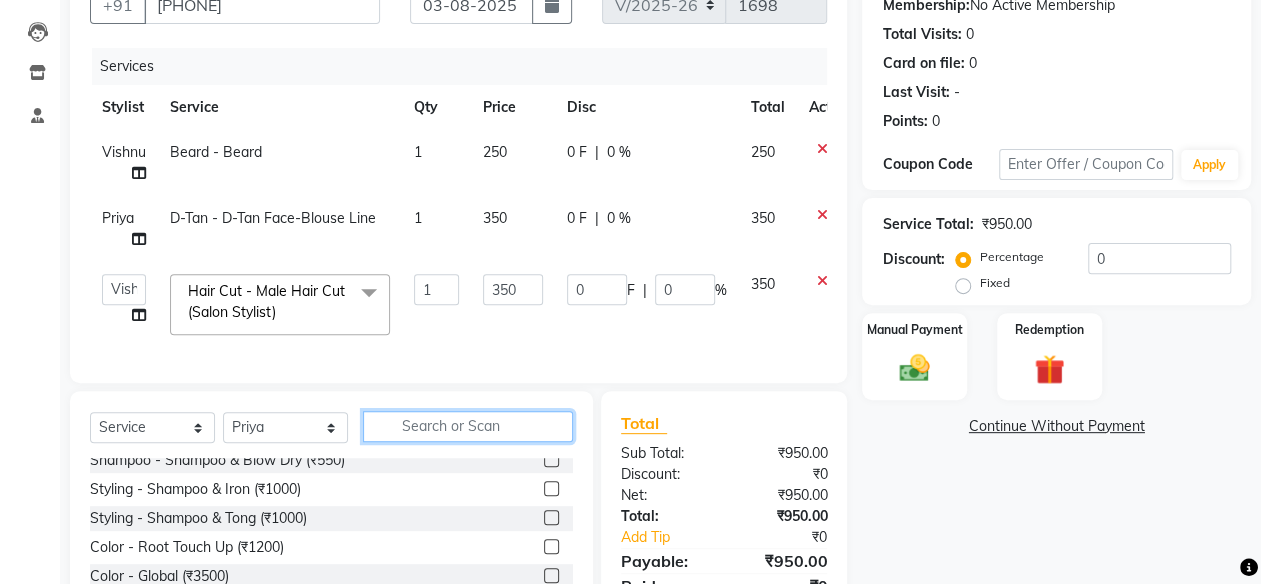 click 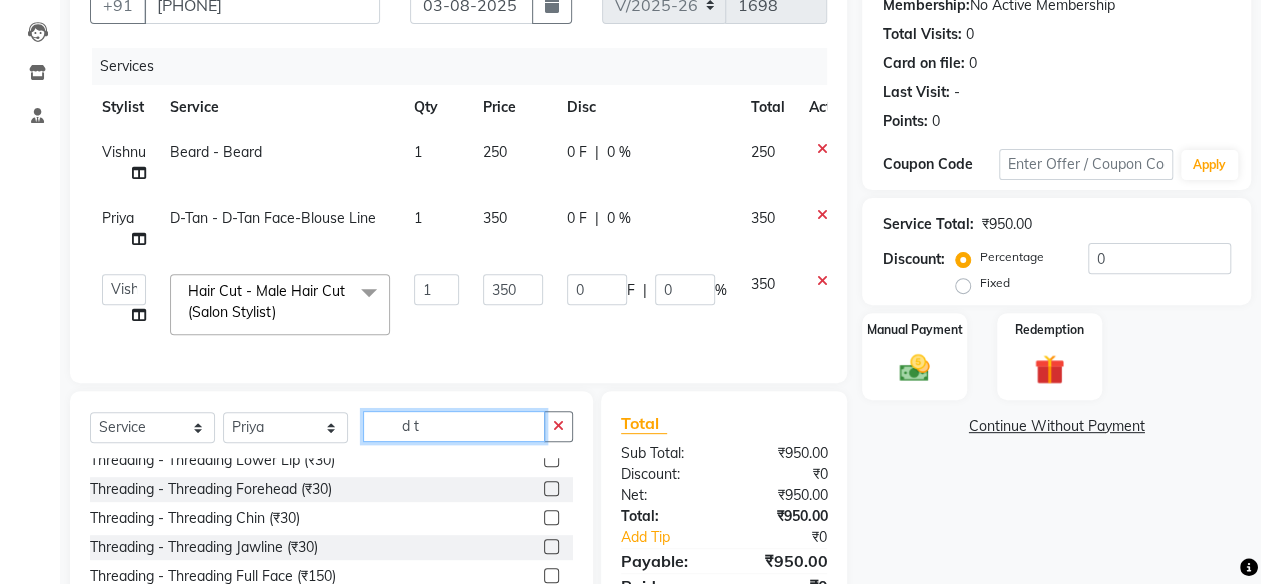 scroll, scrollTop: 0, scrollLeft: 0, axis: both 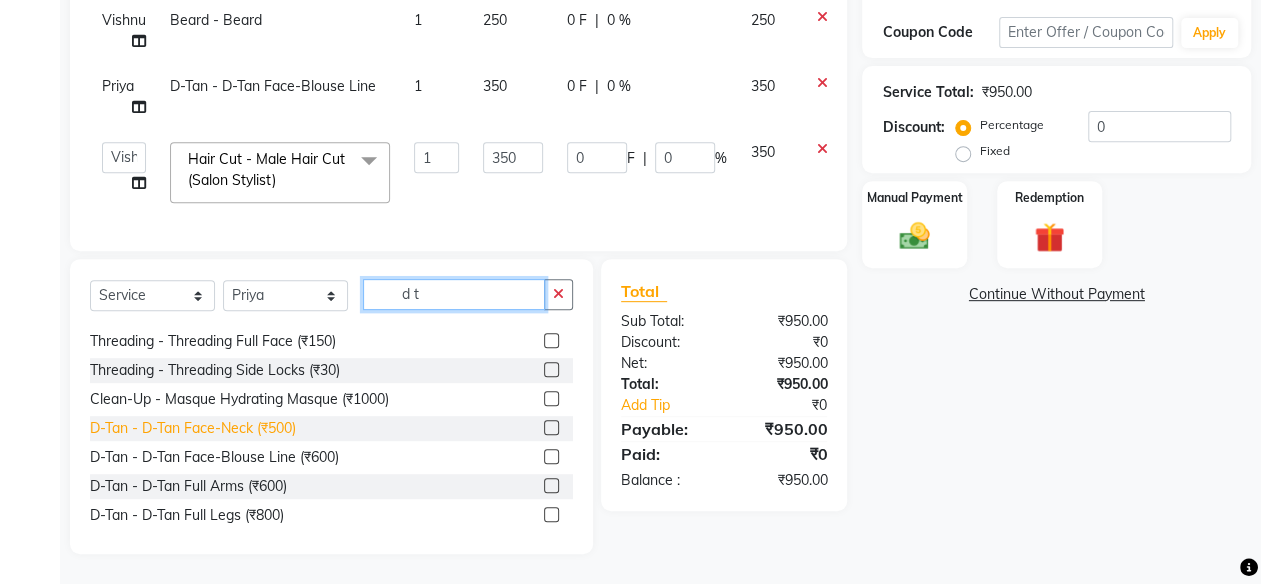 type on "d t" 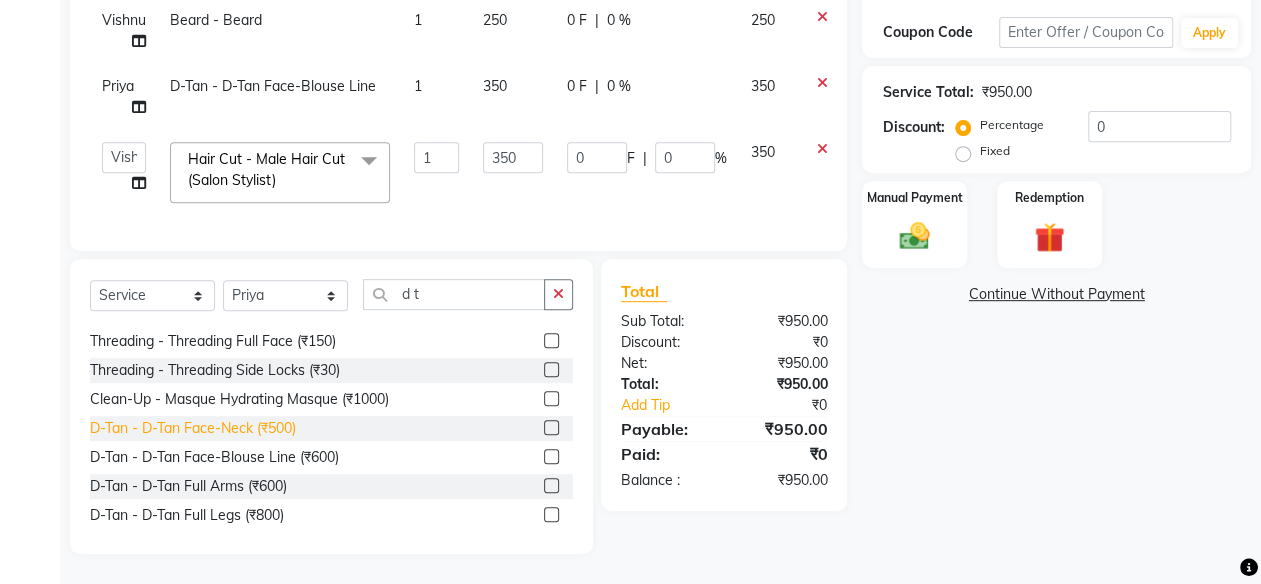 click on "D-Tan - D-Tan Face-Neck (₹500)" 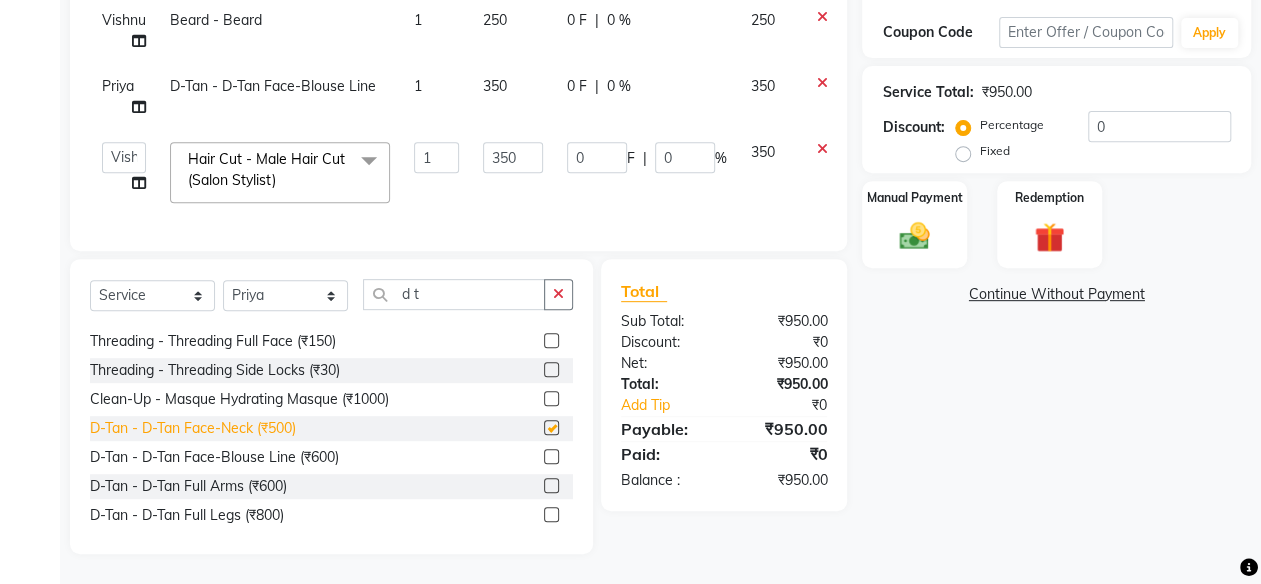 checkbox on "false" 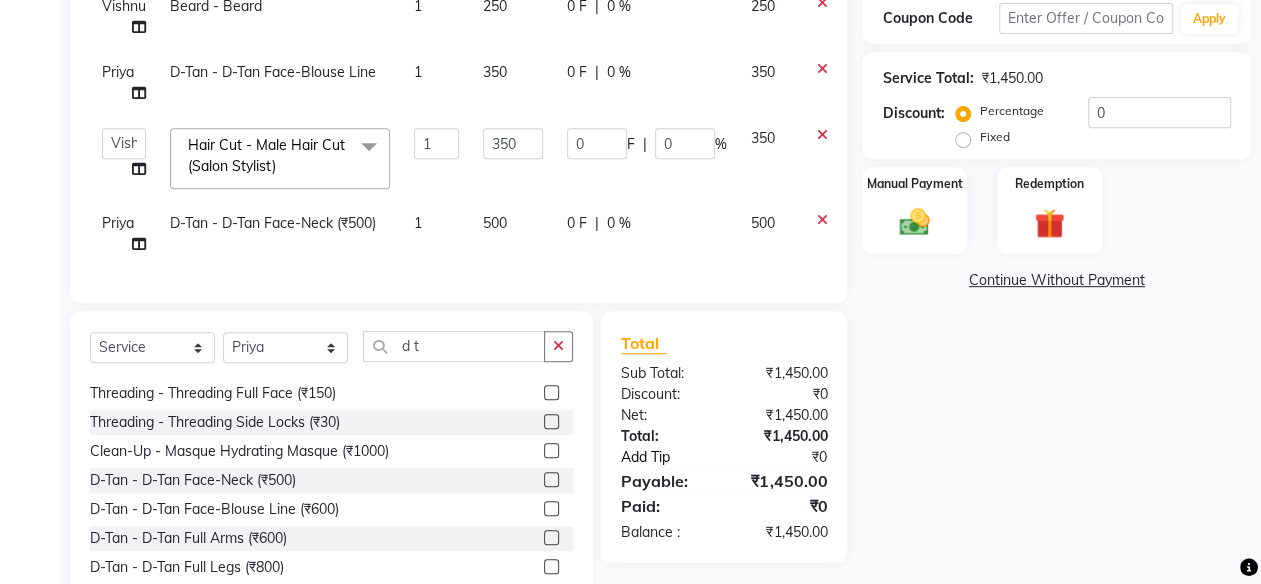 scroll, scrollTop: 412, scrollLeft: 0, axis: vertical 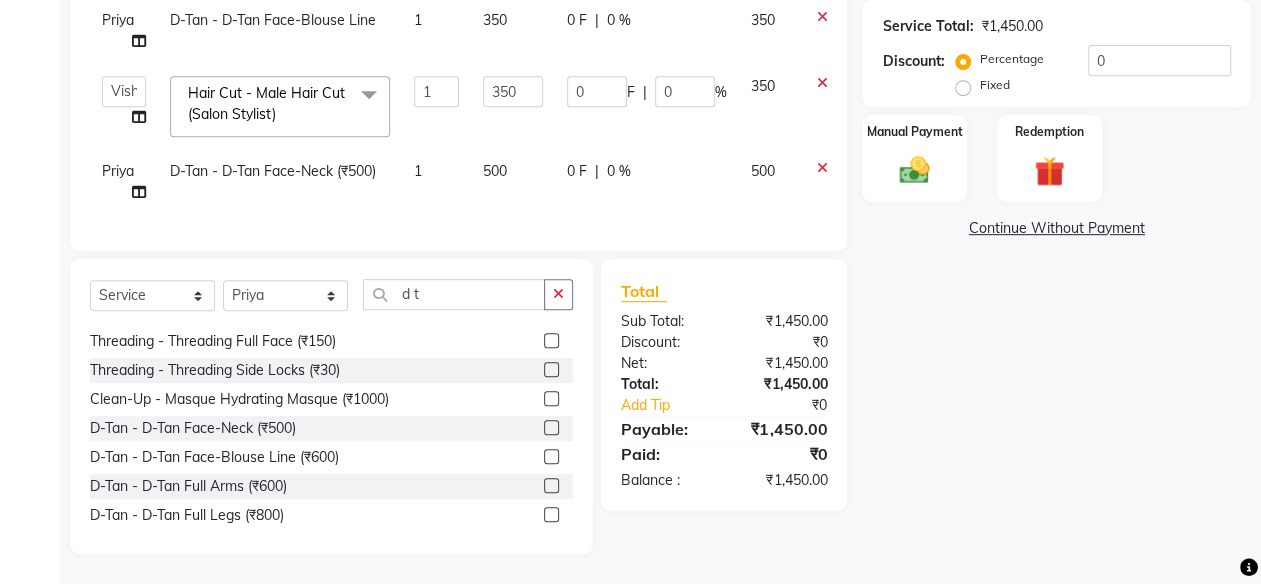 click on "500" 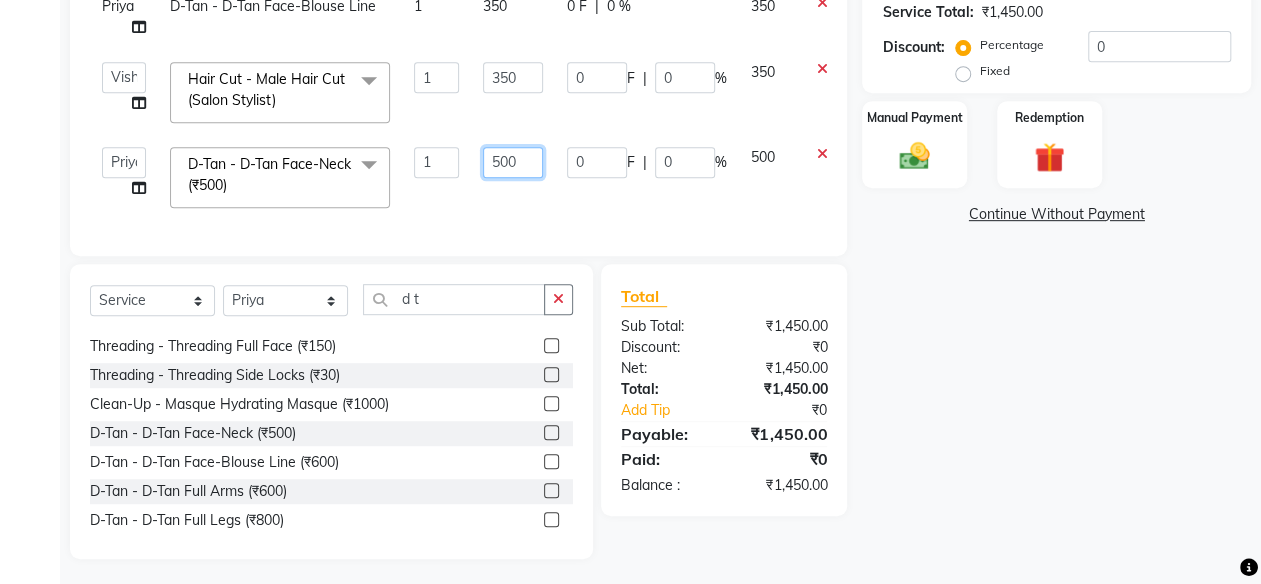 click on "500" 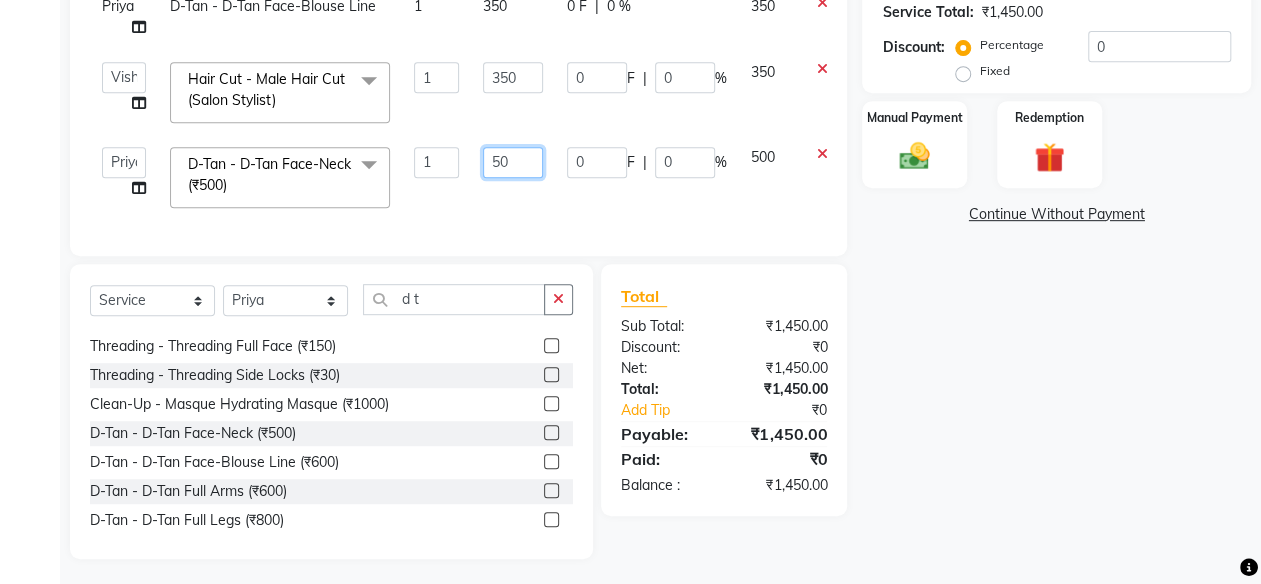 type on "550" 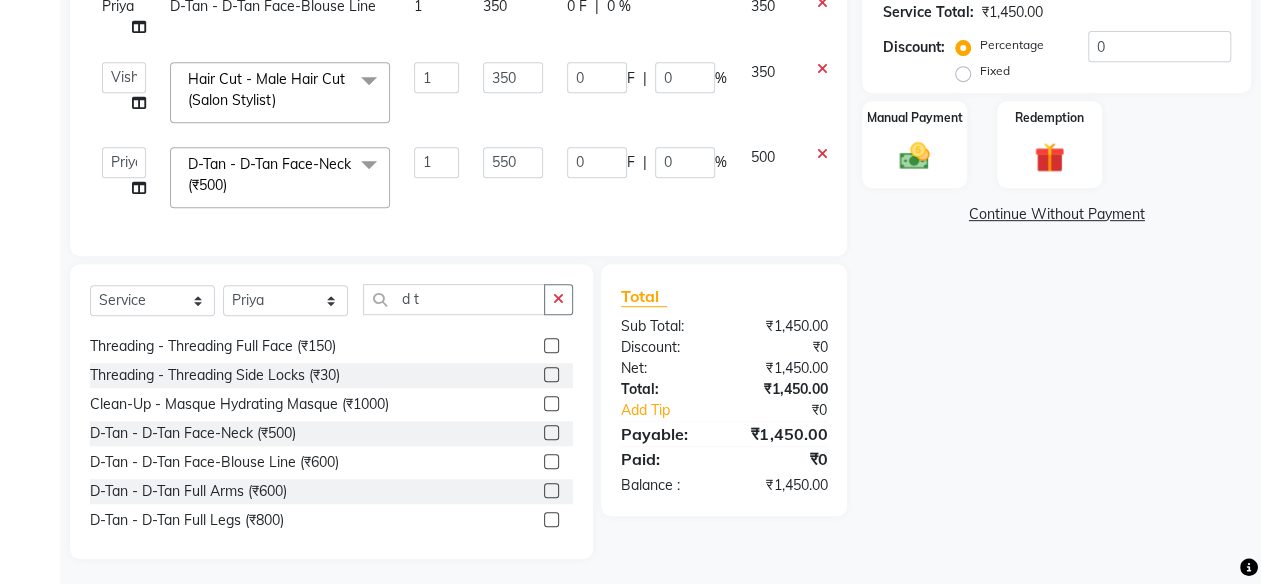 click on "Services Stylist Service Qty Price Disc Total Action [FIRST] Beard - Beard 1 250 0 F | 0 % 250 [FIRST] D-Tan - D-Tan Face-Blouse Line 1 350 0 F | 0 % 350  [FIRST]   [FIRST]   [FIRST]   [FIRST]   Manager   [FIRST]   [FIRST]   [FIRST]   [FIRST]    [FIRST]    [FIRST]   [FIRST]  Hair Cut - Male Hair Cut (Salon Stylist)  x Hair Cut - Female Hair Cut (Salon Stylist) (₹650) Hair Cut - Female Hair Cut (Senior Stylist) (₹750) Hair Cut - Female Hair Cut (Creative Stylist) (₹850) Hair Cut - Female Kids (Below 10 Years) (₹450) Hair Cut - Male Hair Cut (Salon Stylist) (₹350) Hair Cut - Male Hair Cut (Senior Stylist) (₹450) Hair Cut - Male Hair Cut (Creative Stylist) (₹550) Hair Cut - Male Kids (Below 10 Years) (₹250) Gel extension  (₹2000) Shampoo - Shampoo Blast Dry (₹350) Shampoo - Shampoo & Blow Dry (₹550) Styling - Shampoo & Iron (₹1000) Styling - Shampoo & Tong (₹1000) Color - Root Touch Up (₹1200) Color - Global (₹3500) Color - Highlights (₹4500) Color - Balayage (₹4000) Color - Ombre (₹4000) 1 350 0 F" 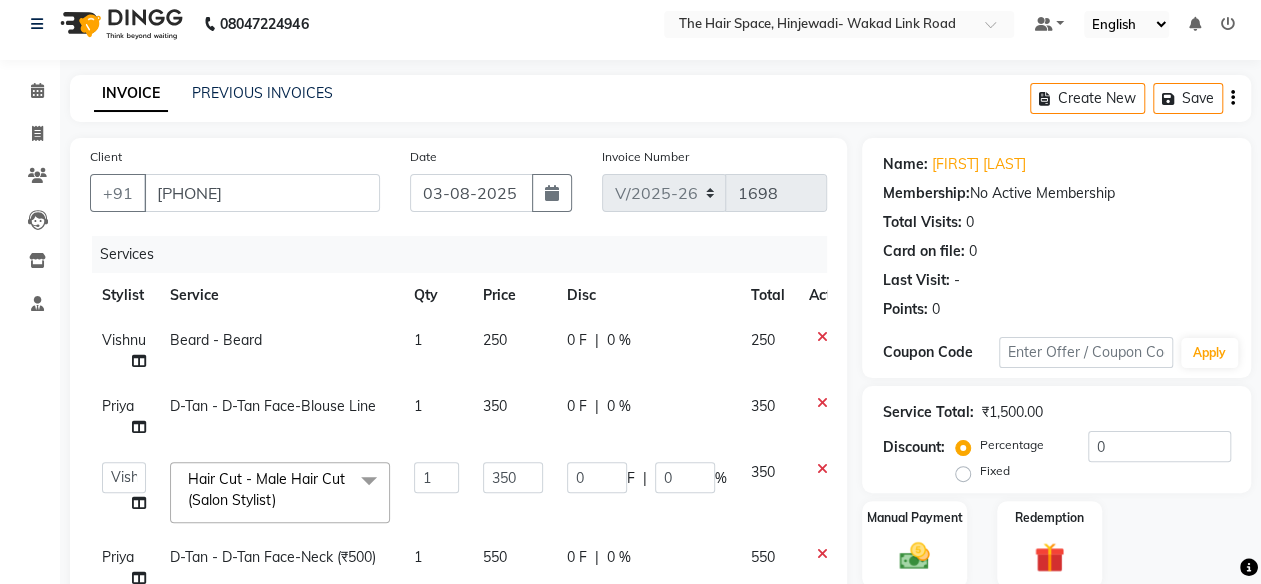 scroll, scrollTop: 212, scrollLeft: 0, axis: vertical 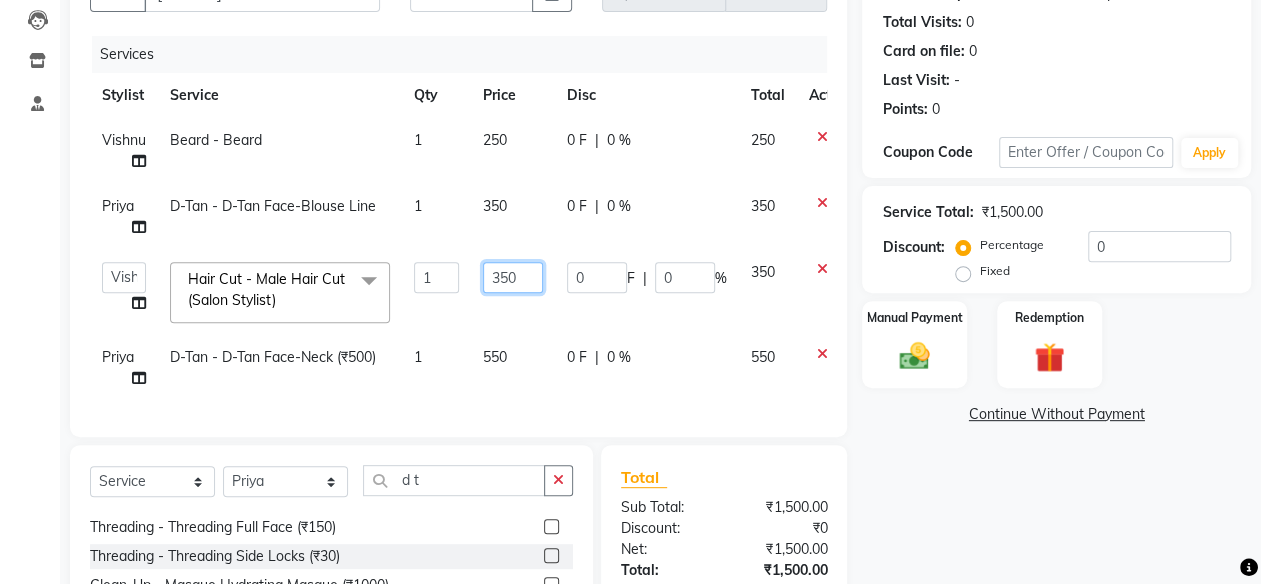 click on "350" 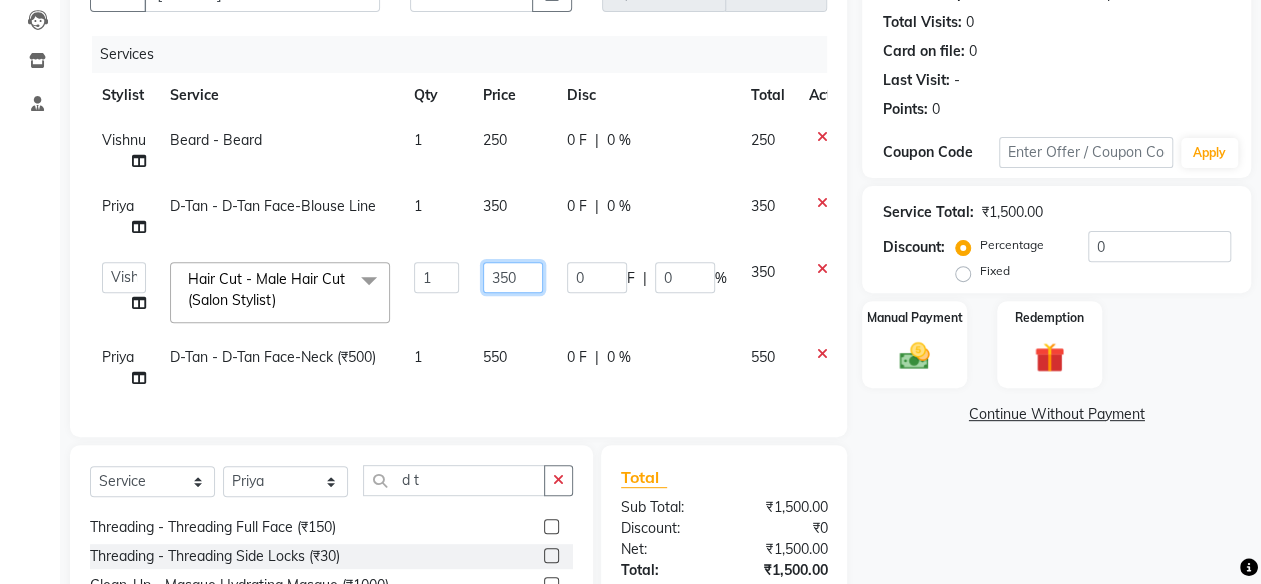 click on "350" 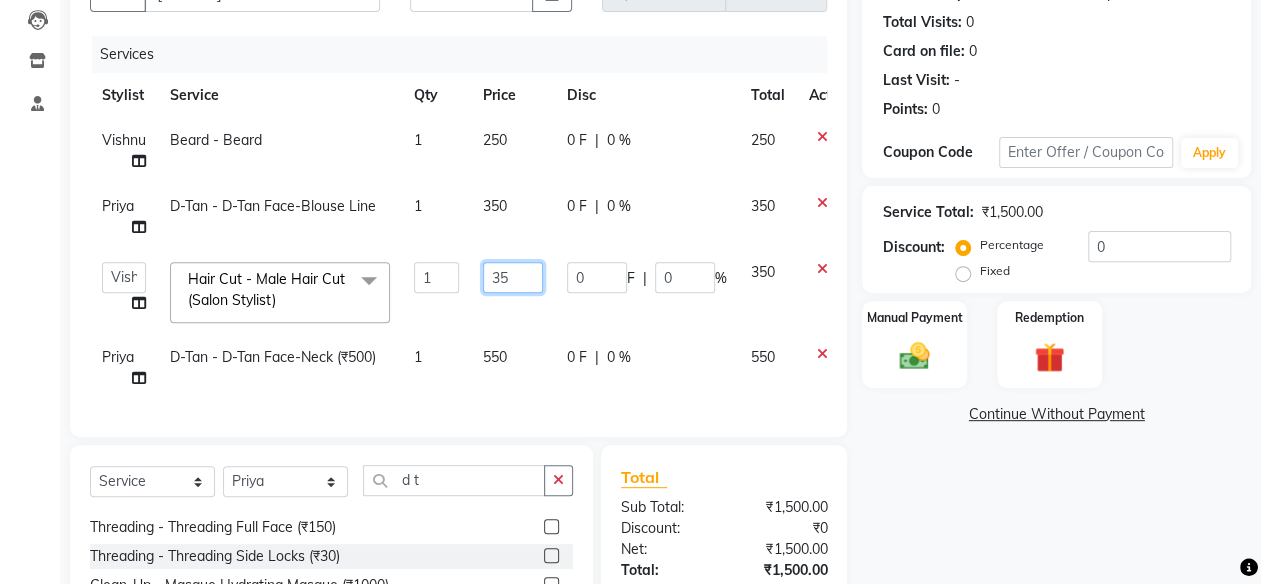type on "3" 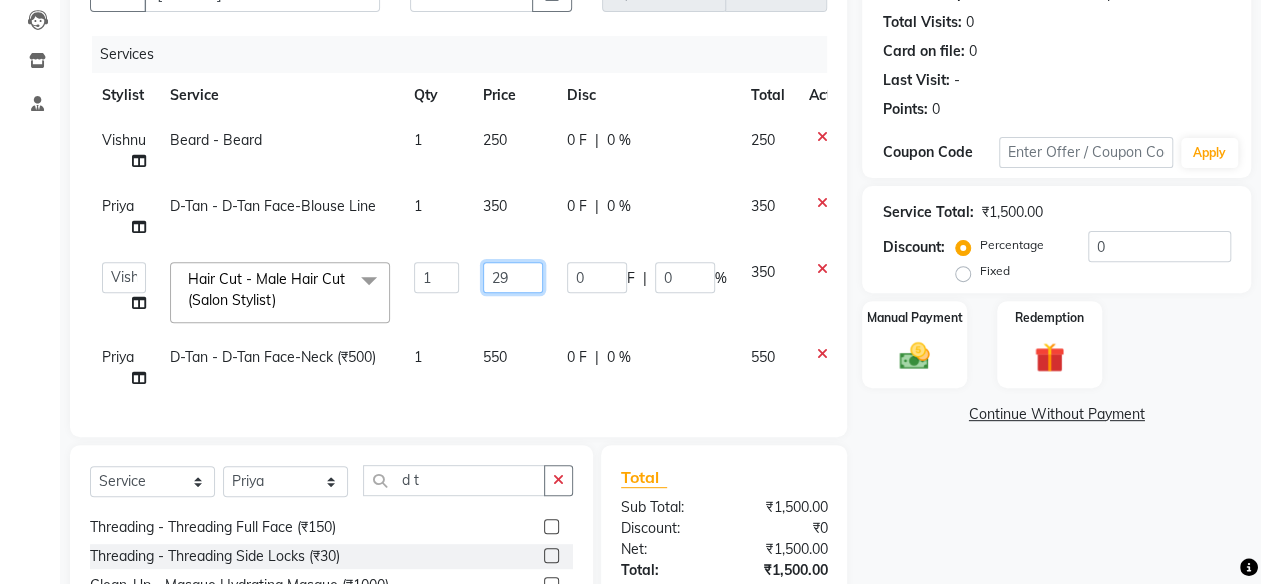 type on "299" 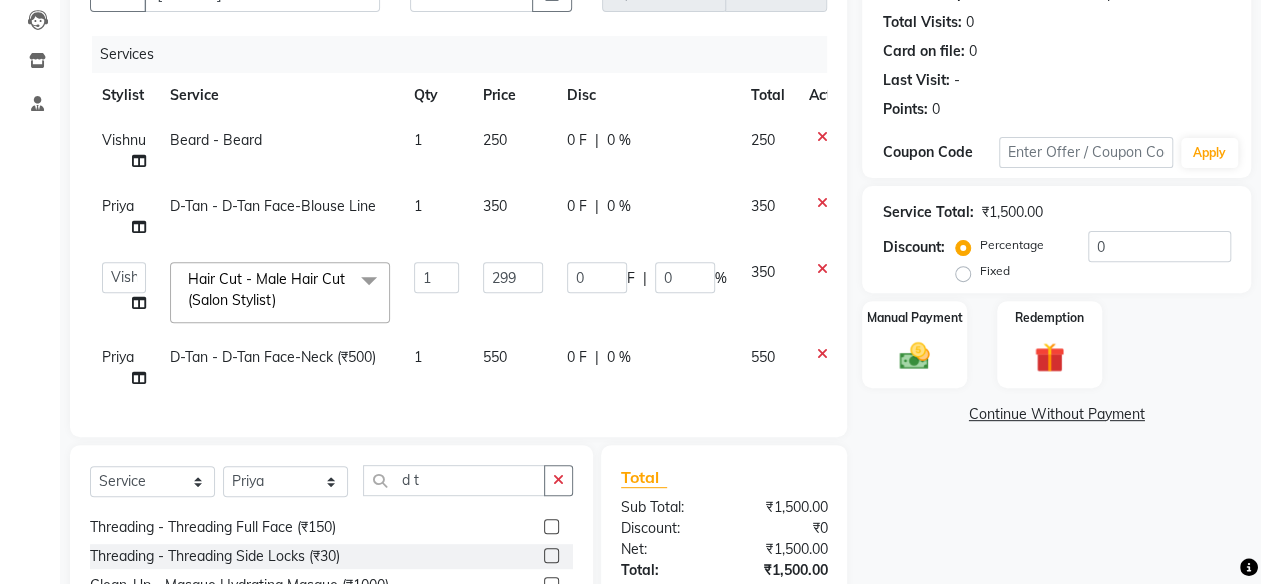 click on "550" 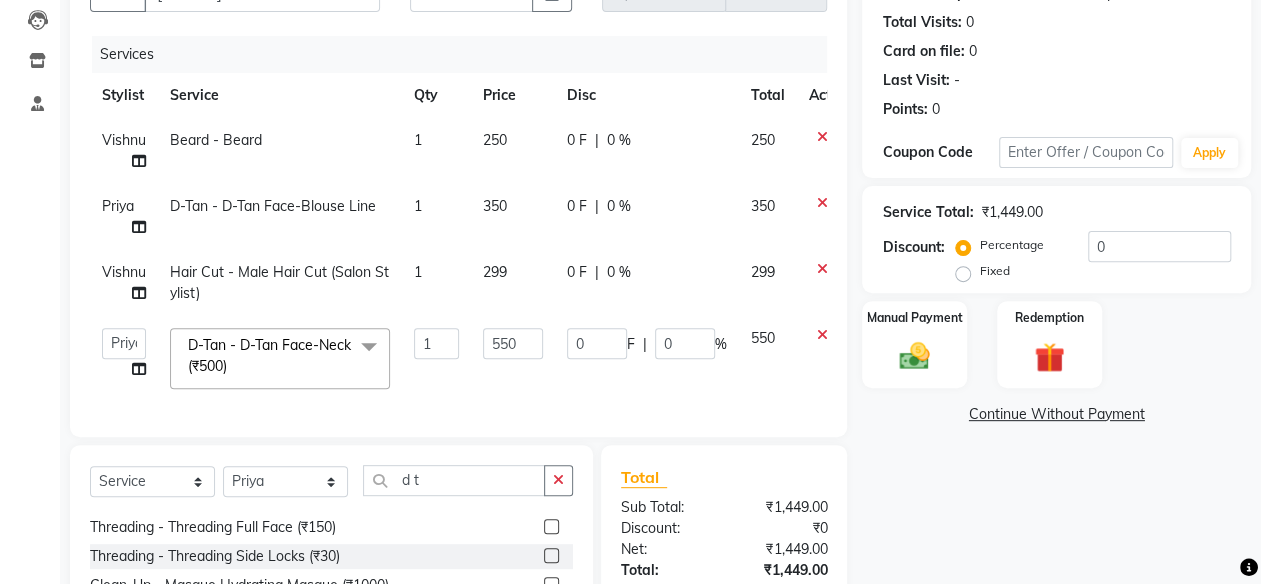 scroll, scrollTop: 412, scrollLeft: 0, axis: vertical 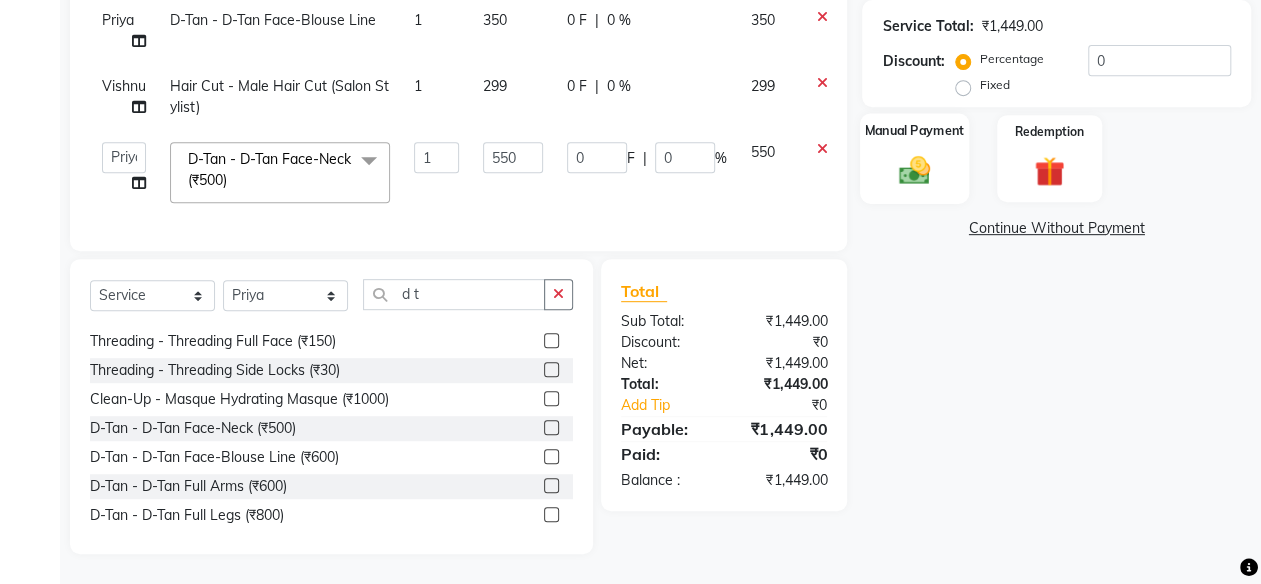 click 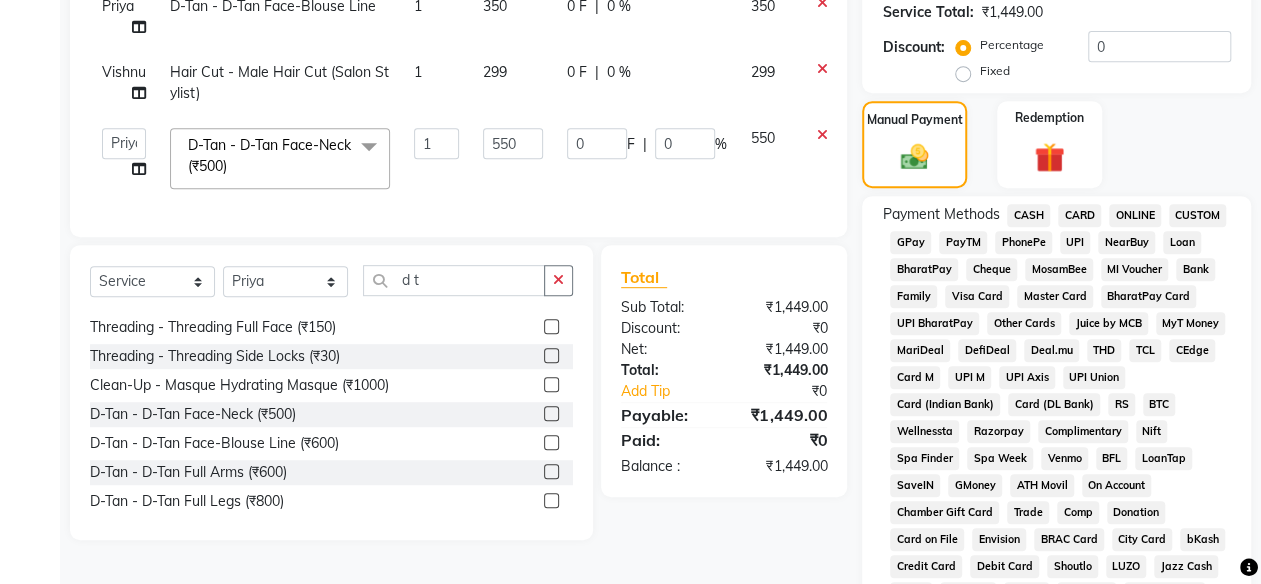click on "GPay" 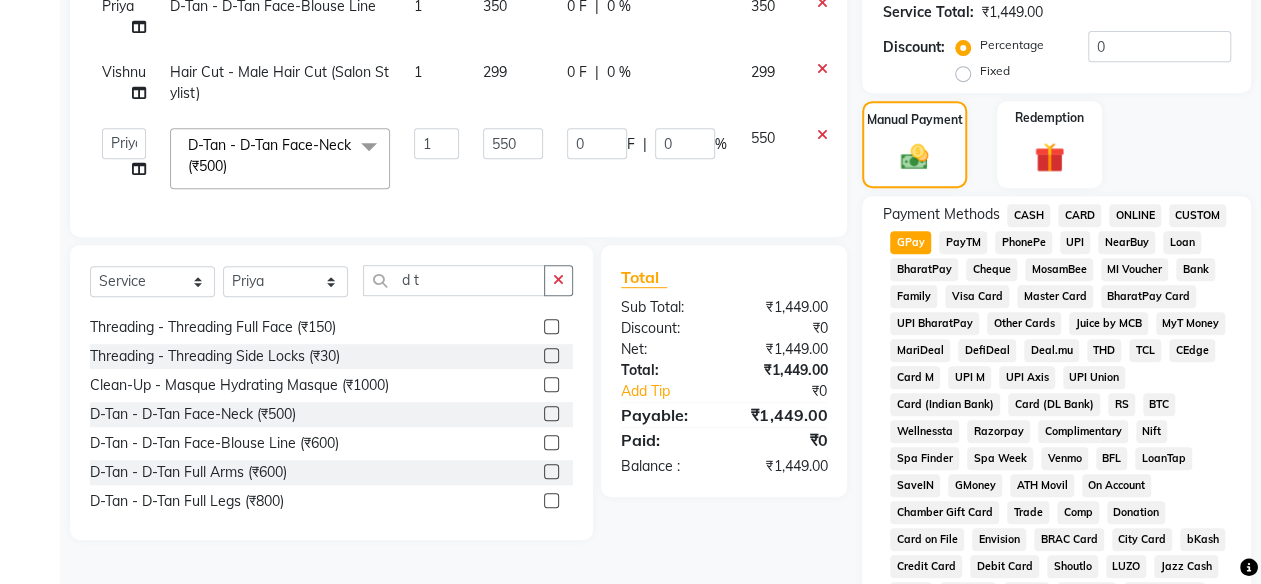 scroll, scrollTop: 1000, scrollLeft: 0, axis: vertical 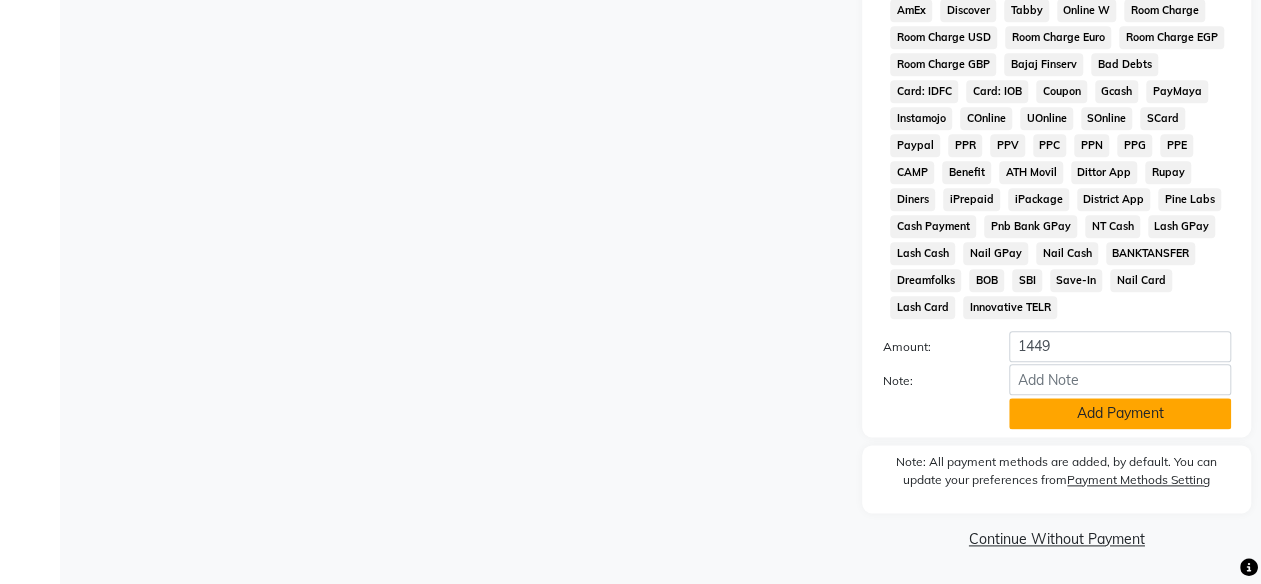 click on "Add Payment" 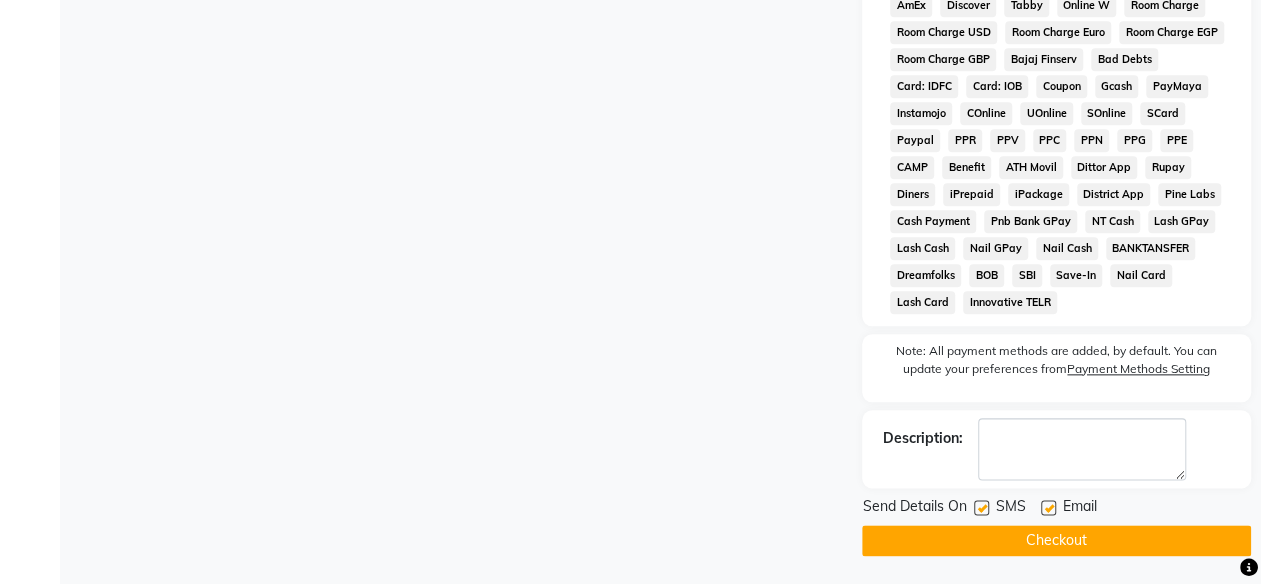 click 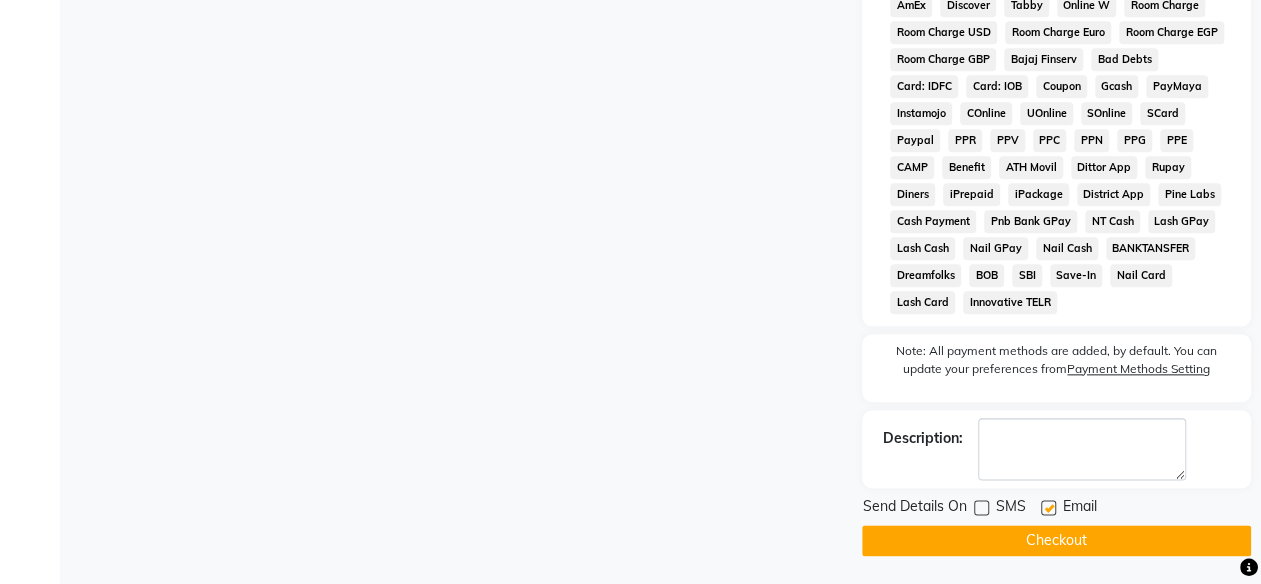 drag, startPoint x: 976, startPoint y: 542, endPoint x: 973, endPoint y: 530, distance: 12.369317 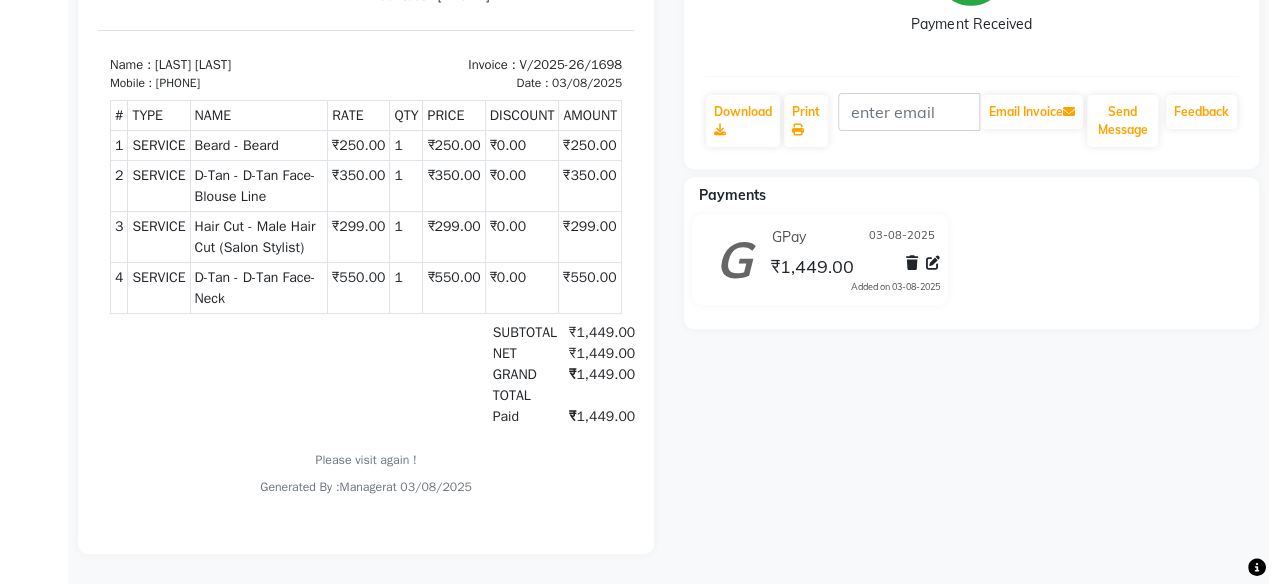 scroll, scrollTop: 0, scrollLeft: 0, axis: both 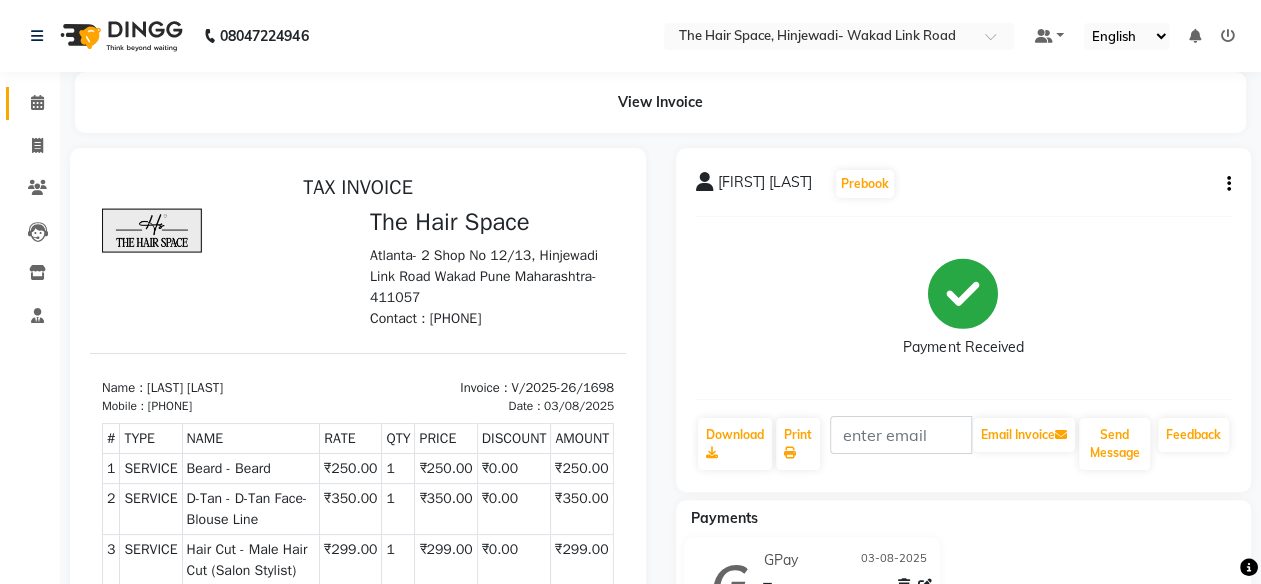 click 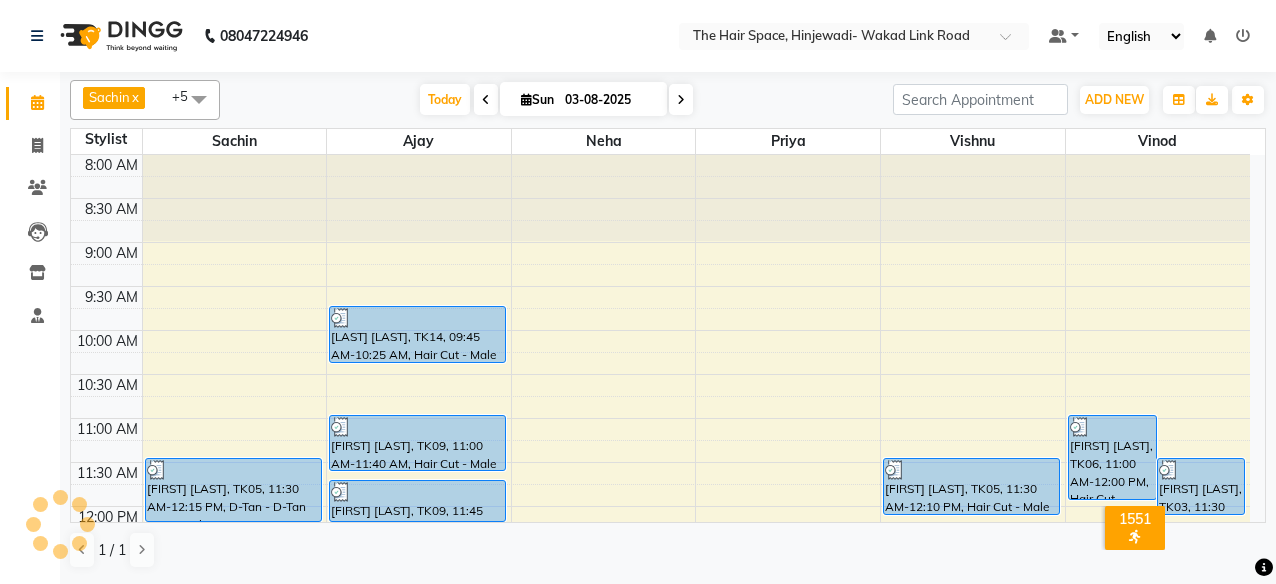 scroll, scrollTop: 0, scrollLeft: 0, axis: both 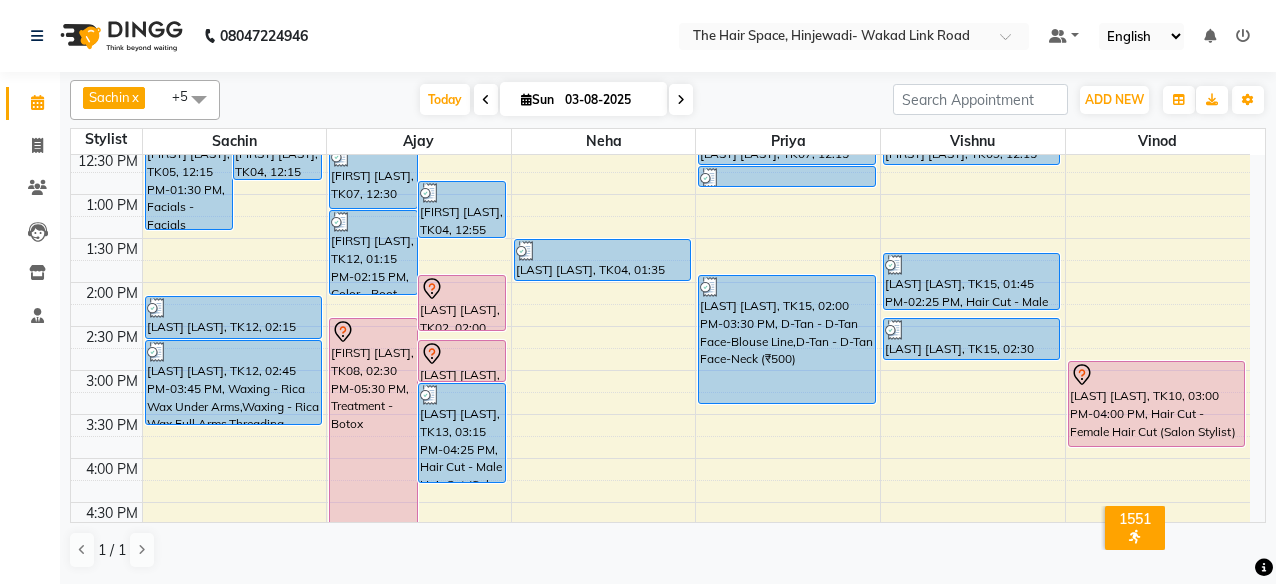 click on "8:00 AM 8:30 AM 9:00 AM 9:30 AM 10:00 AM 10:30 AM 11:00 AM 11:30 AM 12:00 PM 12:30 PM 1:00 PM 1:30 PM 2:00 PM 2:30 PM 3:00 PM 3:30 PM 4:00 PM 4:30 PM 5:00 PM 5:30 PM 6:00 PM 6:30 PM 7:00 PM 7:30 PM 8:00 PM 8:30 PM 9:00 PM 9:30 PM 10:00 PM 10:30 PM     [FIRST] [LAST], TK05, 12:15 PM-01:30 PM, Facials - Facials Advance Facial     [FIRST] [LAST], TK04, 12:15 PM-12:55 PM, Hair Cut - Male Hair Cut (Senior Stylist)     [FIRST] [LAST], TK05, 11:30 AM-12:15 PM, D-Tan - D-Tan Face-Neck     [FIRST] [LAST], TK12, 02:15 PM-02:45 PM, Waxing - Rica Wax Full Arms     [FIRST] [LAST], TK12, 02:45 PM-03:45 PM, Waxing - Rica Wax Under Arms,Waxing - Rica Wax Full Arms,Threading - Threading Eyebrows (₹60)     [FIRST] [LAST], TK07, 12:30 PM-01:15 PM, Hair Color - Male Global     [FIRST] [LAST], TK04, 12:55 PM-01:35 PM, Hair Cut - Male Kids (Below 10 Years) (₹250)     [FIRST] [LAST], TK12, 01:15 PM-02:15 PM, Color - Root Touch Up             [FIRST] [LAST], TK02, 02:00 PM-02:40 PM, Hair Cut - Male Hair Cut (Senior Stylist)" at bounding box center (660, 414) 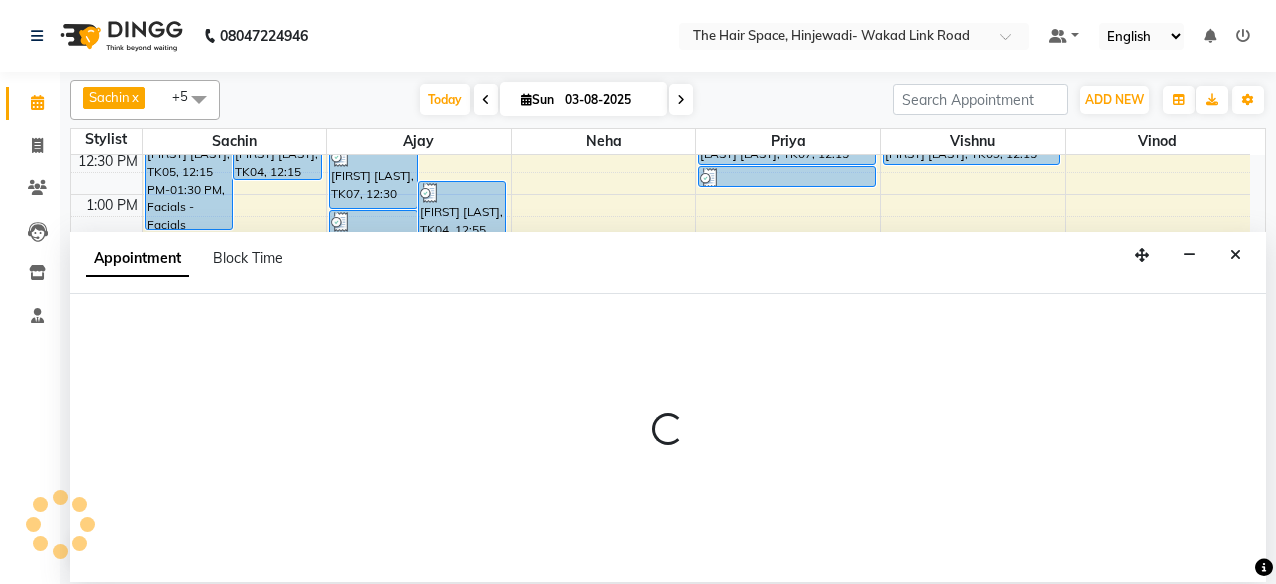 select on "52136" 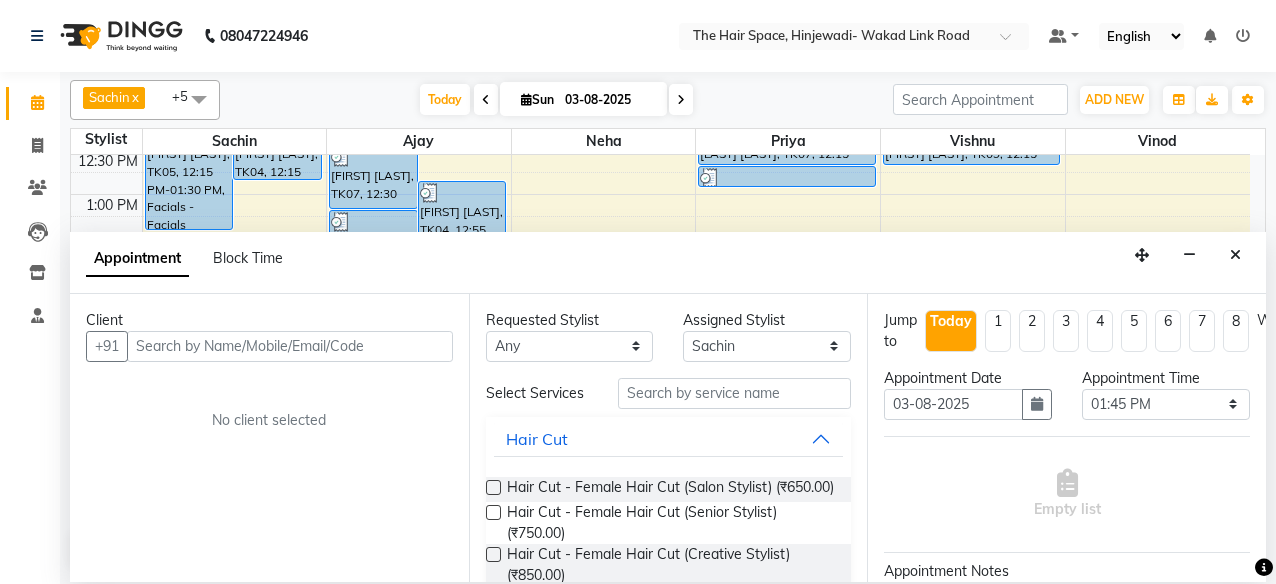 click at bounding box center (290, 346) 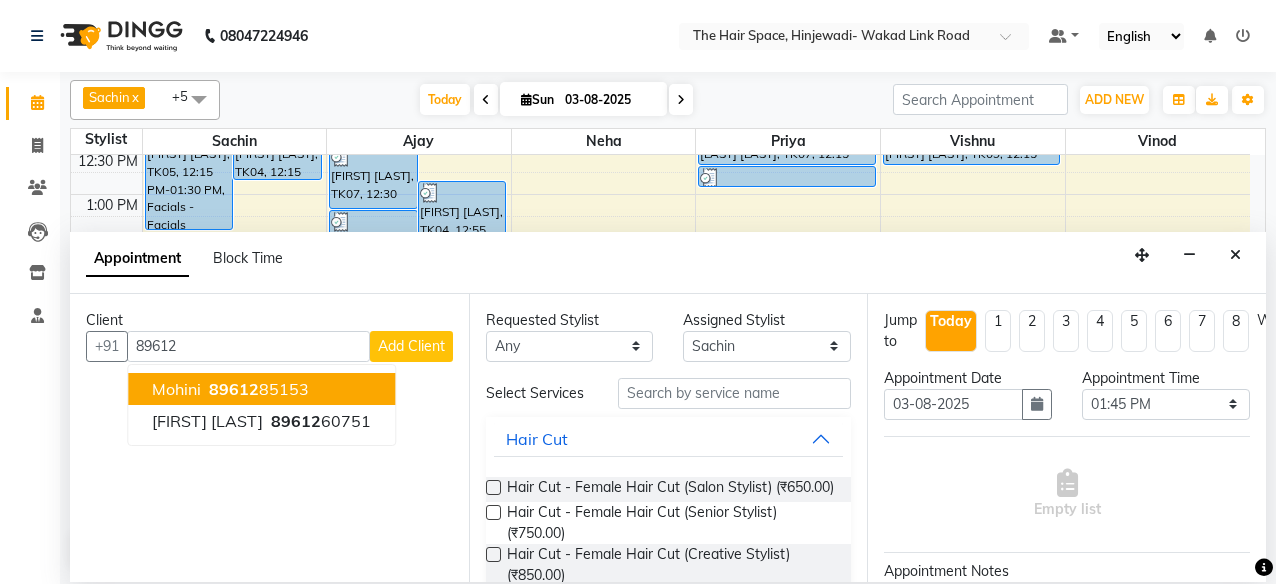 click on "[PHONE]" at bounding box center [257, 389] 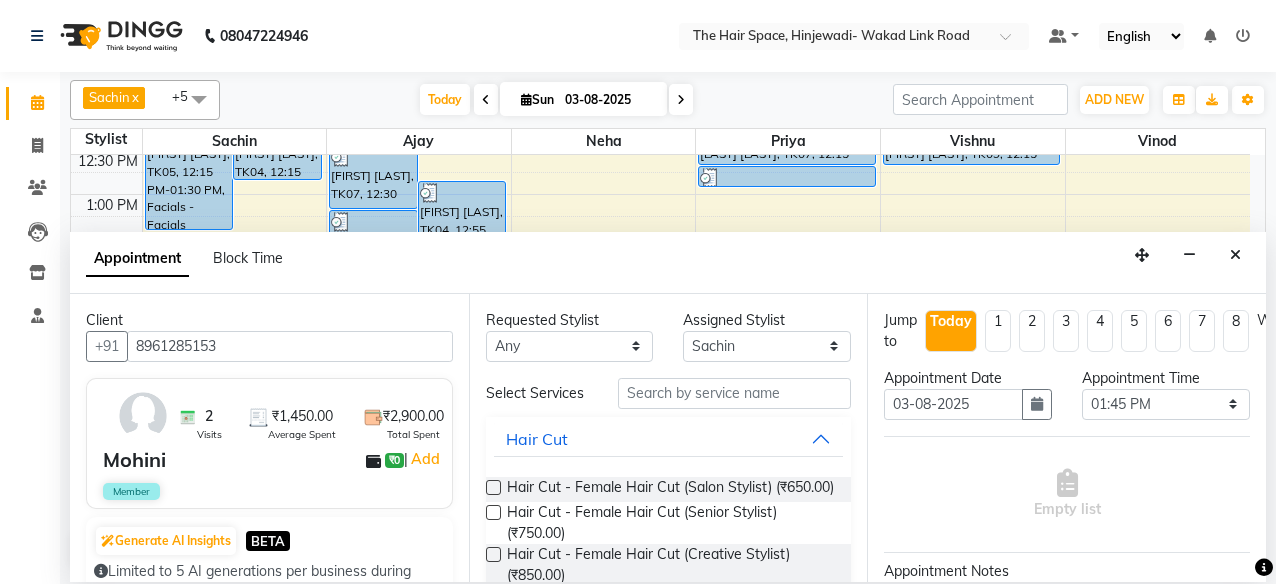 type on "8961285153" 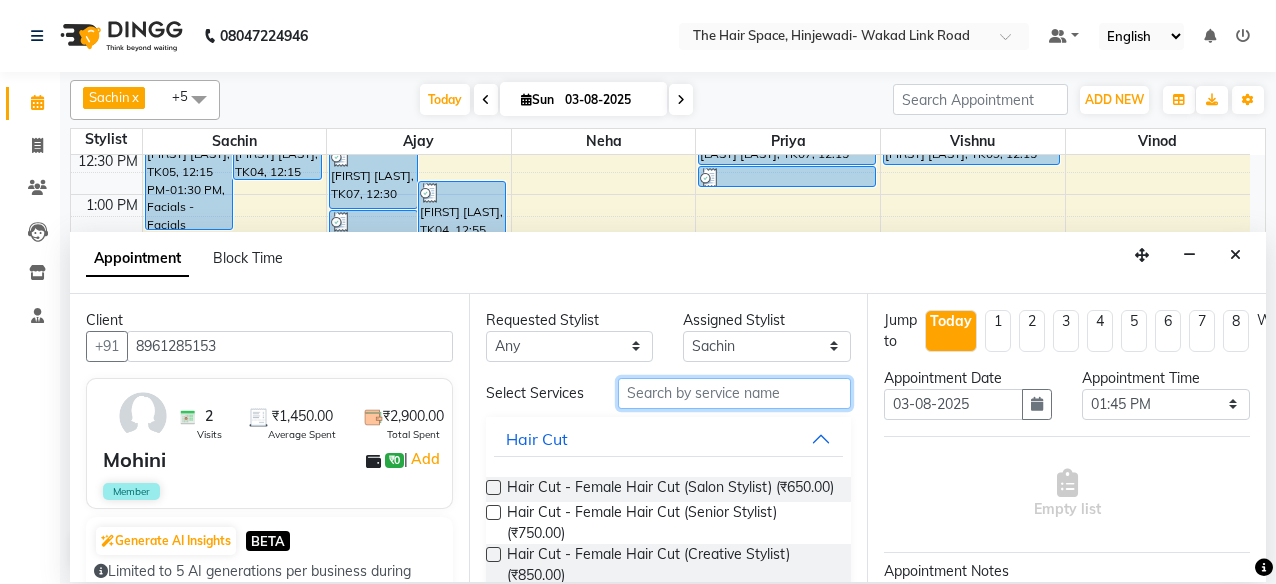 click at bounding box center (735, 393) 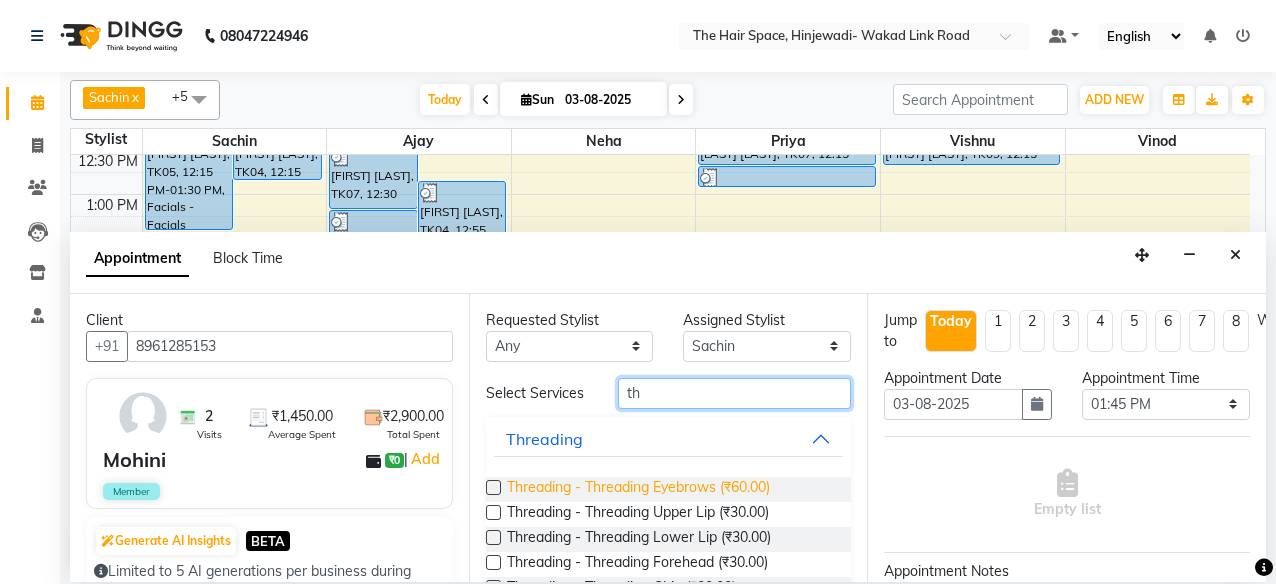 type on "th" 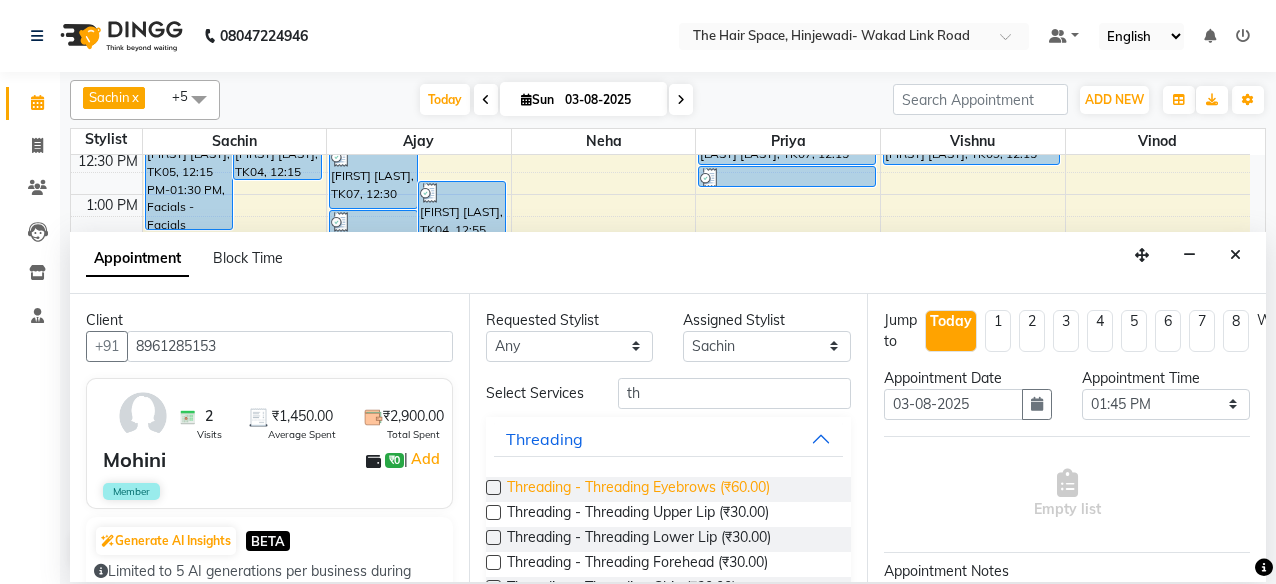 click on "Threading - Threading Eyebrows (₹60.00)" at bounding box center [638, 489] 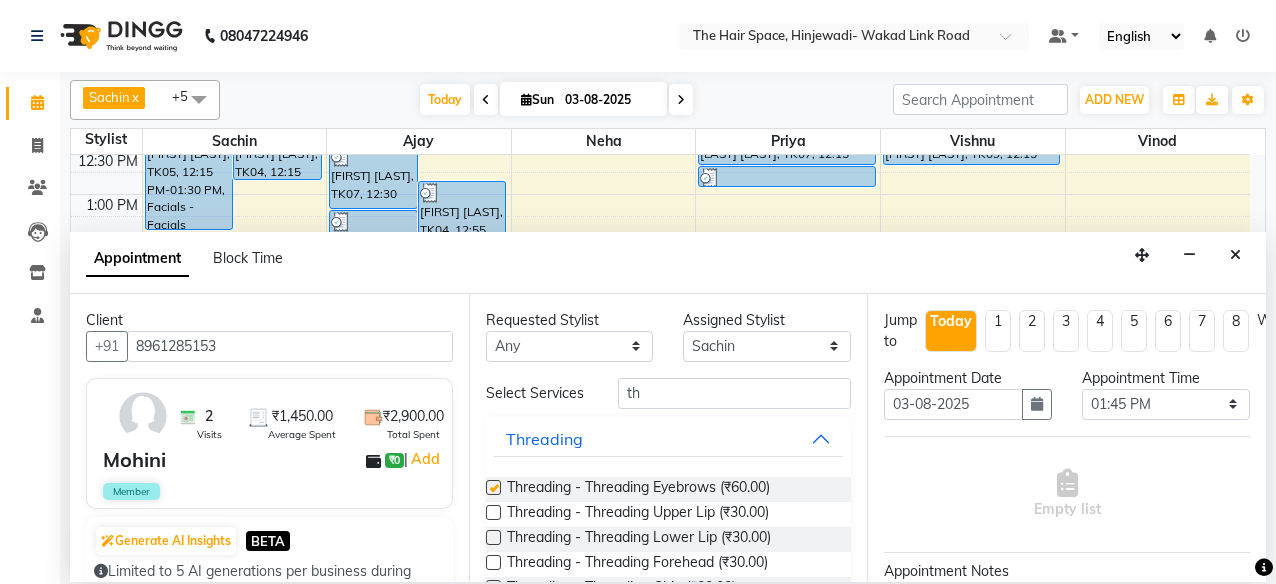 checkbox on "false" 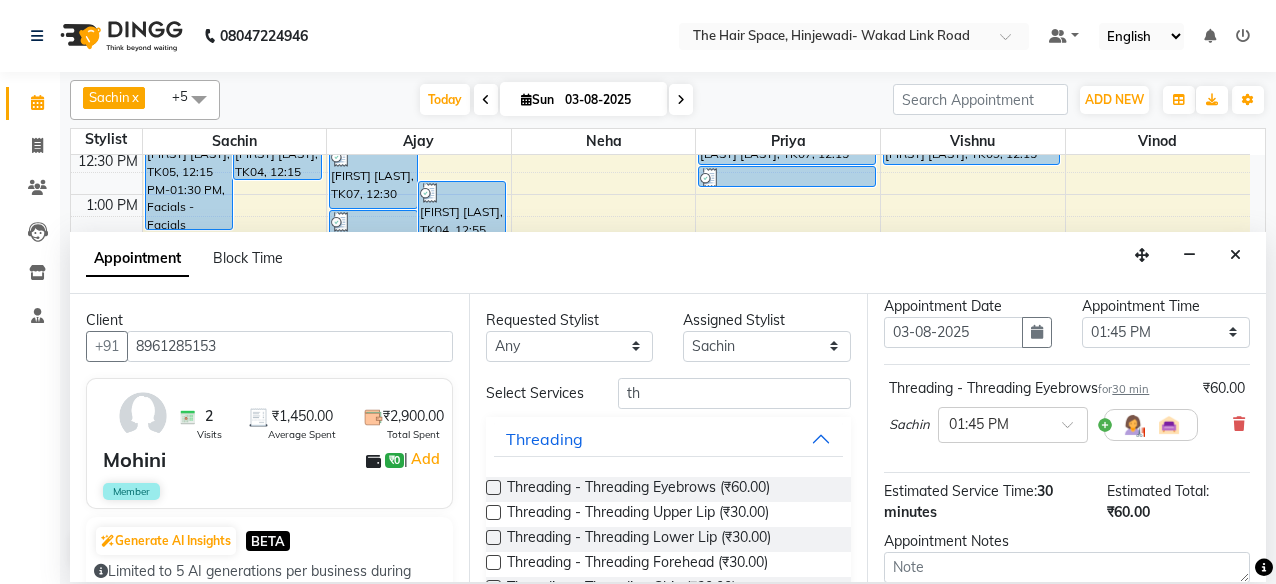 scroll, scrollTop: 272, scrollLeft: 0, axis: vertical 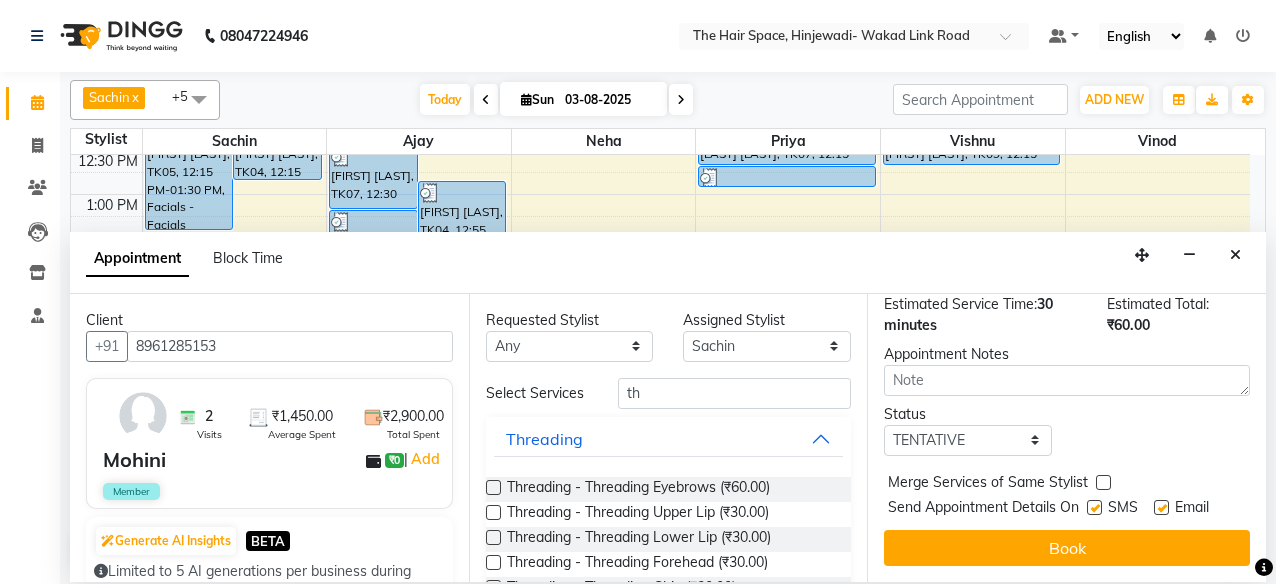 click at bounding box center [1094, 507] 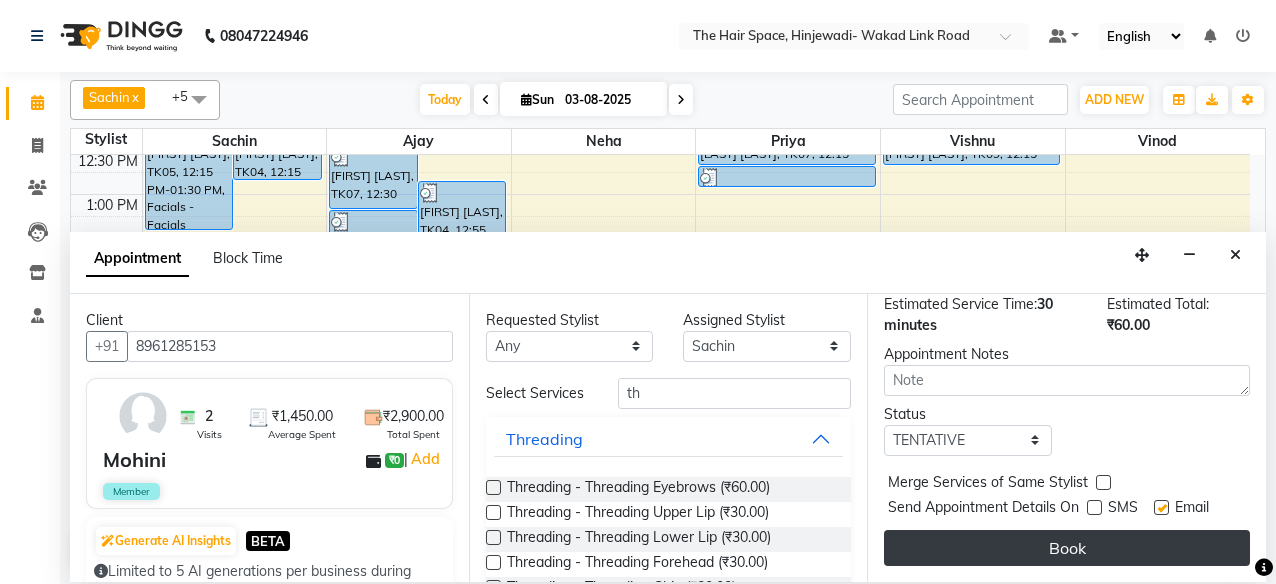 click on "Book" at bounding box center (1067, 548) 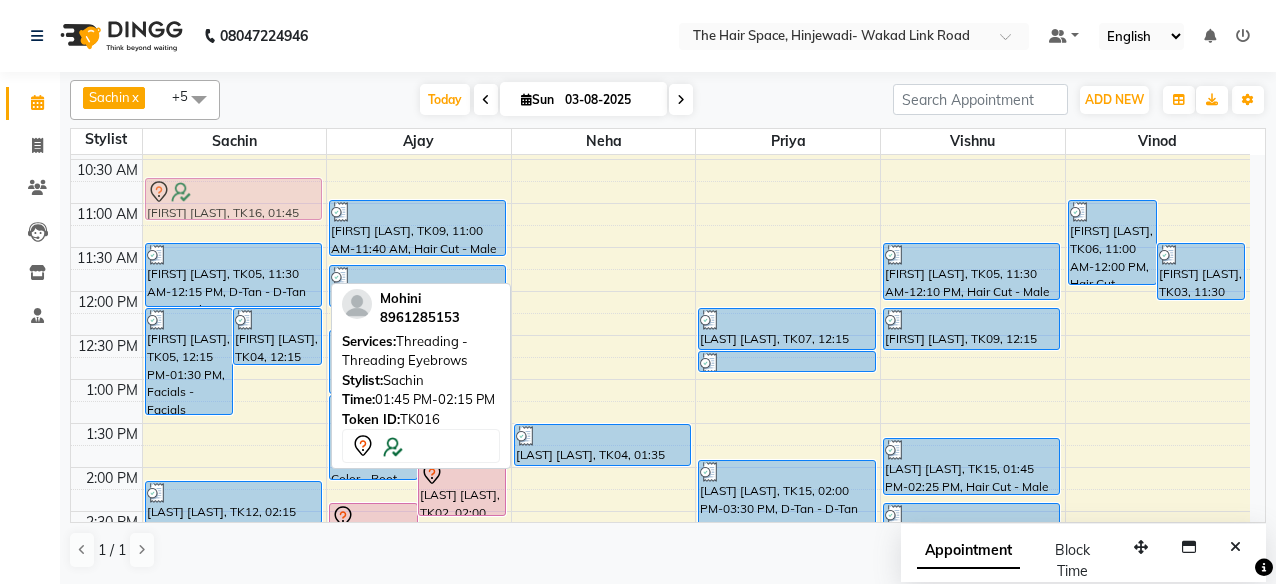 drag, startPoint x: 177, startPoint y: 284, endPoint x: 176, endPoint y: 175, distance: 109.004585 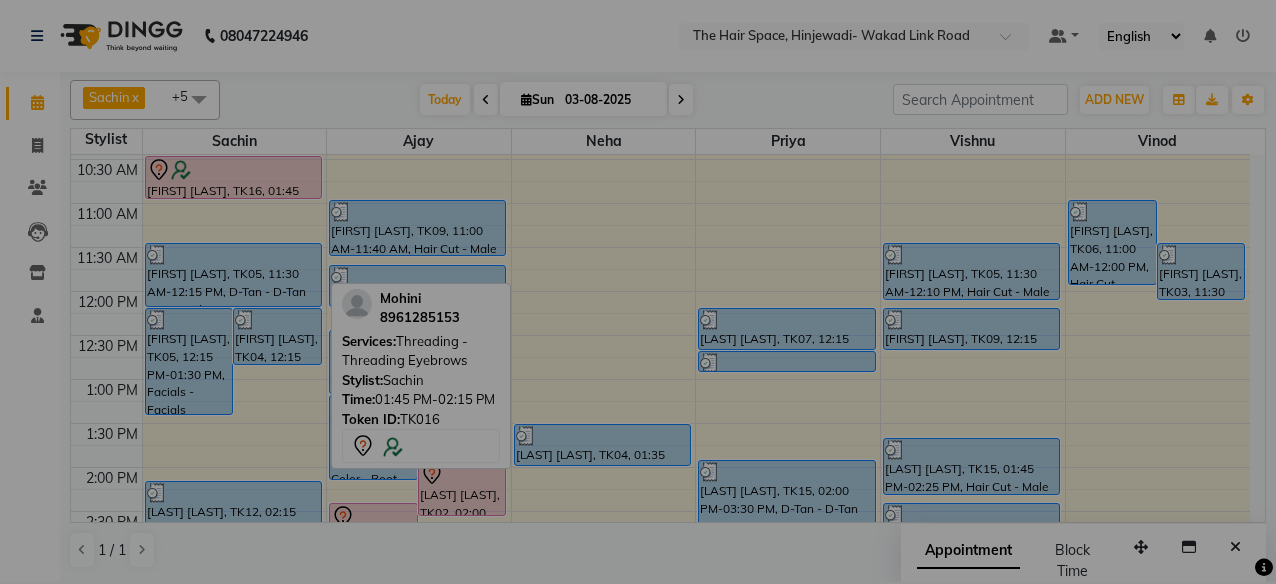 scroll, scrollTop: 214, scrollLeft: 0, axis: vertical 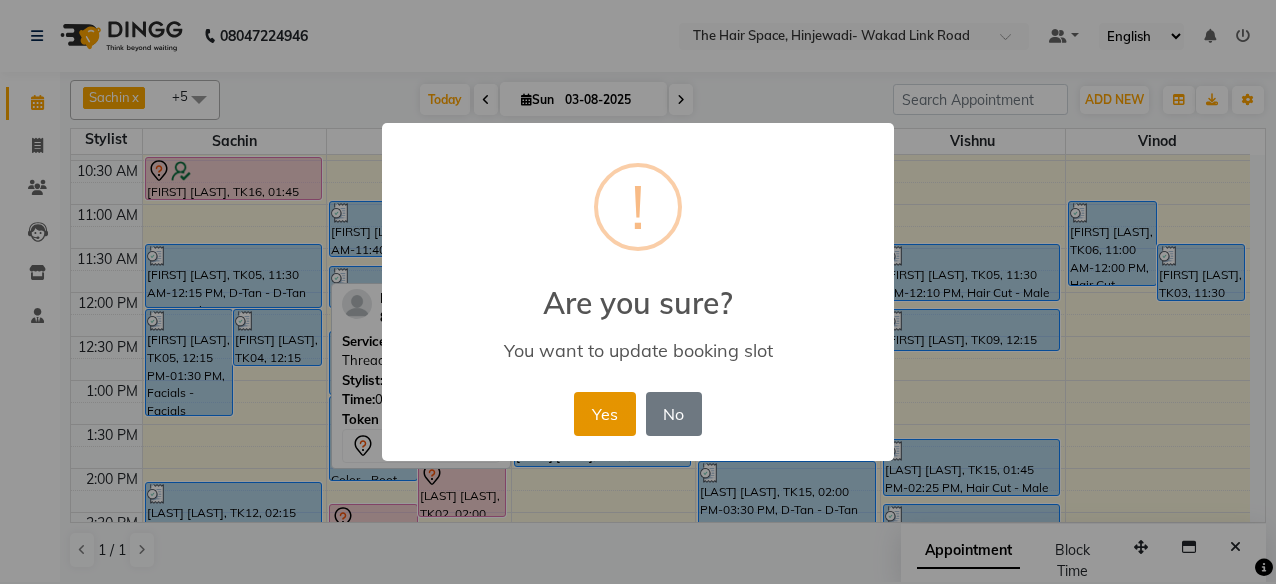 click on "Yes" at bounding box center [604, 414] 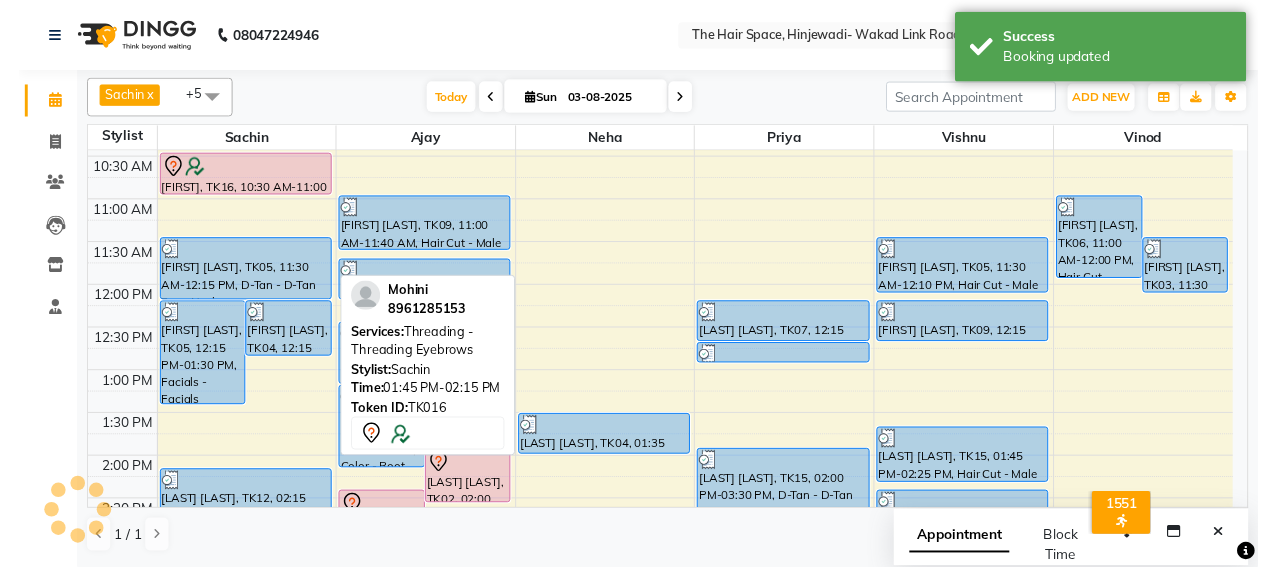 scroll, scrollTop: 14, scrollLeft: 0, axis: vertical 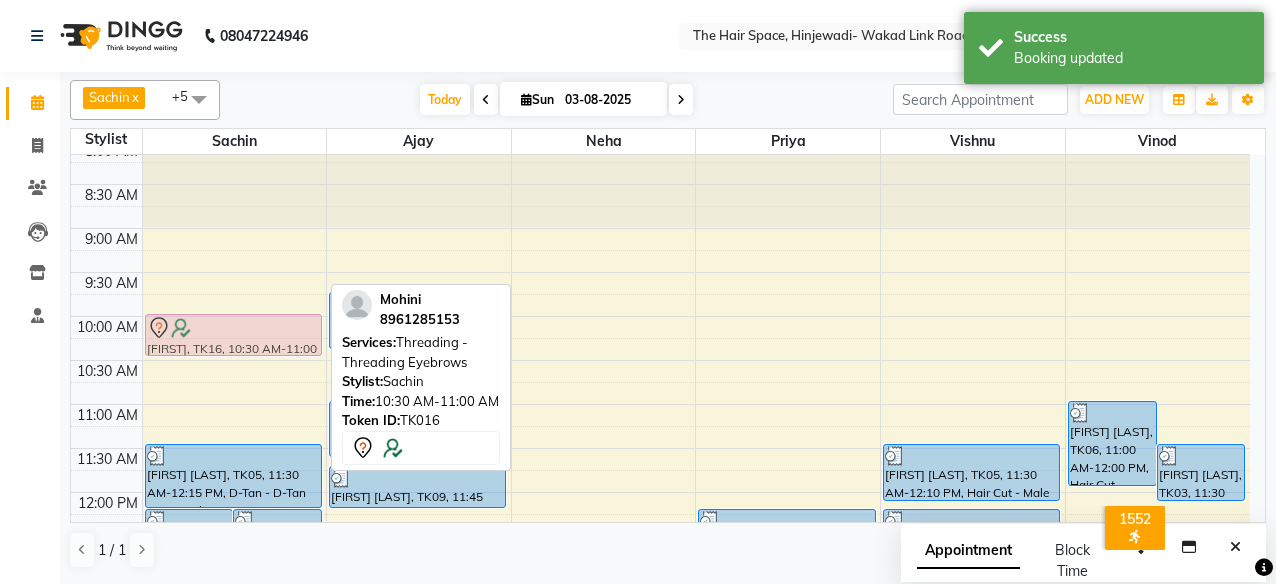 drag, startPoint x: 217, startPoint y: 385, endPoint x: 221, endPoint y: 334, distance: 51.156624 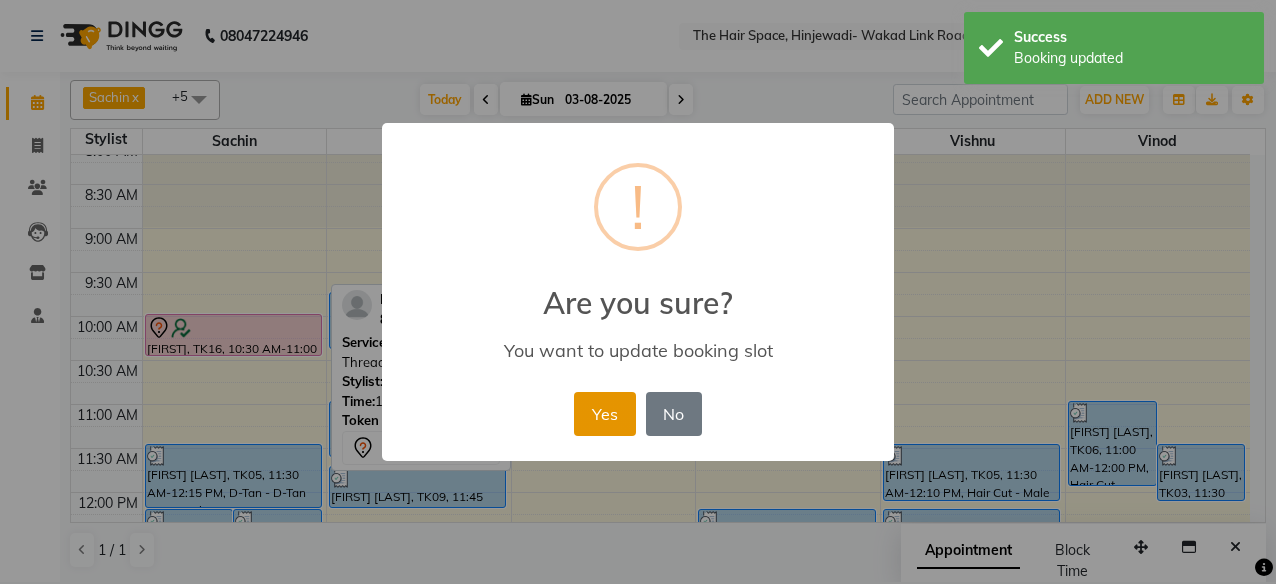 click on "Yes" at bounding box center [604, 414] 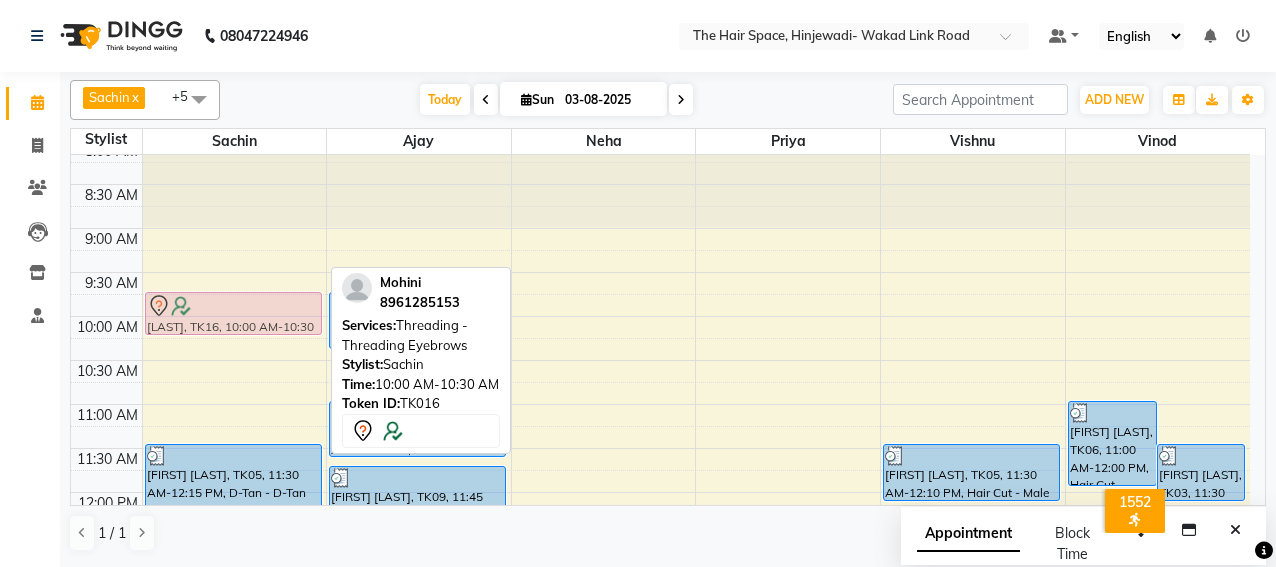 drag, startPoint x: 224, startPoint y: 321, endPoint x: 234, endPoint y: 289, distance: 33.526108 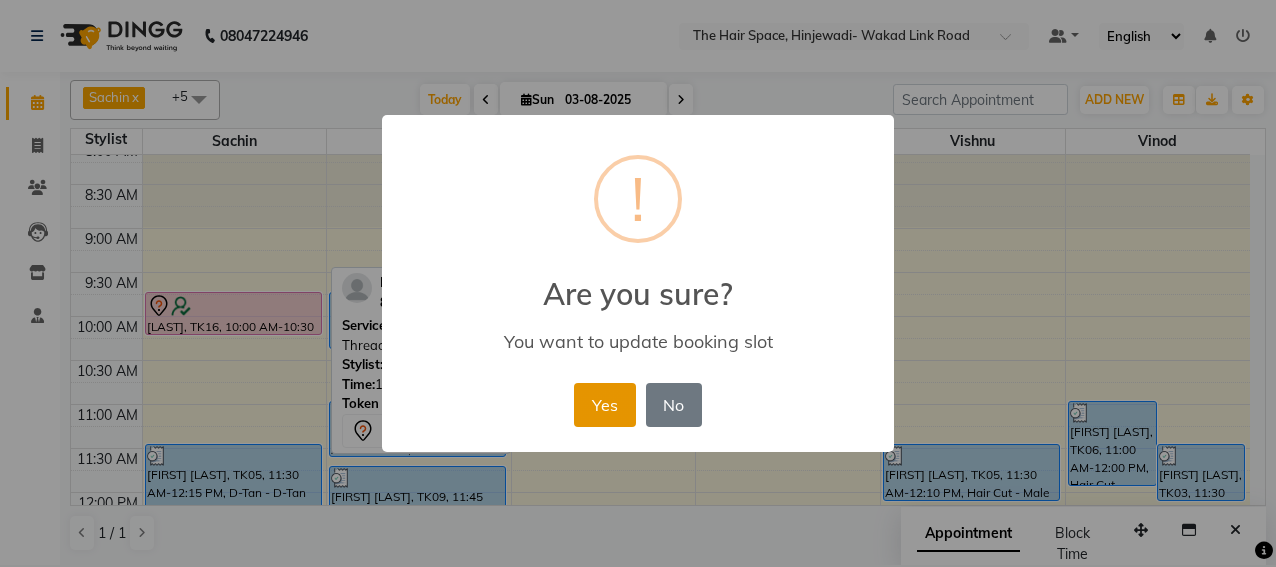 click on "Yes" at bounding box center [604, 405] 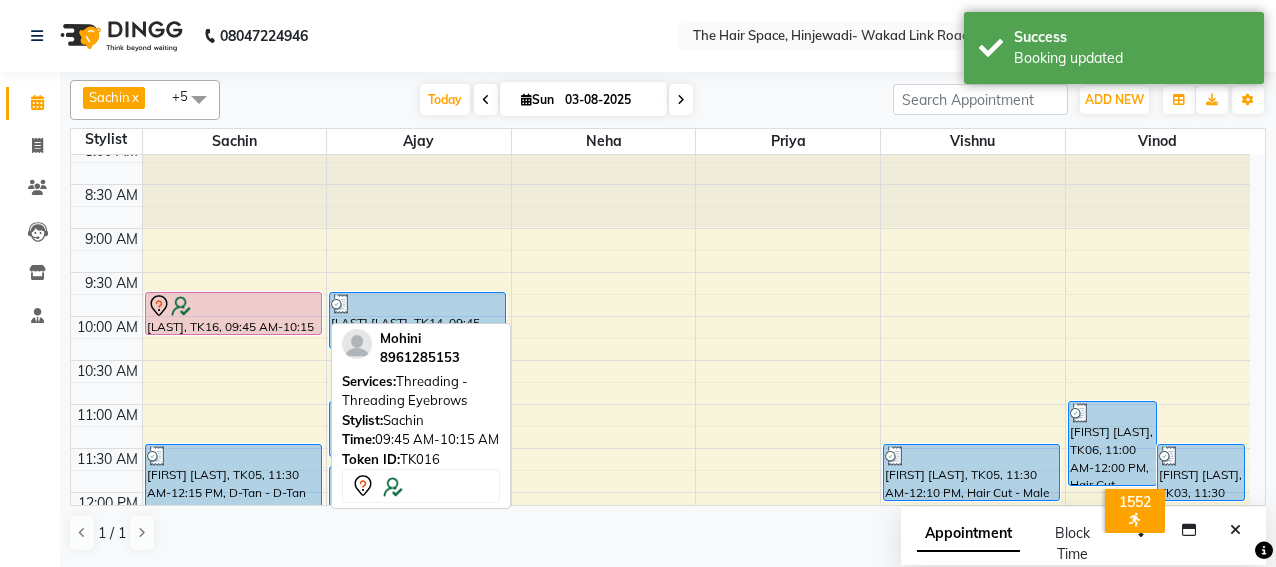 click on "[LAST], TK16, 09:45 AM-10:15 AM, Threading - Threading Eyebrows" at bounding box center (233, 313) 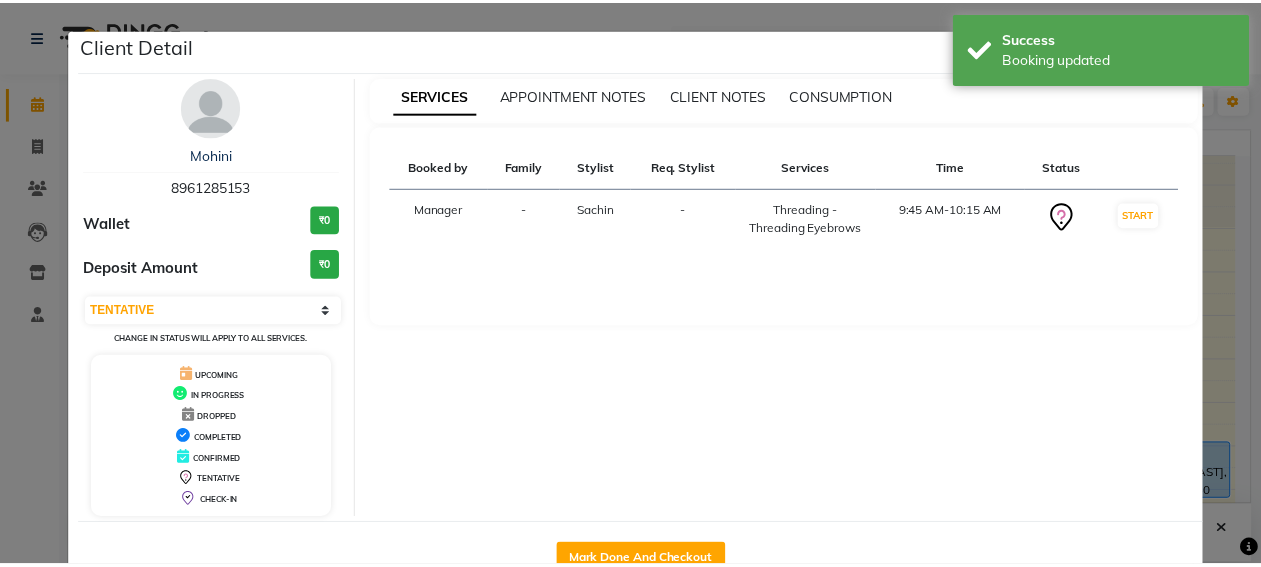 scroll, scrollTop: 55, scrollLeft: 0, axis: vertical 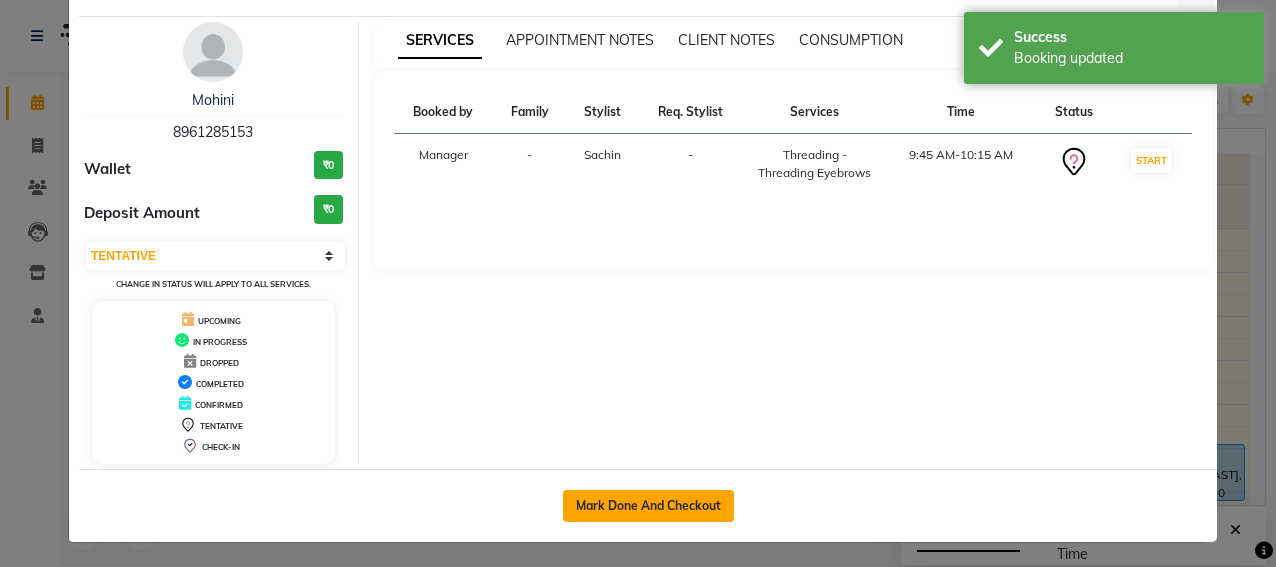 click on "Mark Done And Checkout" 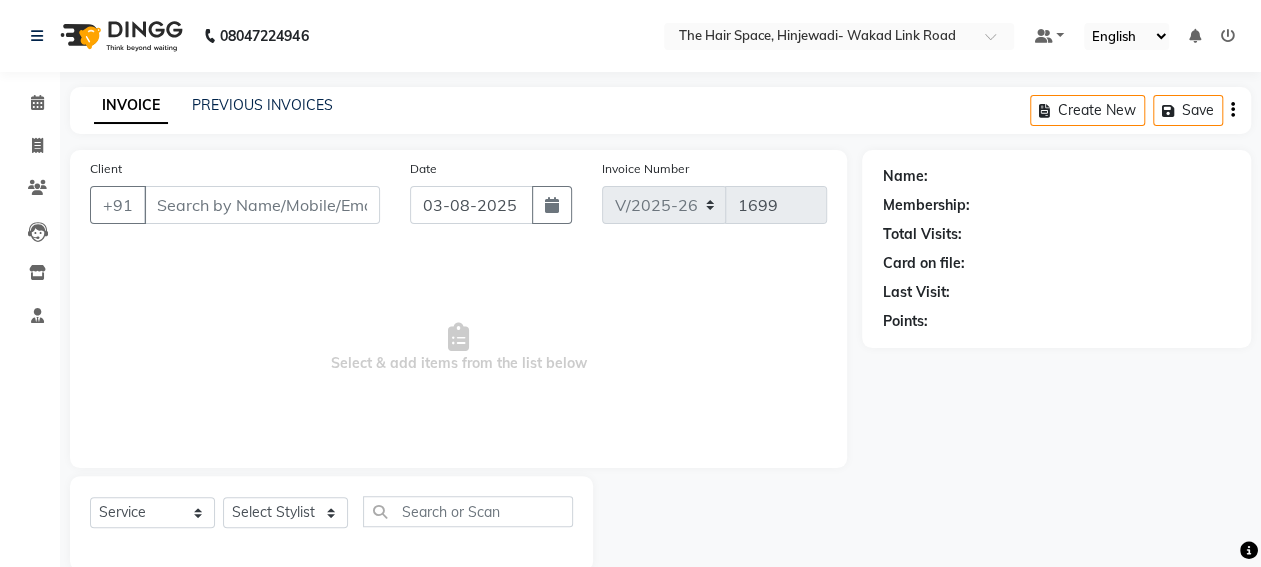 type on "8961285153" 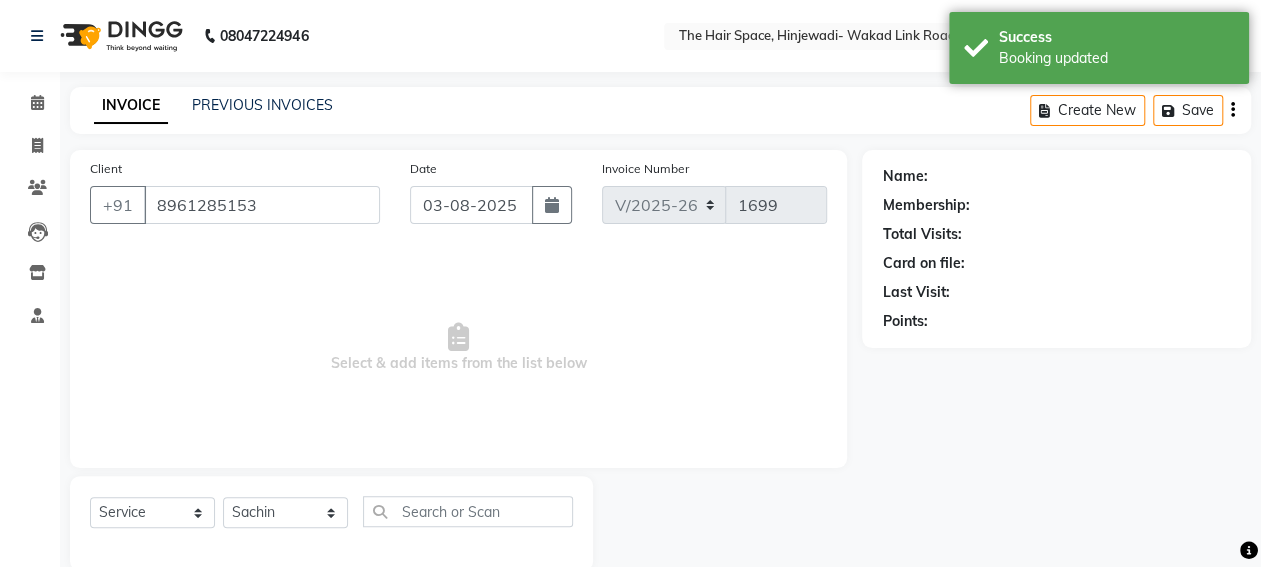 select on "1: Object" 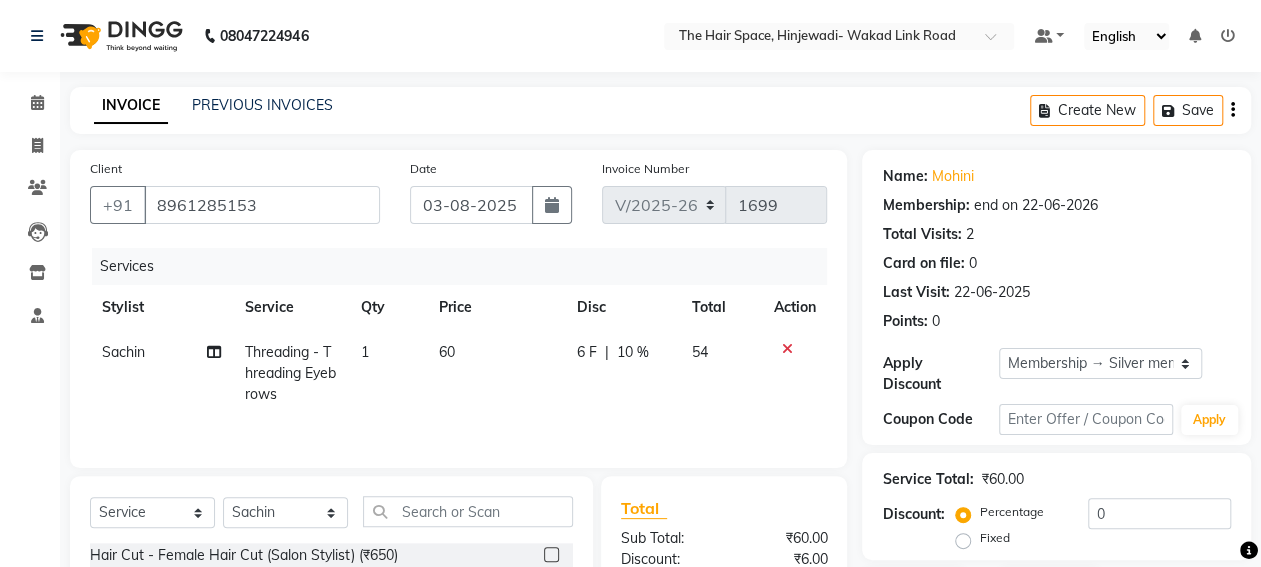 type on "10" 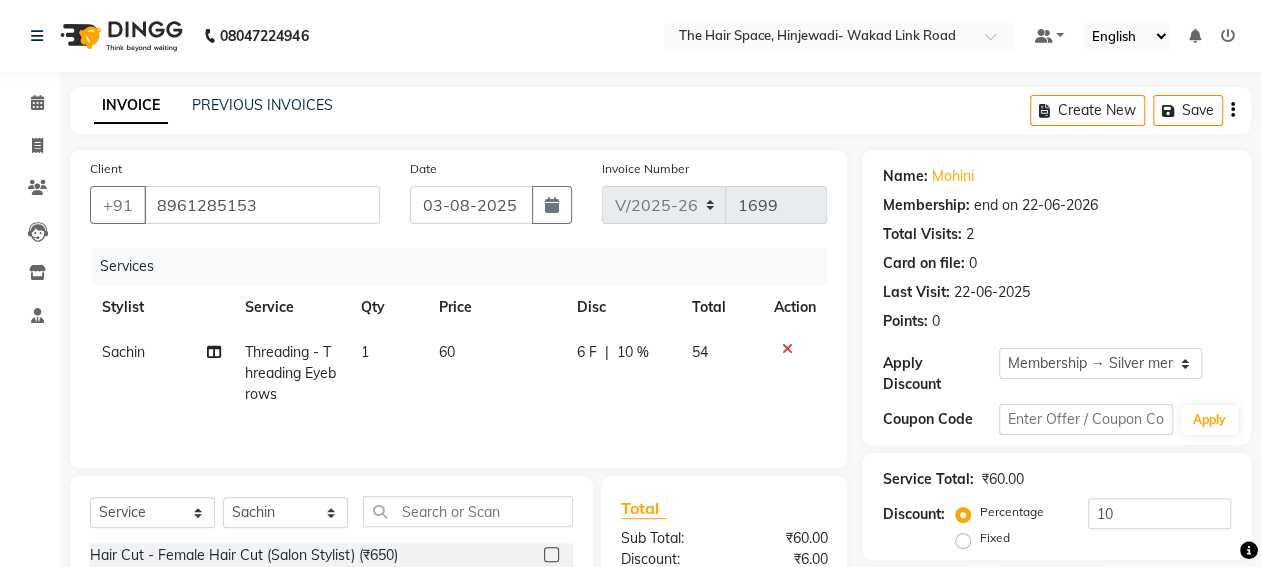 click on "10 %" 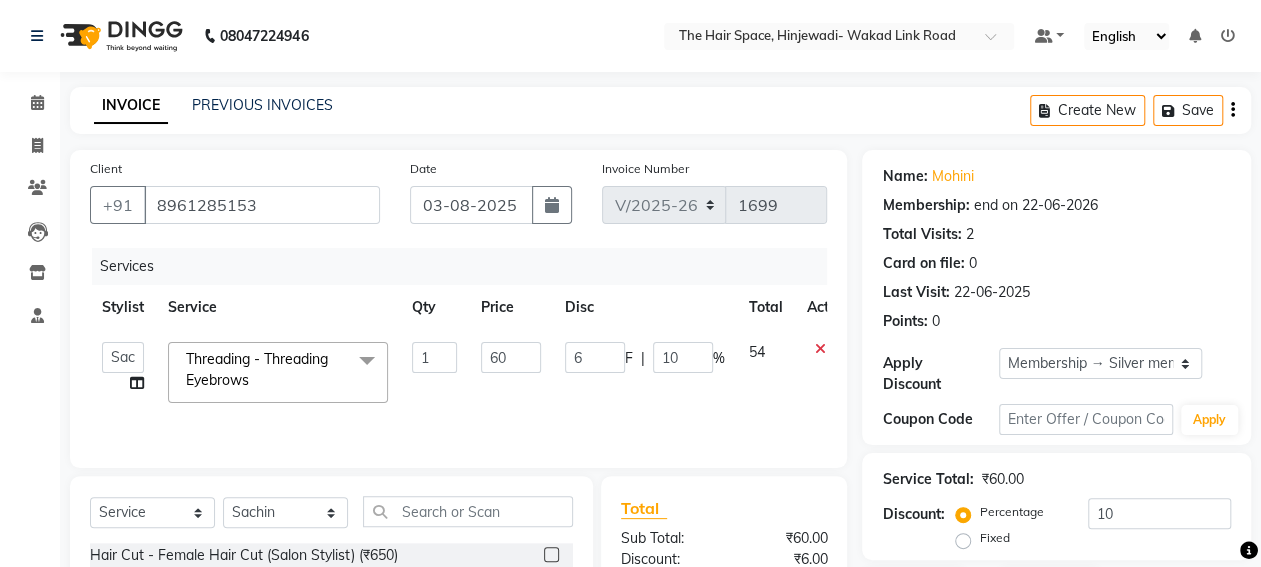 scroll, scrollTop: 233, scrollLeft: 0, axis: vertical 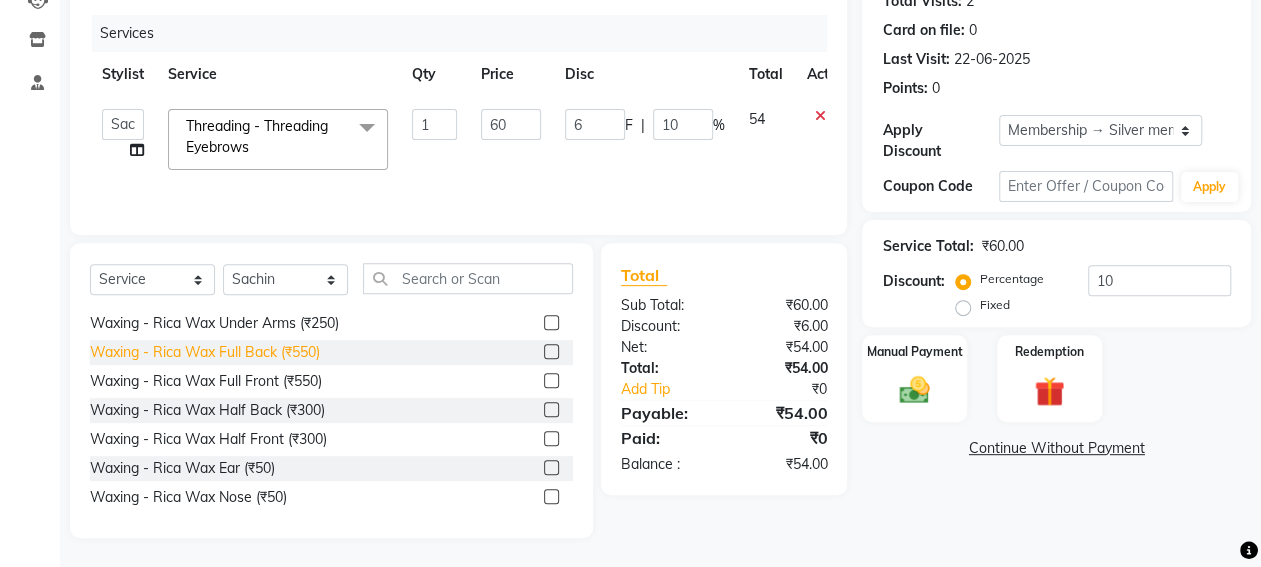 click on "Waxing - Rica Wax Full Back (₹550)" 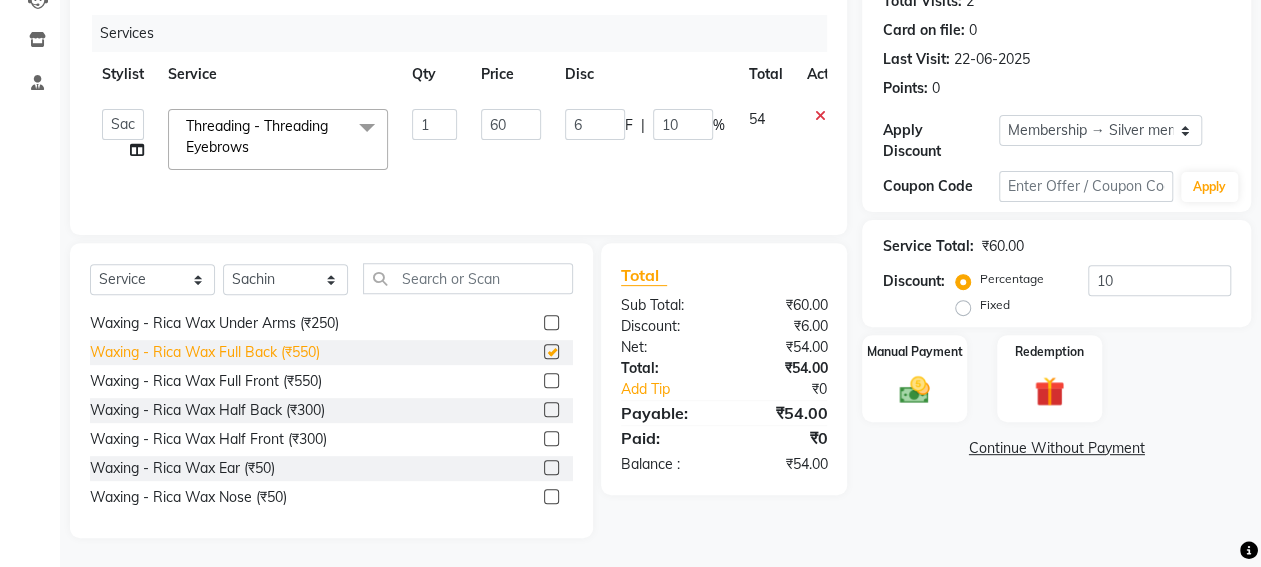 checkbox on "false" 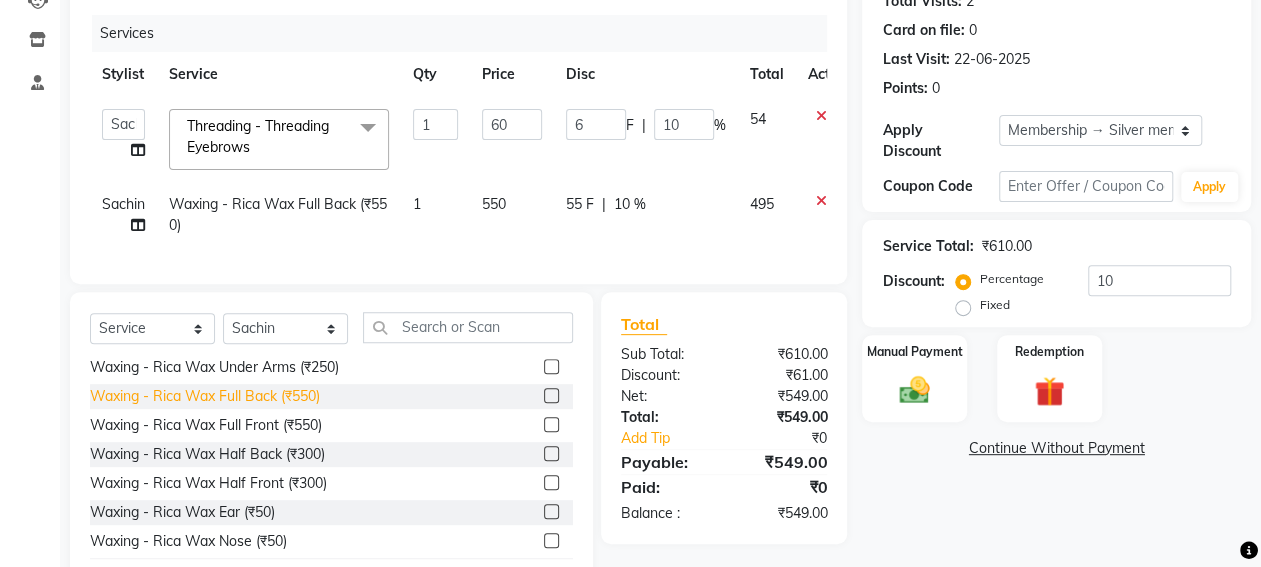 scroll, scrollTop: 2000, scrollLeft: 0, axis: vertical 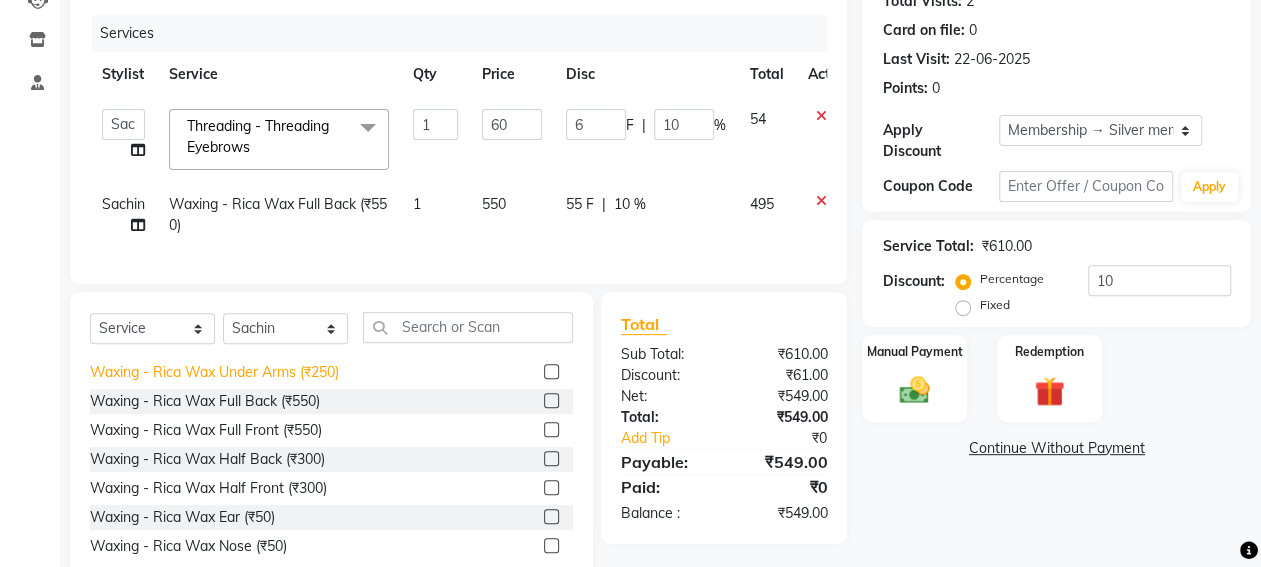 click on "Waxing - Rica Wax Under Arms (₹250)" 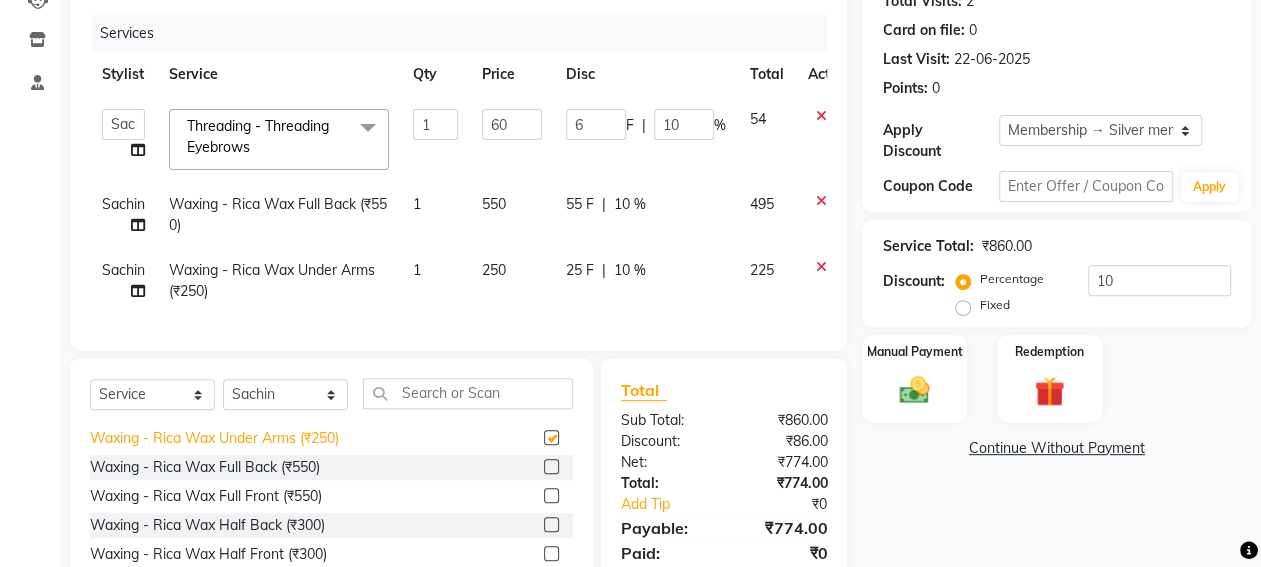 checkbox on "false" 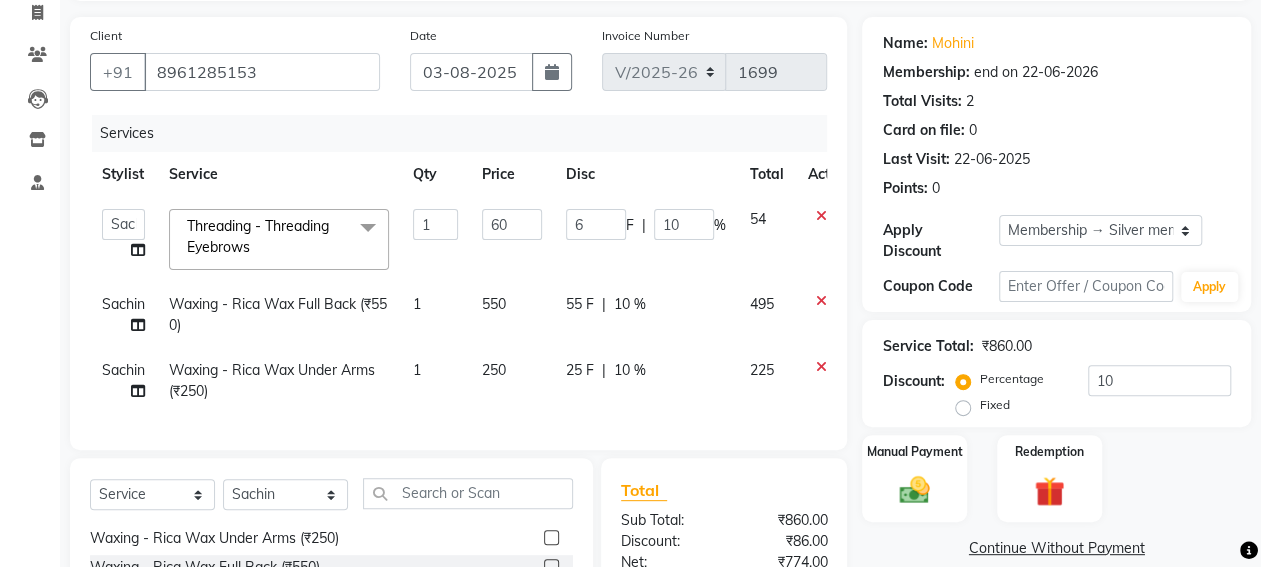 scroll, scrollTop: 362, scrollLeft: 0, axis: vertical 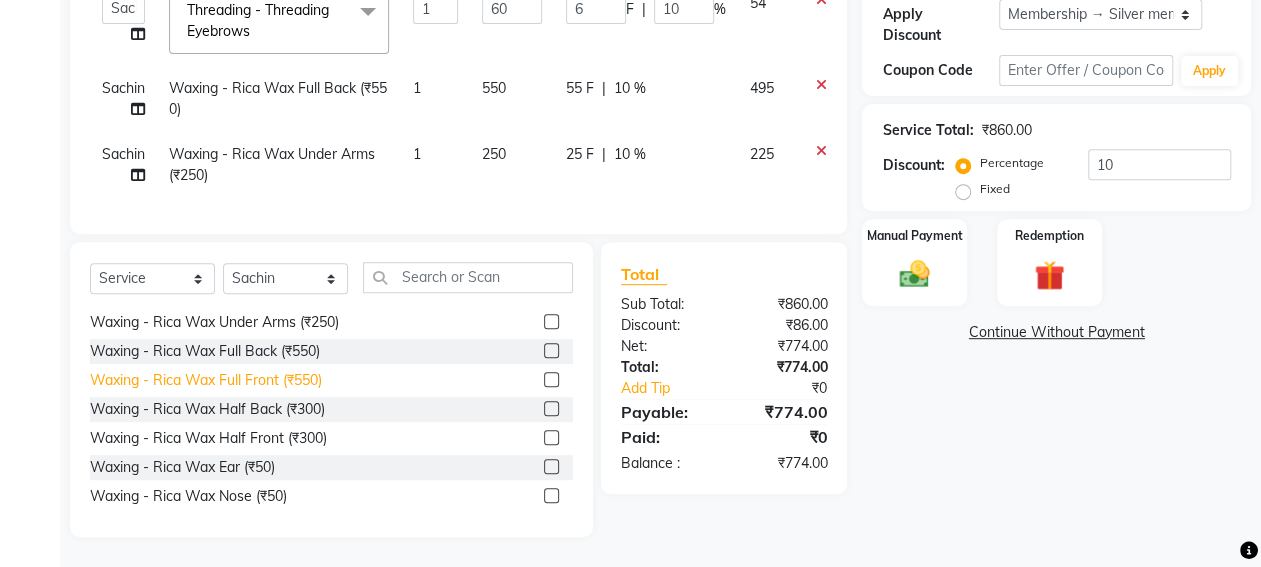 click on "Waxing - Rica Wax Full Front (₹550)" 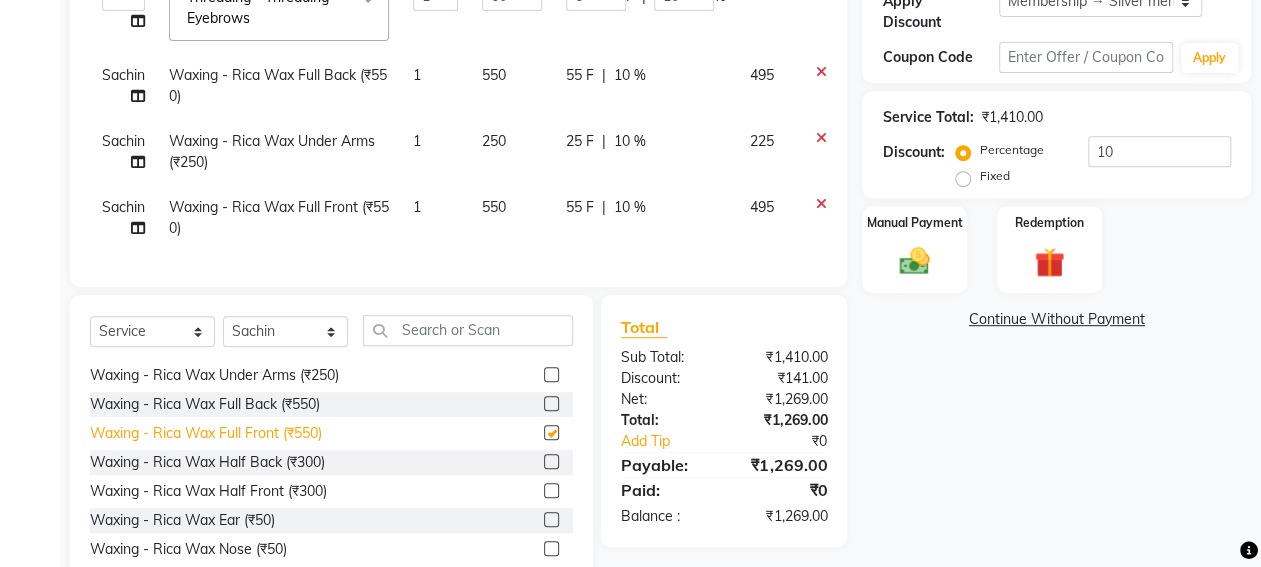 checkbox on "false" 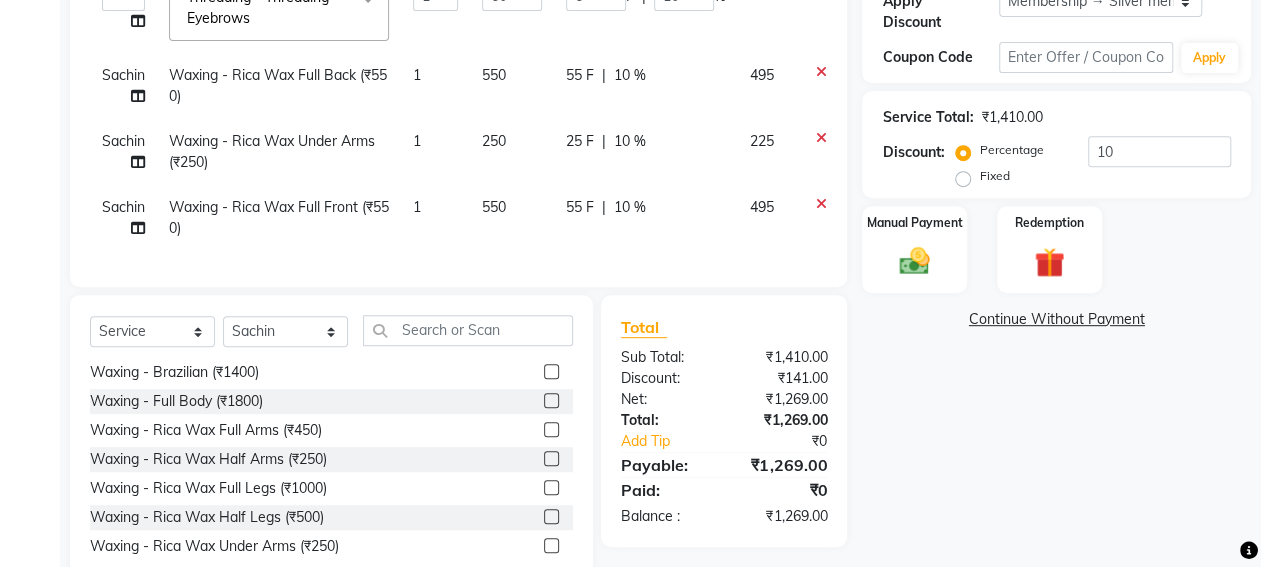 scroll, scrollTop: 1800, scrollLeft: 0, axis: vertical 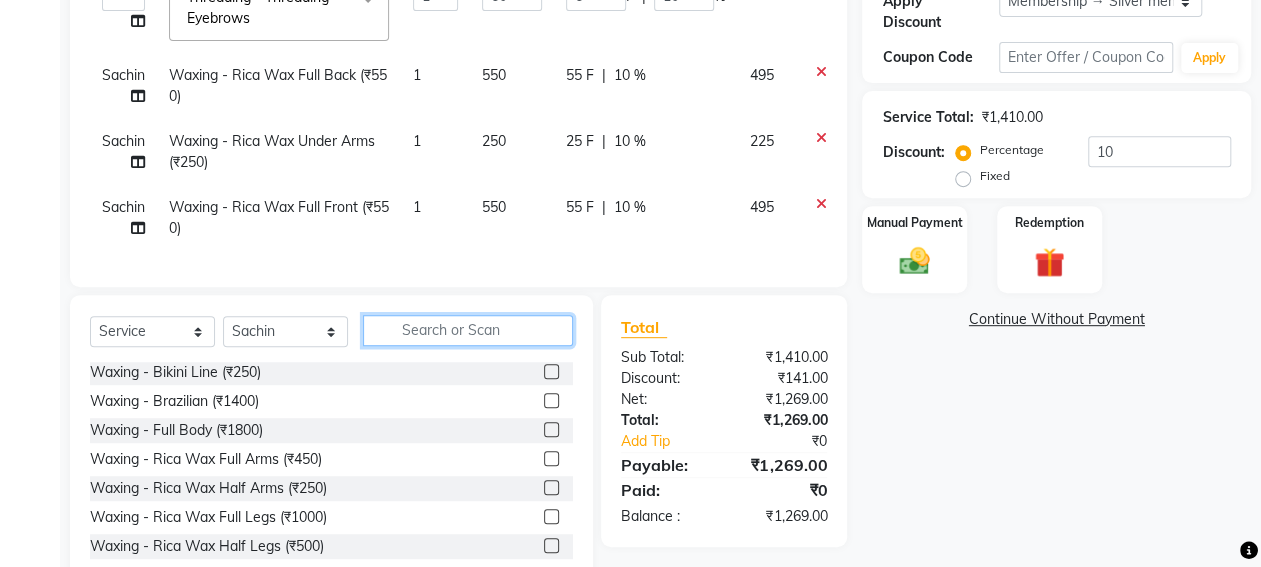 click 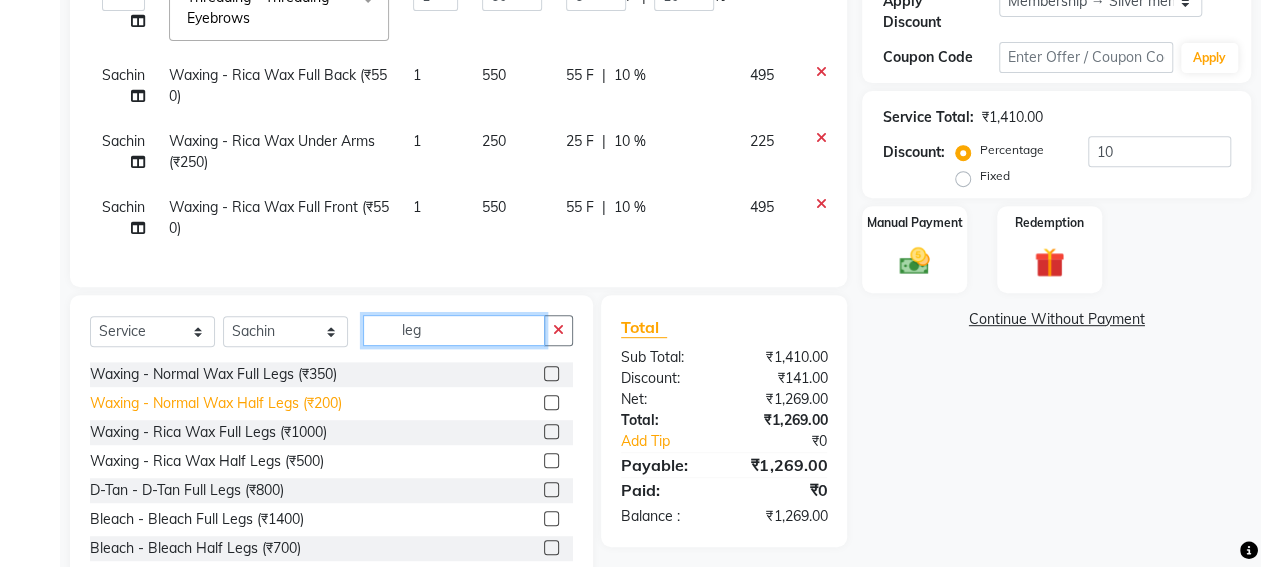 scroll, scrollTop: 60, scrollLeft: 0, axis: vertical 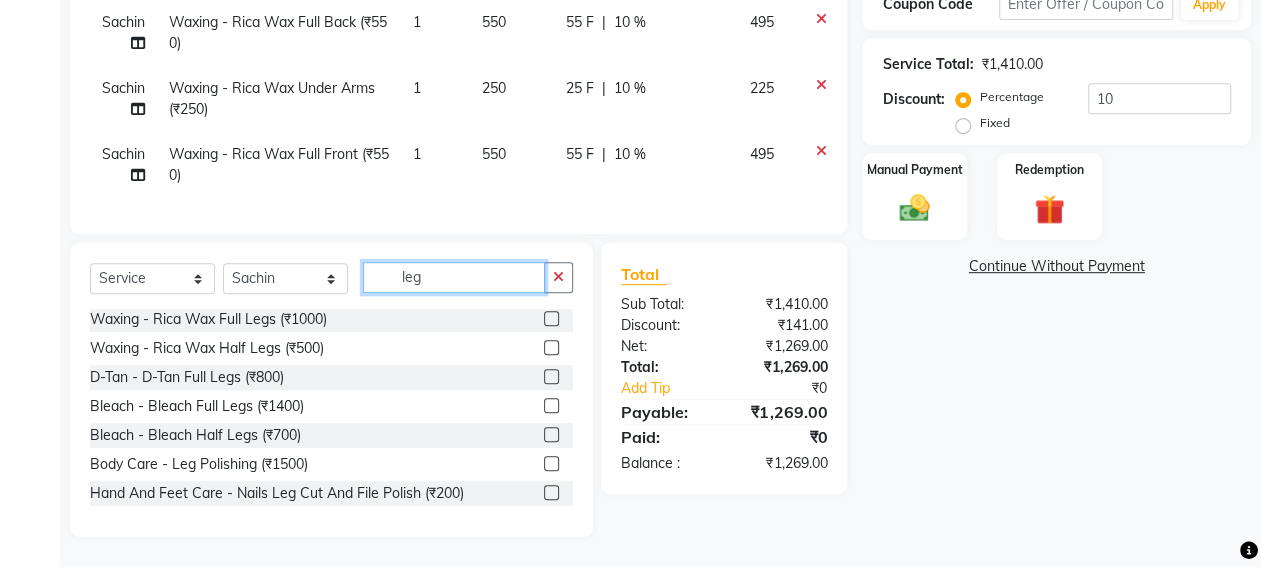type on "leg" 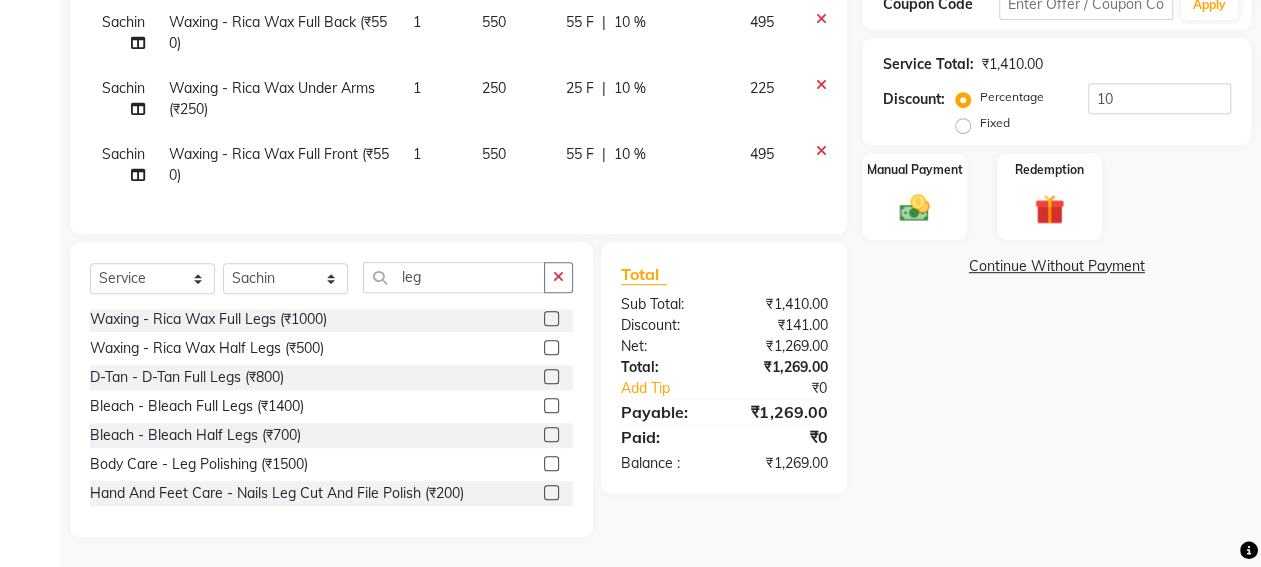 click on "Waxing - Rica Wax Full Legs (₹1000)" 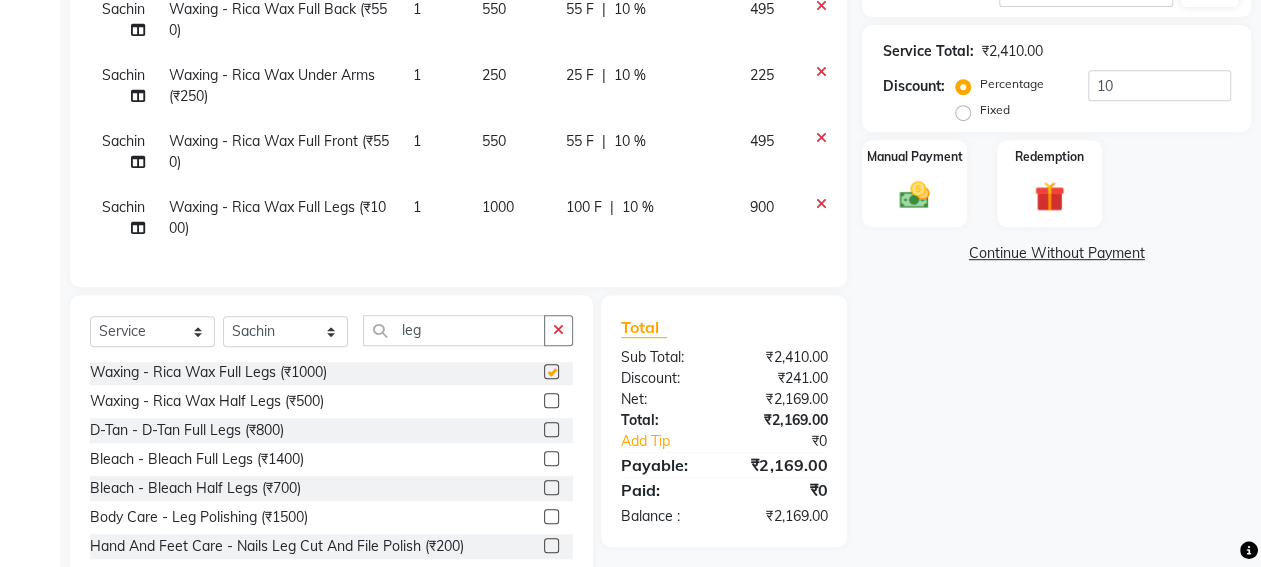 checkbox on "false" 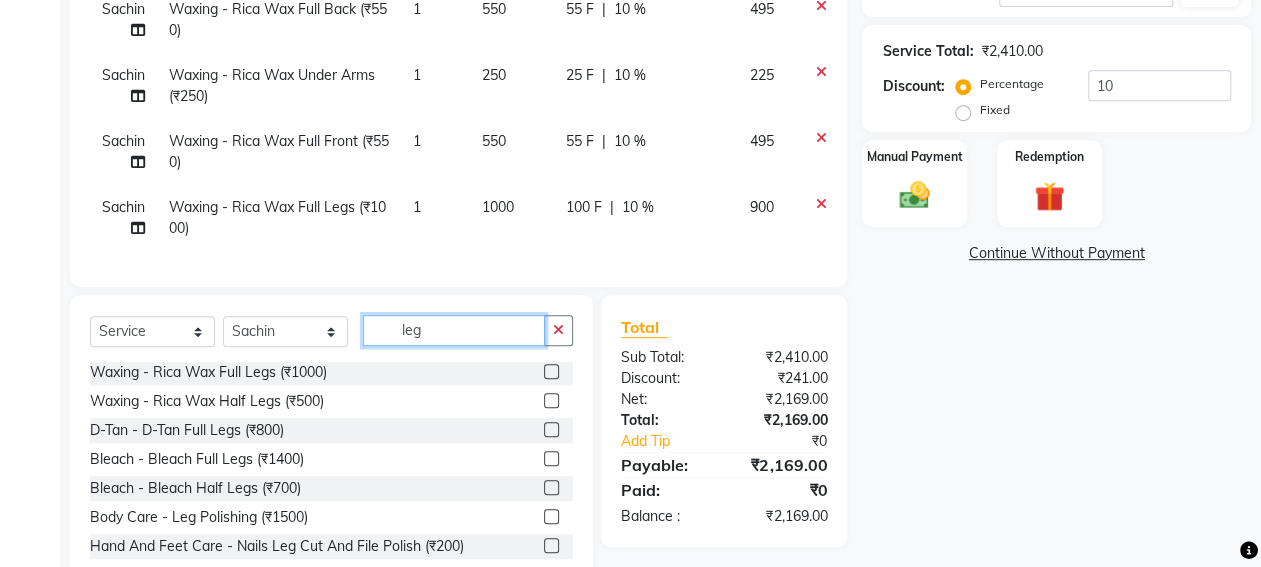click on "leg" 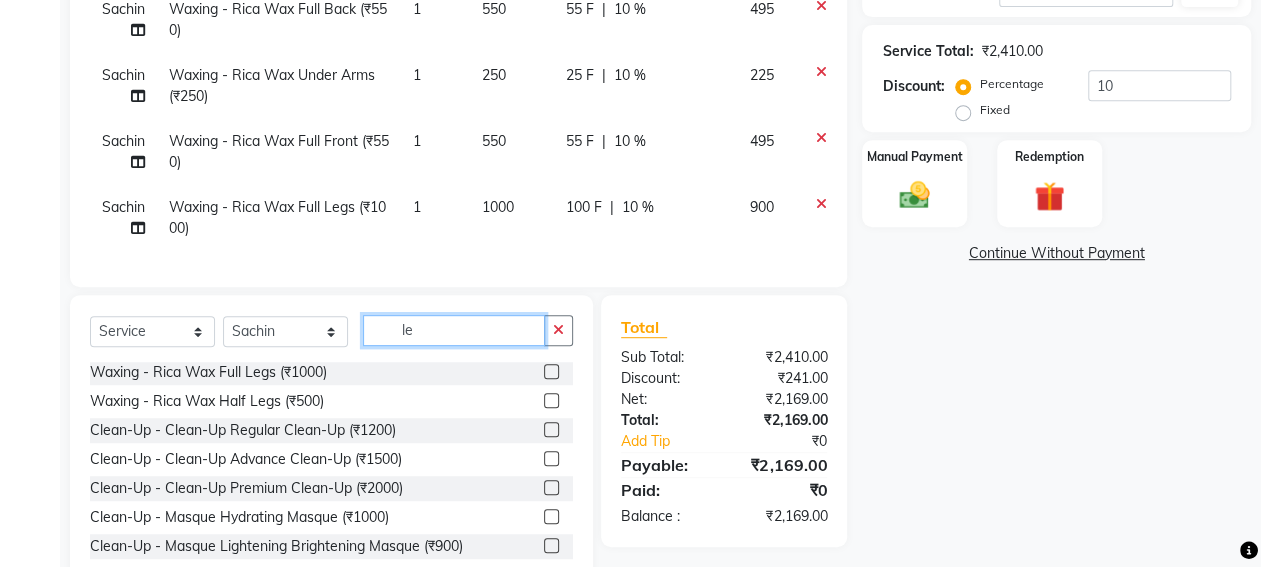type on "l" 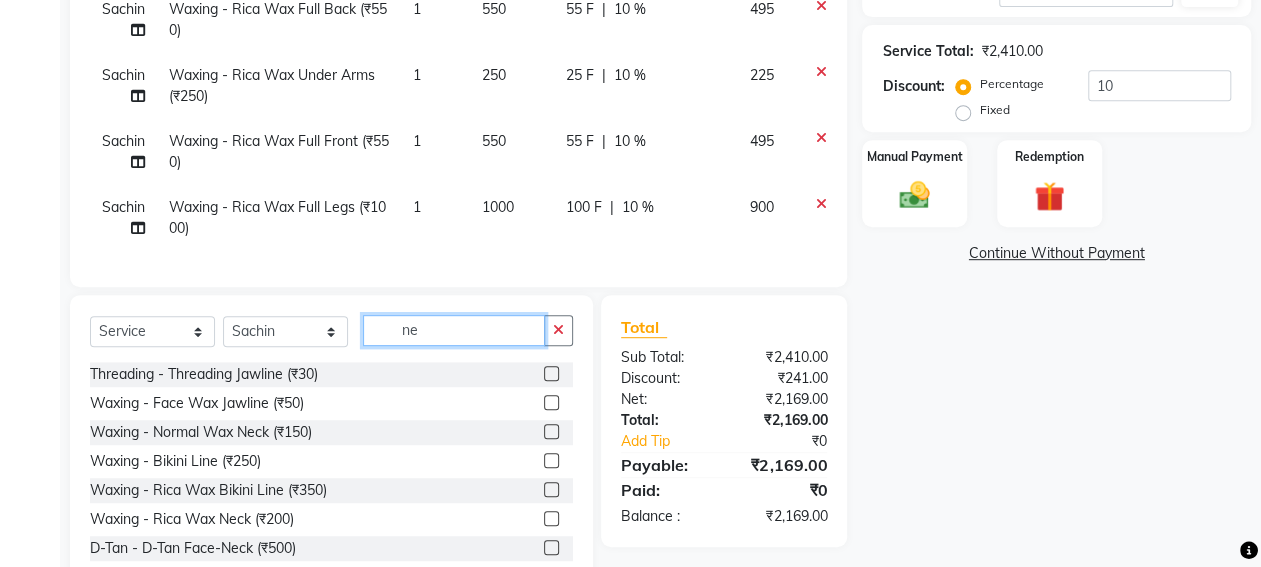 scroll, scrollTop: 118, scrollLeft: 0, axis: vertical 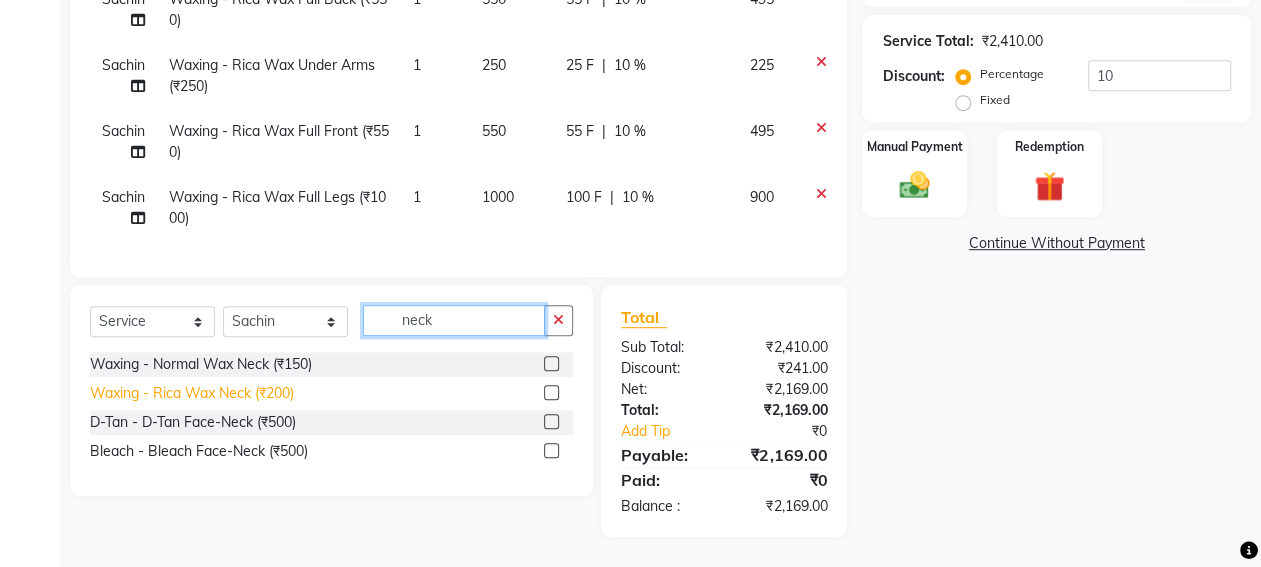 type on "neck" 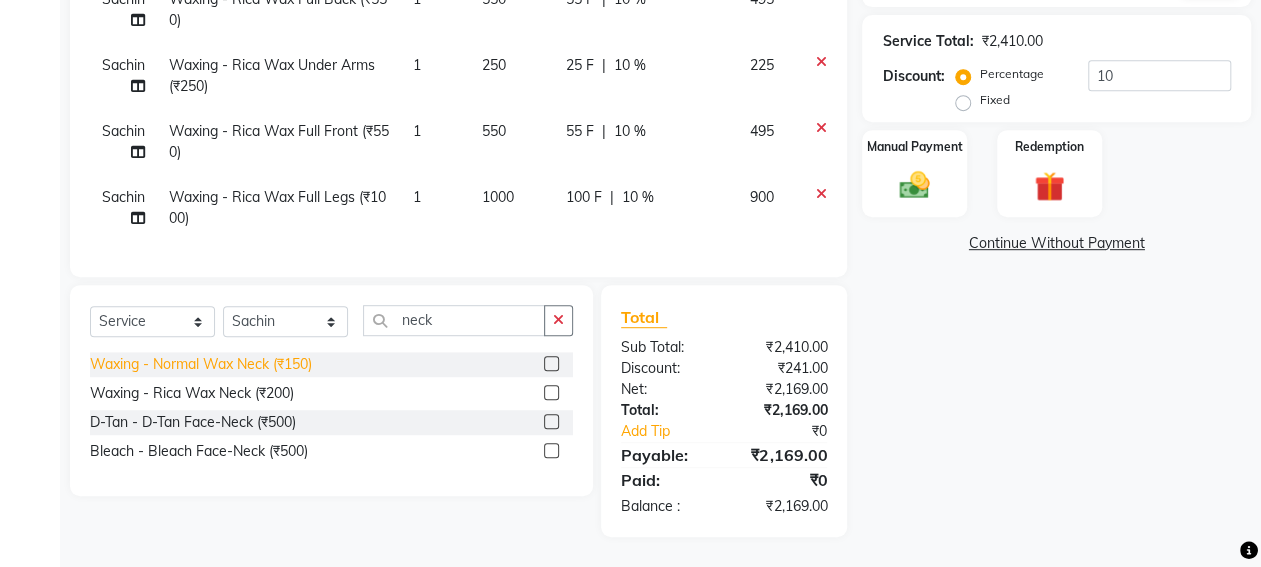 click on "Waxing - Rica Wax Neck (₹200)" 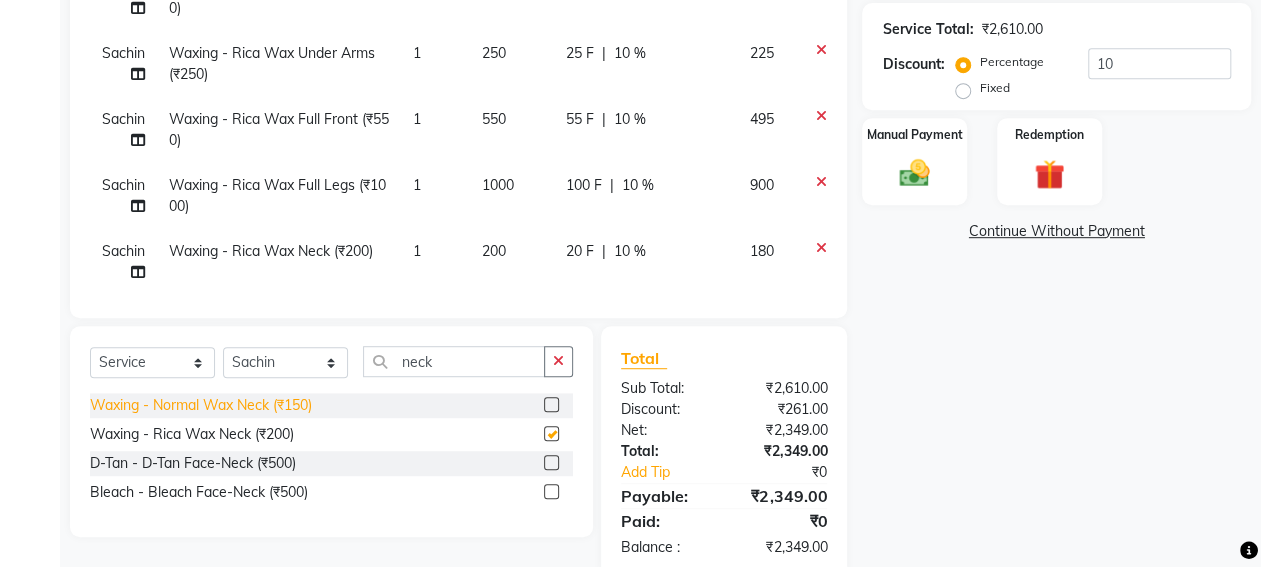checkbox on "false" 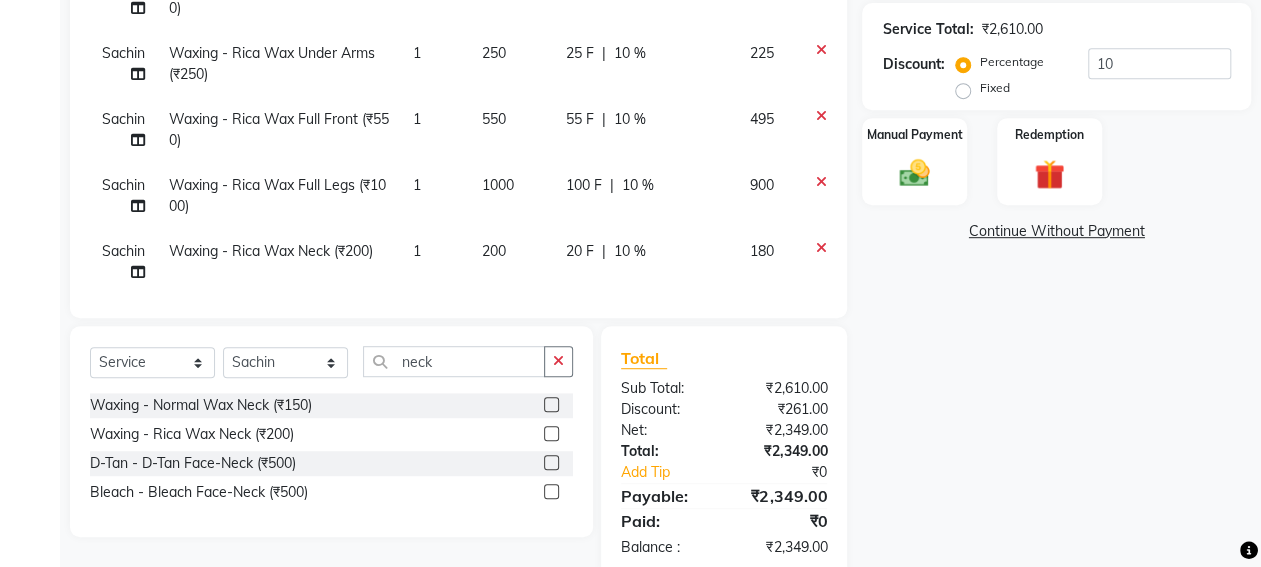 scroll, scrollTop: 150, scrollLeft: 0, axis: vertical 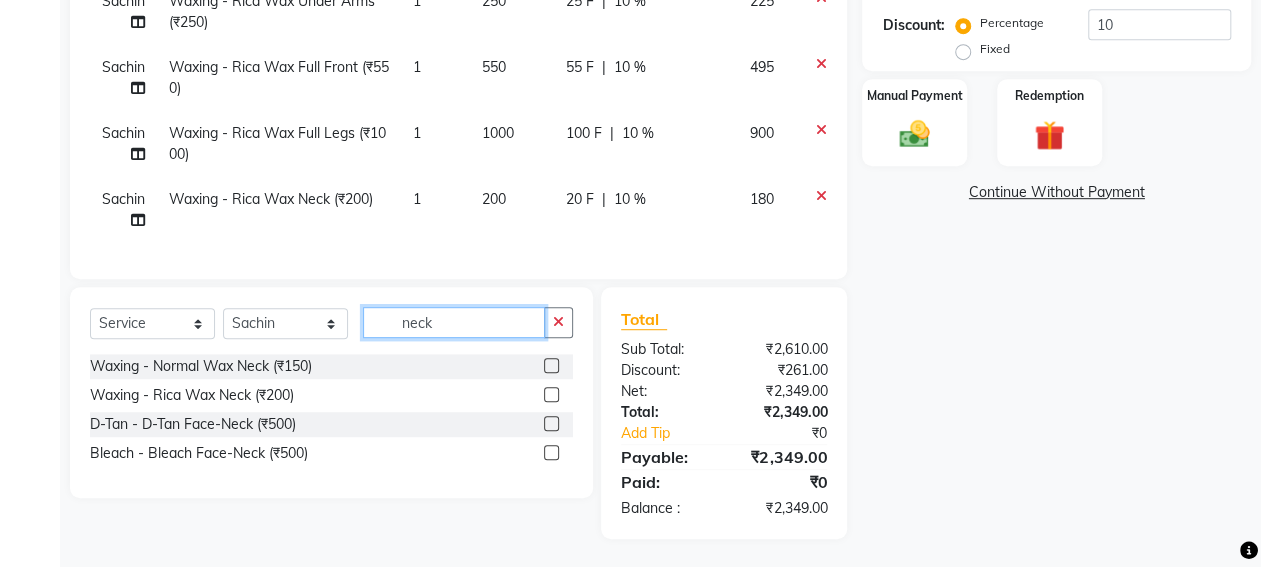 click on "neck" 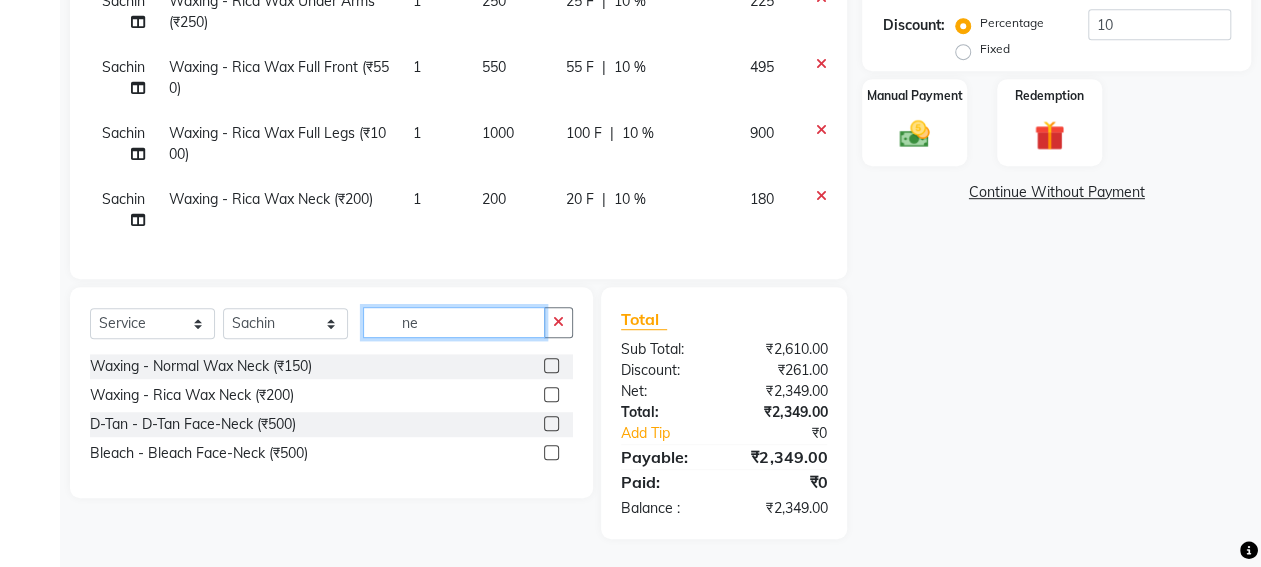 type on "n" 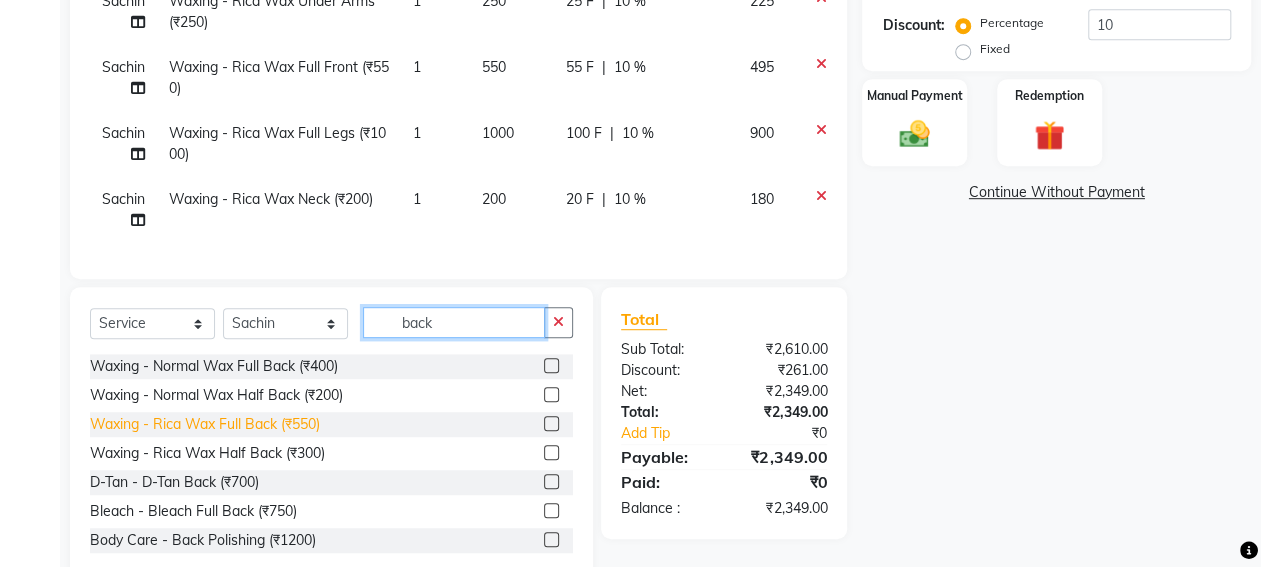type on "back" 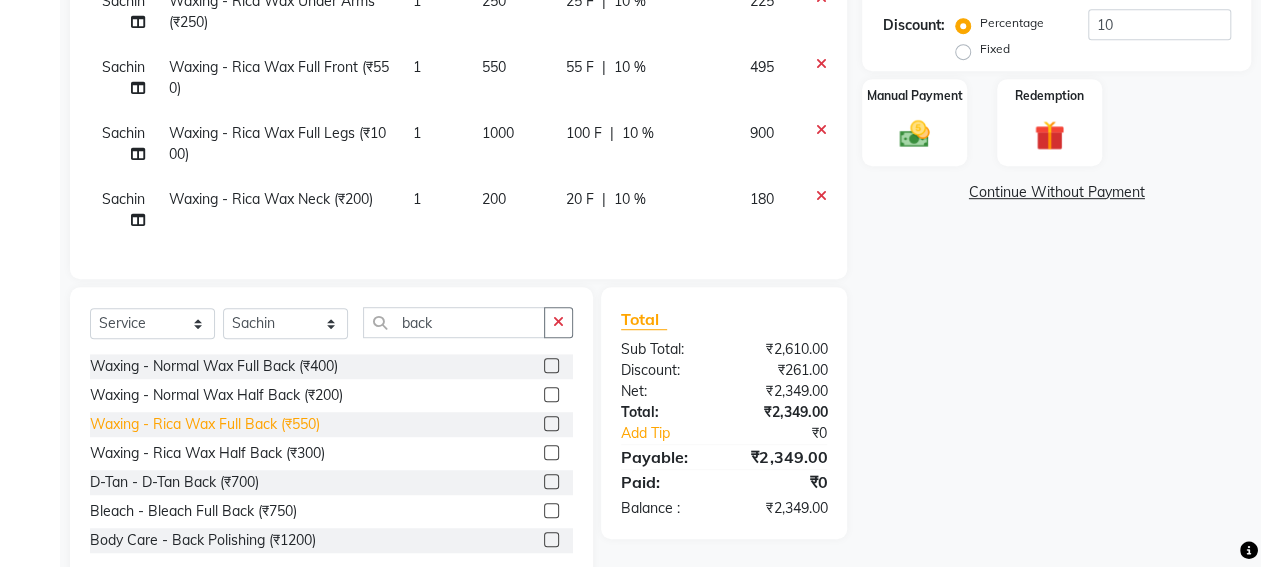 click on "Waxing - Rica Wax Full Back (₹550)" 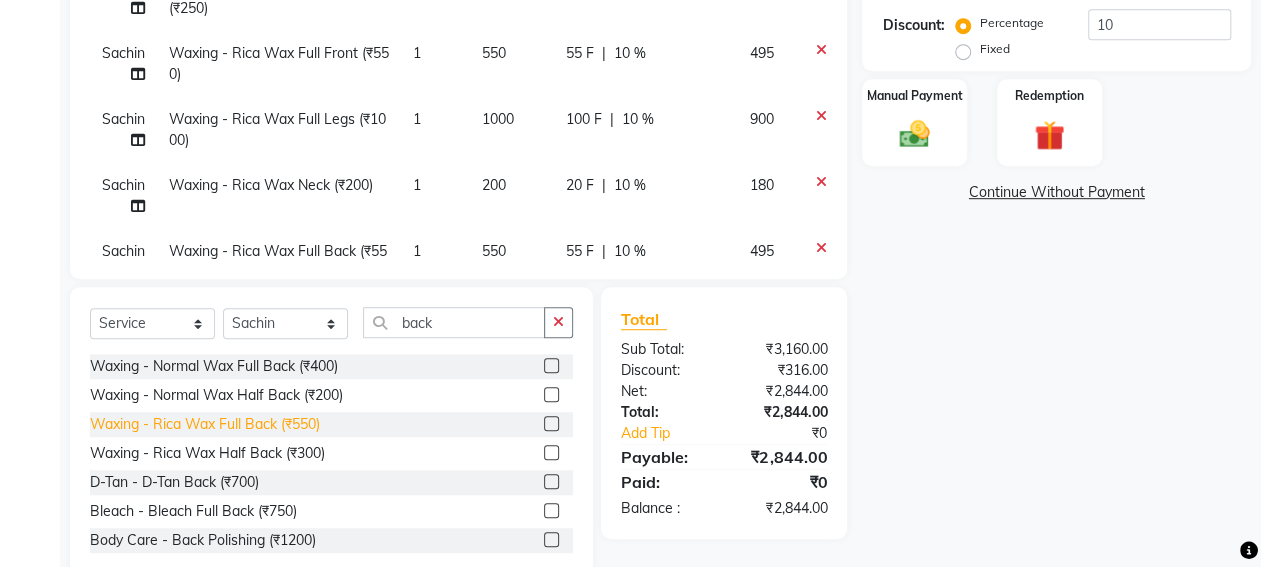click on "Waxing - Rica Wax Full Back (₹550)" 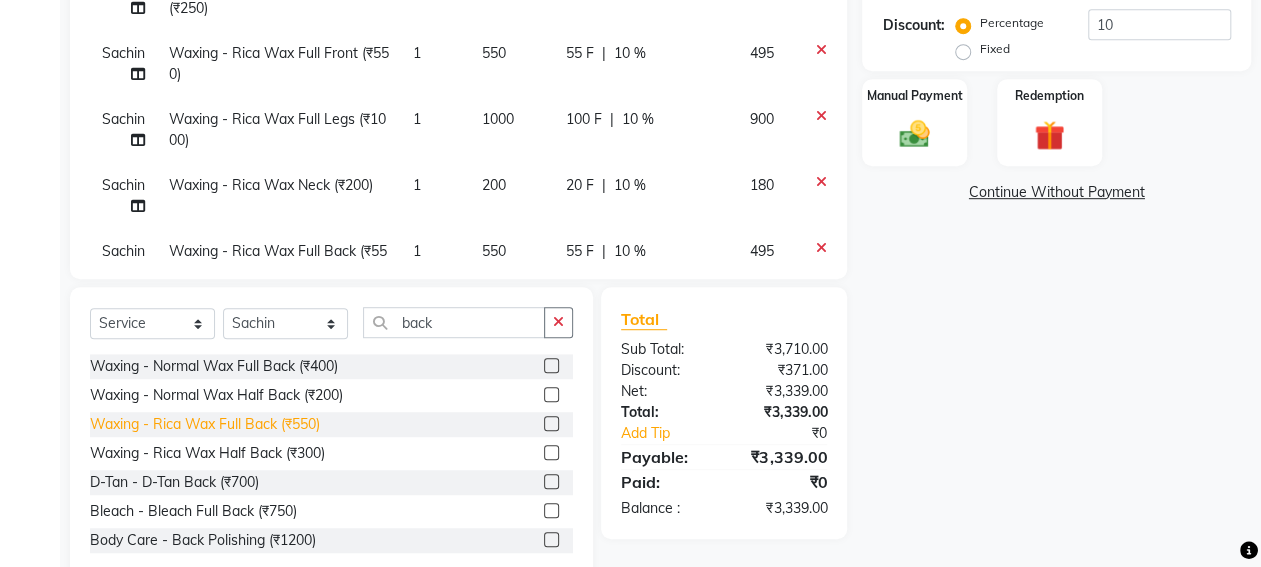 click on "Waxing - Rica Wax Full Back (₹550)" 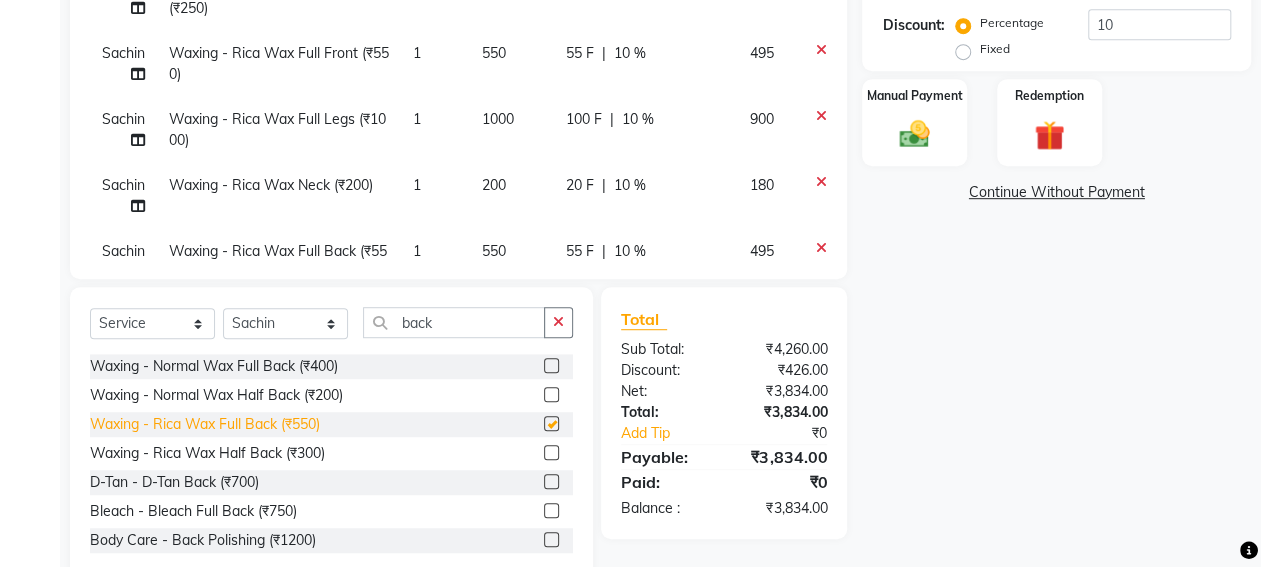 checkbox on "false" 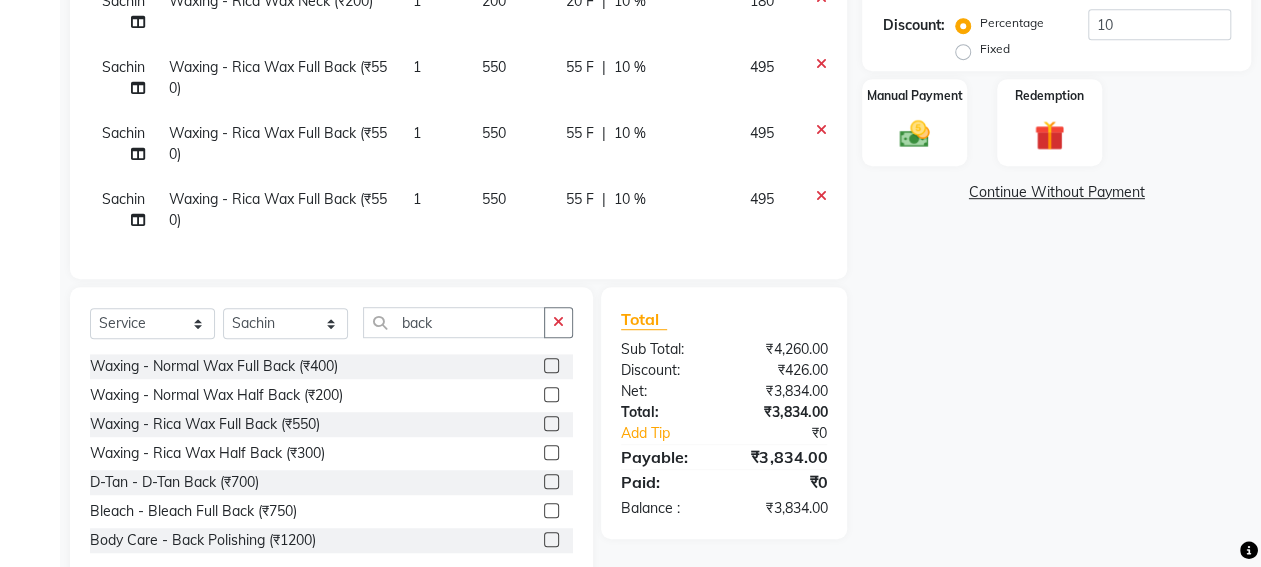 scroll, scrollTop: 225, scrollLeft: 0, axis: vertical 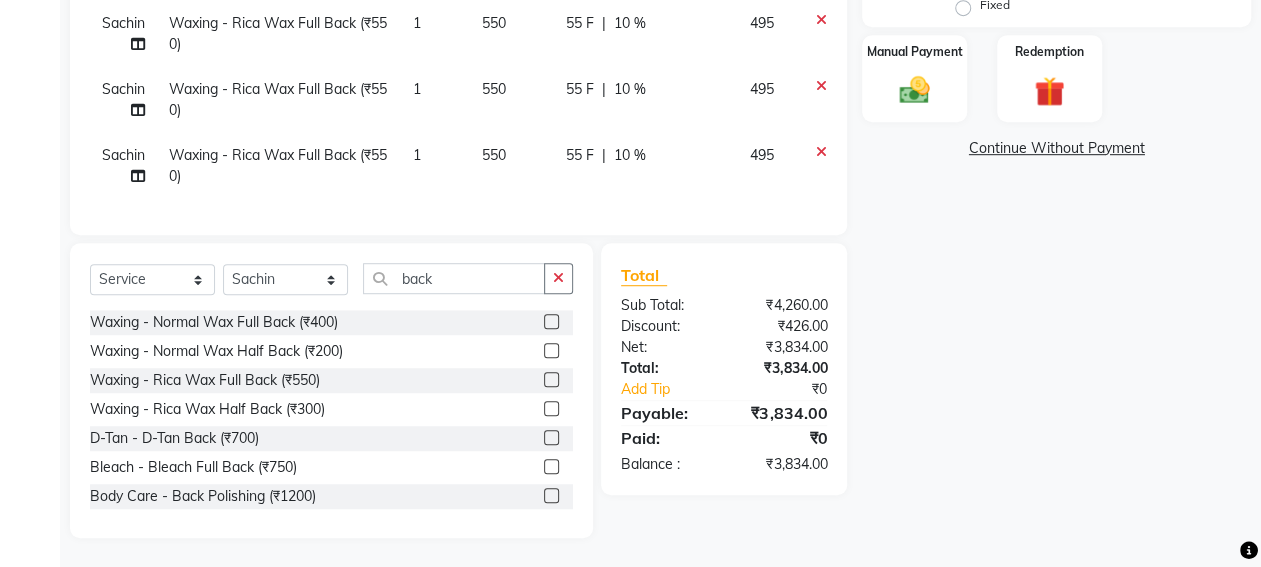 click on "Waxing - Rica Wax Full Back (₹550)" 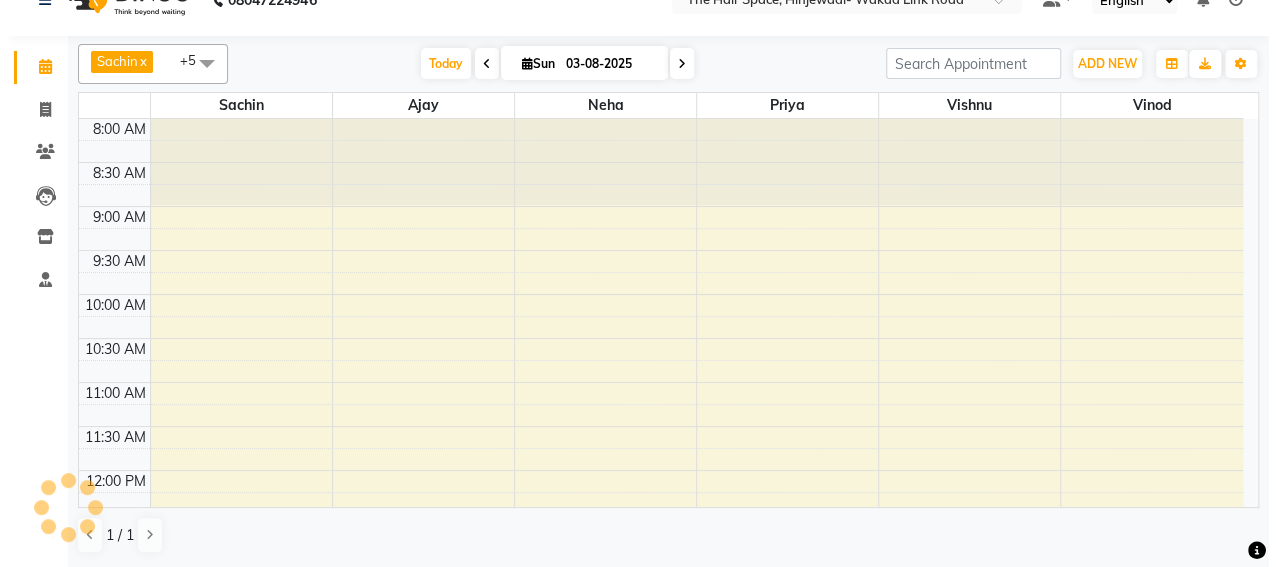 scroll, scrollTop: 0, scrollLeft: 0, axis: both 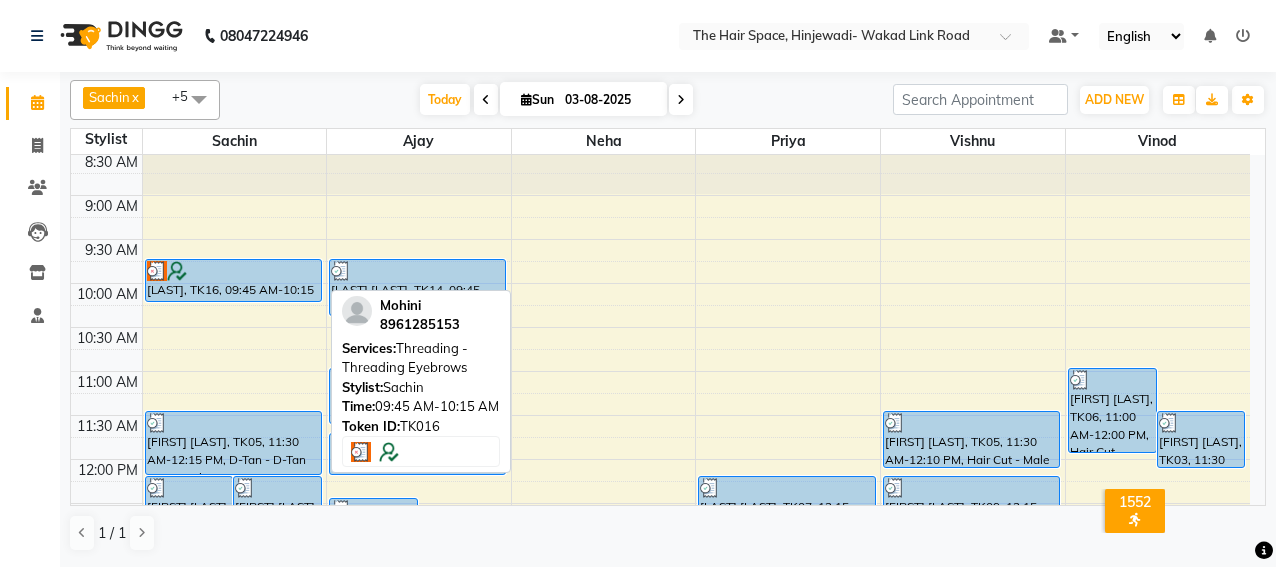 click on "[LAST], TK16, 09:45 AM-10:15 AM, Threading - Threading Eyebrows" at bounding box center [233, 280] 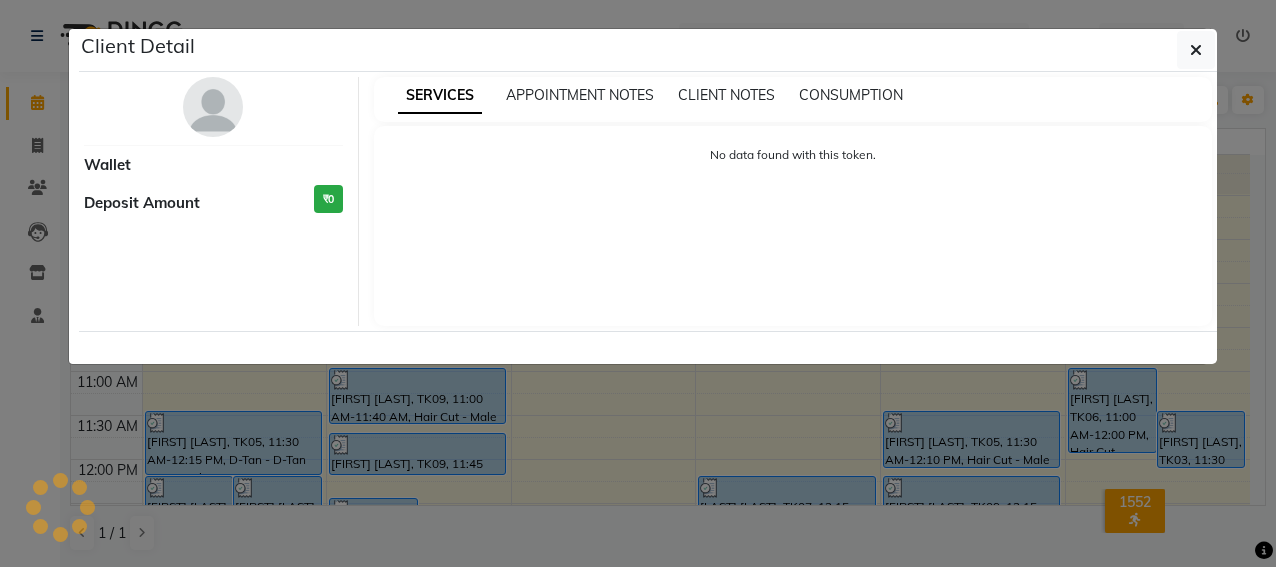 select on "3" 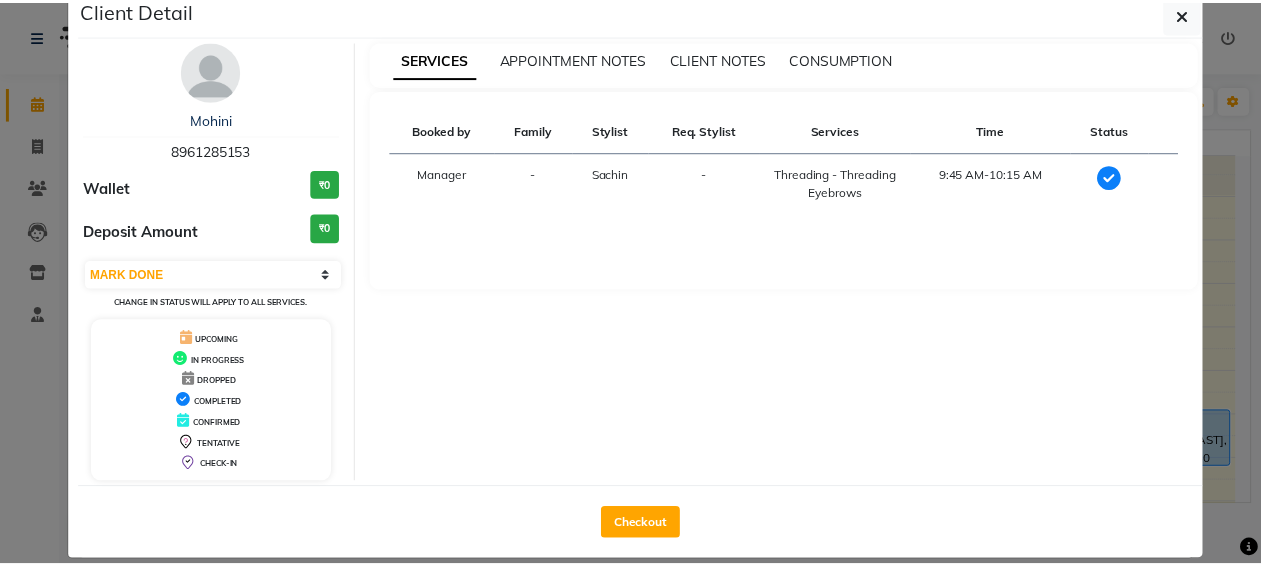 scroll, scrollTop: 55, scrollLeft: 0, axis: vertical 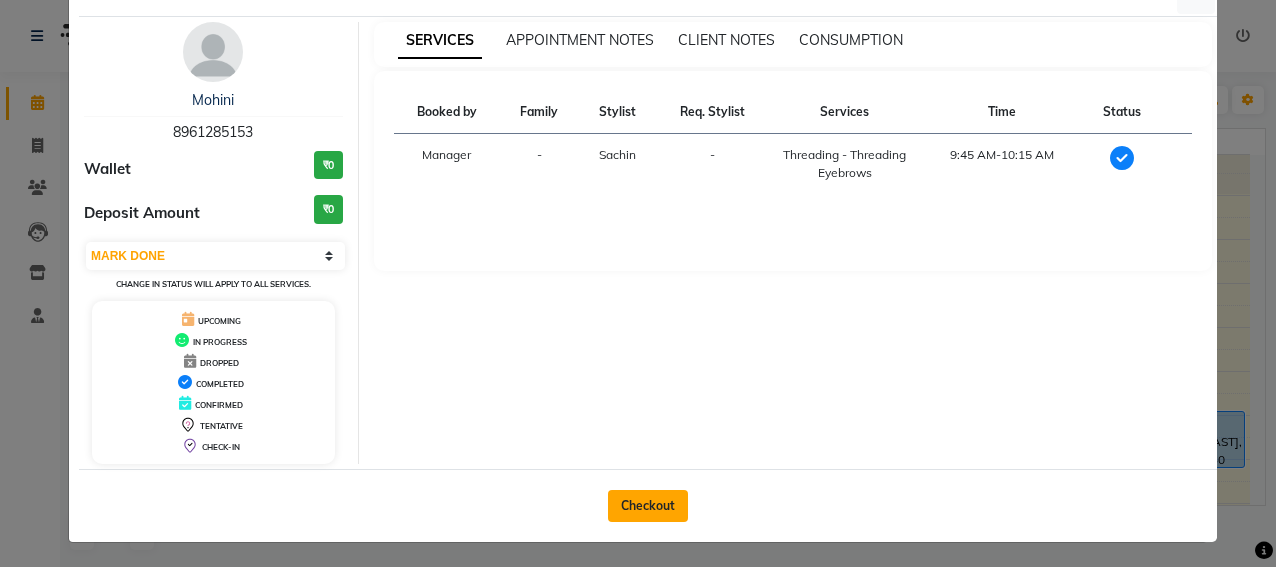 click on "Checkout" 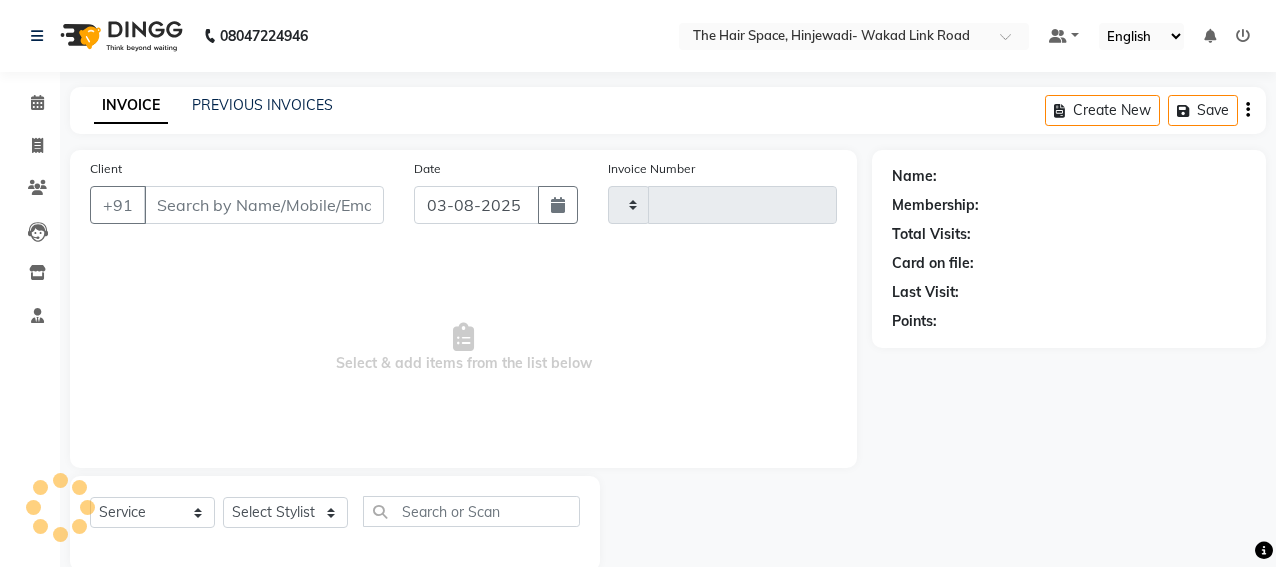 type on "1699" 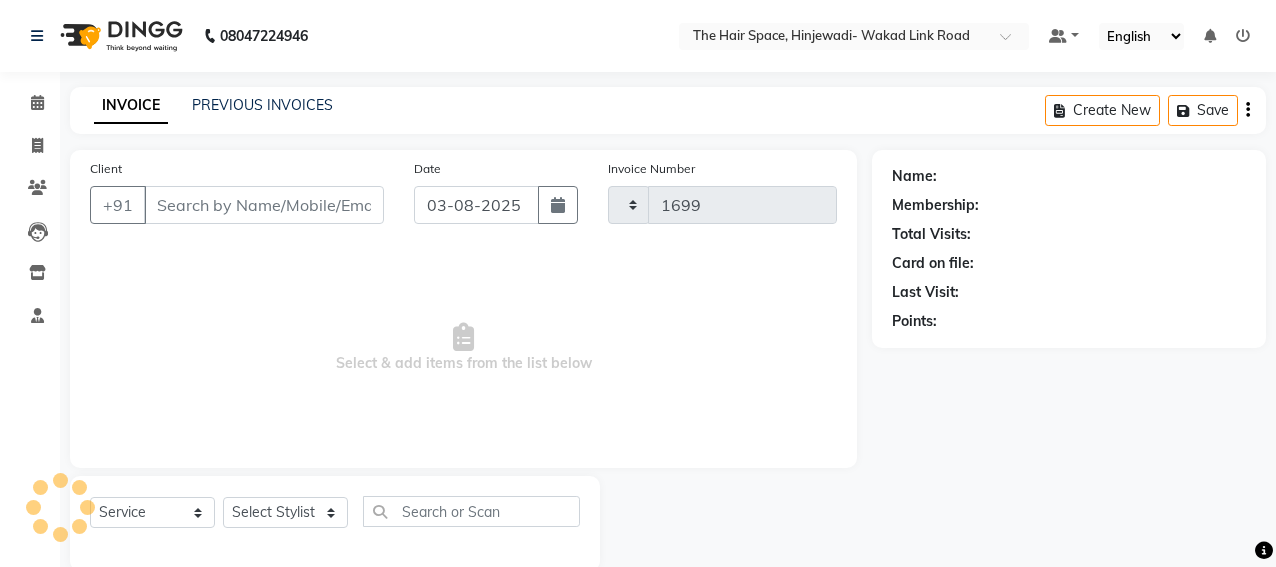 select on "6697" 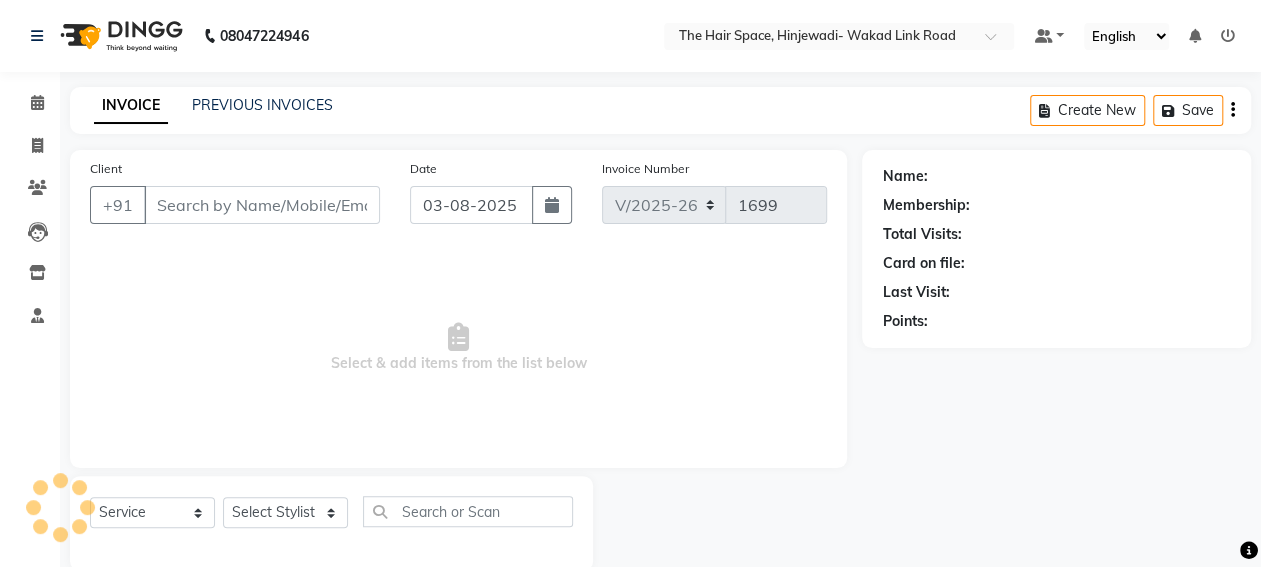type on "8961285153" 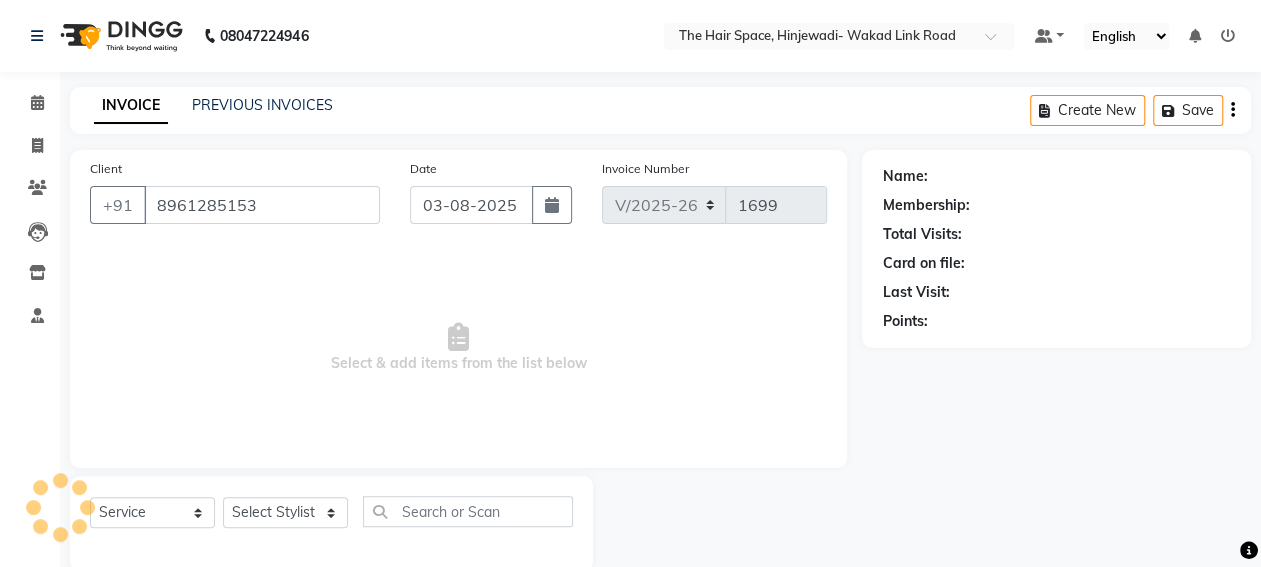 select on "52136" 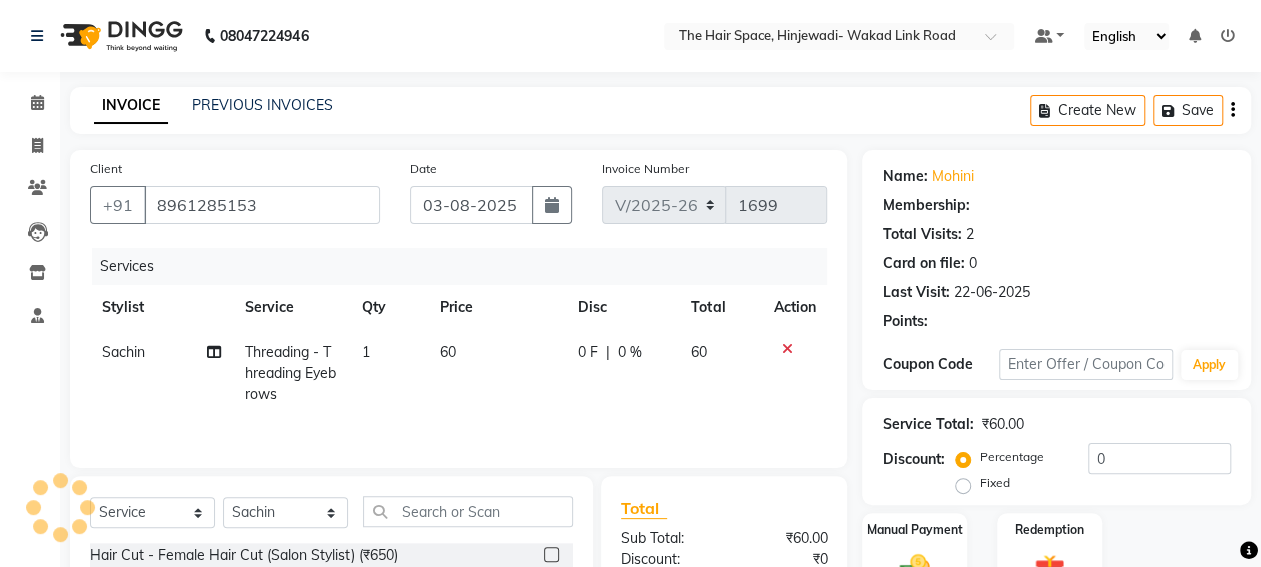 type on "10" 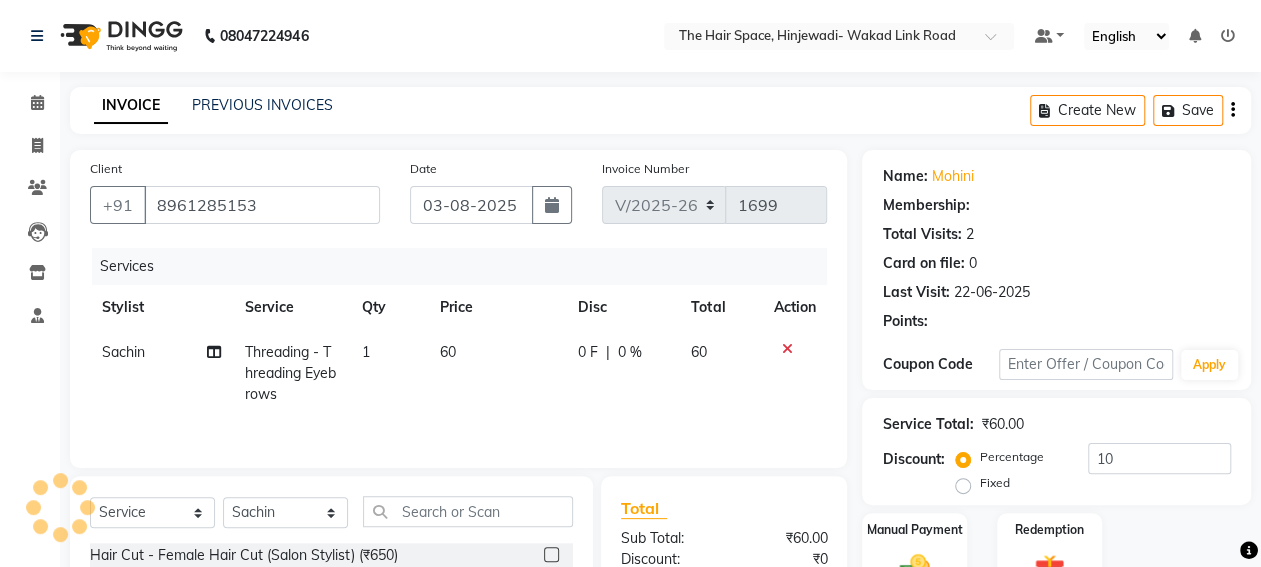 select on "1: Object" 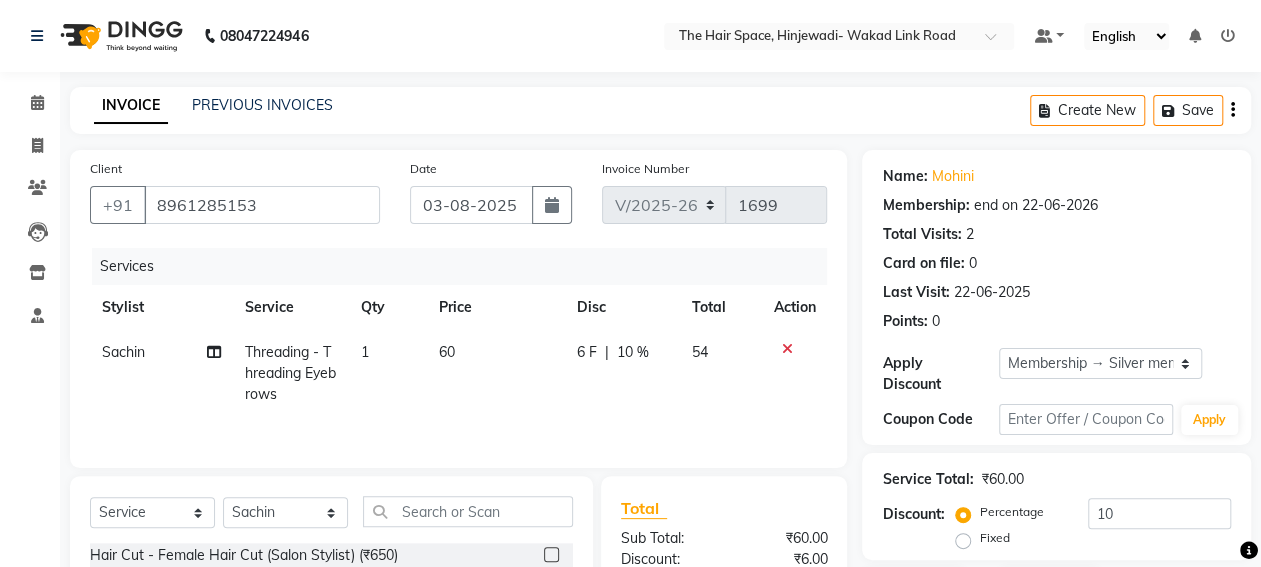 click on "54" 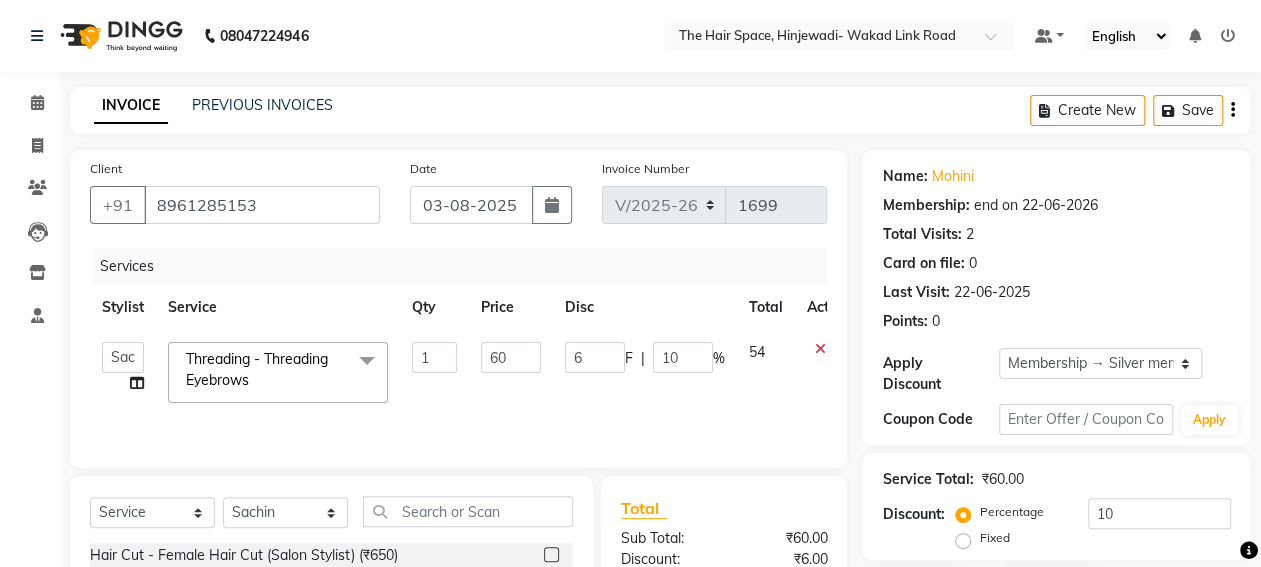 click on "54" 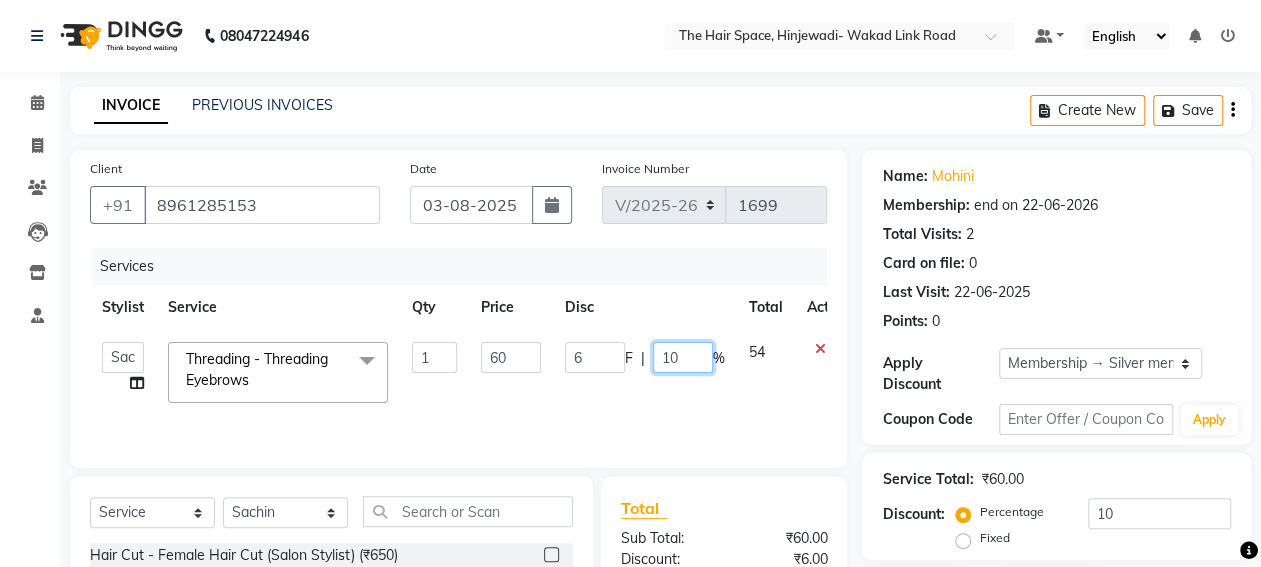 click on "10" 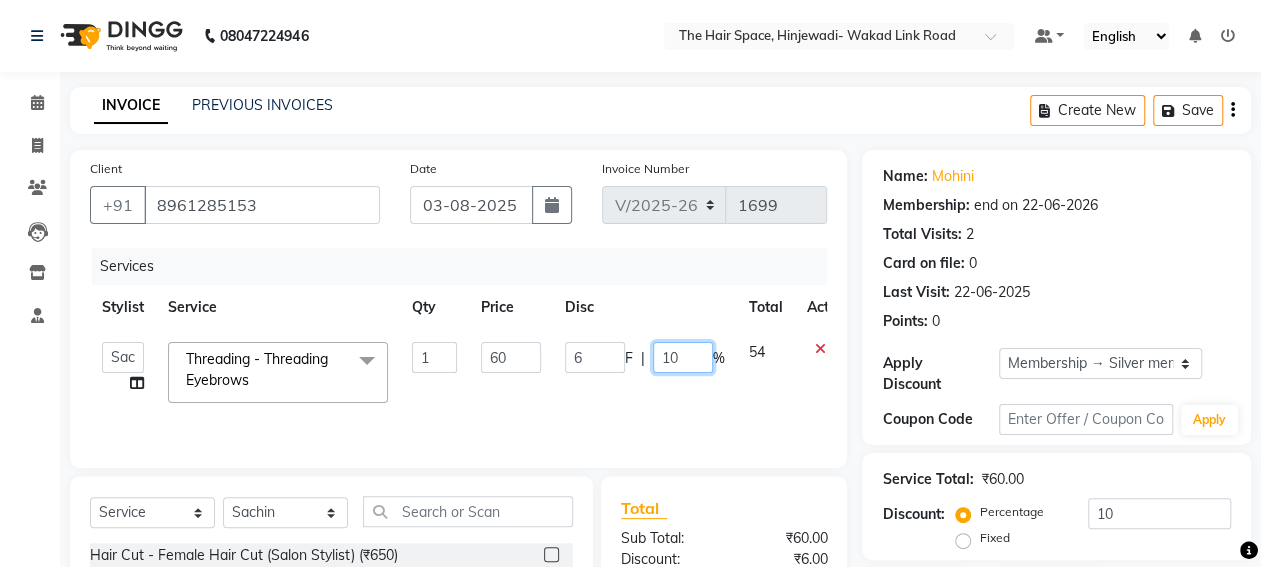 type on "1" 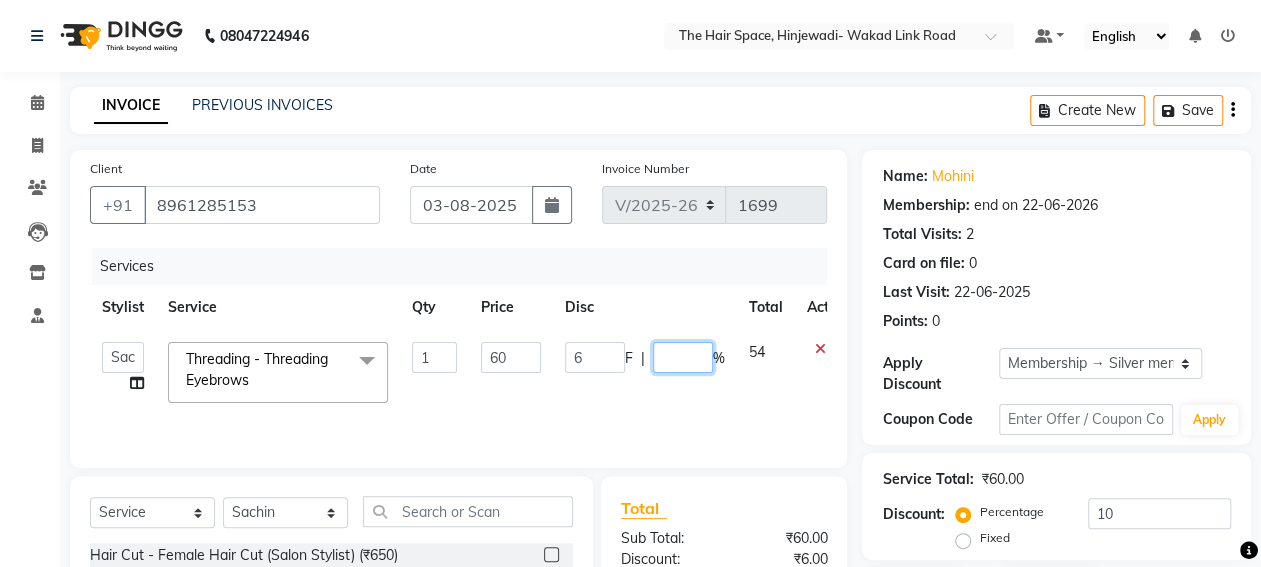 type on "9" 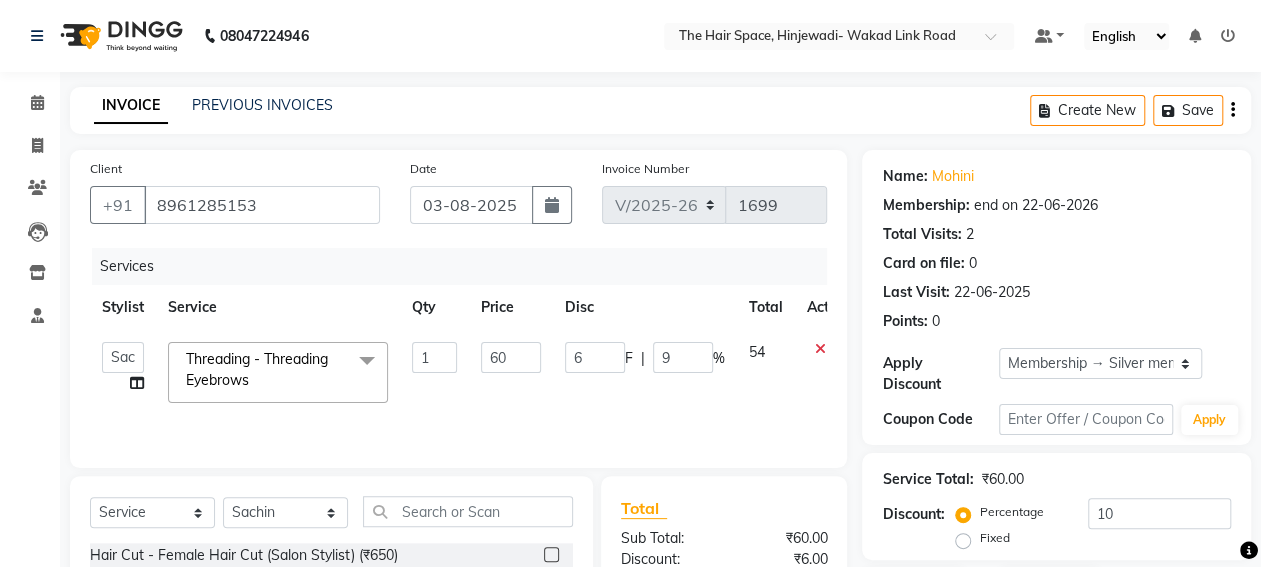 click on "[FIRST]   [FIRST]   [FIRST]   [FIRST]   Manager   [FIRST]   [FIRST]   [FIRST]   [FIRST]    [FIRST]    [FIRST]   [FIRST]  Threading - Threading Eyebrows  x Hair Cut - Female Hair Cut (Salon Stylist) (₹650) Hair Cut - Female Hair Cut (Senior Stylist) (₹750) Hair Cut - Female Hair Cut (Creative Stylist) (₹850) Hair Cut - Female Kids (Below 10 Years) (₹450) Hair Cut - Male Hair Cut (Salon Stylist) (₹350) Hair Cut - Male Hair Cut (Senior Stylist) (₹450) Hair Cut - Male Hair Cut (Creative Stylist) (₹550) Hair Cut - Male Kids (Below 10 Years) (₹250) Gel extension  (₹2000) Shampoo - Shampoo Blast Dry (₹350) Shampoo - Shampoo & Blow Dry (₹550) Styling - Shampoo & Iron (₹1000) Styling - Shampoo & Tong (₹1000) Color - Root Touch Up (₹1200) Color - Global (₹3500) Color - Highlights (₹4500) Color - Balayage (₹4000) Color - Ombre (₹4000) Treatment - Keratin (₹5000) Treatment - Botox (₹5500) Hair Spa & Rituals - Premium (₹1500) Hair Spa & Rituals - Exclusive (₹1800) morocanoil Hair spa (₹2500) 1" 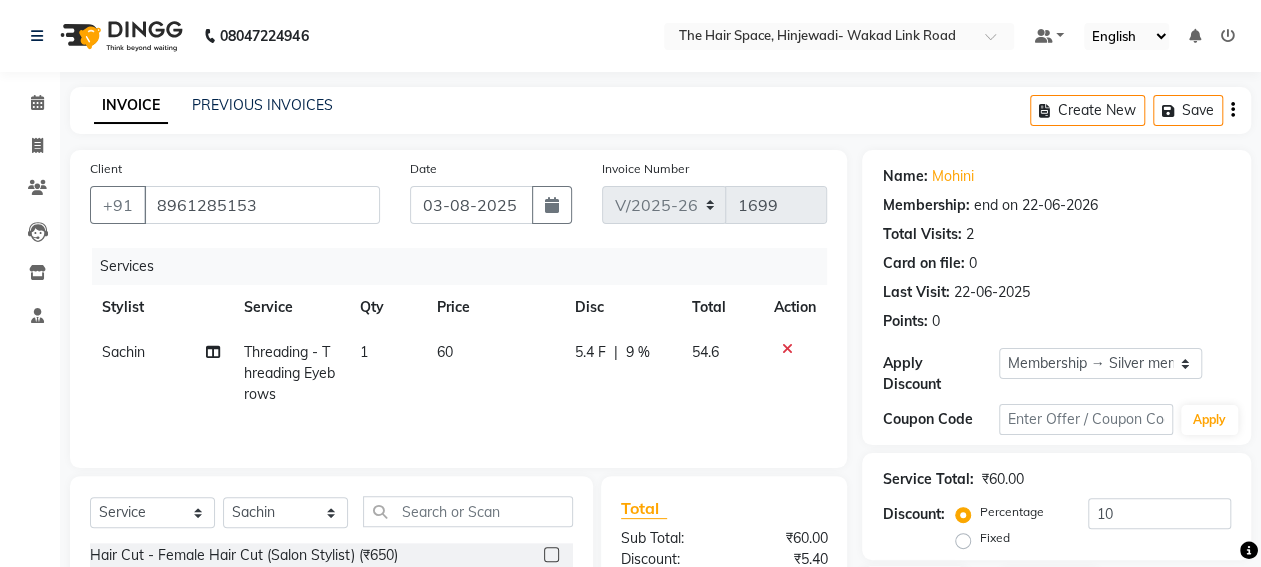 scroll, scrollTop: 233, scrollLeft: 0, axis: vertical 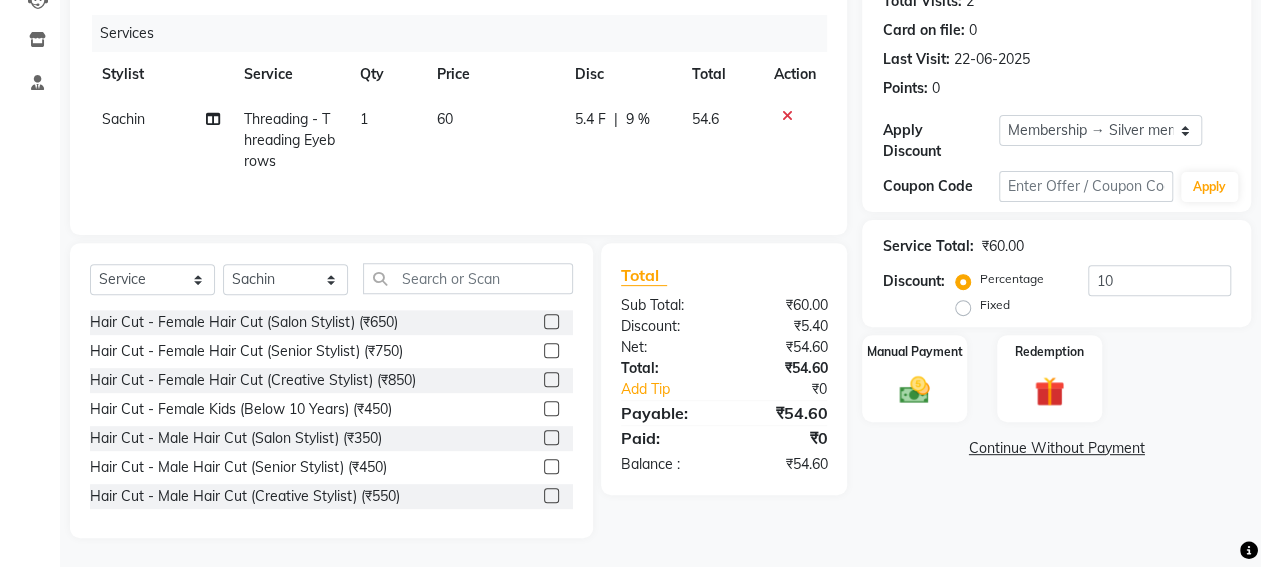 click on "9 %" 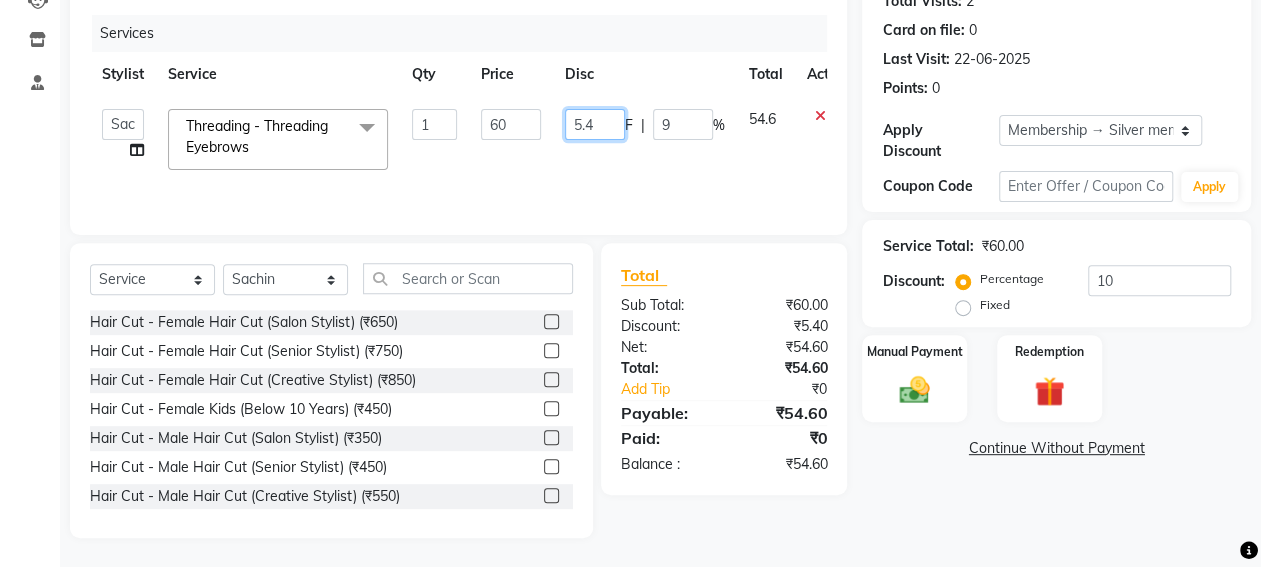 click on "5.4" 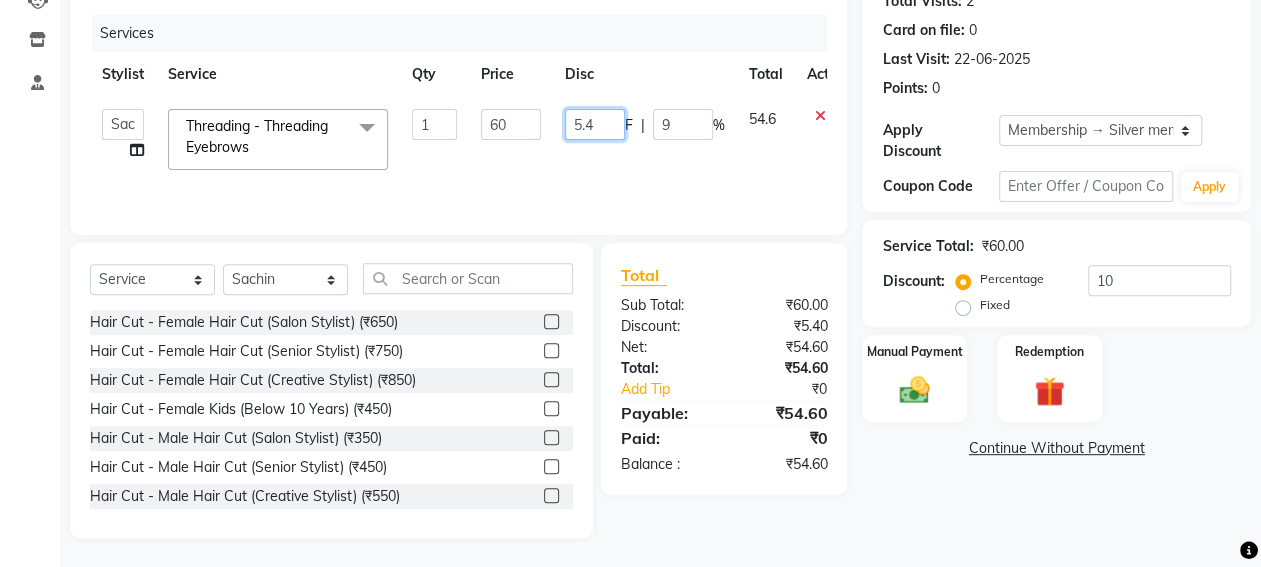 type on "5" 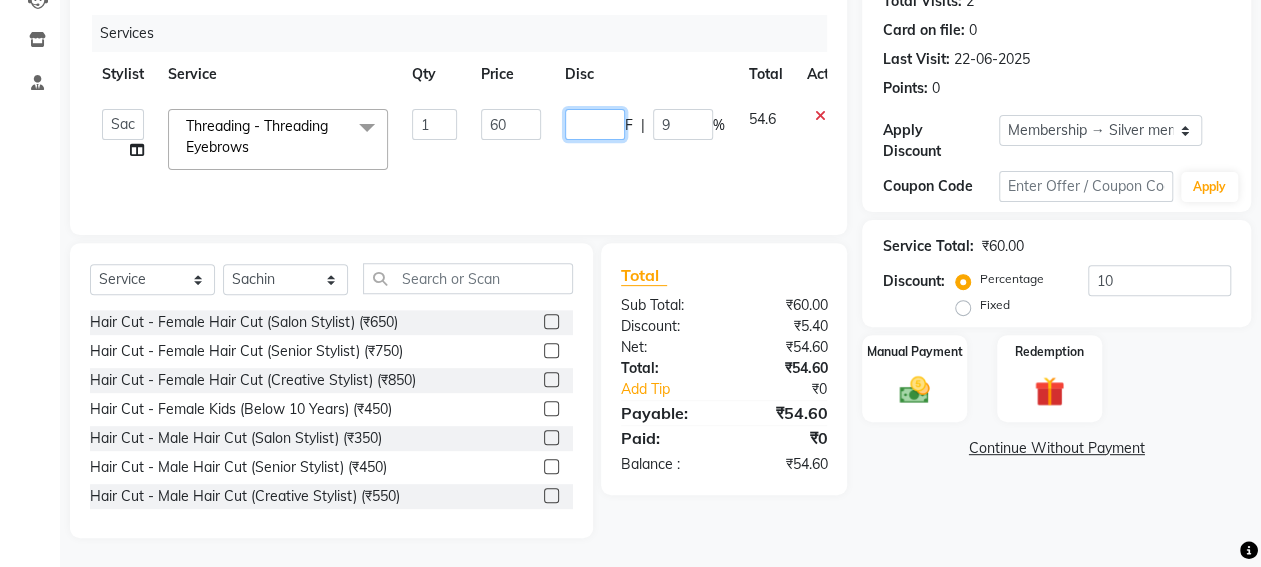 type on "0" 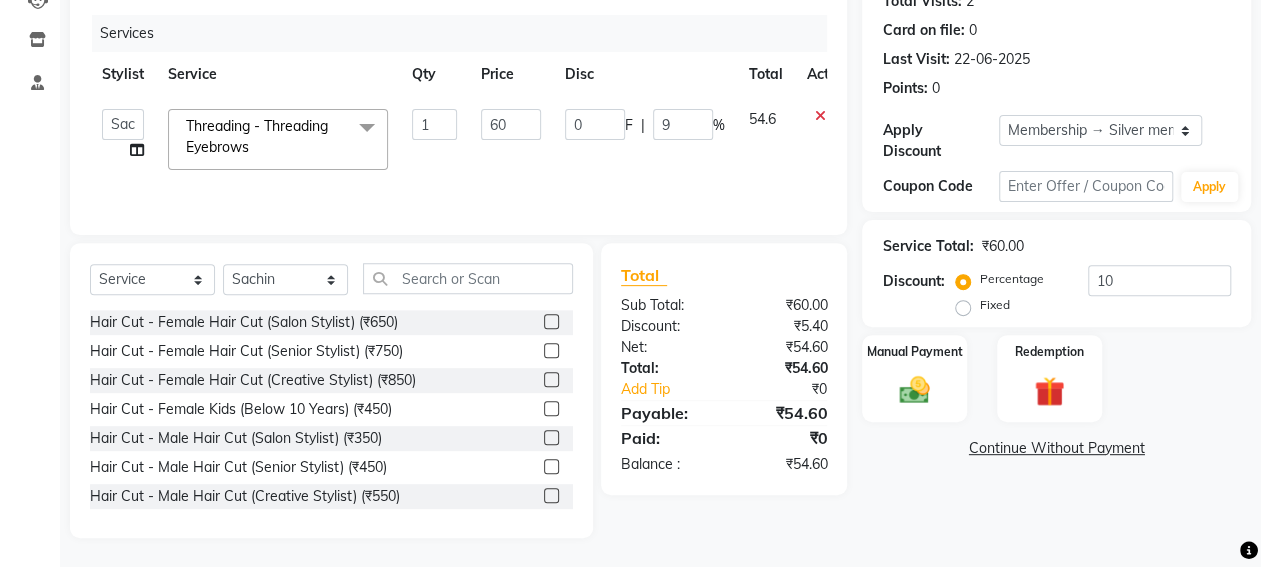 click on "0 F | 9 %" 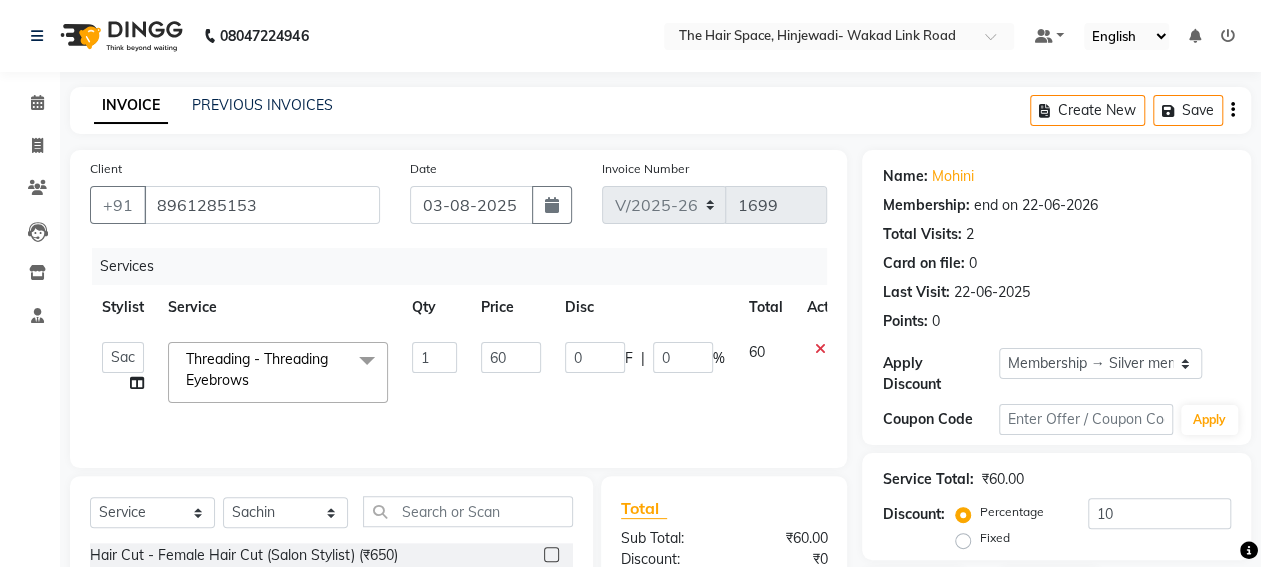 scroll, scrollTop: 233, scrollLeft: 0, axis: vertical 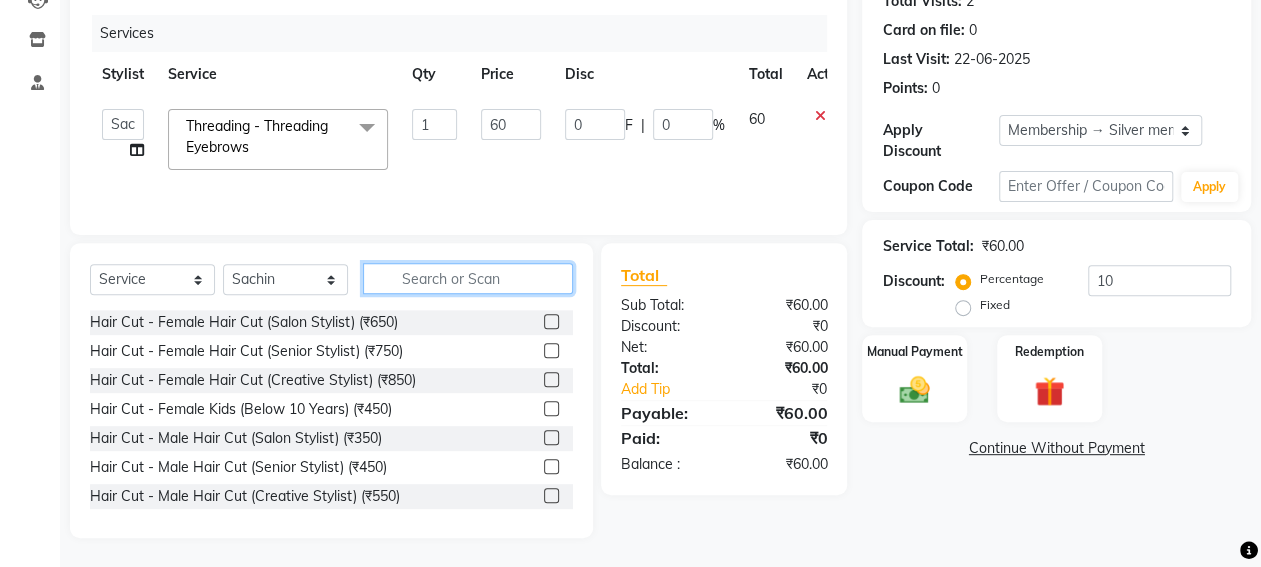 click 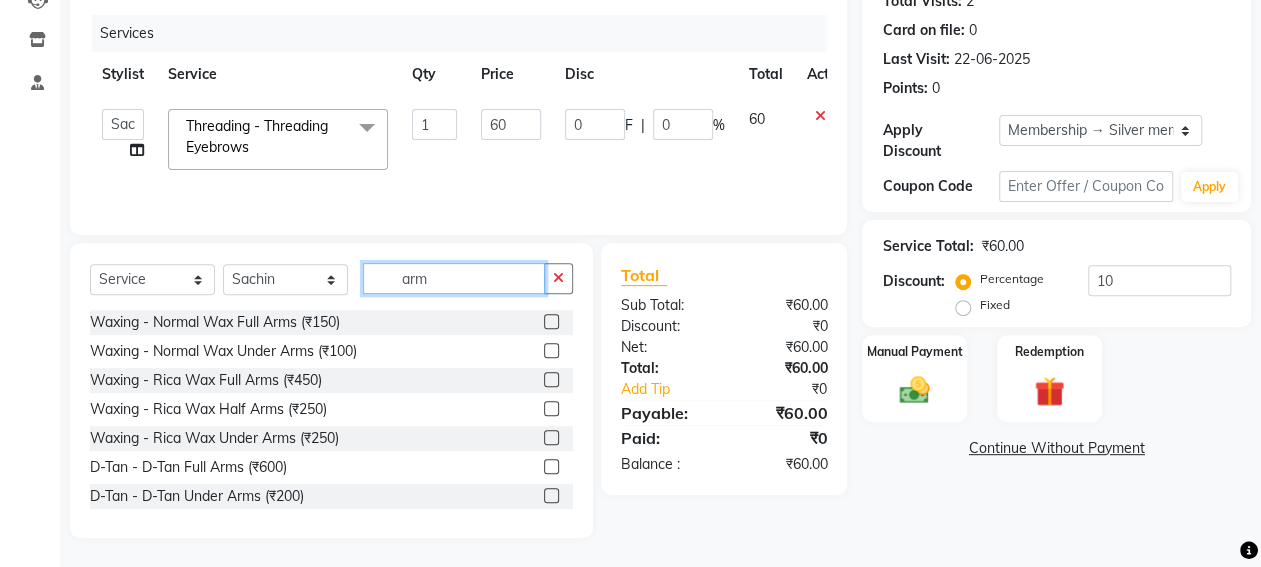 type on "arm" 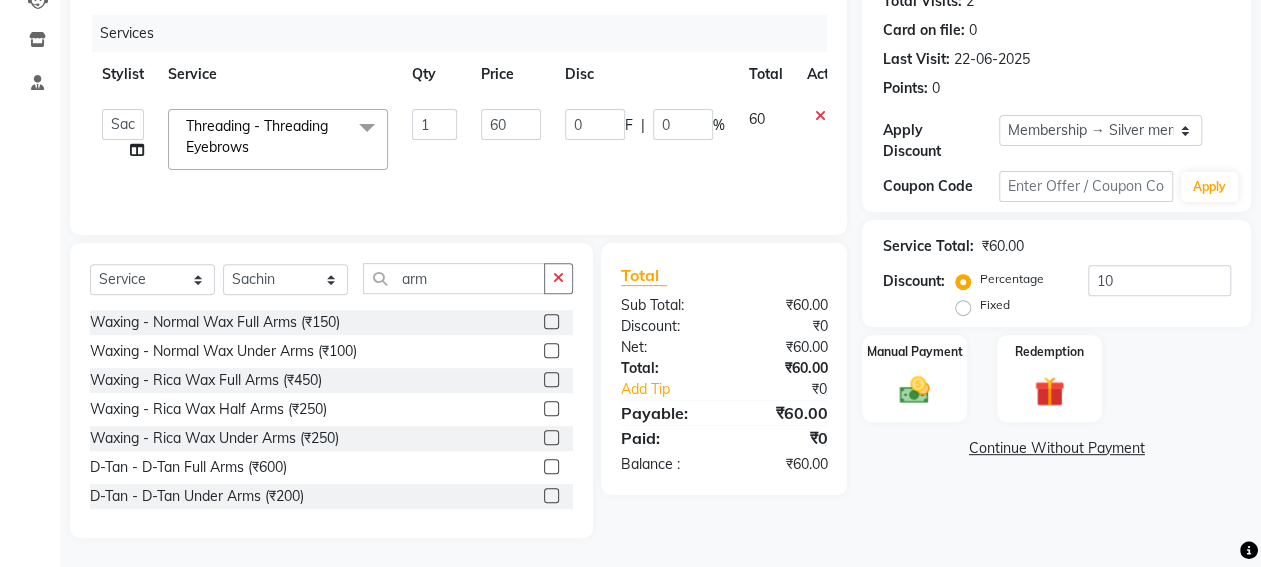 click 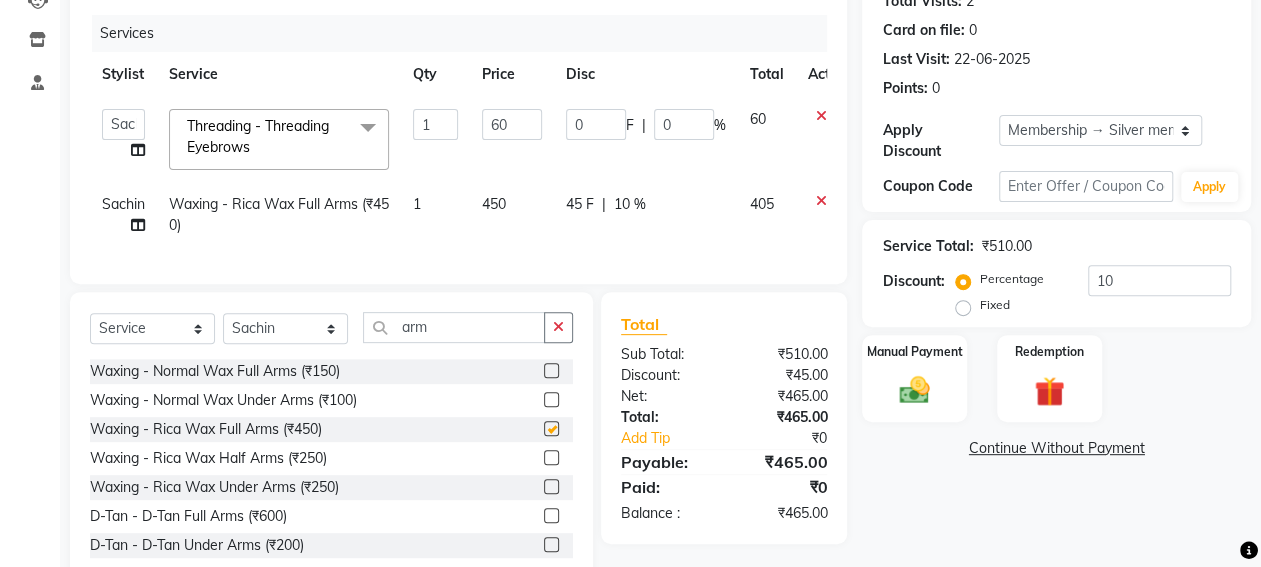checkbox on "false" 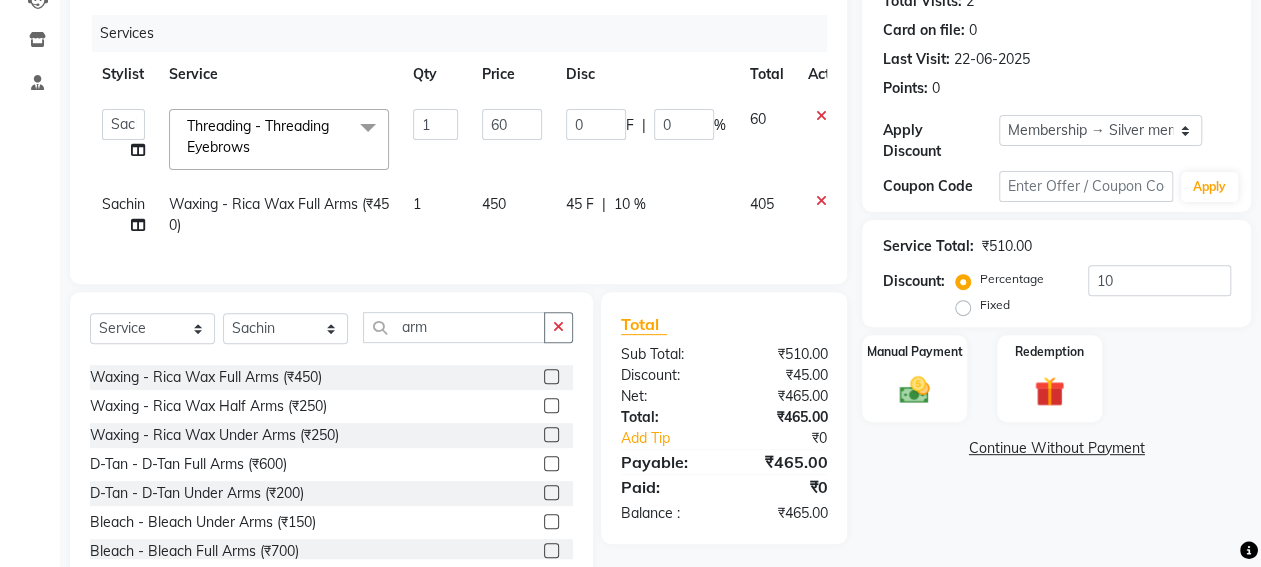 scroll, scrollTop: 60, scrollLeft: 0, axis: vertical 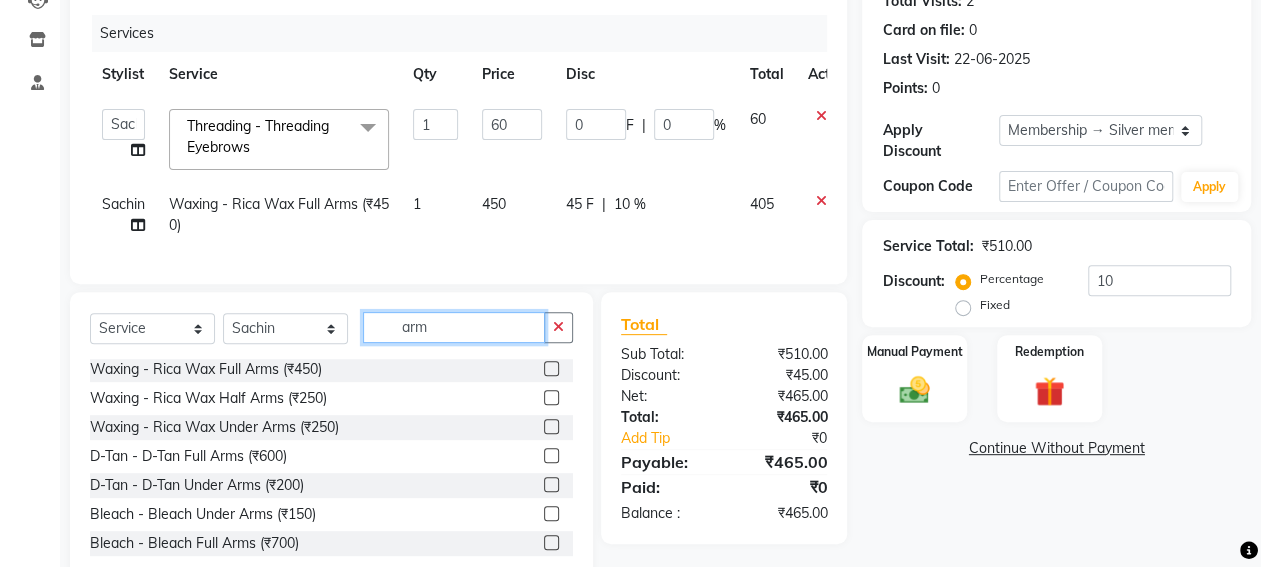 click on "arm" 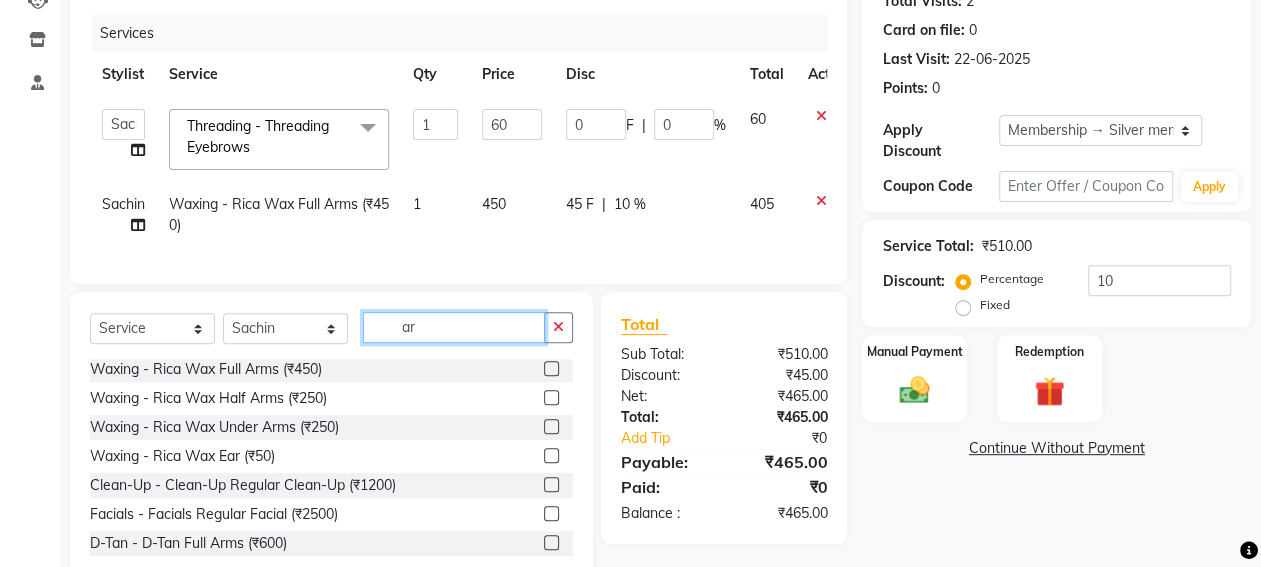 type on "a" 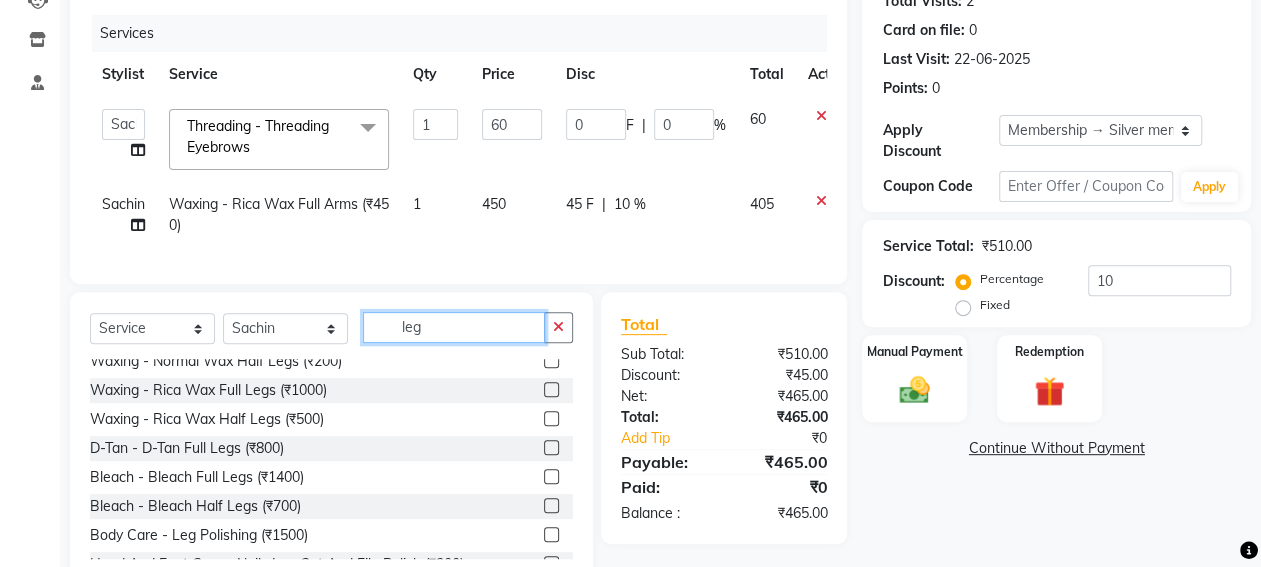 scroll, scrollTop: 60, scrollLeft: 0, axis: vertical 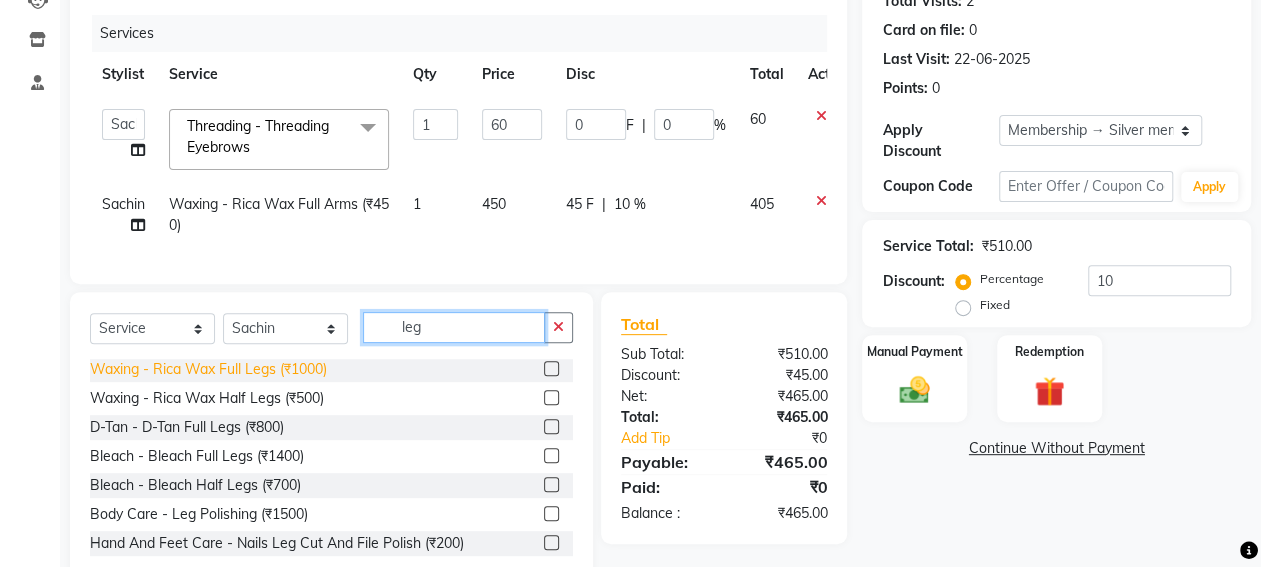 type on "leg" 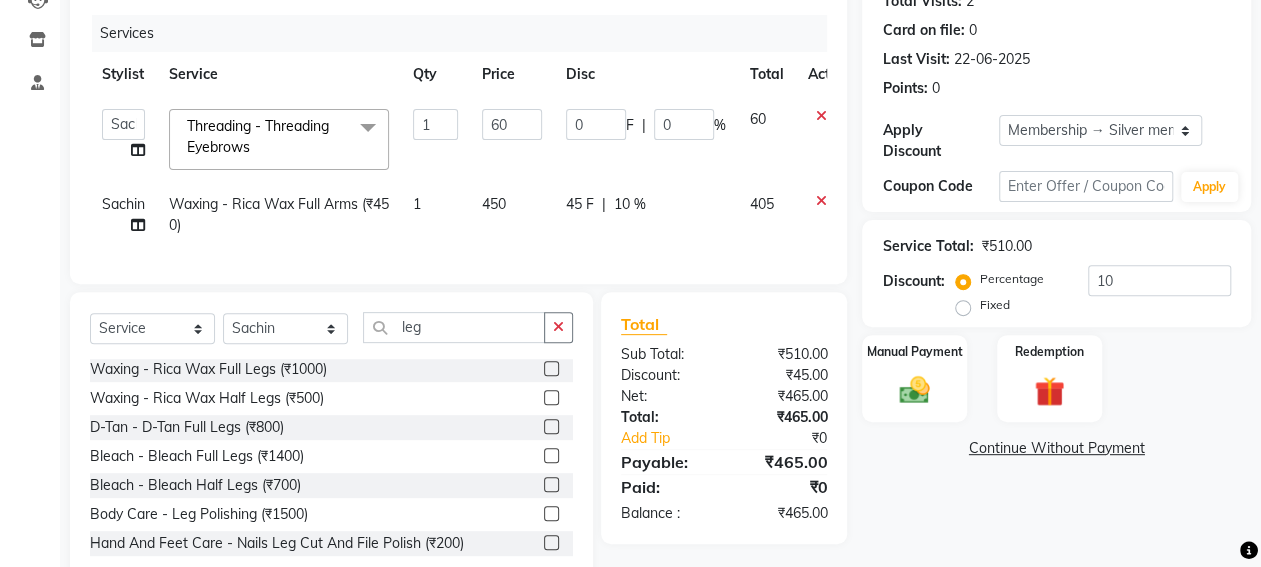 click on "Waxing - Rica Wax Full Legs (₹1000)" 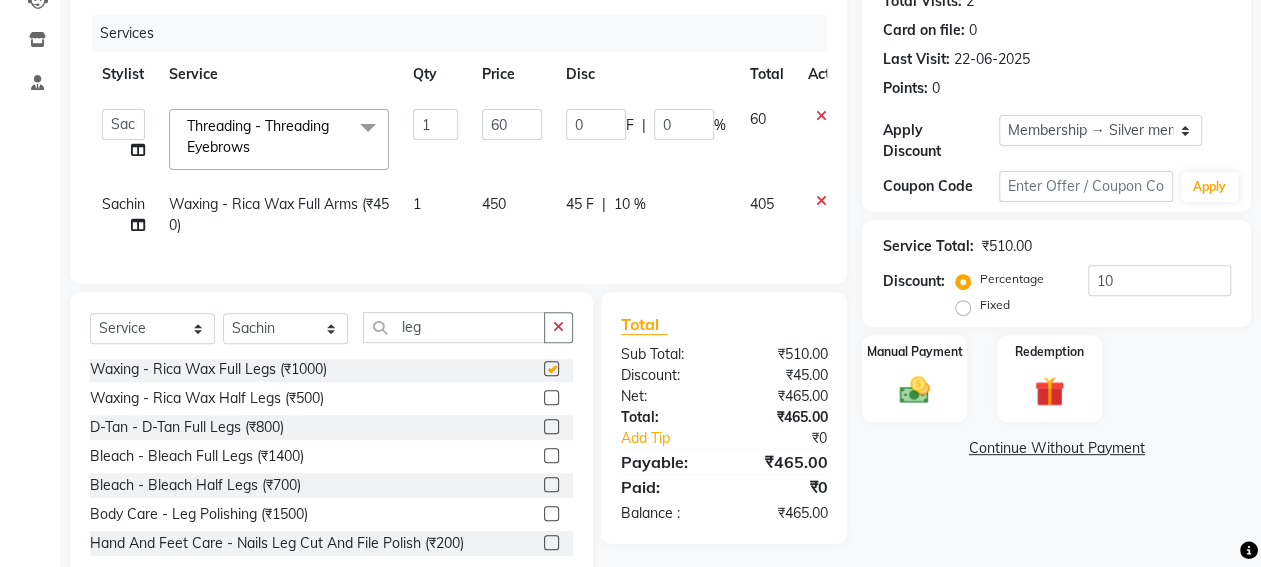 checkbox on "false" 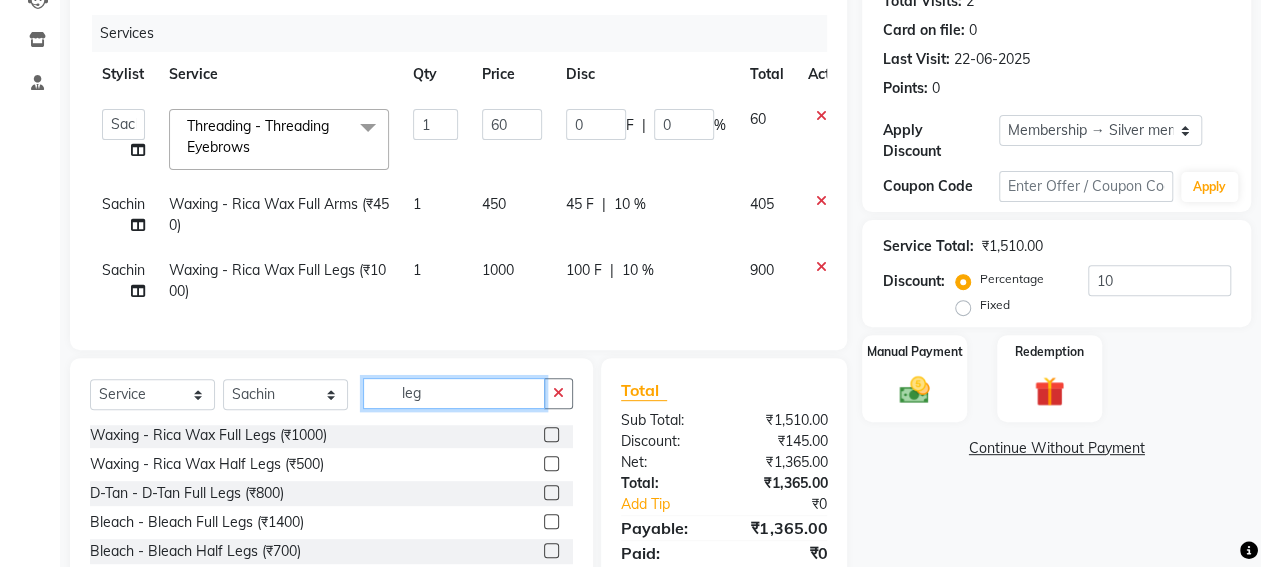 click on "leg" 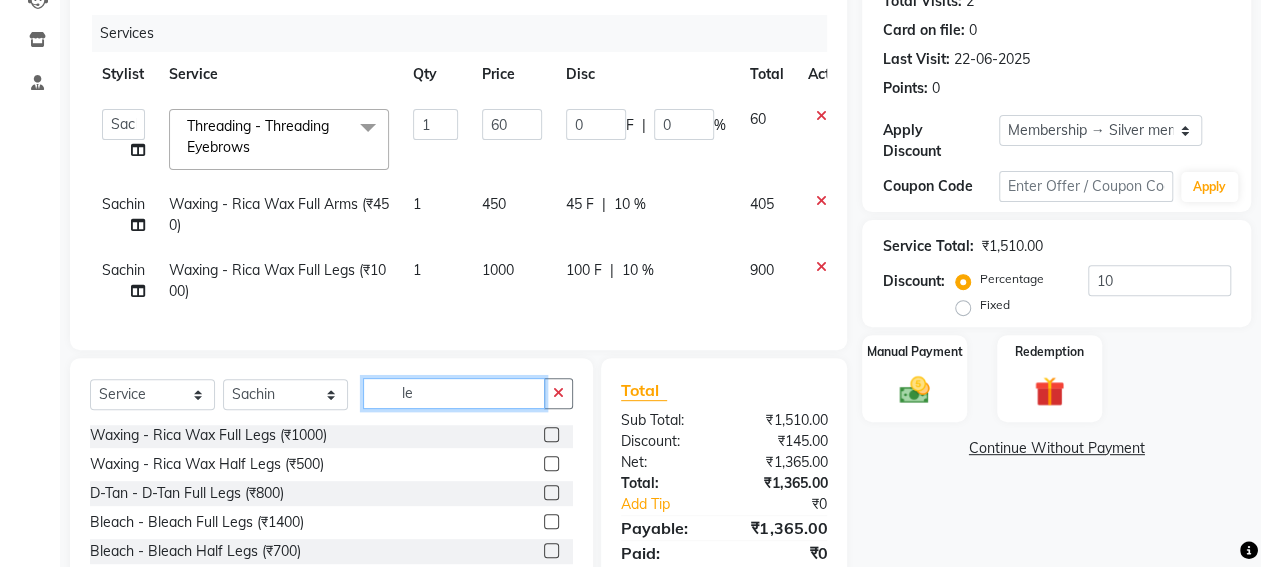 type on "l" 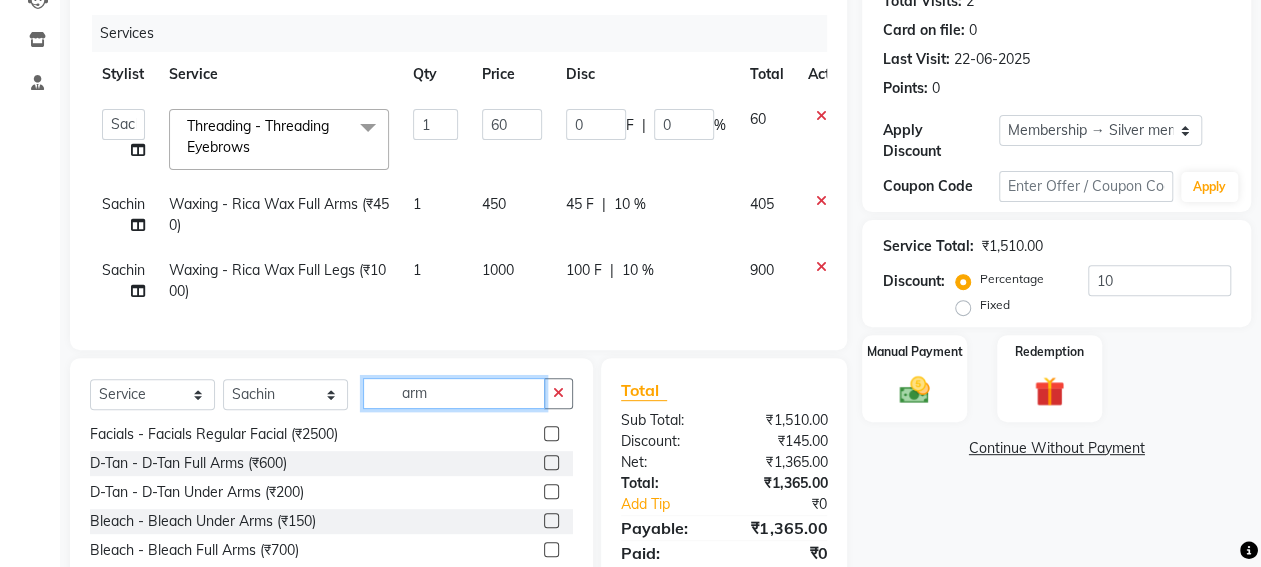scroll, scrollTop: 61, scrollLeft: 0, axis: vertical 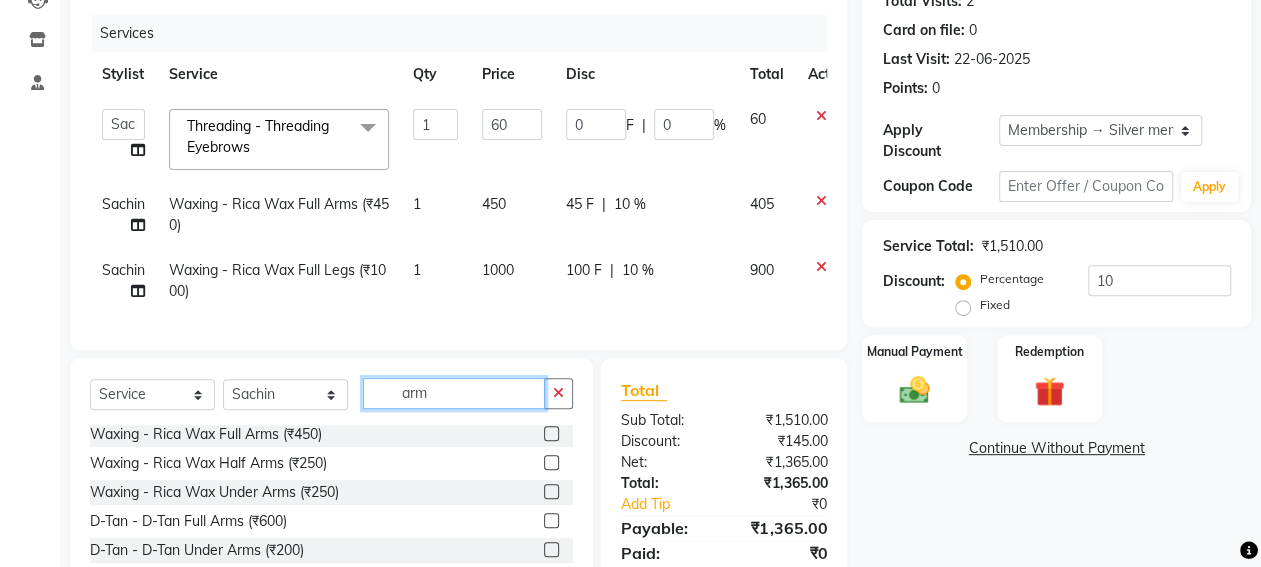 type on "arm" 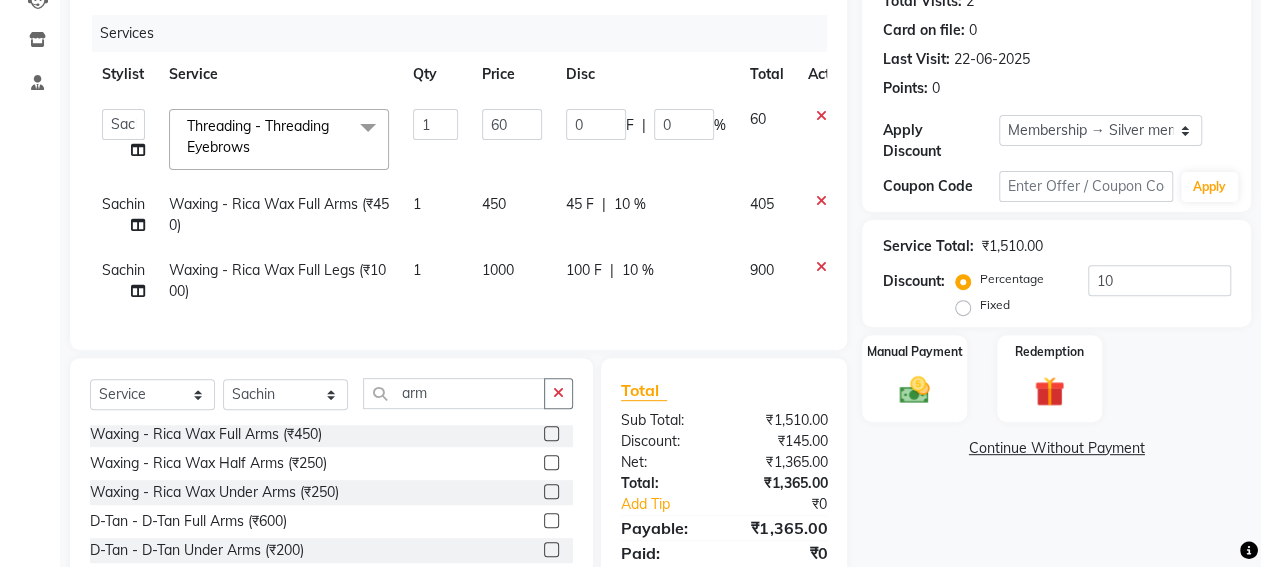 click 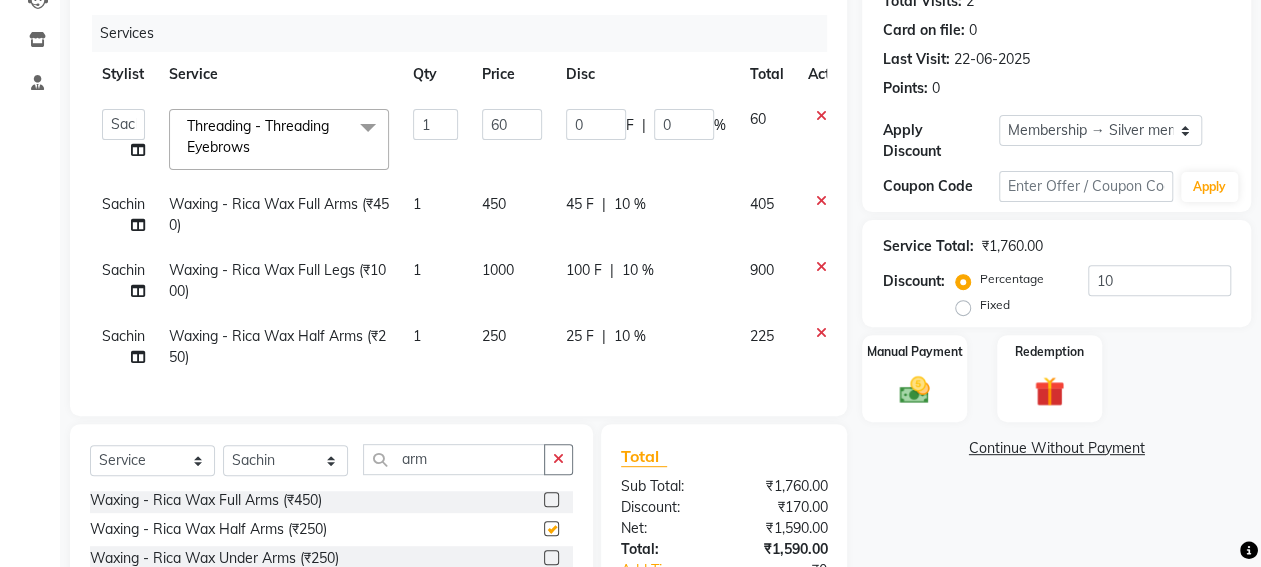 checkbox on "false" 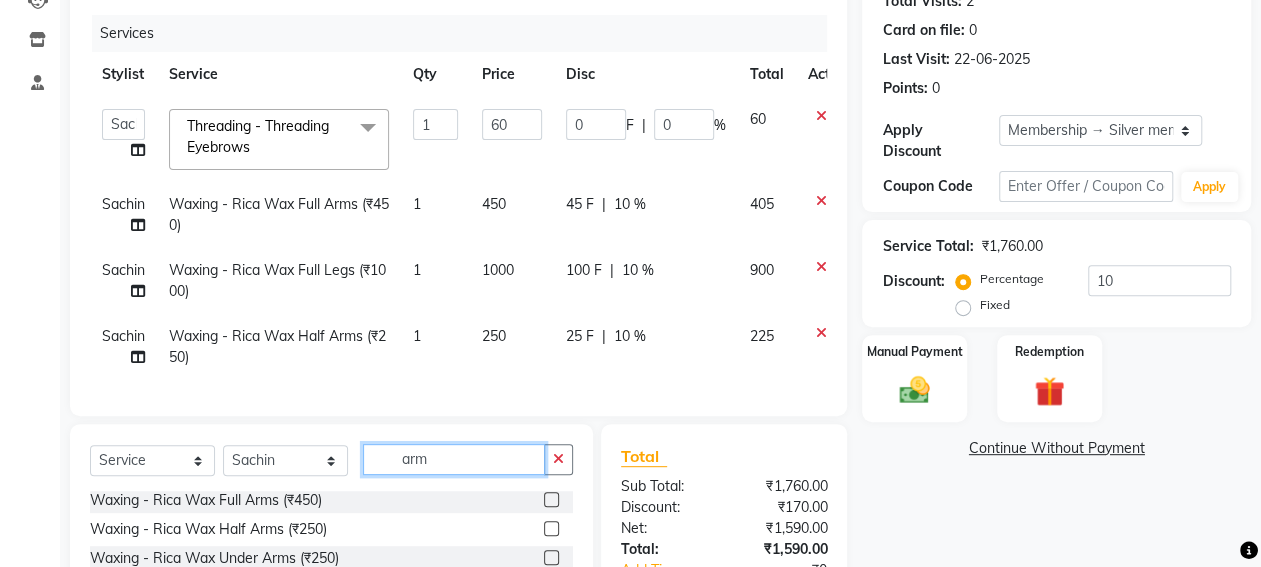 click on "arm" 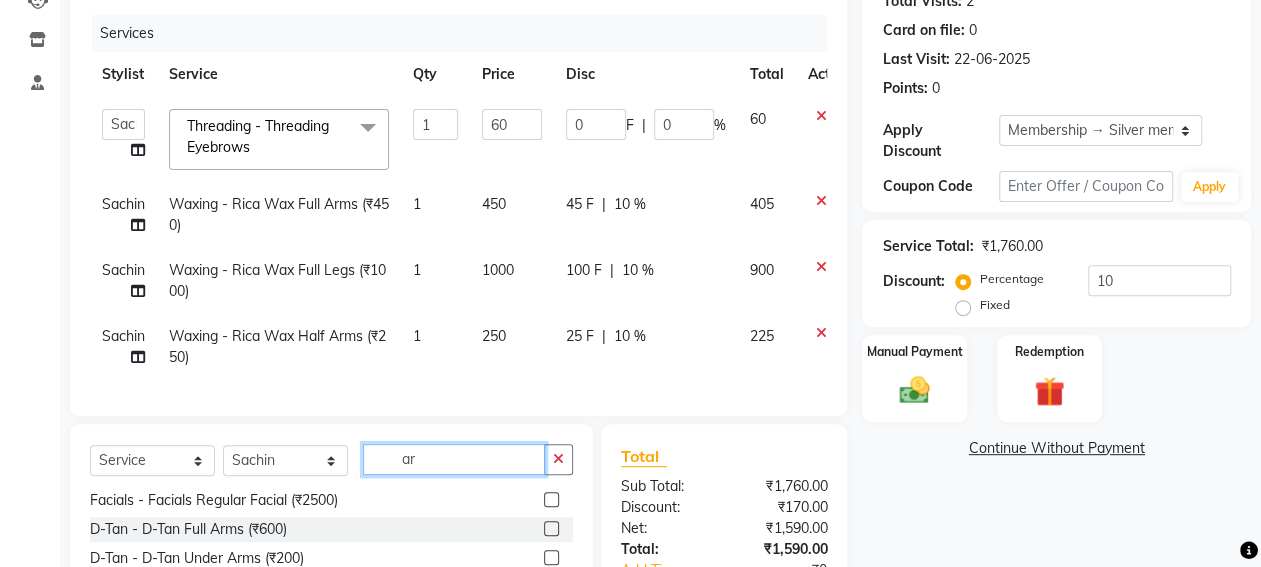 type on "a" 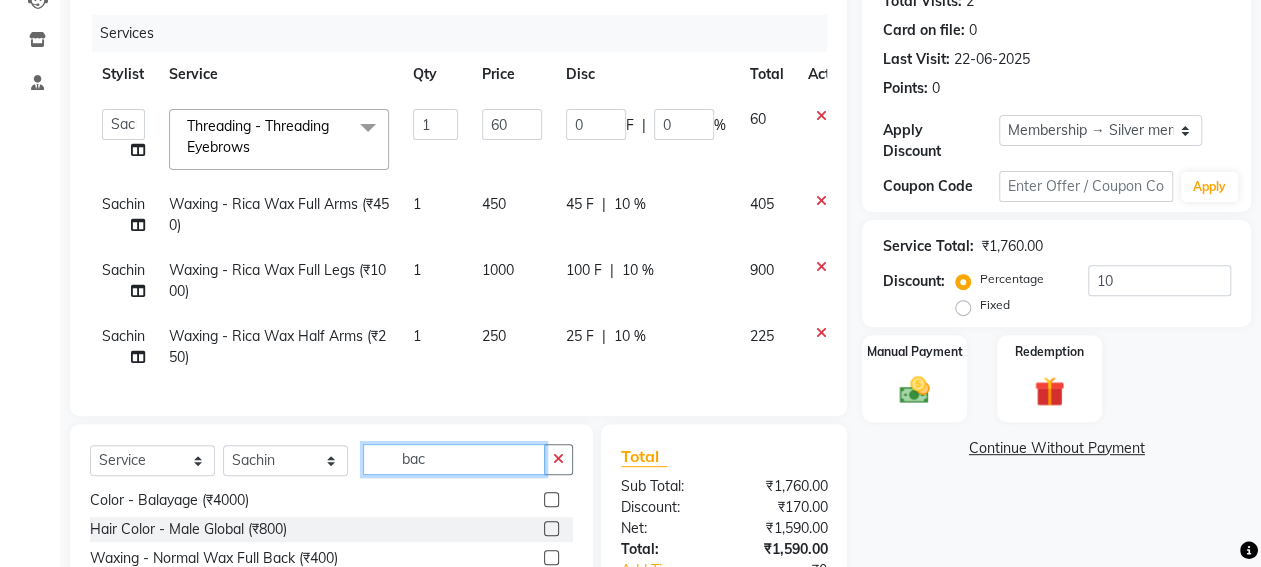 scroll, scrollTop: 0, scrollLeft: 0, axis: both 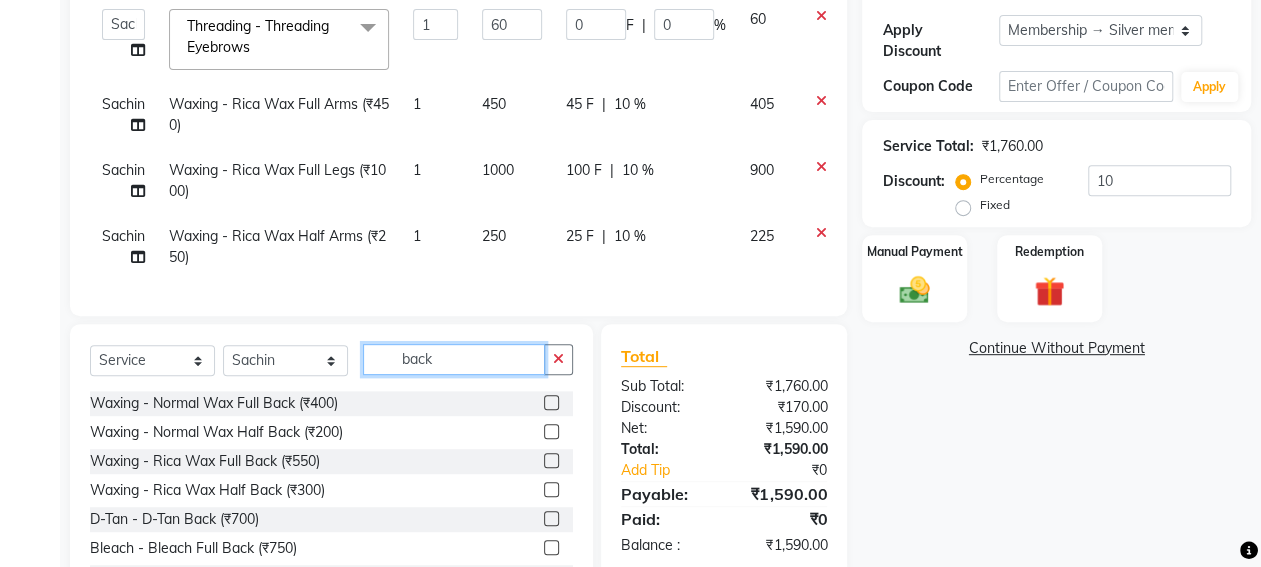 type on "back" 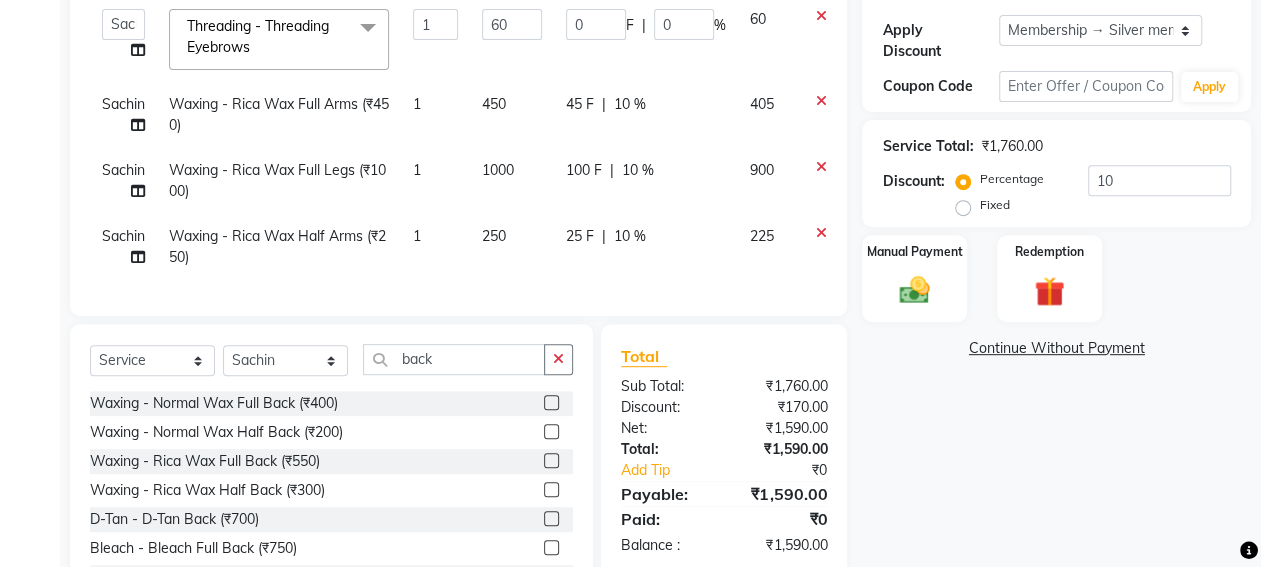 click 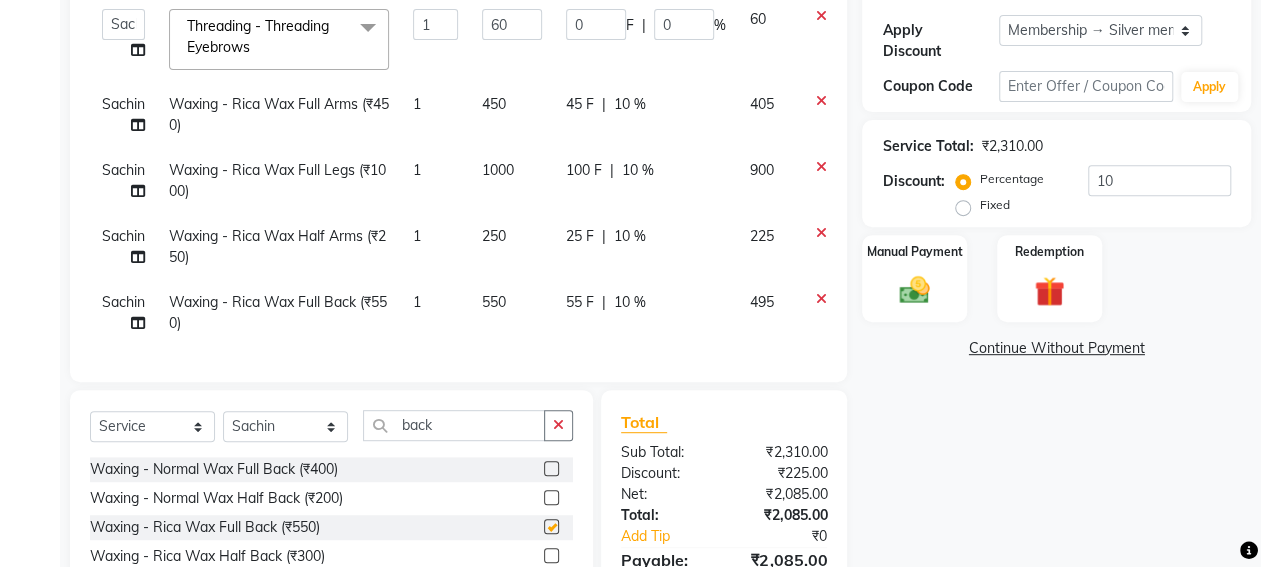 checkbox on "false" 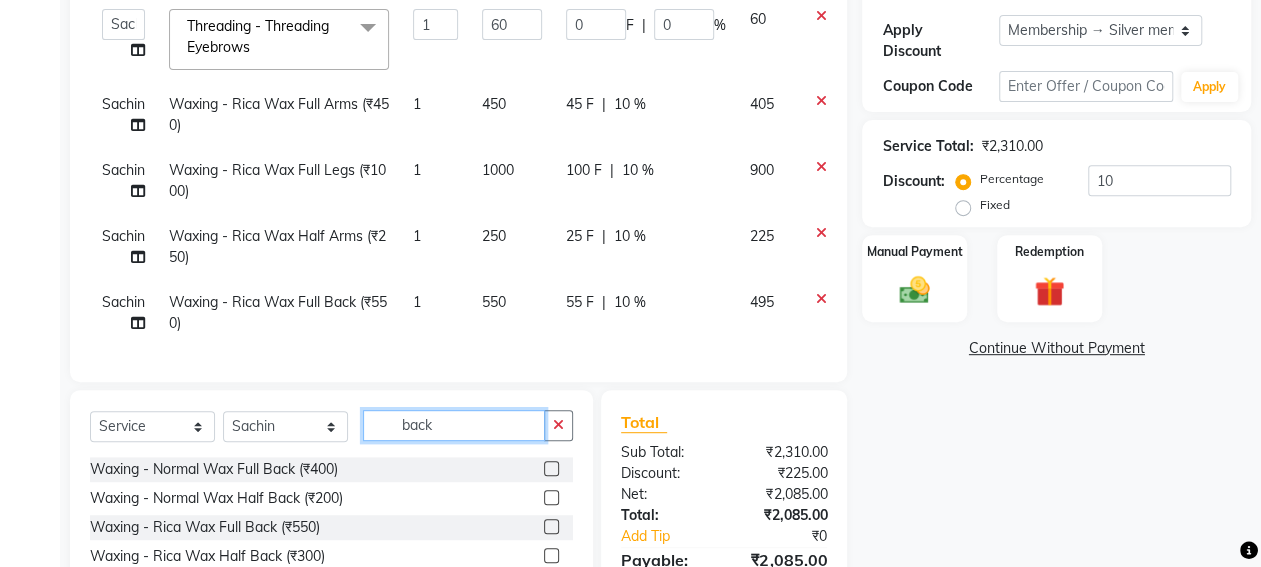 click on "back" 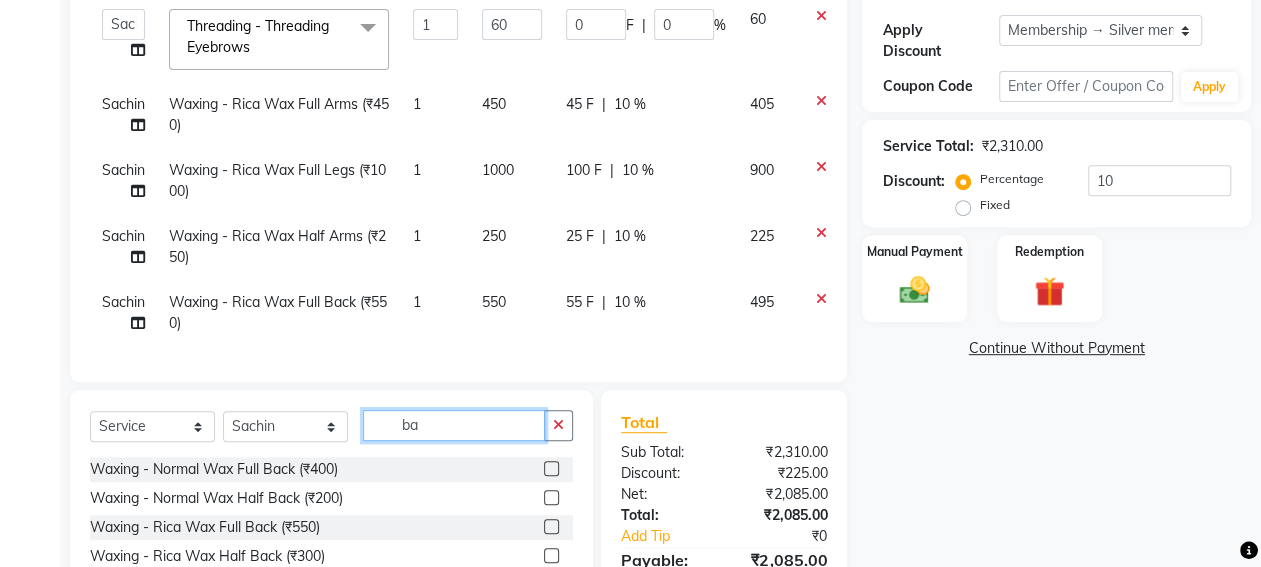 type on "b" 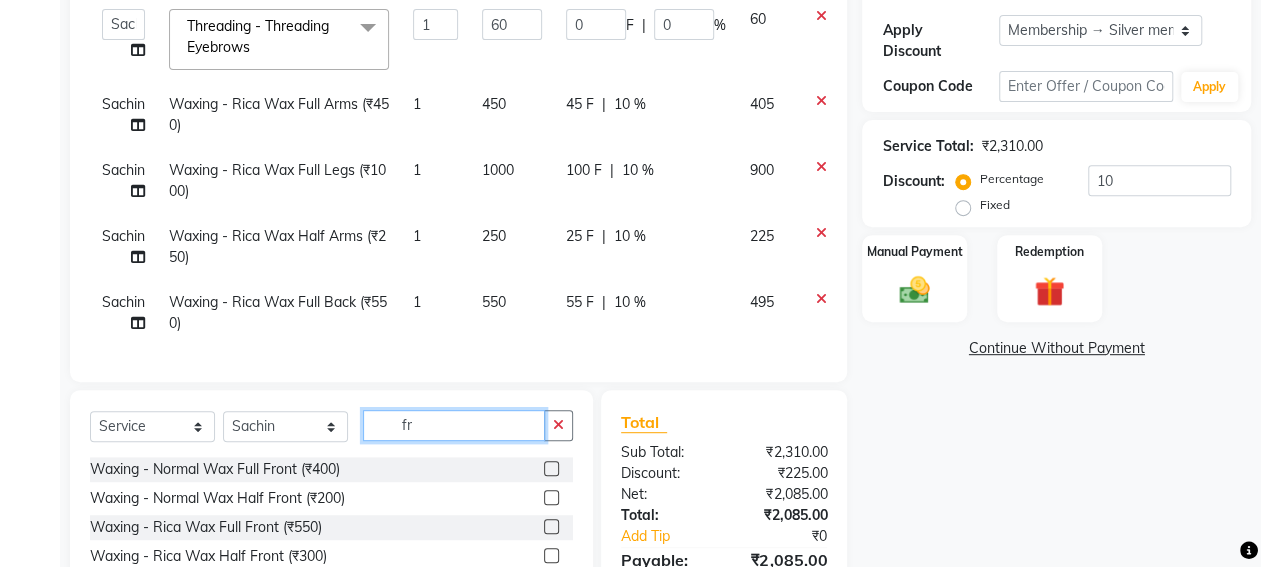 scroll, scrollTop: 32, scrollLeft: 0, axis: vertical 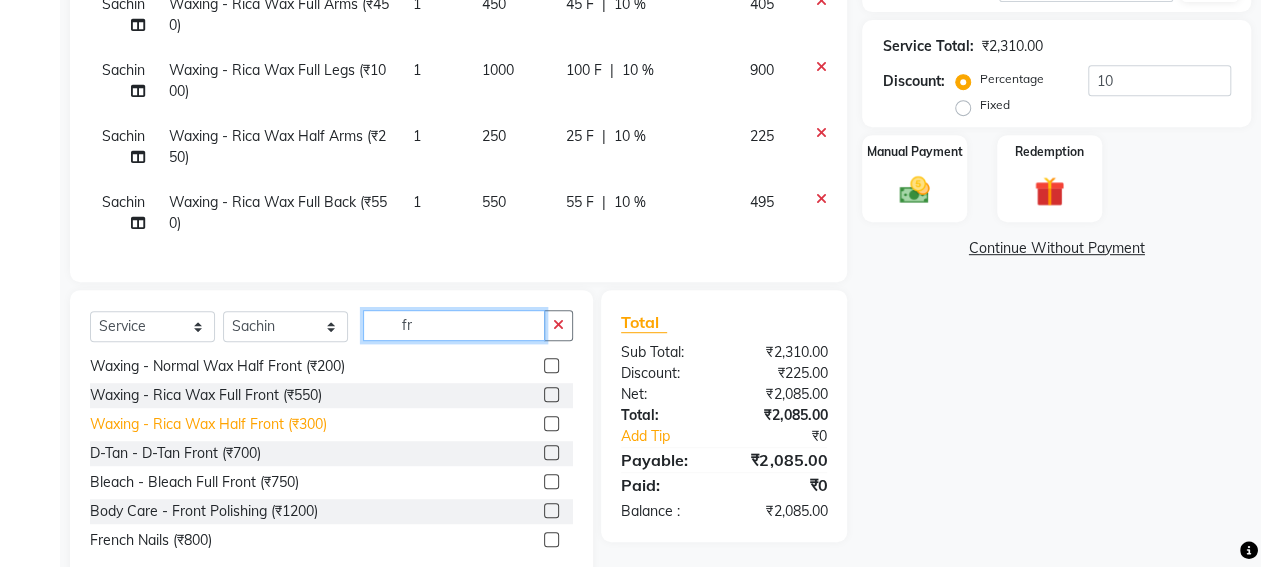 type on "fr" 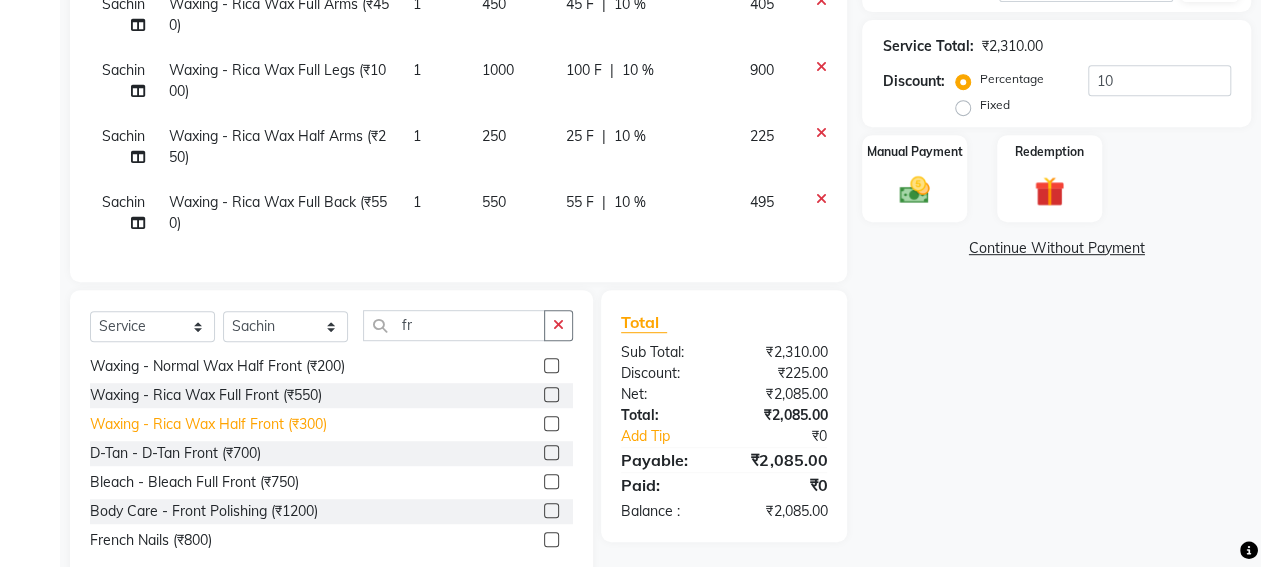 click on "Waxing - Rica Wax Half Front (₹300)" 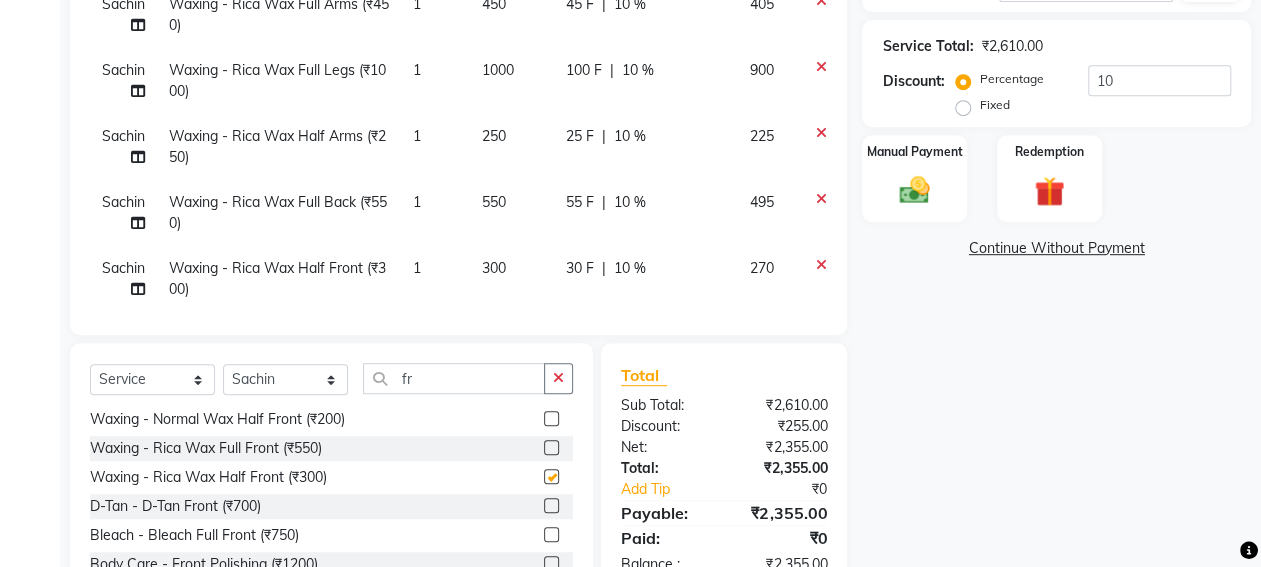 checkbox on "false" 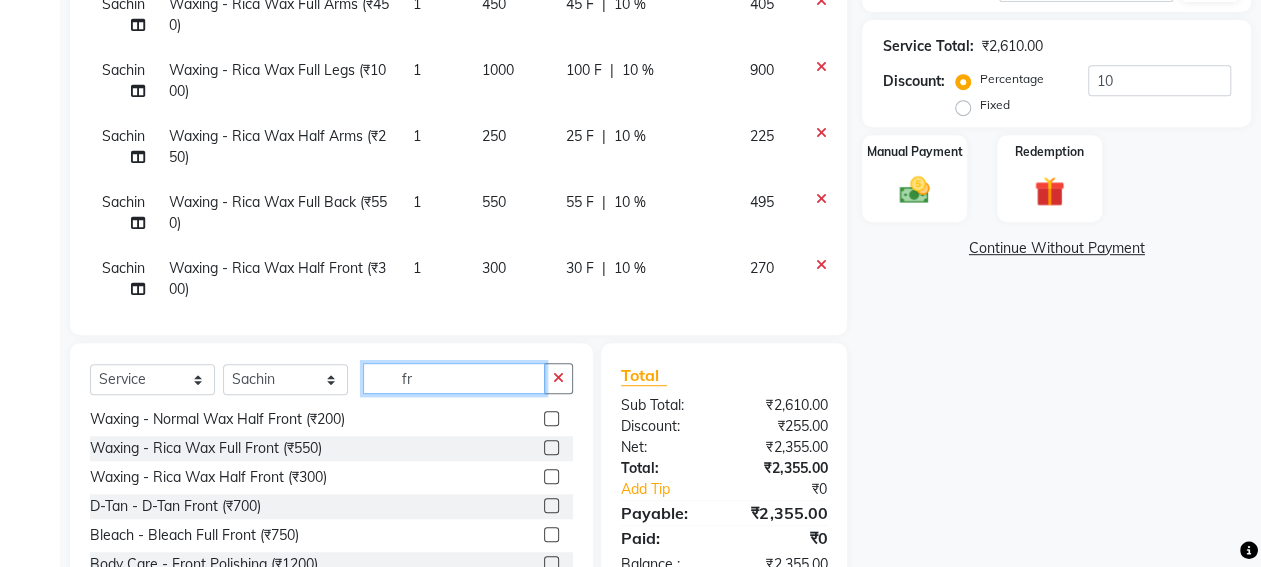 click on "fr" 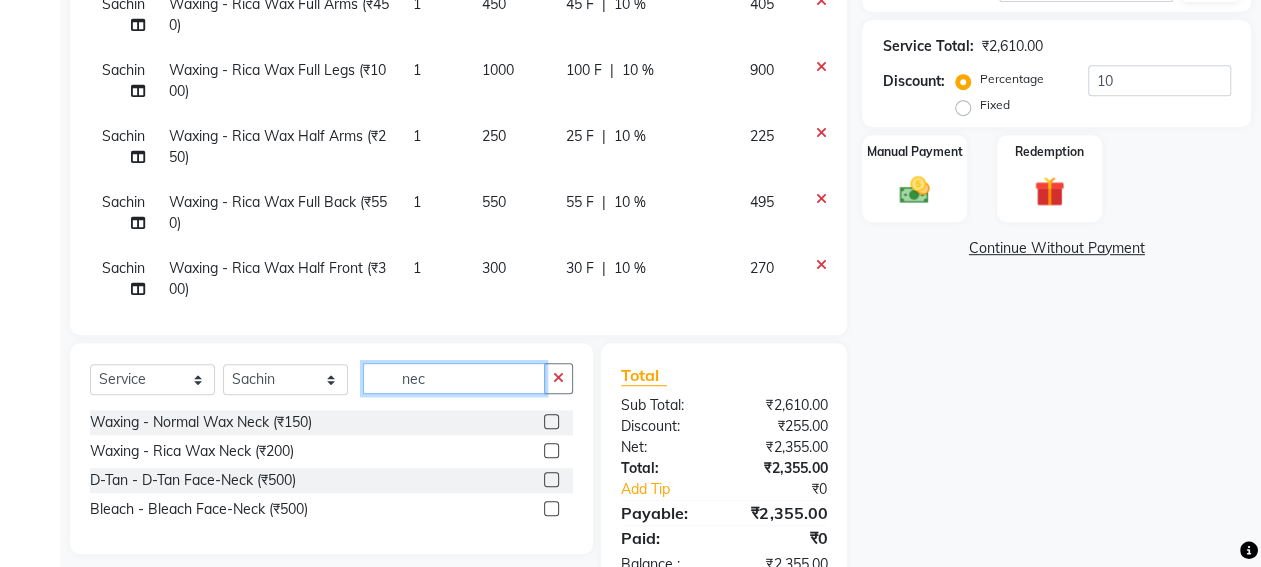 scroll, scrollTop: 0, scrollLeft: 0, axis: both 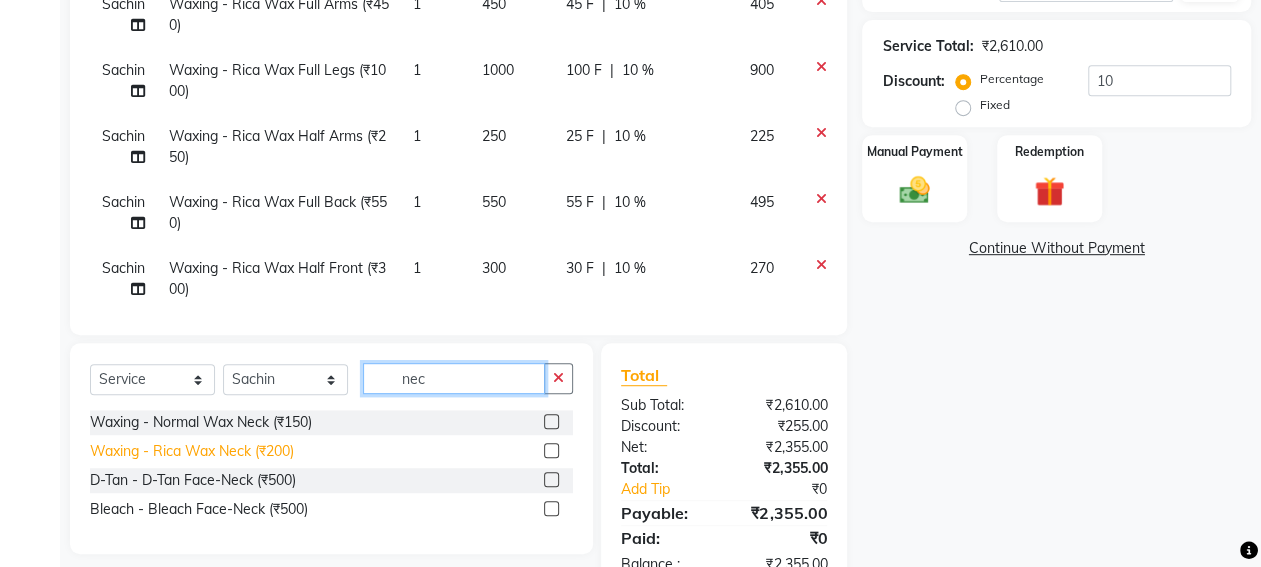 type on "nec" 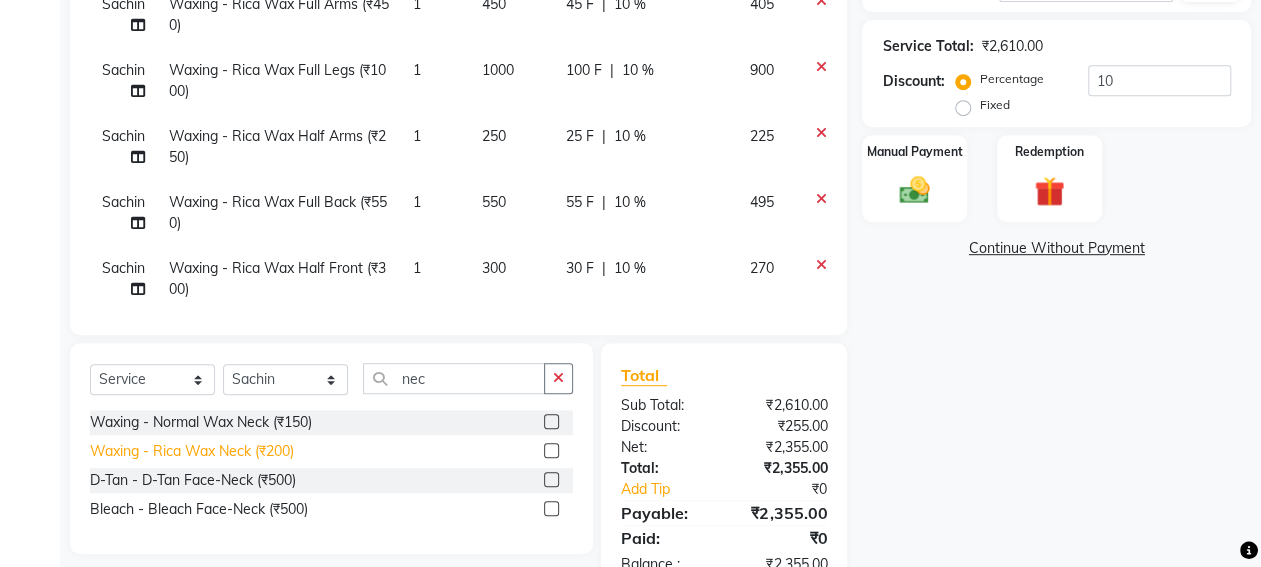 click on "Waxing - Rica Wax Neck (₹200)" 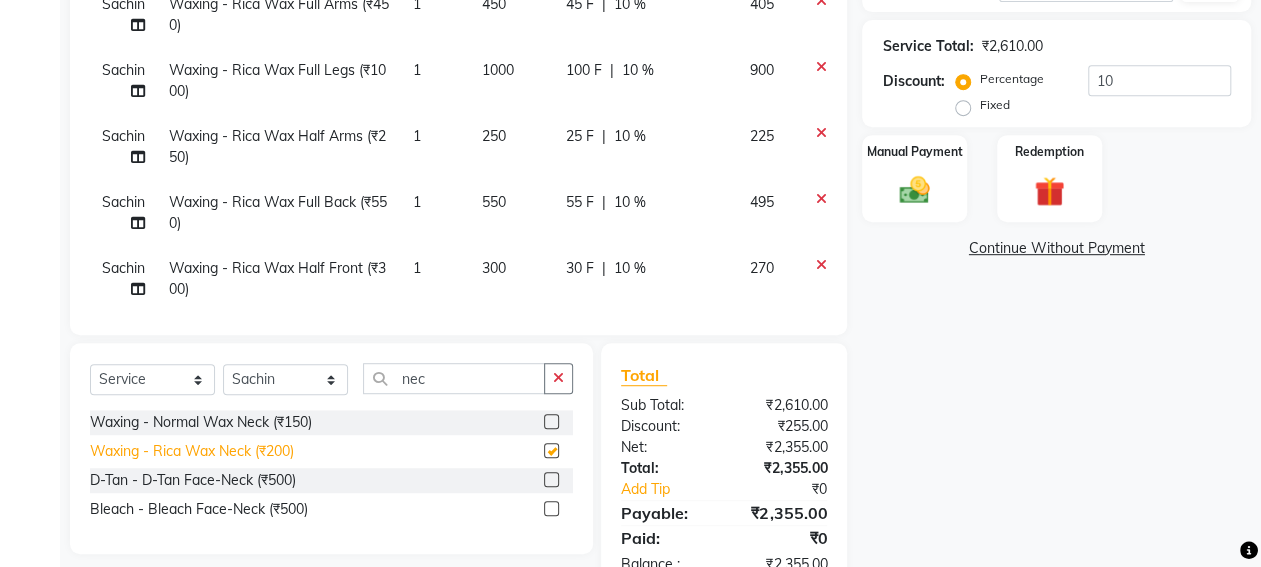 checkbox on "false" 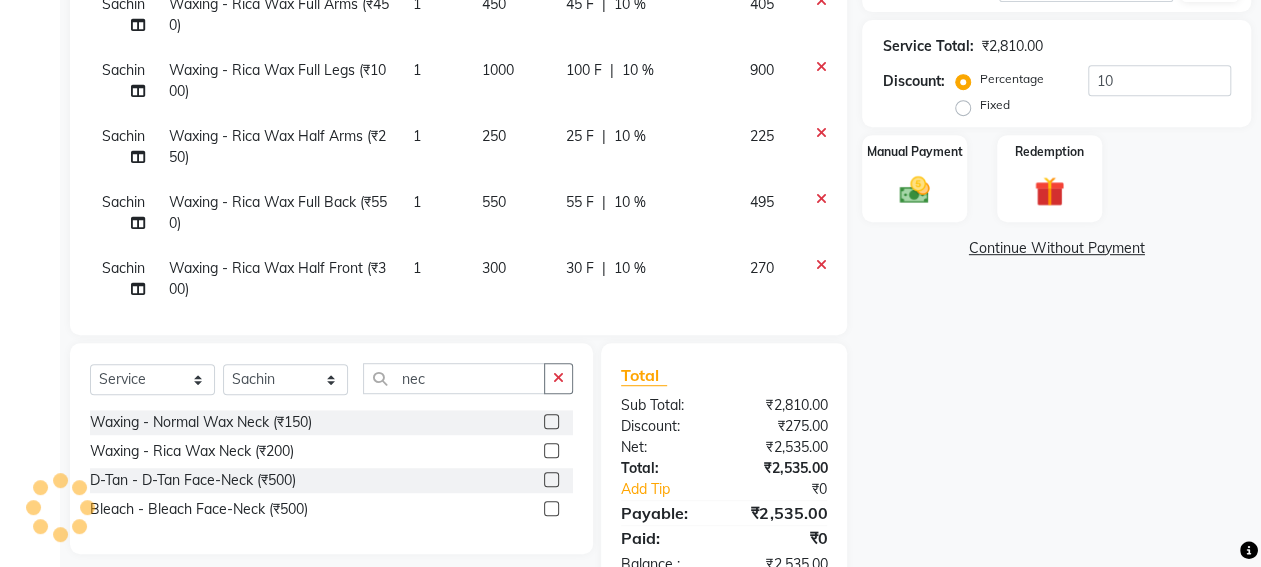 click on "30 F | 10 %" 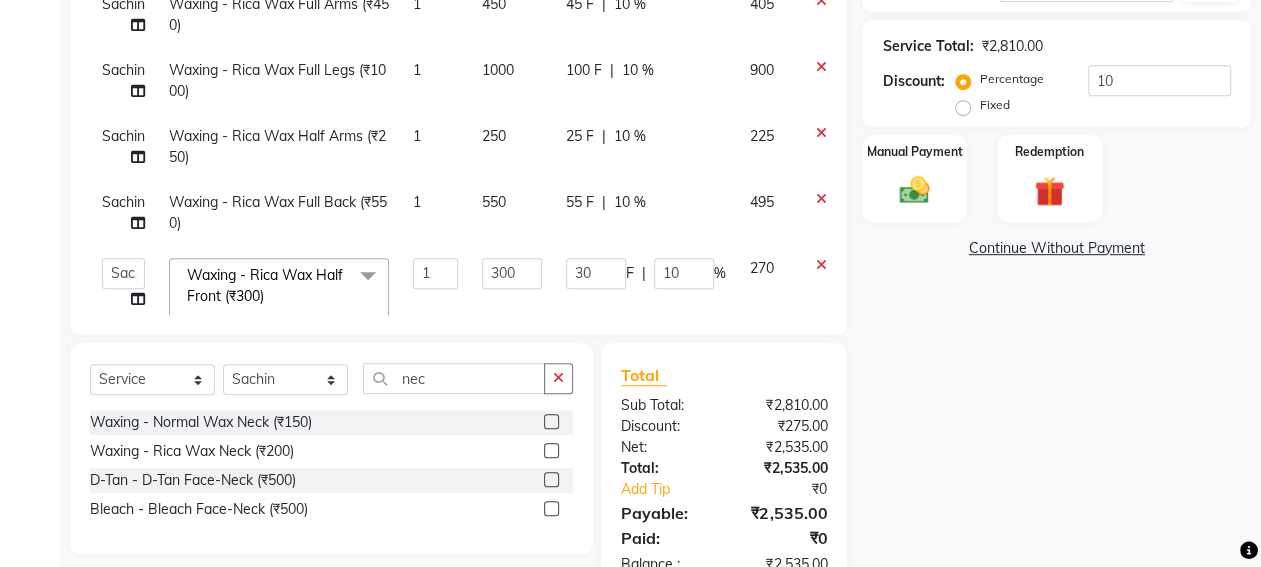 scroll, scrollTop: 111, scrollLeft: 0, axis: vertical 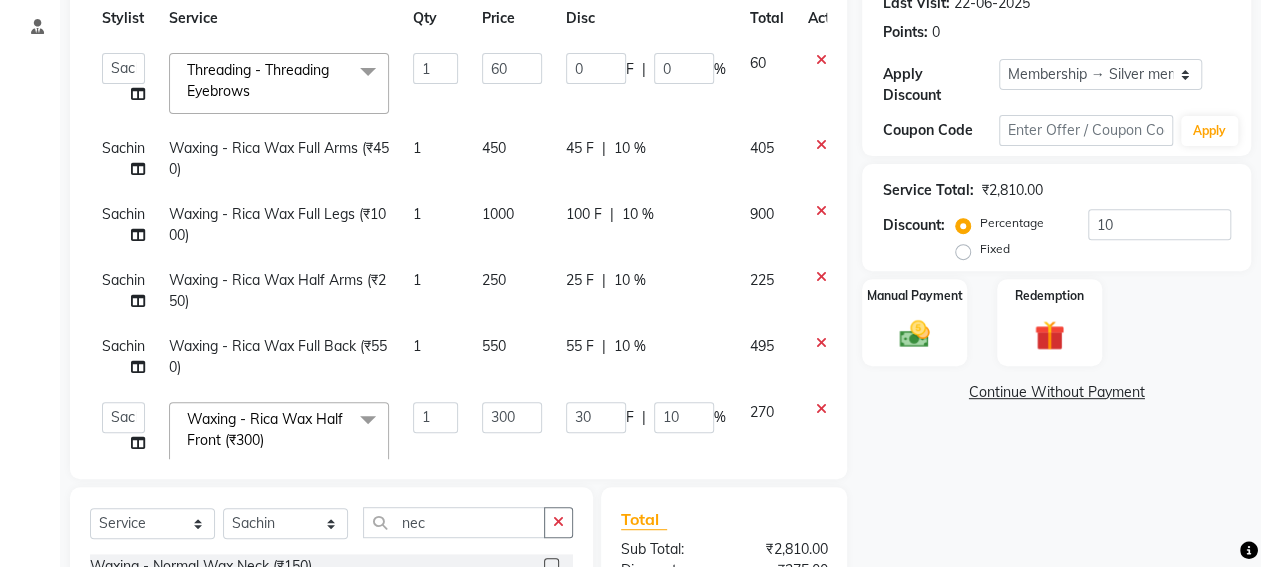click on "1000" 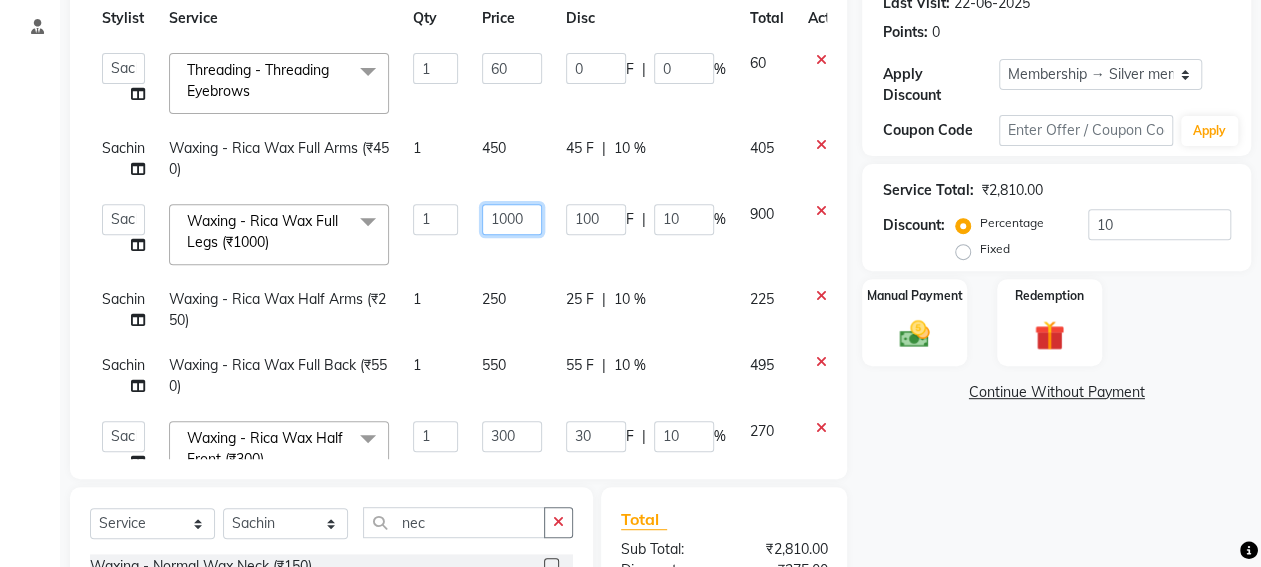 click on "1000" 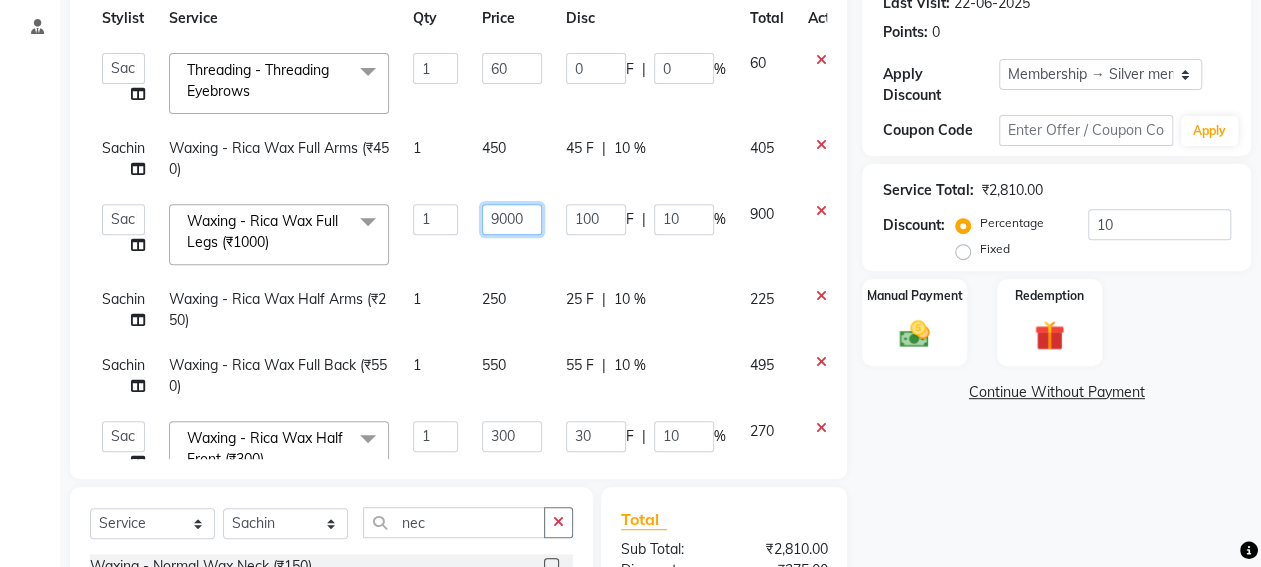 click on "9000" 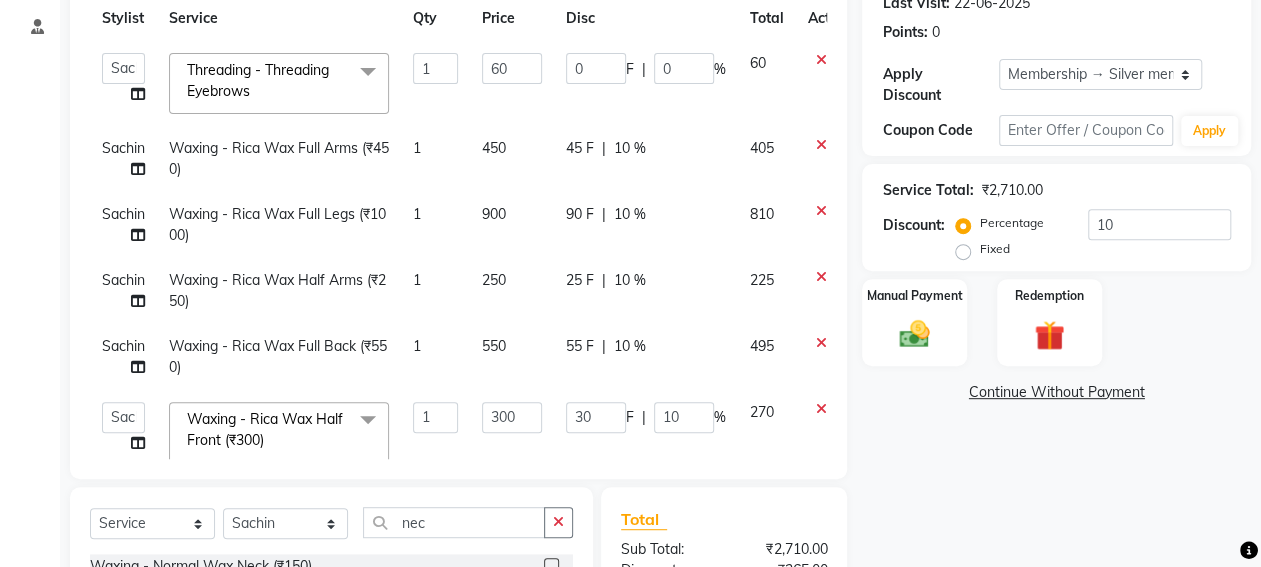click on "900" 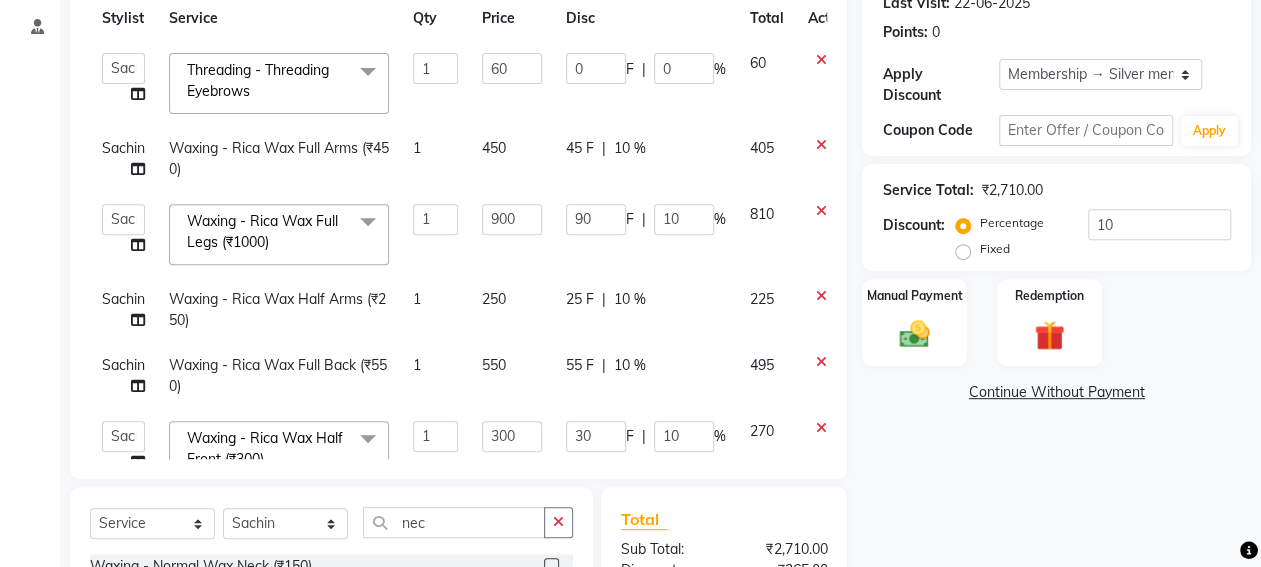 scroll, scrollTop: 130, scrollLeft: 0, axis: vertical 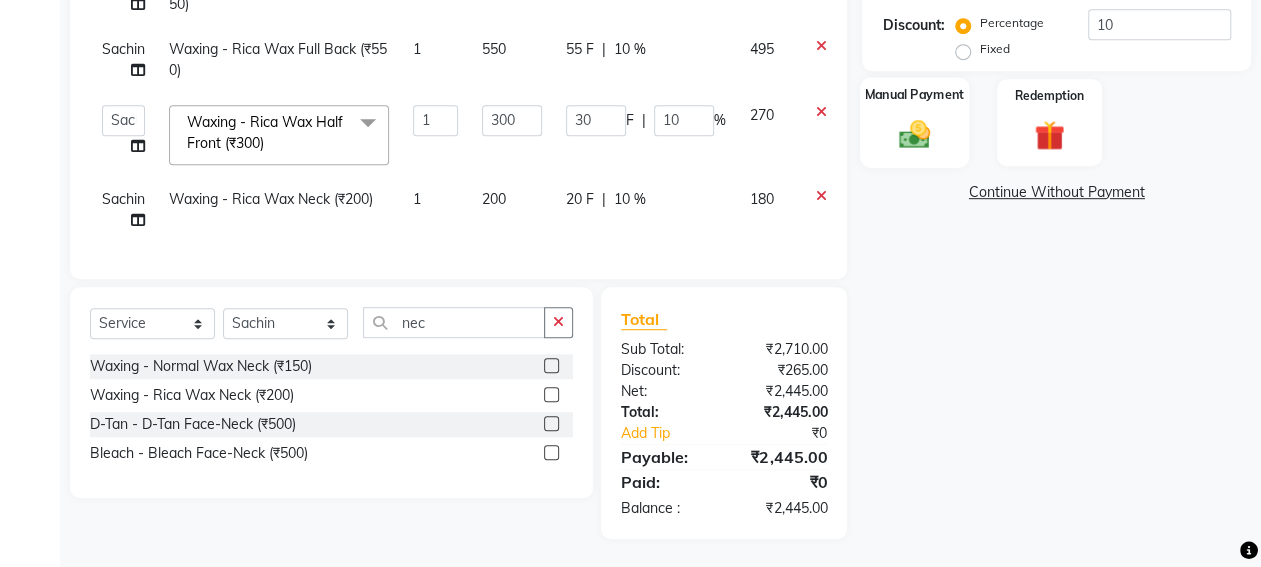 click on "Manual Payment" 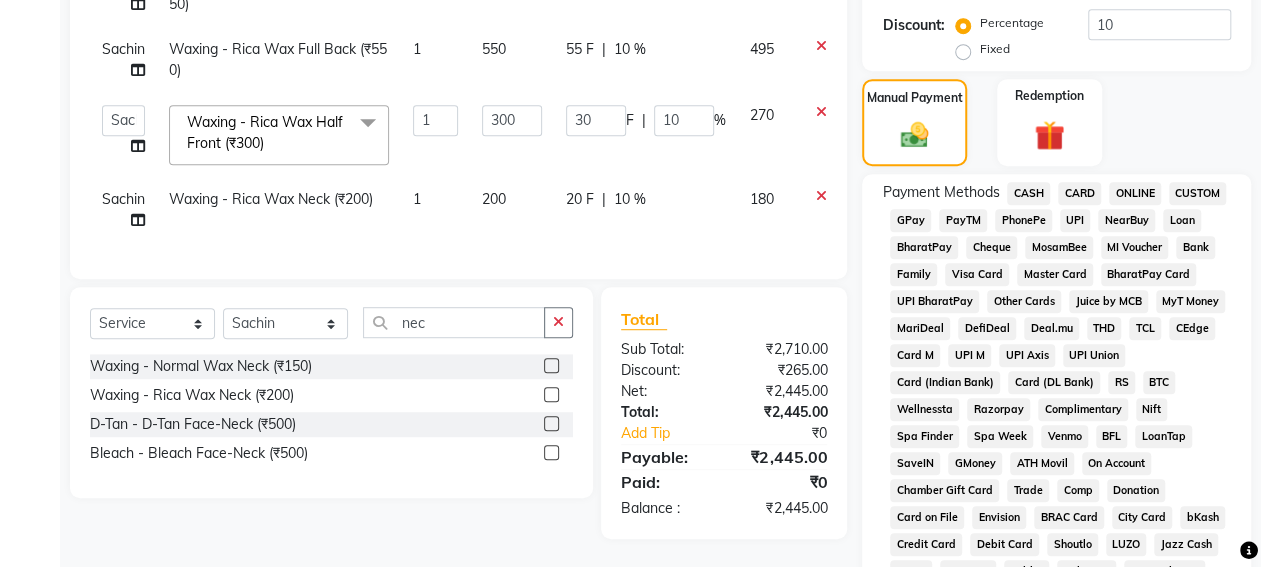 click on "CARD" 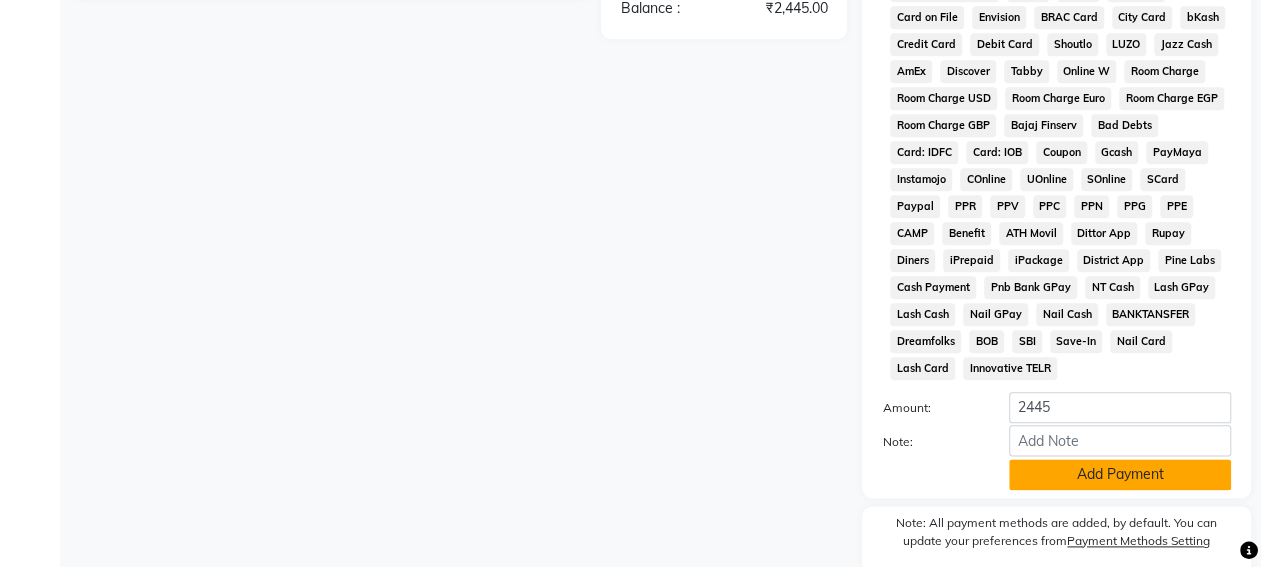 scroll, scrollTop: 1072, scrollLeft: 0, axis: vertical 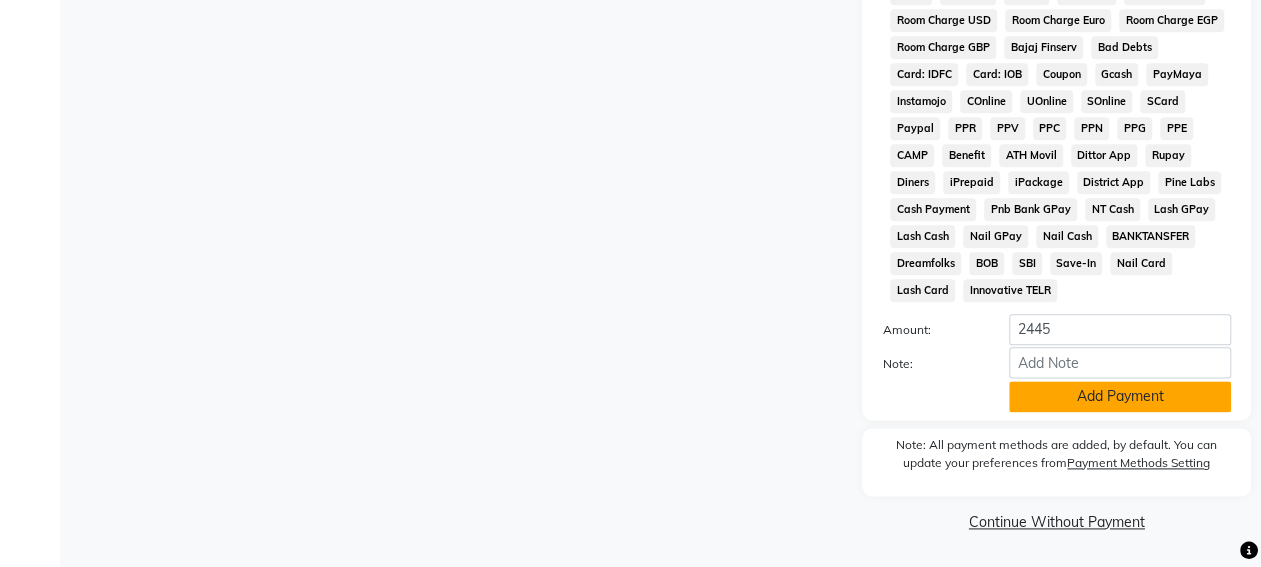 click on "Add Payment" 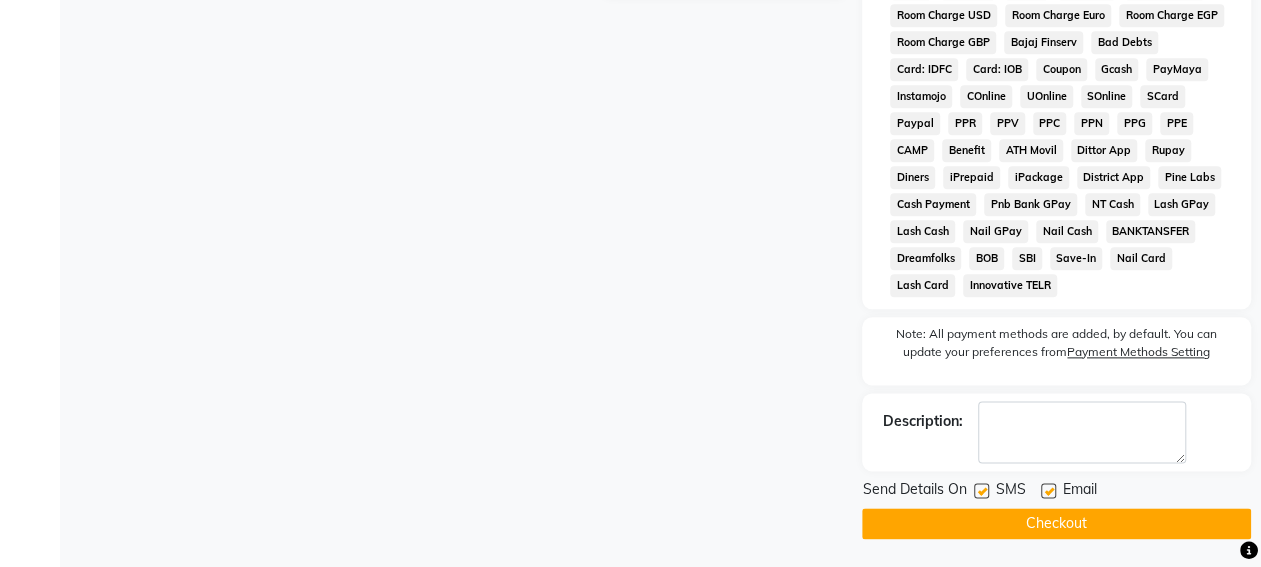 scroll, scrollTop: 1078, scrollLeft: 0, axis: vertical 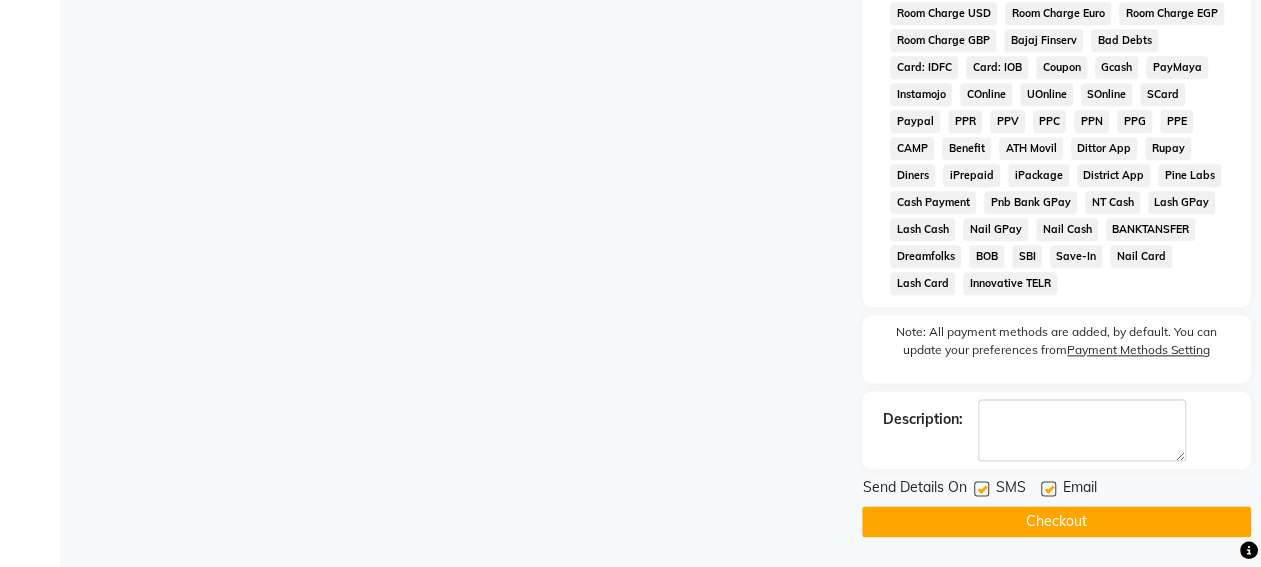 click on "SMS" 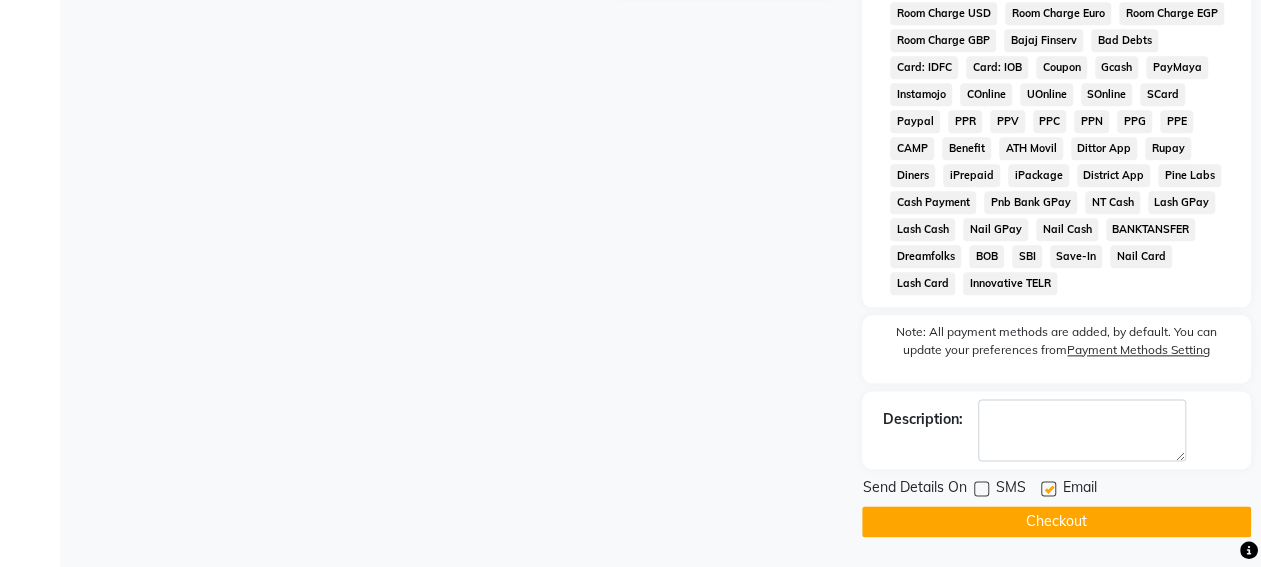 click on "Checkout" 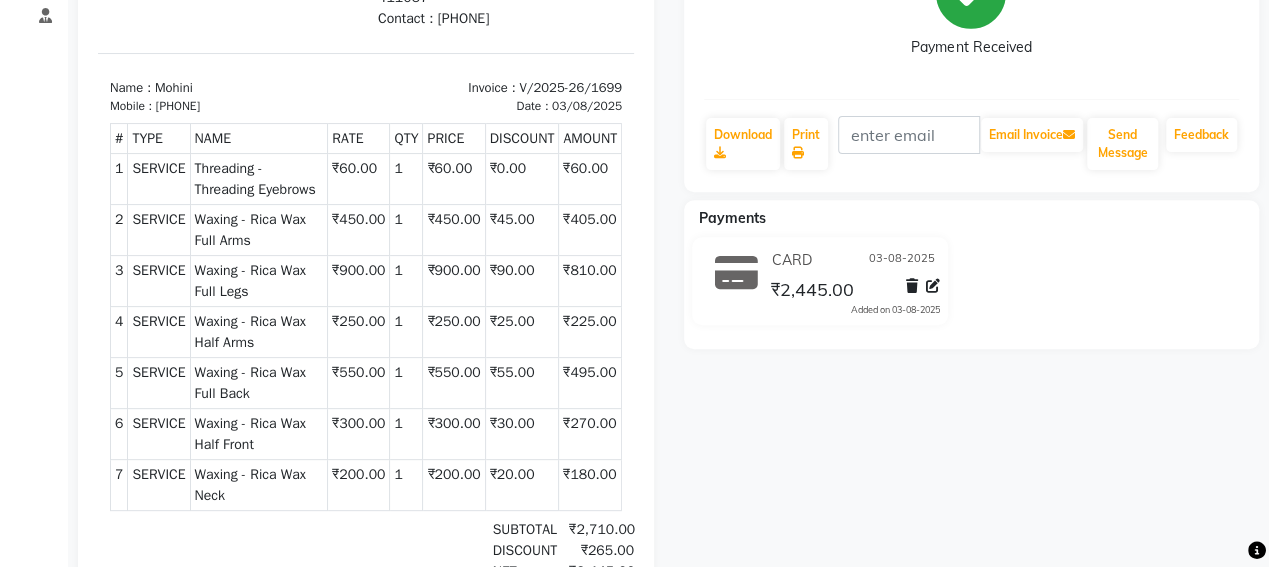scroll, scrollTop: 0, scrollLeft: 0, axis: both 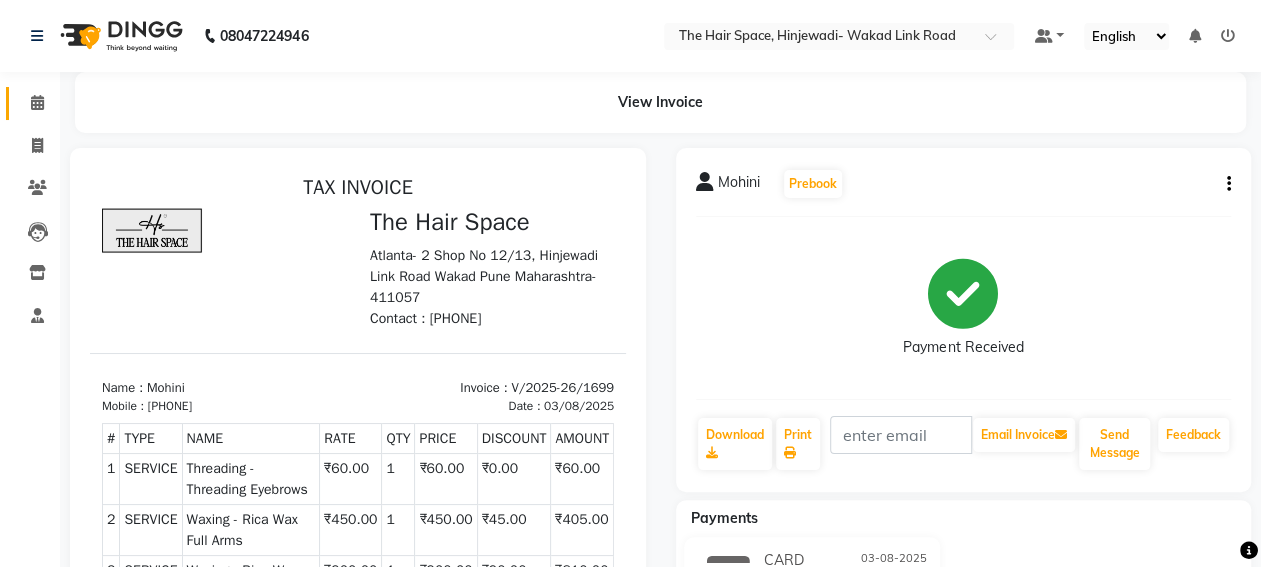 click on "Calendar" 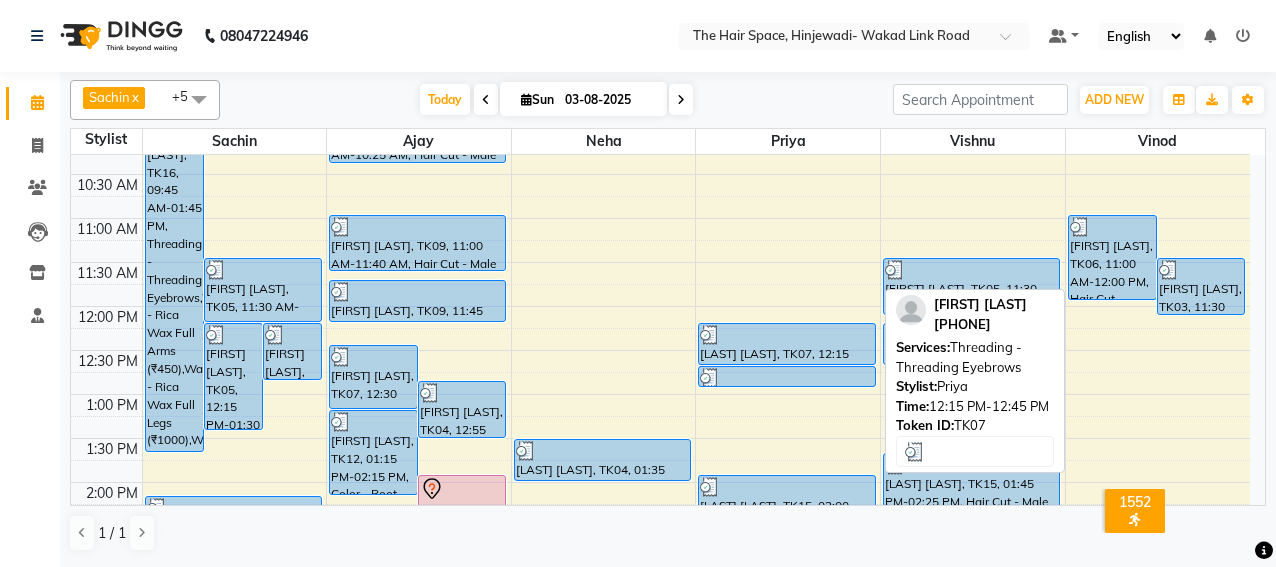 scroll, scrollTop: 300, scrollLeft: 0, axis: vertical 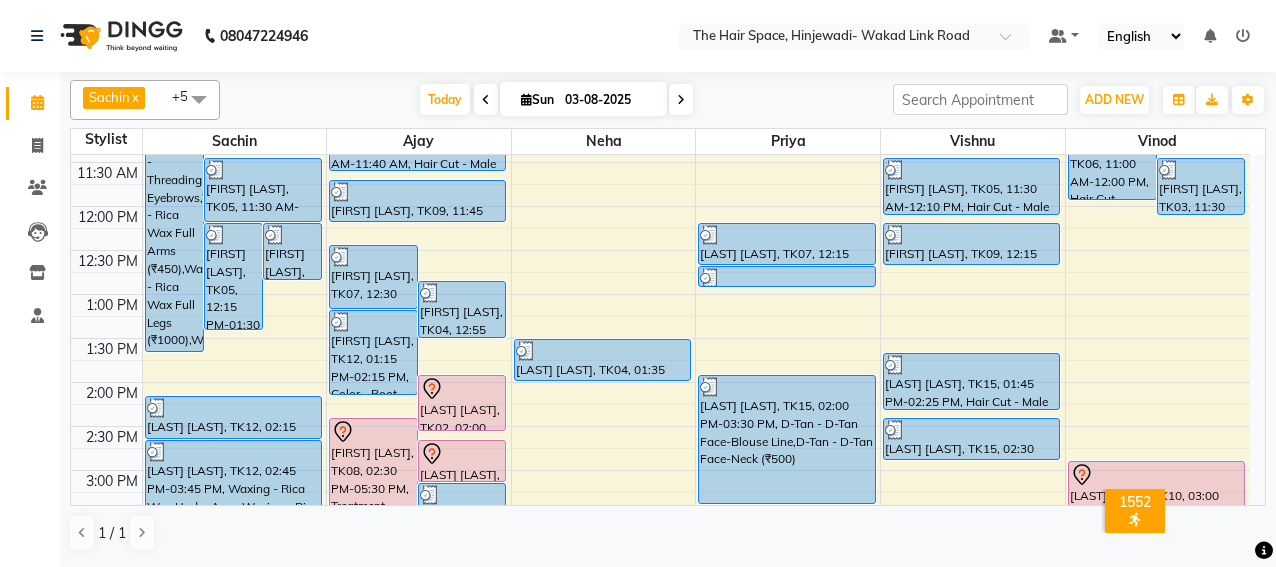 drag, startPoint x: 761, startPoint y: 401, endPoint x: 784, endPoint y: 344, distance: 61.46544 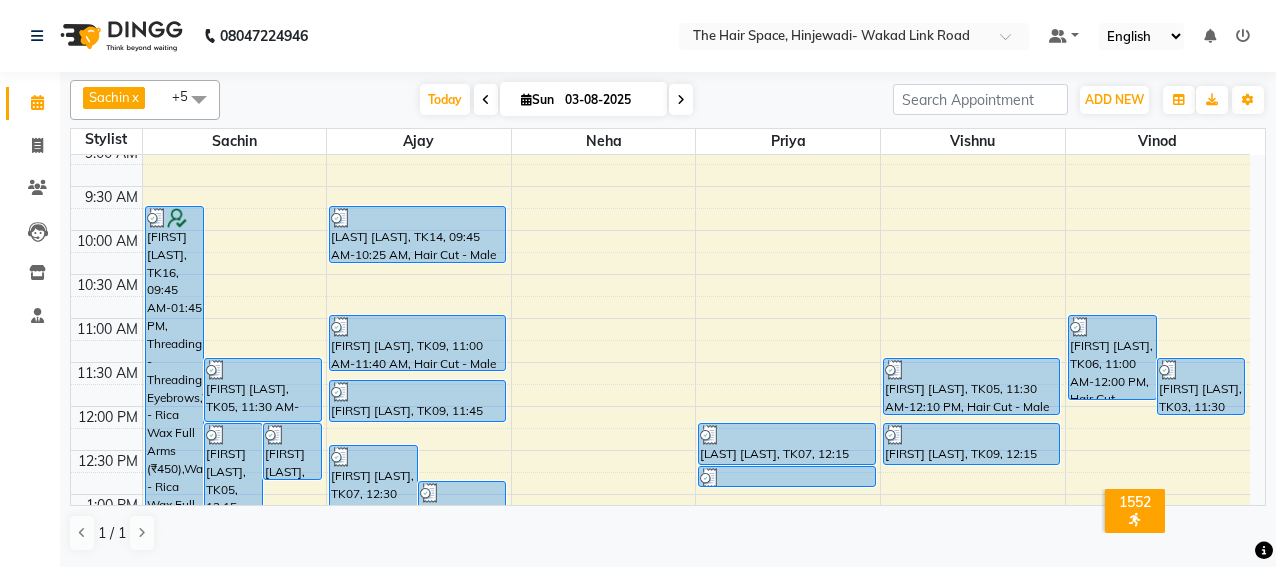 scroll, scrollTop: 200, scrollLeft: 0, axis: vertical 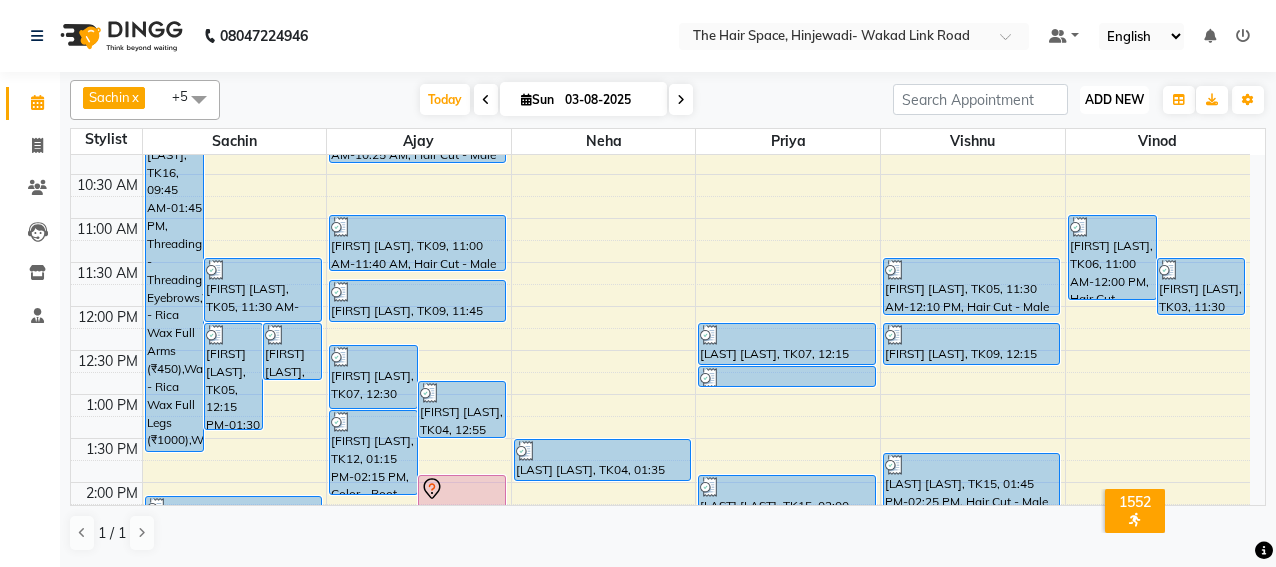 click on "ADD NEW Toggle Dropdown" at bounding box center [1114, 100] 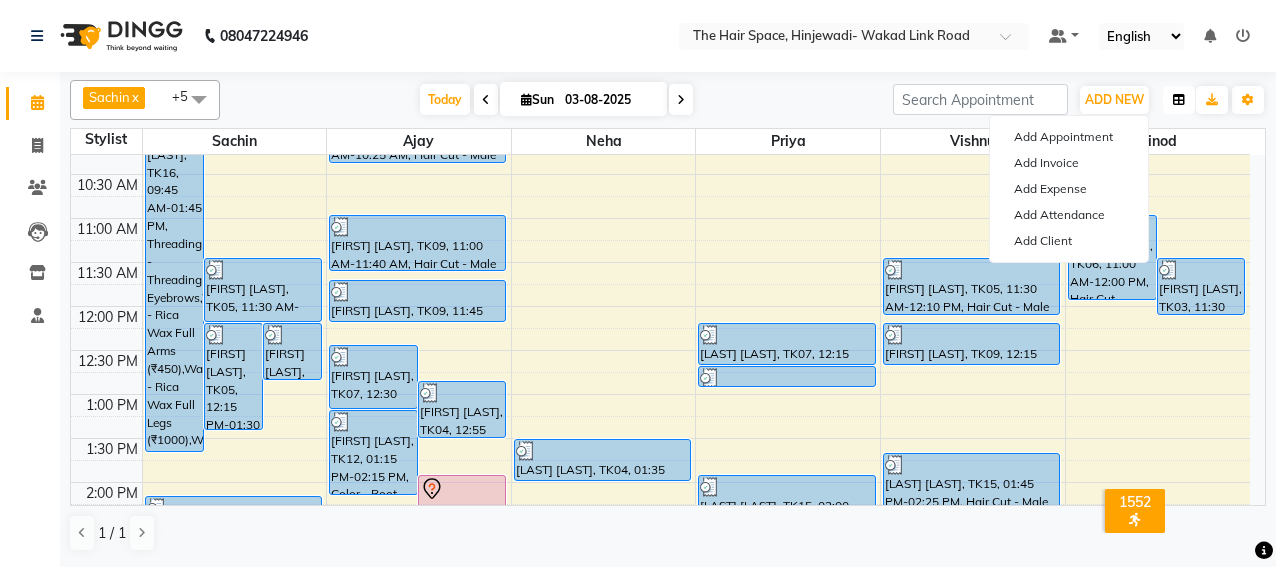 click at bounding box center [1179, 100] 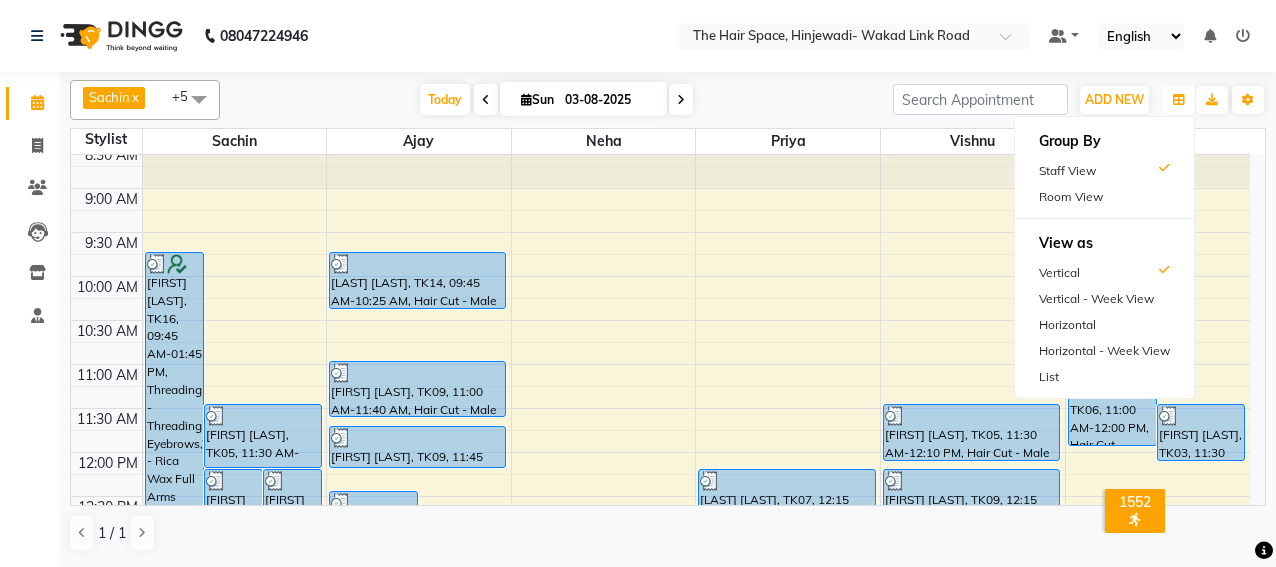 scroll, scrollTop: 0, scrollLeft: 0, axis: both 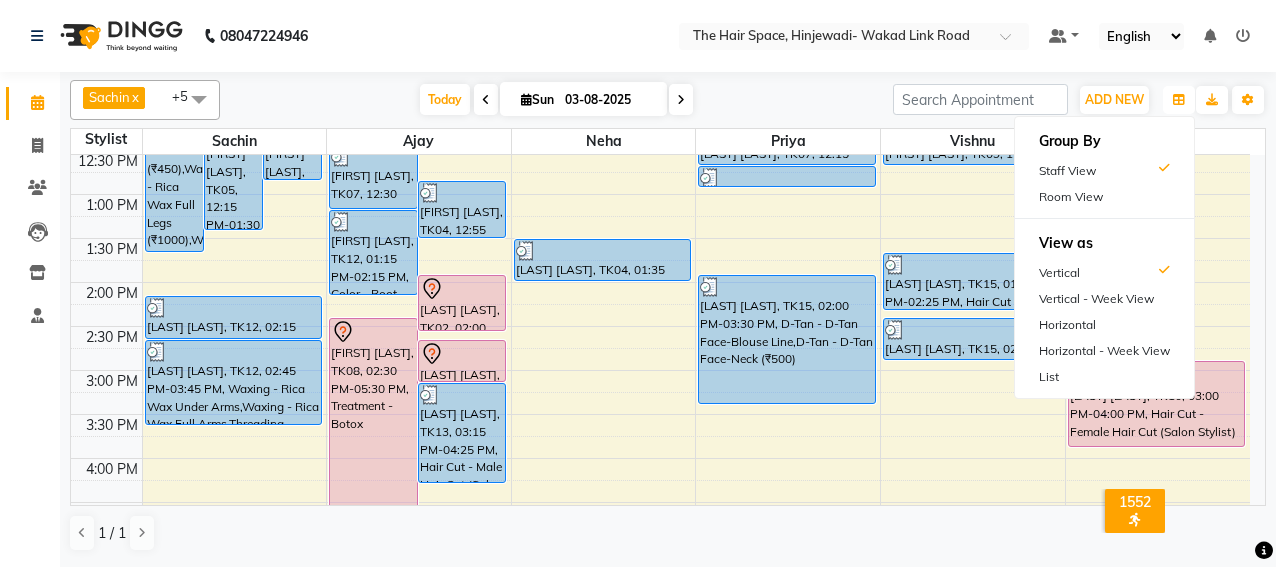 click on "8:00 AM 8:30 AM 9:00 AM 9:30 AM 10:00 AM 10:30 AM 11:00 AM 11:30 AM 12:00 PM 12:30 PM 1:00 PM 1:30 PM 2:00 PM 2:30 PM 3:00 PM 3:30 PM 4:00 PM 4:30 PM 5:00 PM 5:30 PM 6:00 PM 6:30 PM 7:00 PM 7:30 PM 8:00 PM 8:30 PM 9:00 PM 9:30 PM 10:00 PM 10:30 PM     [FIRST] [LAST], TK16, 09:45 AM-01:45 PM, Threading - Threading Eyebrows,Waxing - Rica Wax Full Arms (₹450),Waxing - Rica Wax Full Legs (₹1000),Waxing - Rica Wax Half Arms (₹250),Waxing - Rica Wax Full Back (₹550),Waxing - Rica Wax Half Front (₹300),Waxing - Rica Wax Neck (₹200)     [FIRST] [LAST], TK05, 12:15 PM-01:30 PM, Facials - Facials Advance Facial     [FIRST] [LAST], TK04, 12:15 PM-12:55 PM, Hair Cut - Male Hair Cut (Senior Stylist)     [FIRST] [LAST], TK05, 11:30 AM-12:15 PM, D-Tan - D-Tan Face-Neck     [FIRST] [LAST], TK12, 02:15 PM-02:45 PM, Waxing - Rica Wax Full Arms     [FIRST] [LAST], TK12, 02:45 PM-03:45 PM, Waxing - Rica Wax Under Arms,Waxing - Rica Wax Full Arms,Threading - Threading Eyebrows (₹60)" at bounding box center [660, 414] 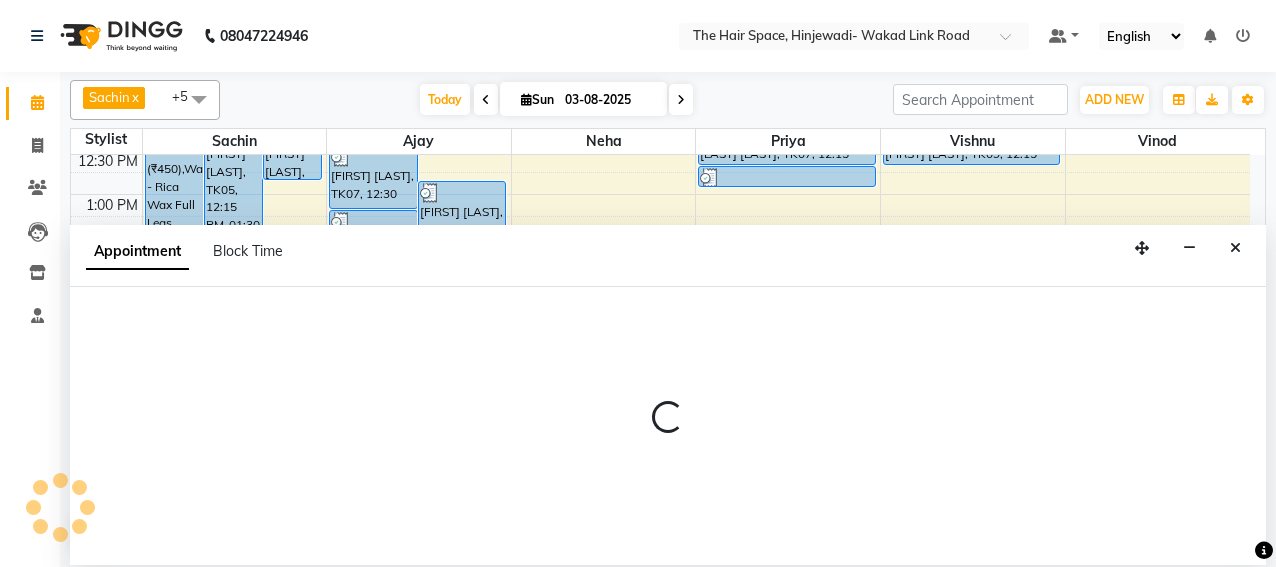 select on "84665" 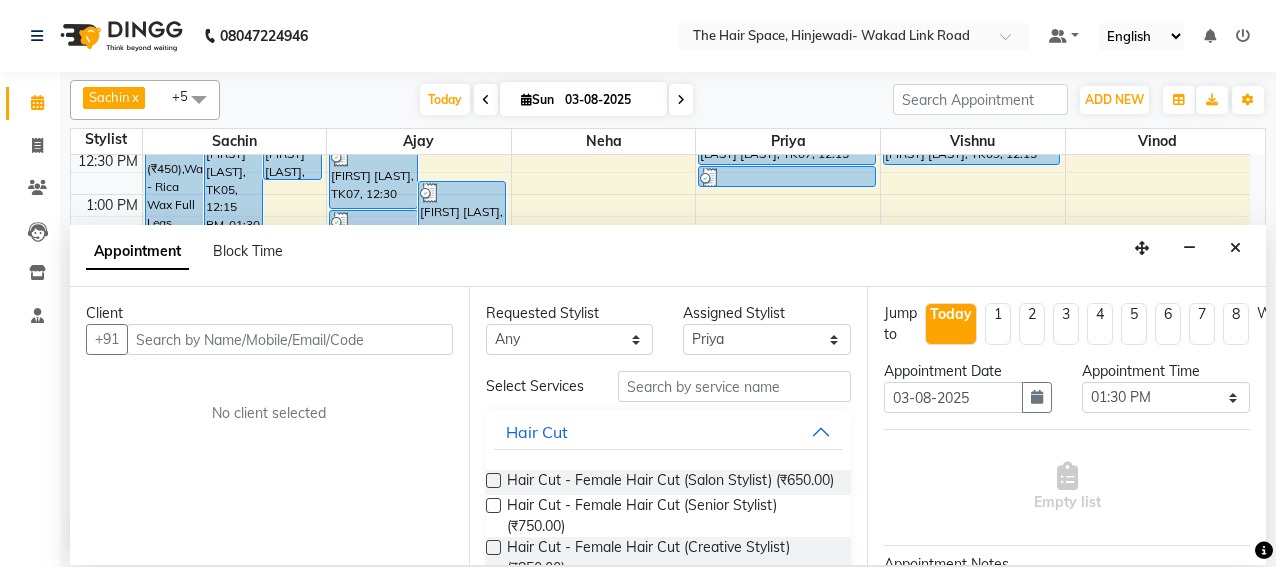 drag, startPoint x: 272, startPoint y: 345, endPoint x: 286, endPoint y: 340, distance: 14.866069 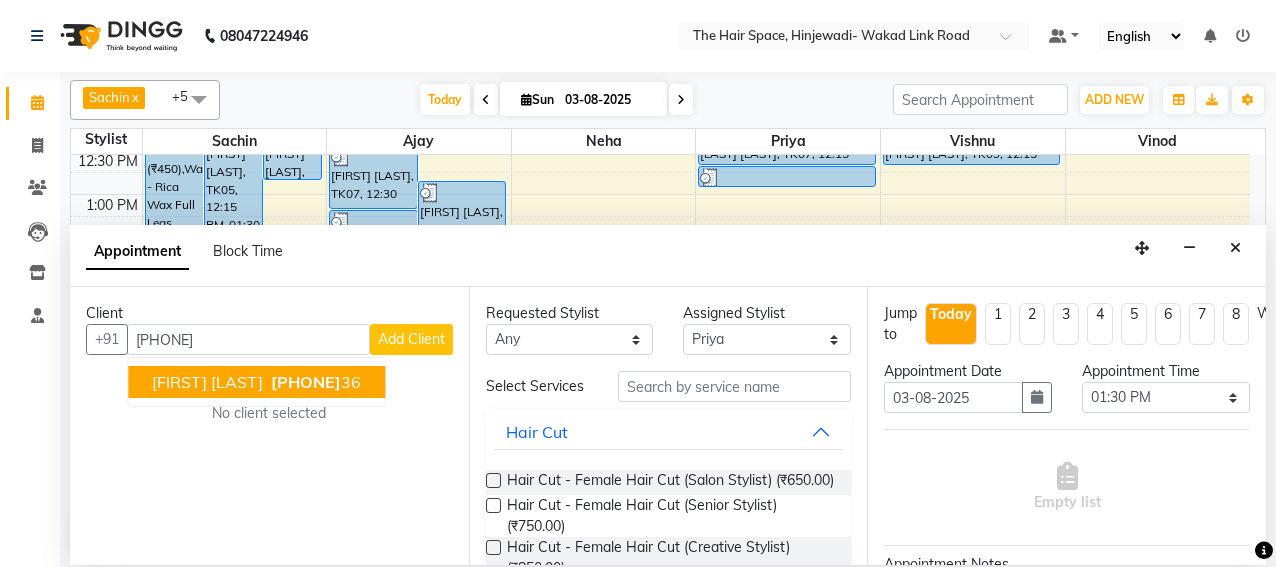 click on "[FIRST] [LAST]" at bounding box center (207, 382) 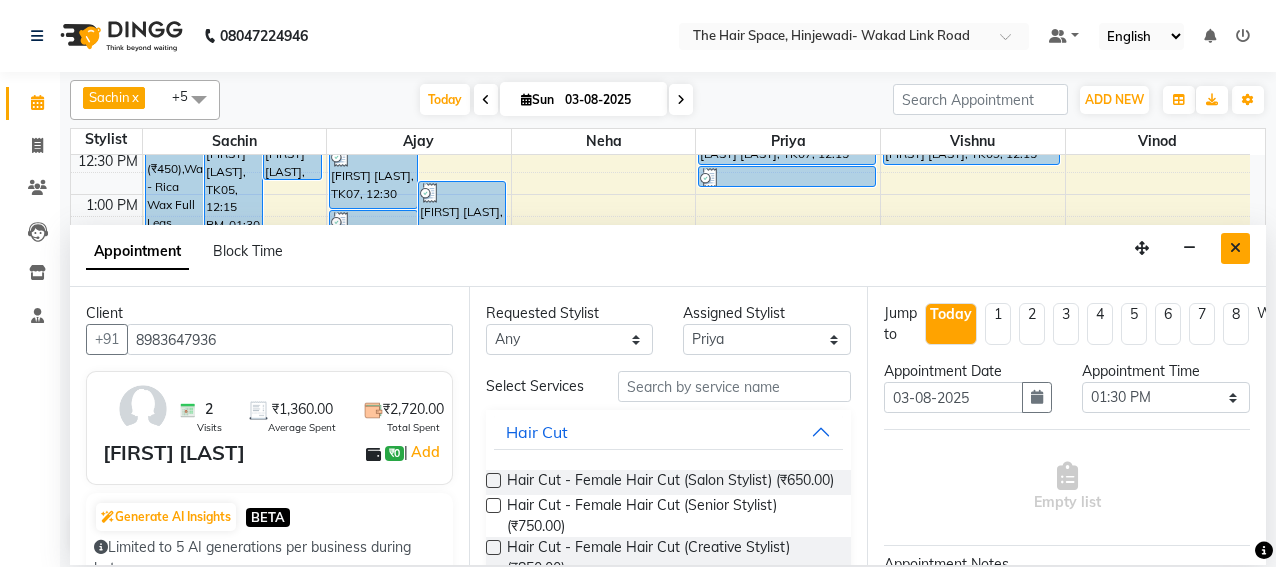 type on "8983647936" 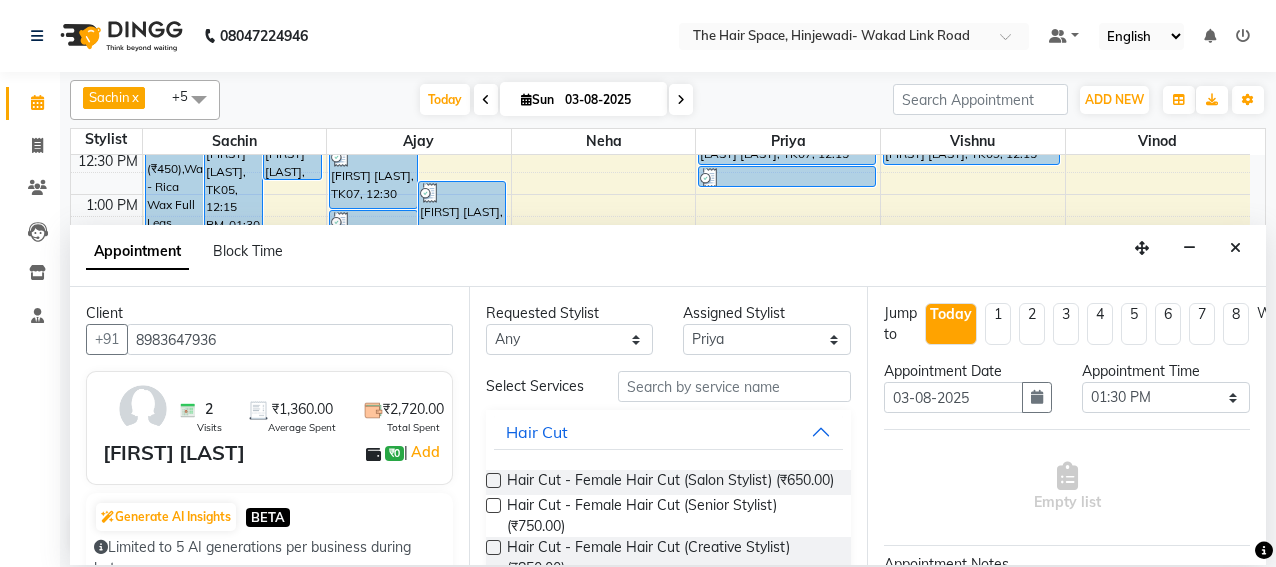 drag, startPoint x: 1241, startPoint y: 246, endPoint x: 1218, endPoint y: 263, distance: 28.600698 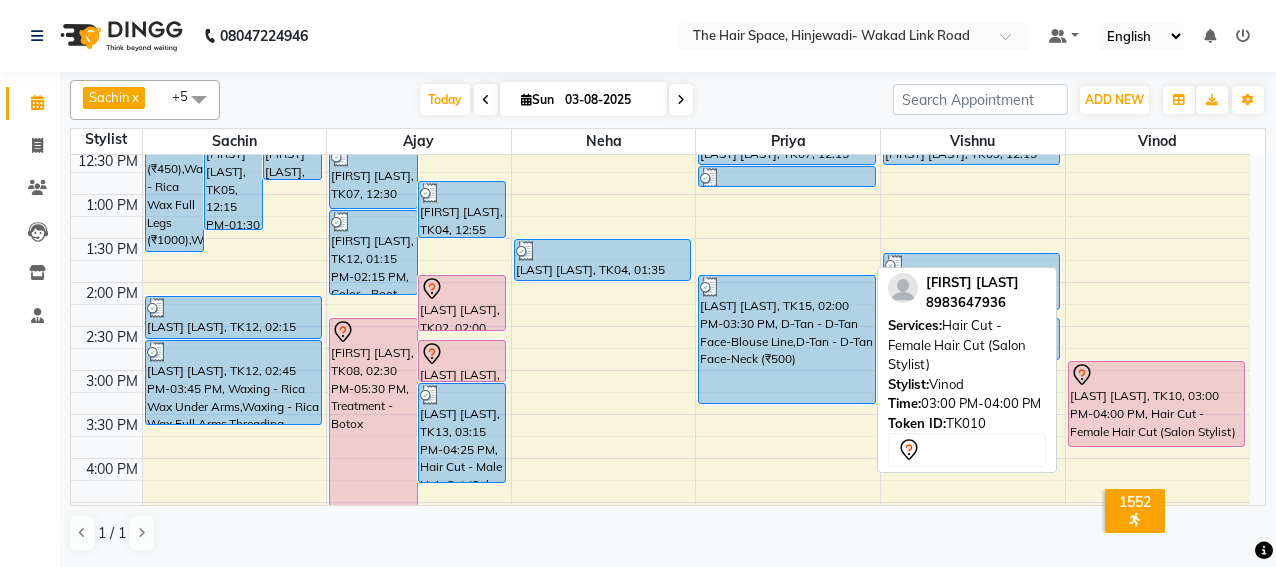 click on "[LAST] [LAST], TK10, 03:00 PM-04:00 PM, Hair Cut - Female Hair Cut (Salon Stylist)" at bounding box center (1157, 404) 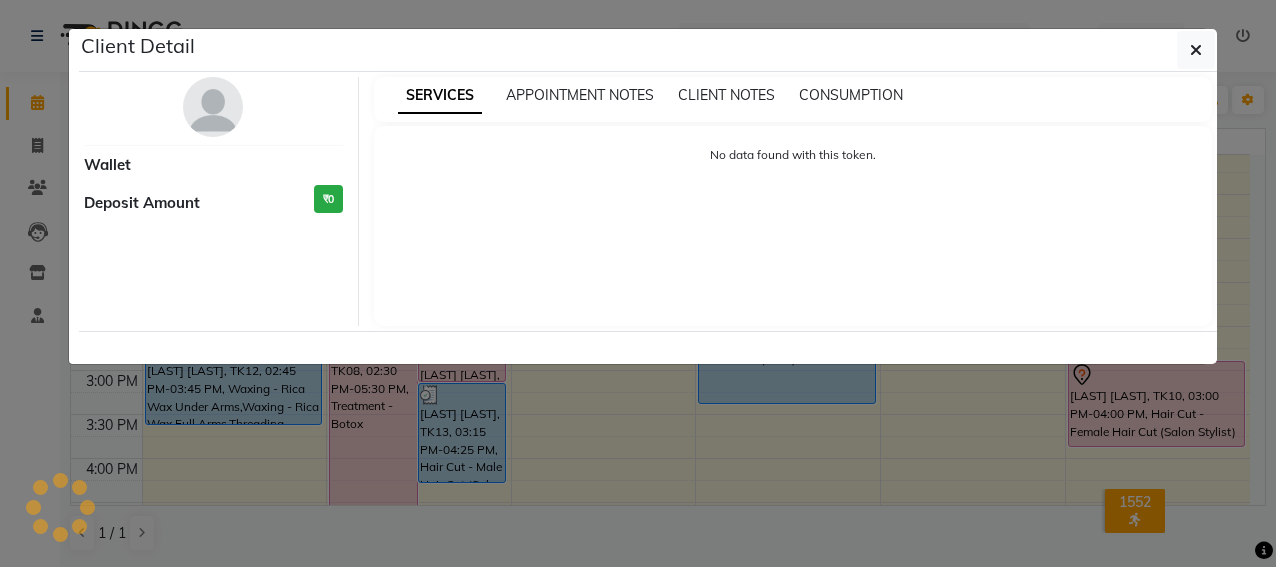 select on "7" 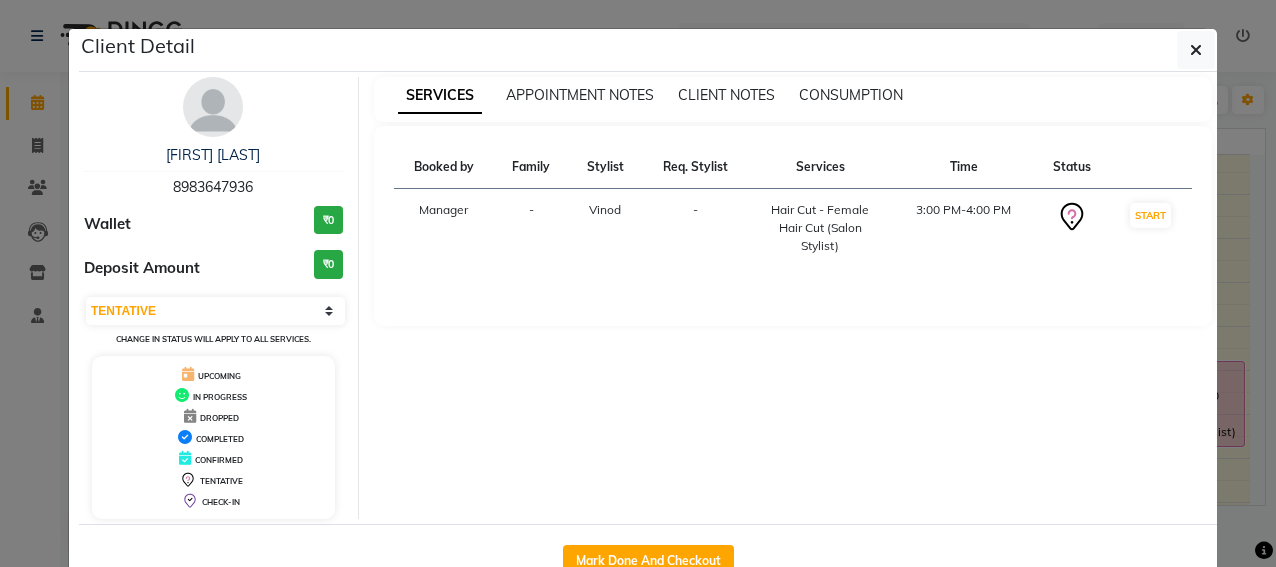 click at bounding box center (213, 107) 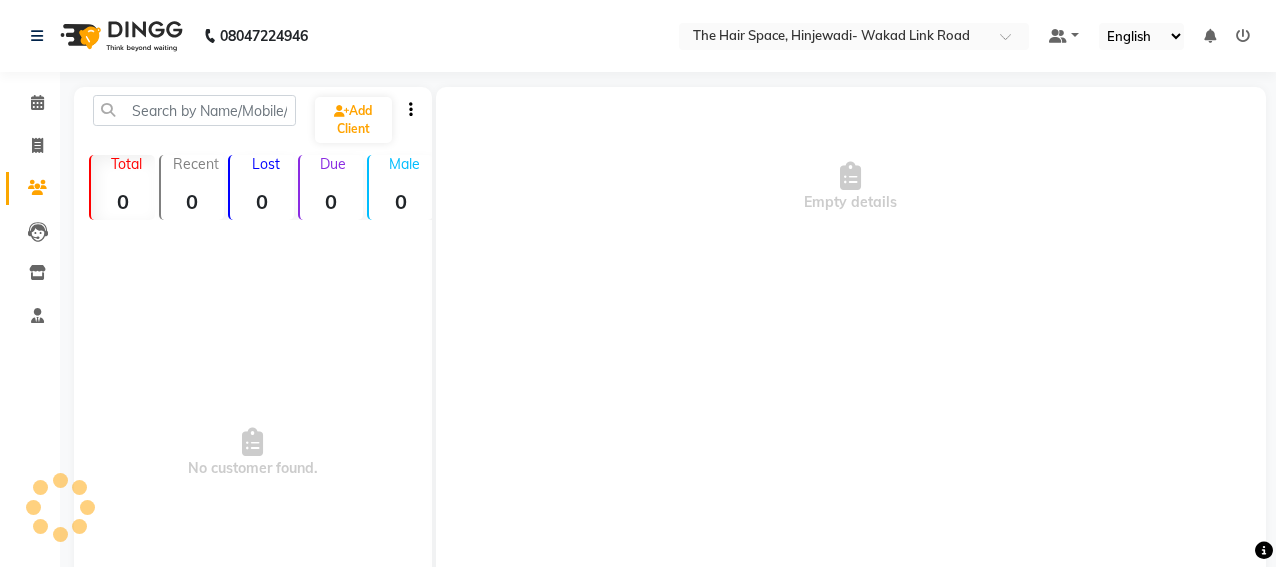 click on "[LAST]   [PHONE] Wallet ₹0 Deposit Amount  ₹0  Select IN SERVICE CONFIRMED TENTATIVE CHECK IN MARK DONE DROPPED UPCOMING Change in status will apply to all services. UPCOMING IN PROGRESS DROPPED COMPLETED CONFIRMED TENTATIVE CHECK-IN" at bounding box center (214, 198) 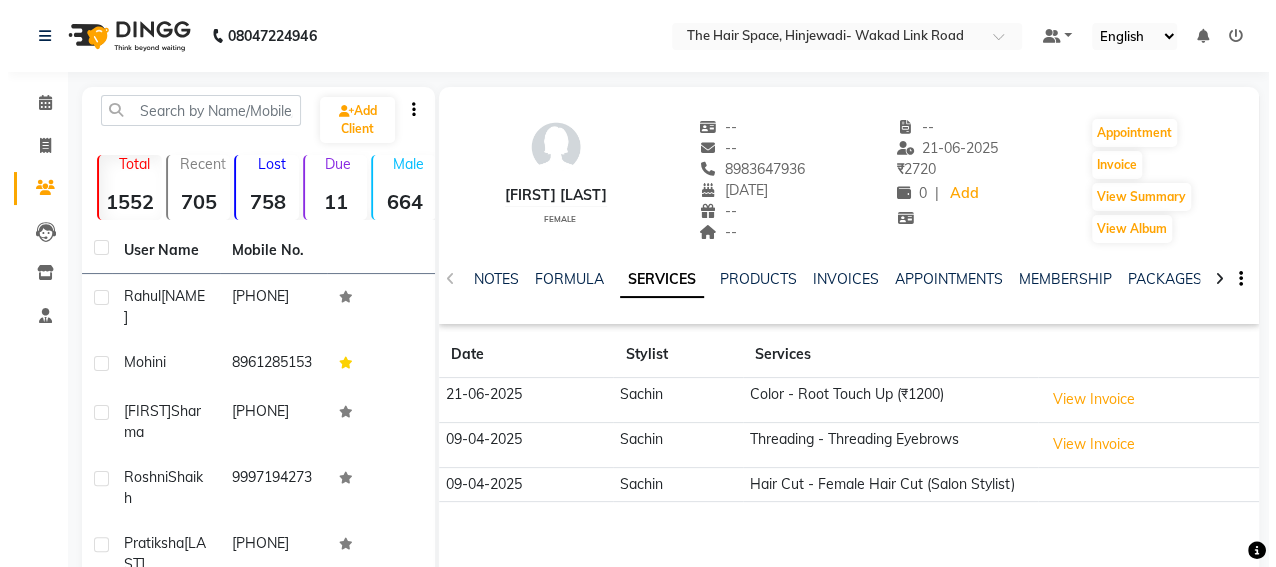 scroll, scrollTop: 200, scrollLeft: 0, axis: vertical 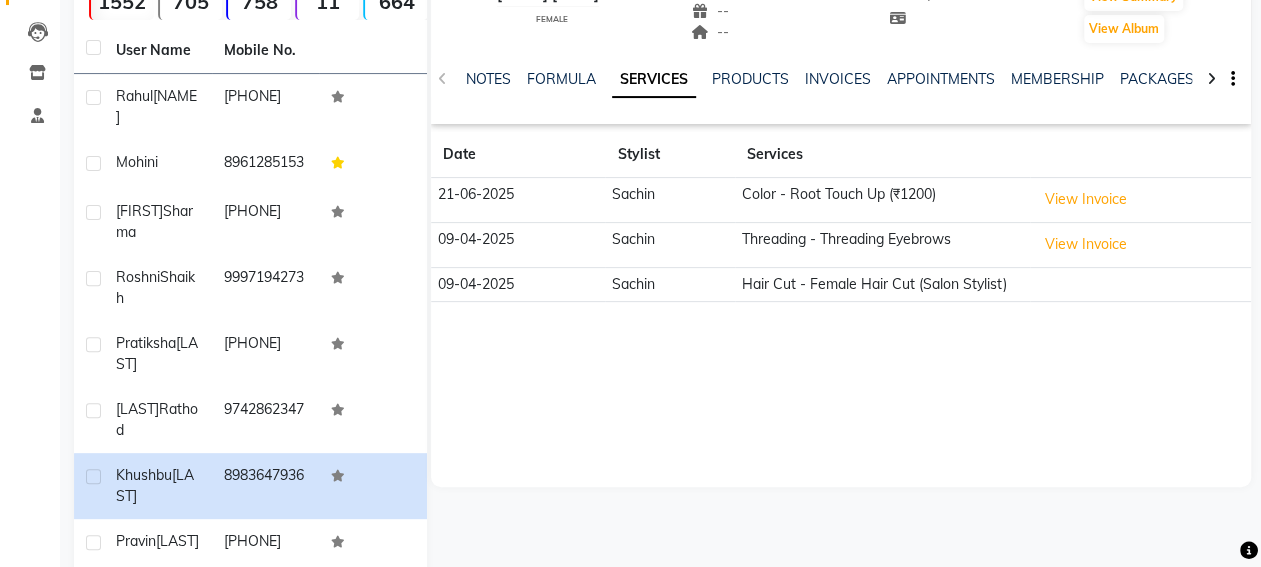 click on "Color - Root Touch Up (₹1200)" 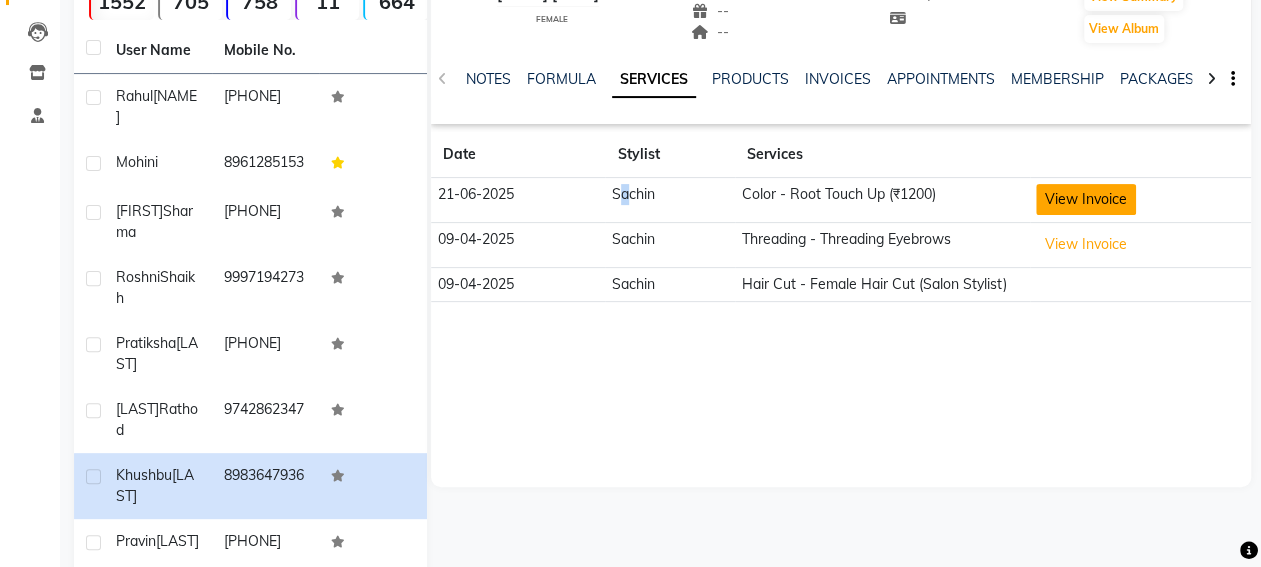 click on "View Invoice" 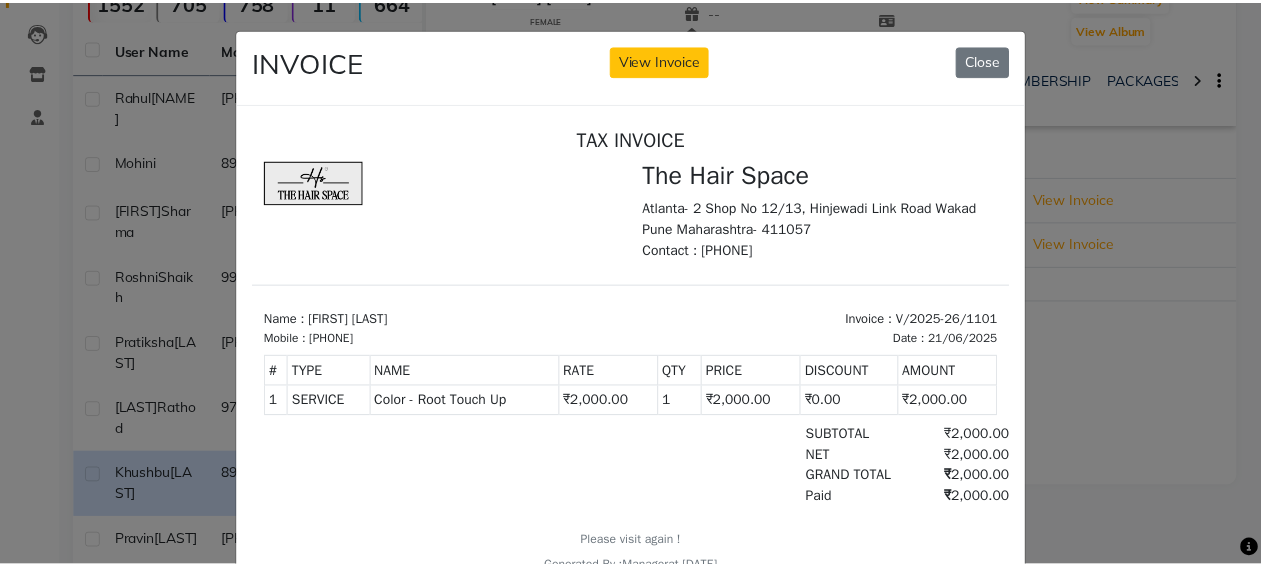 scroll, scrollTop: 16, scrollLeft: 0, axis: vertical 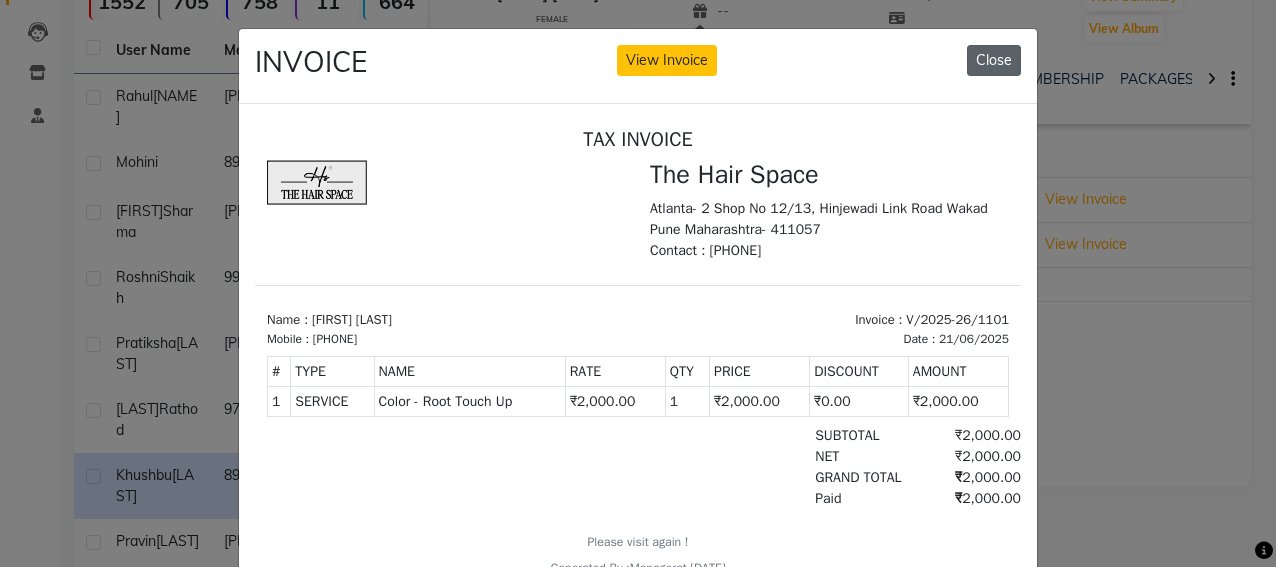 click on "Close" 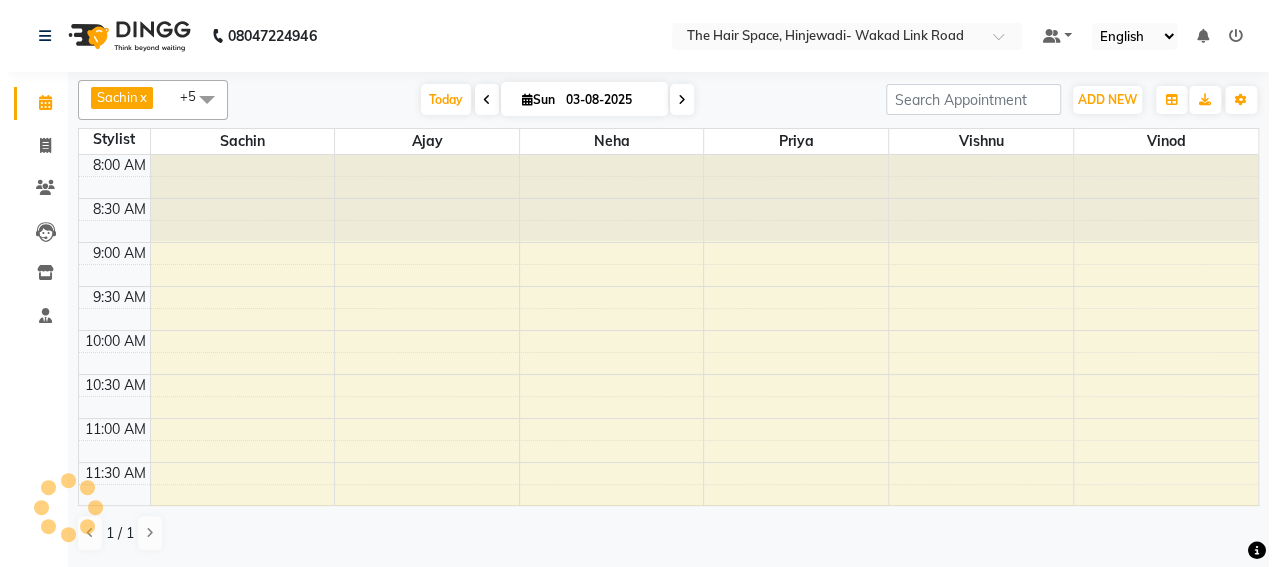 scroll, scrollTop: 0, scrollLeft: 0, axis: both 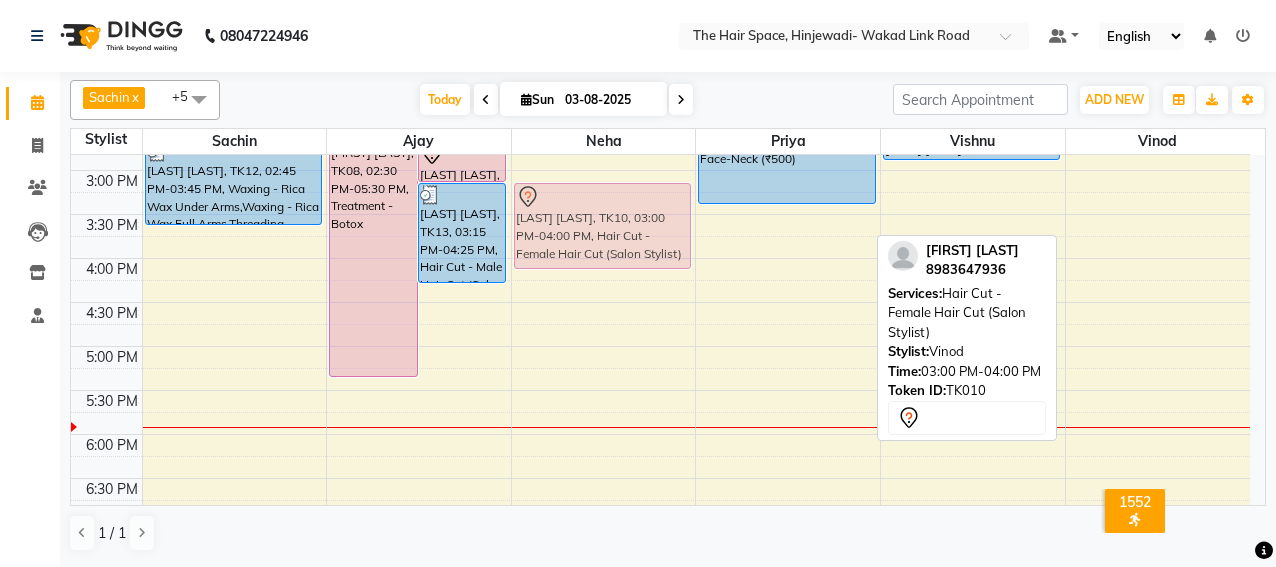 drag, startPoint x: 1165, startPoint y: 239, endPoint x: 617, endPoint y: 262, distance: 548.4824 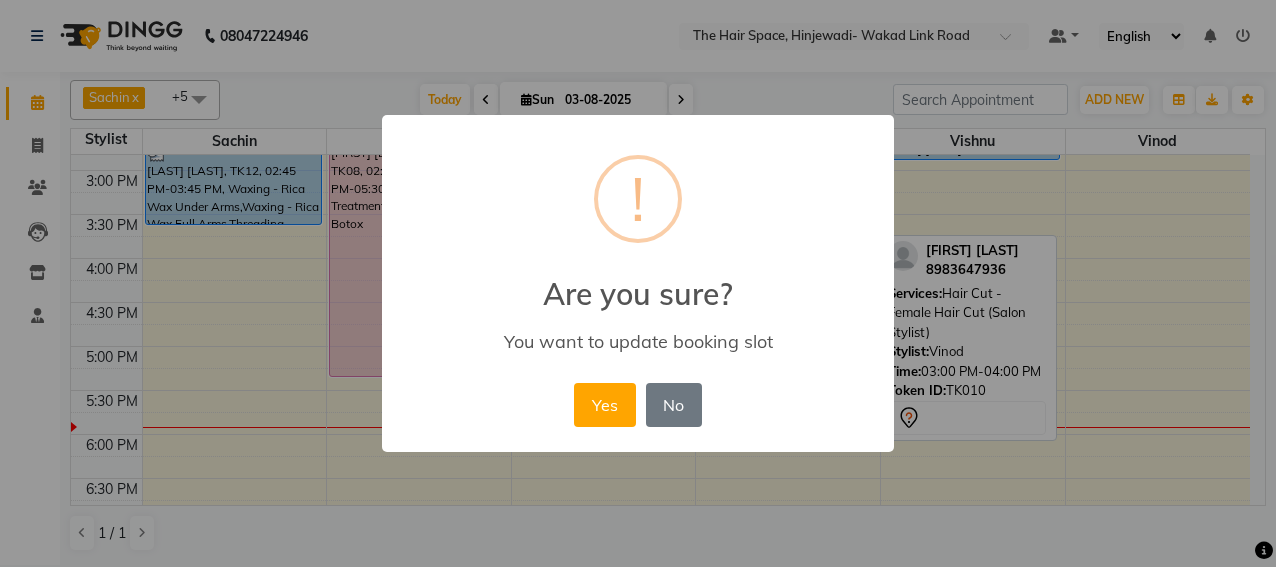 click on "Yes" at bounding box center (604, 405) 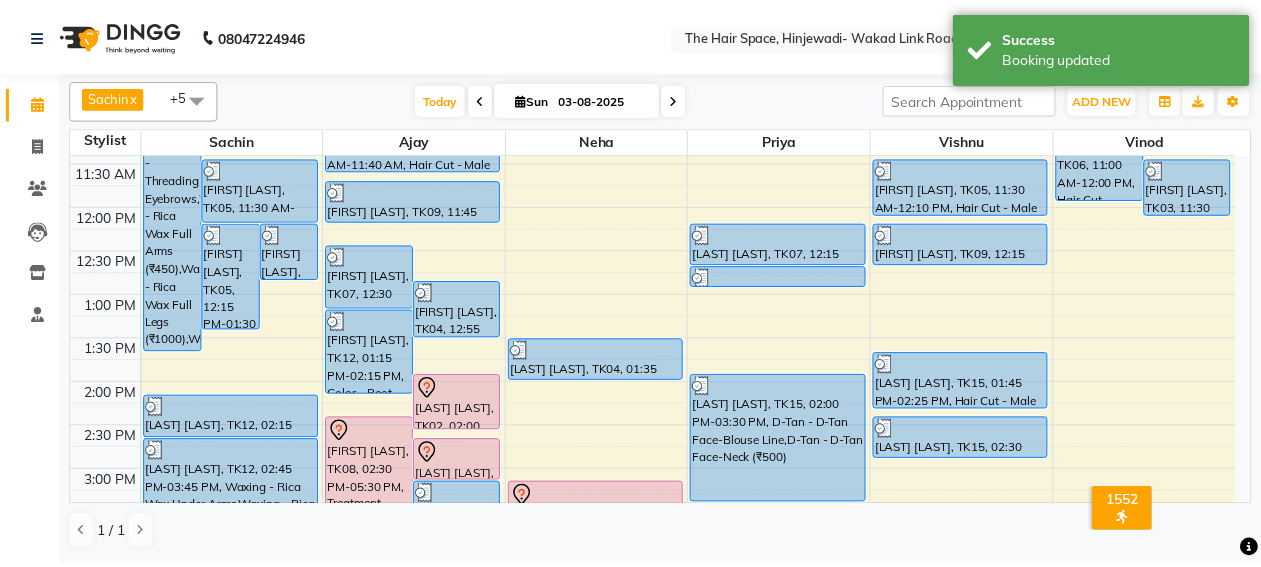 scroll, scrollTop: 500, scrollLeft: 0, axis: vertical 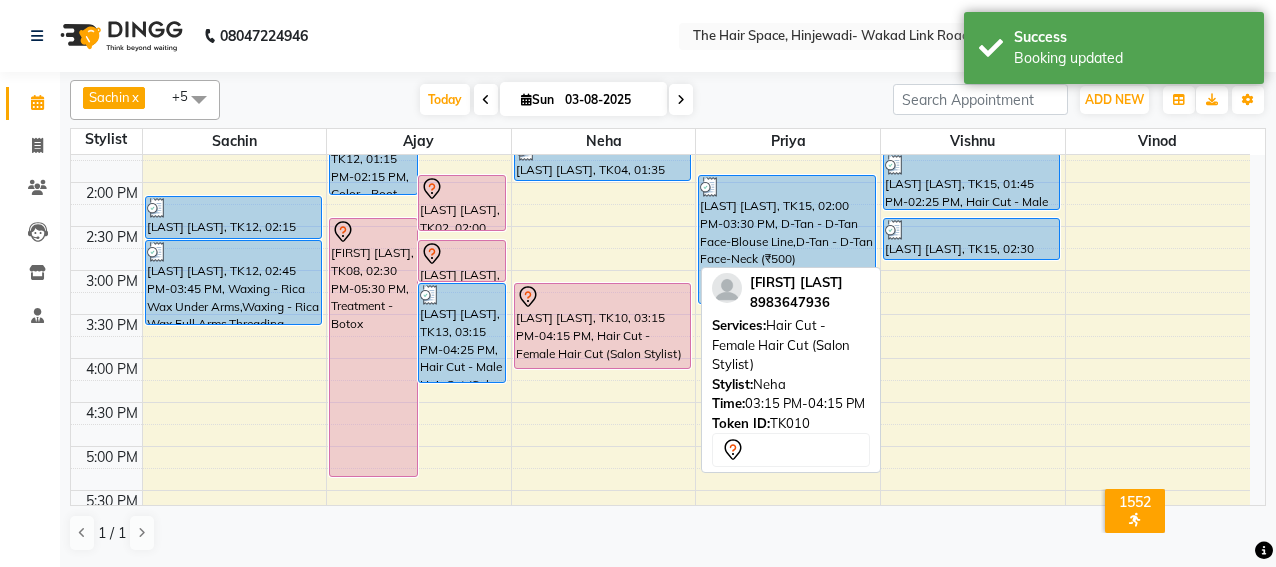 click on "[LAST] [LAST], TK10, 03:15 PM-04:15 PM, Hair Cut - Female Hair Cut (Salon Stylist)" at bounding box center [602, 326] 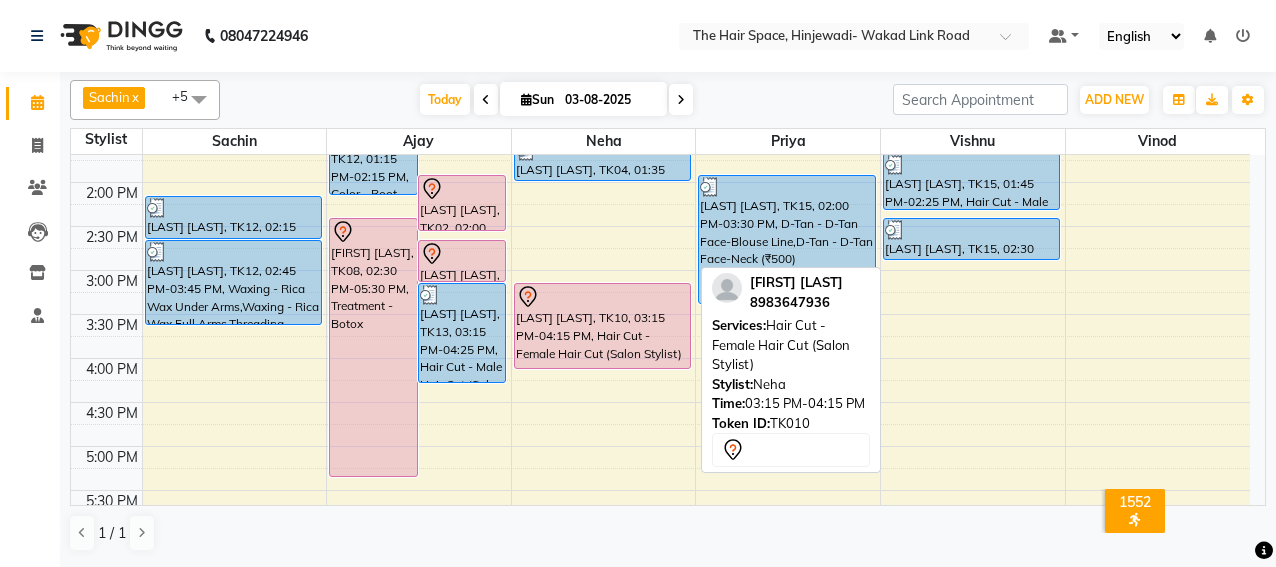 click on "[LAST] [LAST], TK10, 03:15 PM-04:15 PM, Hair Cut - Female Hair Cut (Salon Stylist)" at bounding box center [602, 326] 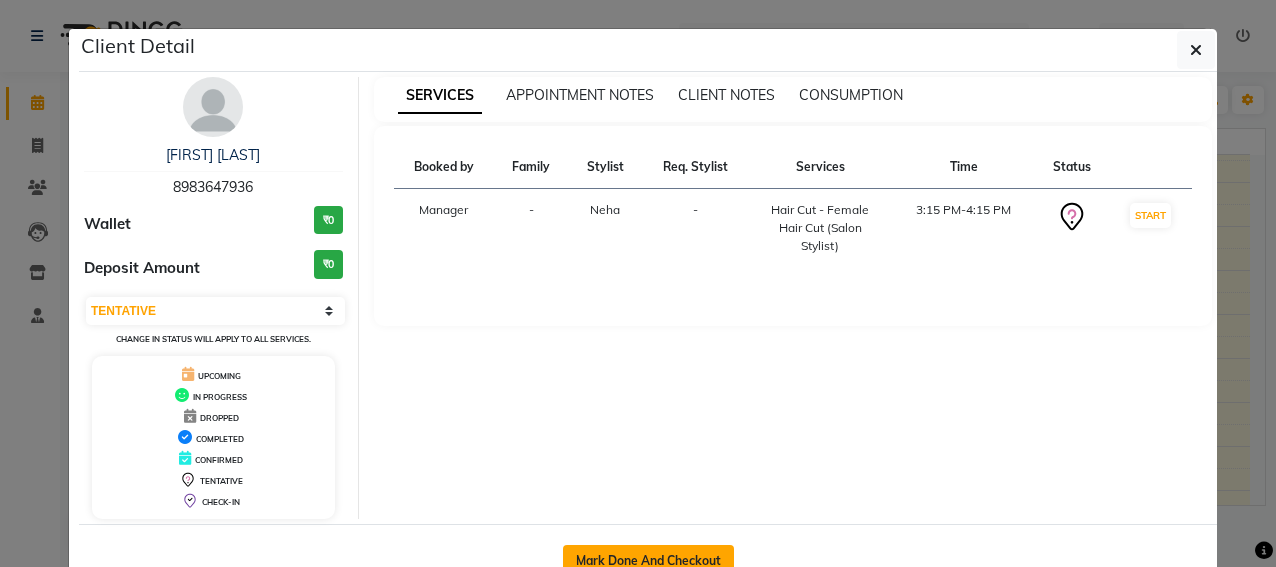 click on "Mark Done And Checkout" 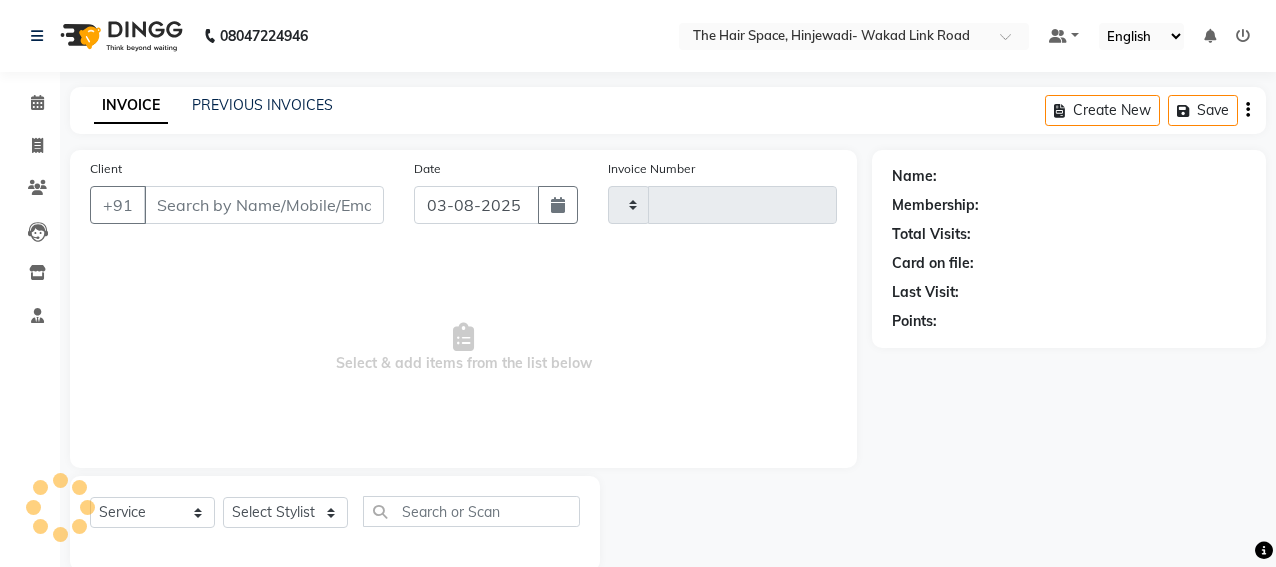 type on "1700" 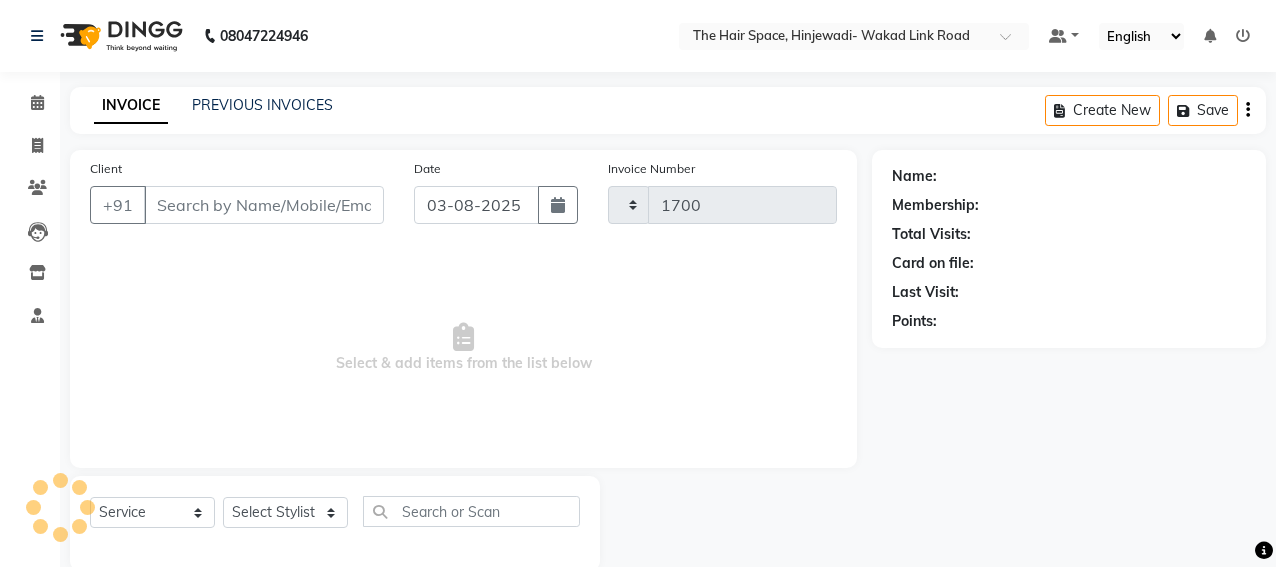 select on "6697" 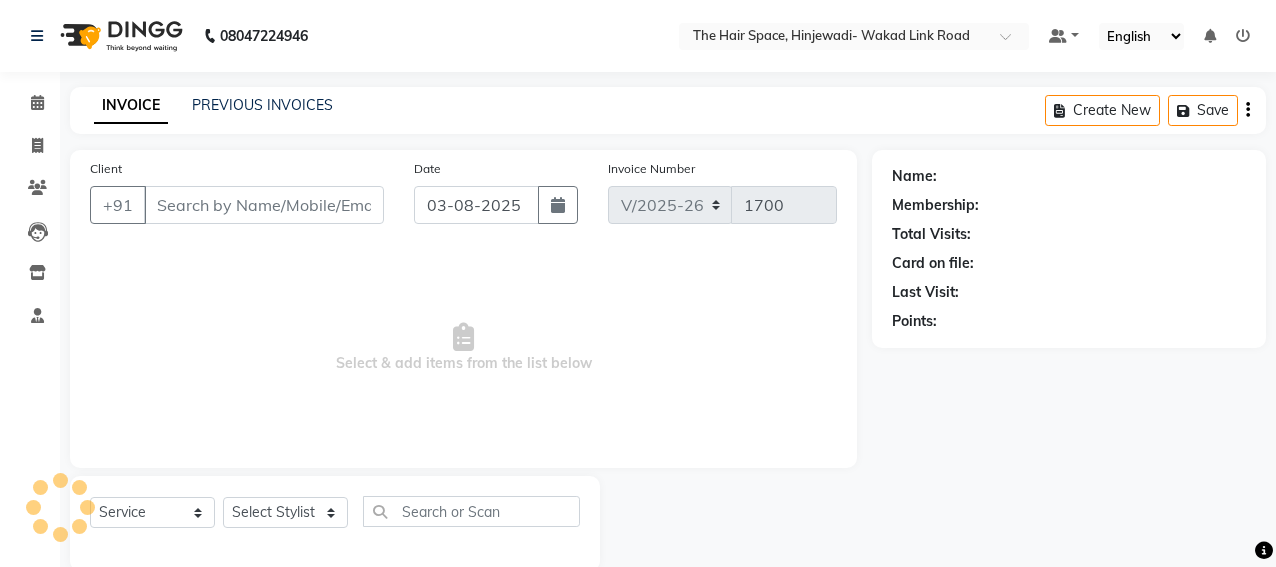 select on "3" 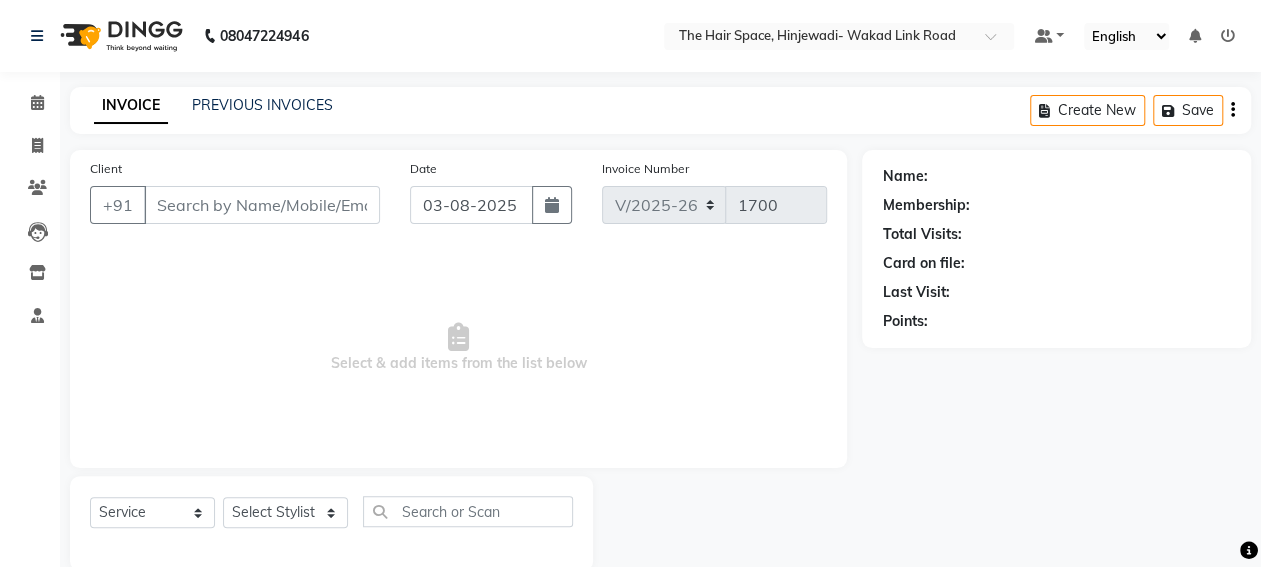 type on "8983647936" 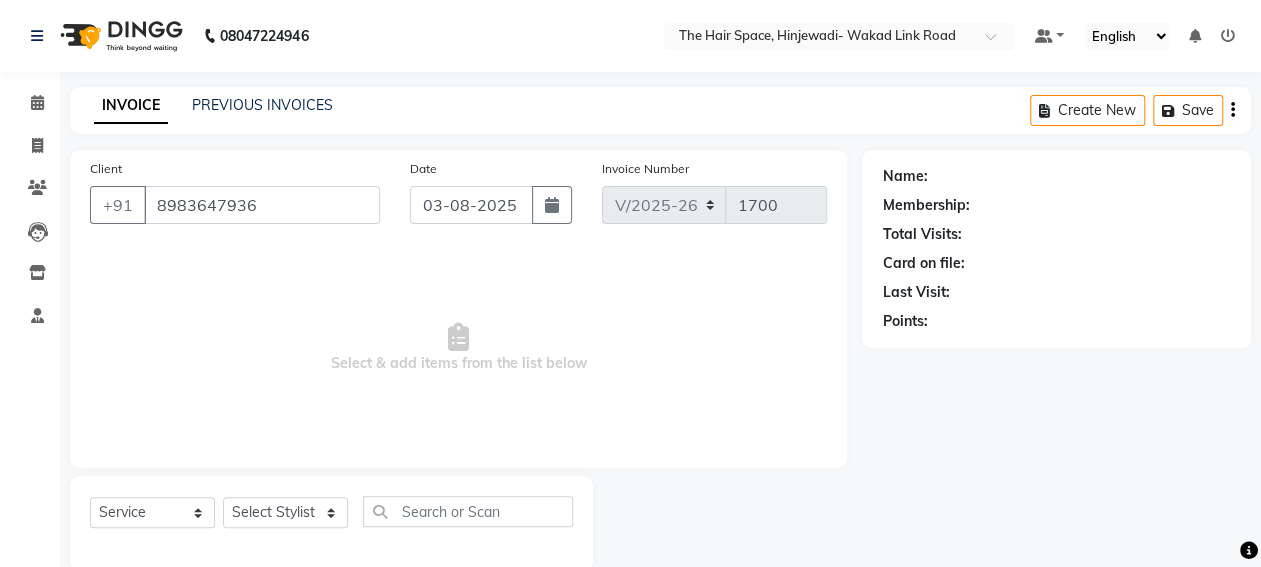 select on "78024" 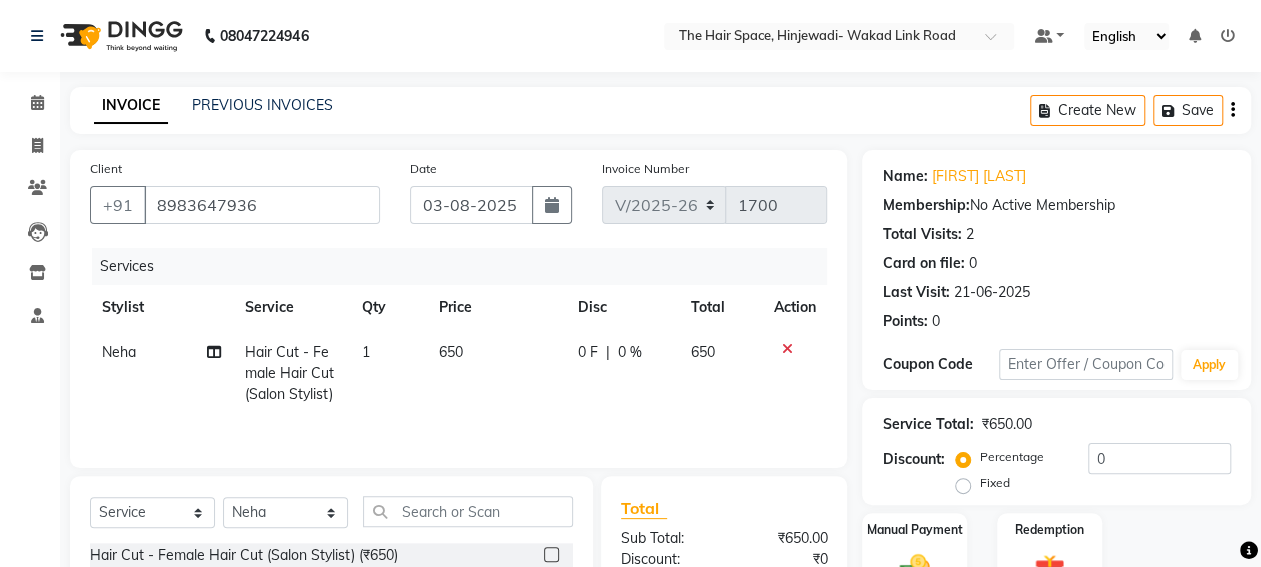scroll, scrollTop: 200, scrollLeft: 0, axis: vertical 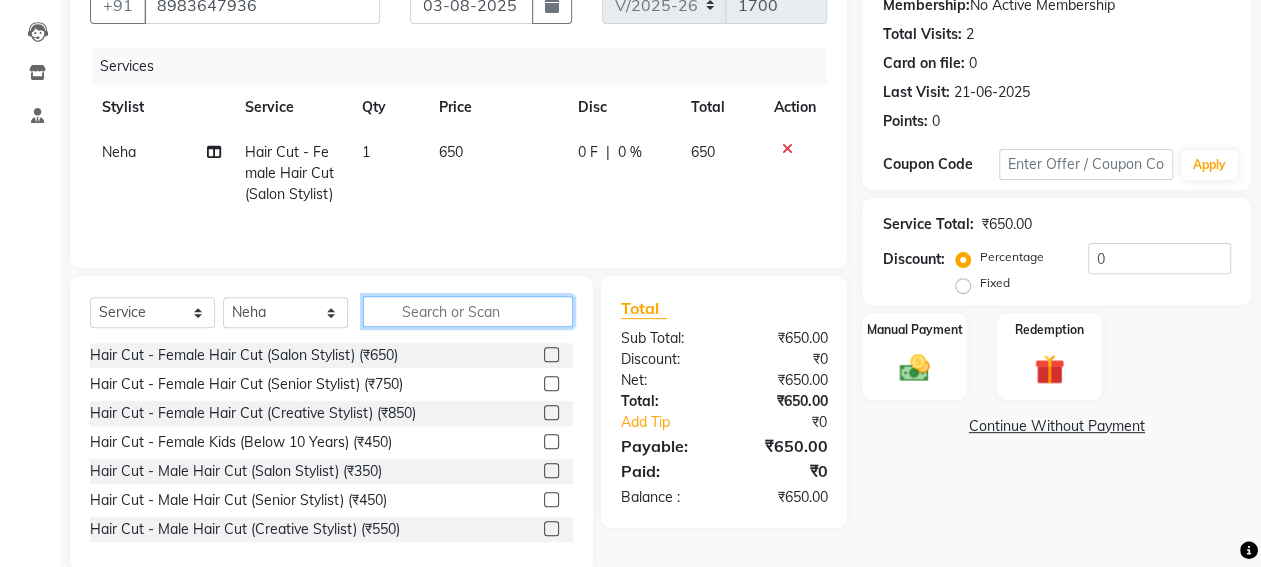click 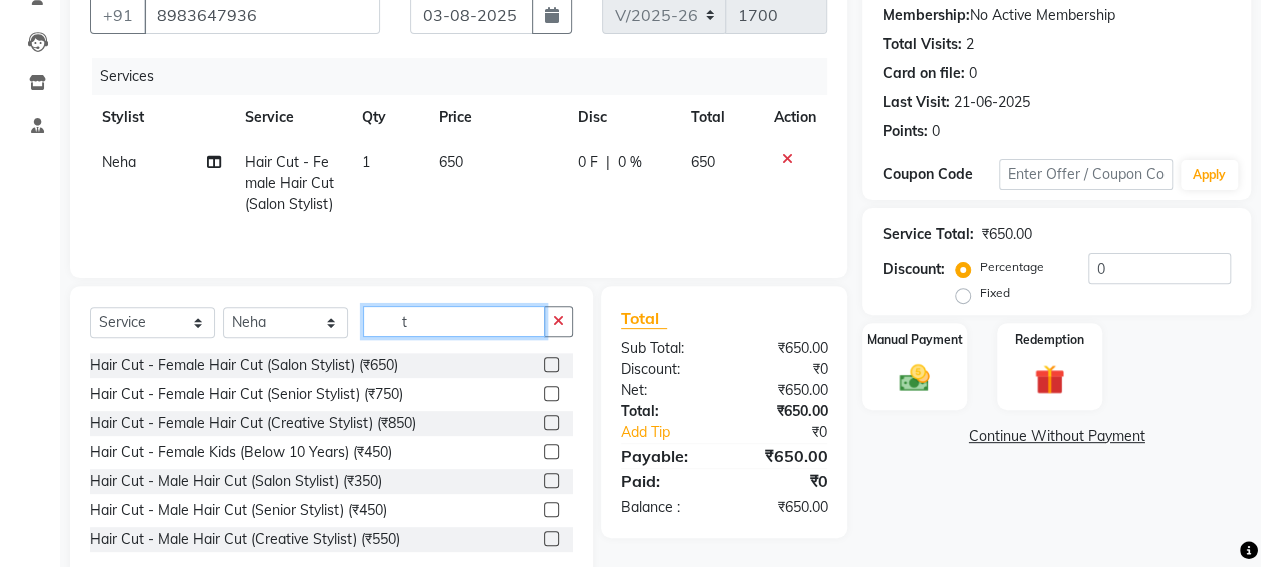 scroll, scrollTop: 200, scrollLeft: 0, axis: vertical 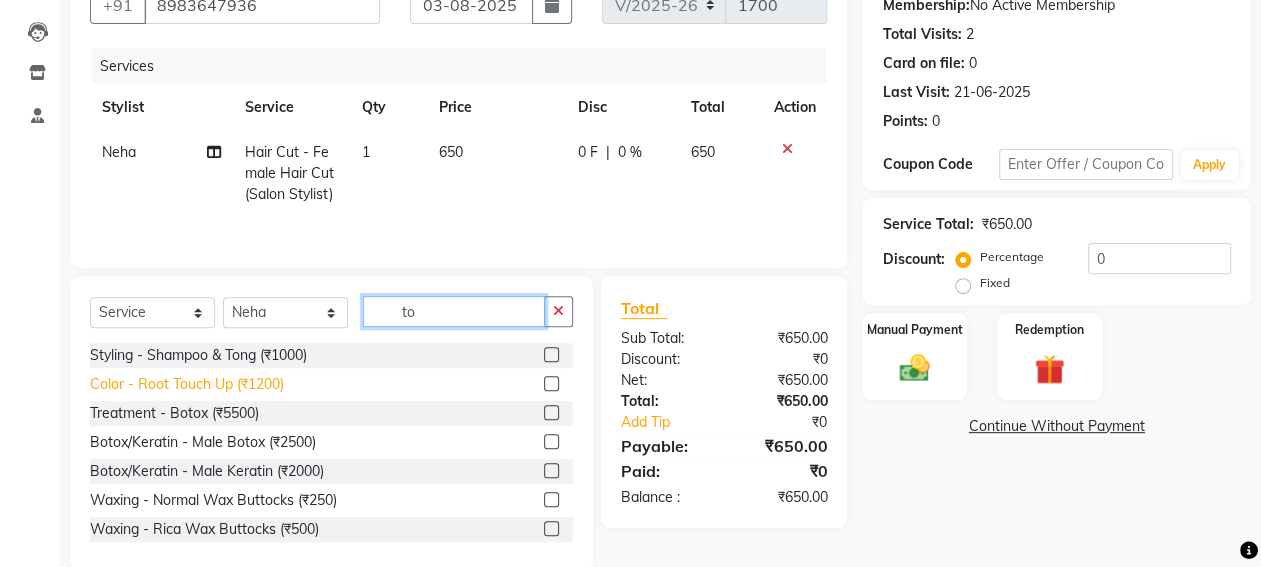type on "to" 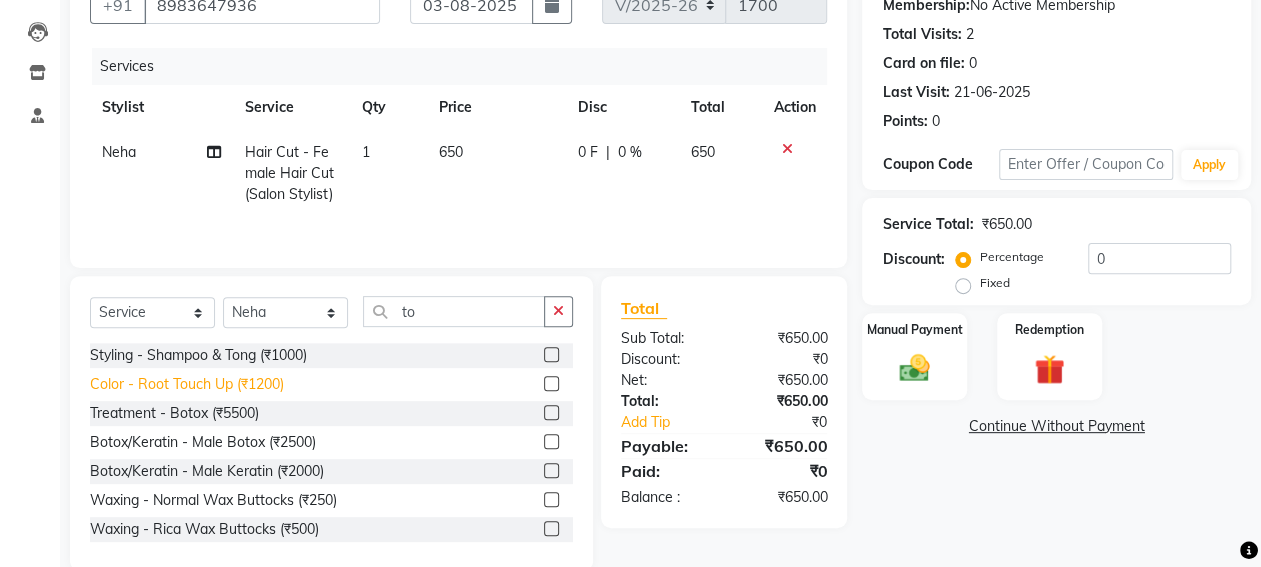 click on "Color - Root Touch Up (₹1200)" 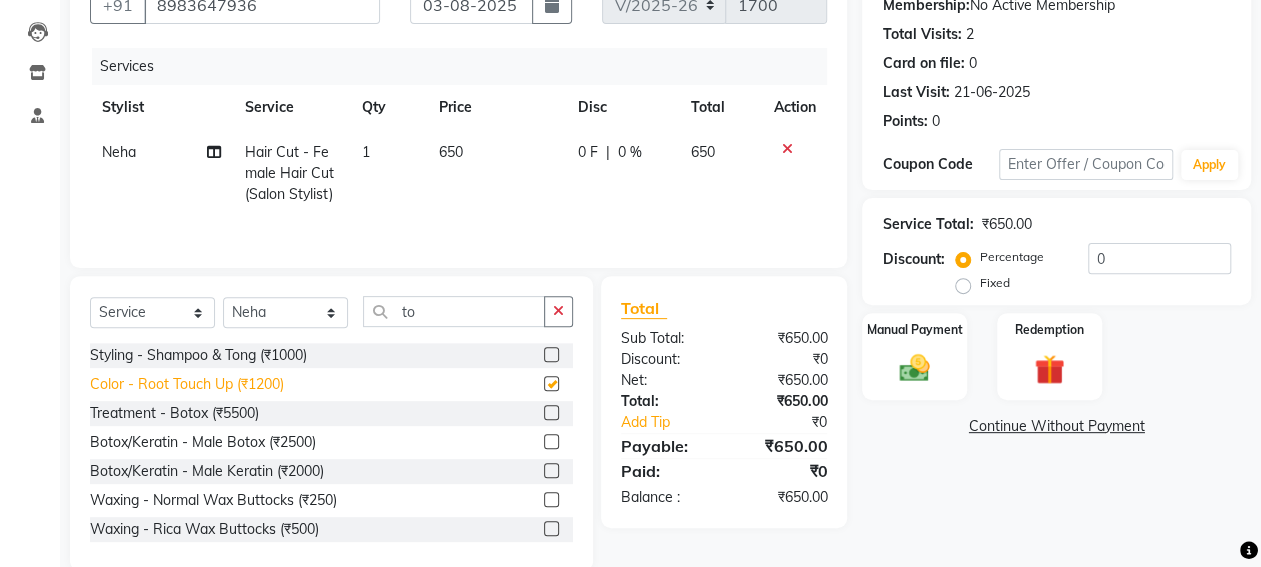 type 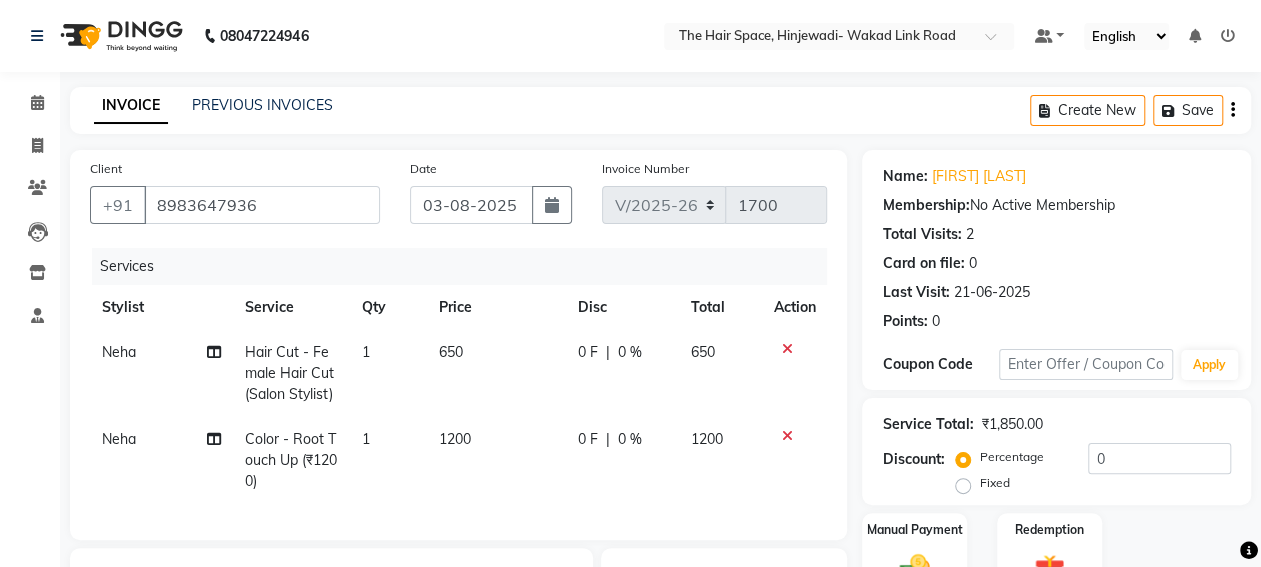 scroll, scrollTop: 200, scrollLeft: 0, axis: vertical 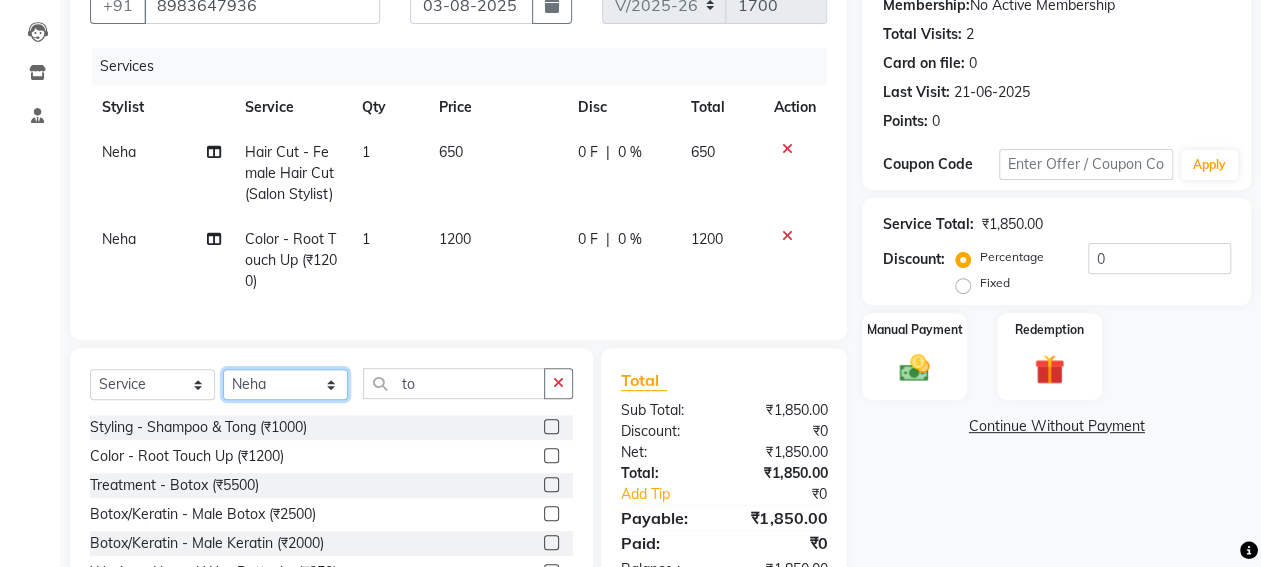 click on "Select Stylist Ajay Bhakti Jyoti Lucy Manager Neha Pankaj Priya Sachin  Sanika  Vinod Vishnu" 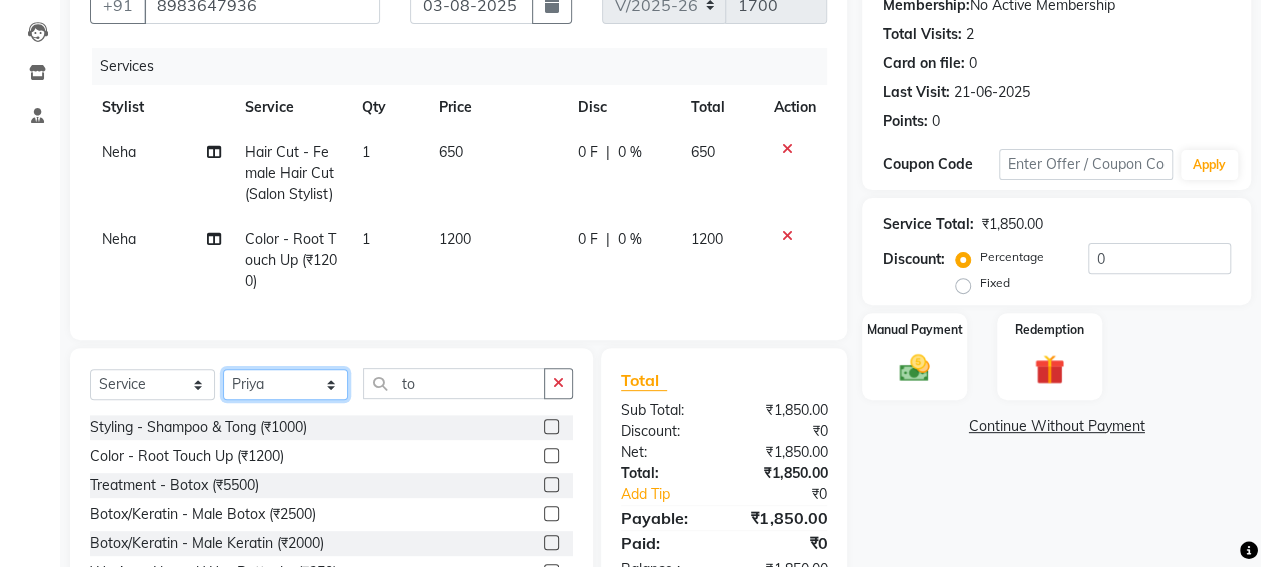 click on "Select Stylist Ajay Bhakti Jyoti Lucy Manager Neha Pankaj Priya Sachin  Sanika  Vinod Vishnu" 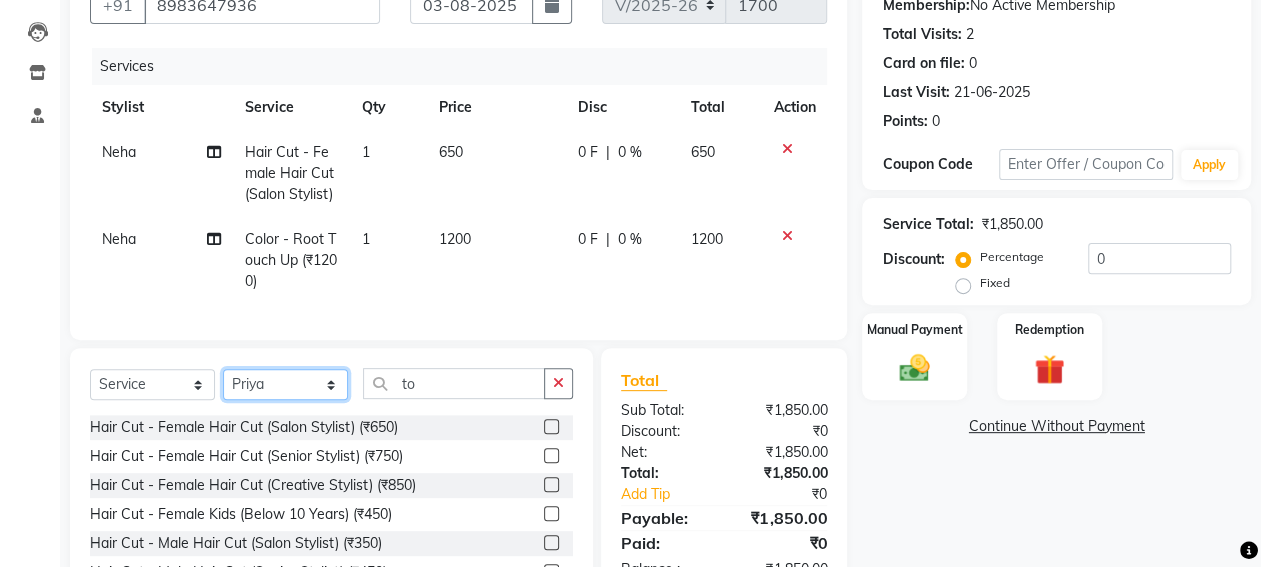 scroll, scrollTop: 320, scrollLeft: 0, axis: vertical 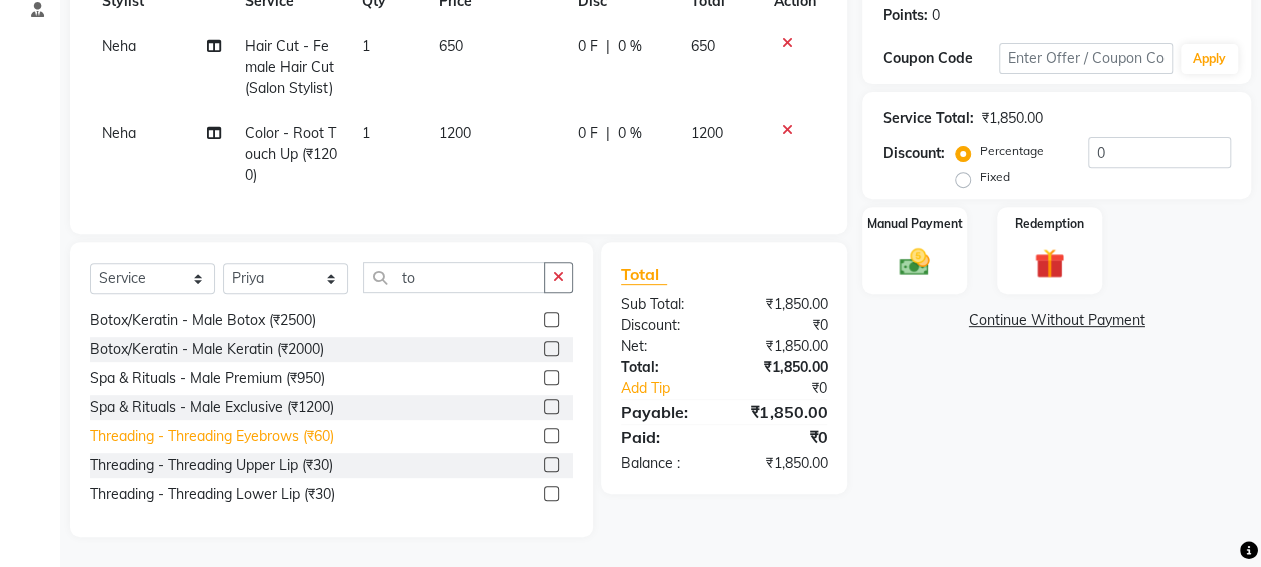 click on "Threading - Threading Eyebrows (₹60)" 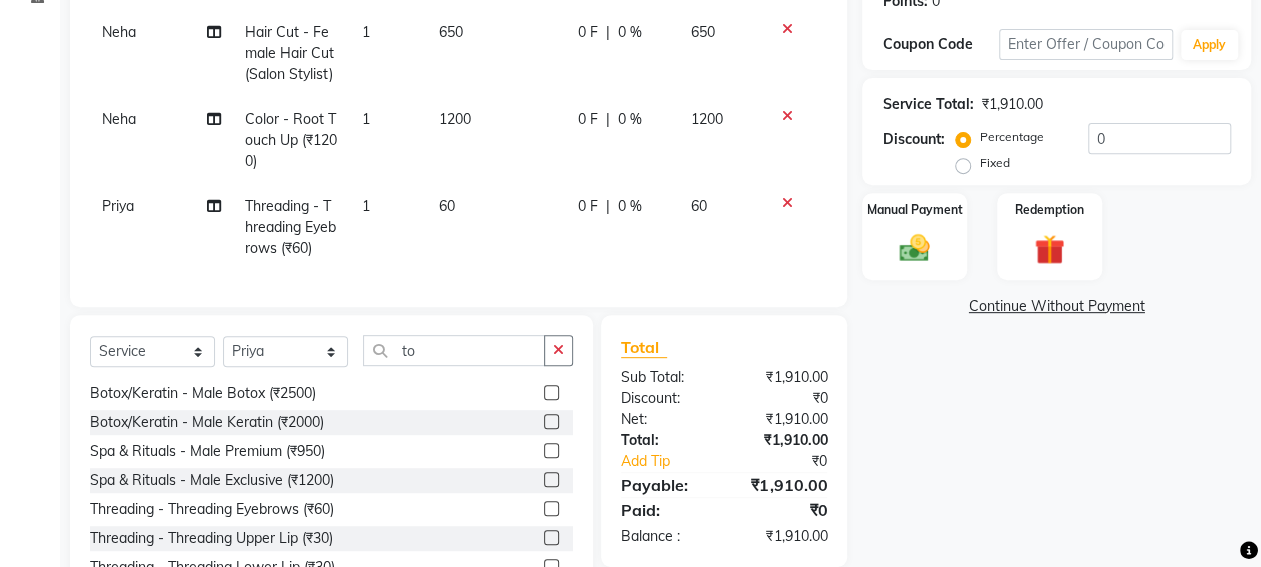 scroll, scrollTop: 407, scrollLeft: 0, axis: vertical 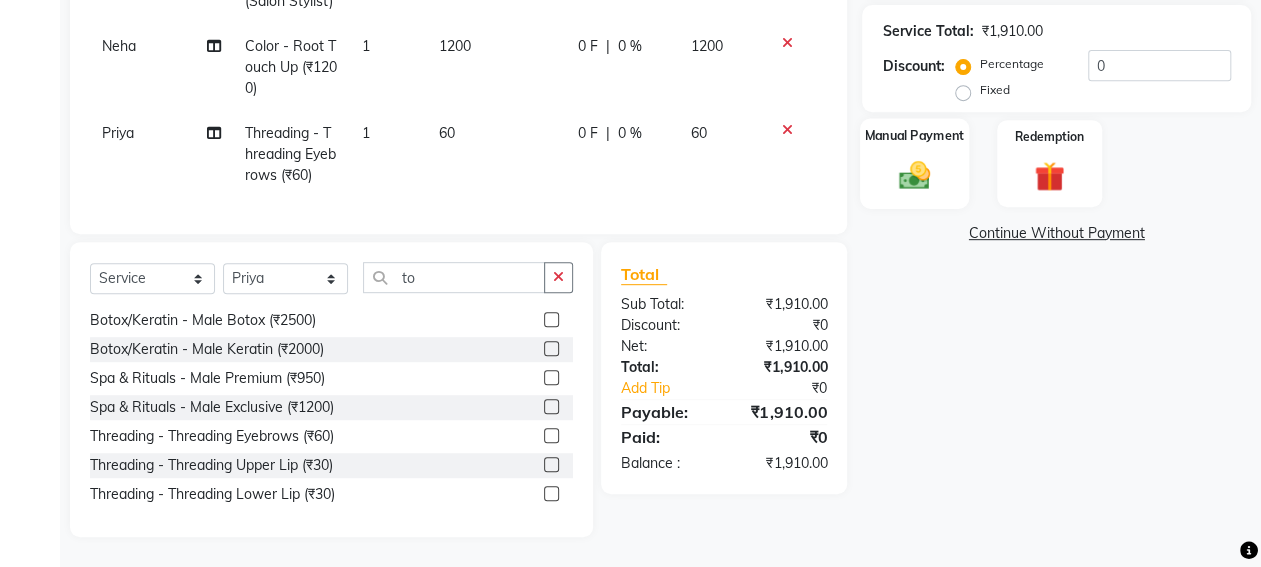 click 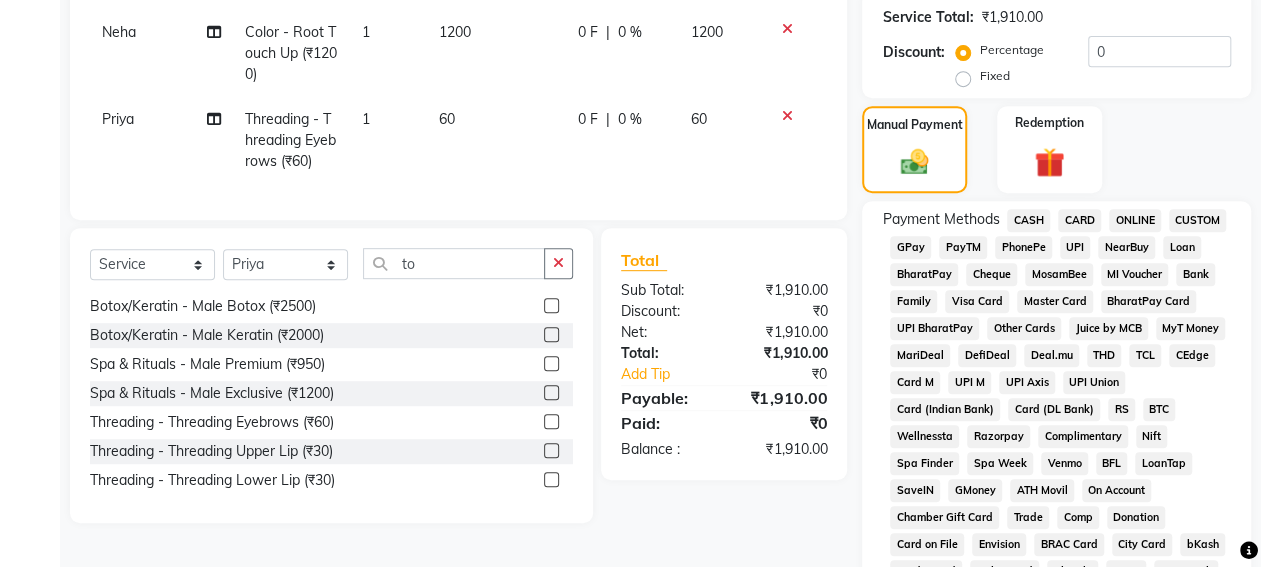 click on "CARD" 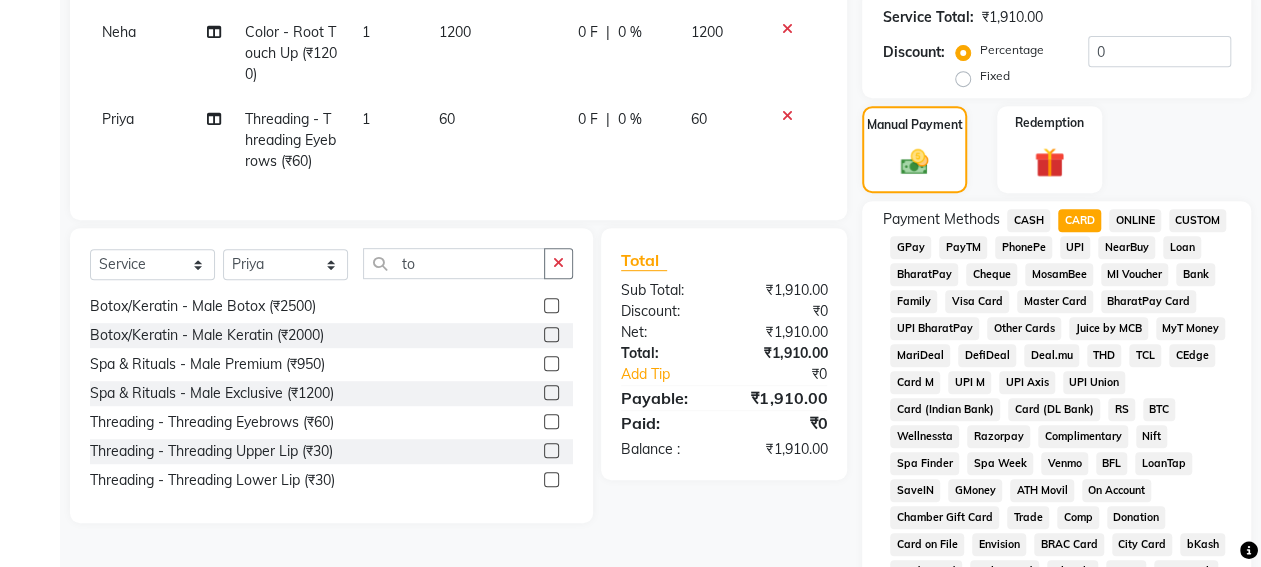 scroll, scrollTop: 1017, scrollLeft: 0, axis: vertical 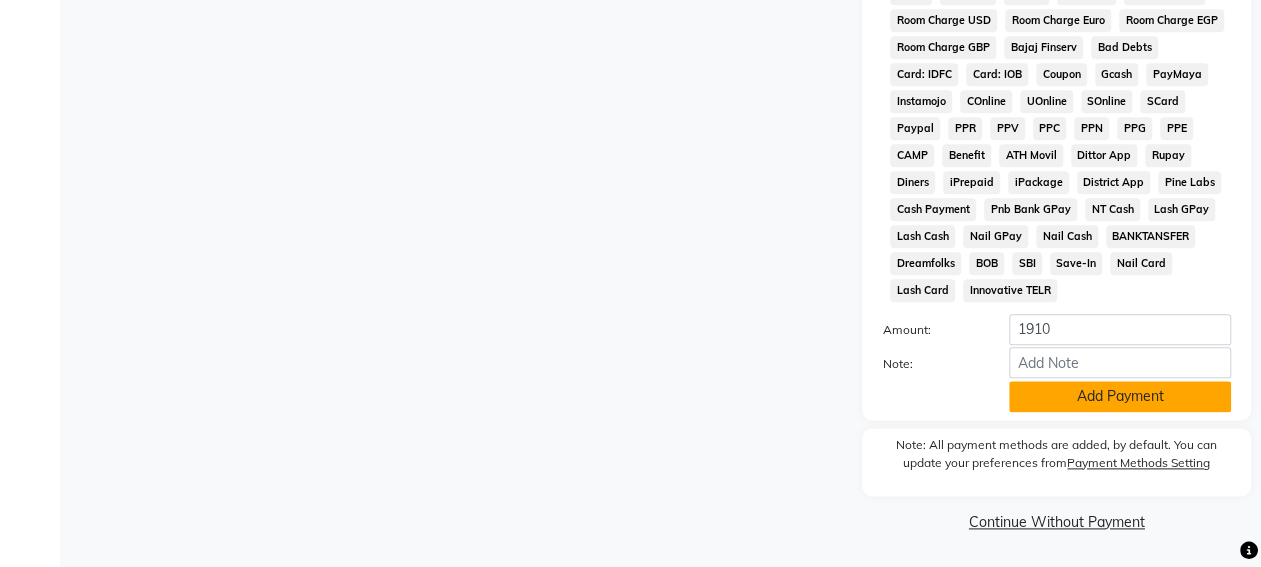 click on "Add Payment" 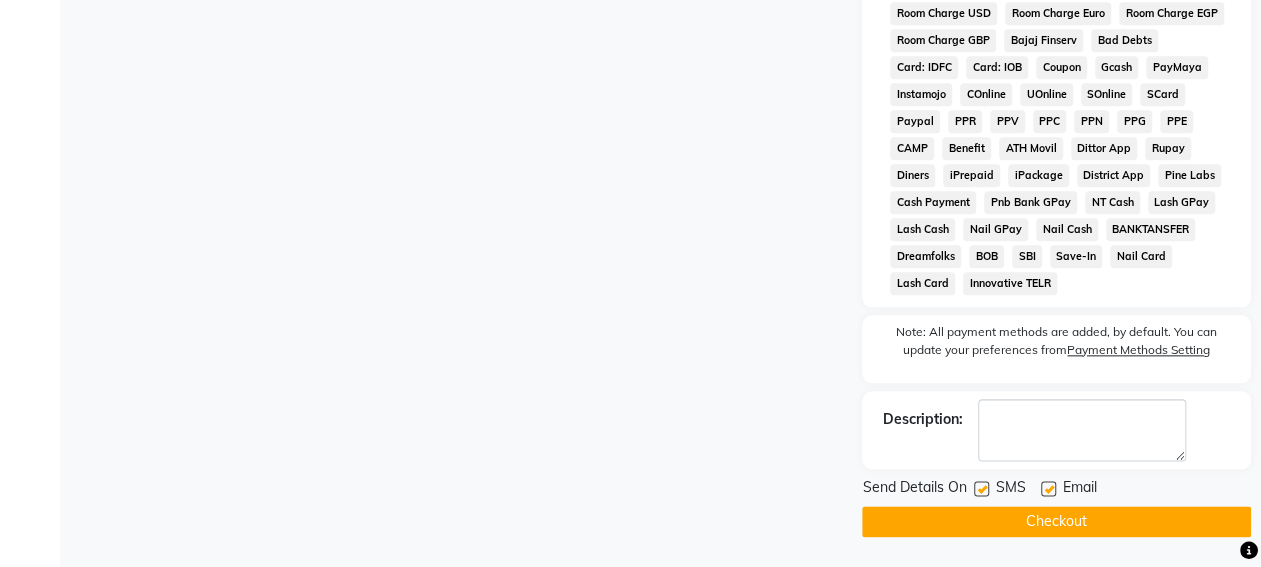 scroll, scrollTop: 1023, scrollLeft: 0, axis: vertical 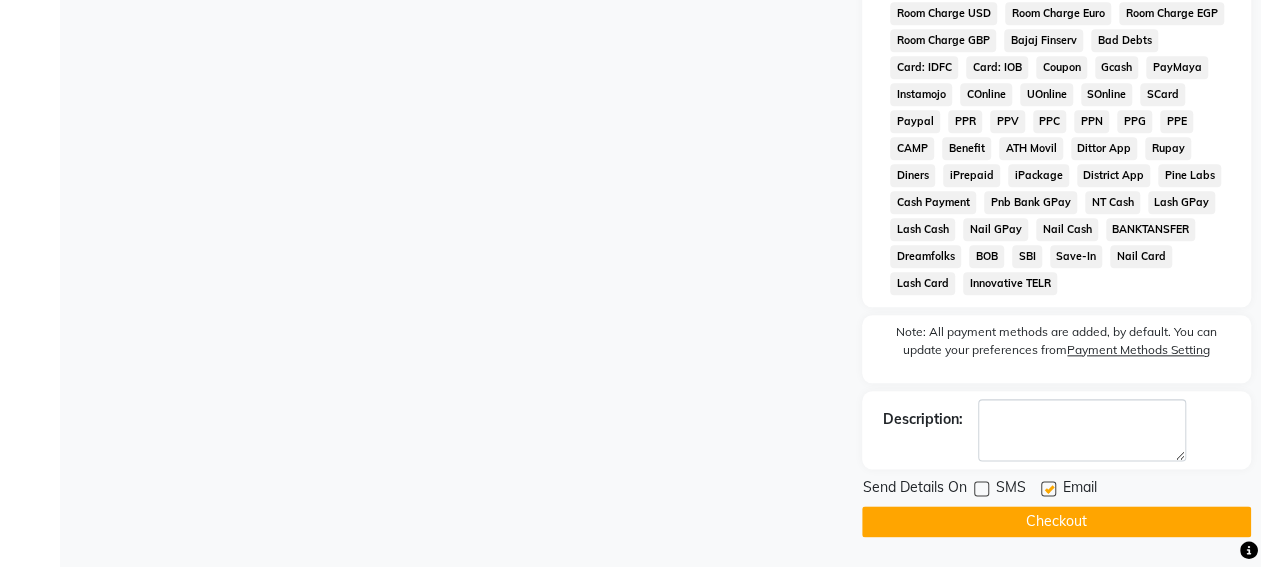 click 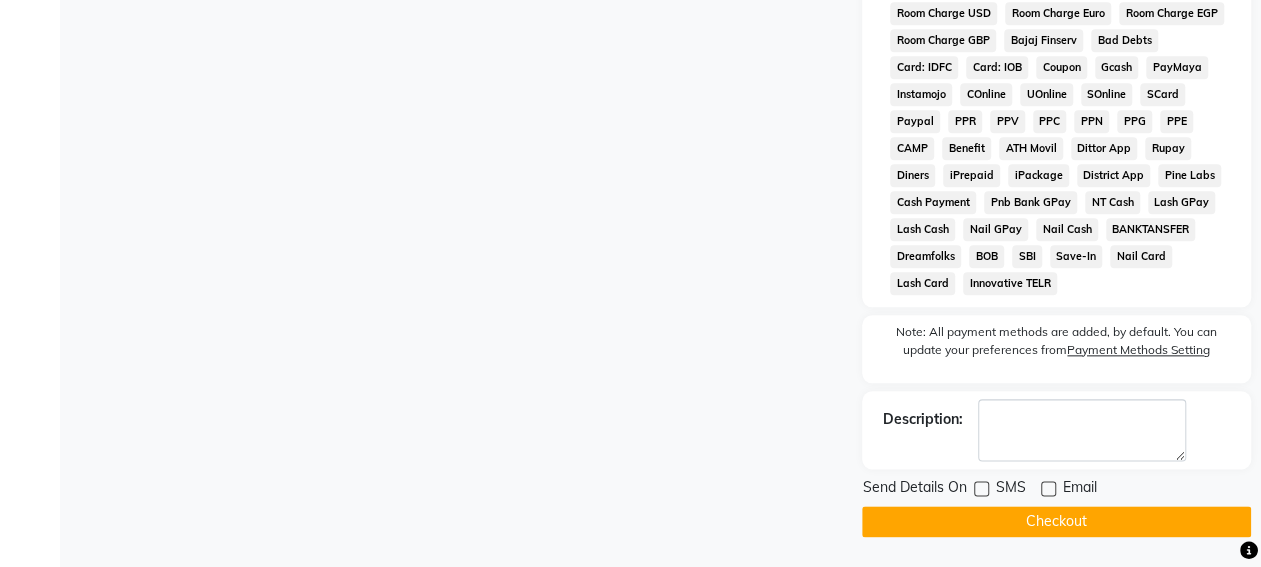click on "Checkout" 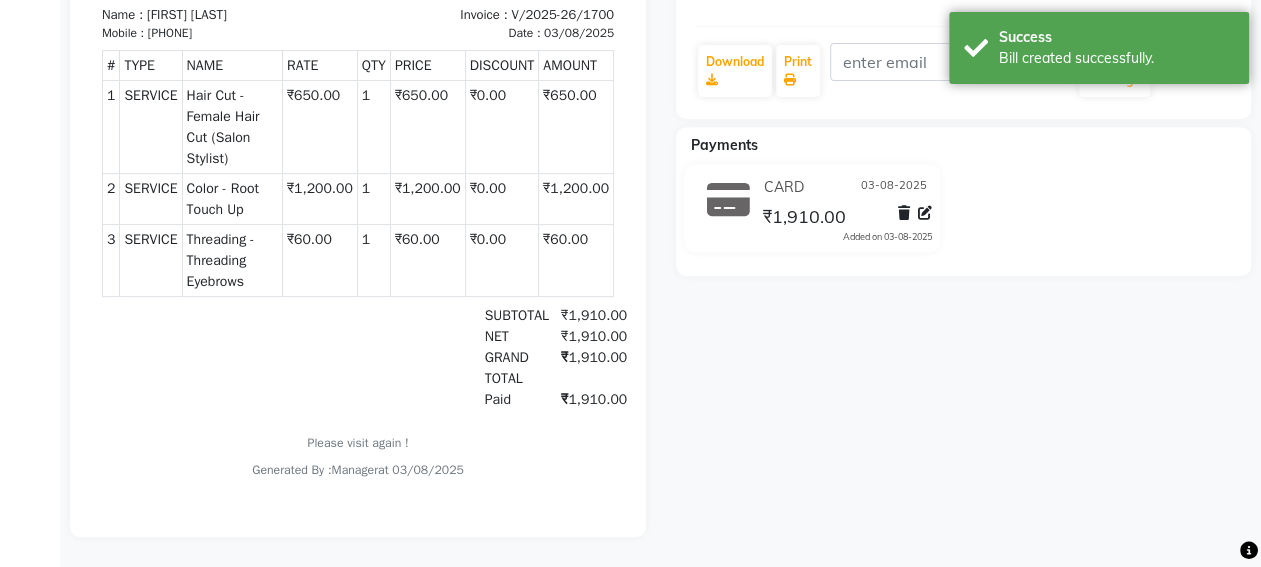 scroll, scrollTop: 0, scrollLeft: 0, axis: both 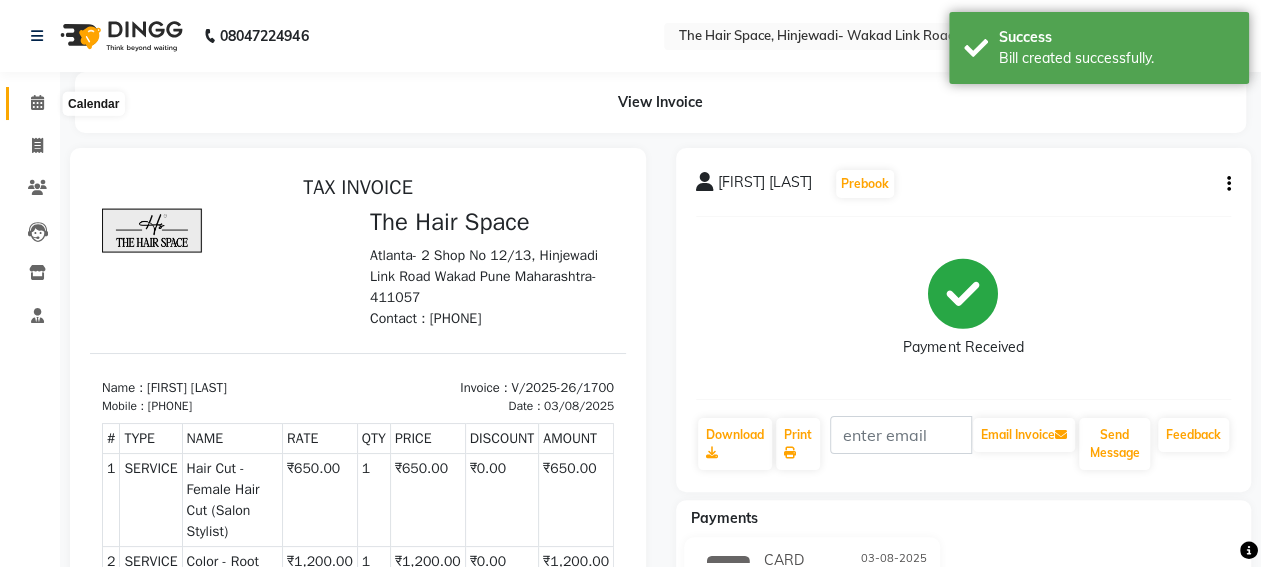 click 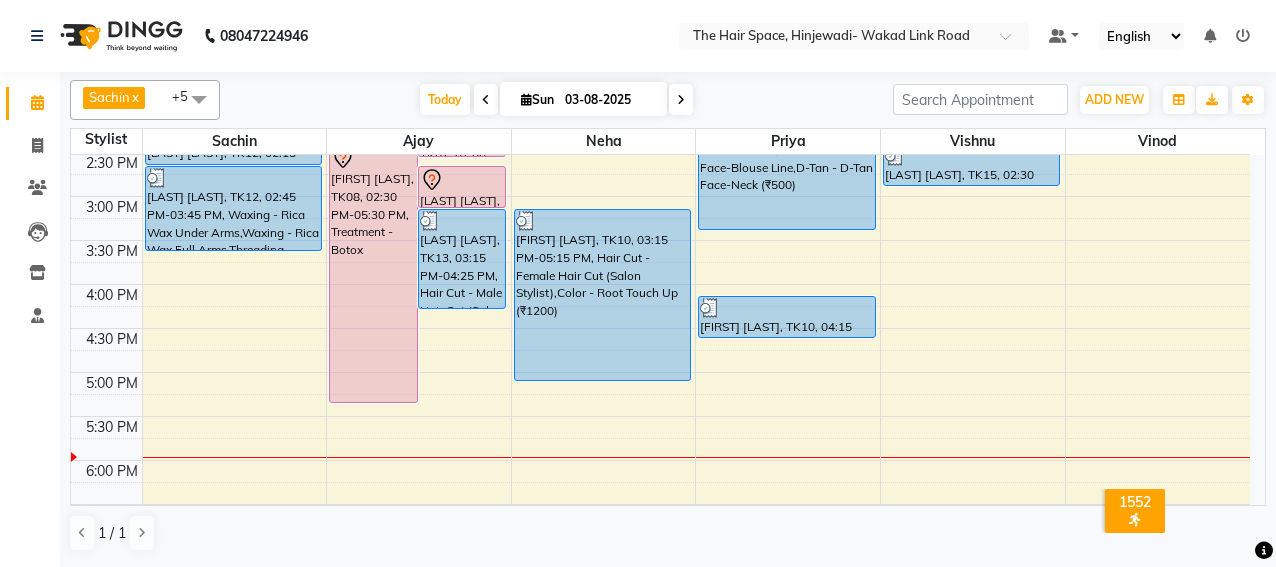 scroll, scrollTop: 500, scrollLeft: 0, axis: vertical 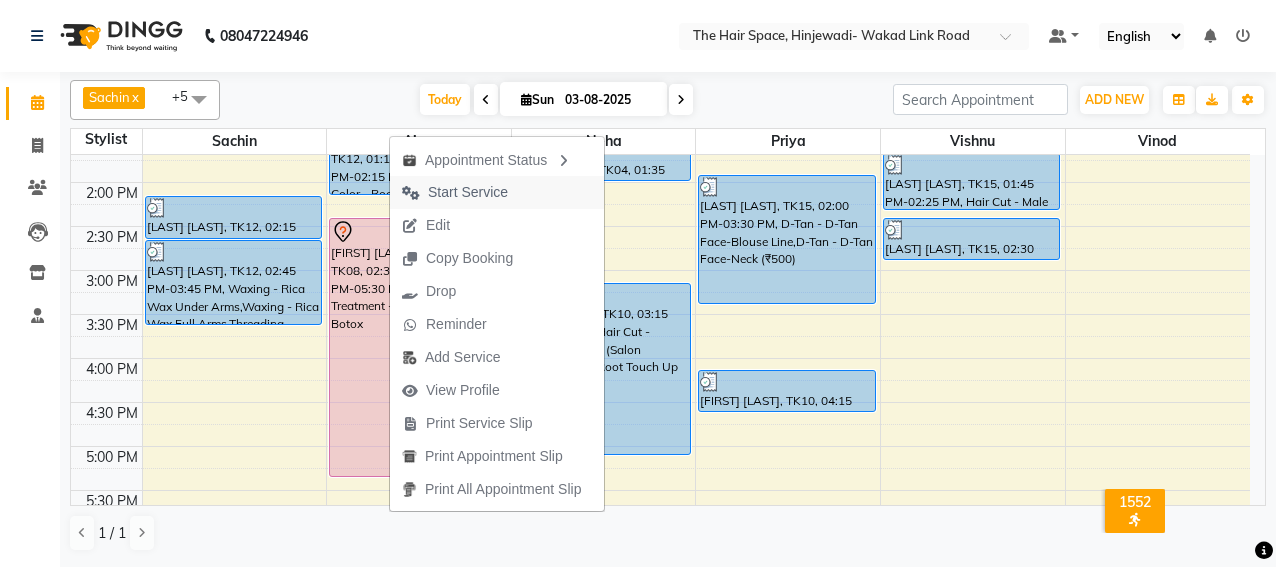 click on "Start Service" at bounding box center [468, 192] 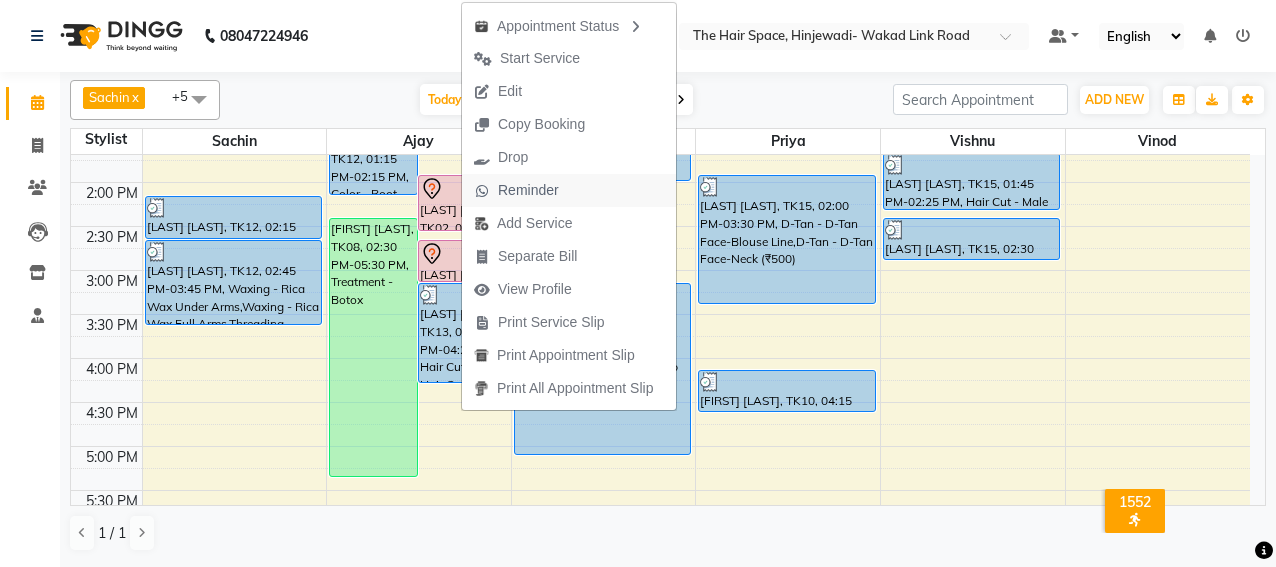 click on "Reminder" at bounding box center (528, 190) 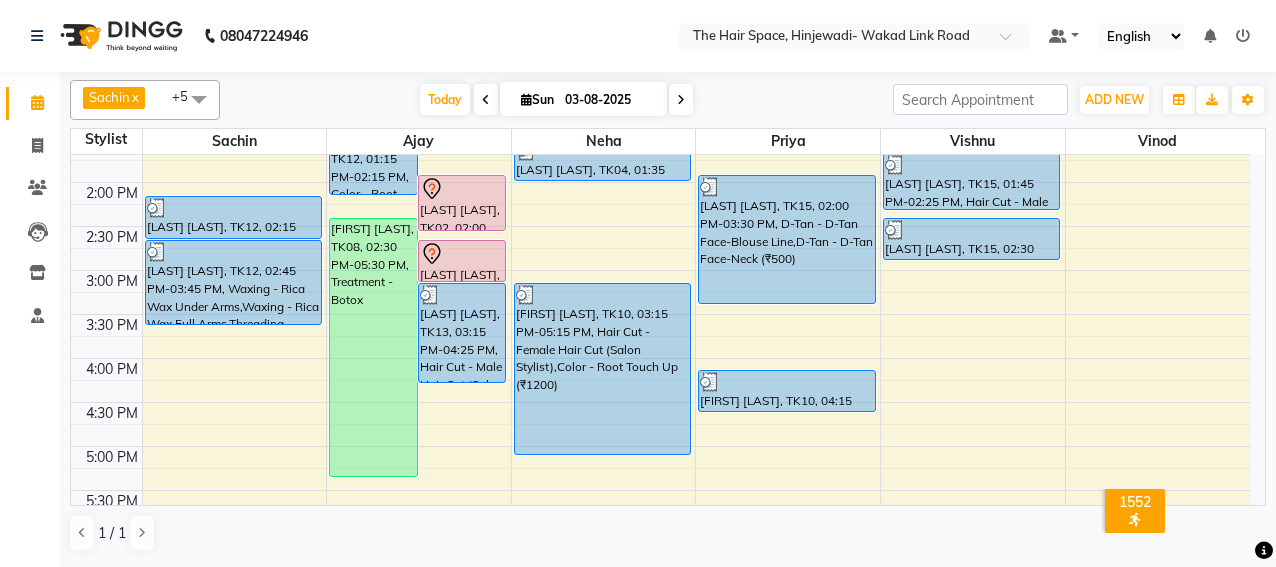 click on "8:00 AM 8:30 AM 9:00 AM 9:30 AM 10:00 AM 10:30 AM 11:00 AM 11:30 AM 12:00 PM 12:30 PM 1:00 PM 1:30 PM 2:00 PM 2:30 PM 3:00 PM 3:30 PM 4:00 PM 4:30 PM 5:00 PM 5:30 PM 6:00 PM 6:30 PM 7:00 PM 7:30 PM 8:00 PM 8:30 PM 9:00 PM 9:30 PM 10:00 PM 10:30 PM     [FIRST] [LAST], TK16, 09:45 AM-01:45 PM, Threading - Threading Eyebrows,Waxing - Rica Wax Full Arms (₹450),Waxing - Rica Wax Full Legs (₹1000),Waxing - Rica Wax Half Arms (₹250),Waxing - Rica Wax Full Back (₹550),Waxing - Rica Wax Half Front (₹300),Waxing - Rica Wax Neck (₹200)     [FIRST] [LAST], TK05, 12:15 PM-01:30 PM, Facials - Facials Advance Facial     [FIRST] [LAST], TK04, 12:15 PM-12:55 PM, Hair Cut - Male Hair Cut (Senior Stylist)     [FIRST] [LAST], TK05, 11:30 AM-12:15 PM, D-Tan - D-Tan Face-Neck     [FIRST] [LAST], TK12, 02:15 PM-02:45 PM, Waxing - Rica Wax Full Arms     [FIRST] [LAST], TK12, 02:45 PM-03:45 PM, Waxing - Rica Wax Under Arms,Waxing - Rica Wax Full Arms,Threading - Threading Eyebrows (₹60)" at bounding box center (660, 314) 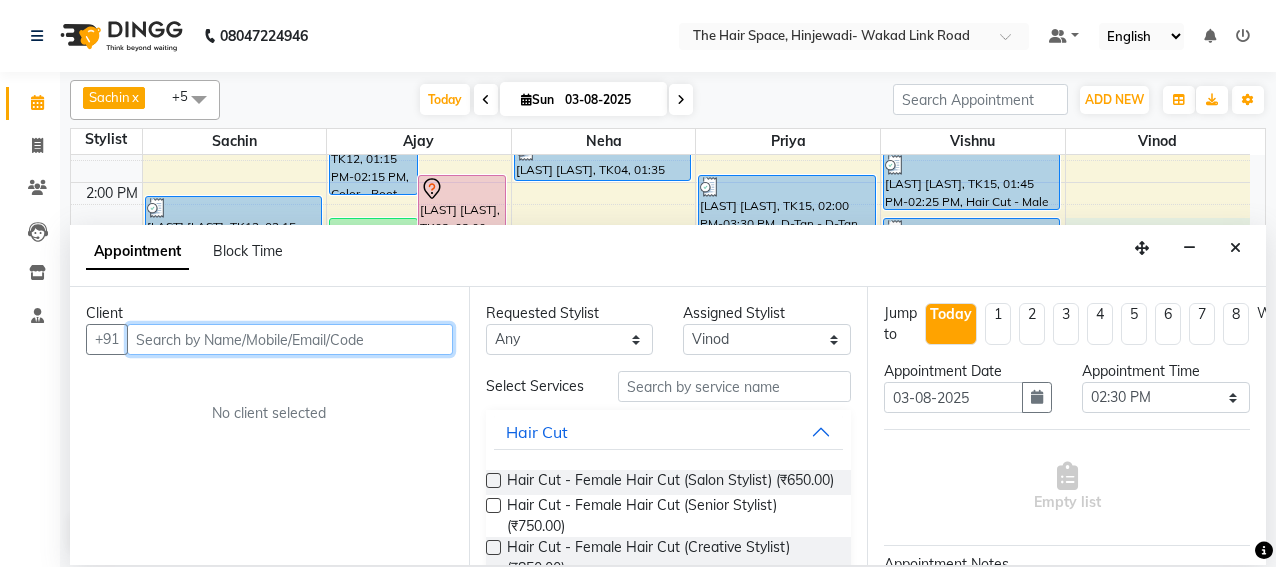 click at bounding box center [290, 339] 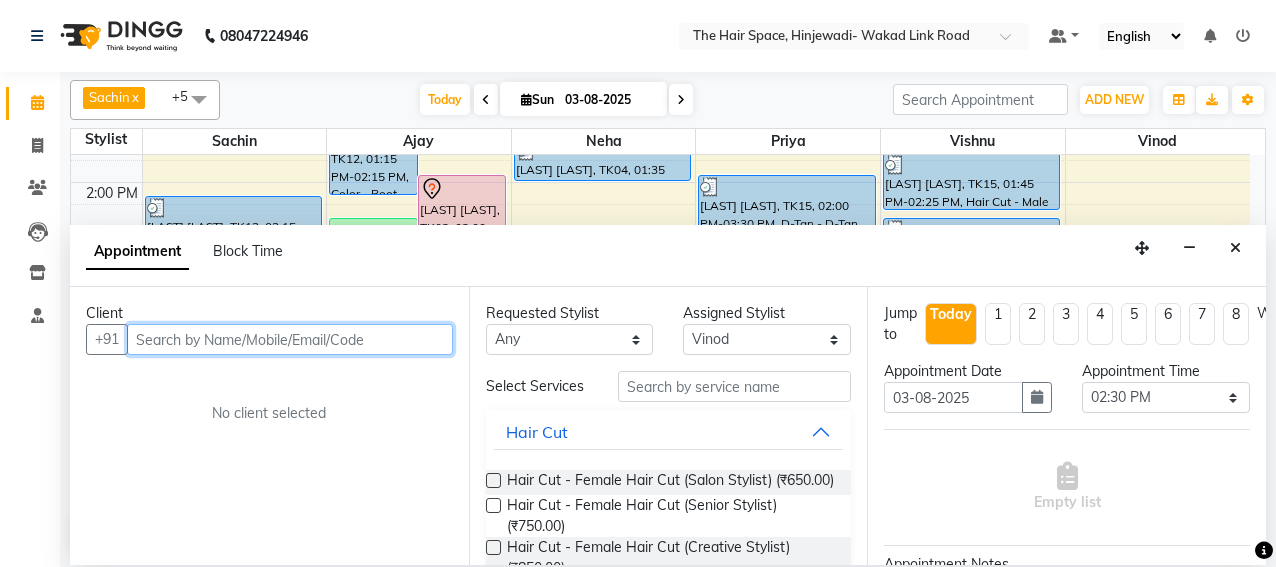click at bounding box center [290, 339] 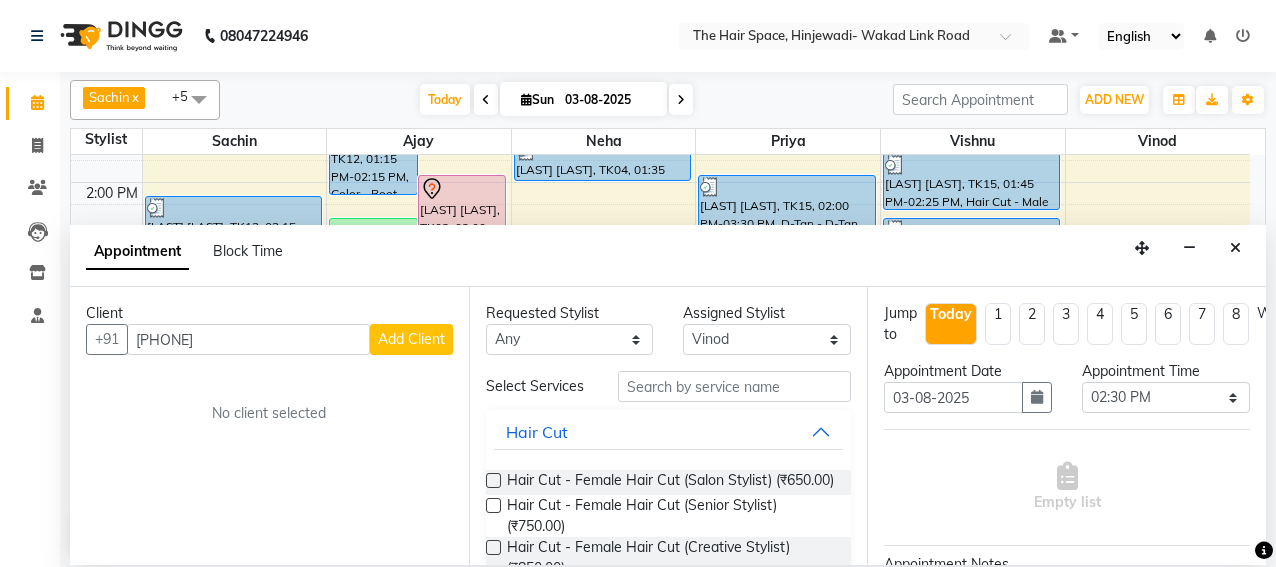 click on "Add Client" at bounding box center [411, 339] 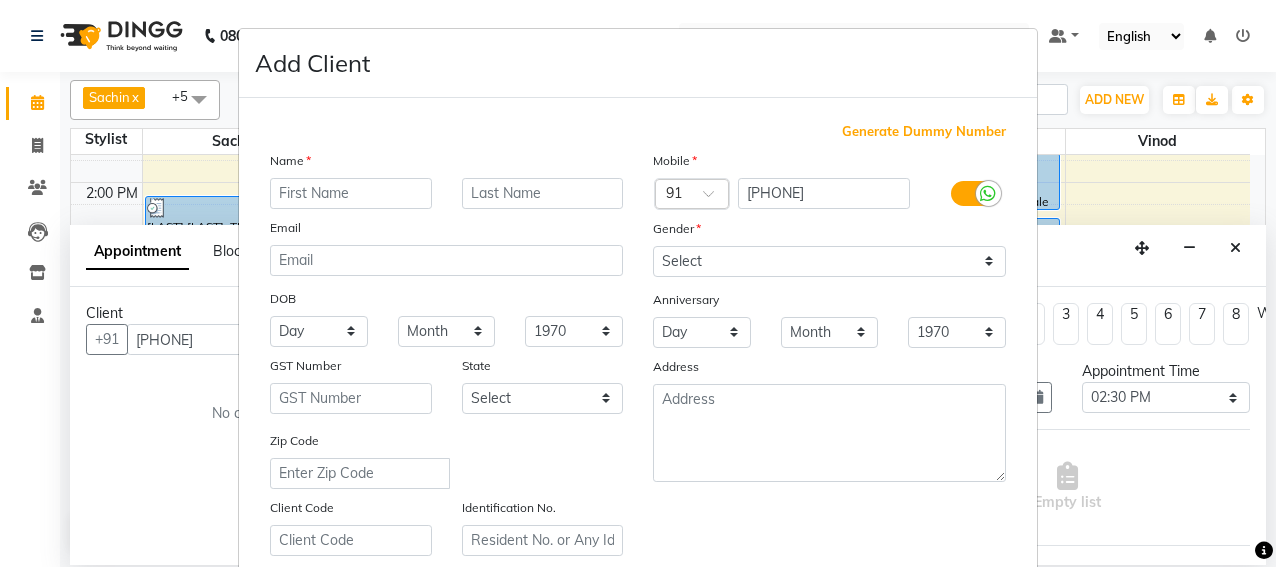 click at bounding box center (351, 193) 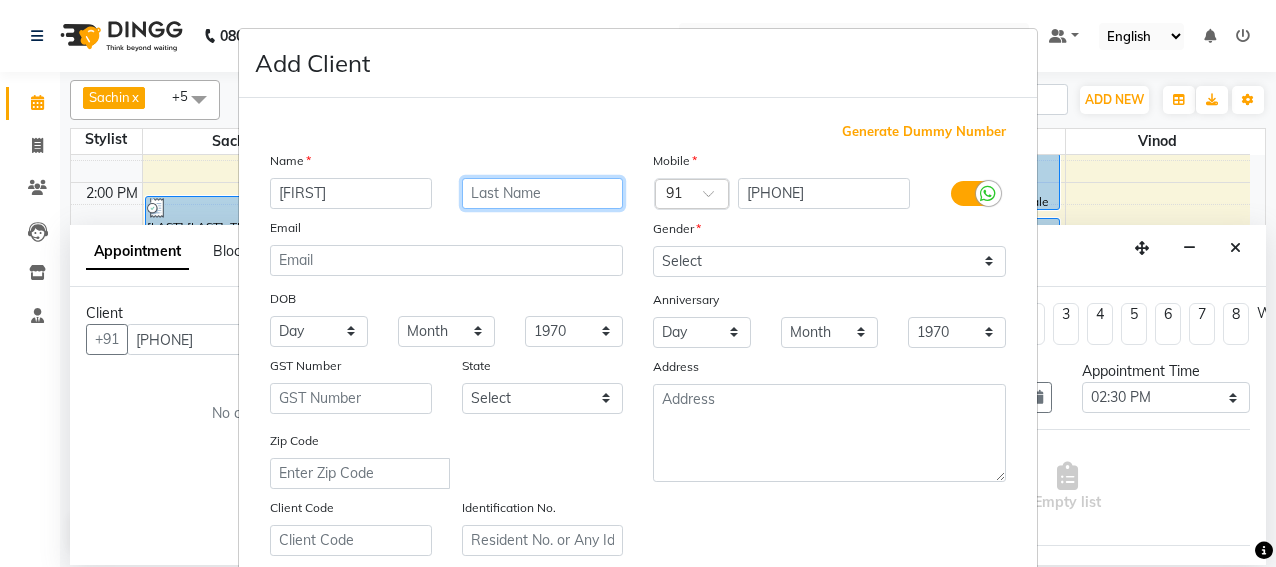 click at bounding box center (543, 193) 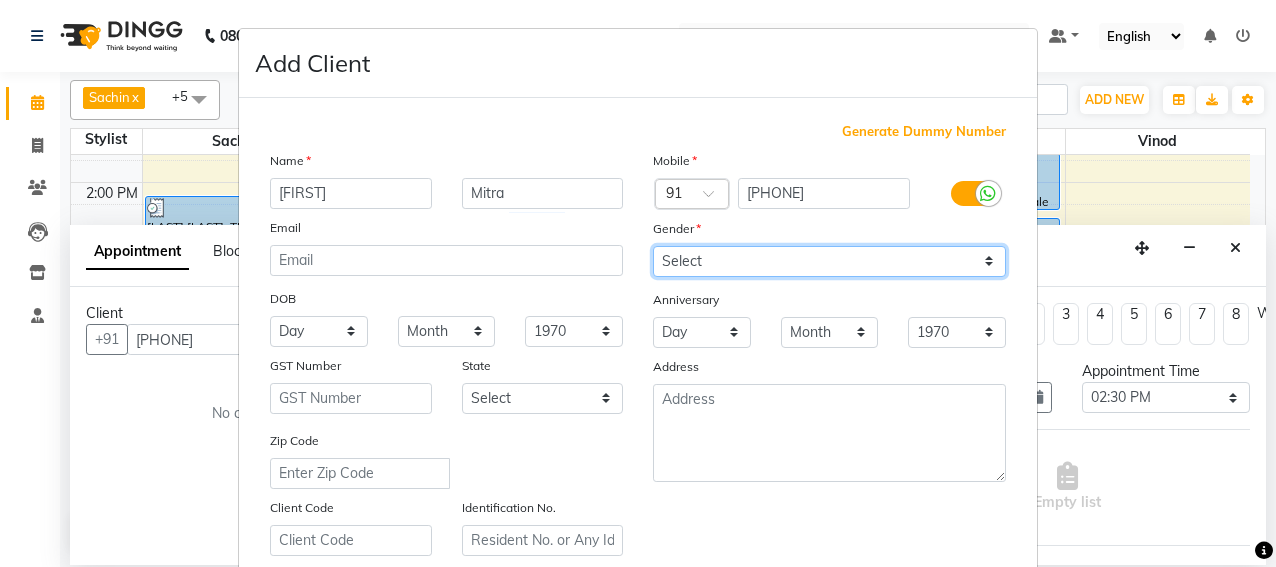 click on "Select Male Female Other Prefer Not To Say" at bounding box center (829, 261) 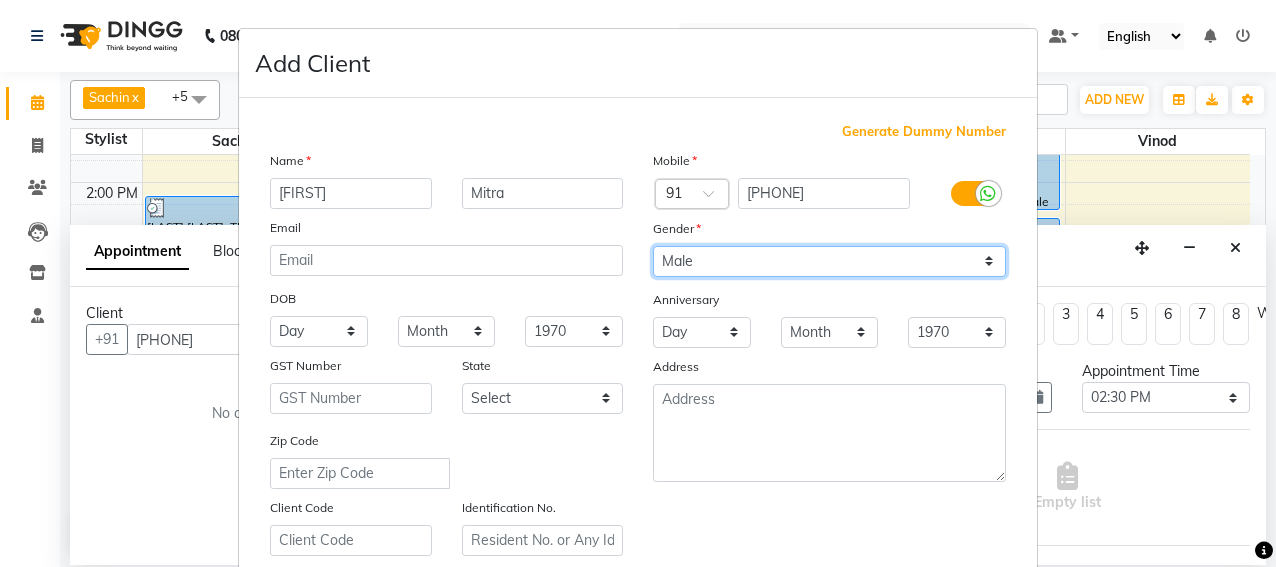 click on "Select Male Female Other Prefer Not To Say" at bounding box center [829, 261] 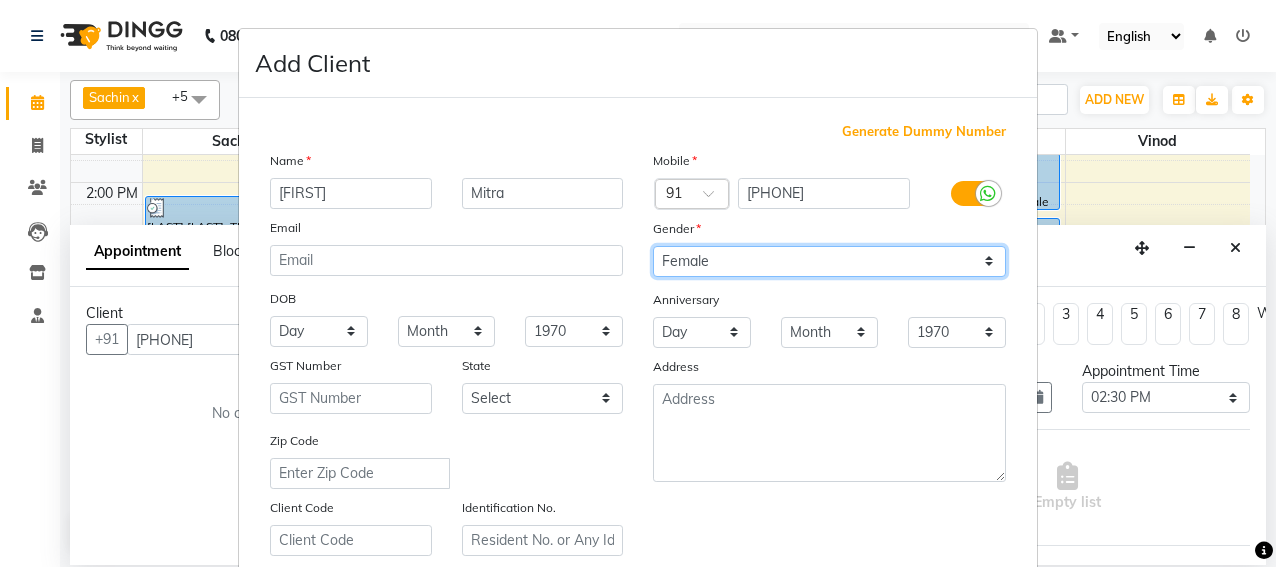 click on "Select Male Female Other Prefer Not To Say" at bounding box center [829, 261] 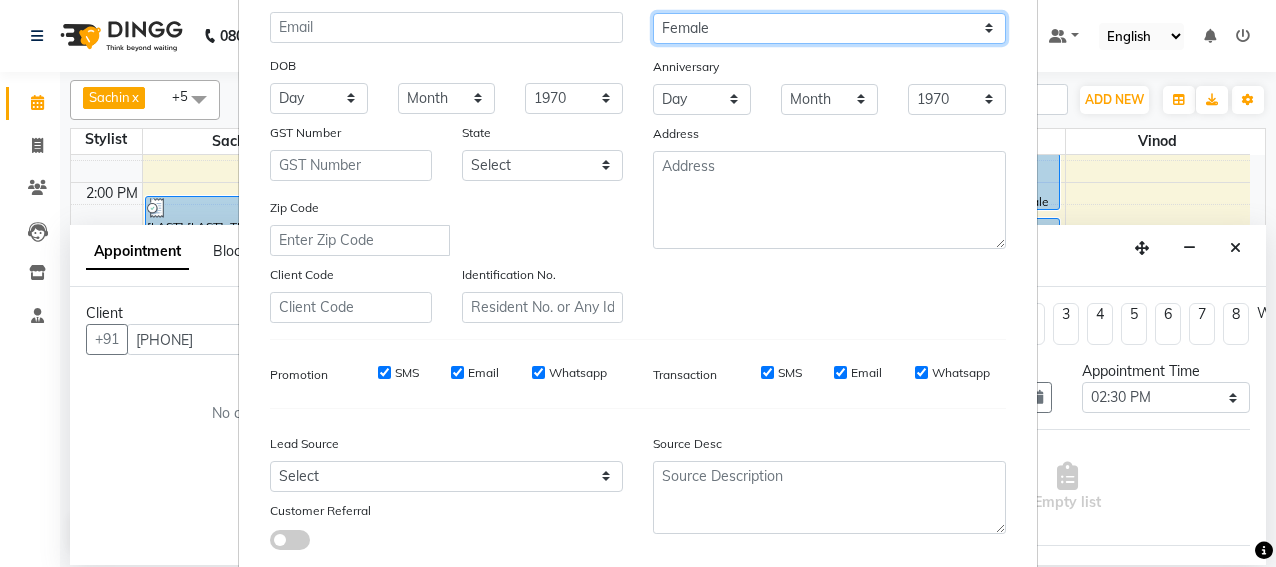 scroll, scrollTop: 352, scrollLeft: 0, axis: vertical 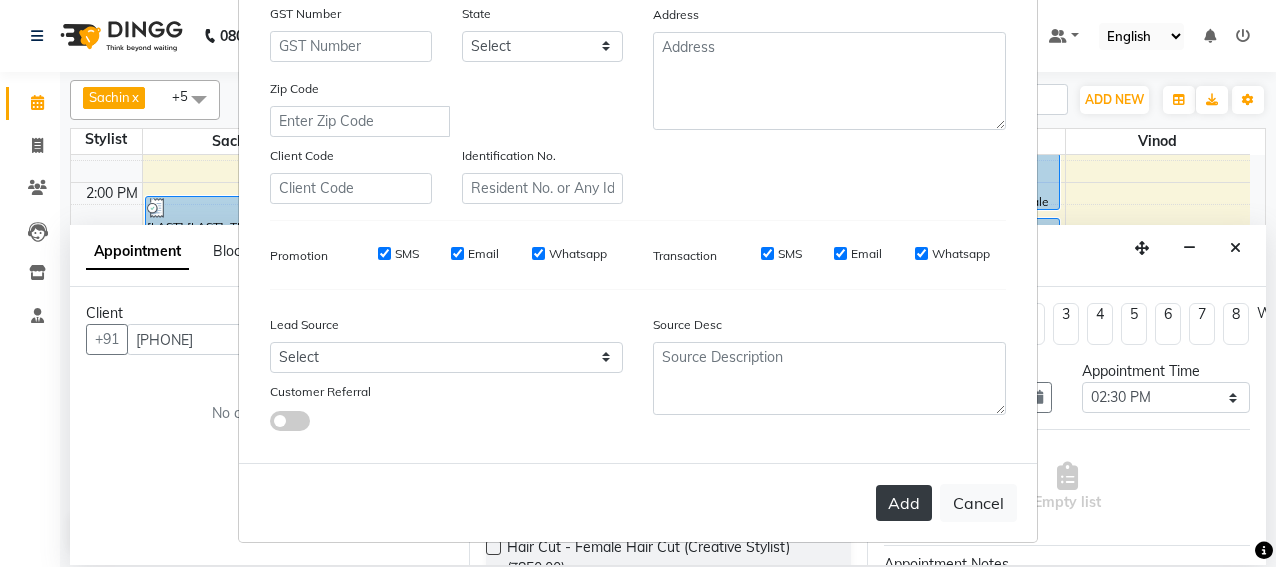 click on "Add" at bounding box center (904, 503) 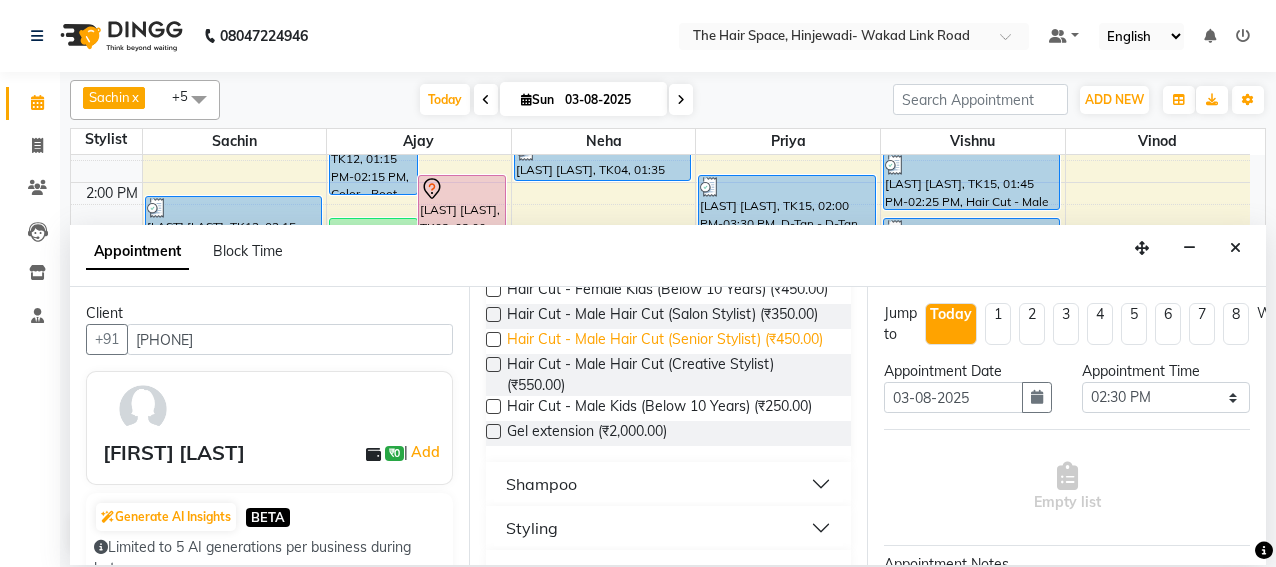 scroll, scrollTop: 400, scrollLeft: 0, axis: vertical 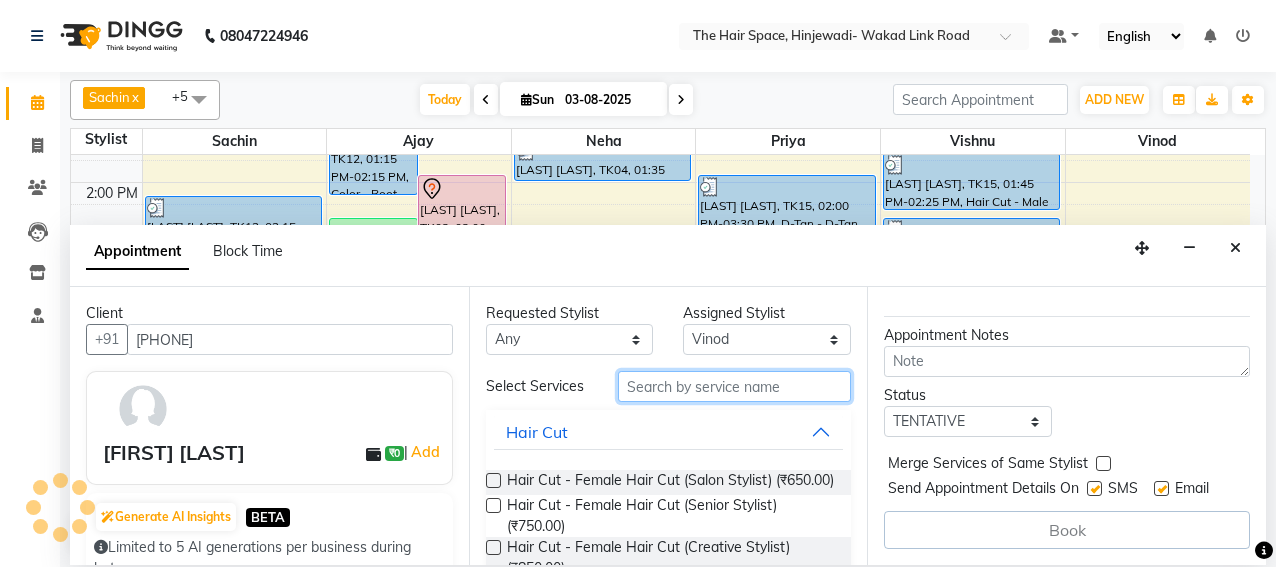 click at bounding box center [735, 386] 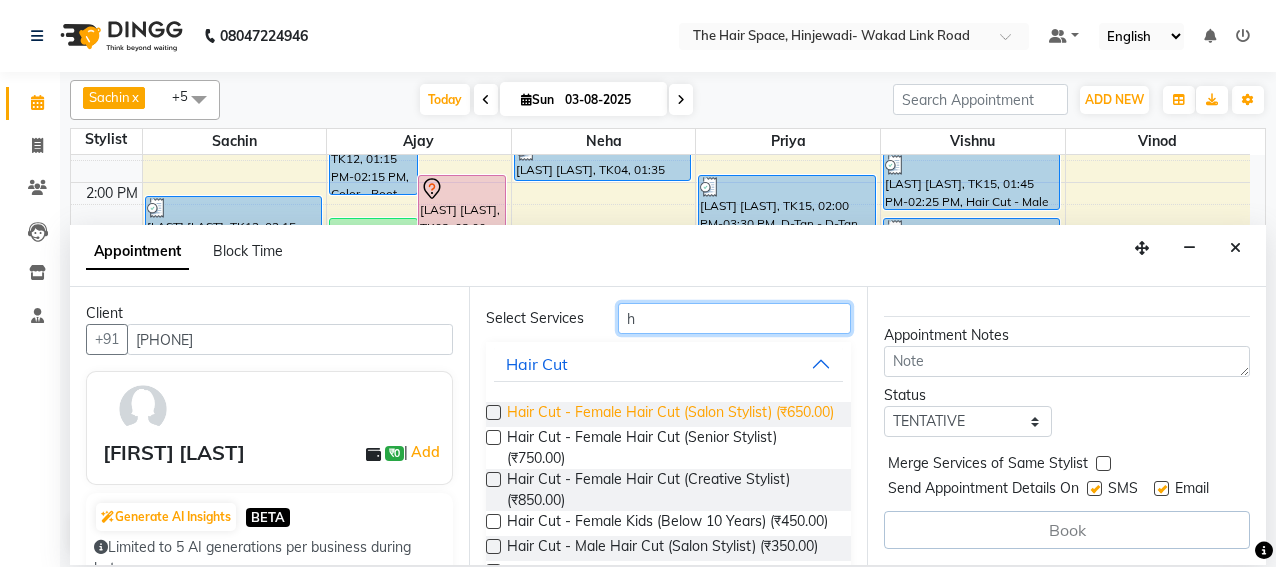 scroll, scrollTop: 100, scrollLeft: 0, axis: vertical 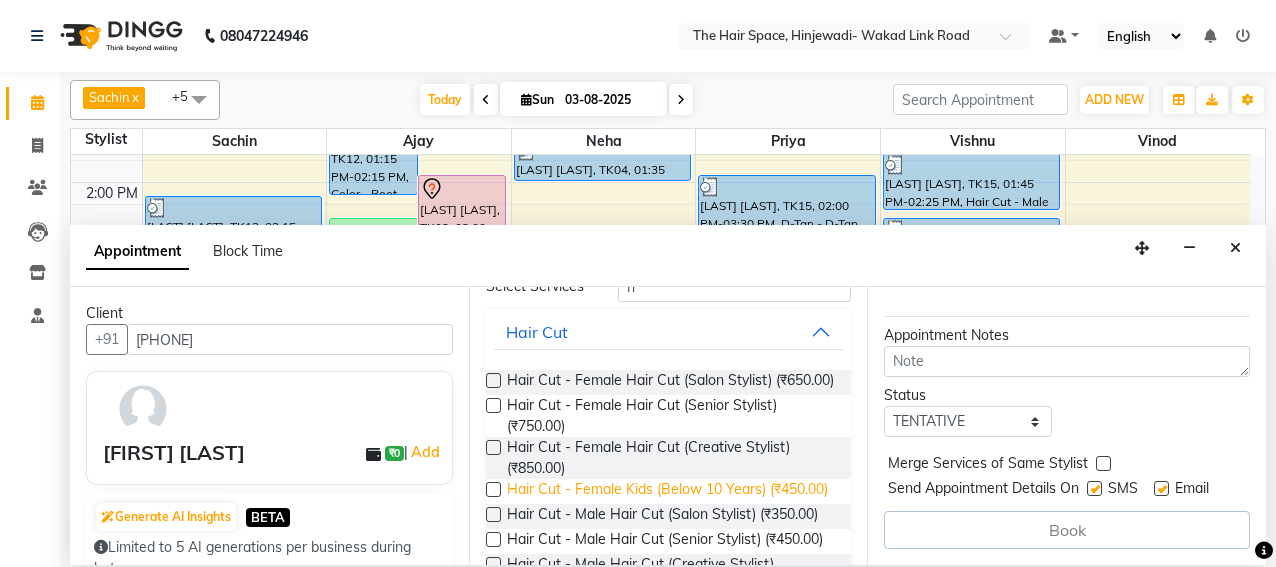 click on "Hair Cut - Female Kids (Below 10 Years) (₹450.00)" at bounding box center (667, 491) 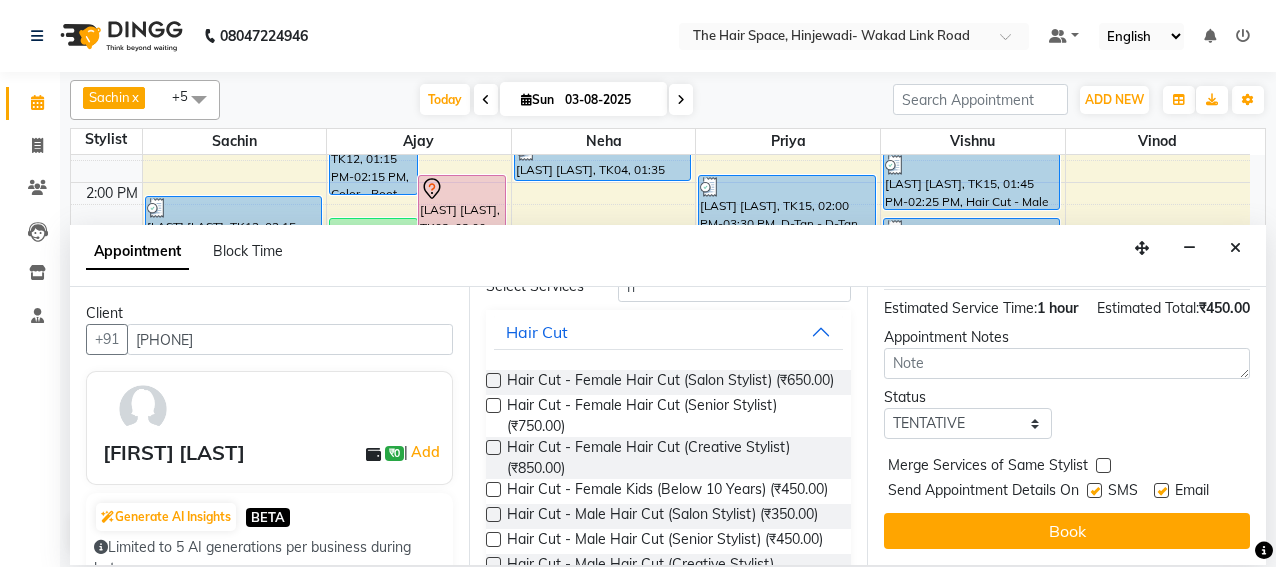 scroll, scrollTop: 304, scrollLeft: 0, axis: vertical 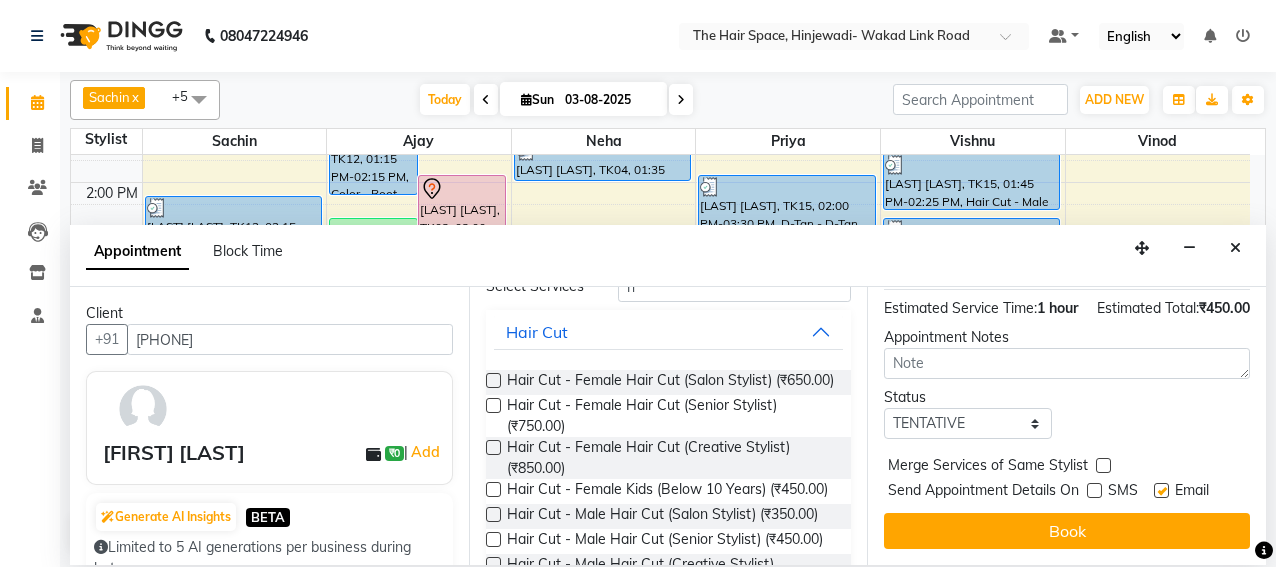 click at bounding box center (1161, 490) 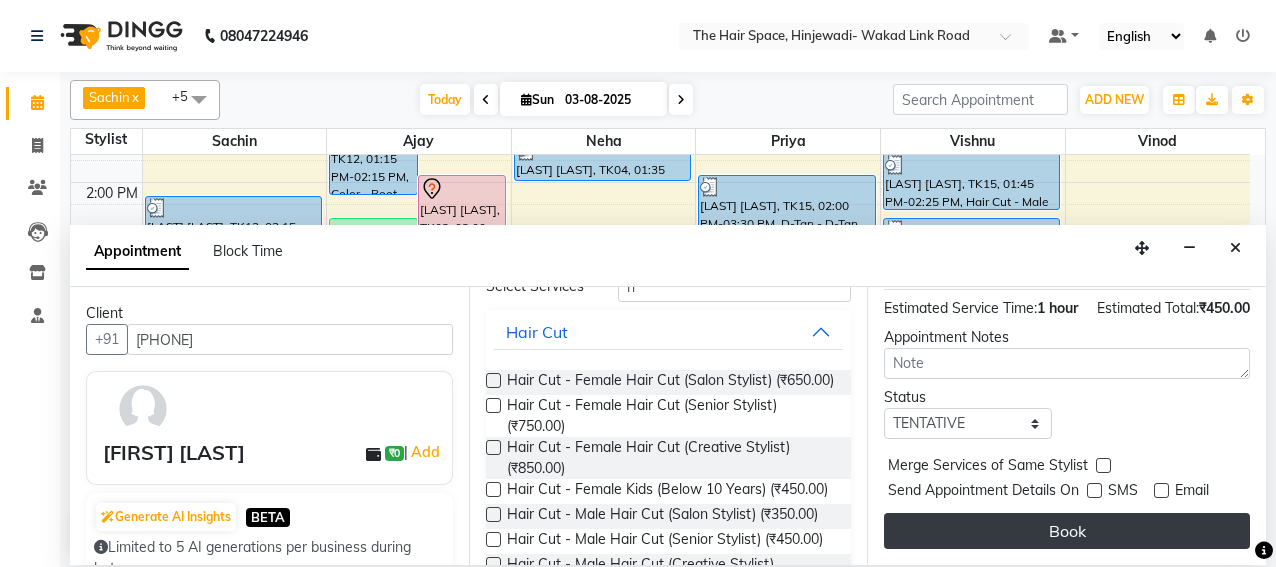 click on "Book" at bounding box center [1067, 531] 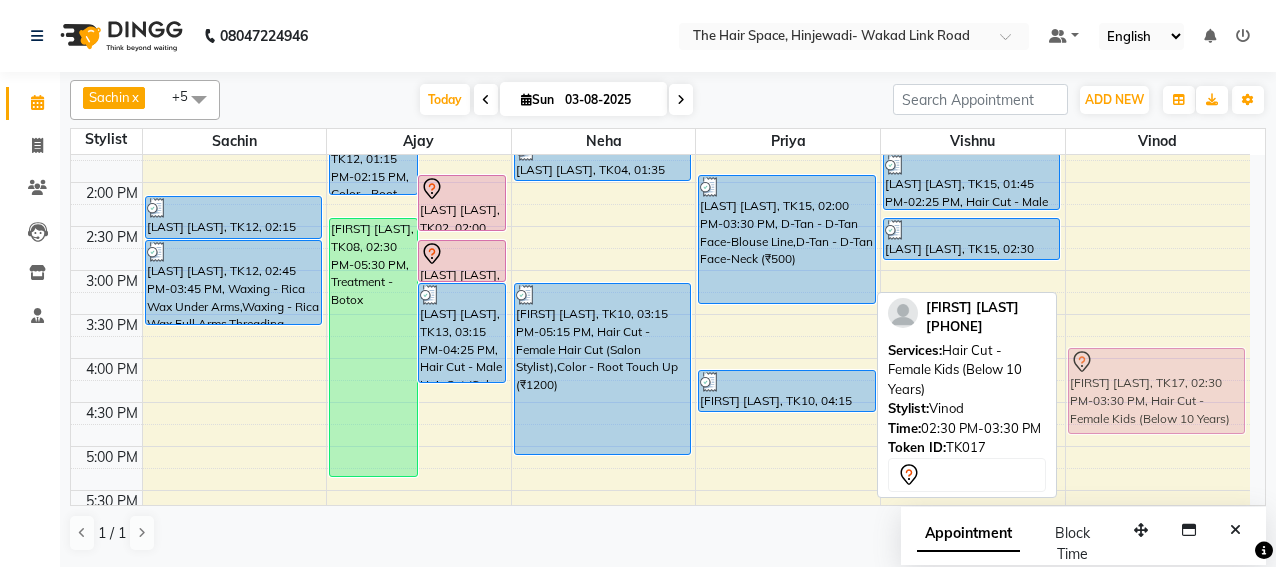 drag, startPoint x: 1126, startPoint y: 248, endPoint x: 1128, endPoint y: 371, distance: 123.01626 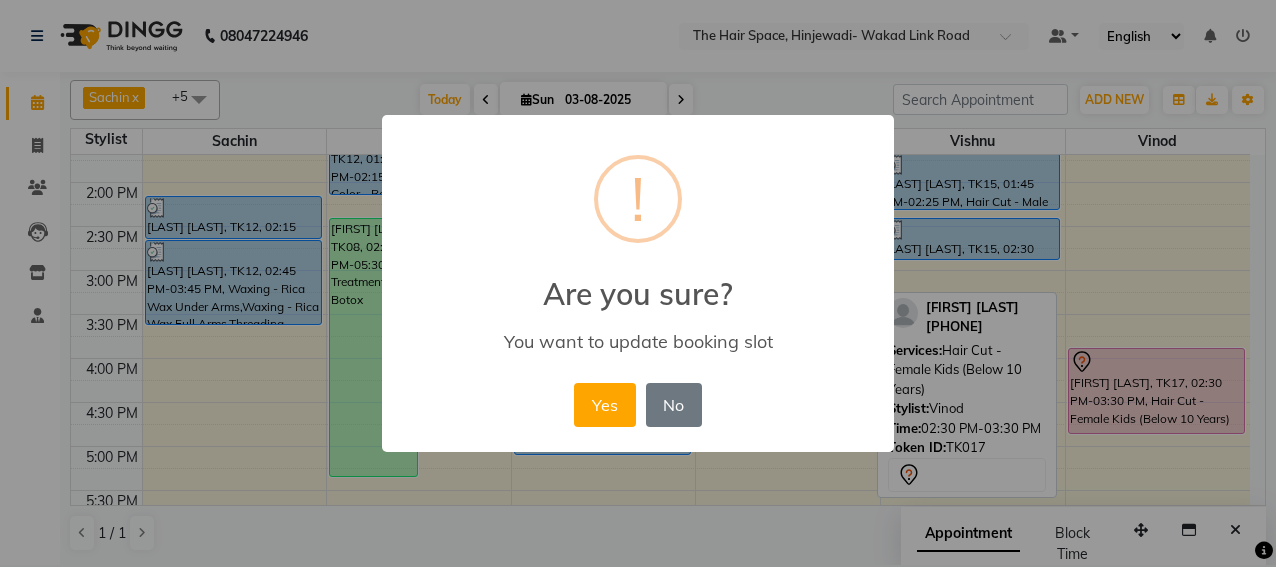 click on "Yes" at bounding box center (604, 405) 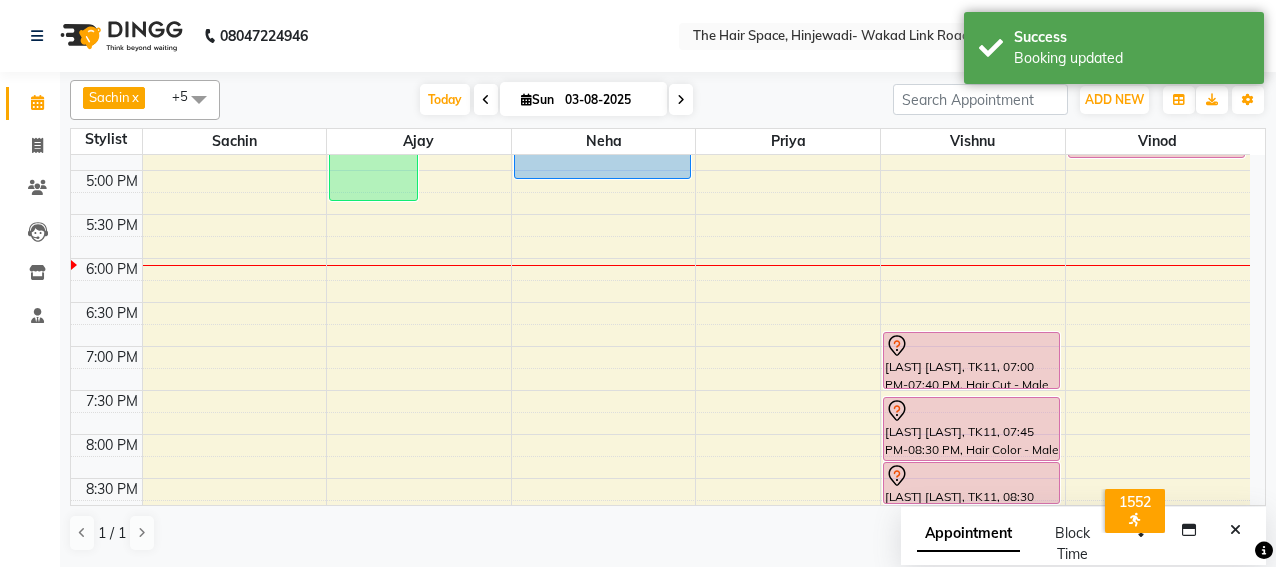 scroll, scrollTop: 700, scrollLeft: 0, axis: vertical 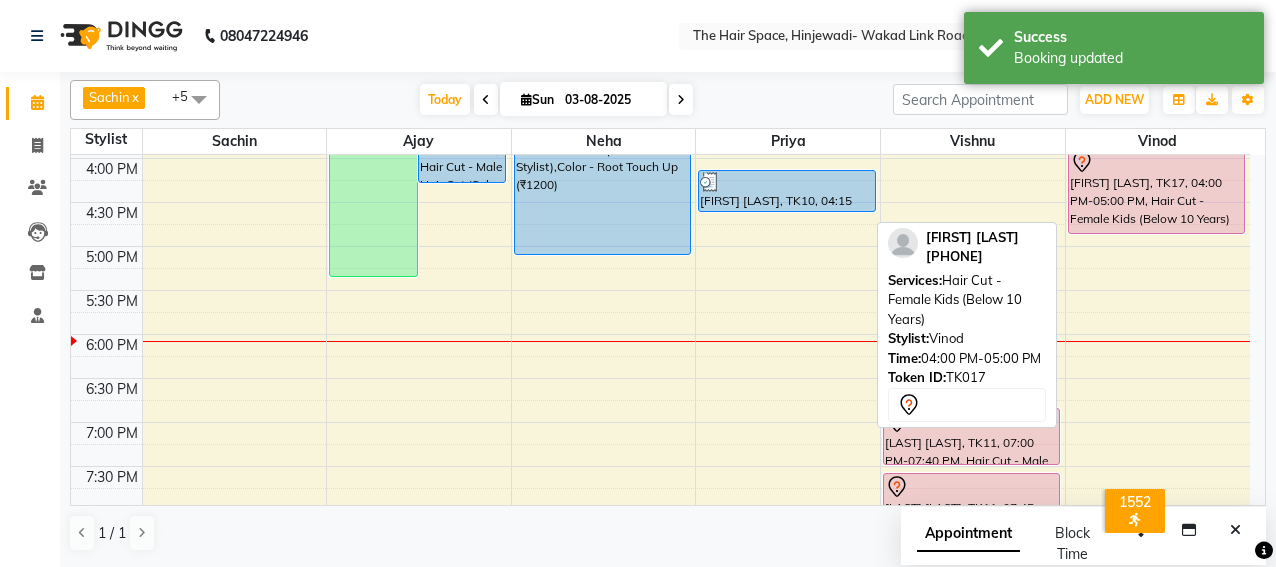 click on "[FIRST] [LAST], TK17, 04:00 PM-05:00 PM, Hair Cut - Female Kids (Below 10 Years)" at bounding box center [1157, 191] 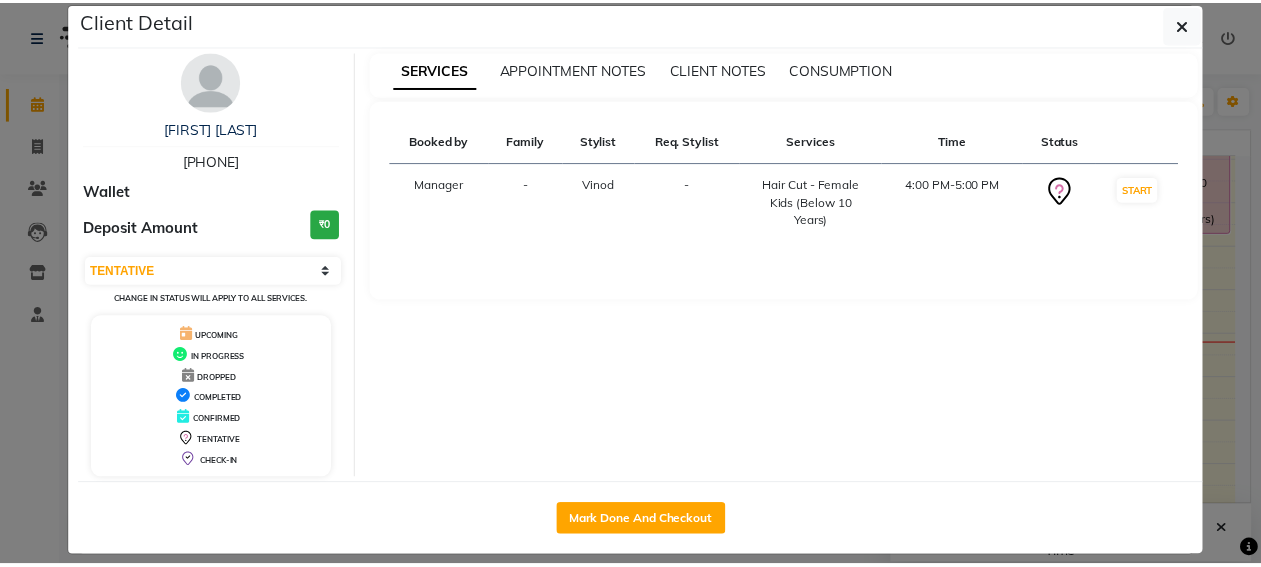 scroll, scrollTop: 41, scrollLeft: 0, axis: vertical 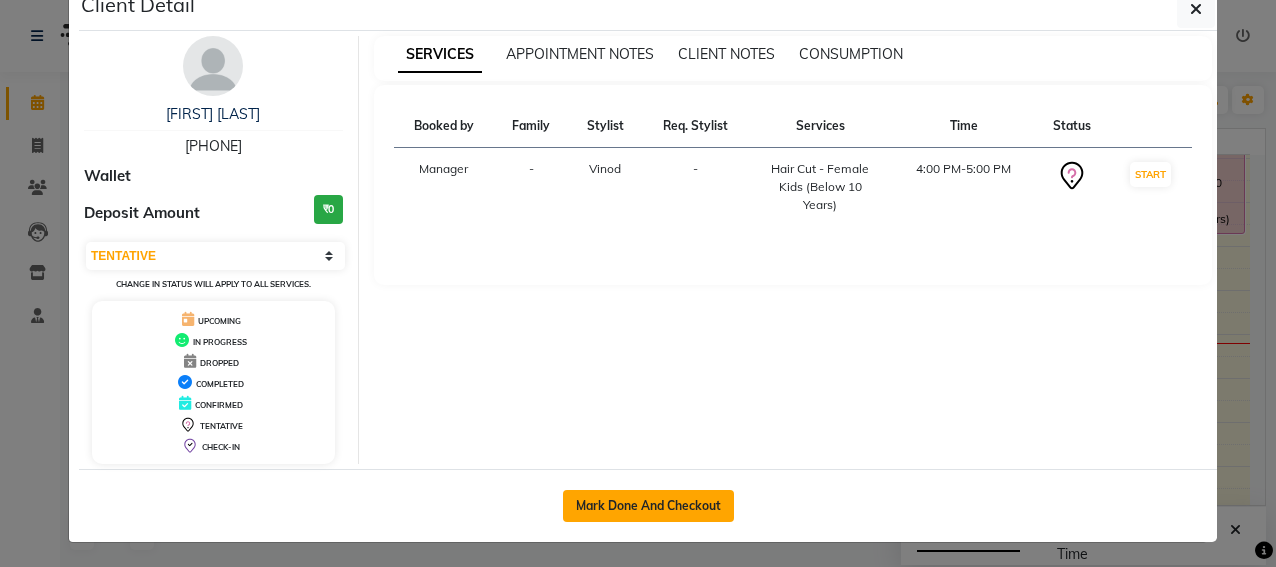 click on "Mark Done And Checkout" 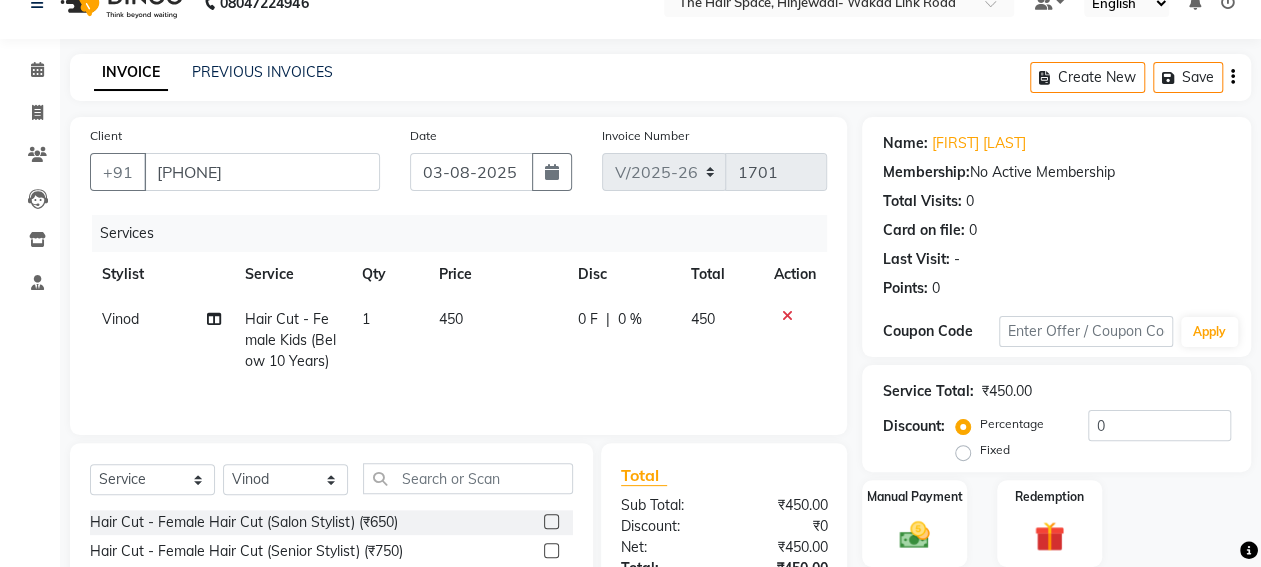scroll, scrollTop: 233, scrollLeft: 0, axis: vertical 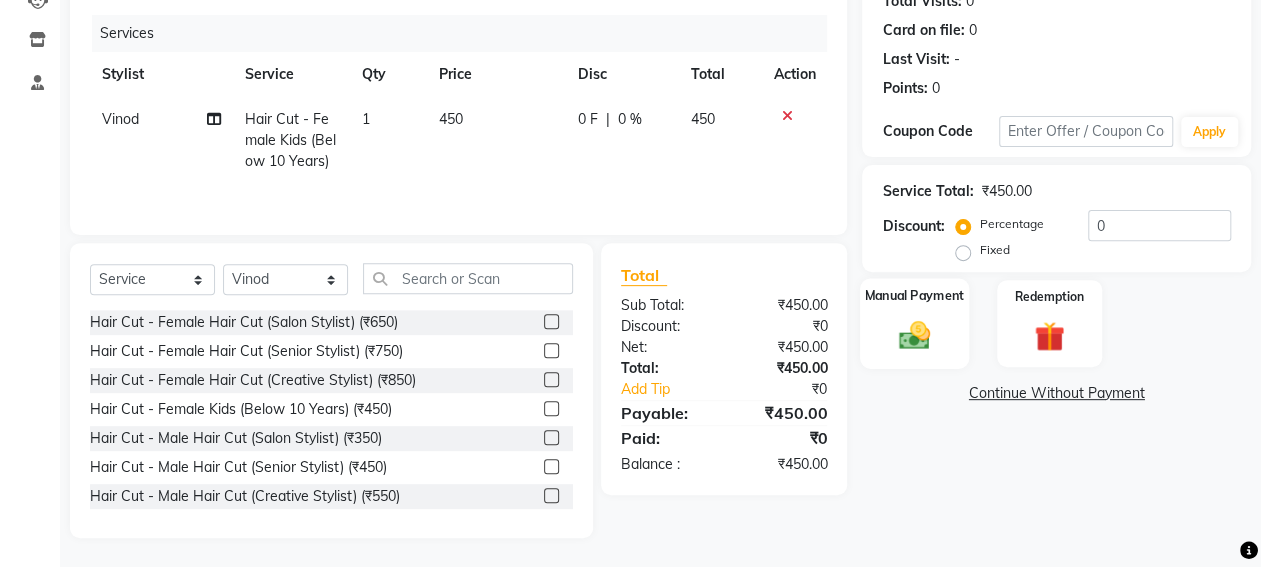 click 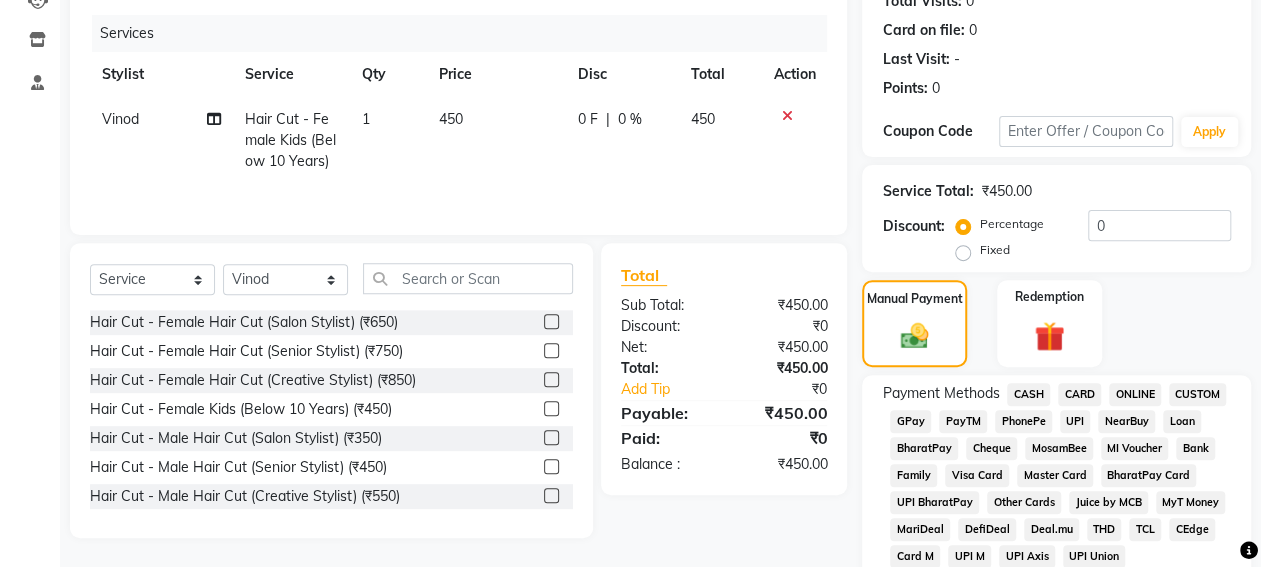 scroll, scrollTop: 533, scrollLeft: 0, axis: vertical 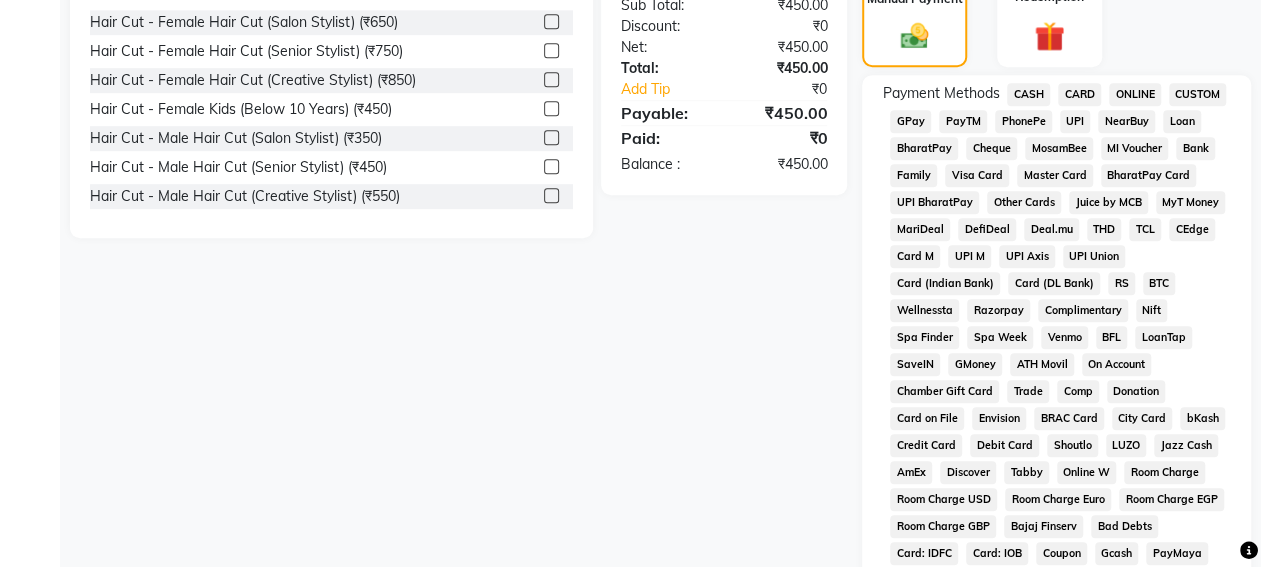 click on "Payment Methods  CASH   CARD   ONLINE   CUSTOM   GPay   PayTM   PhonePe   UPI   NearBuy   Loan   BharatPay   Cheque   MosamBee   MI Voucher   Bank   Family   Visa Card   Master Card   BharatPay Card   UPI BharatPay   Other Cards   Juice by MCB   MyT Money   MariDeal   DefiDeal   Deal.mu   THD   TCL   CEdge   Card M   UPI M   UPI Axis   UPI Union   Card (Indian Bank)   Card (DL Bank)   RS   BTC   Wellnessta   Razorpay   Complimentary   Nift   Spa Finder   Spa Week   Venmo   BFL   LoanTap   SaveIN   GMoney   ATH Movil   On Account   Chamber Gift Card   Trade   Comp   Donation   Card on File   Envision   BRAC Card   City Card   bKash   Credit Card   Debit Card   Shoutlo   LUZO   Jazz Cash   AmEx   Discover   Tabby   Online W   Room Charge   Room Charge USD   Room Charge Euro   Room Charge EGP   Room Charge GBP   Bajaj Finserv   Bad Debts   Card: IDFC   Card: IOB   Coupon   Gcash   PayMaya   Instamojo   COnline   UOnline   SOnline   SCard   Paypal   PPR   PPV   PPC   PPN   PPG   PPE   CAMP   Benefit   ATH Movil" 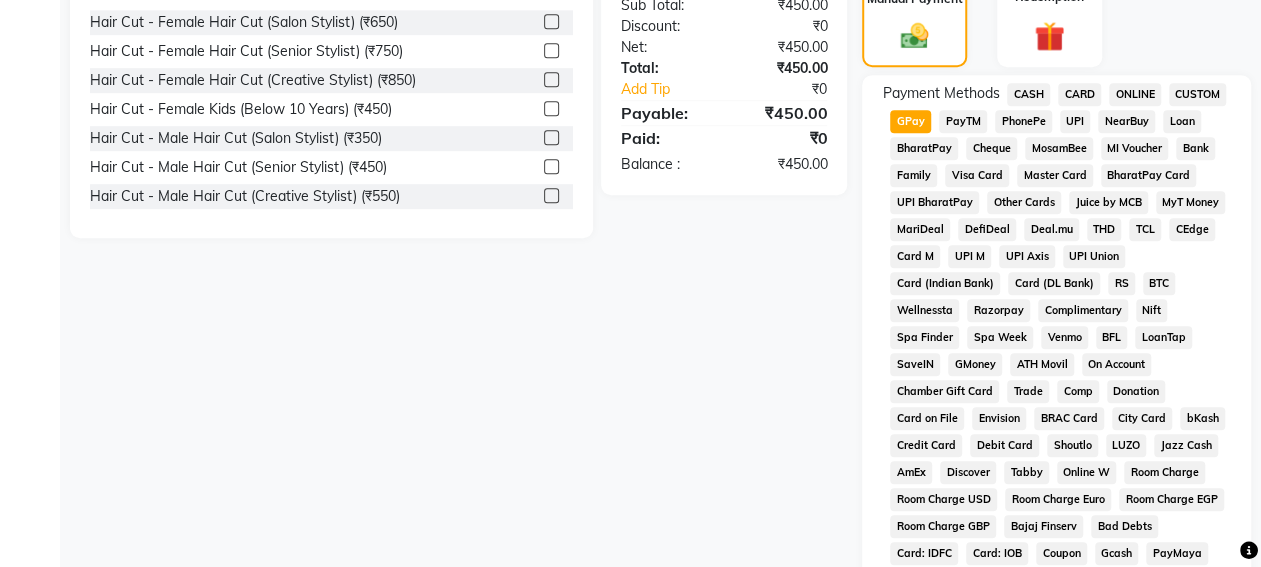 scroll, scrollTop: 1017, scrollLeft: 0, axis: vertical 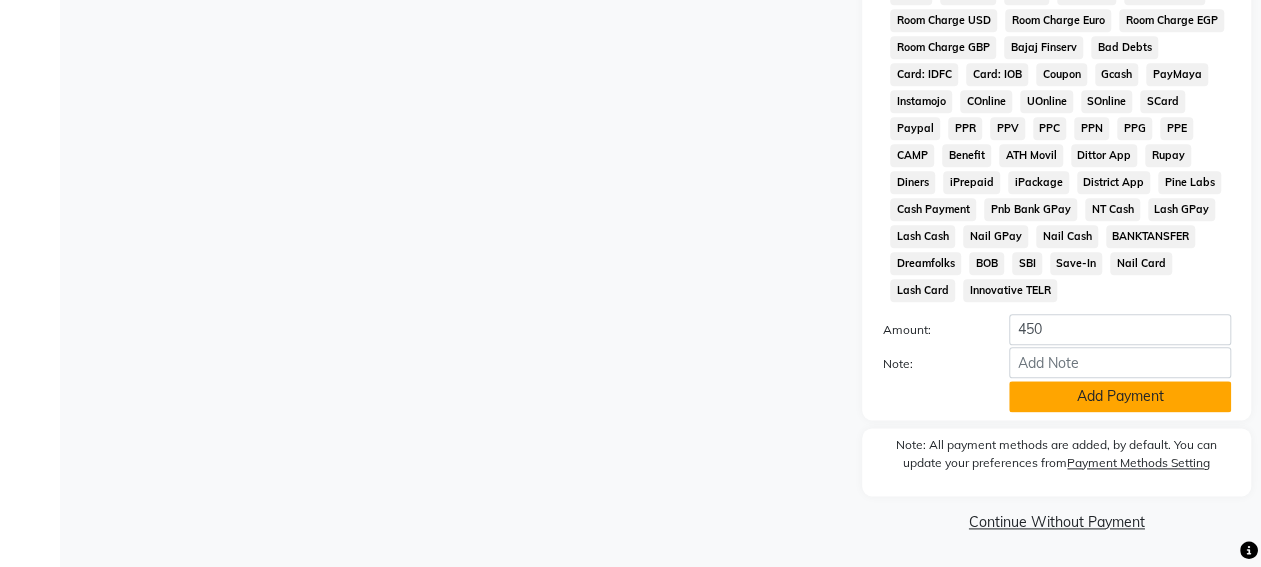 click on "Add Payment" 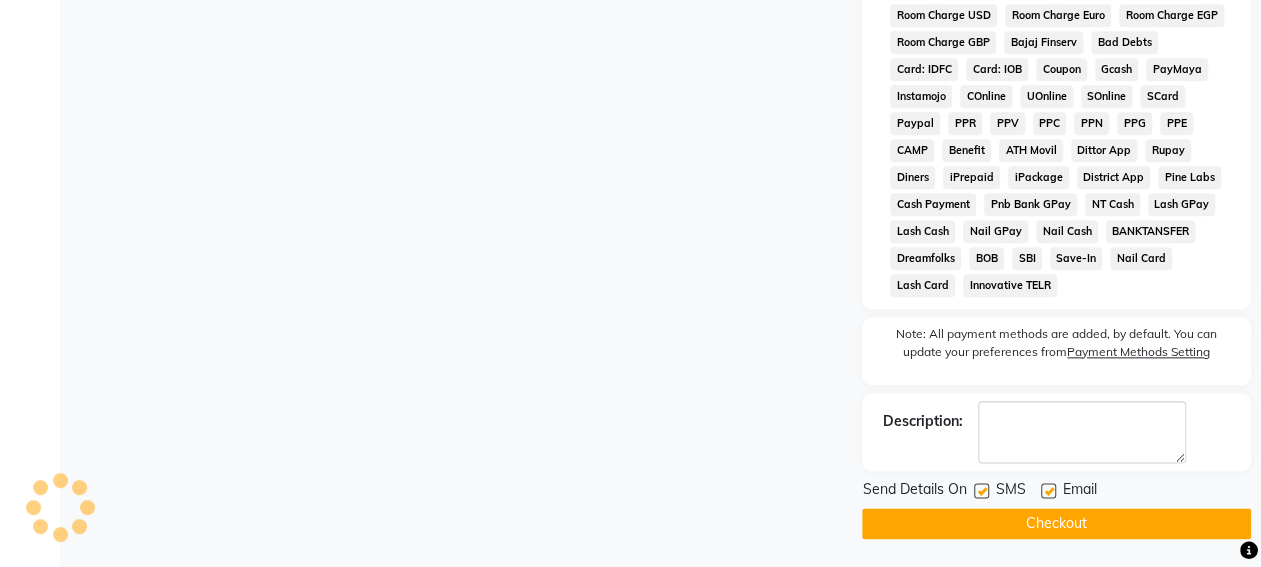 scroll, scrollTop: 1023, scrollLeft: 0, axis: vertical 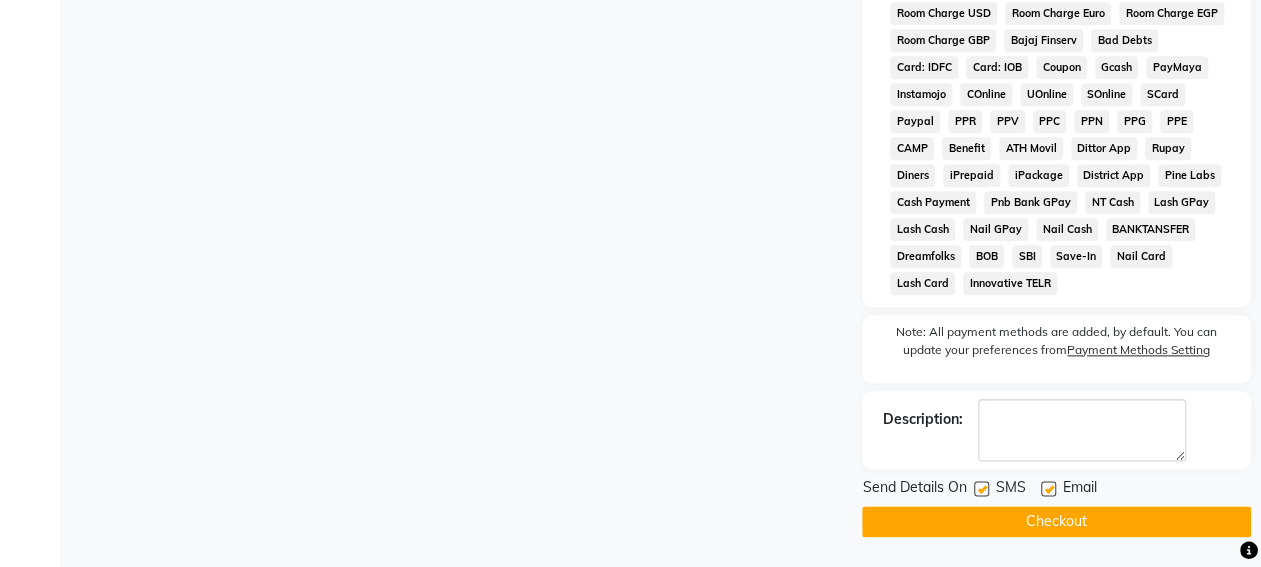 click on "SMS" 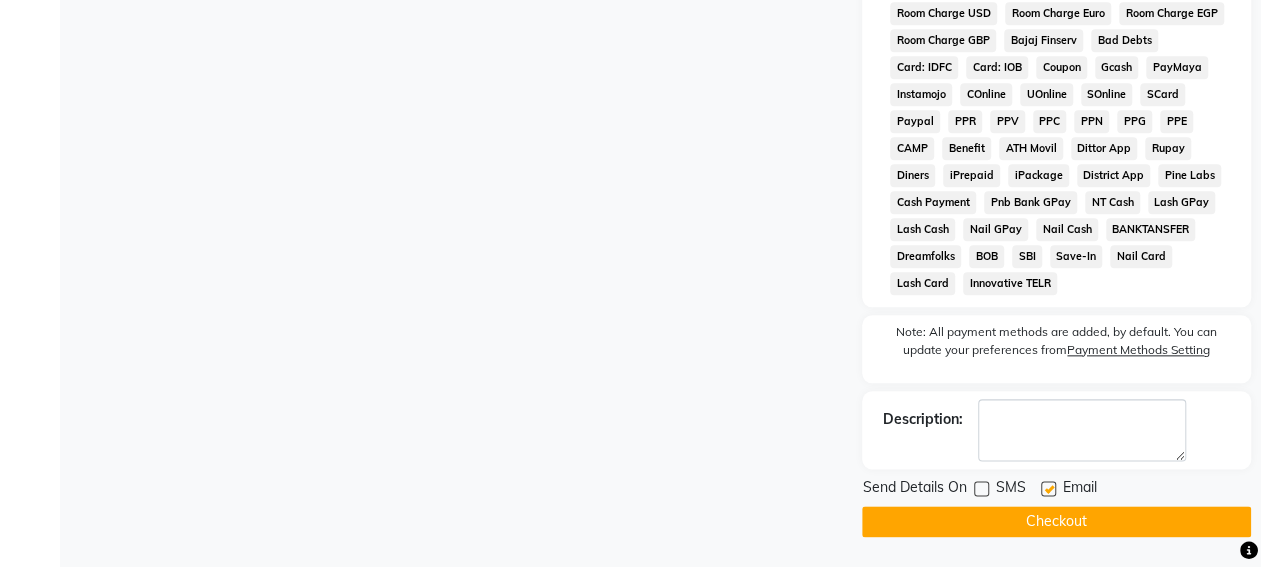 click 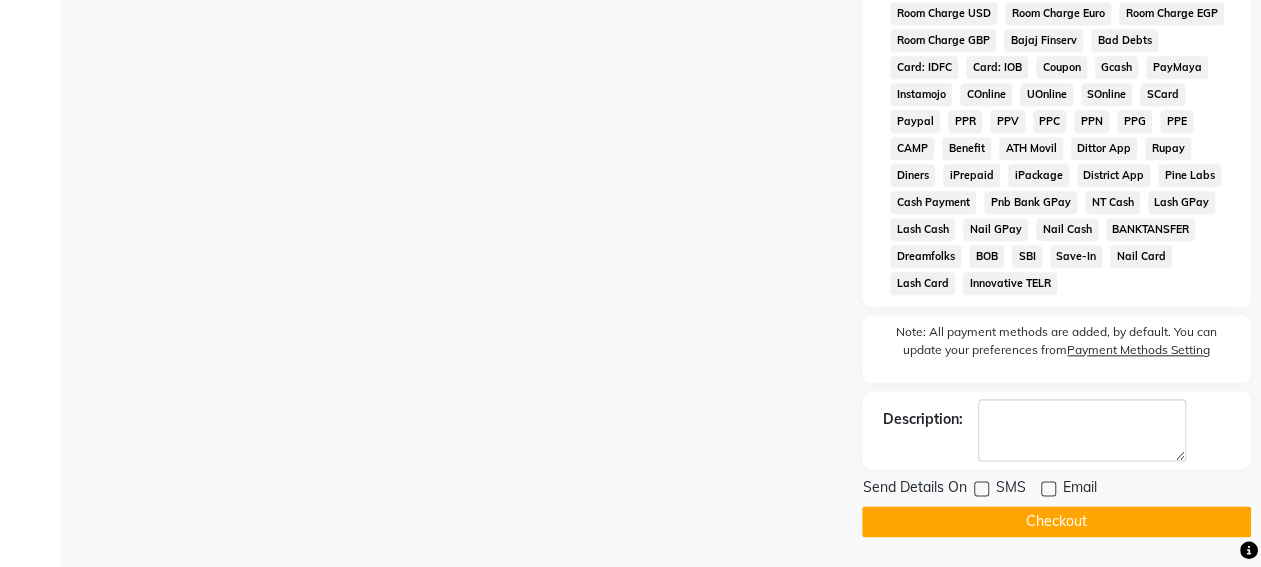 drag, startPoint x: 1035, startPoint y: 525, endPoint x: 1044, endPoint y: 515, distance: 13.453624 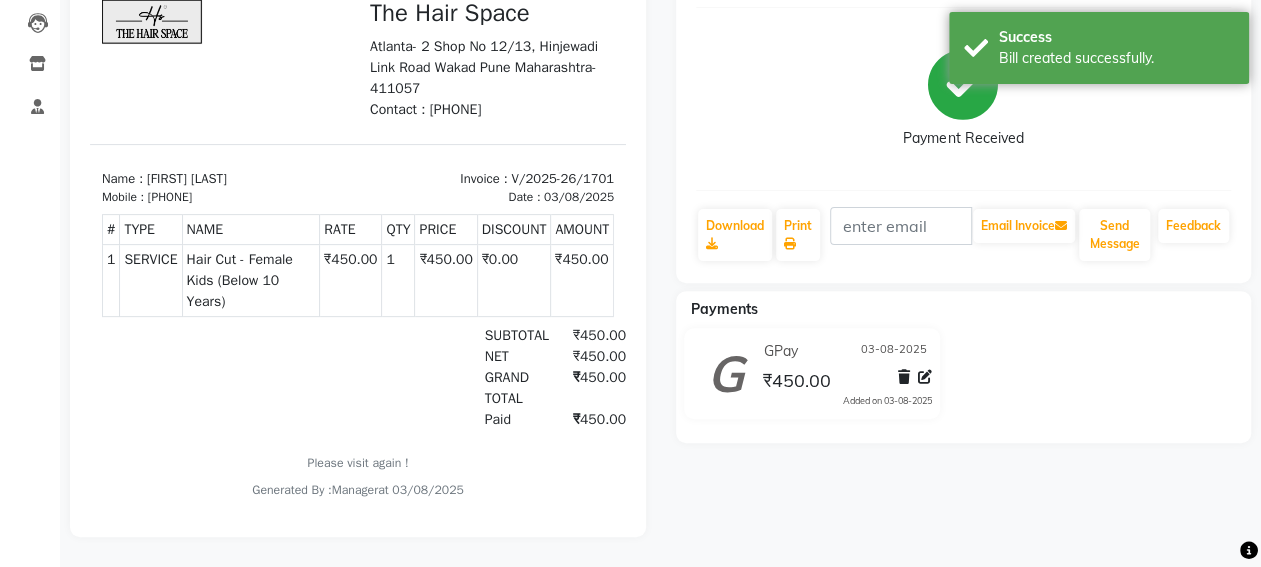 scroll, scrollTop: 0, scrollLeft: 0, axis: both 